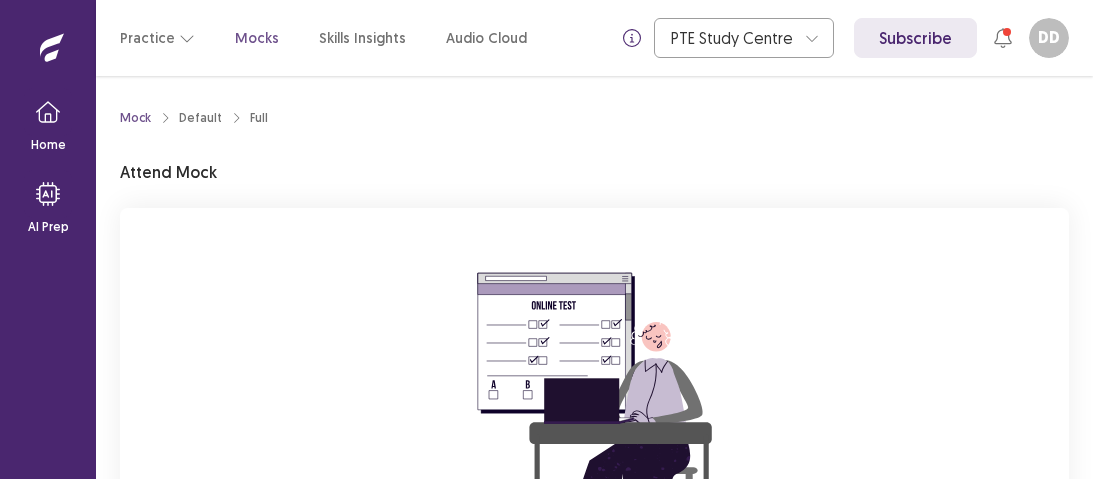 scroll, scrollTop: 0, scrollLeft: 0, axis: both 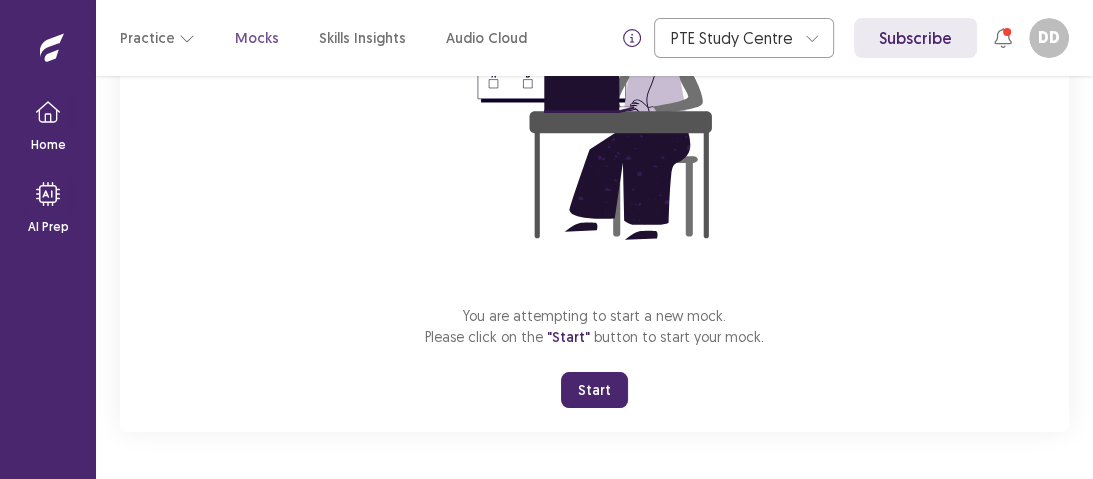 click on "Start" at bounding box center (594, 390) 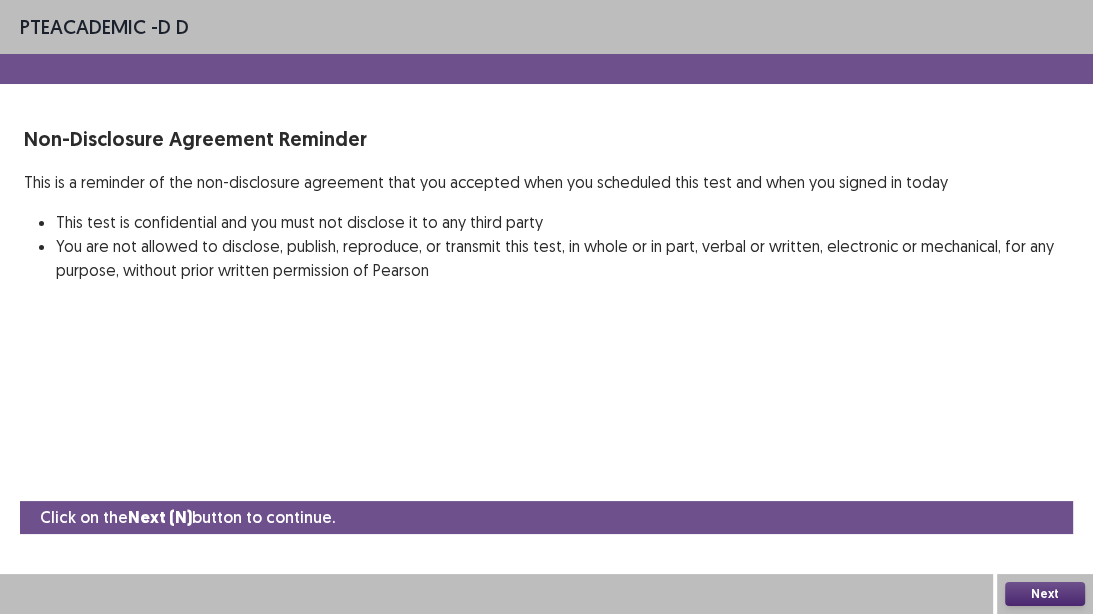 click on "Next" at bounding box center [1045, 594] 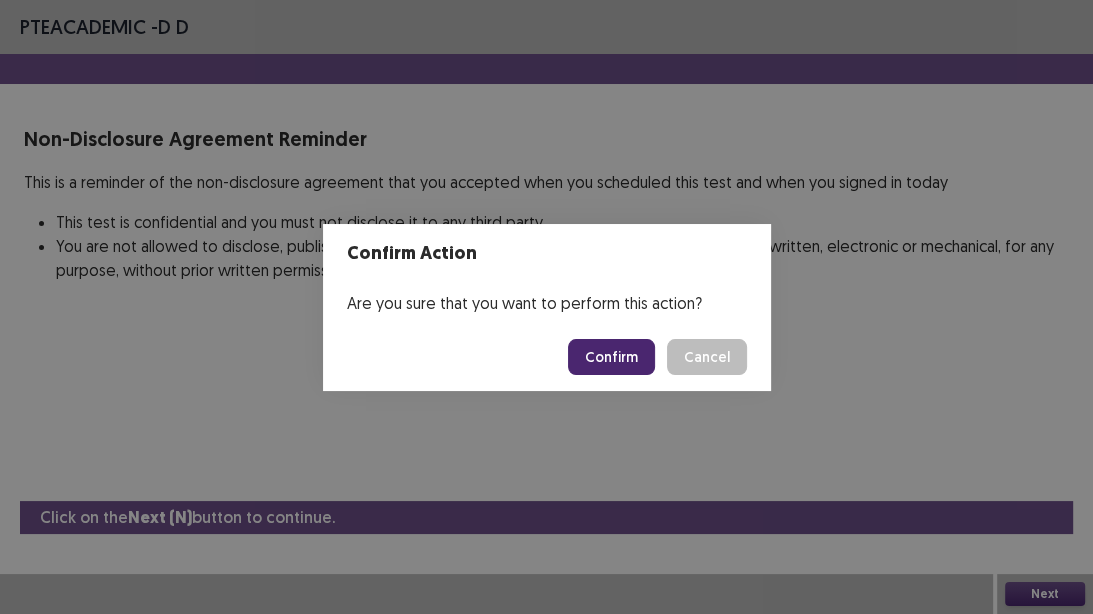 click on "Confirm" at bounding box center (611, 357) 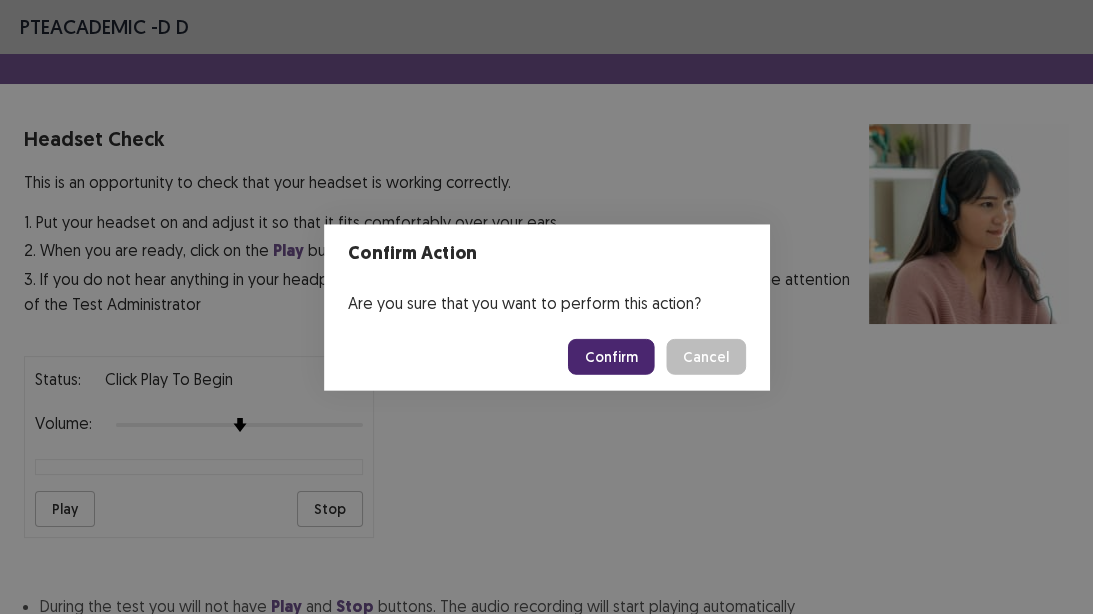 scroll, scrollTop: 177, scrollLeft: 0, axis: vertical 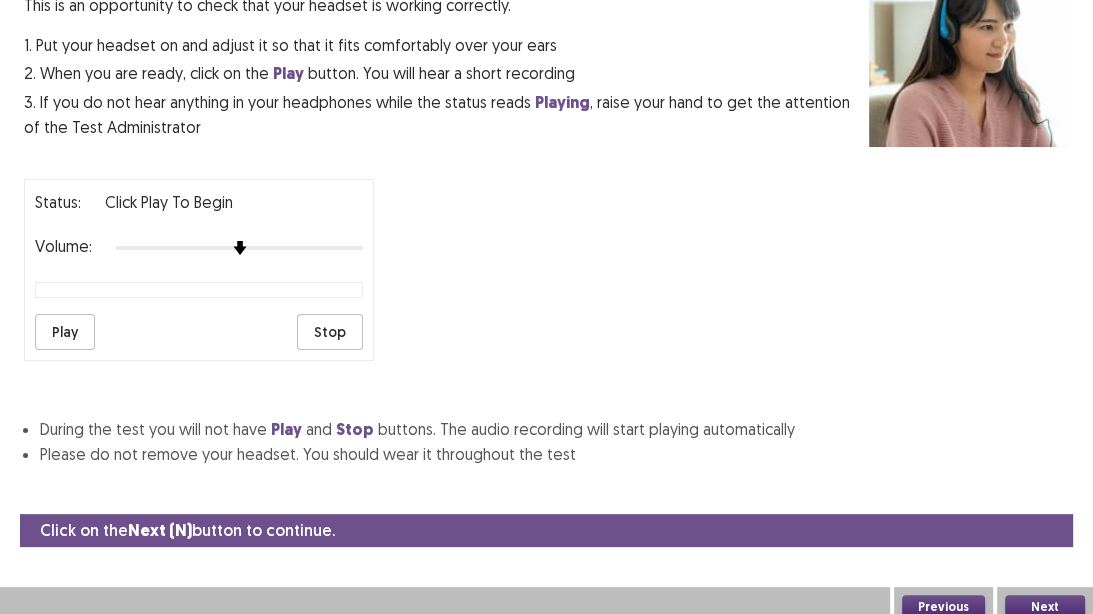 click on "Play" at bounding box center (65, 332) 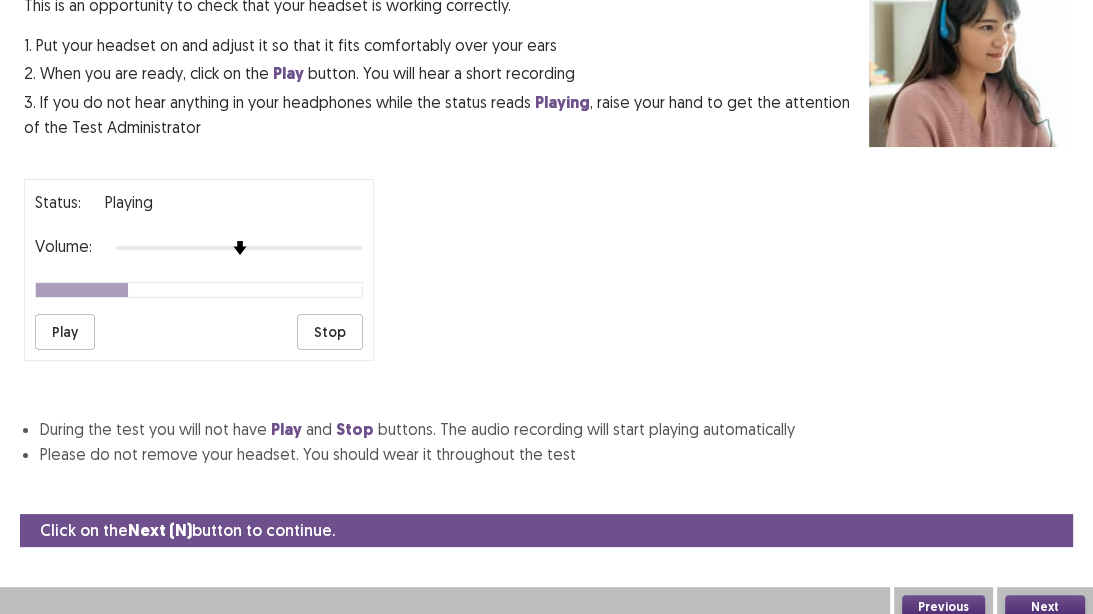click on "Stop" at bounding box center (330, 332) 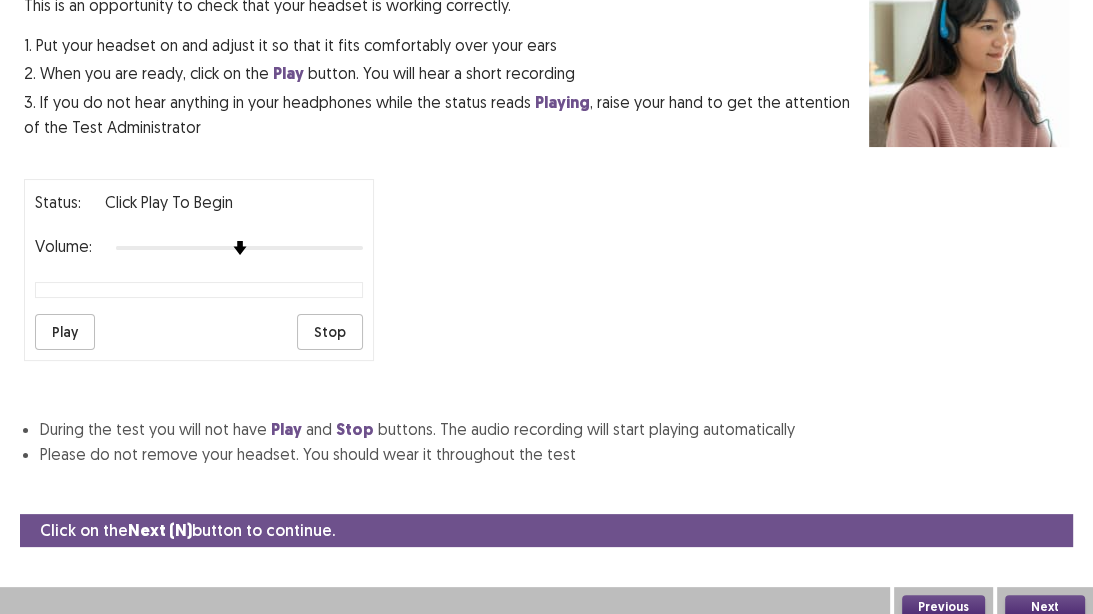 click on "Next" at bounding box center (1045, 607) 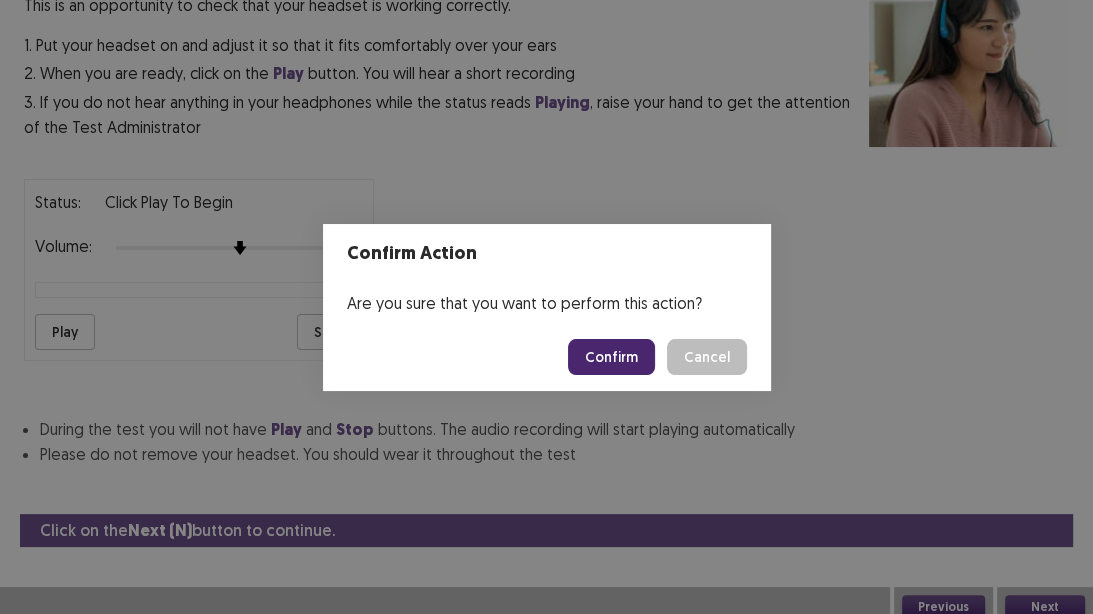 click on "Confirm" at bounding box center (611, 357) 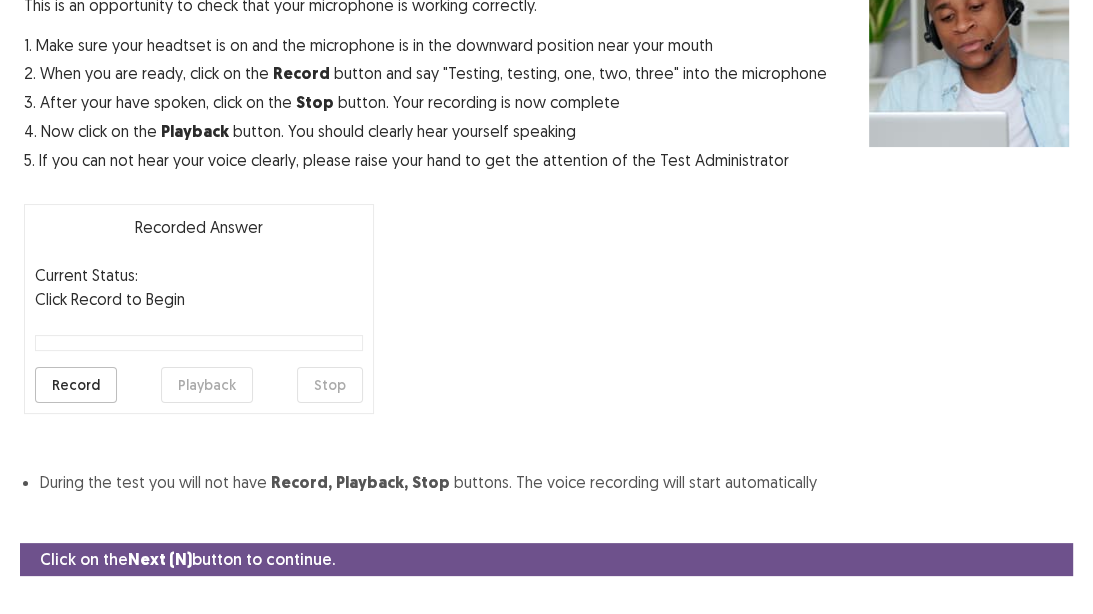 scroll, scrollTop: 213, scrollLeft: 0, axis: vertical 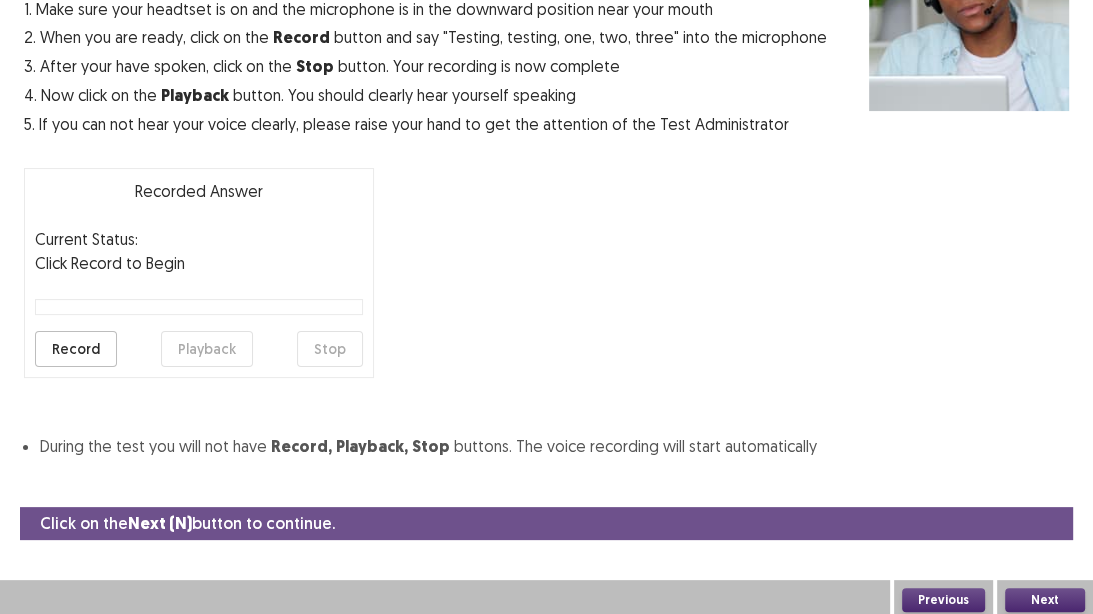 click on "Record" at bounding box center (76, 349) 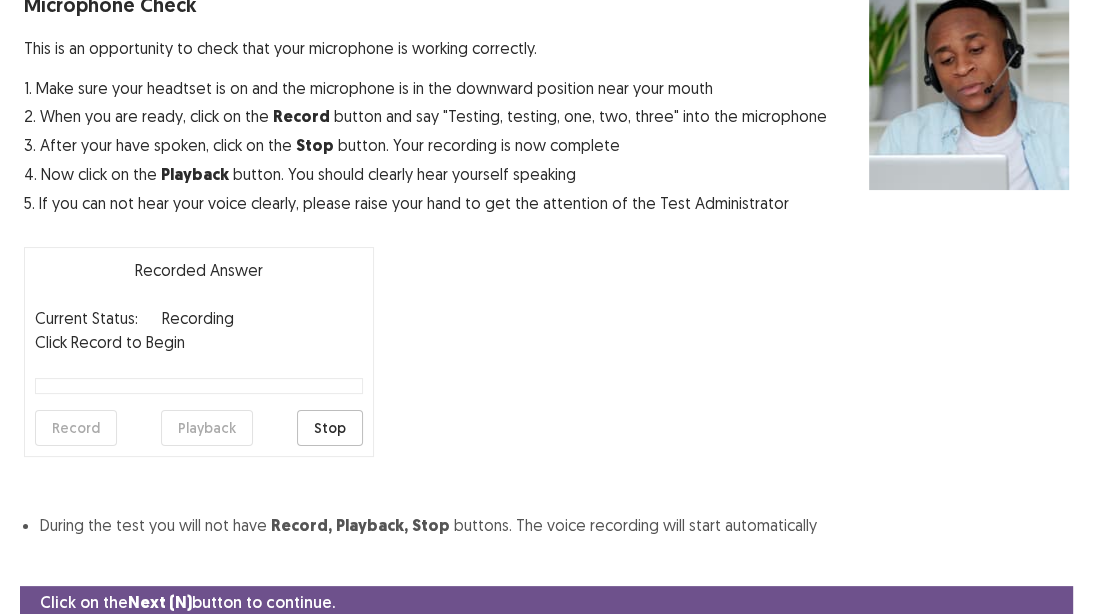 scroll, scrollTop: 133, scrollLeft: 0, axis: vertical 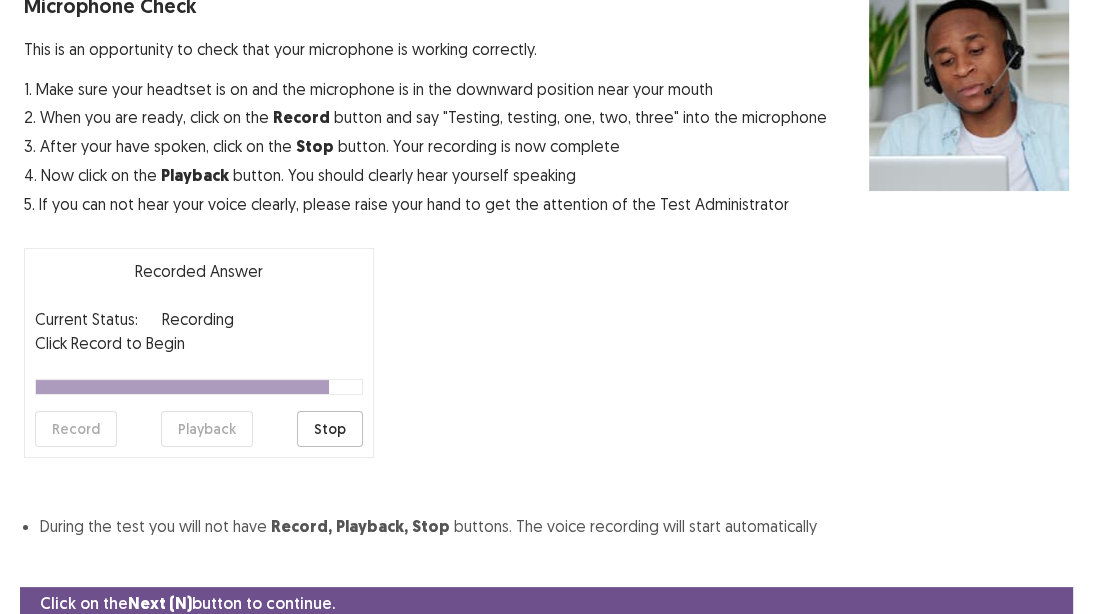 click on "Stop" at bounding box center (330, 429) 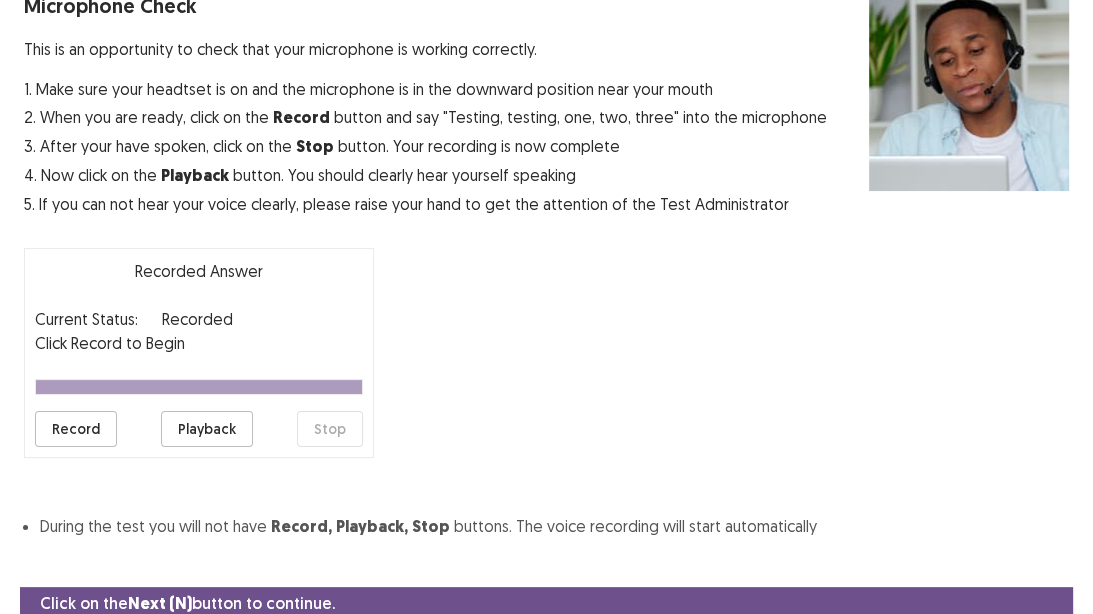 click on "Playback" at bounding box center [207, 429] 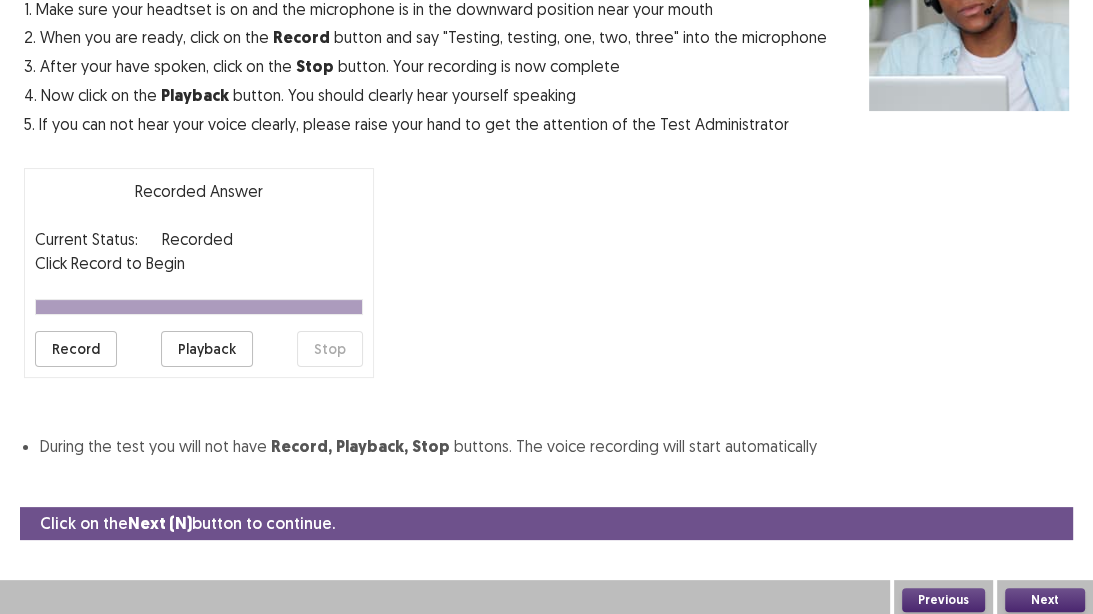 type 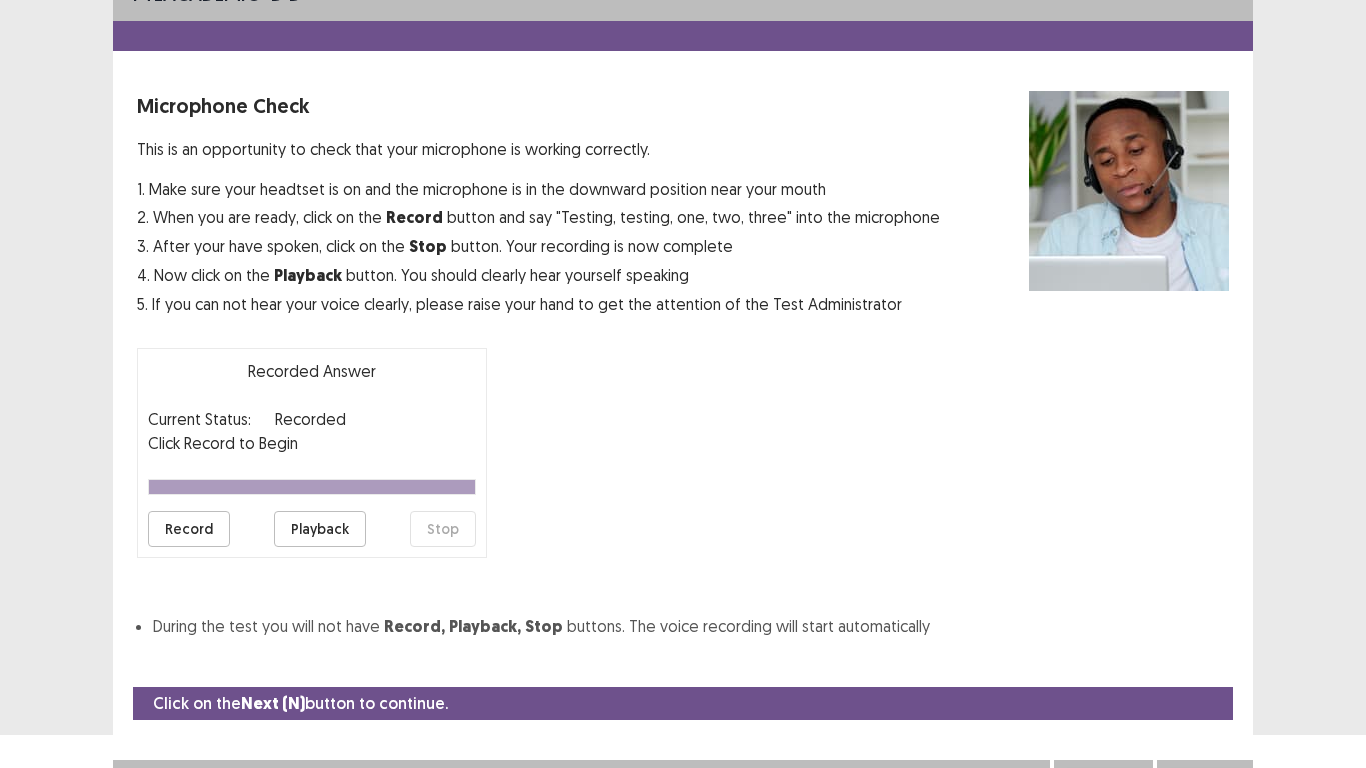 scroll, scrollTop: 65, scrollLeft: 0, axis: vertical 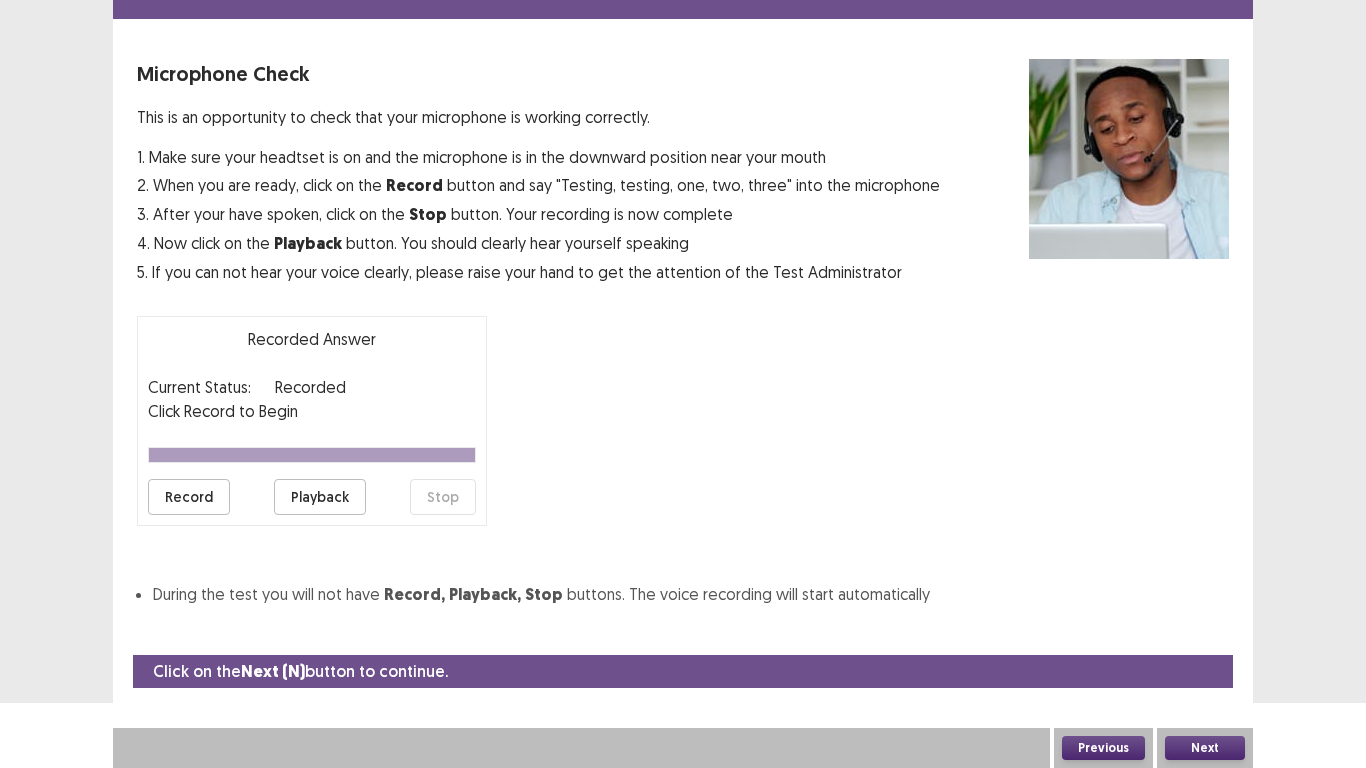 click on "Next" at bounding box center (1205, 748) 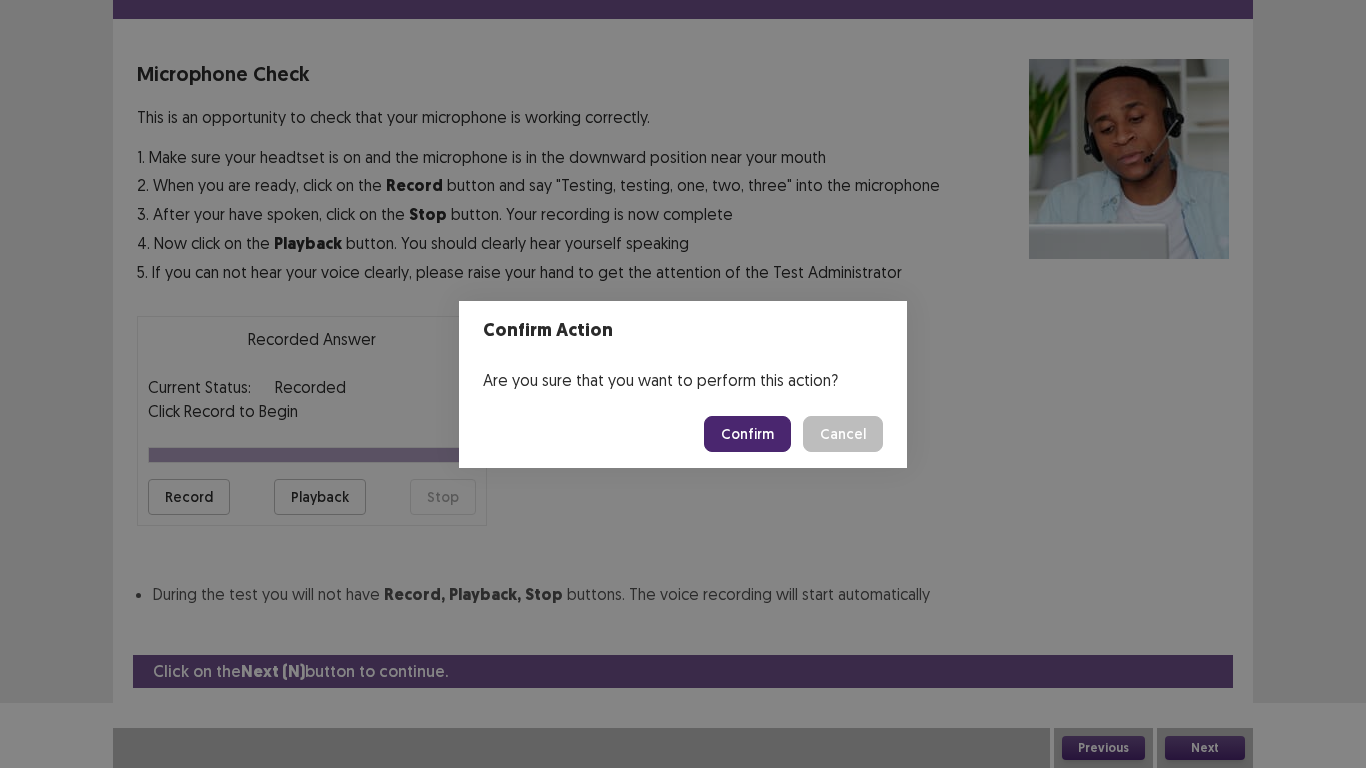 click on "Confirm" at bounding box center (747, 434) 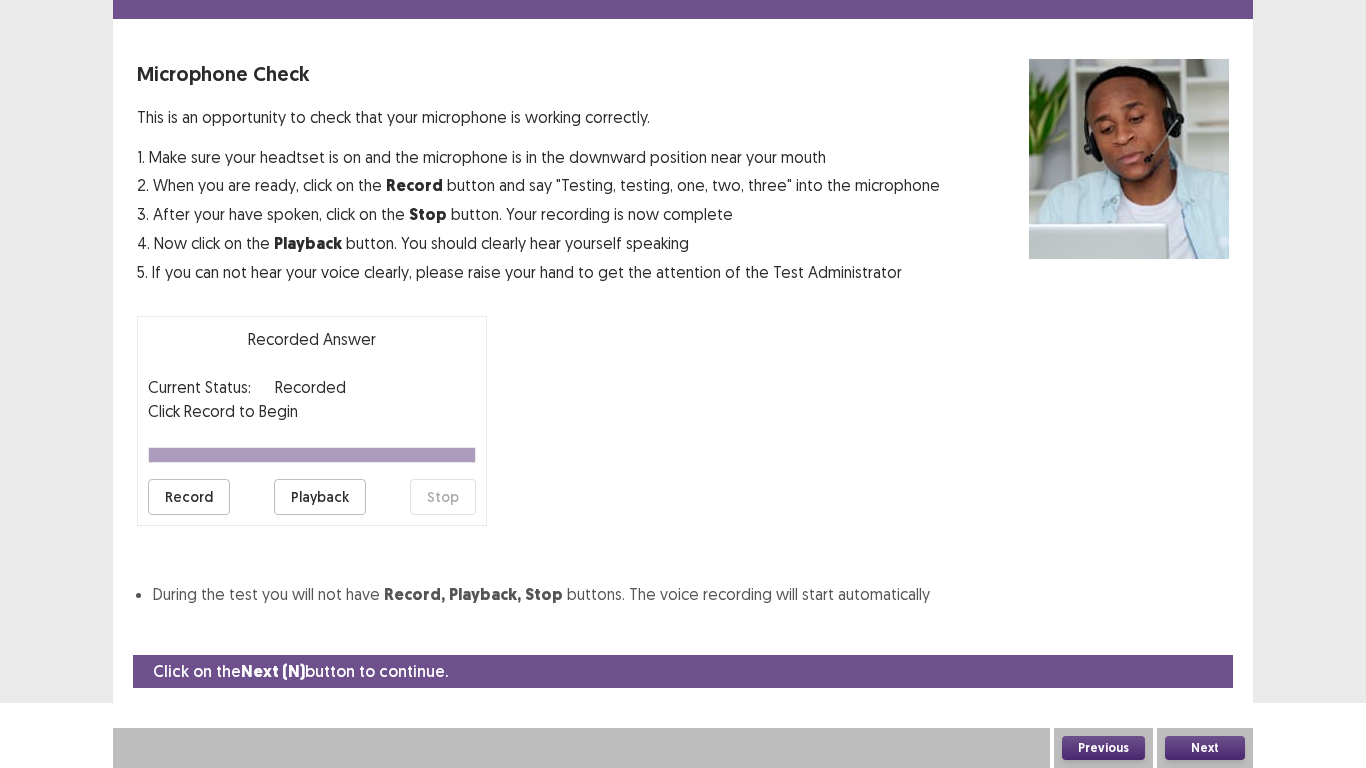 scroll, scrollTop: 6, scrollLeft: 0, axis: vertical 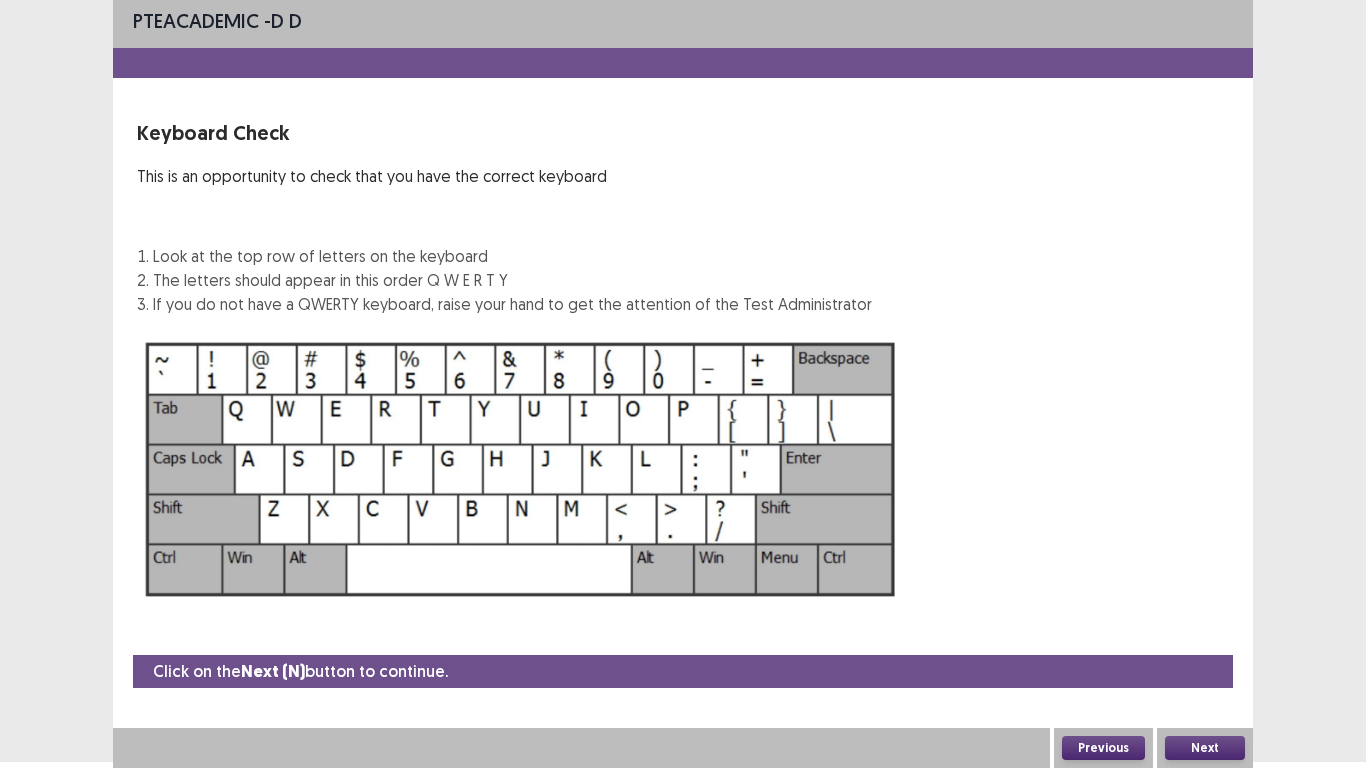 click on "Next" at bounding box center (1205, 748) 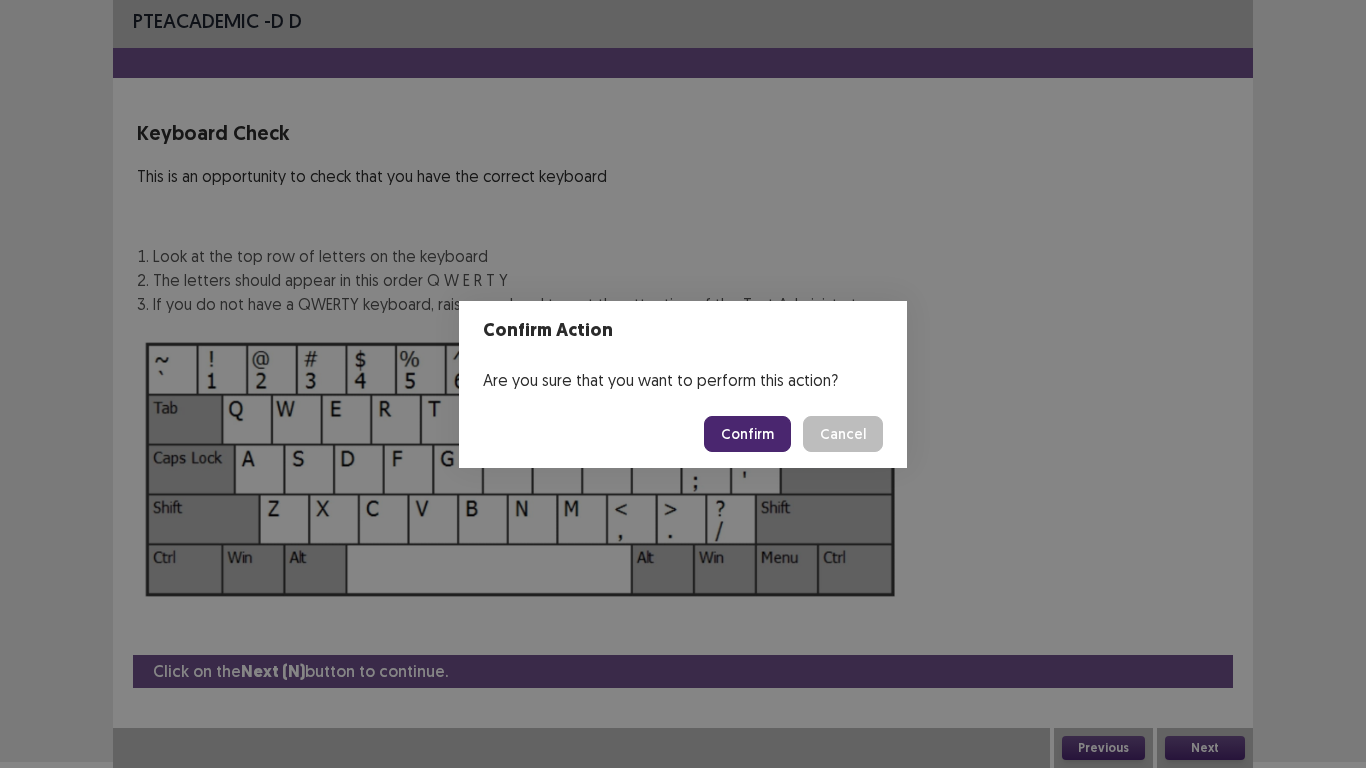 click on "Confirm" at bounding box center [747, 434] 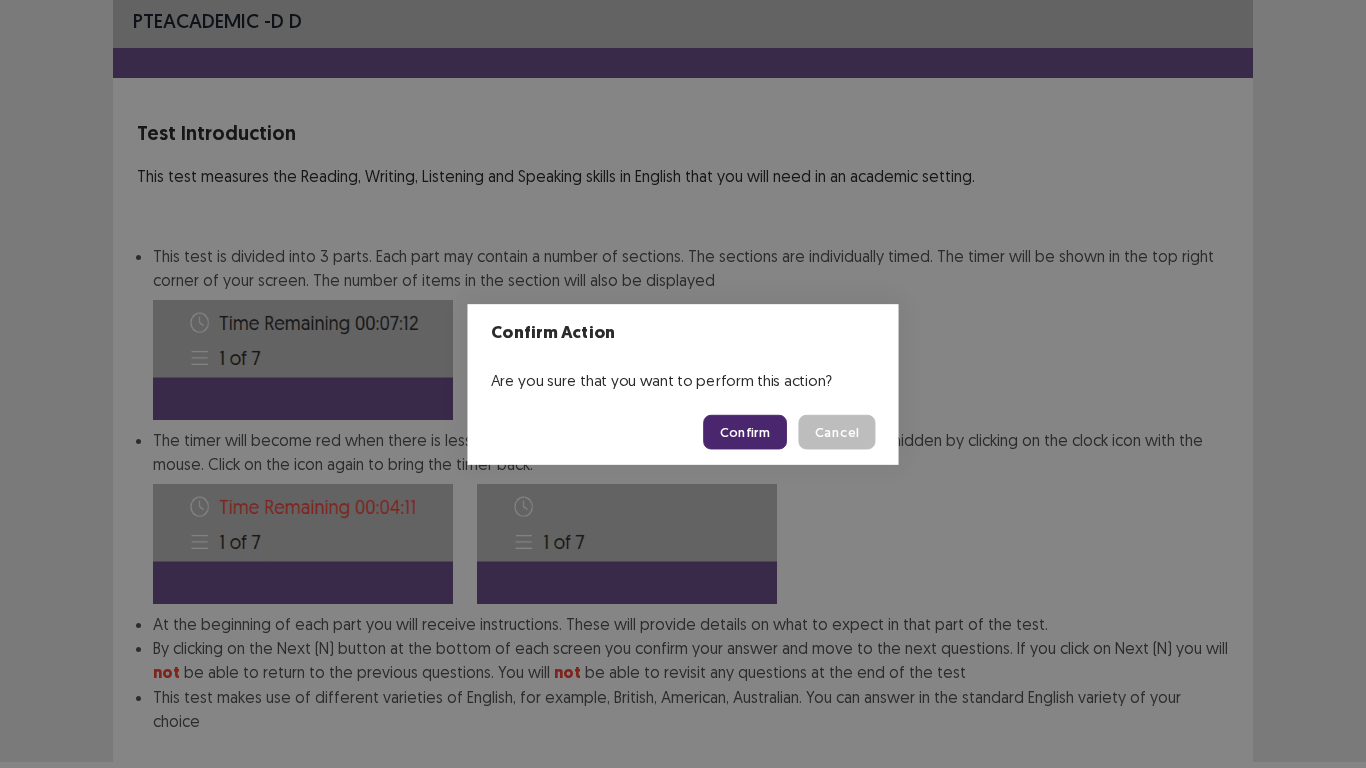 scroll, scrollTop: 108, scrollLeft: 0, axis: vertical 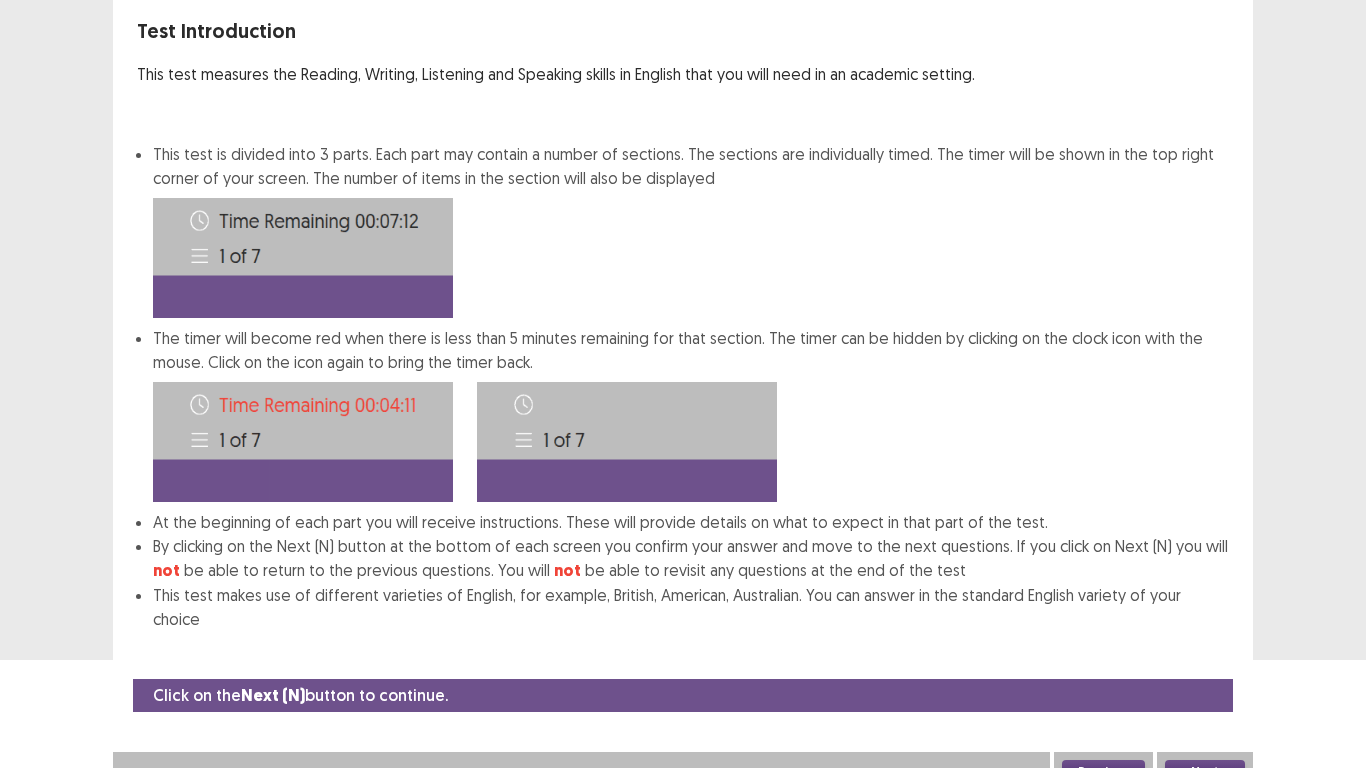 click on "Next" at bounding box center [1205, 772] 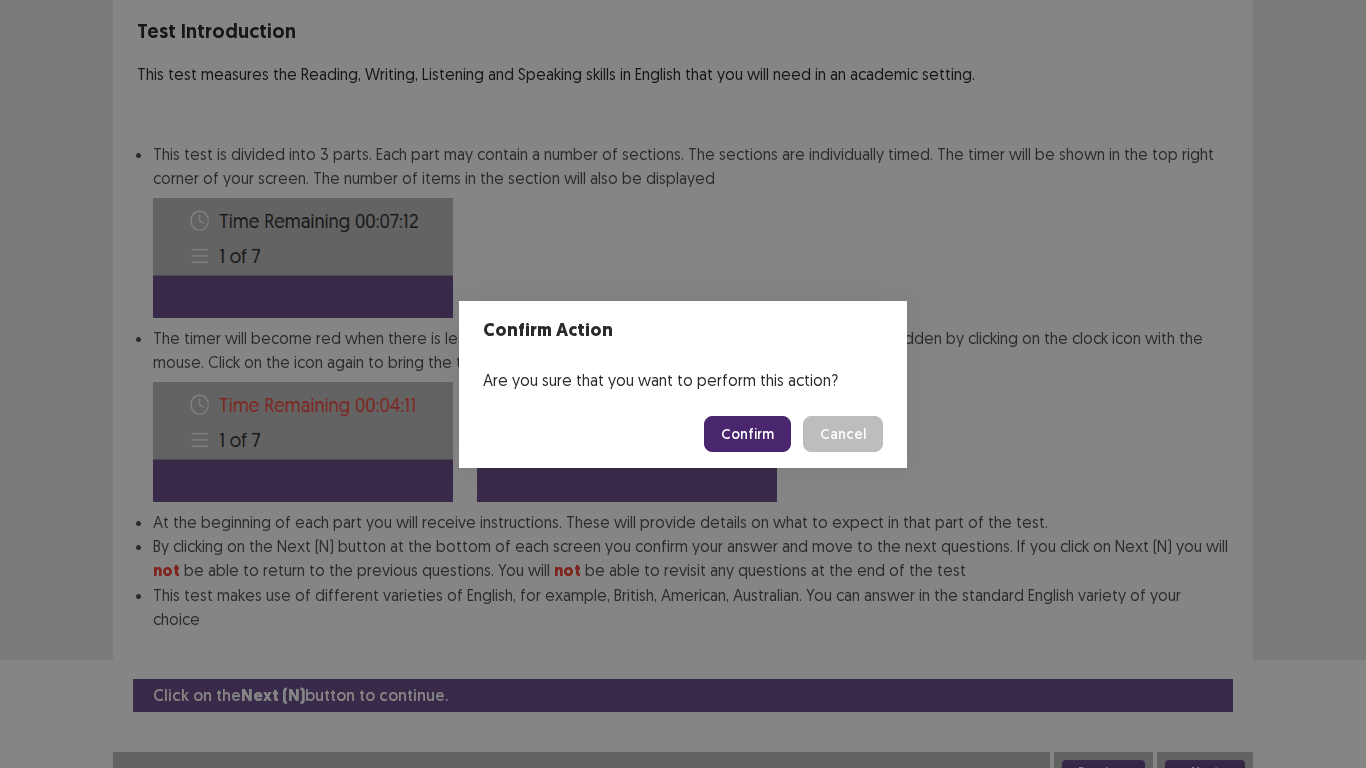 click on "Confirm" at bounding box center [747, 434] 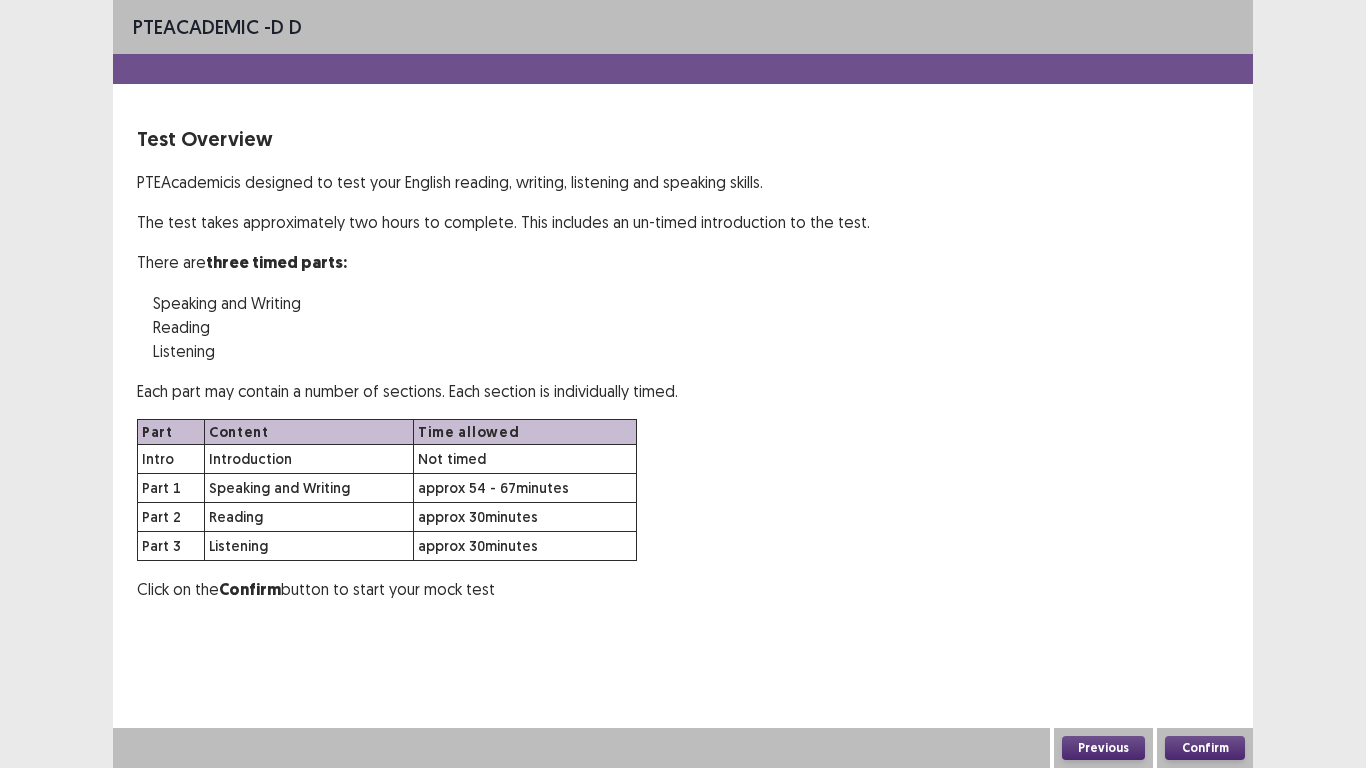scroll, scrollTop: 0, scrollLeft: 0, axis: both 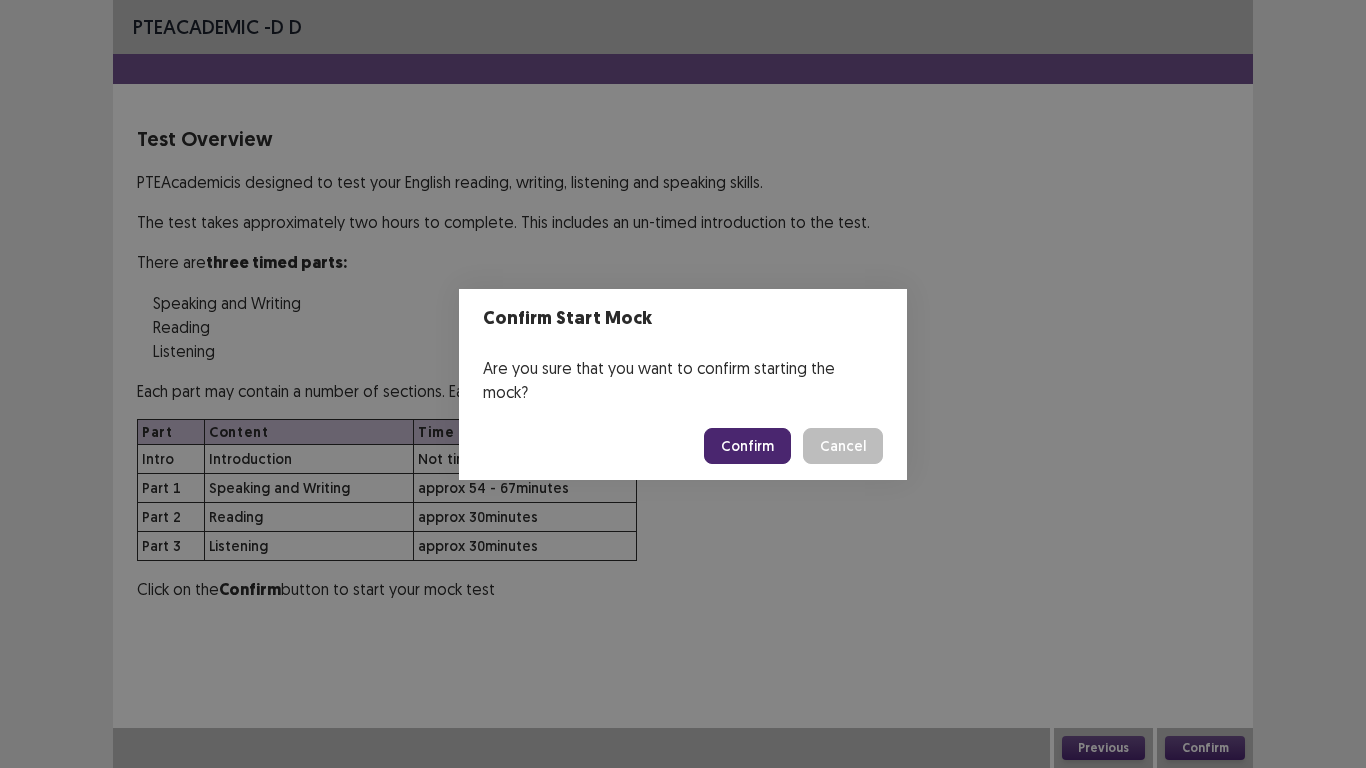 click on "Confirm" at bounding box center (747, 446) 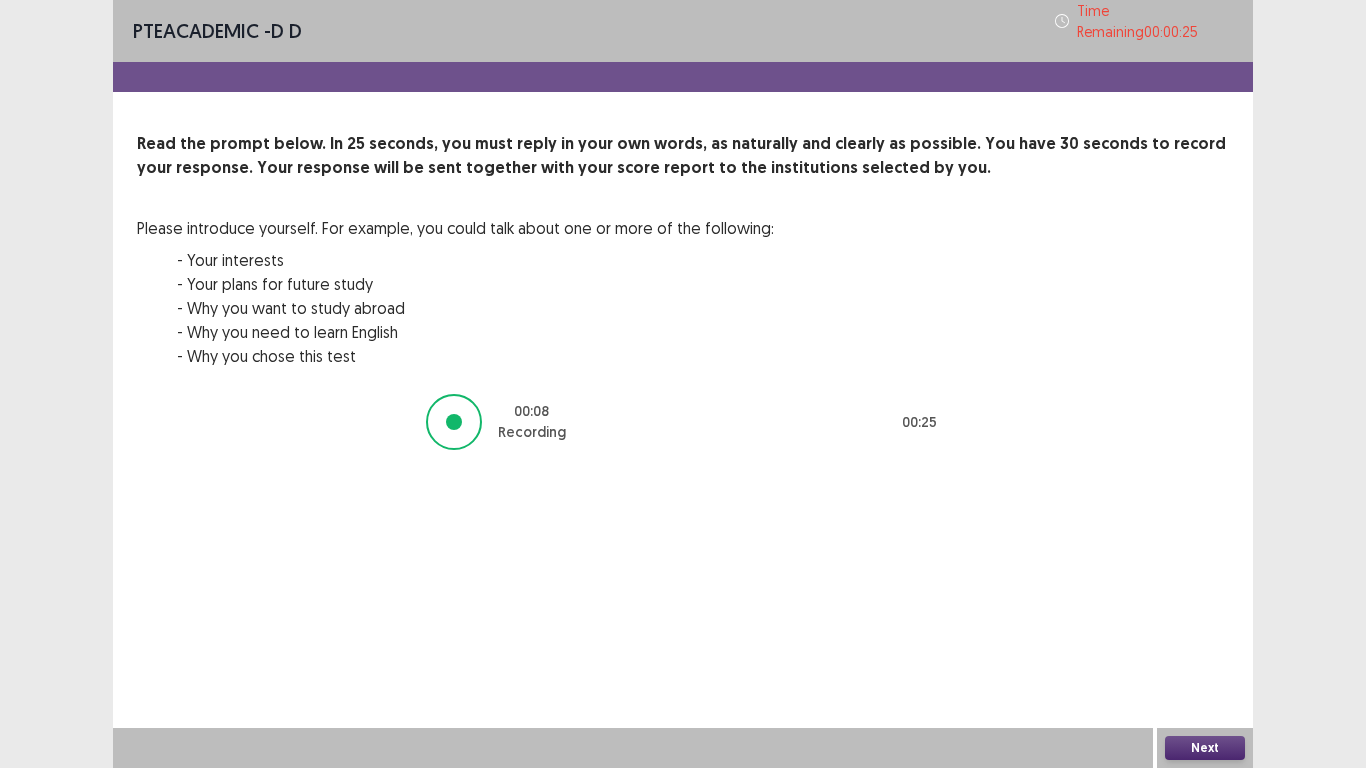 click on "Next" at bounding box center [1205, 748] 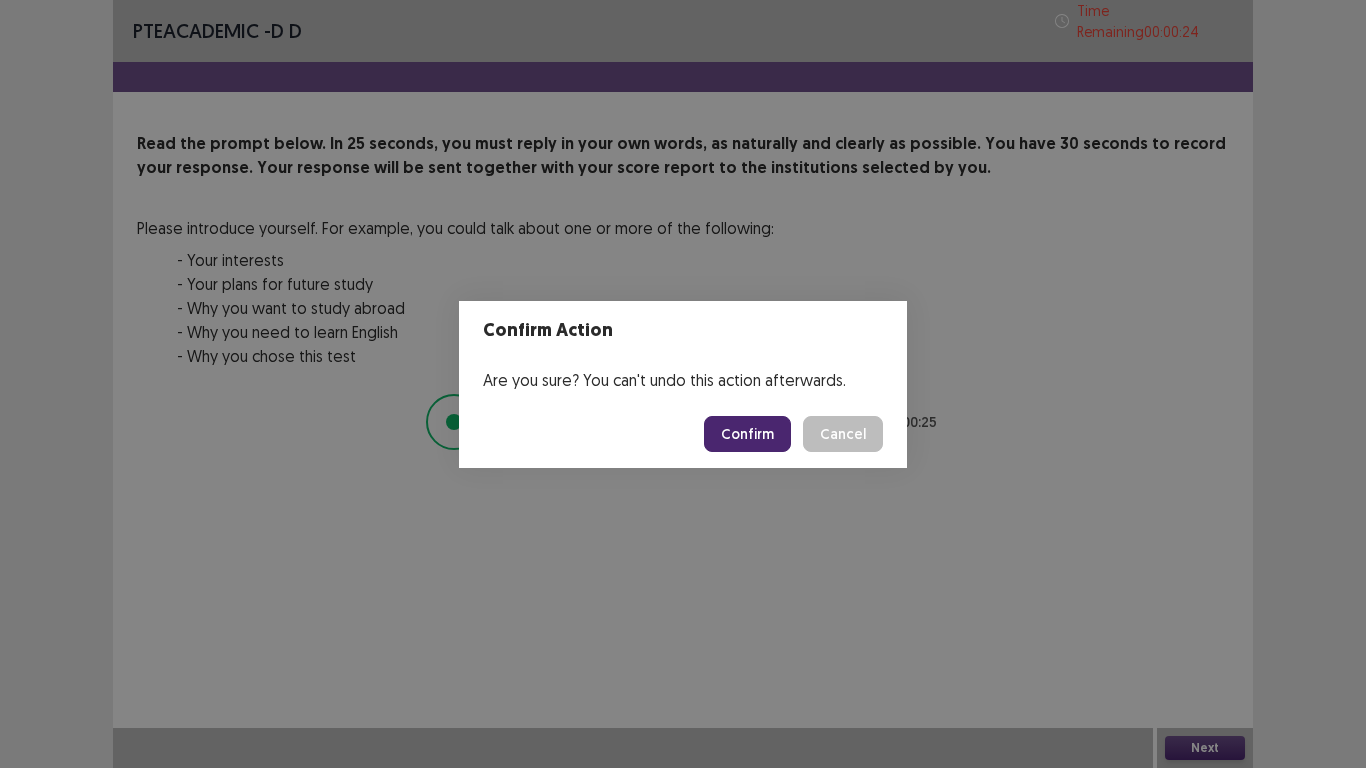 click on "Confirm" at bounding box center (747, 434) 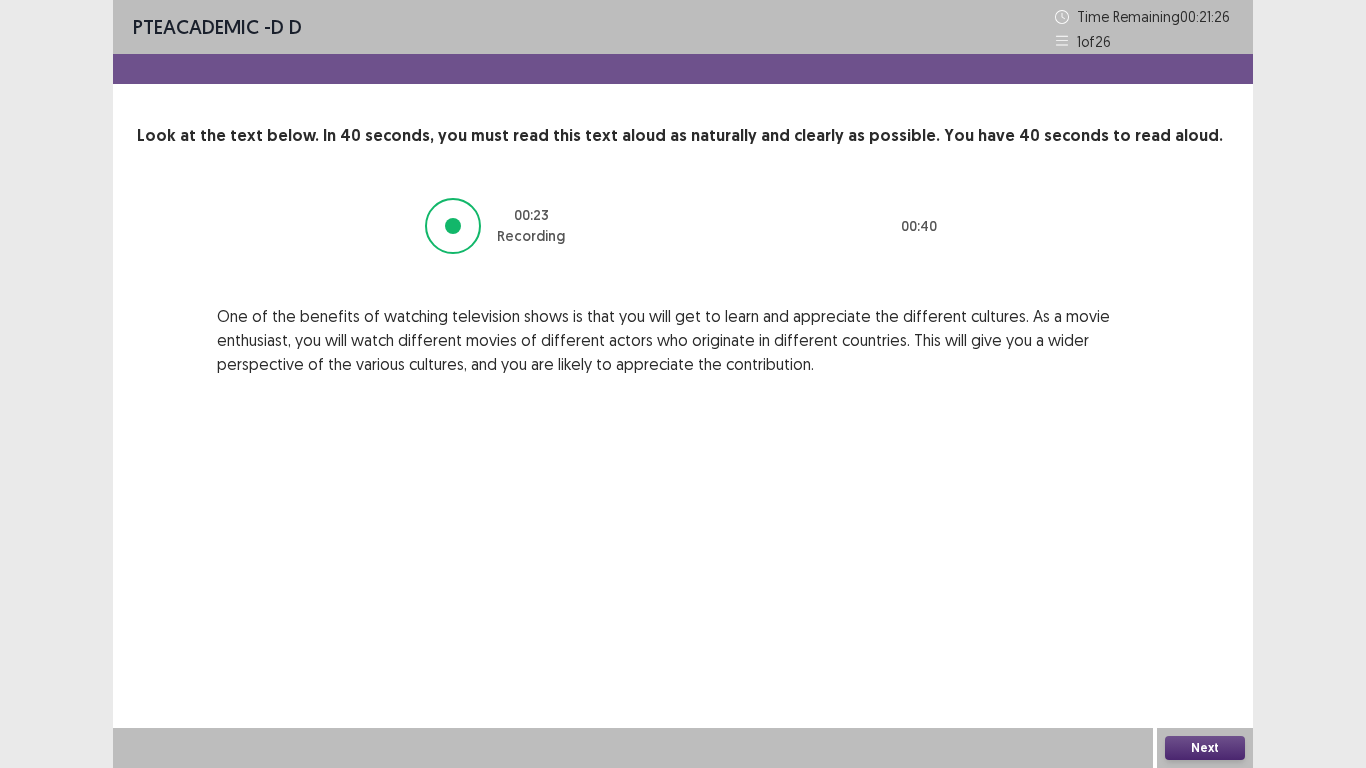 click on "Next" at bounding box center [1205, 748] 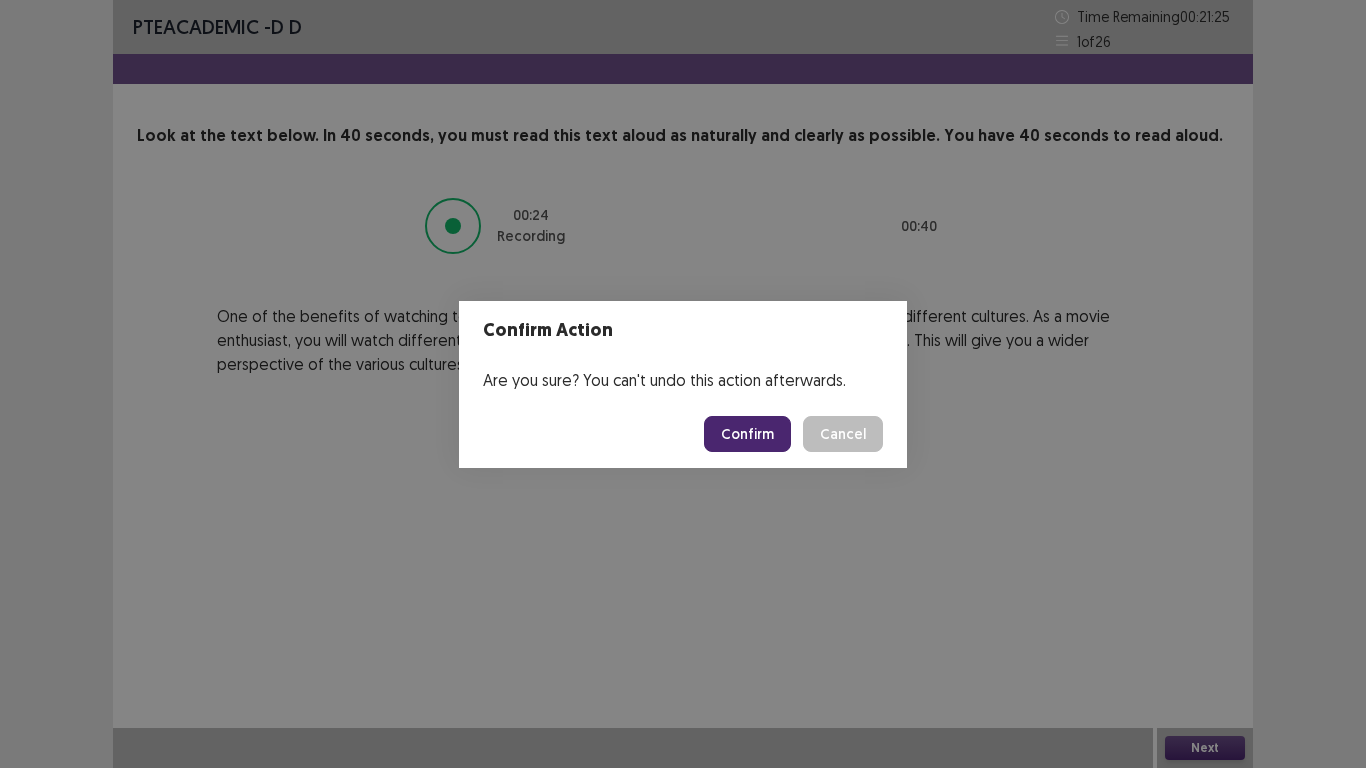 click on "Confirm" at bounding box center (747, 434) 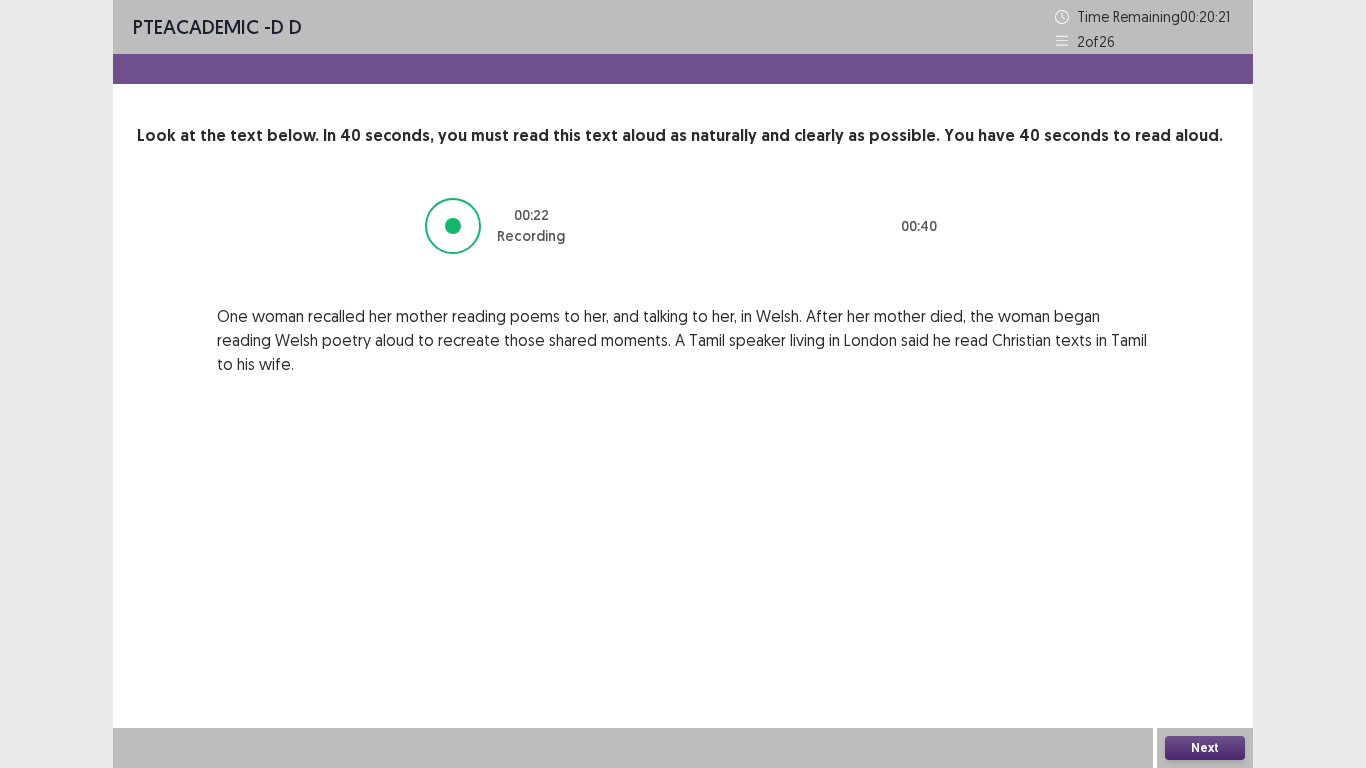 click on "Next" at bounding box center [1205, 748] 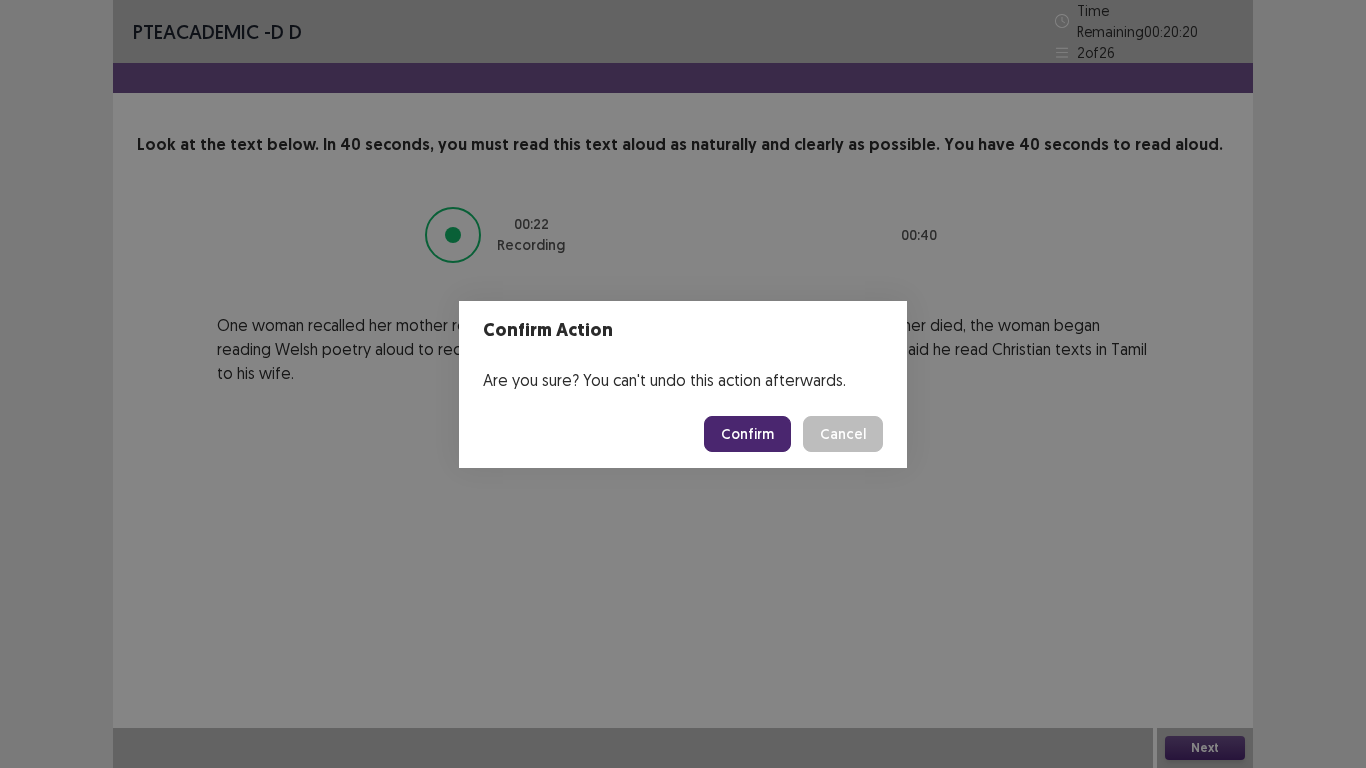 click on "Confirm" at bounding box center (747, 434) 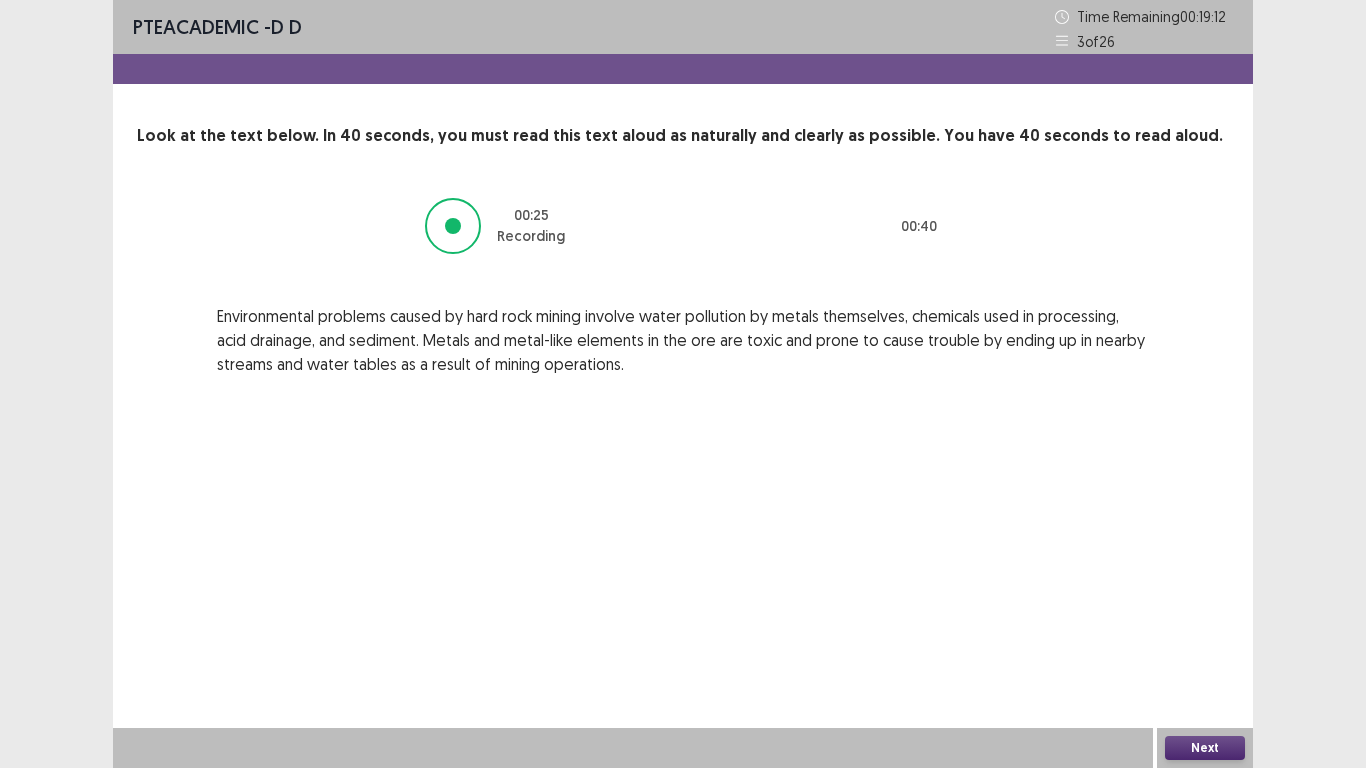 click on "Next" at bounding box center (1205, 748) 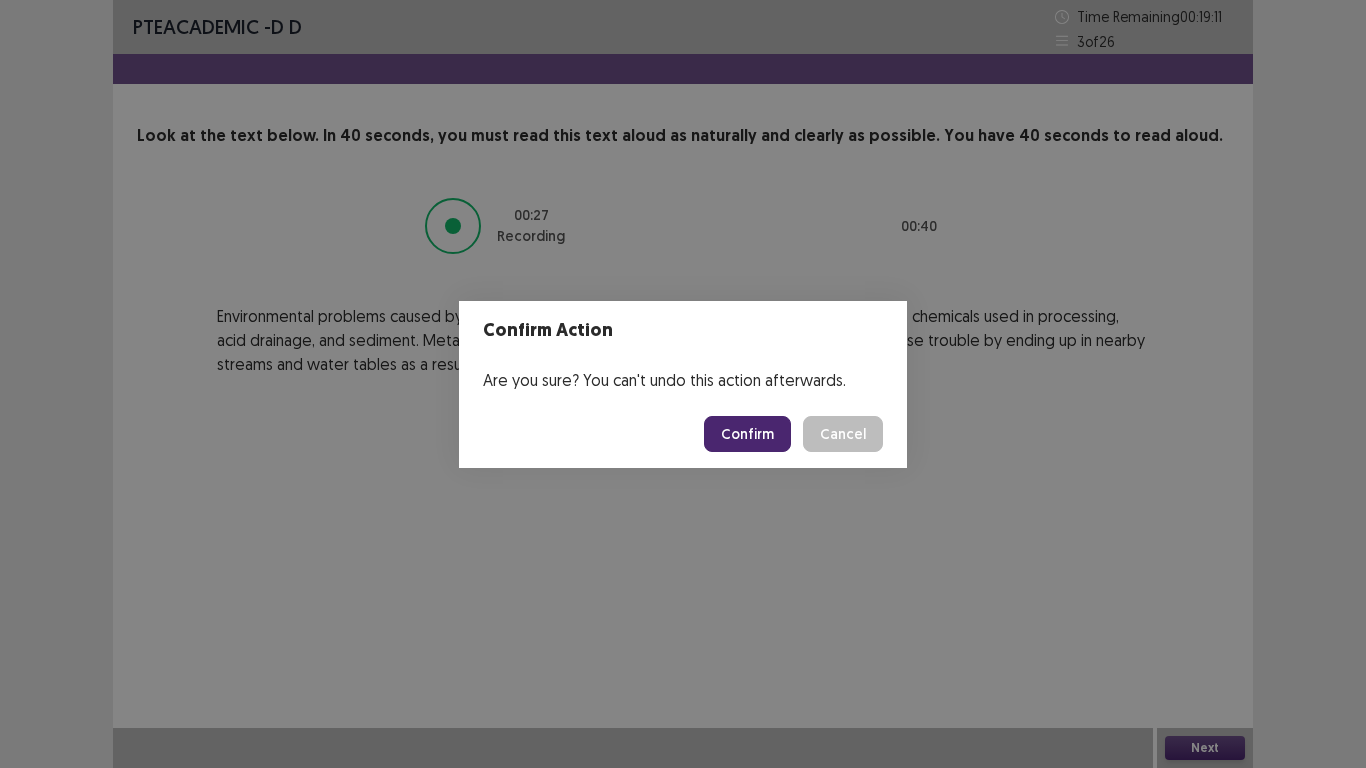 click on "Confirm" at bounding box center (747, 434) 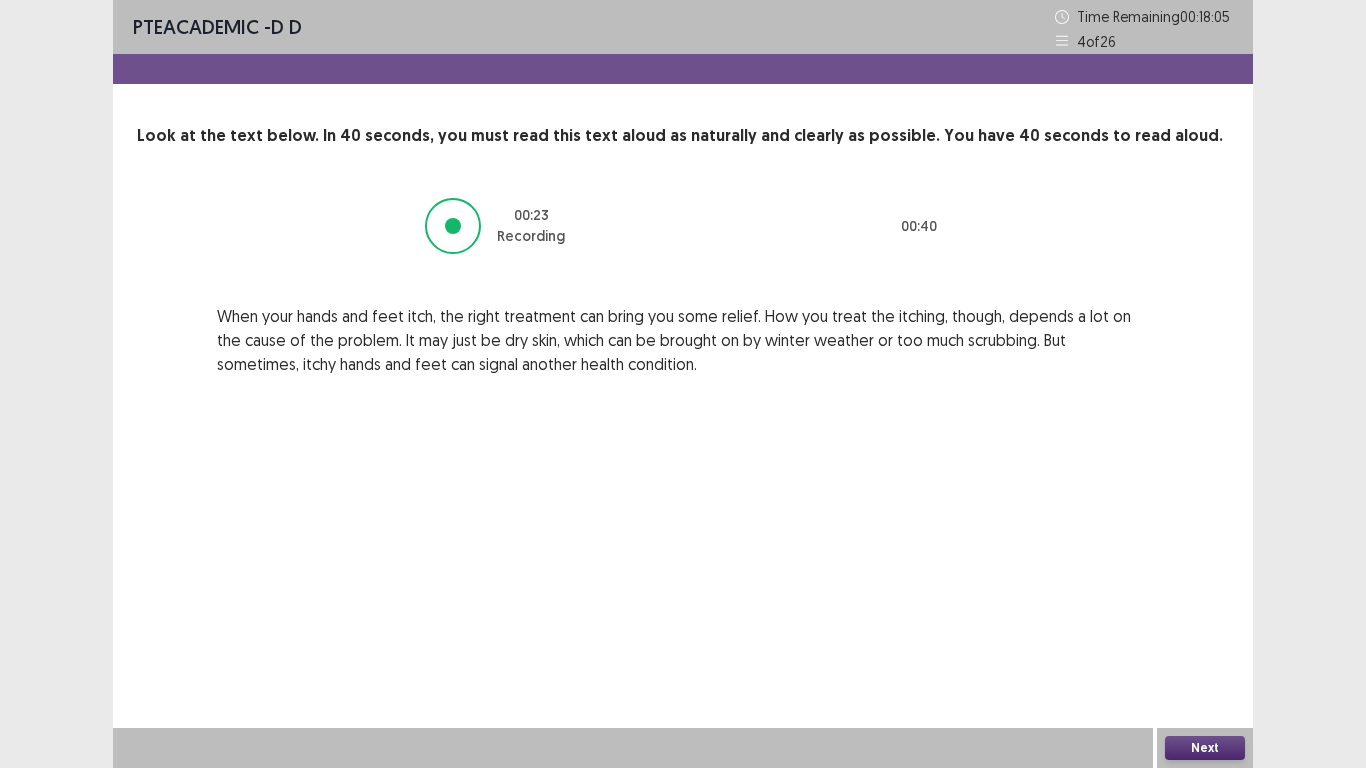 click on "Next" at bounding box center (1205, 748) 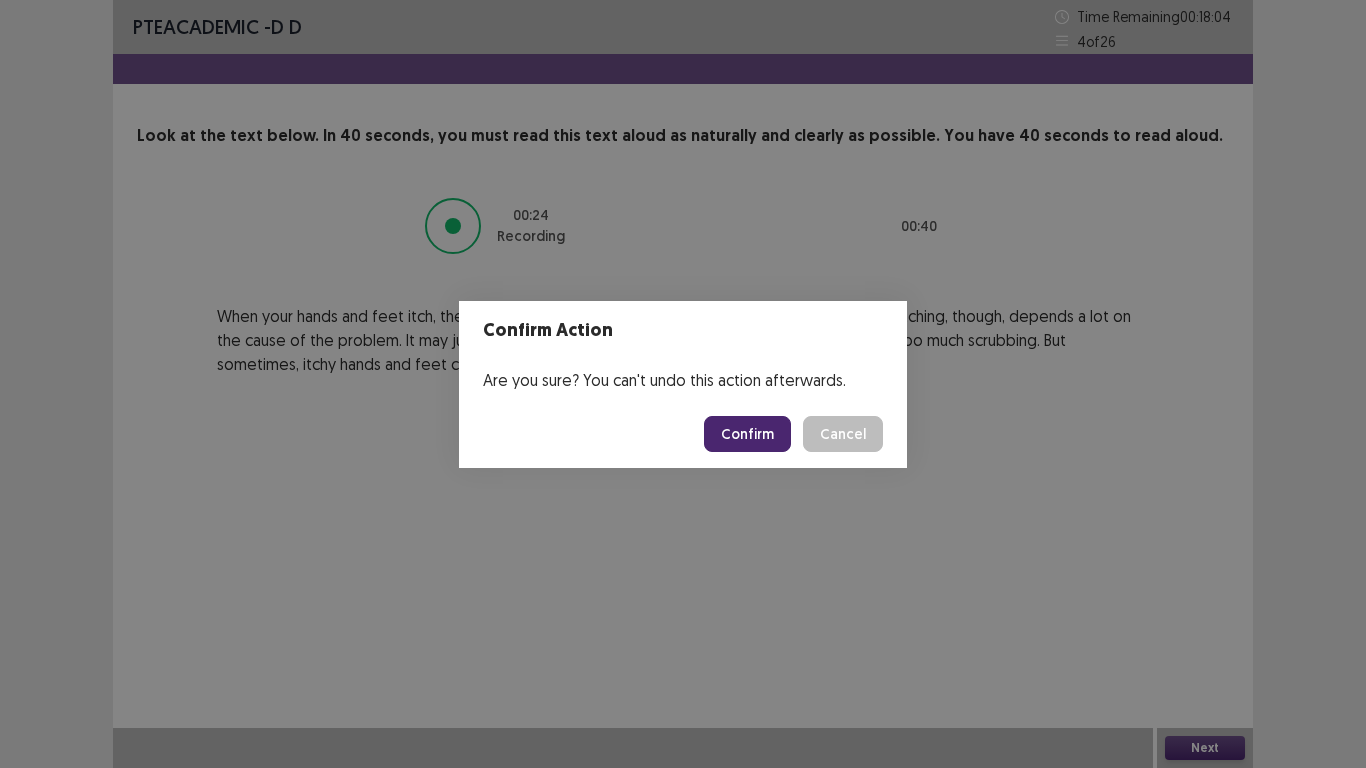 click on "Confirm" at bounding box center (747, 434) 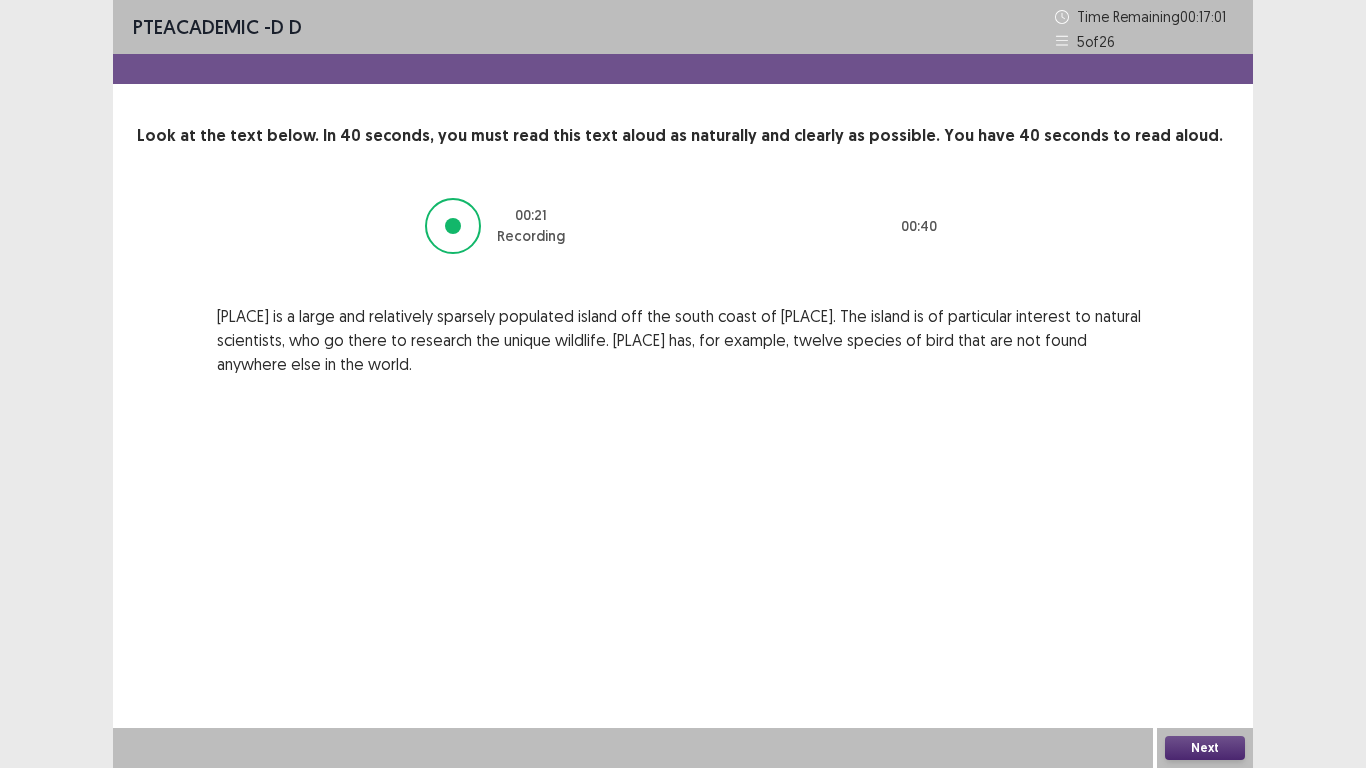 click on "Next" at bounding box center (1205, 748) 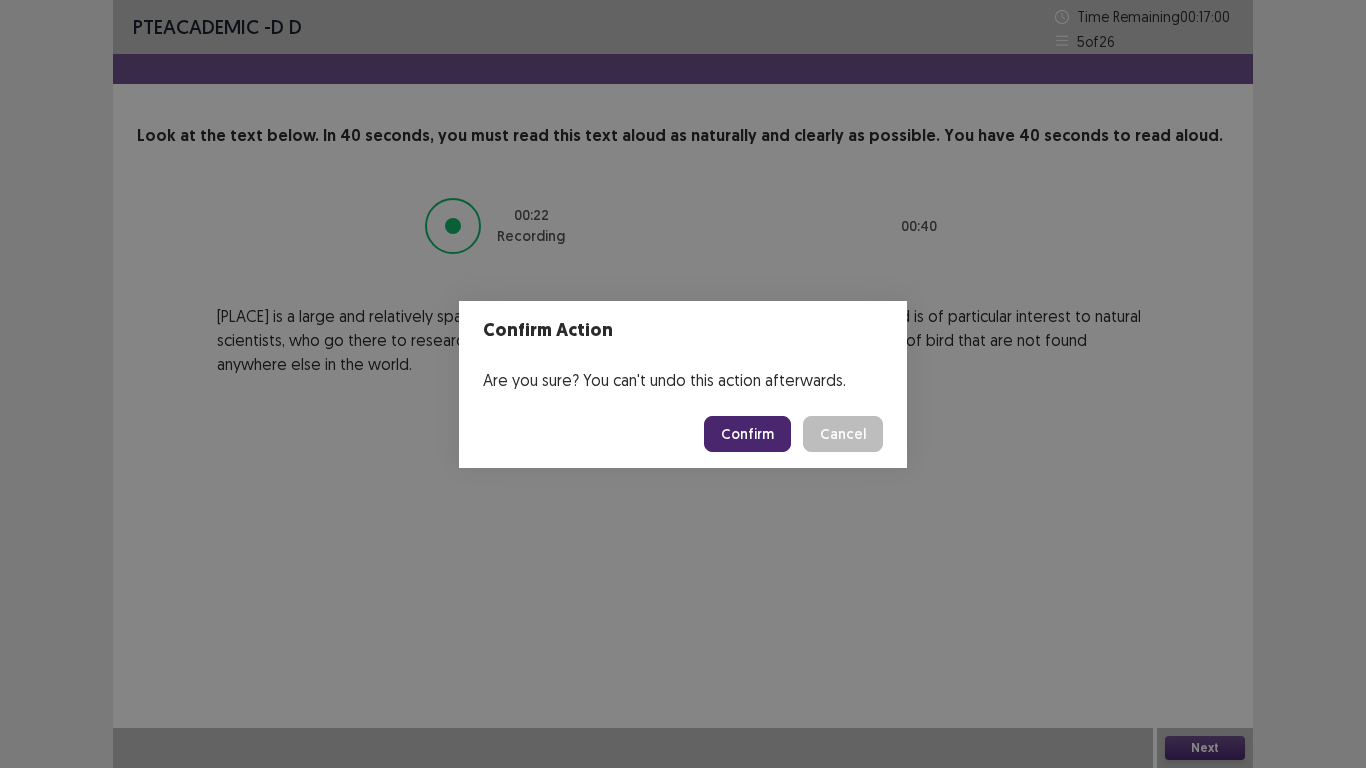 click on "Confirm" at bounding box center [747, 434] 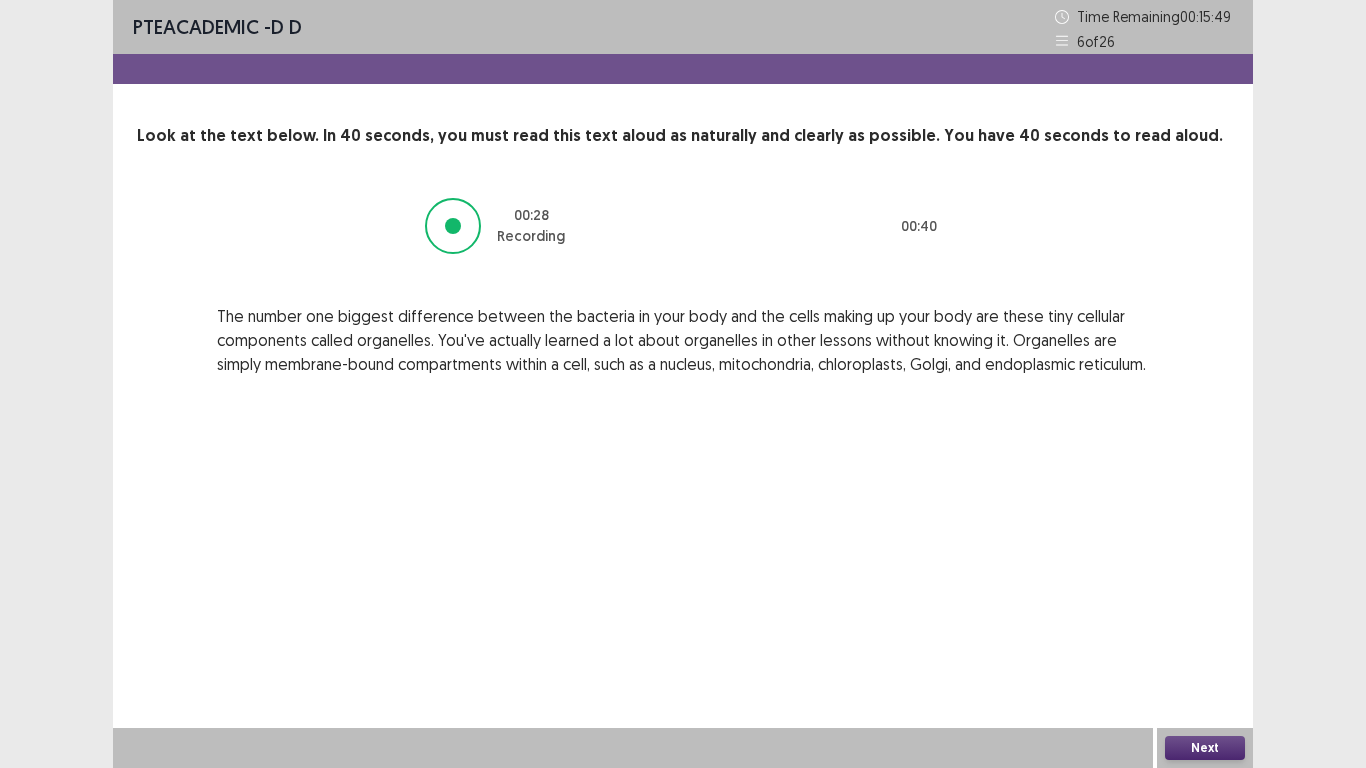 click on "Next" at bounding box center [1205, 748] 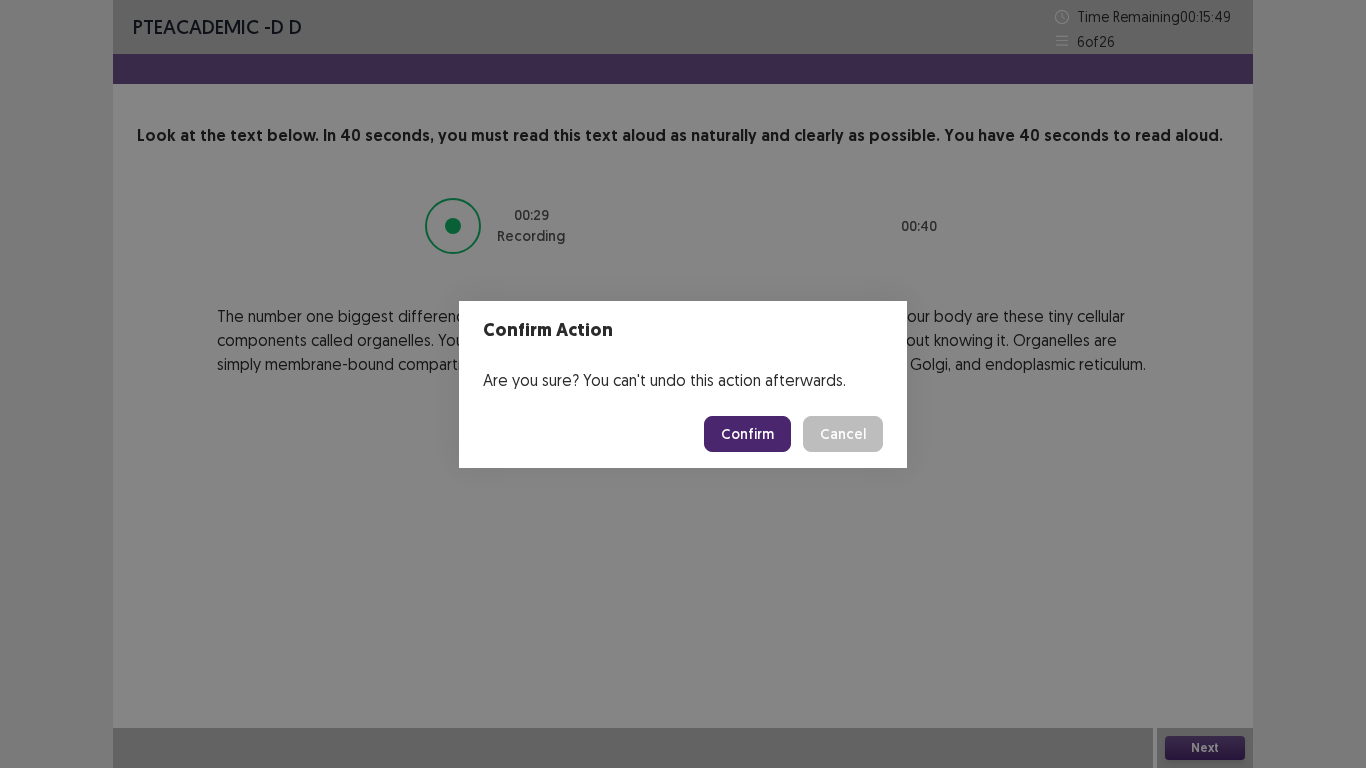 click on "Confirm" at bounding box center [747, 434] 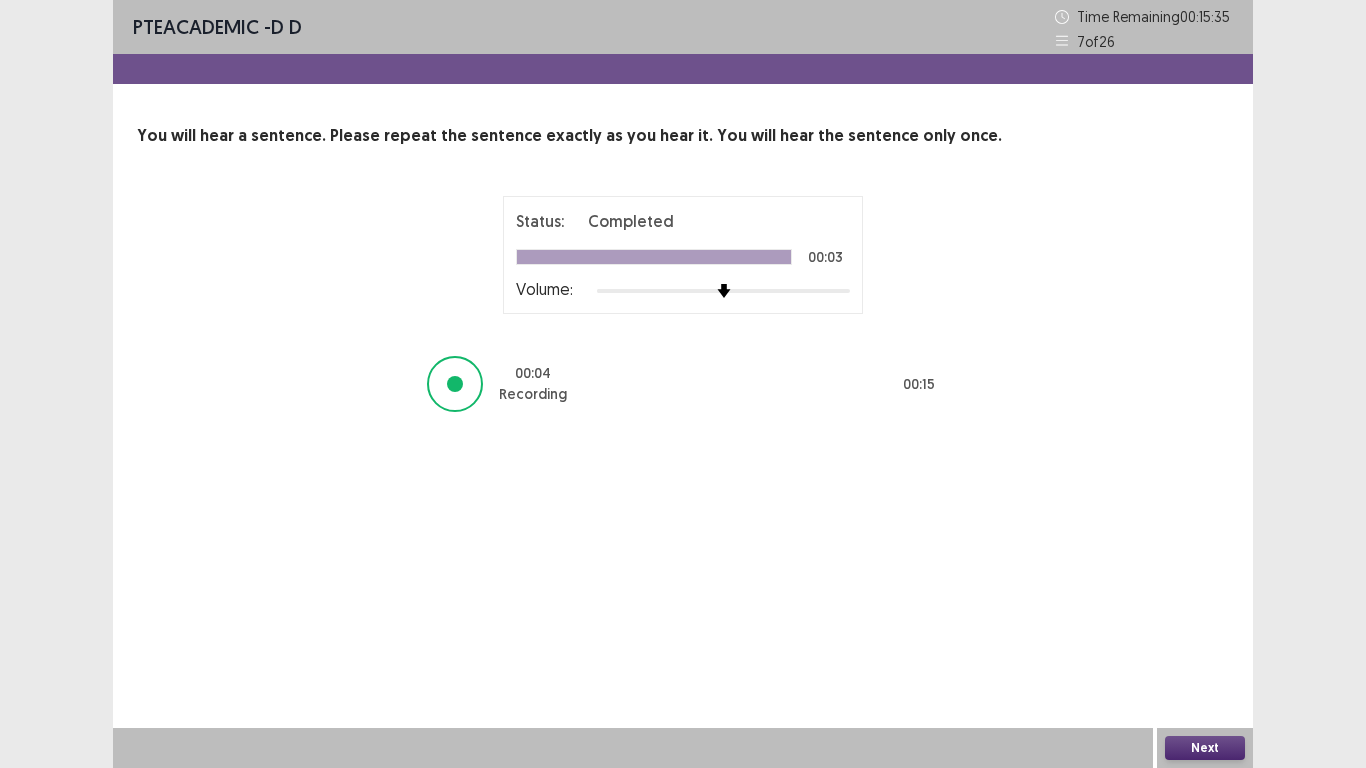 click on "Next" at bounding box center (1205, 748) 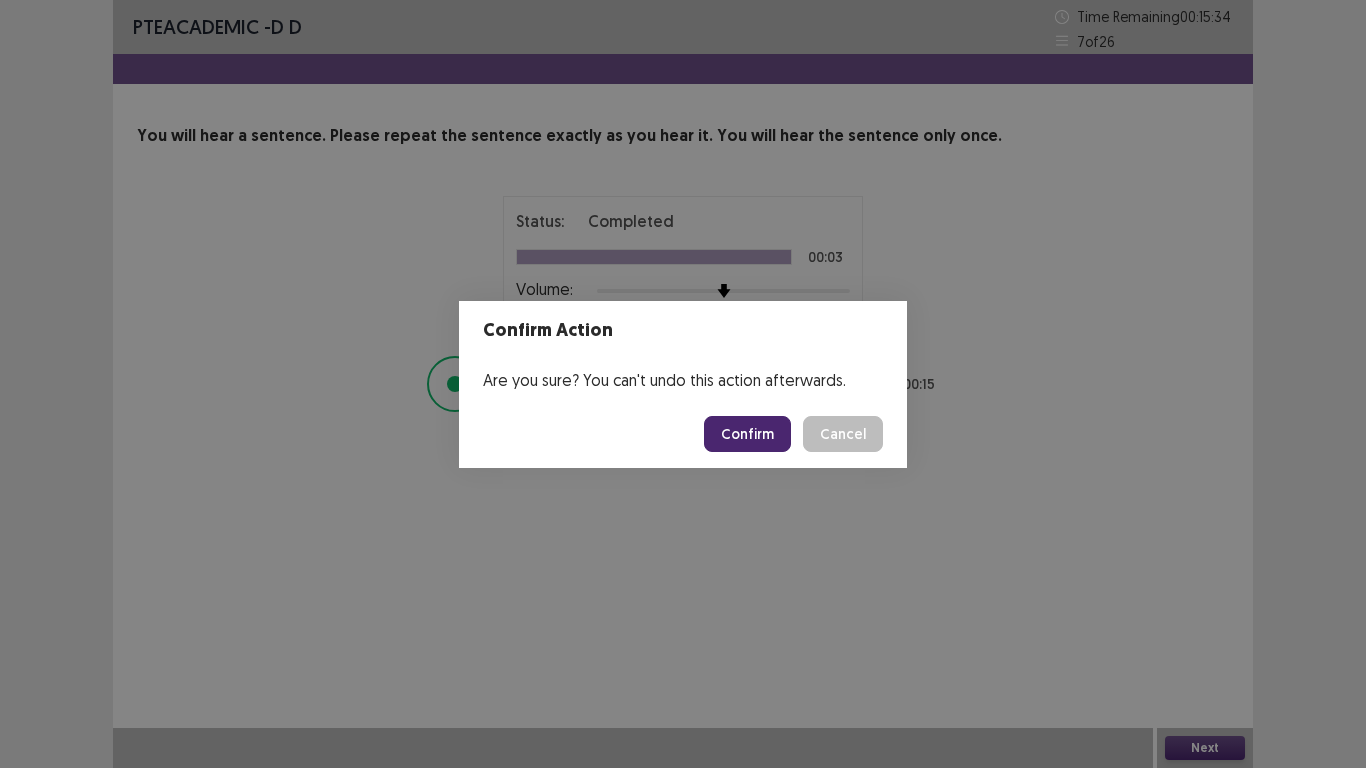 click on "Confirm" at bounding box center [747, 434] 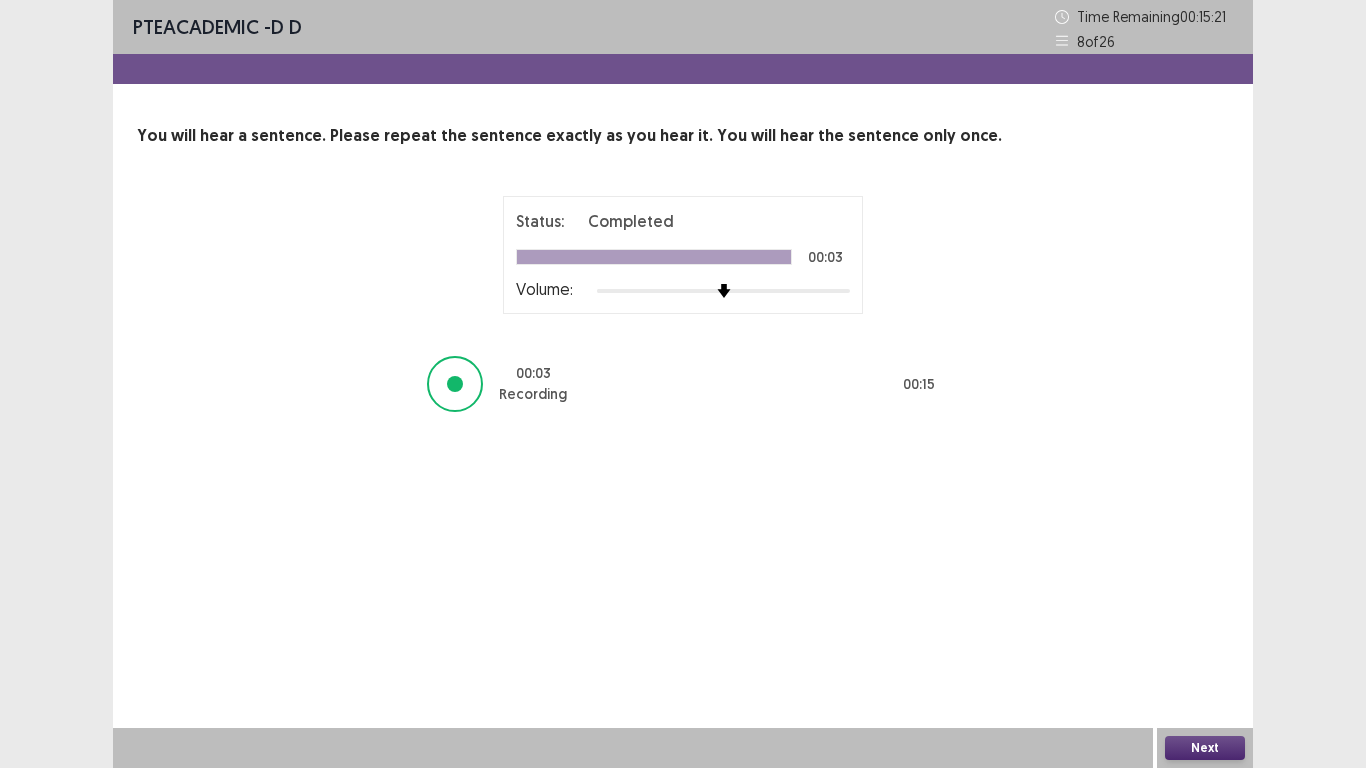 click on "Next" at bounding box center (1205, 748) 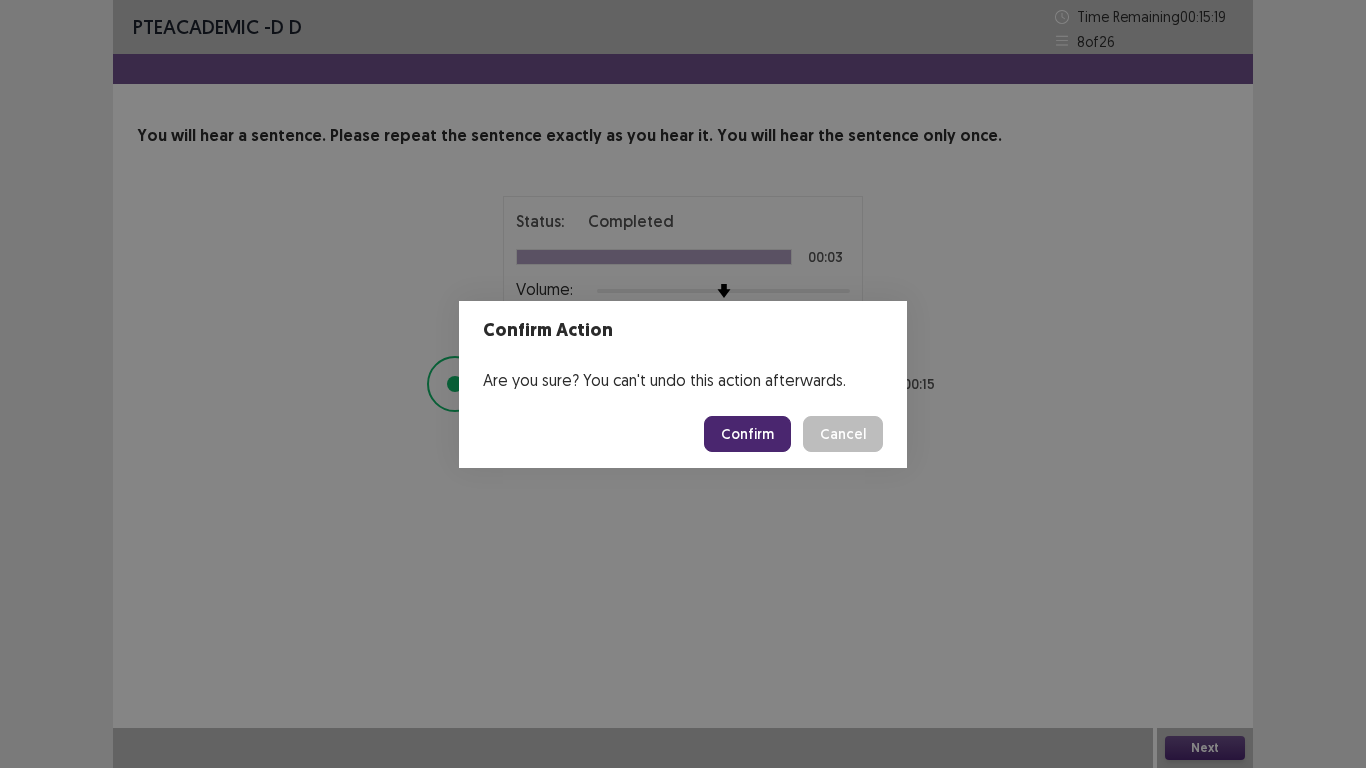 click on "Confirm" at bounding box center [747, 434] 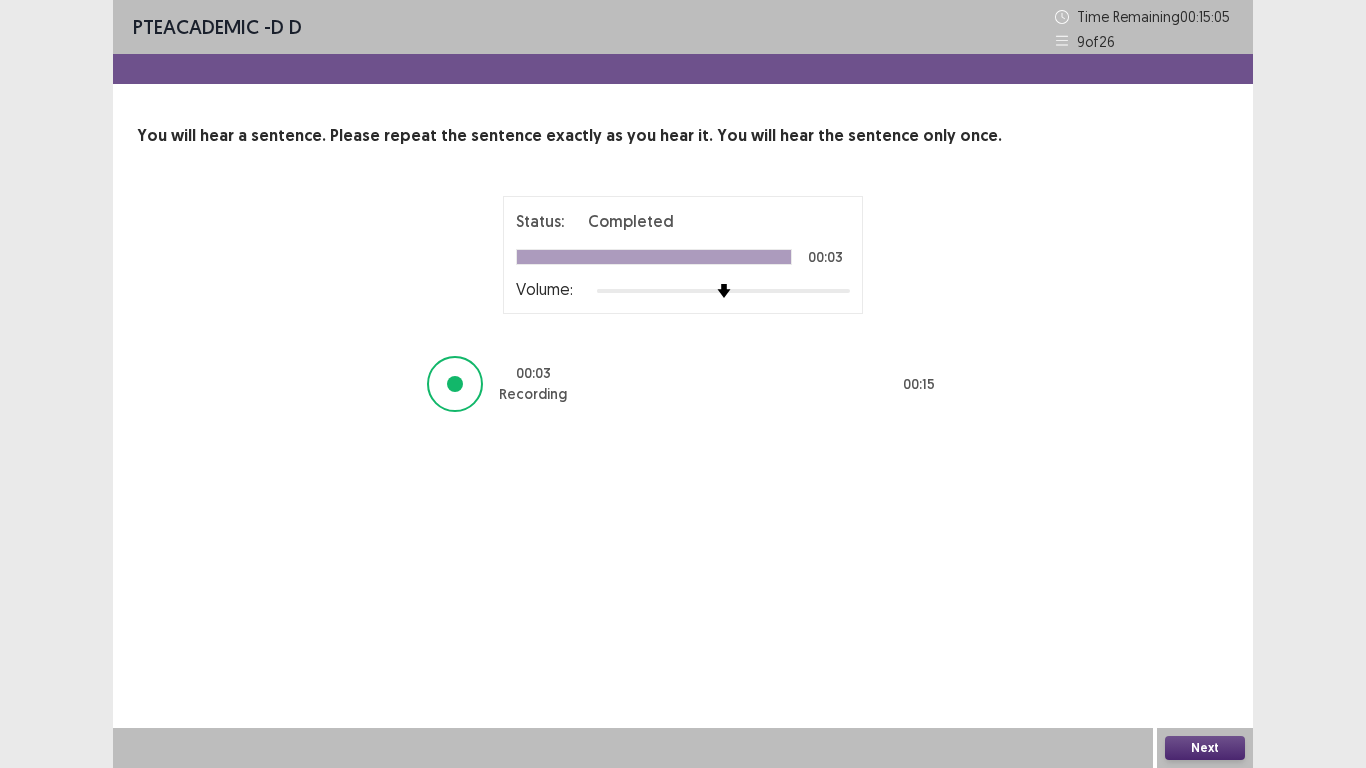 click on "Next" at bounding box center (1205, 748) 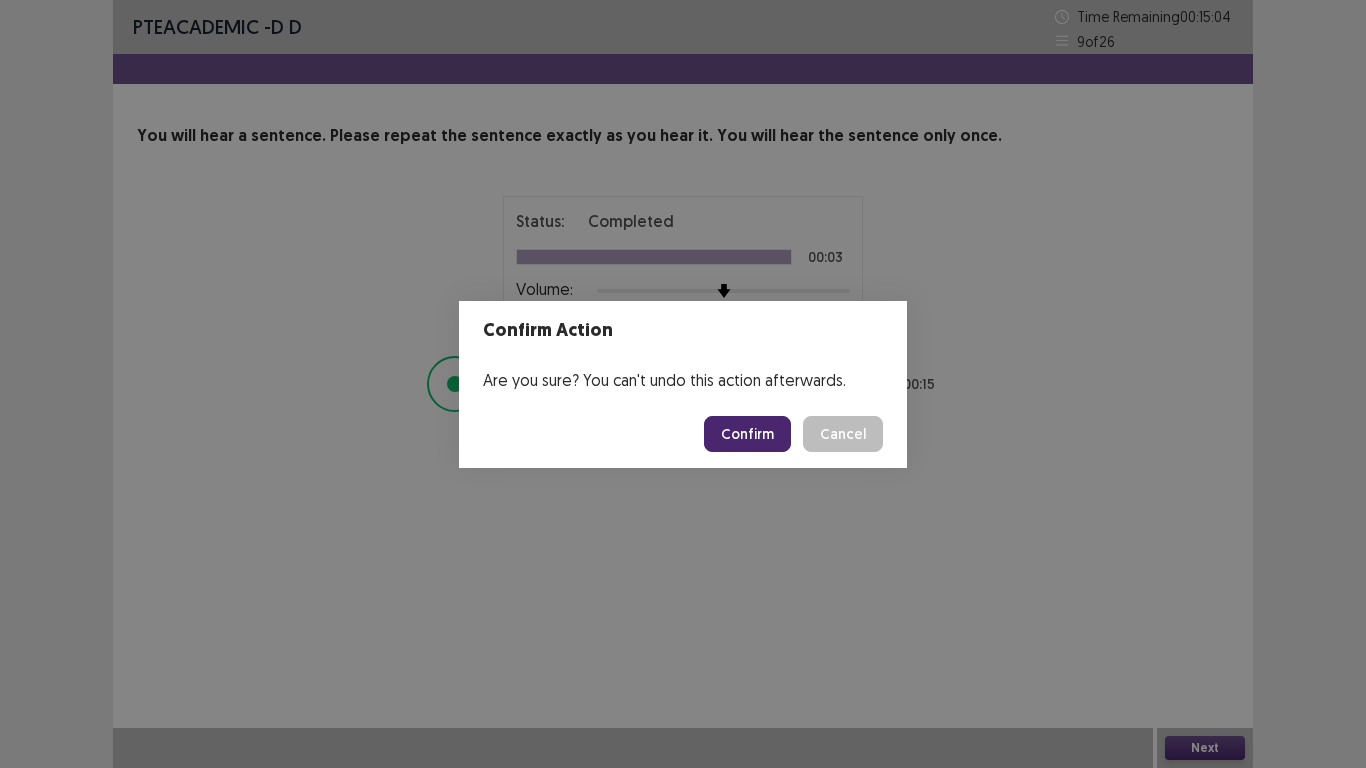 click on "Confirm" at bounding box center [747, 434] 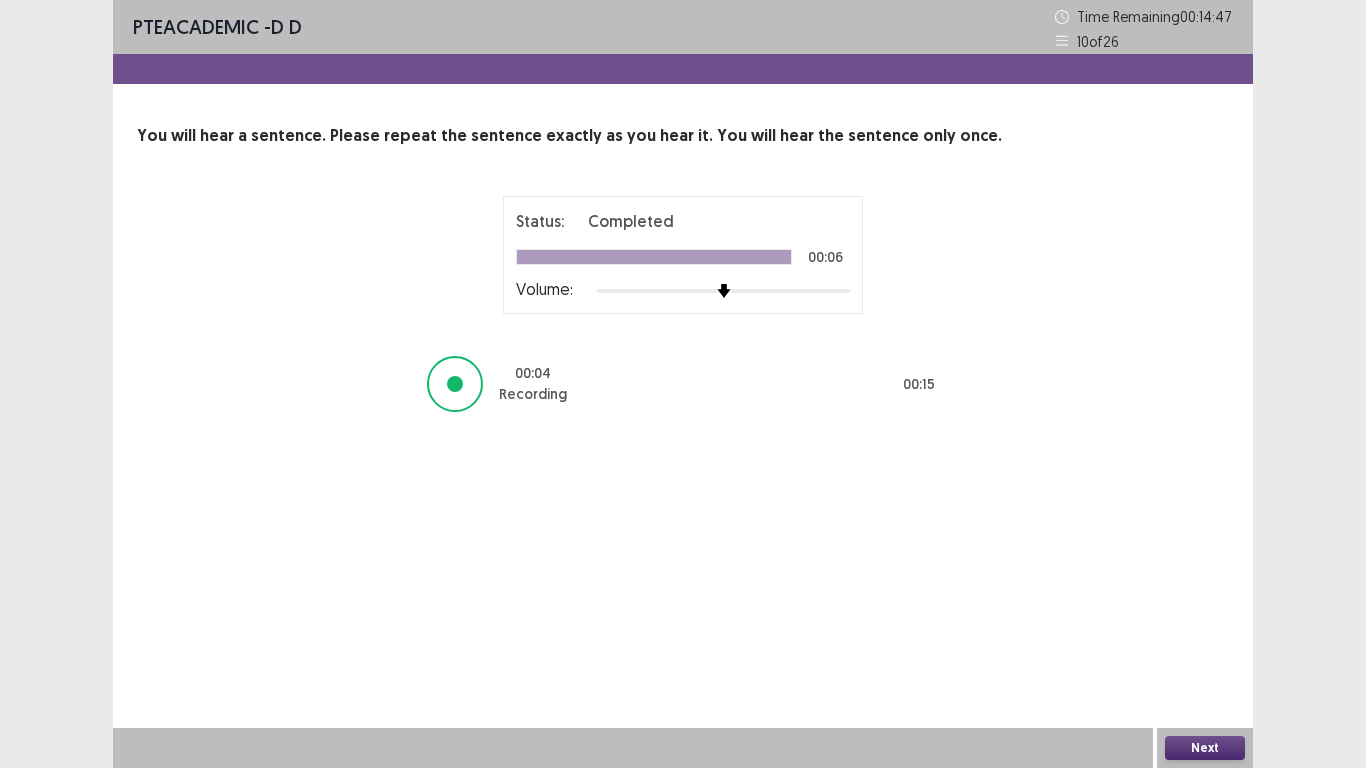 click on "Next" at bounding box center (1205, 748) 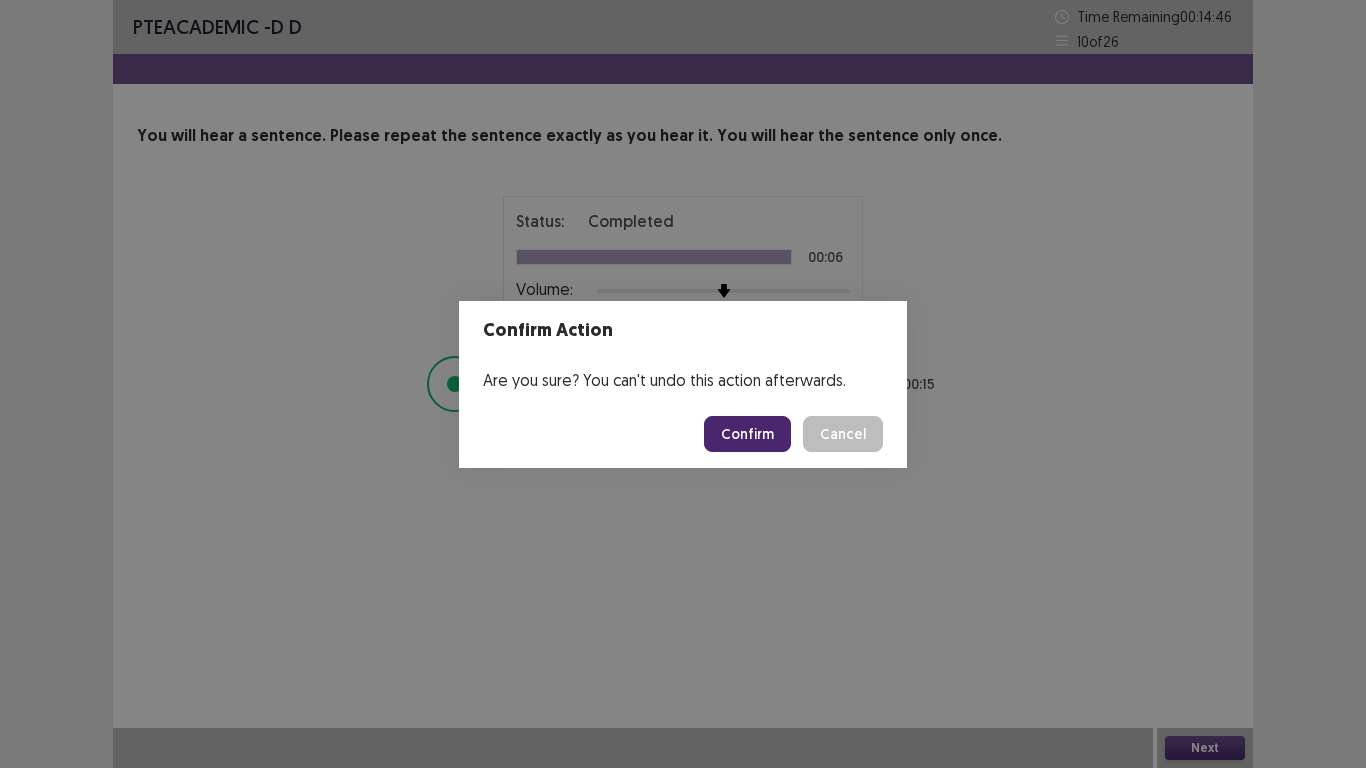 click on "Confirm" at bounding box center [747, 434] 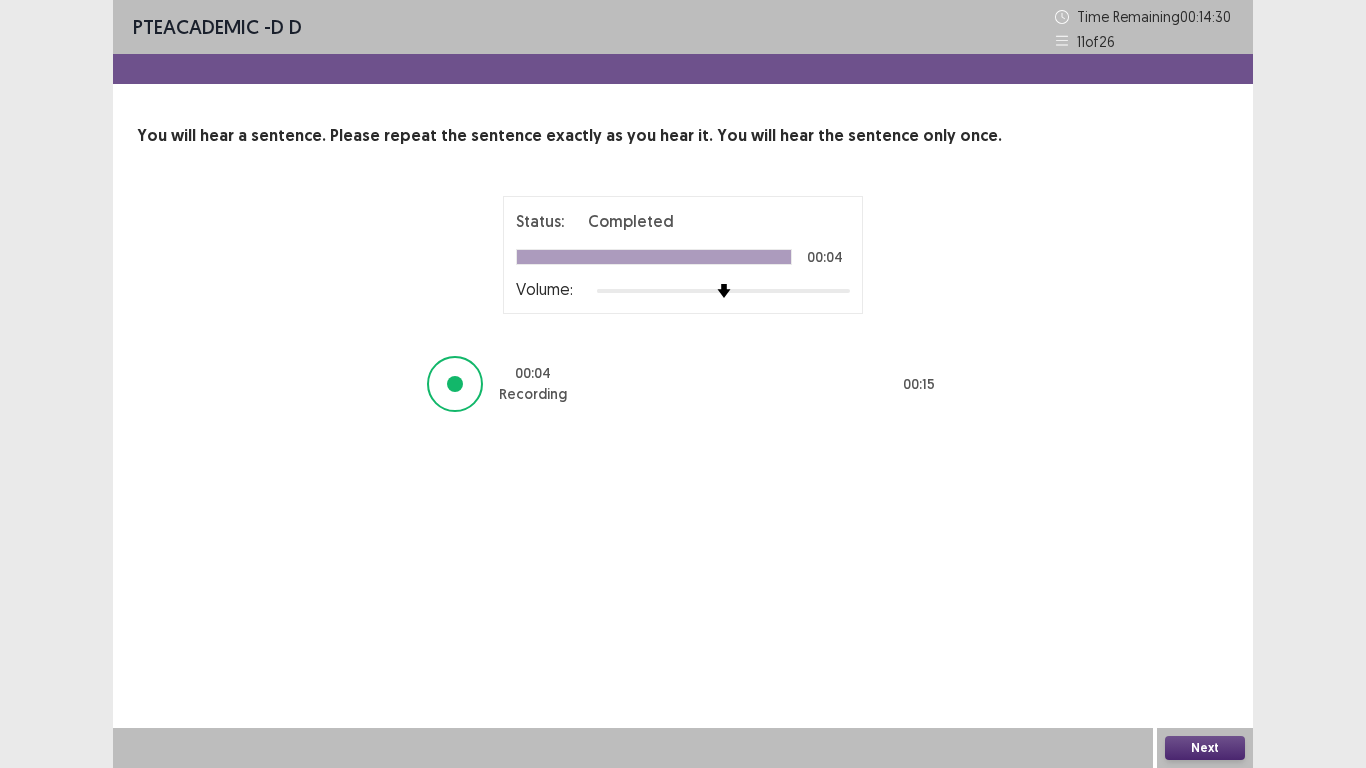 click on "Next" at bounding box center (1205, 748) 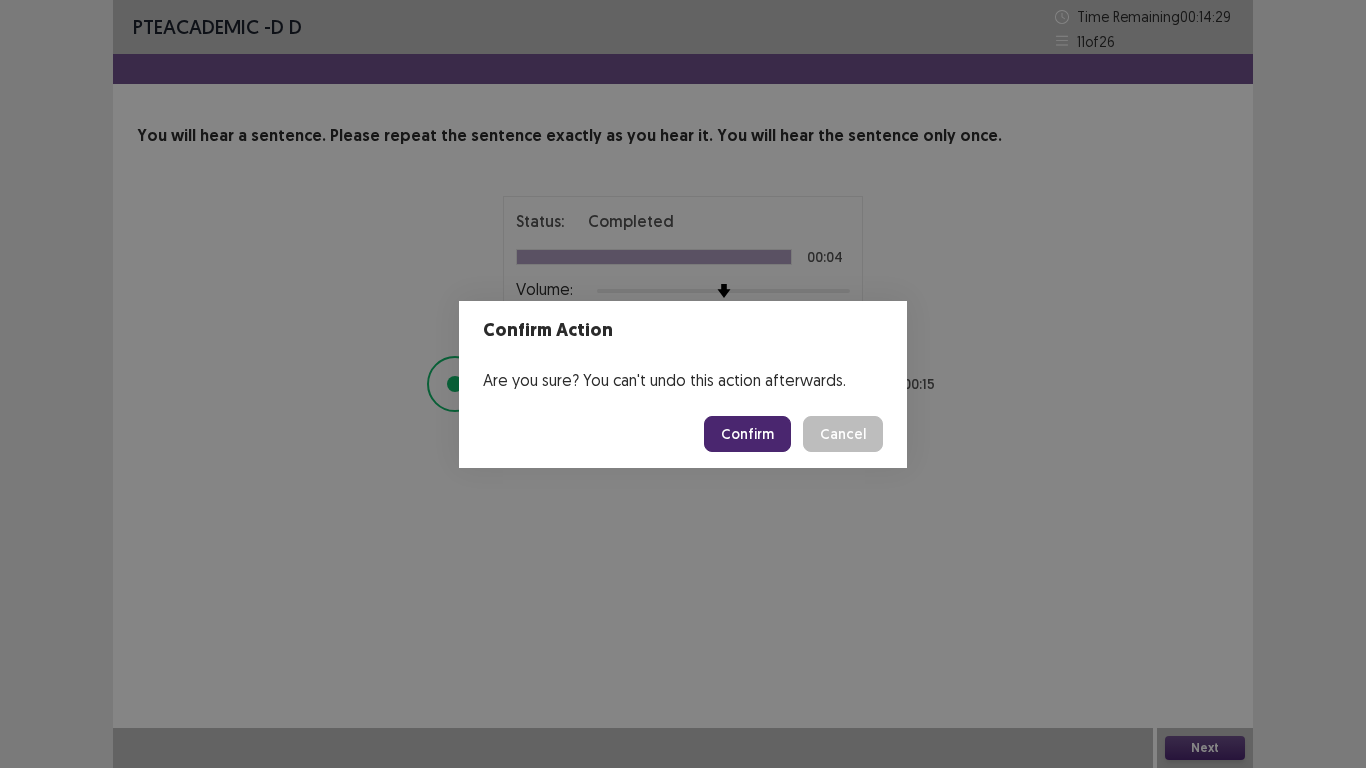 click on "Confirm" at bounding box center (747, 434) 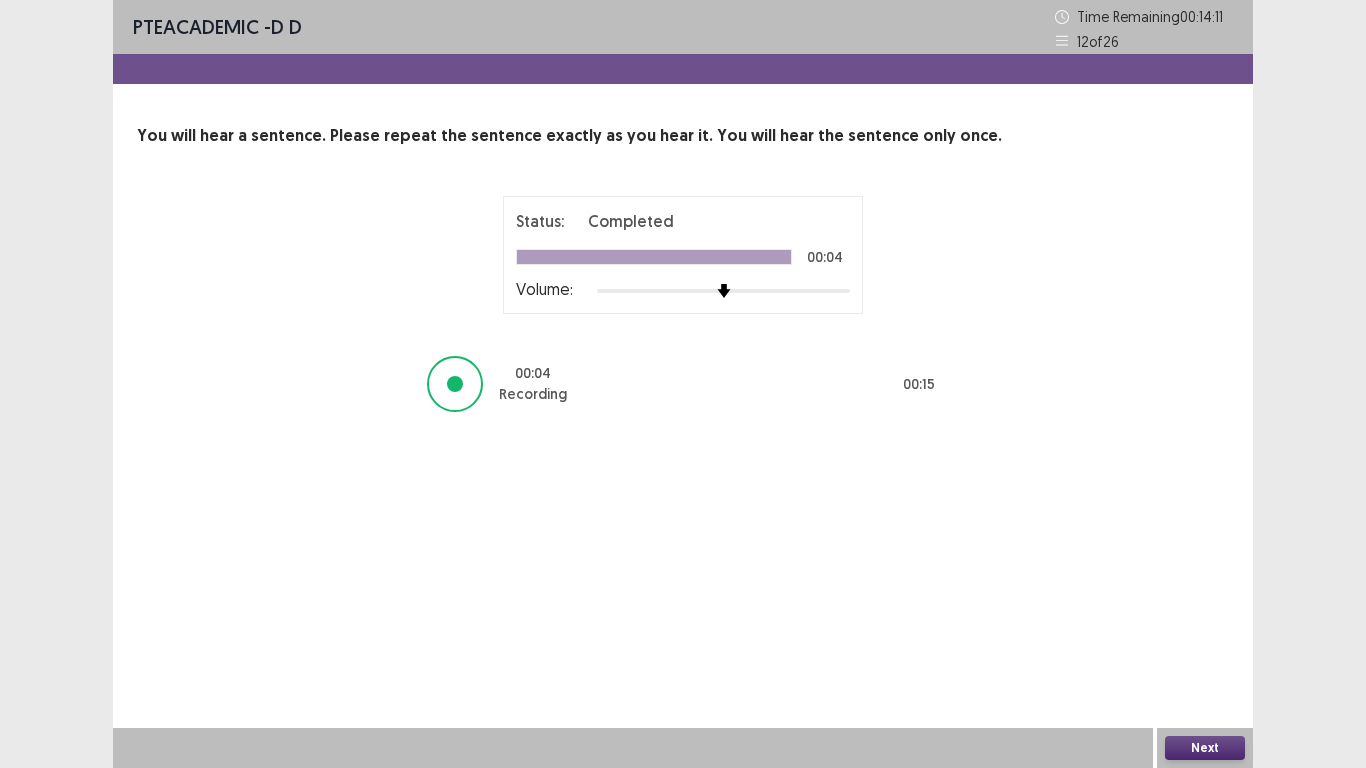 click on "Next" at bounding box center [1205, 748] 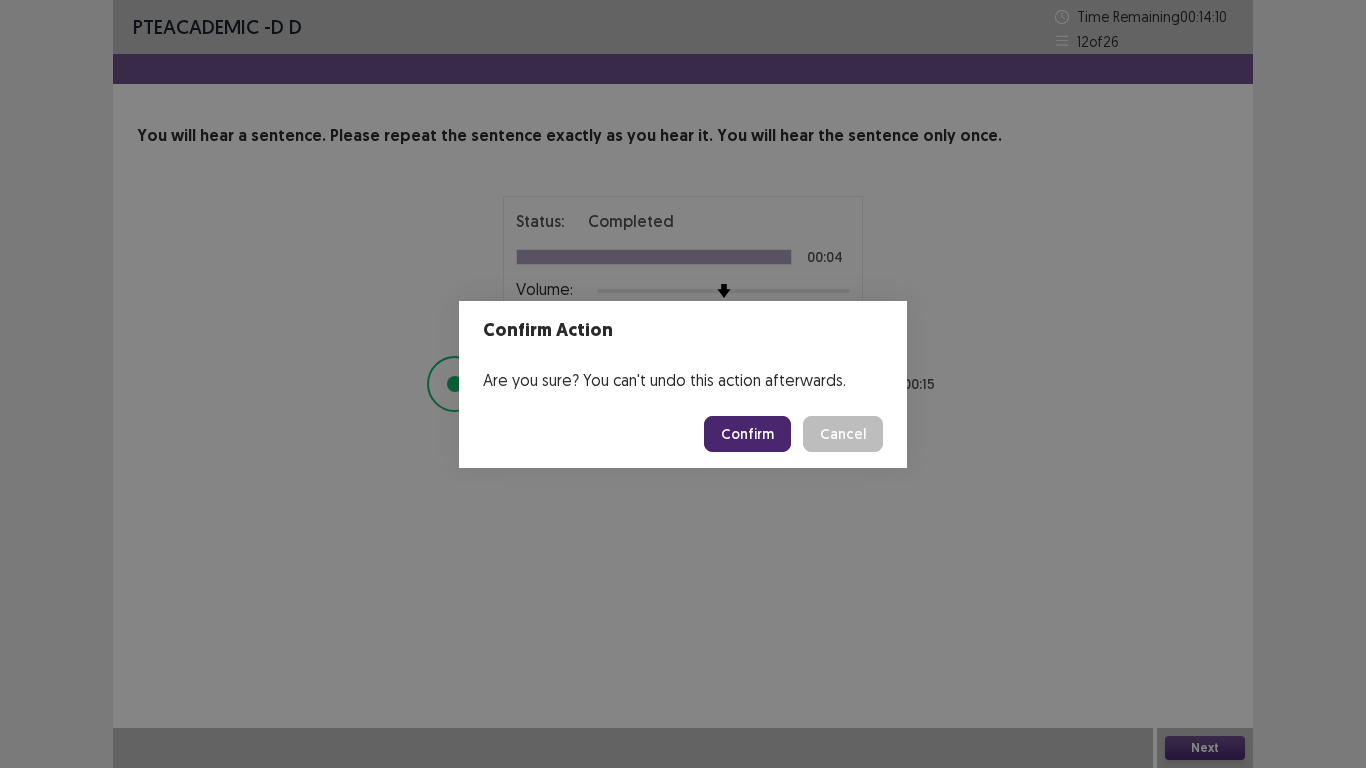 click on "Confirm" at bounding box center [747, 434] 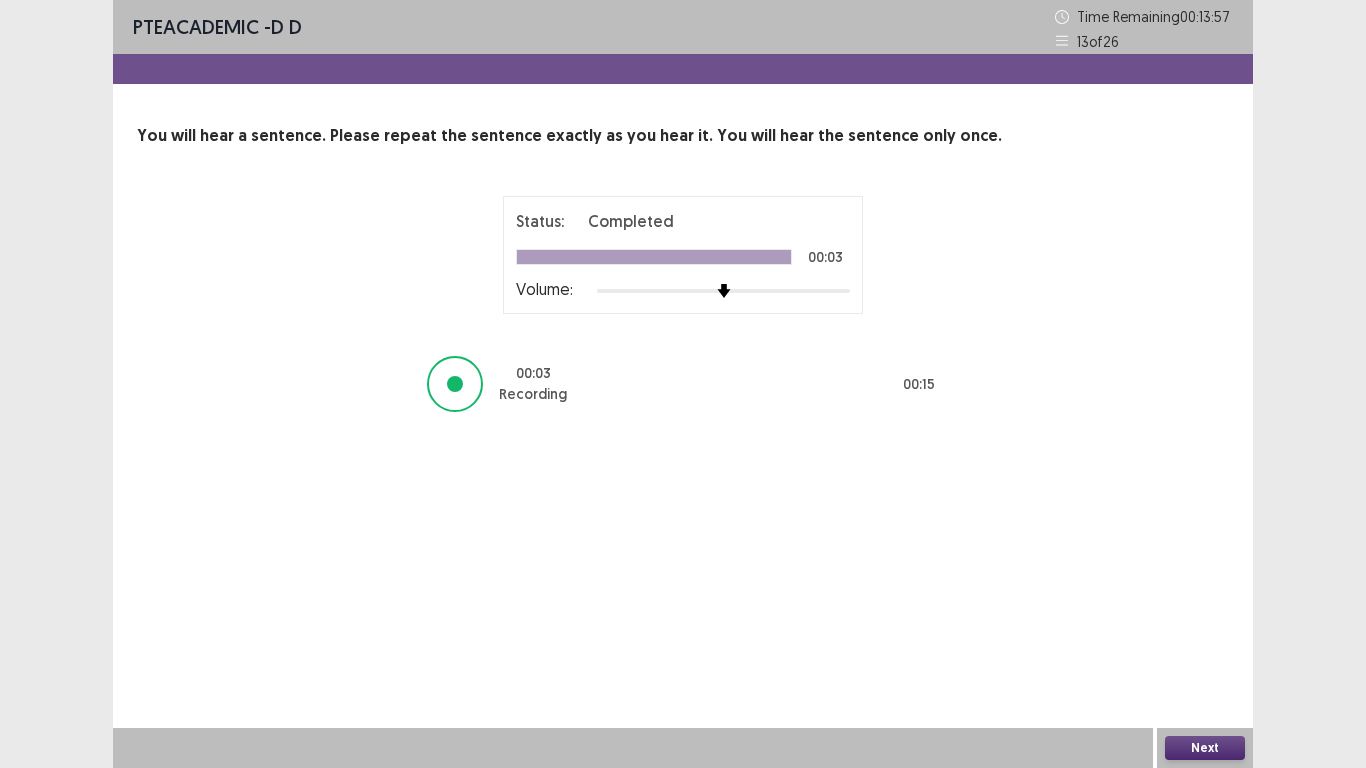 click on "Next" at bounding box center (1205, 748) 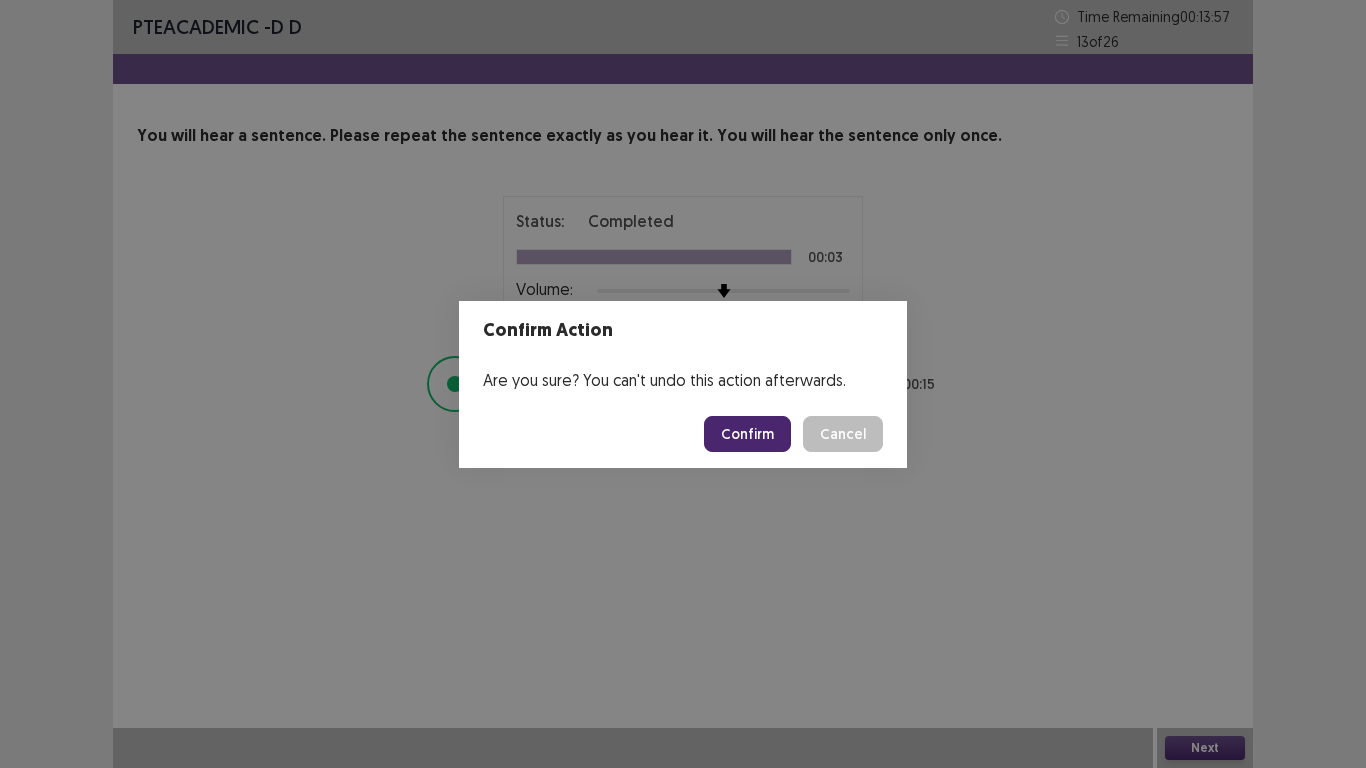 click on "Confirm" at bounding box center [747, 434] 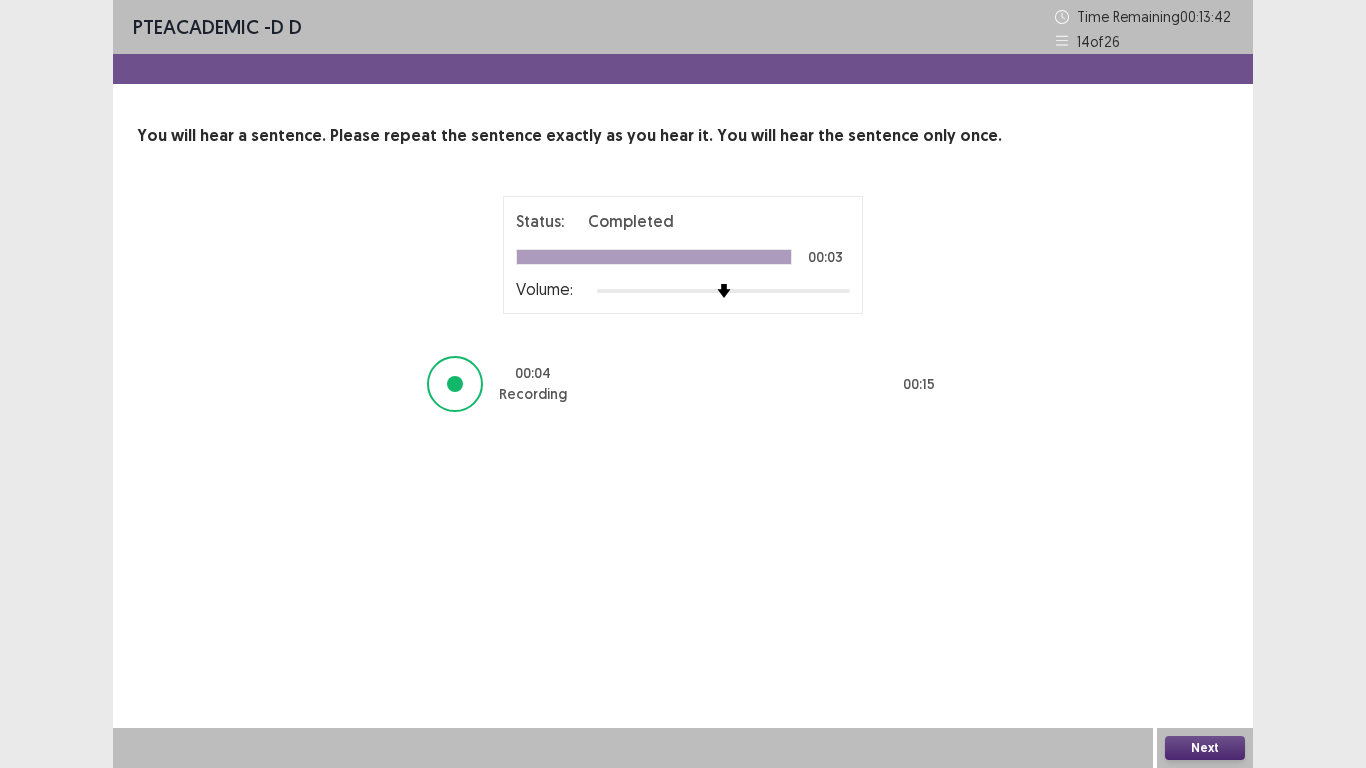 click on "Next" at bounding box center (1205, 748) 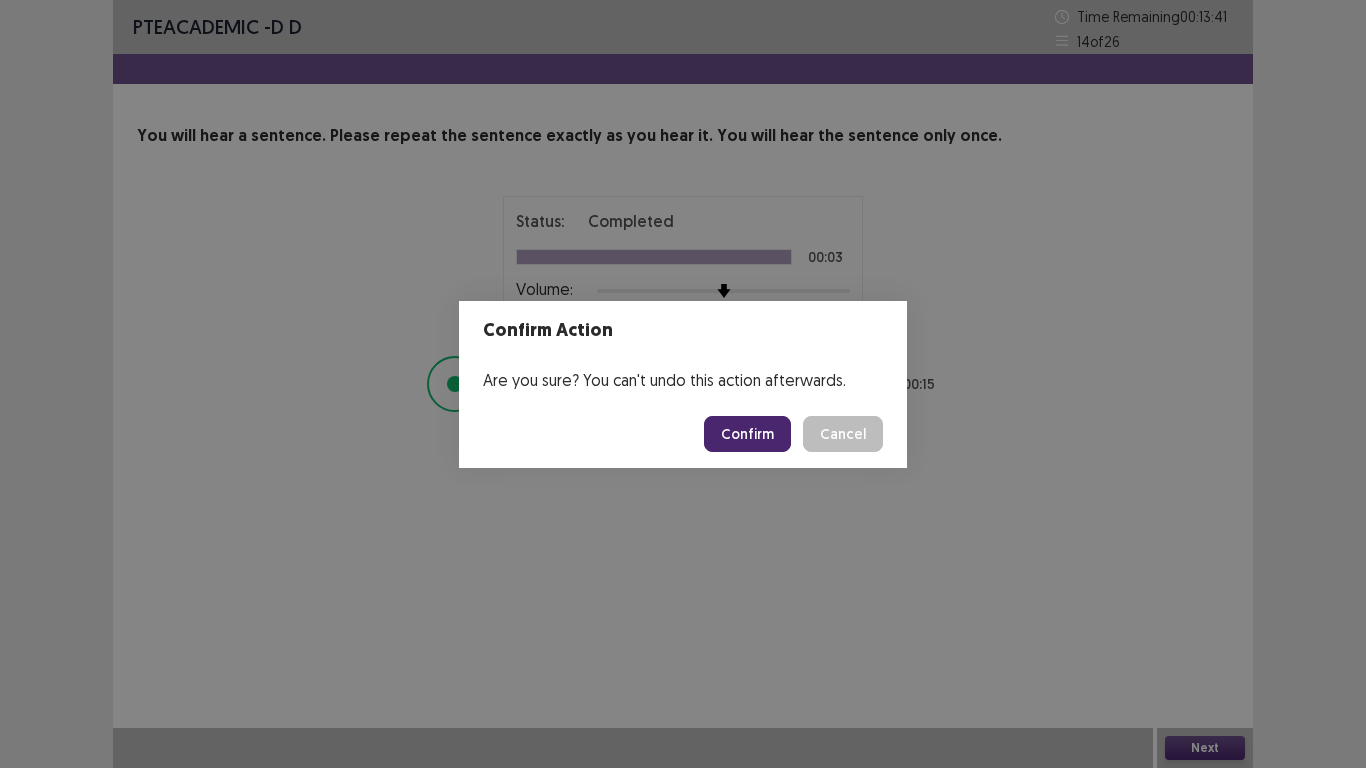 click on "Confirm" at bounding box center [747, 434] 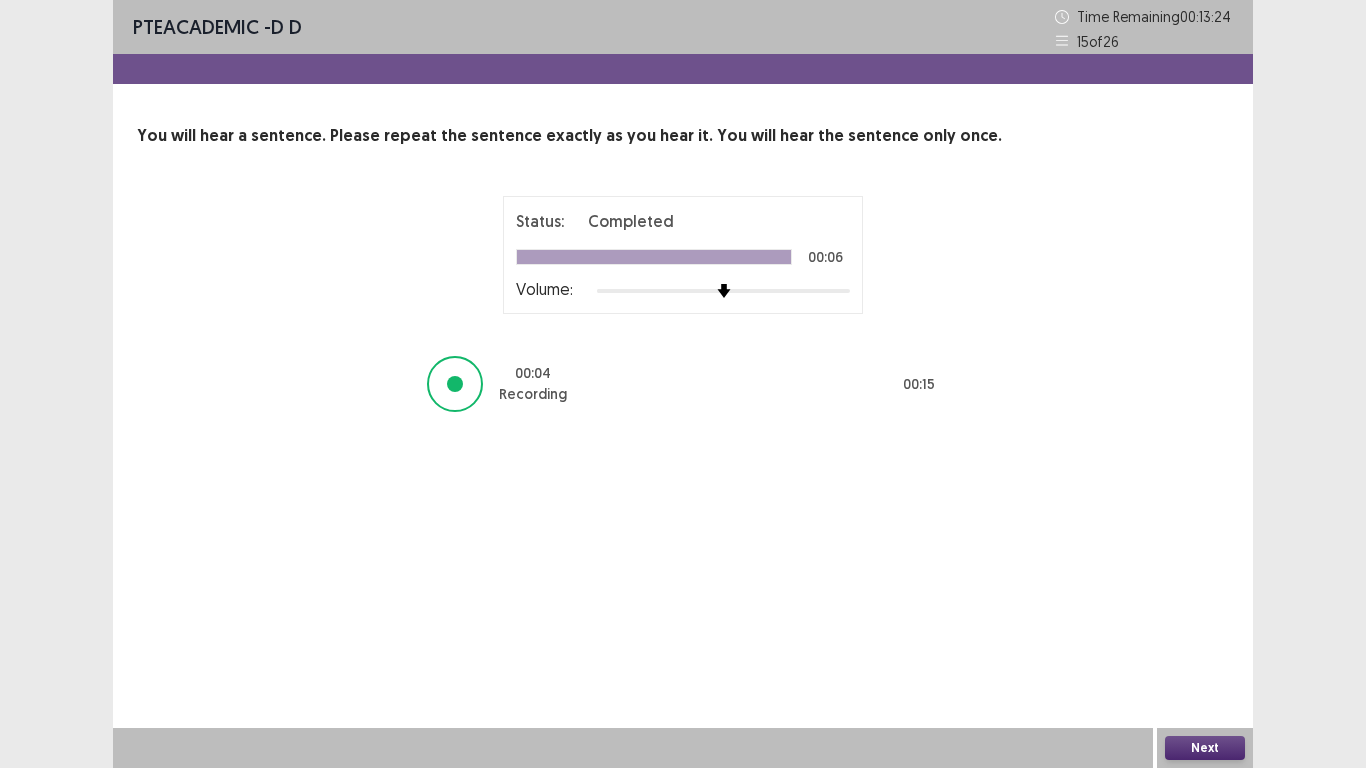 click on "Next" at bounding box center (1205, 748) 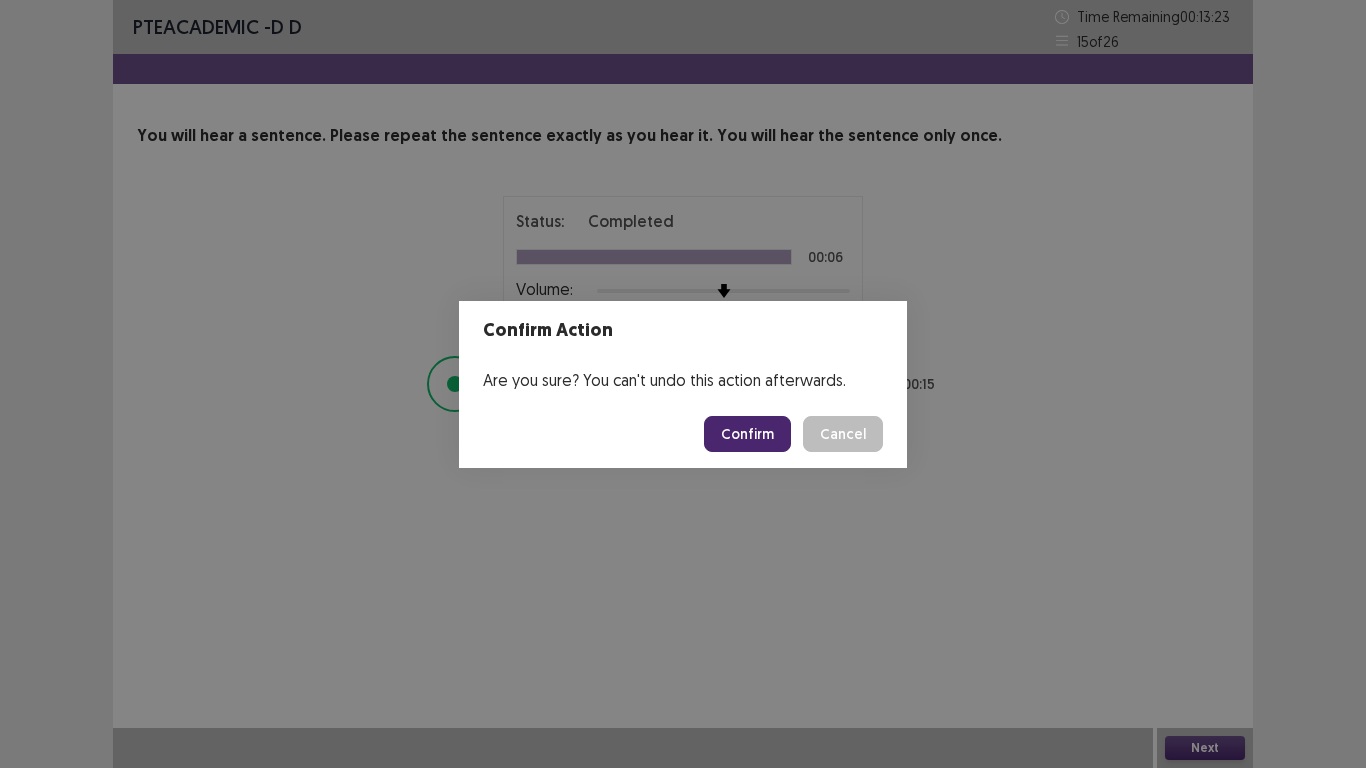 click on "Confirm" at bounding box center (747, 434) 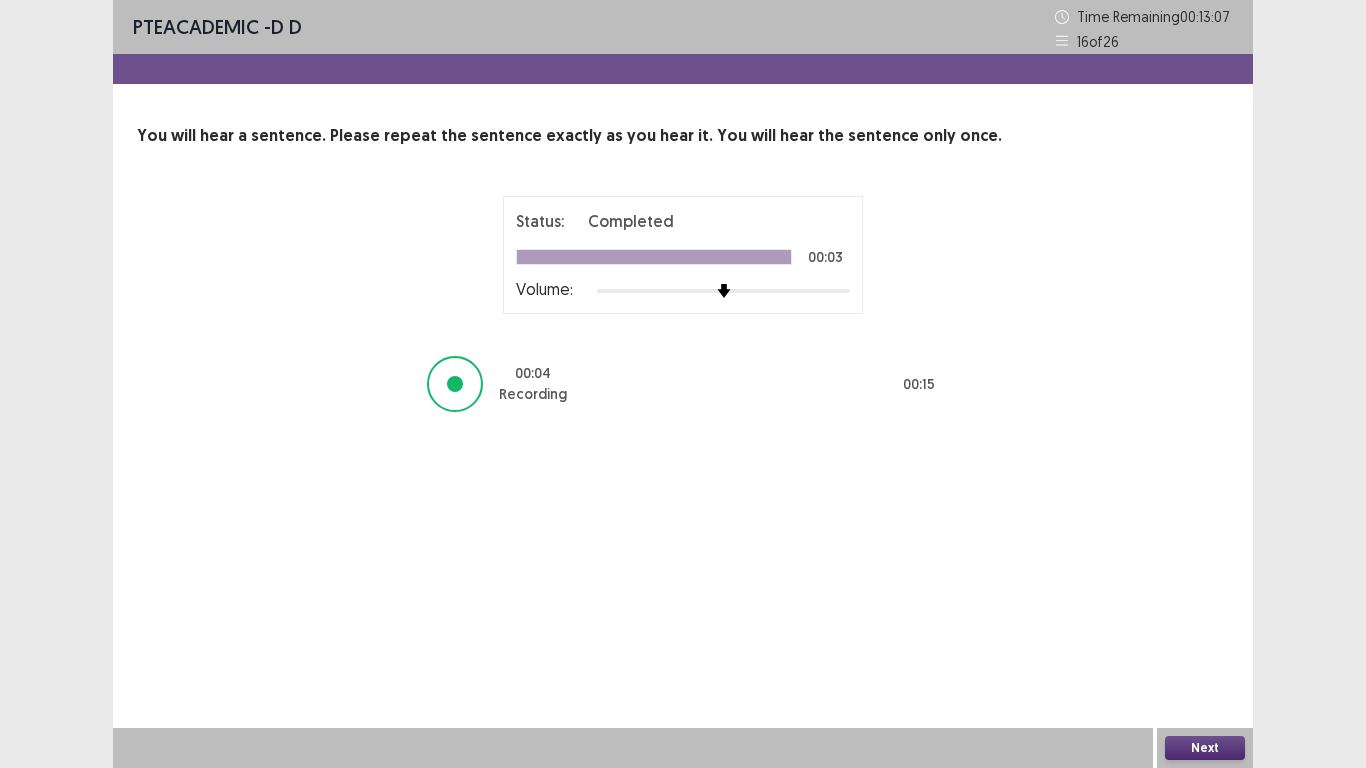 click on "Next" at bounding box center [1205, 748] 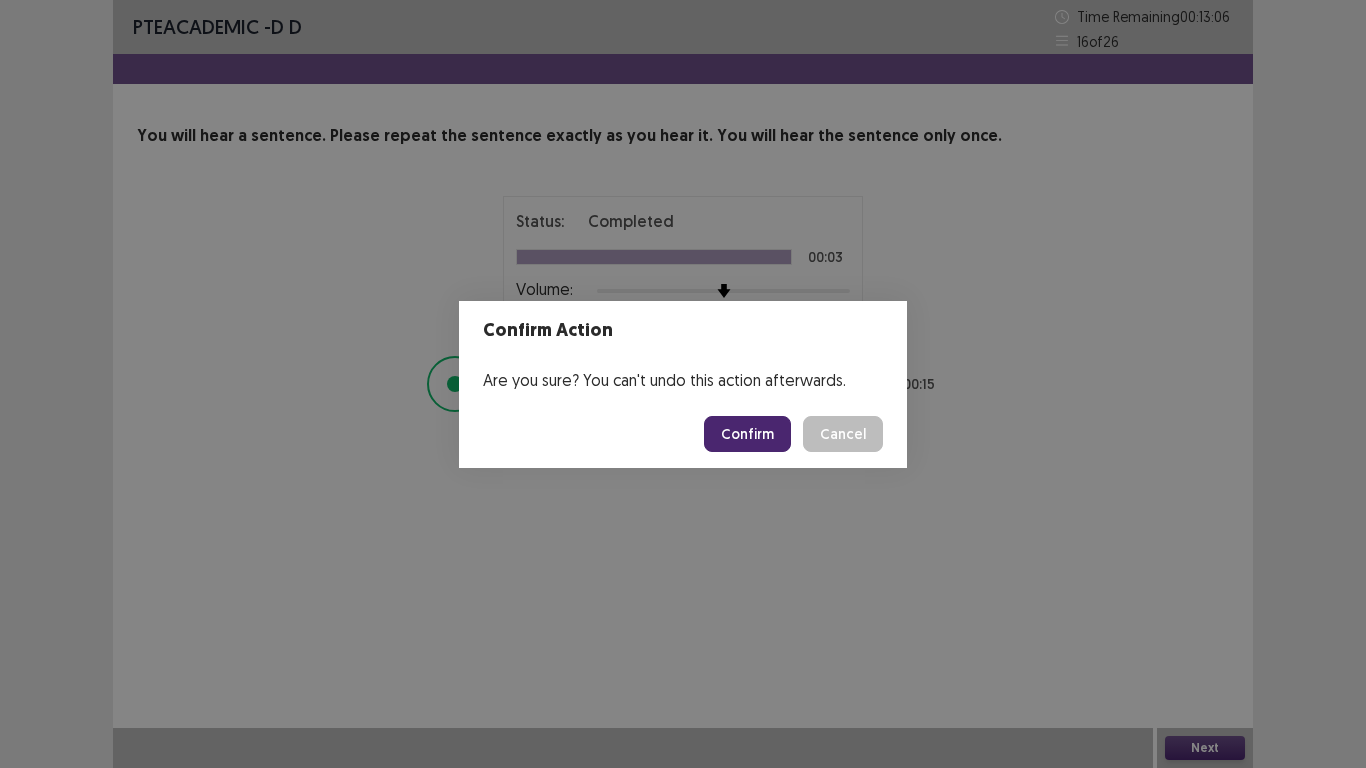 click on "Confirm" at bounding box center (747, 434) 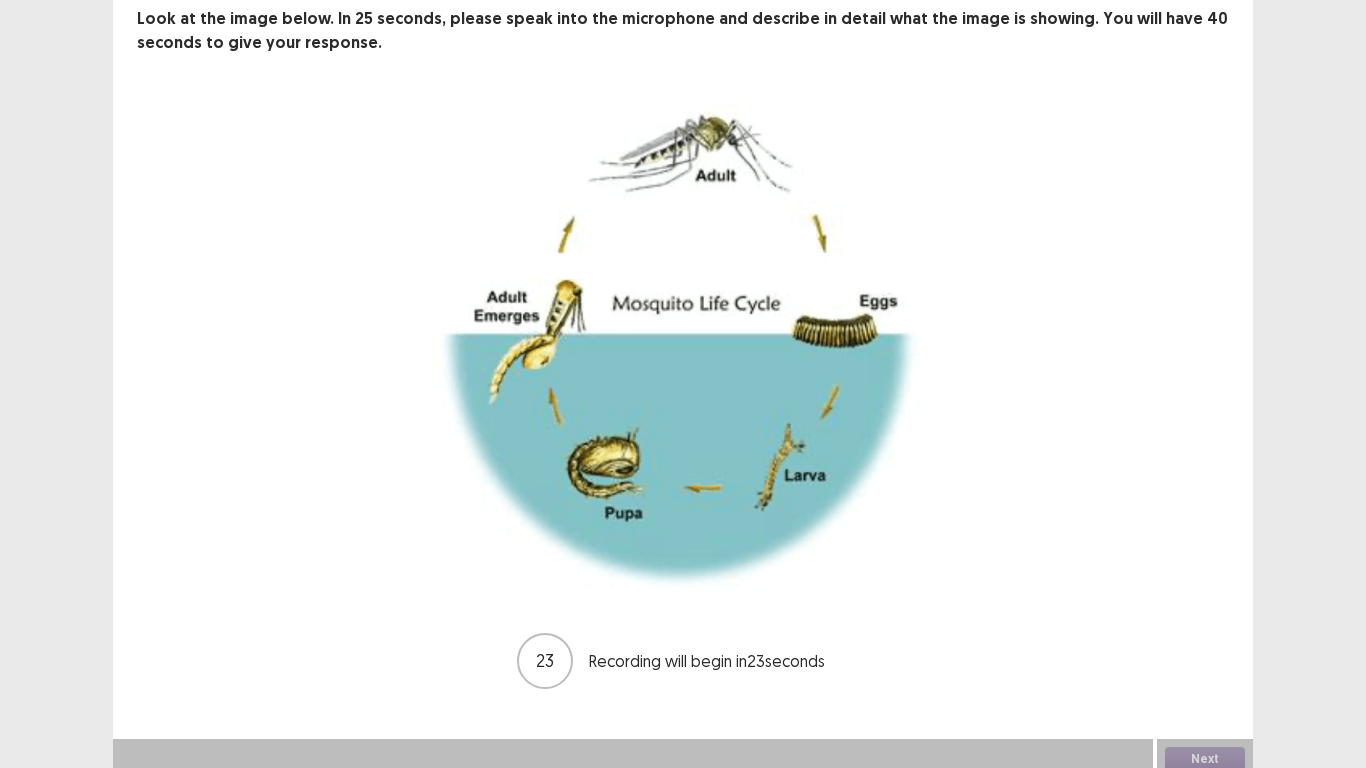 scroll, scrollTop: 128, scrollLeft: 0, axis: vertical 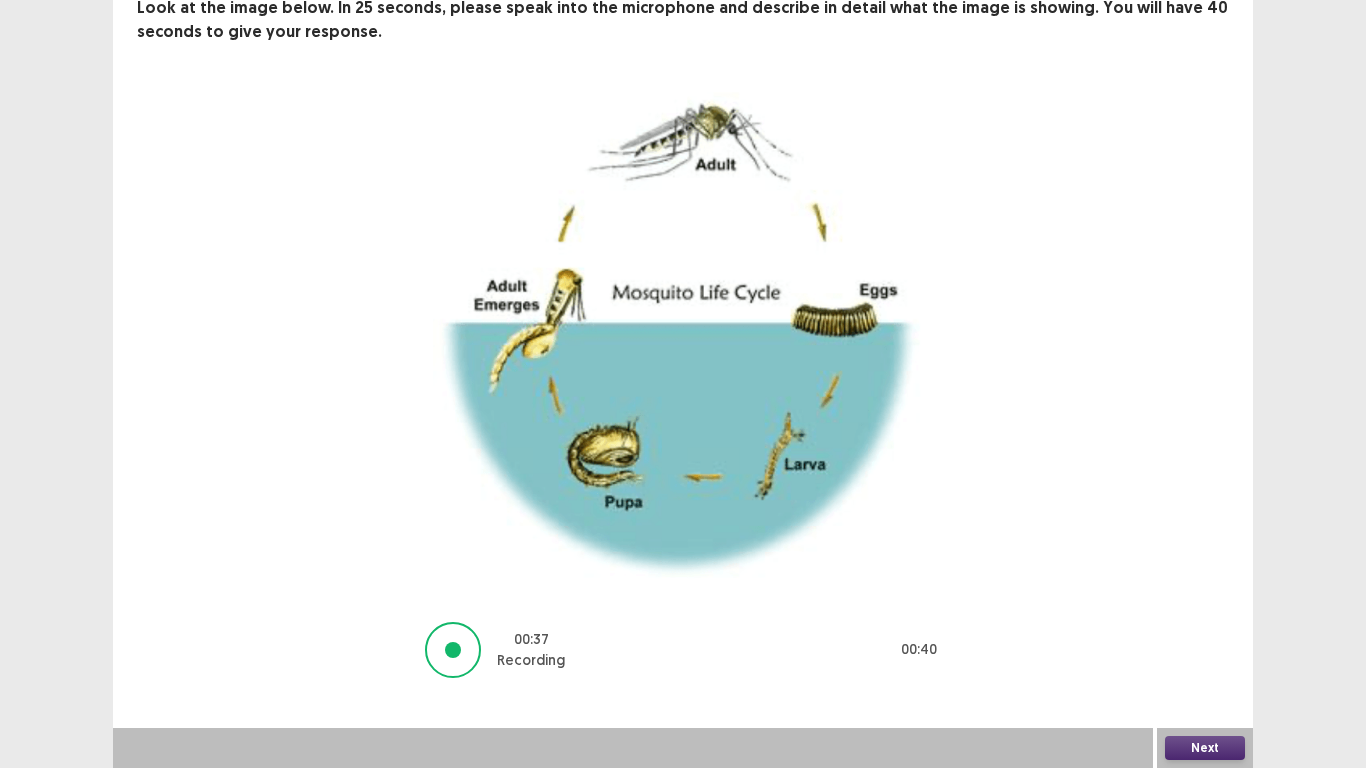 click on "Next" at bounding box center (1205, 748) 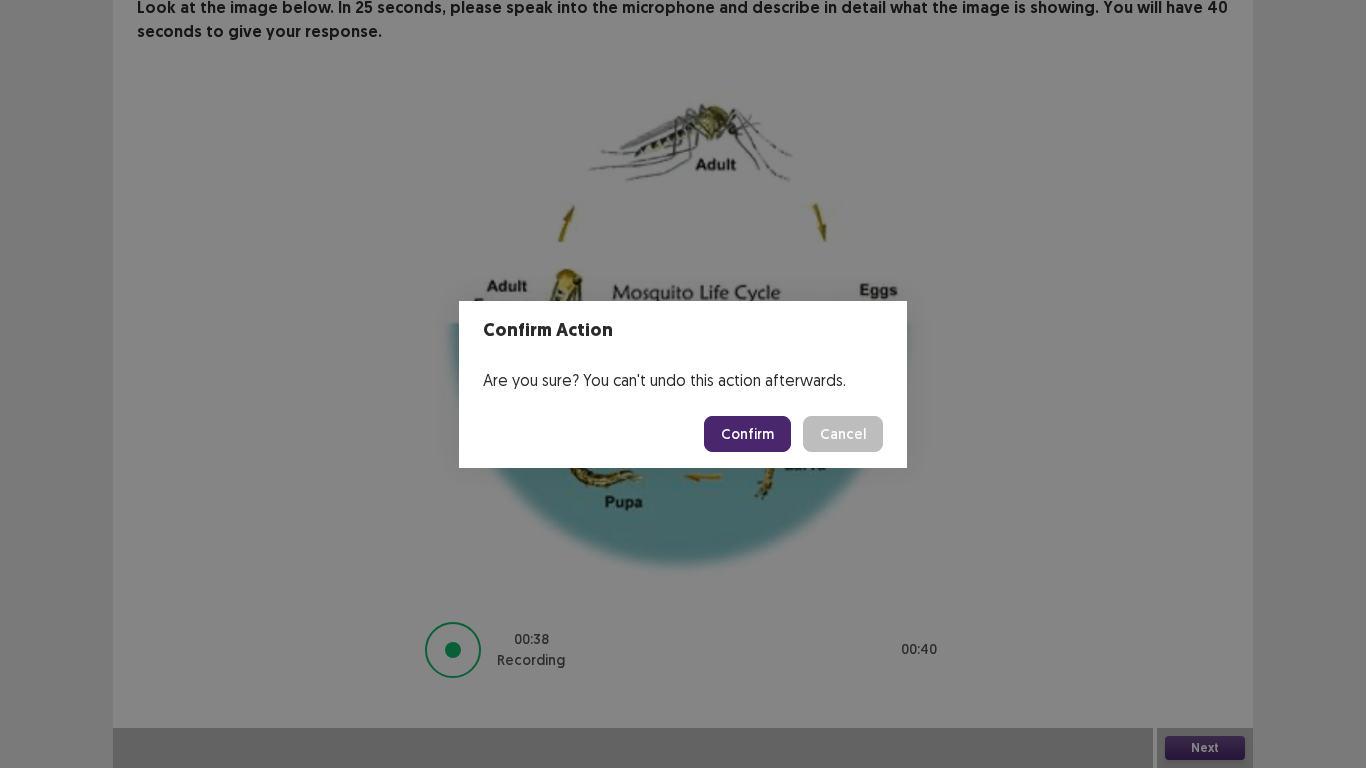 click on "Confirm" at bounding box center [747, 434] 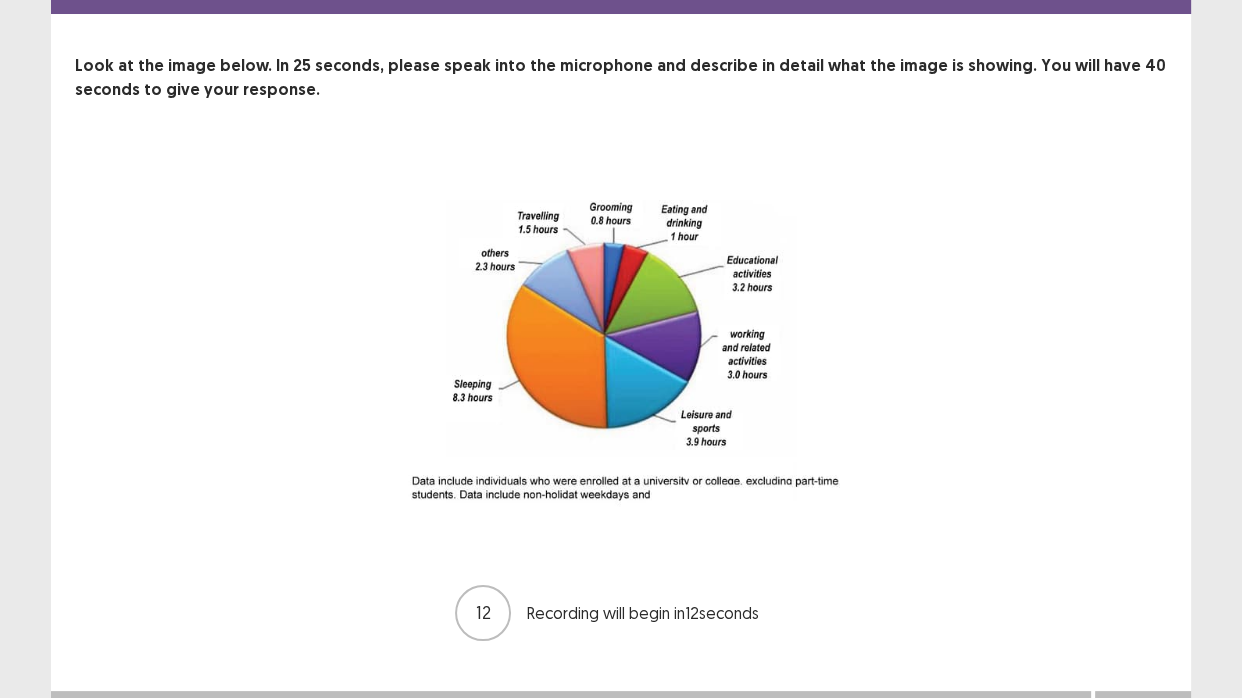 scroll, scrollTop: 102, scrollLeft: 0, axis: vertical 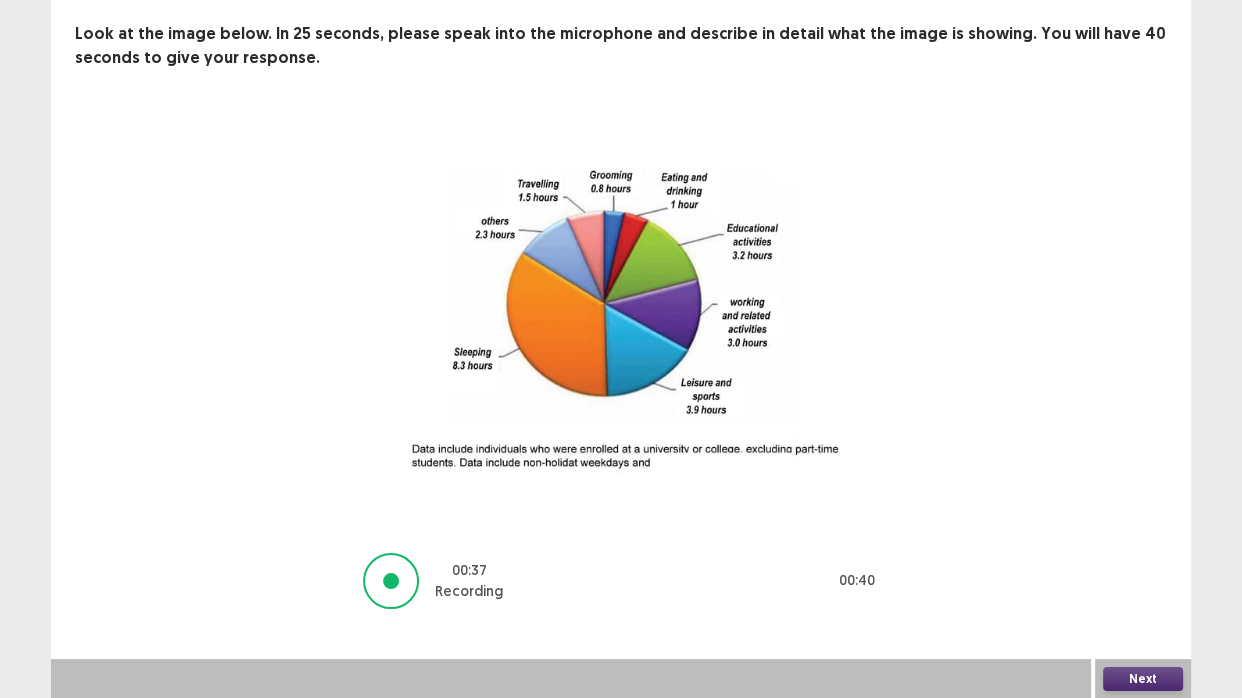 click on "Next" at bounding box center [1143, 679] 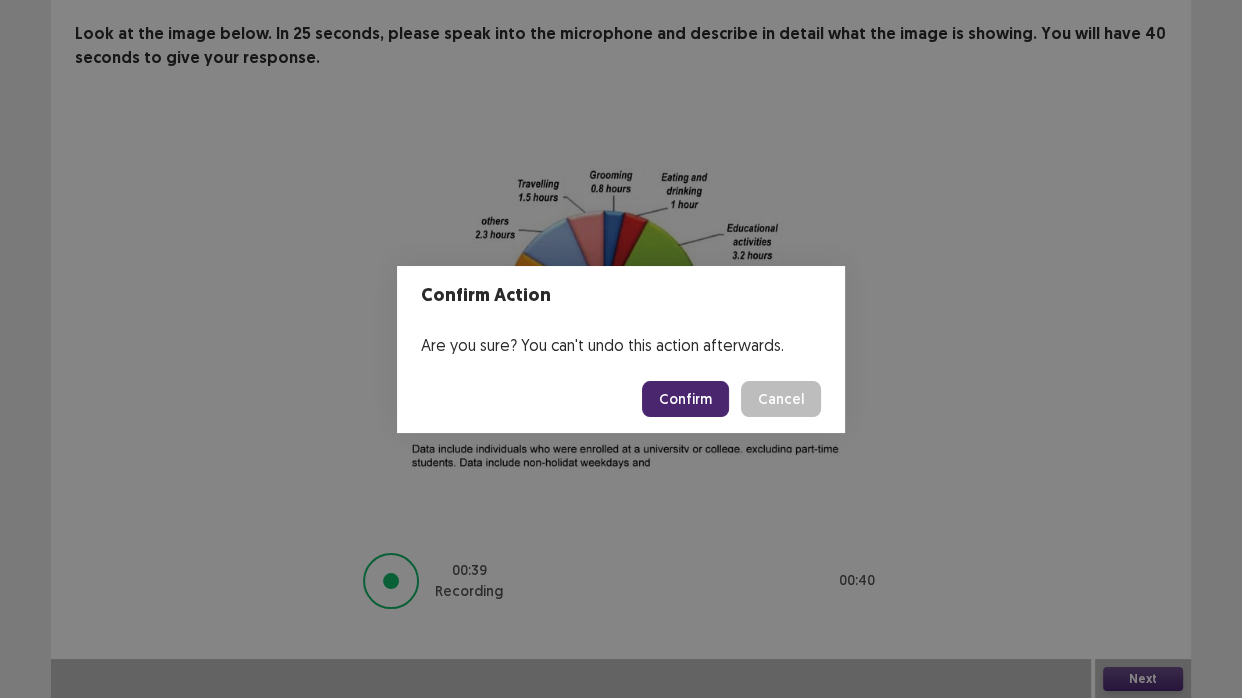 click on "Confirm" at bounding box center [685, 399] 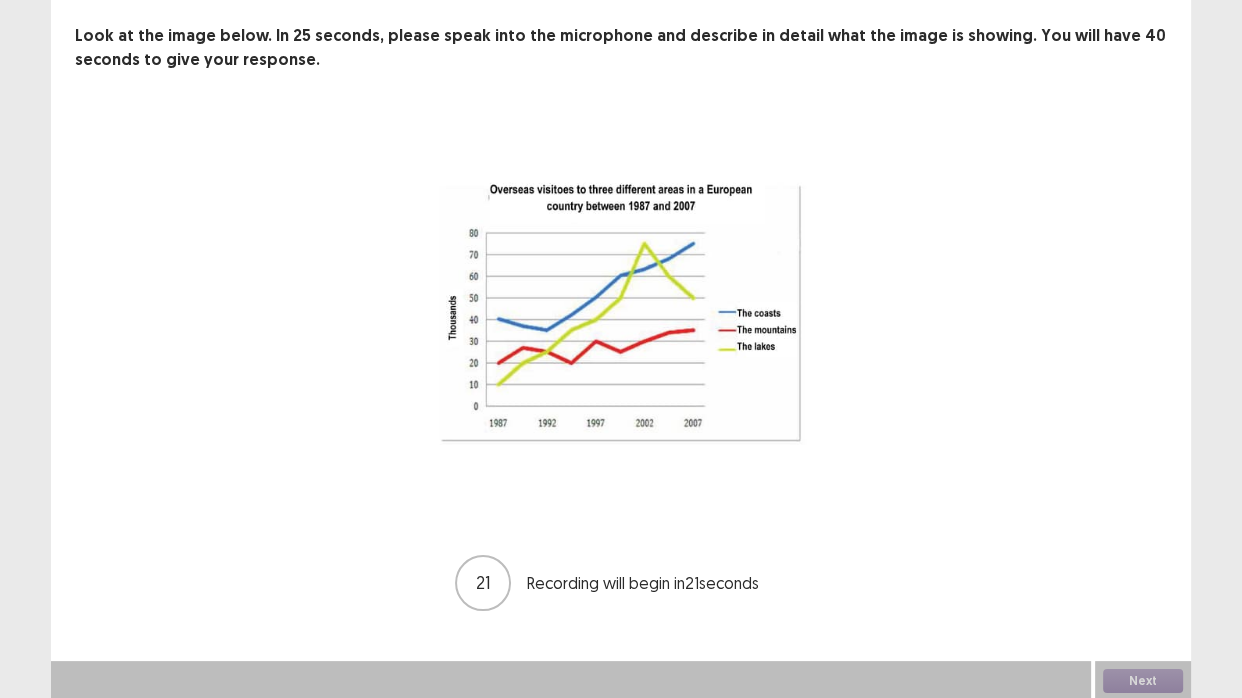 scroll, scrollTop: 102, scrollLeft: 0, axis: vertical 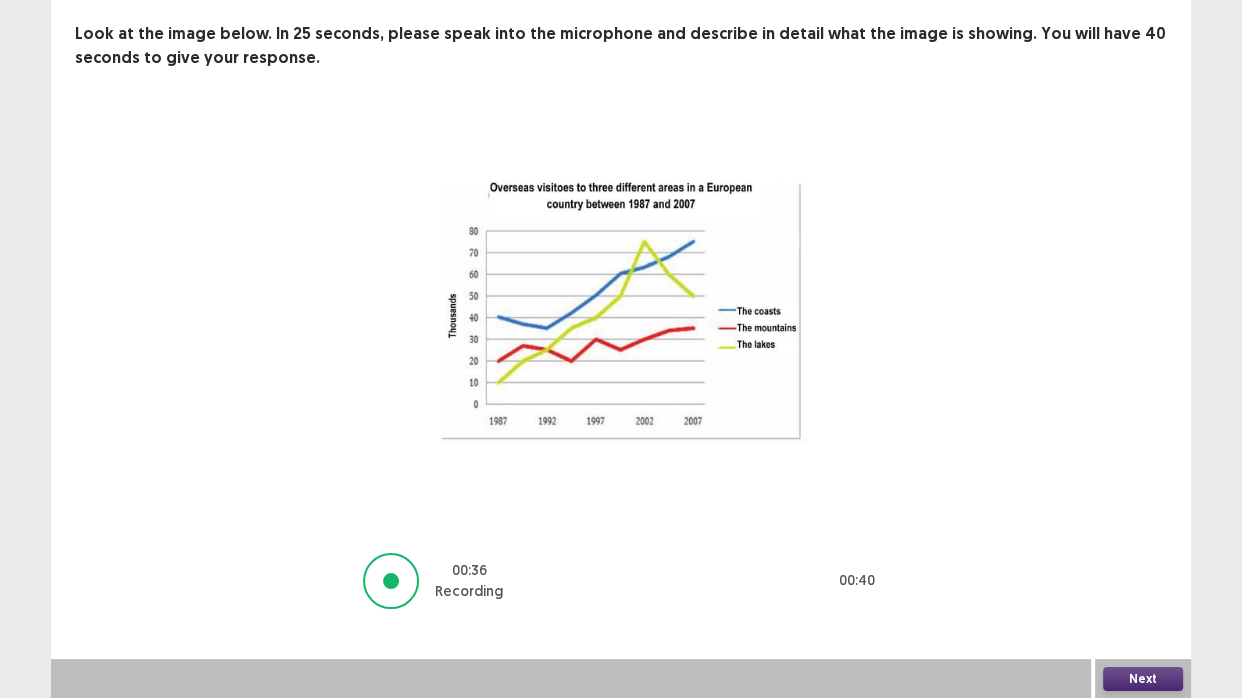 click on "Next" at bounding box center (1143, 679) 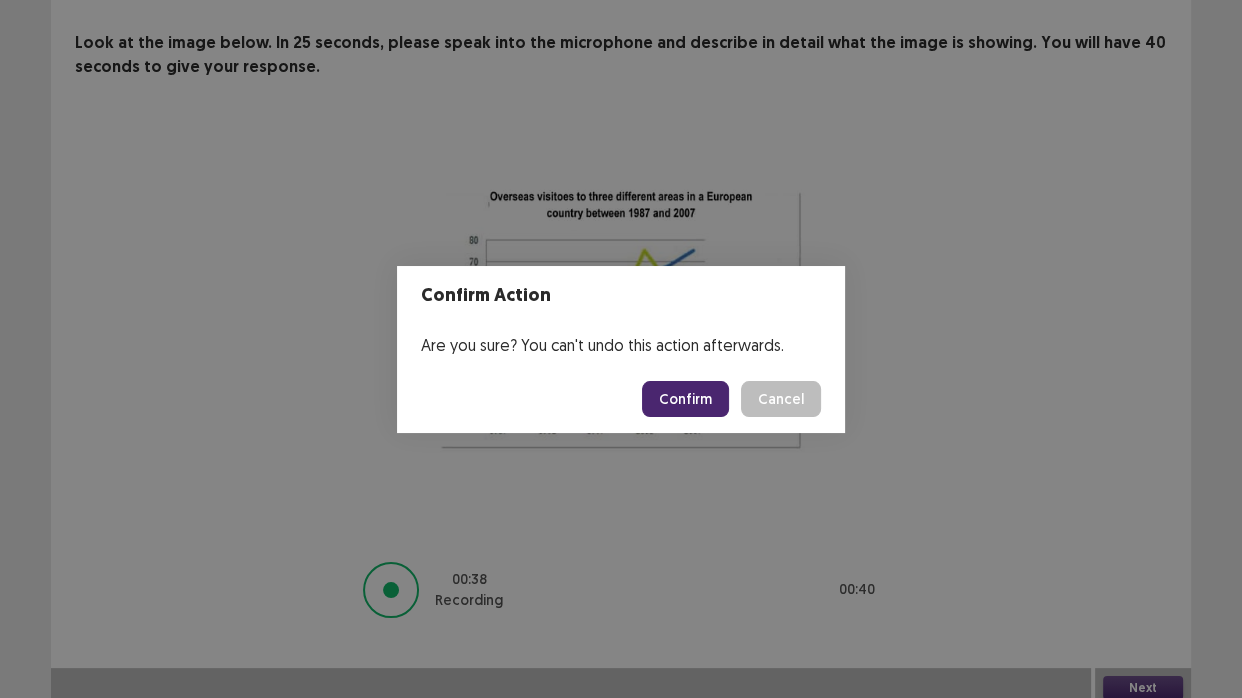 click on "Confirm" at bounding box center [685, 399] 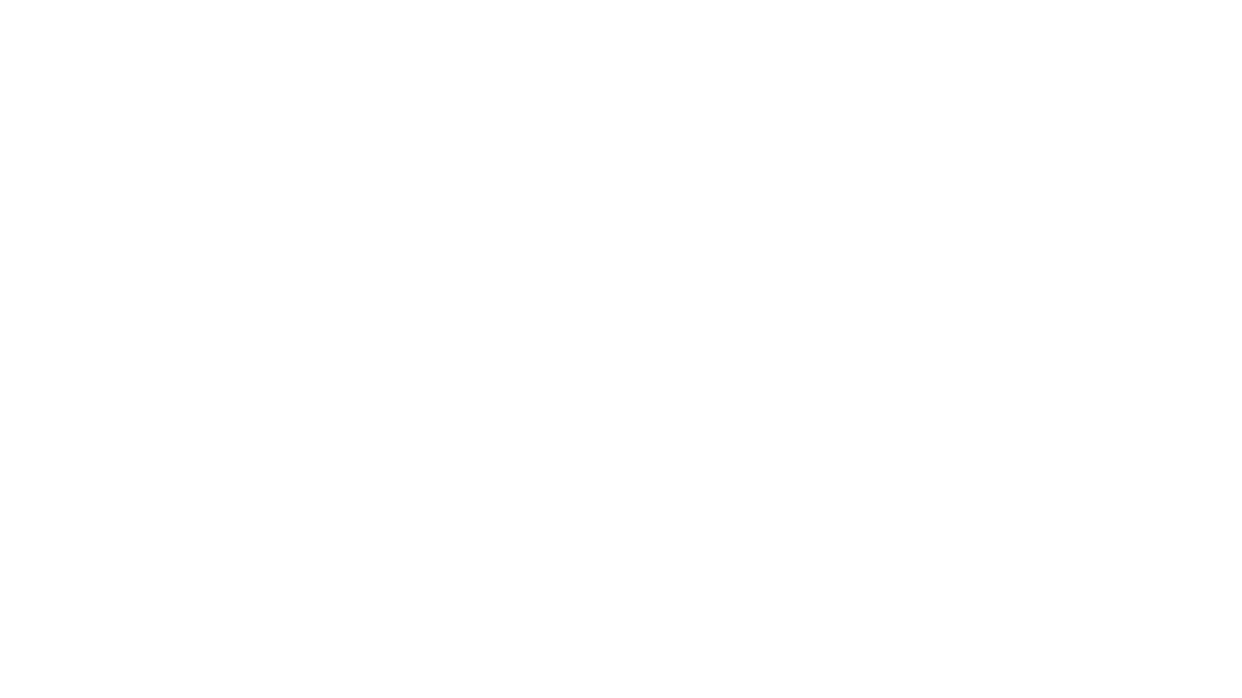 scroll, scrollTop: 0, scrollLeft: 0, axis: both 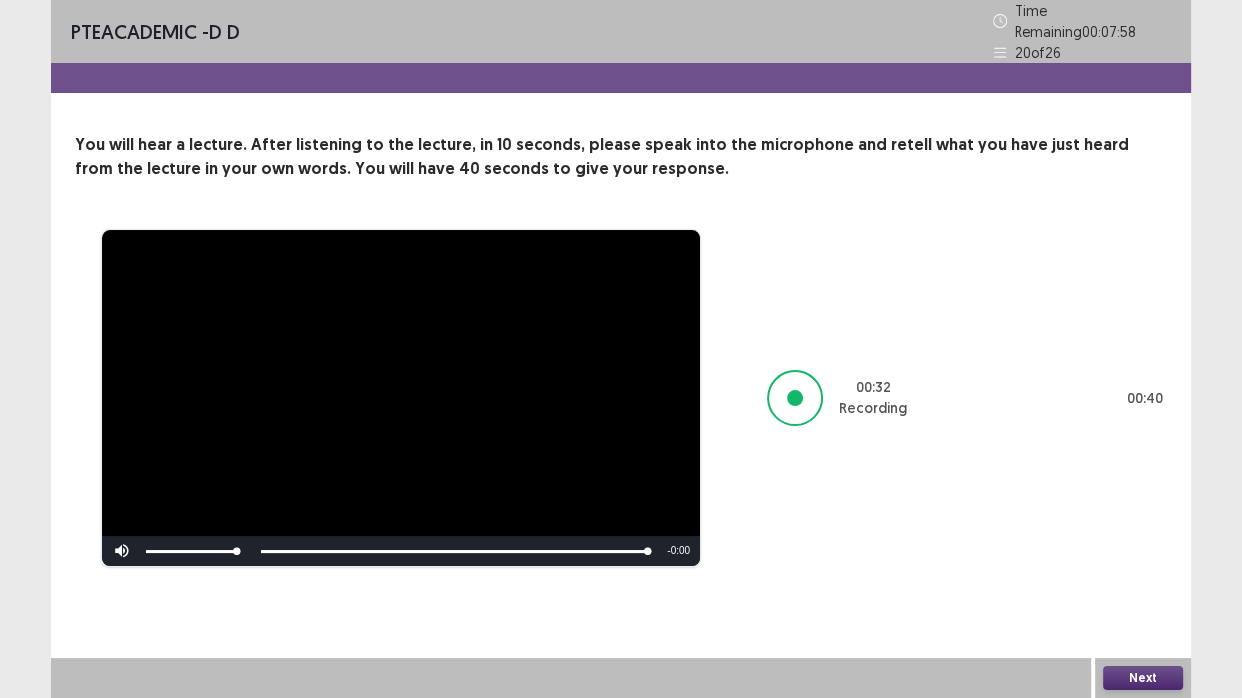 click on "Next" at bounding box center (1143, 678) 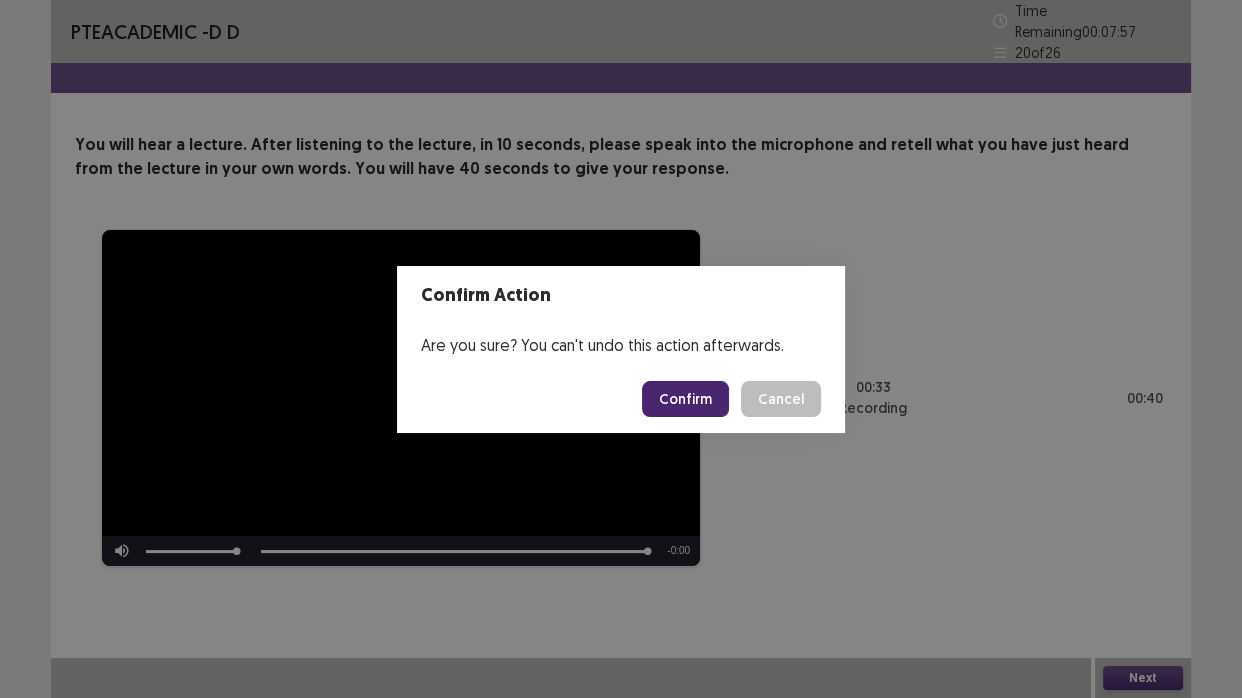 click on "Confirm" at bounding box center (685, 399) 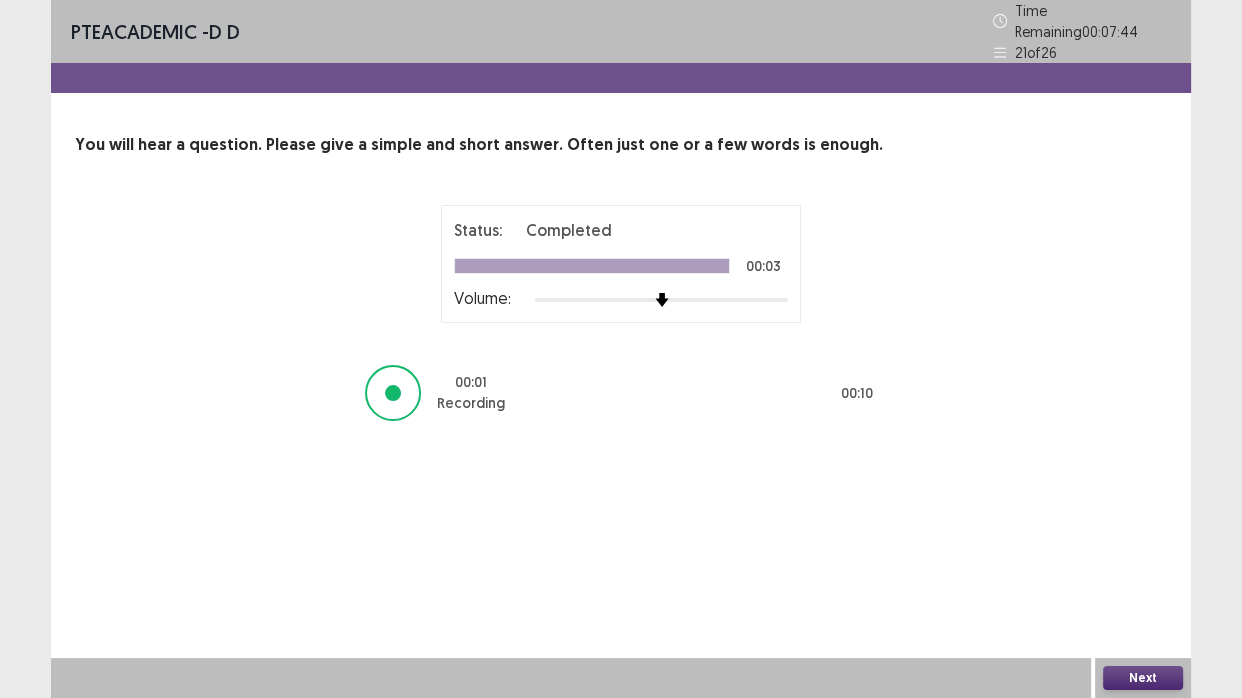 click on "Next" at bounding box center (1143, 678) 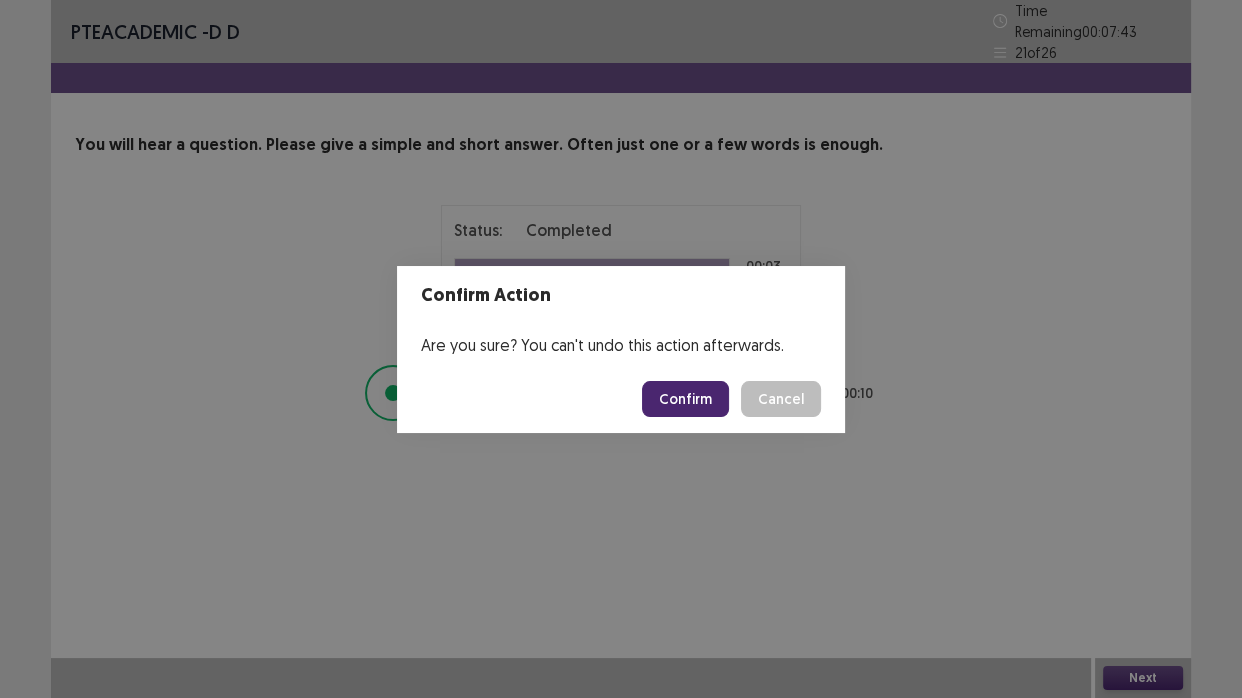 click on "Confirm" at bounding box center (685, 399) 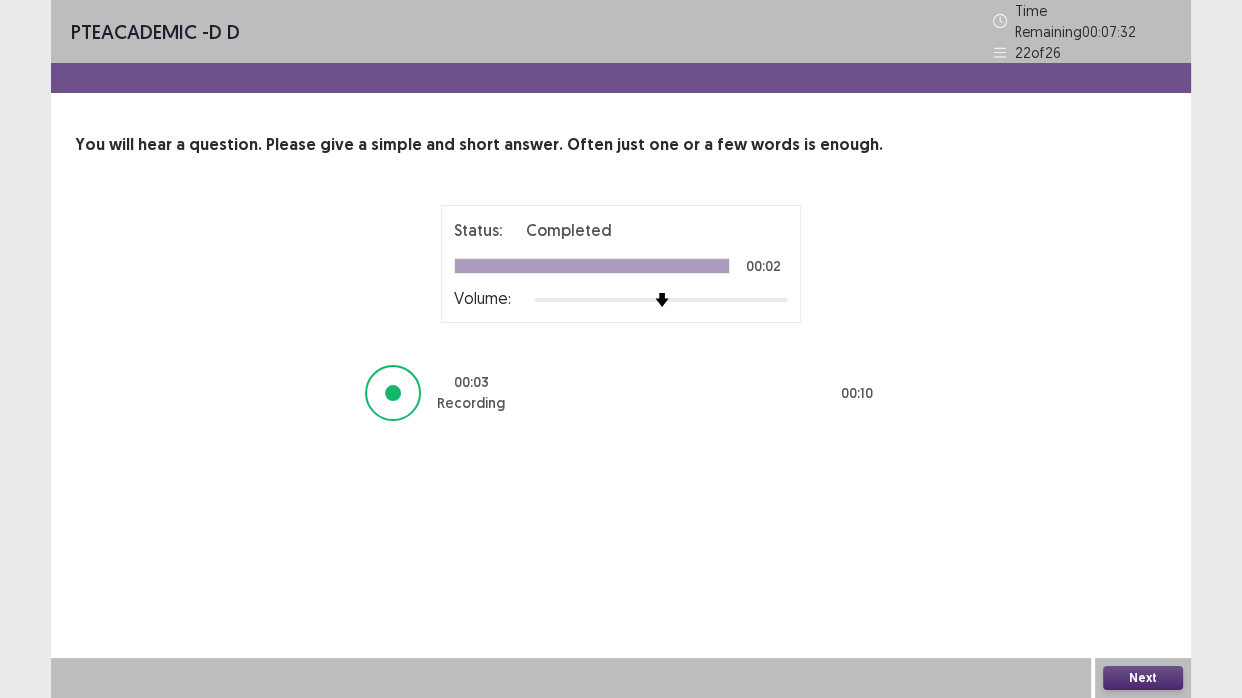 click on "Next" at bounding box center (1143, 678) 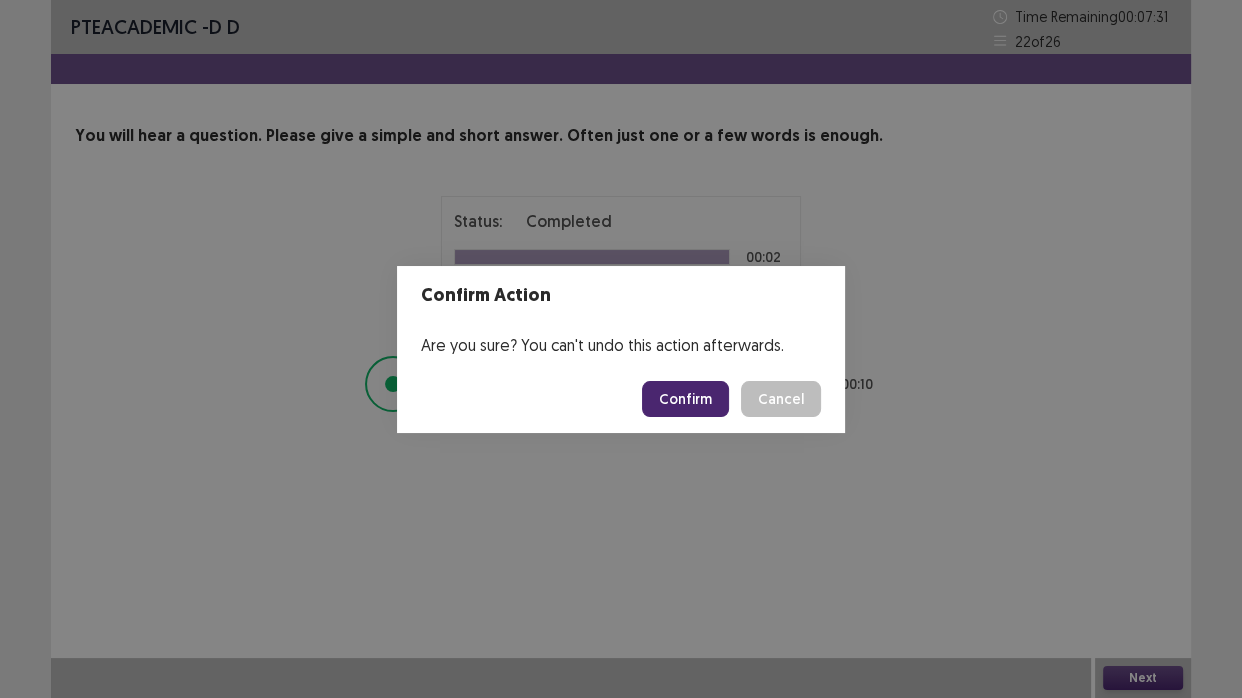 click on "Confirm" at bounding box center [685, 399] 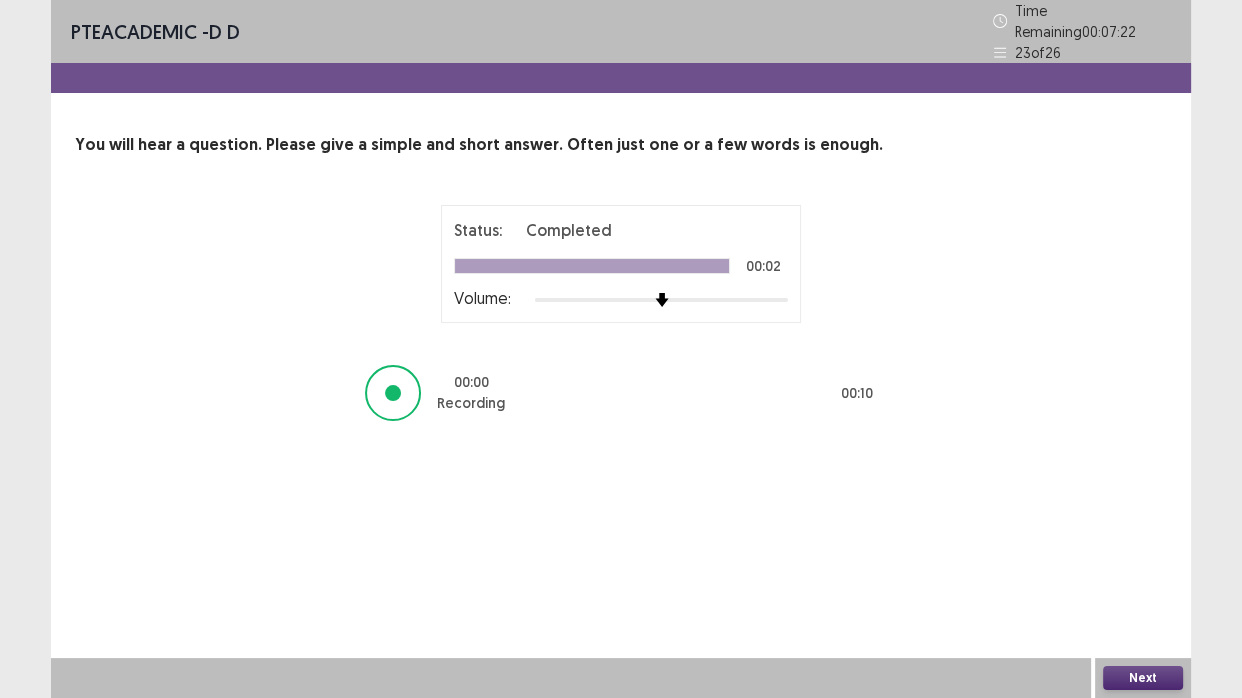click on "Next" at bounding box center (1143, 678) 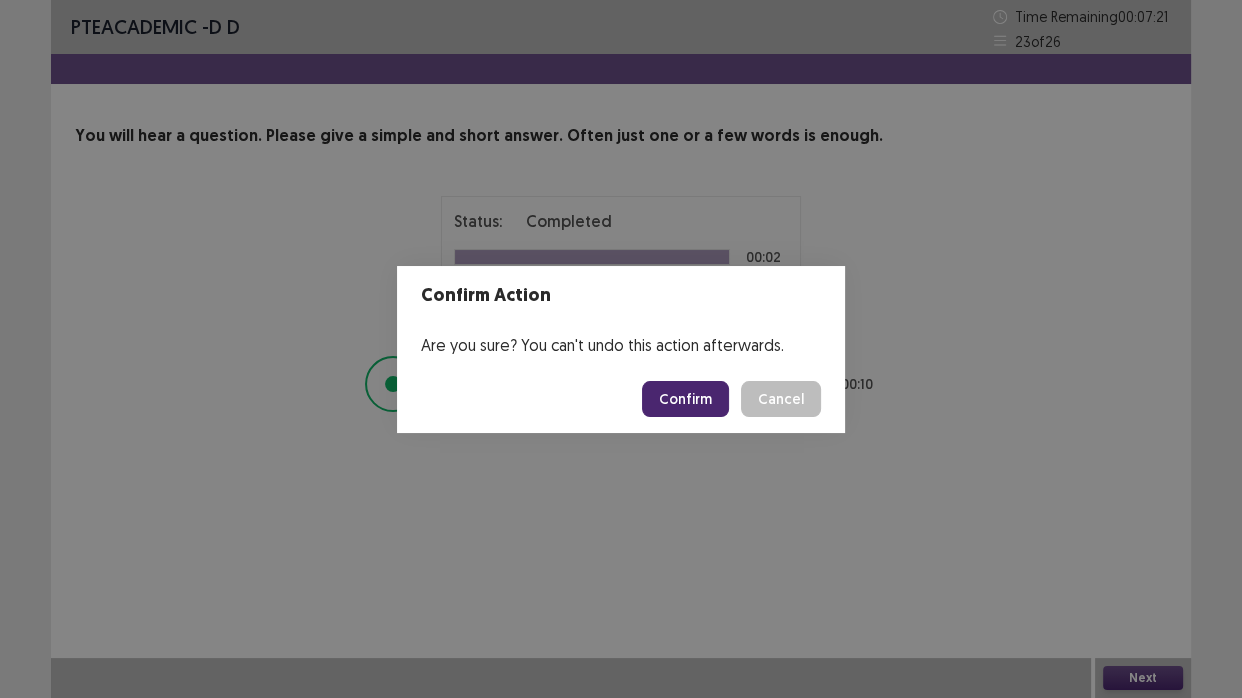 click on "Confirm" at bounding box center [685, 399] 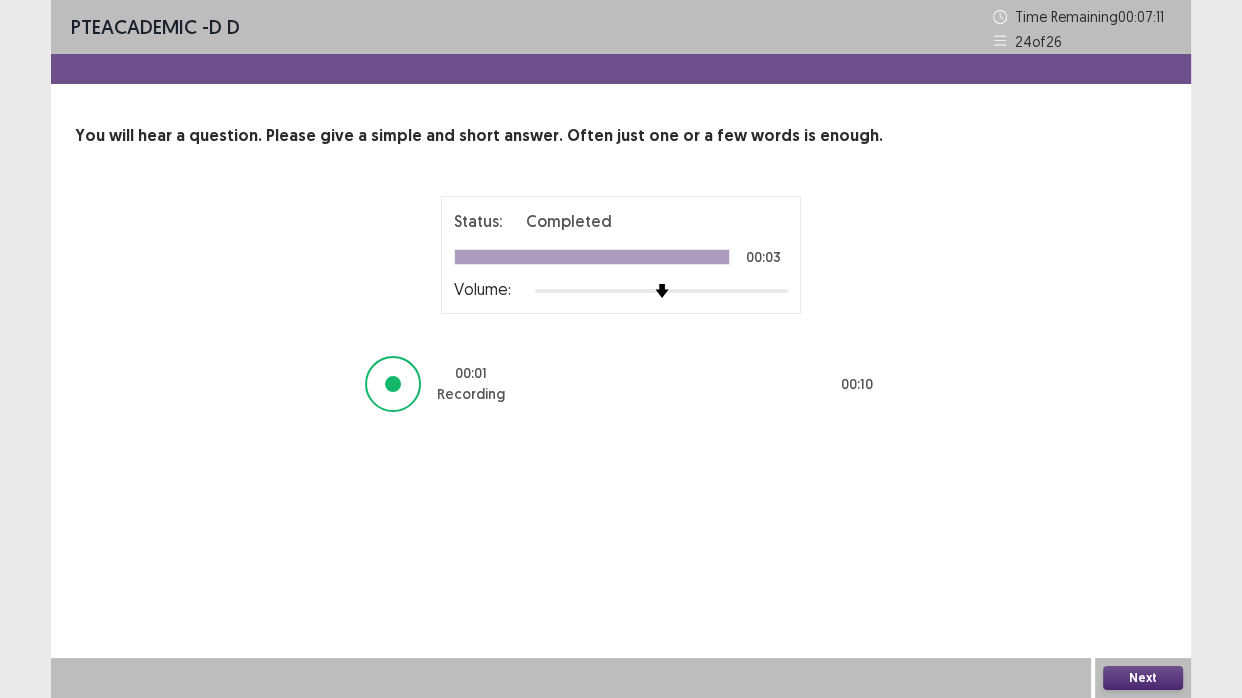 click on "Next" at bounding box center [1143, 678] 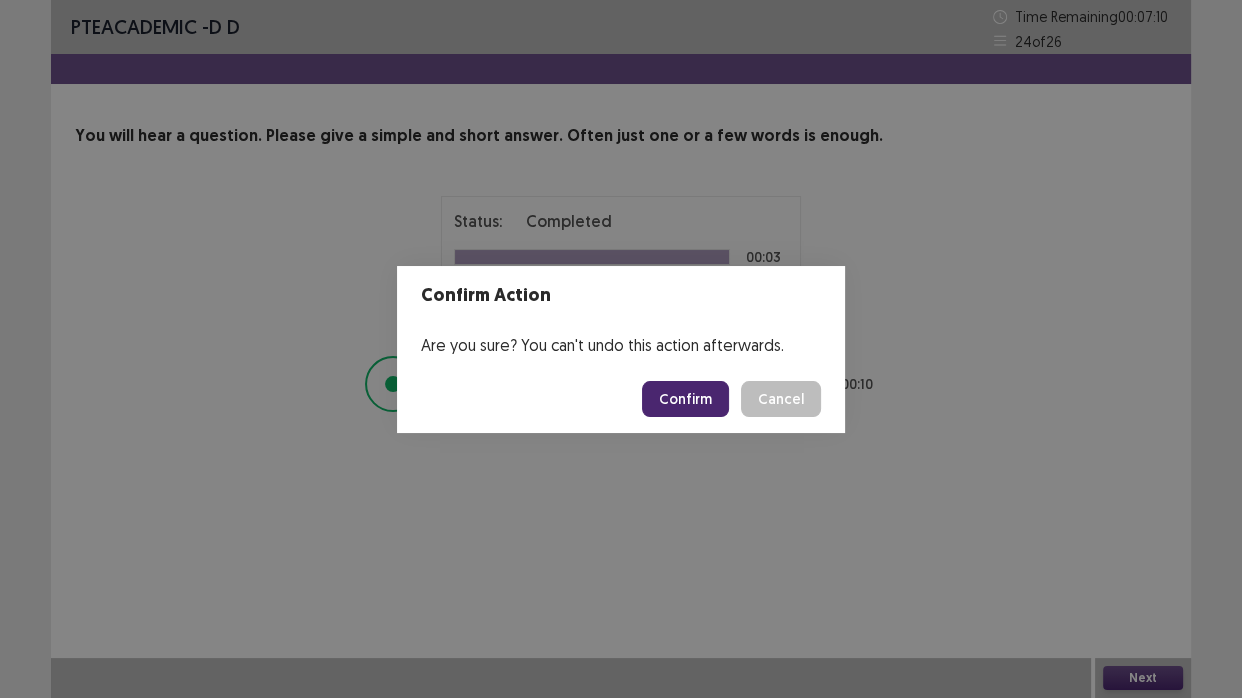click on "Confirm" at bounding box center [685, 399] 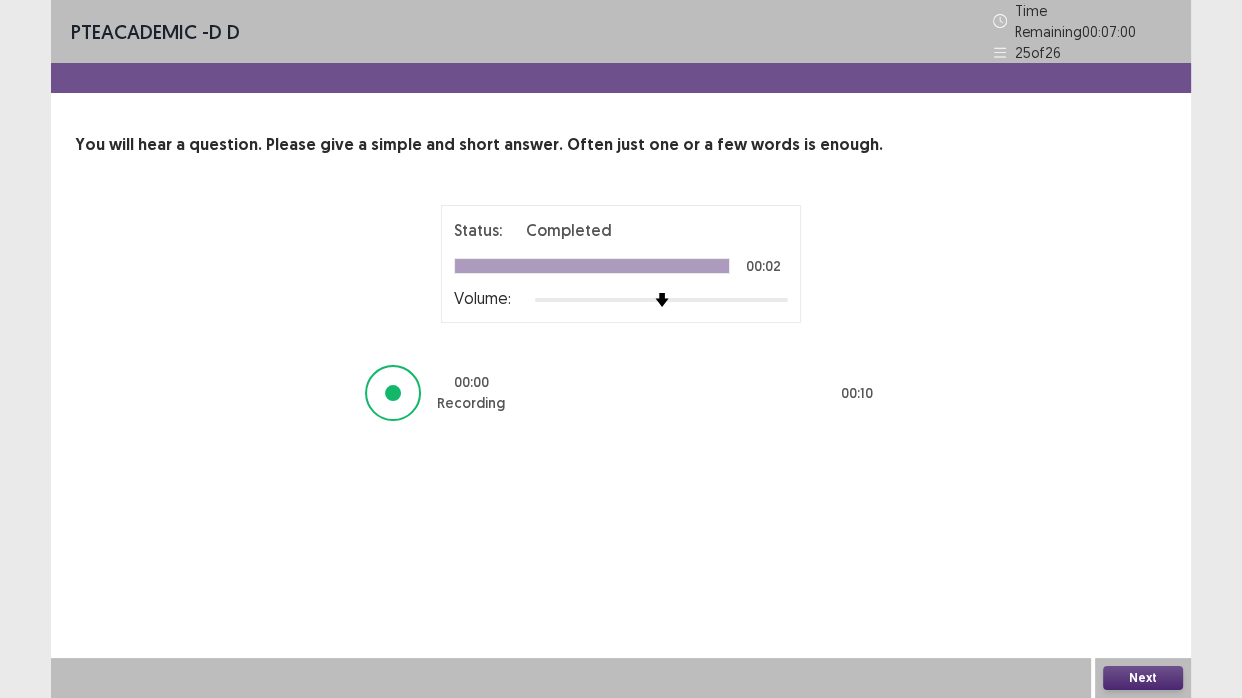 click on "Next" at bounding box center (1143, 678) 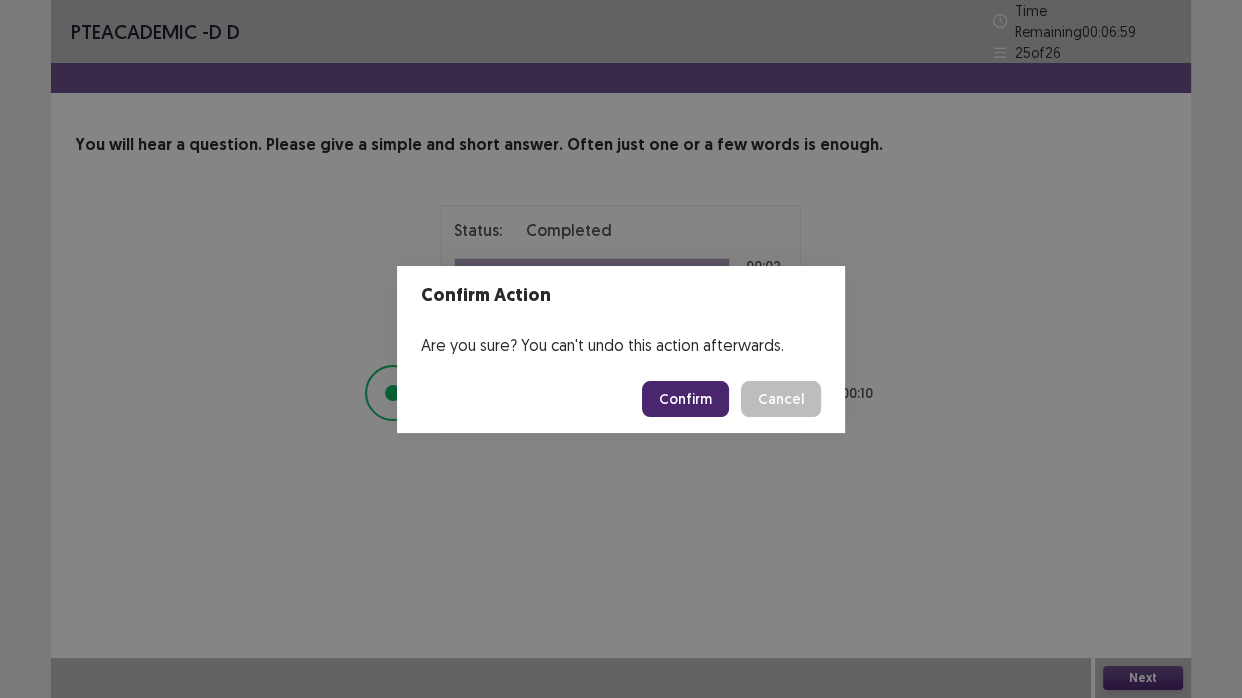 click on "Confirm" at bounding box center (685, 399) 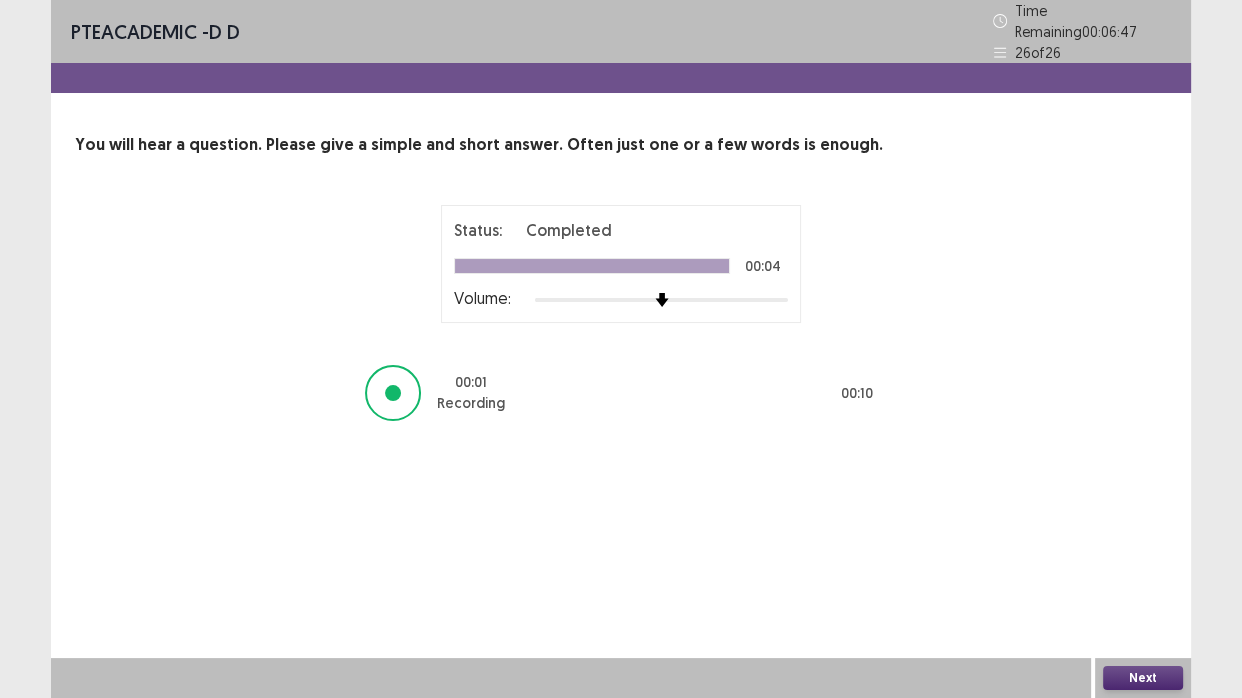 click on "Next" at bounding box center (1143, 678) 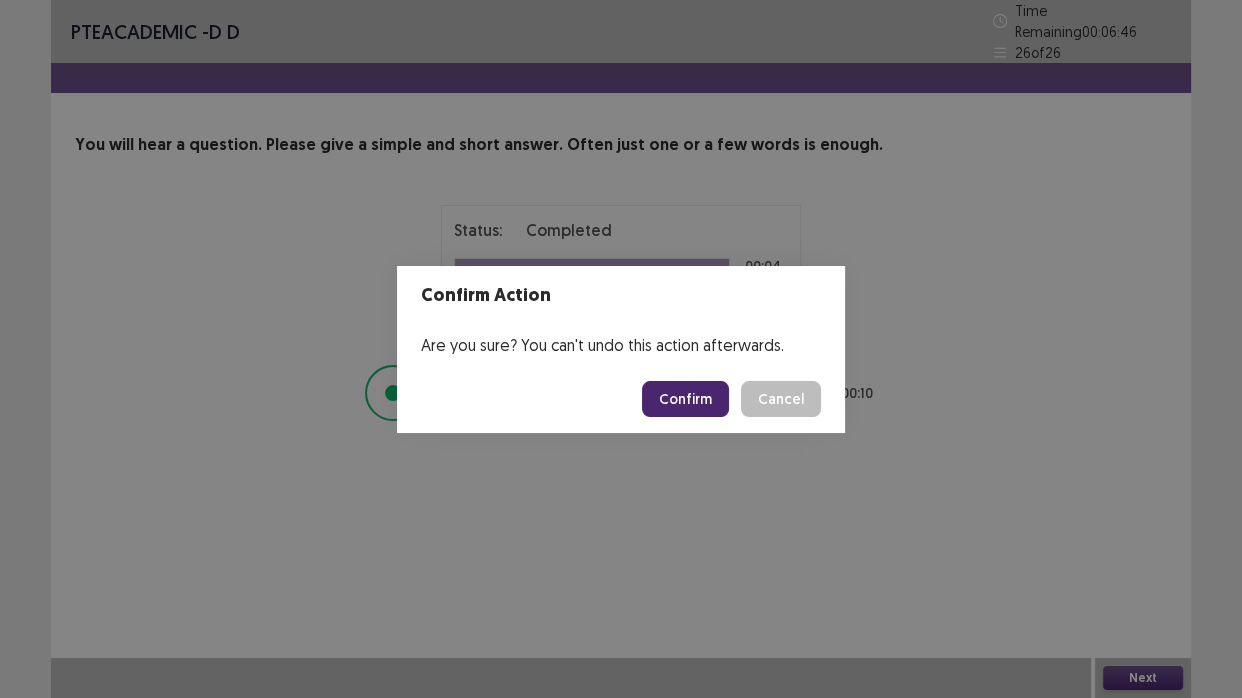 click on "Confirm" at bounding box center [685, 399] 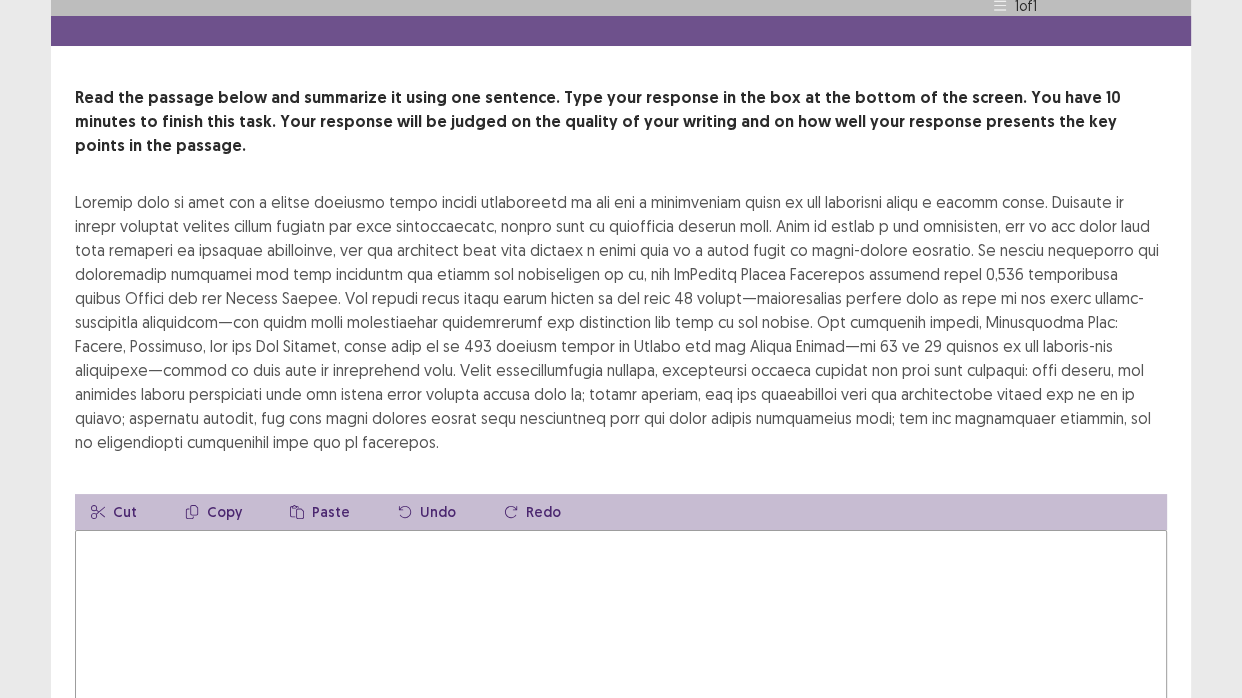 scroll, scrollTop: 90, scrollLeft: 0, axis: vertical 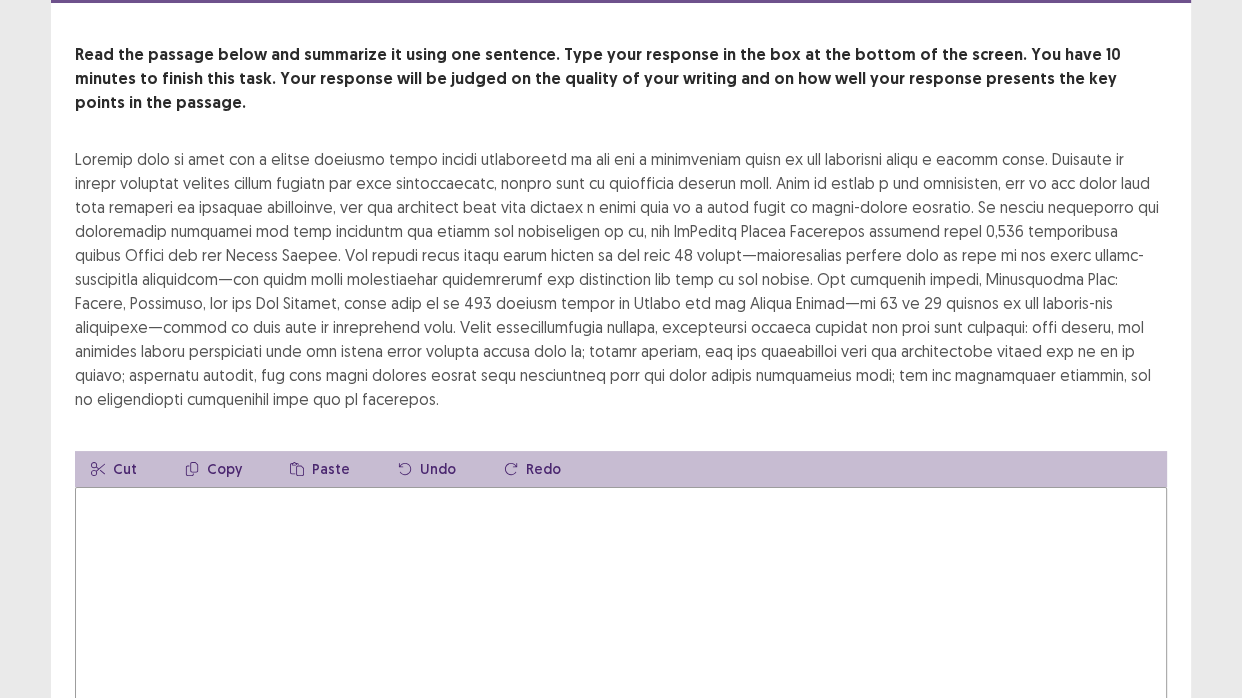click at bounding box center [621, 597] 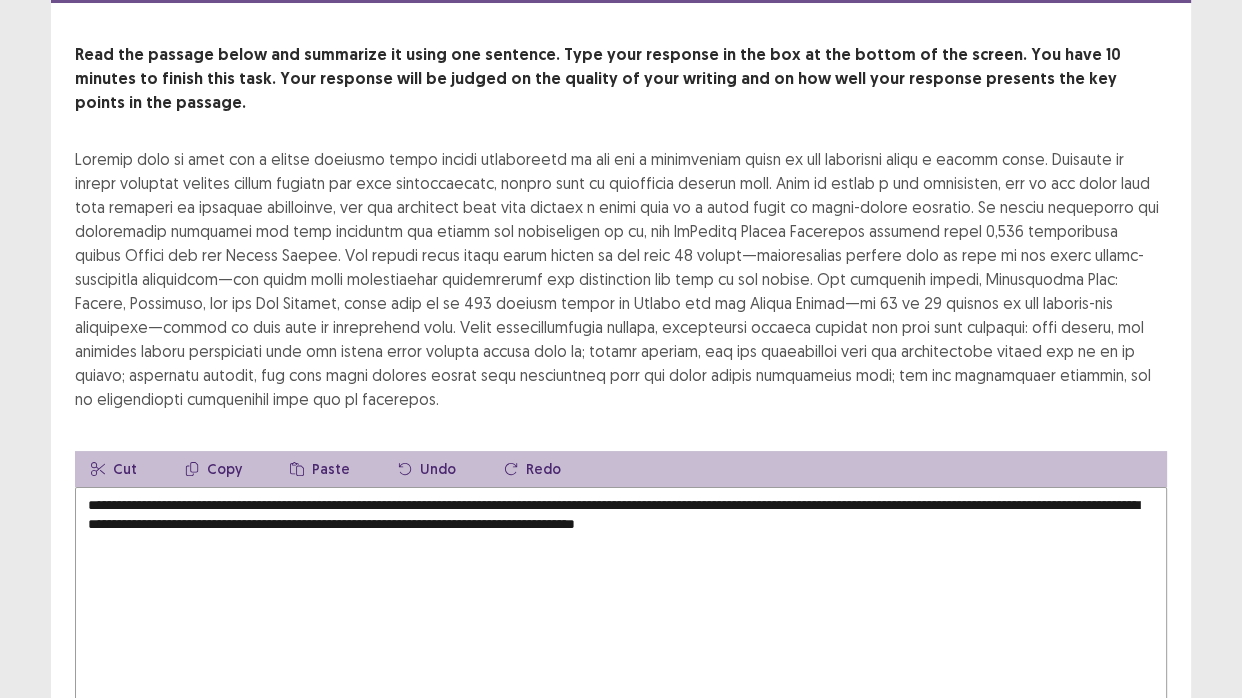 click on "**********" at bounding box center [621, 597] 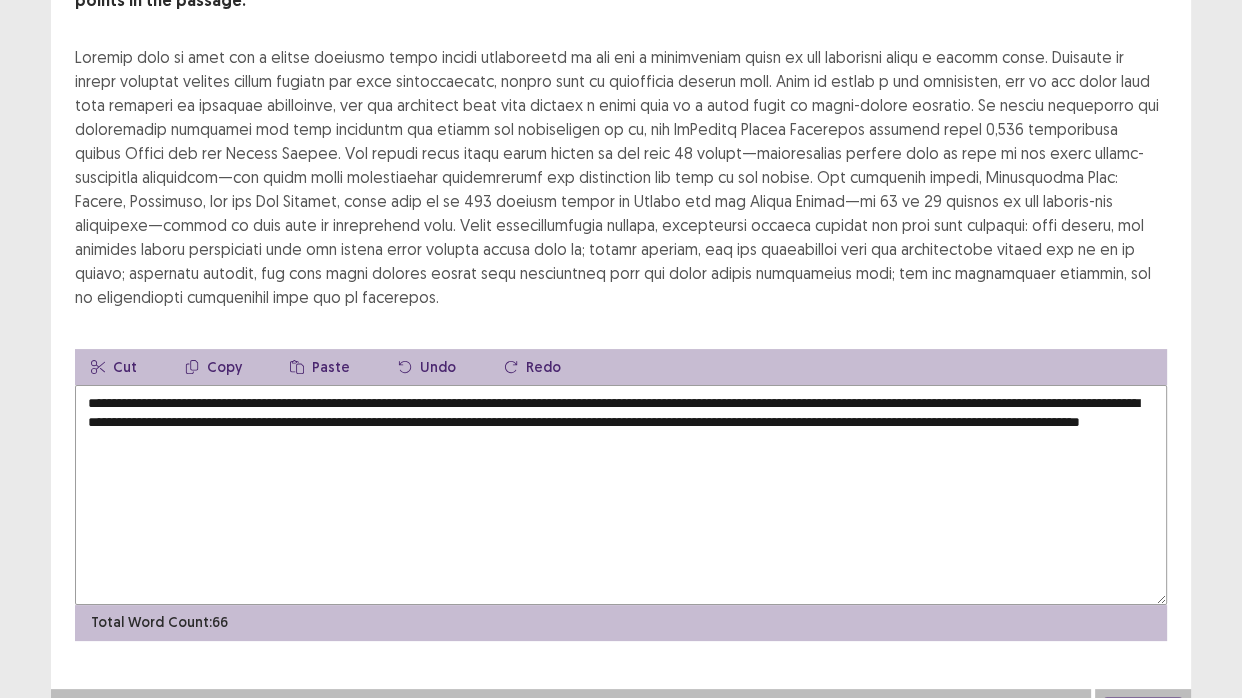 scroll, scrollTop: 190, scrollLeft: 0, axis: vertical 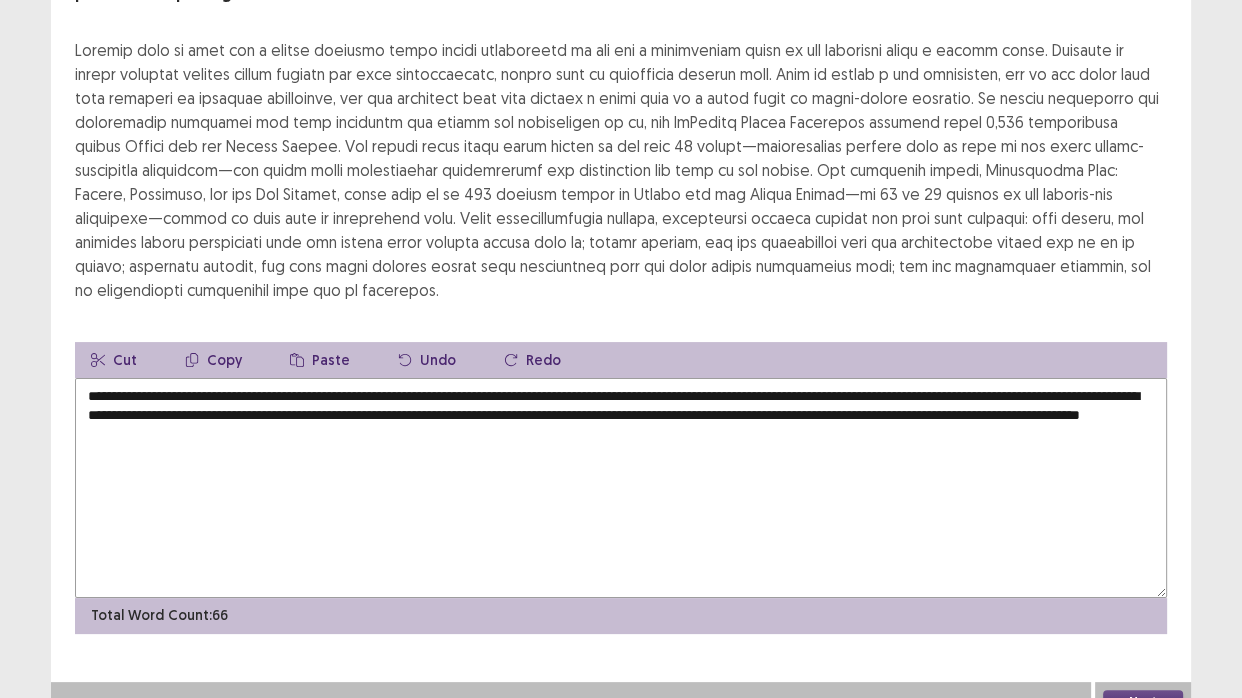 type on "**********" 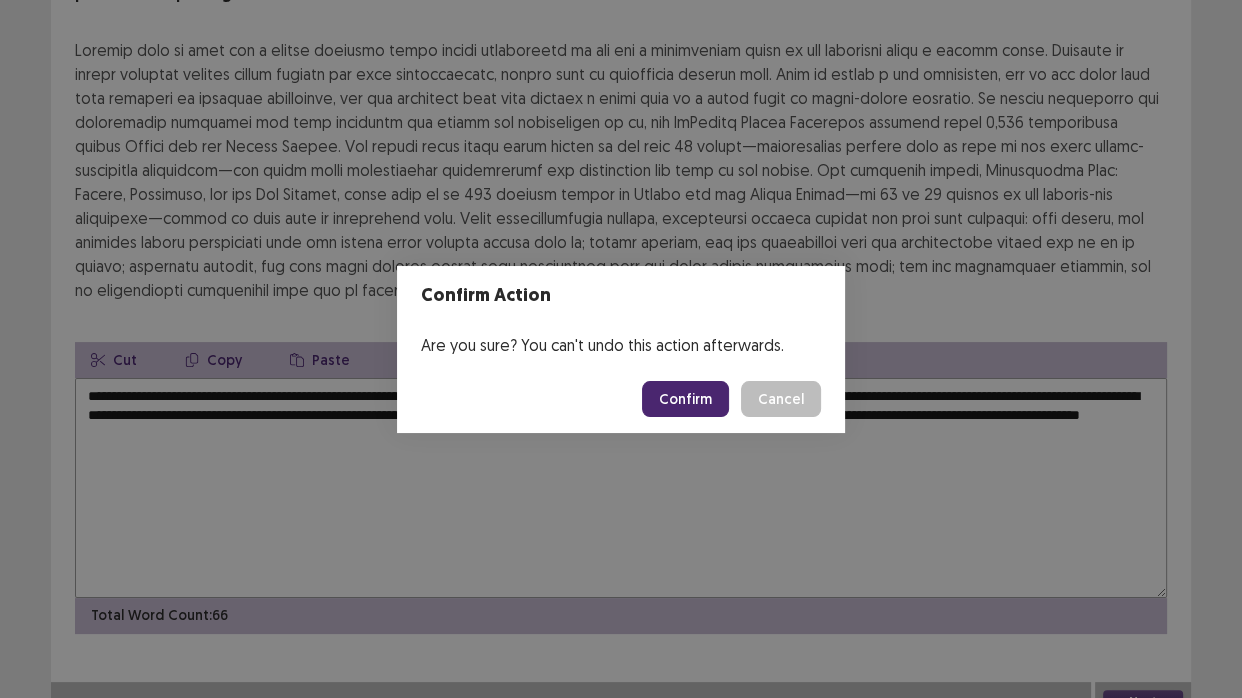 click on "Confirm" at bounding box center [685, 399] 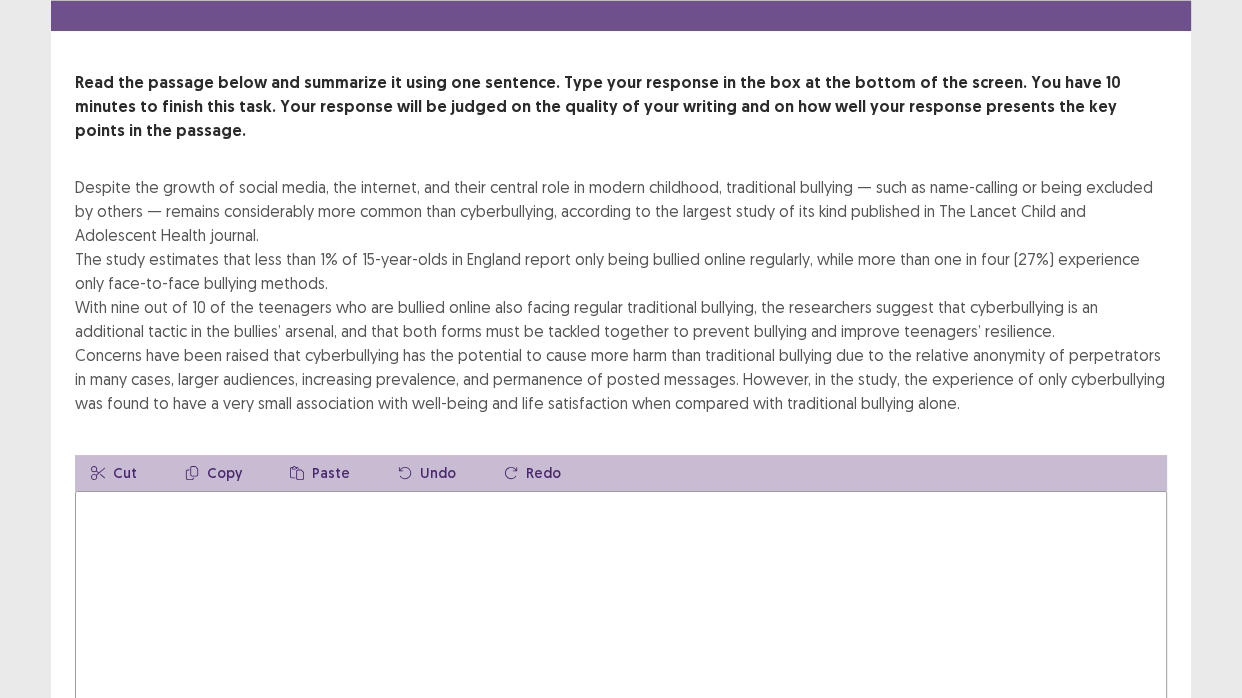 scroll, scrollTop: 90, scrollLeft: 0, axis: vertical 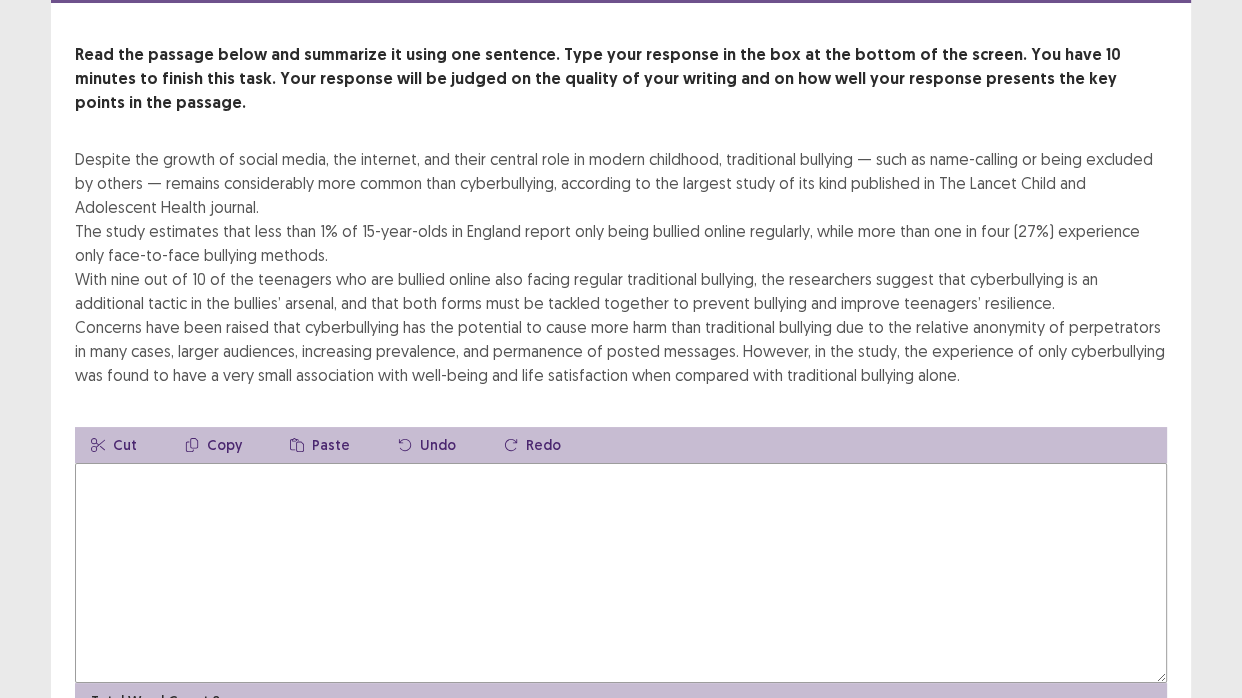 click at bounding box center (621, 573) 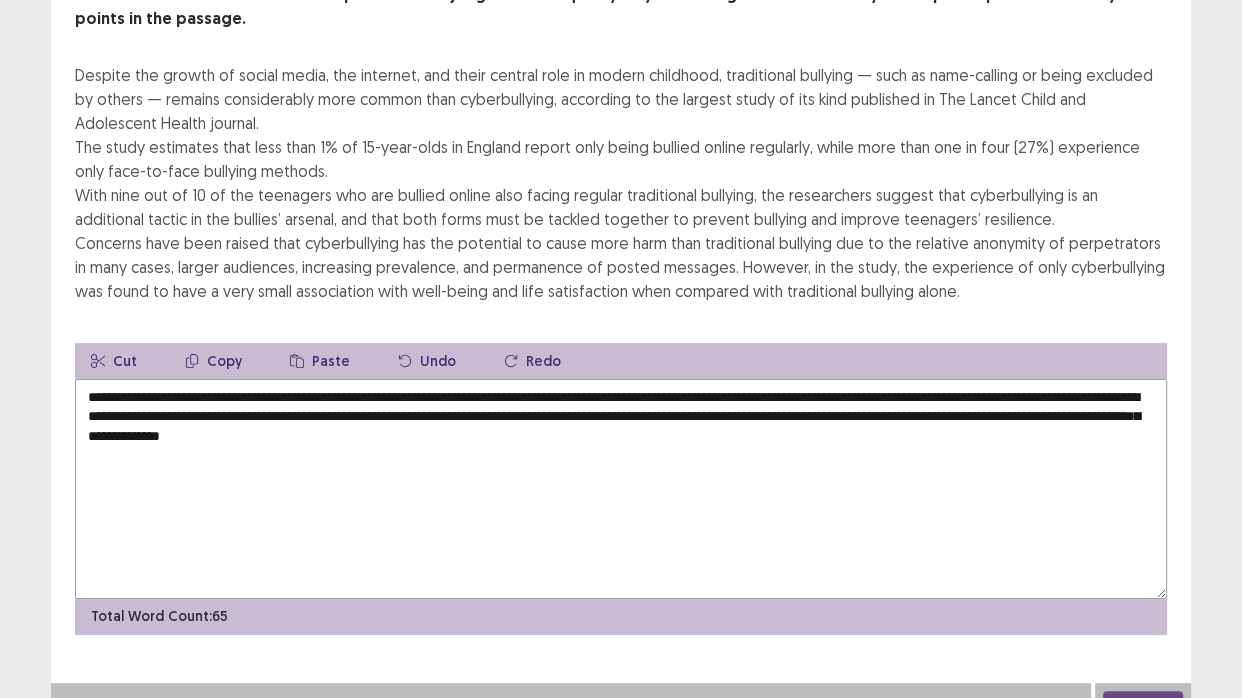 scroll, scrollTop: 74, scrollLeft: 0, axis: vertical 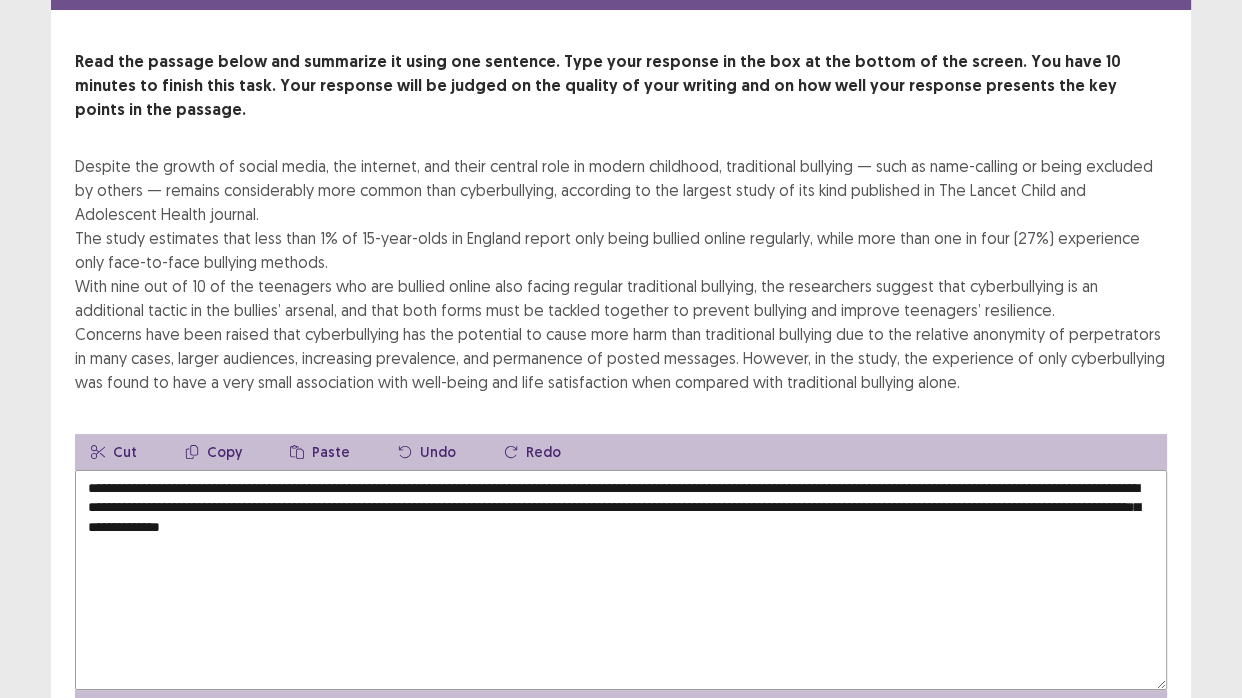 type on "**********" 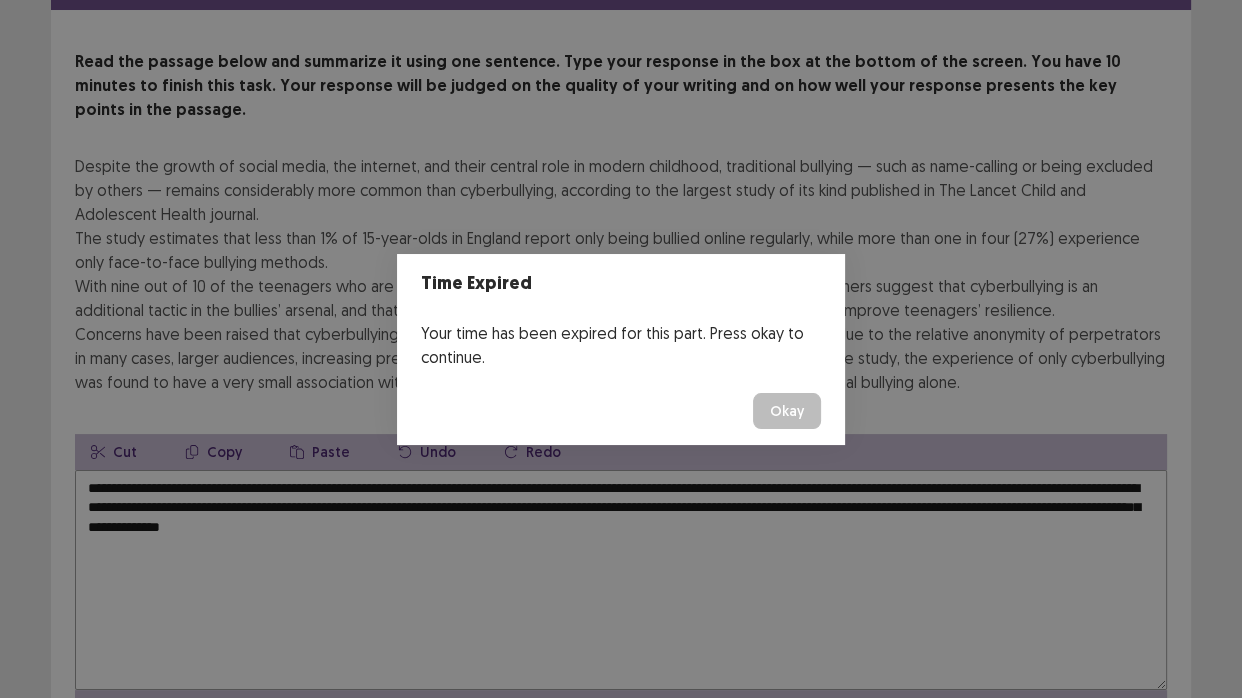 click on "Okay" at bounding box center (787, 411) 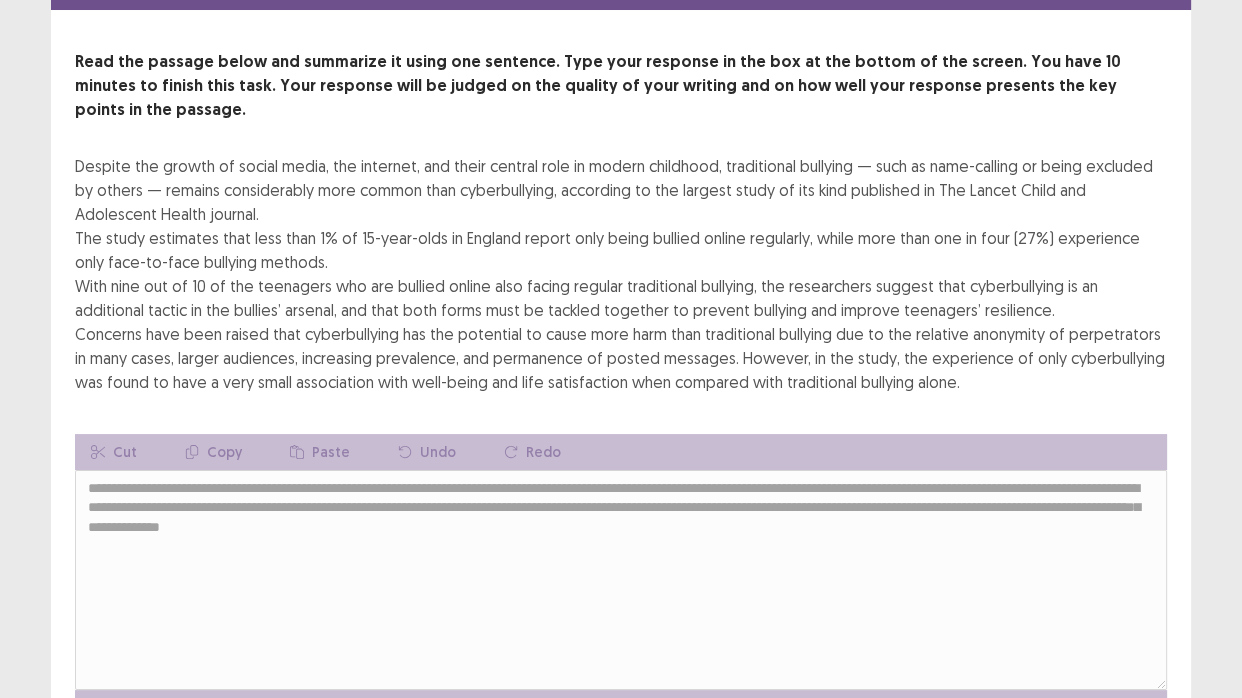 scroll, scrollTop: 165, scrollLeft: 0, axis: vertical 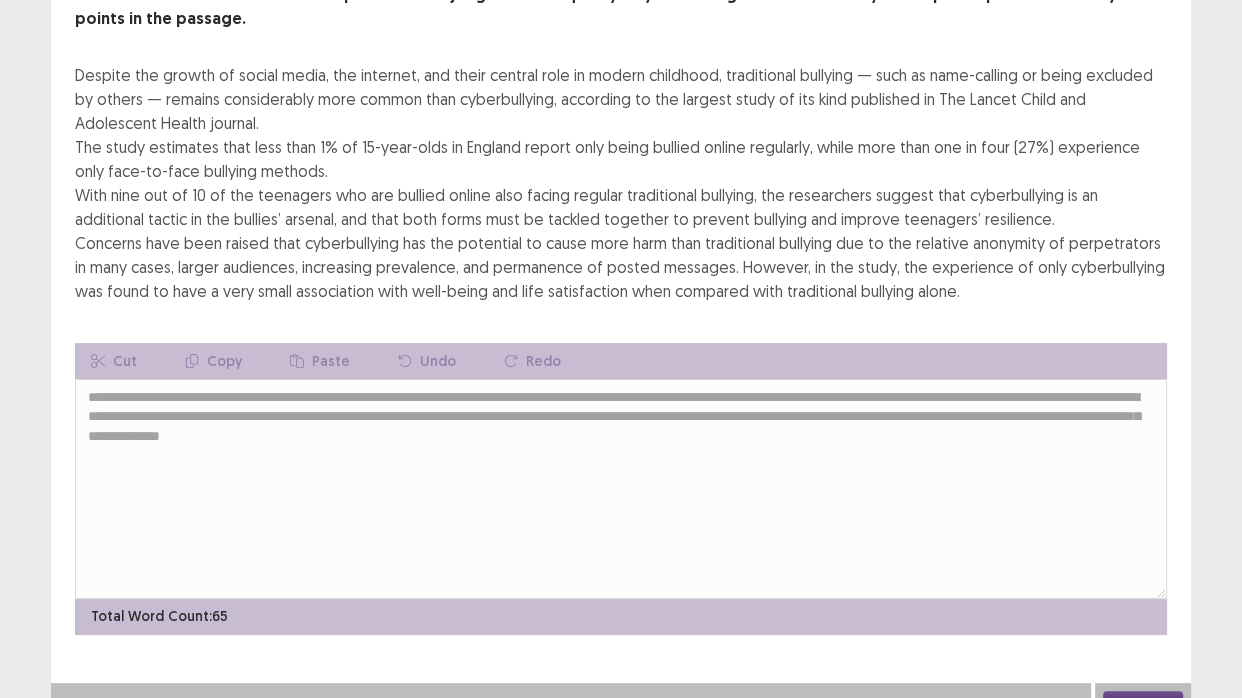 click on "Next" at bounding box center (1143, 703) 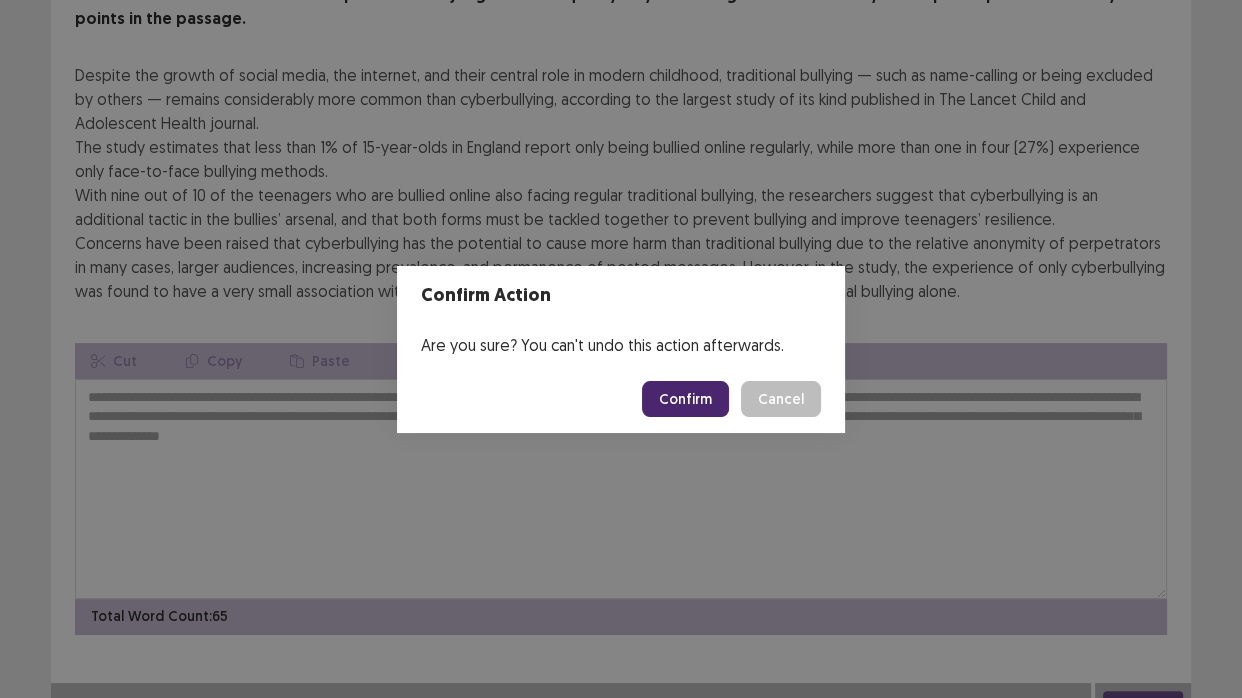 click on "Confirm" at bounding box center (685, 399) 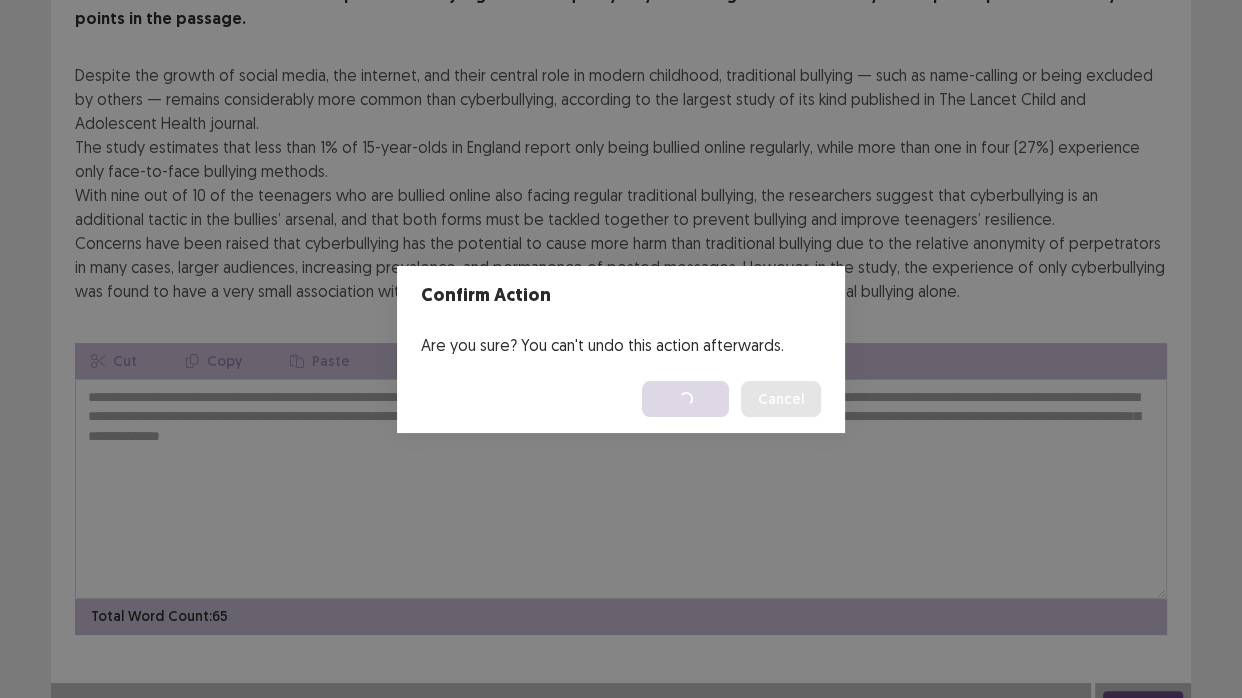 scroll, scrollTop: 0, scrollLeft: 0, axis: both 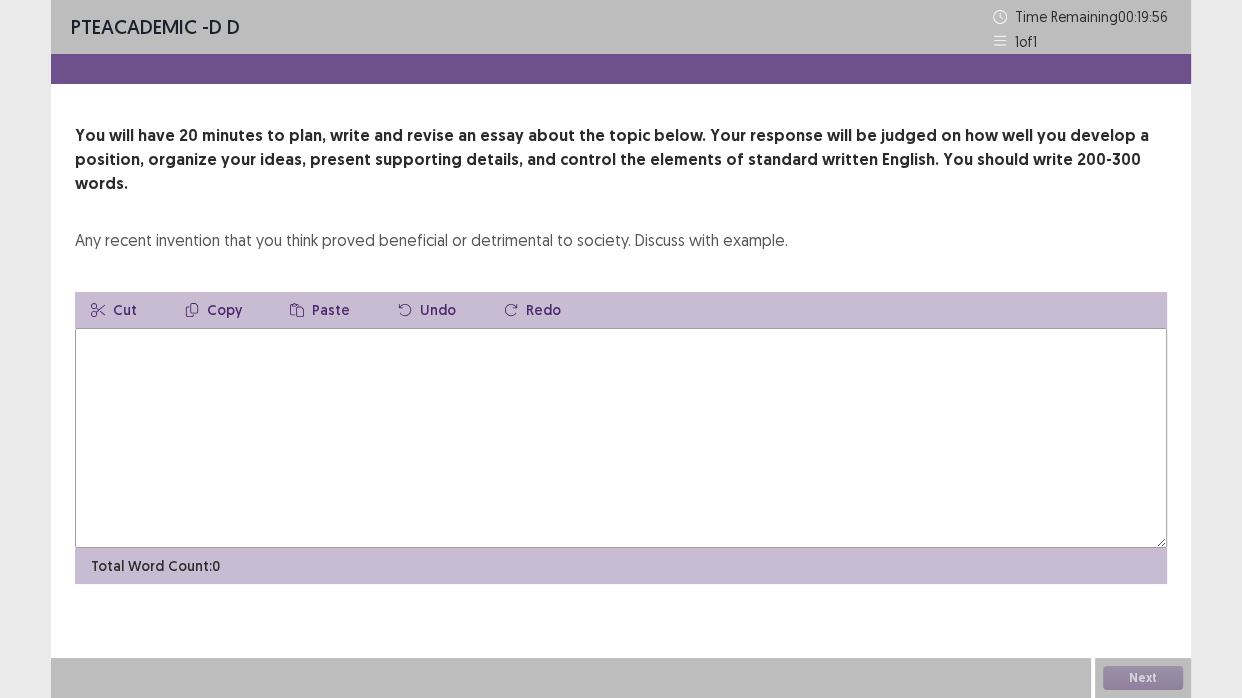 click at bounding box center [621, 438] 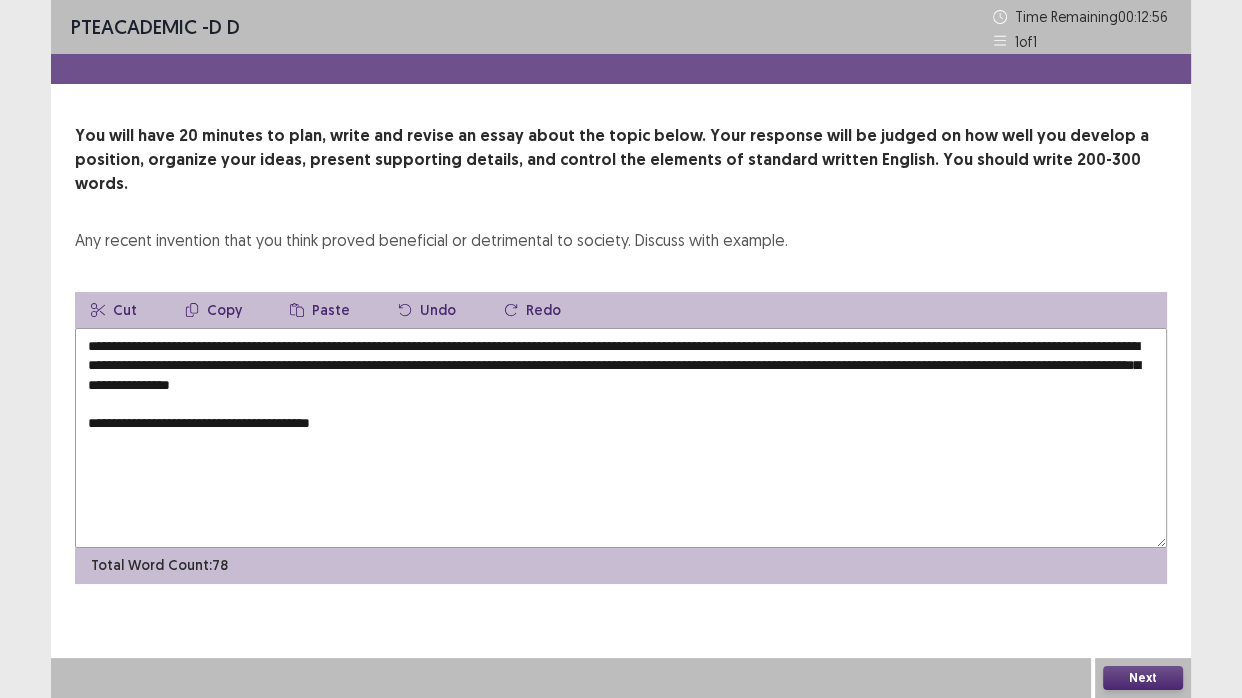 drag, startPoint x: 204, startPoint y: 317, endPoint x: 516, endPoint y: 319, distance: 312.0064 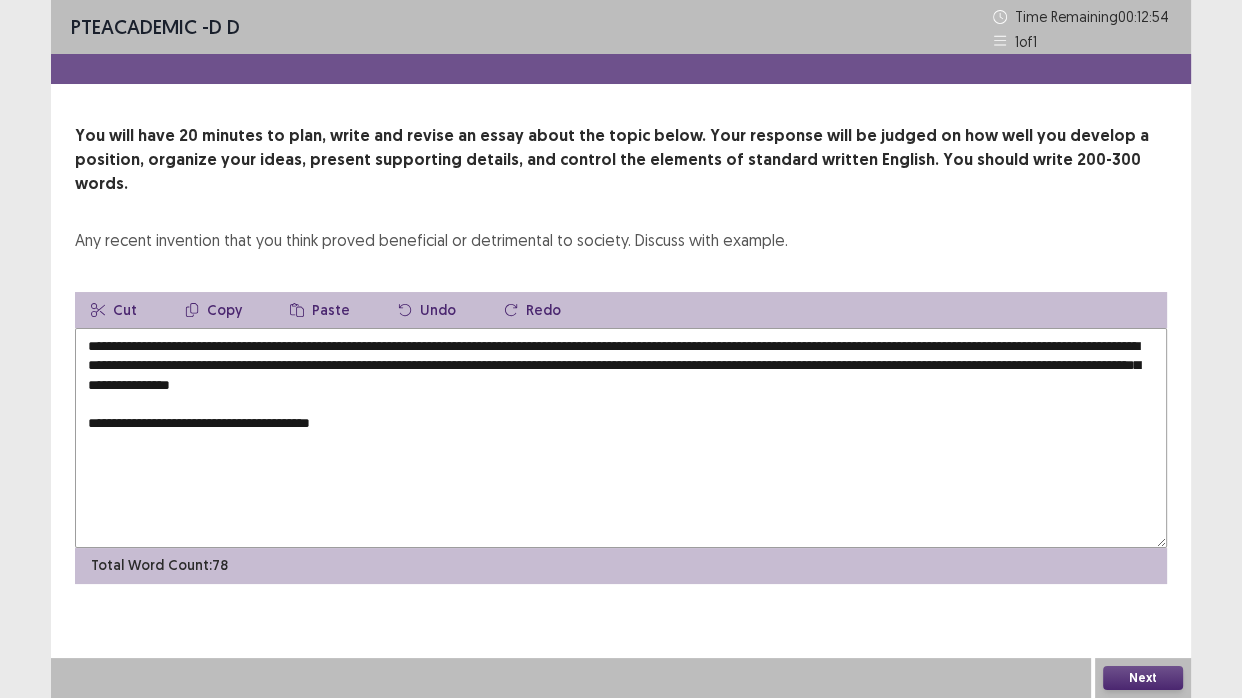 click on "Copy" at bounding box center (213, 310) 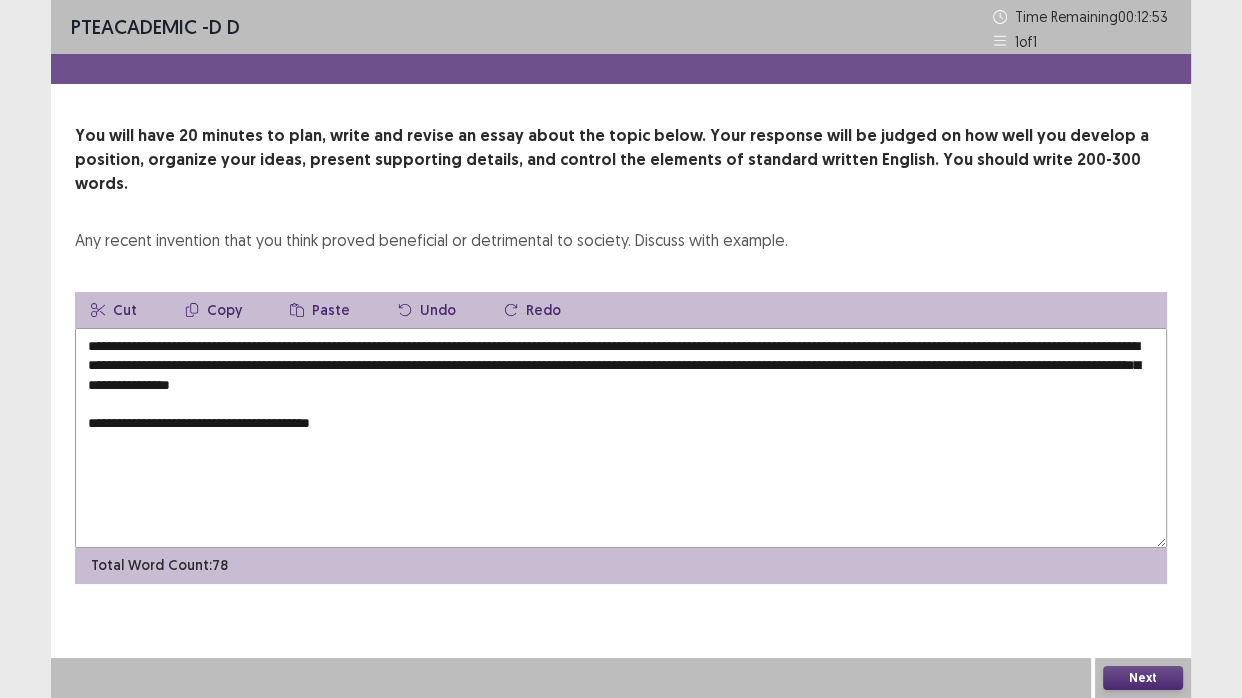 click on "**********" at bounding box center (621, 438) 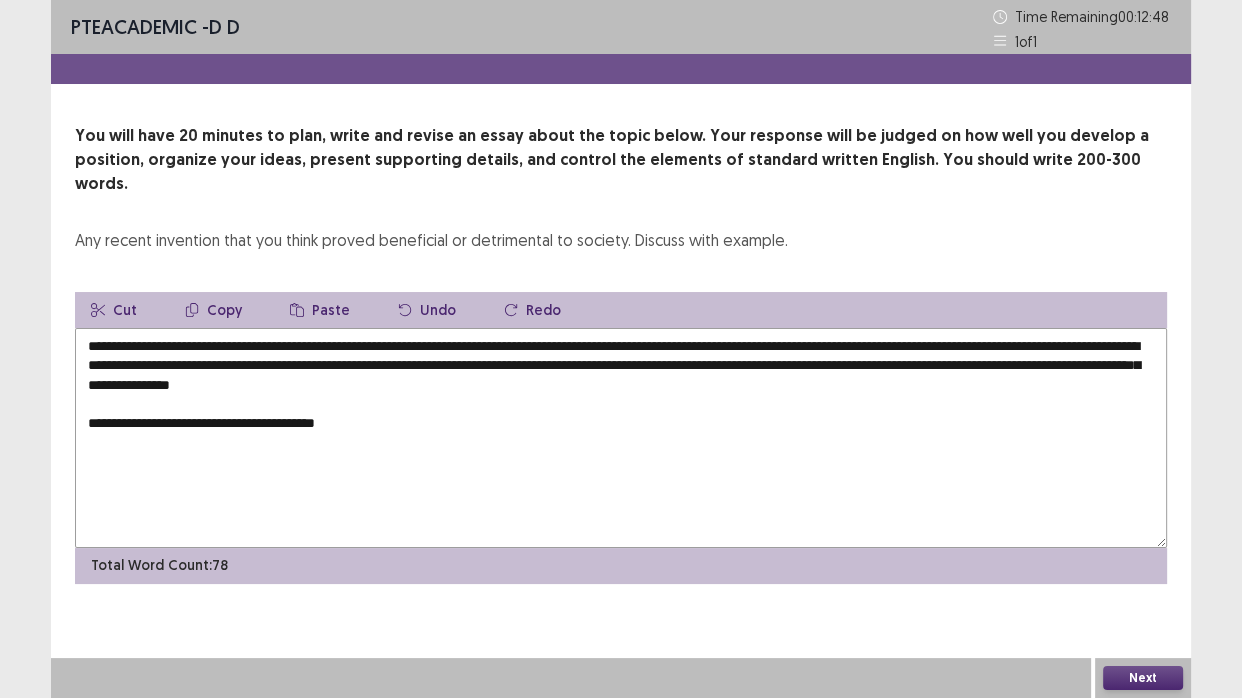 click on "Paste" at bounding box center [320, 310] 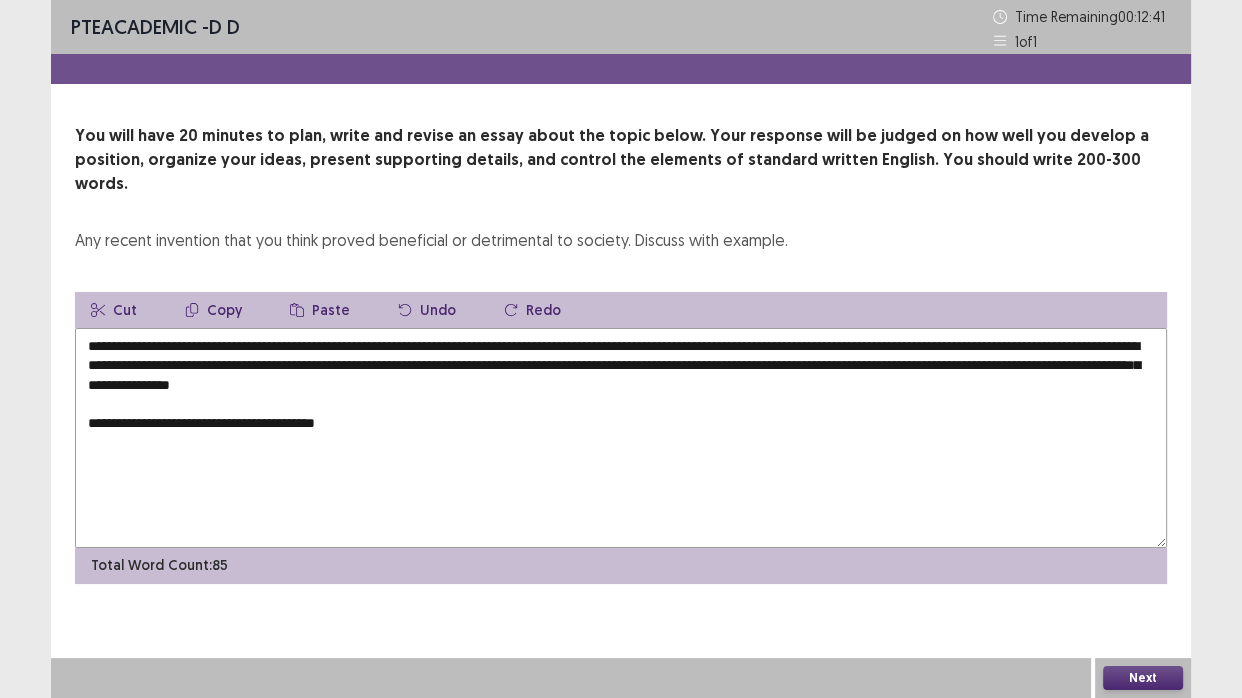 click on "**********" at bounding box center [621, 438] 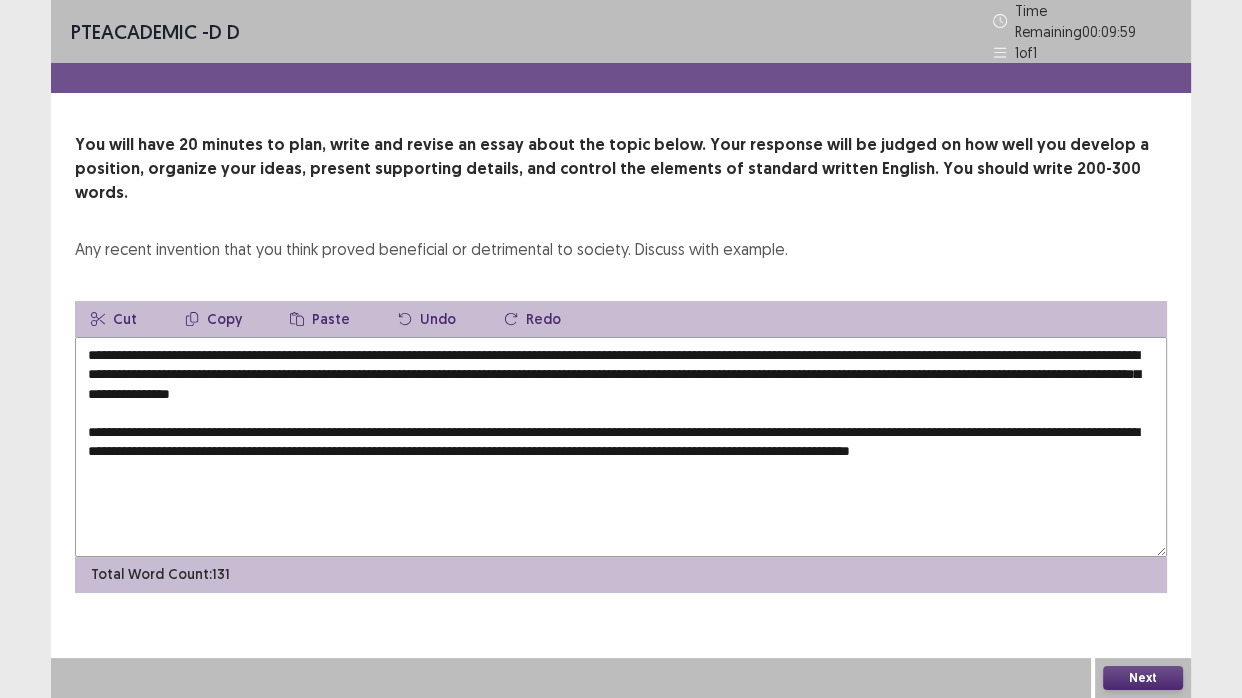 click on "Paste" at bounding box center [320, 319] 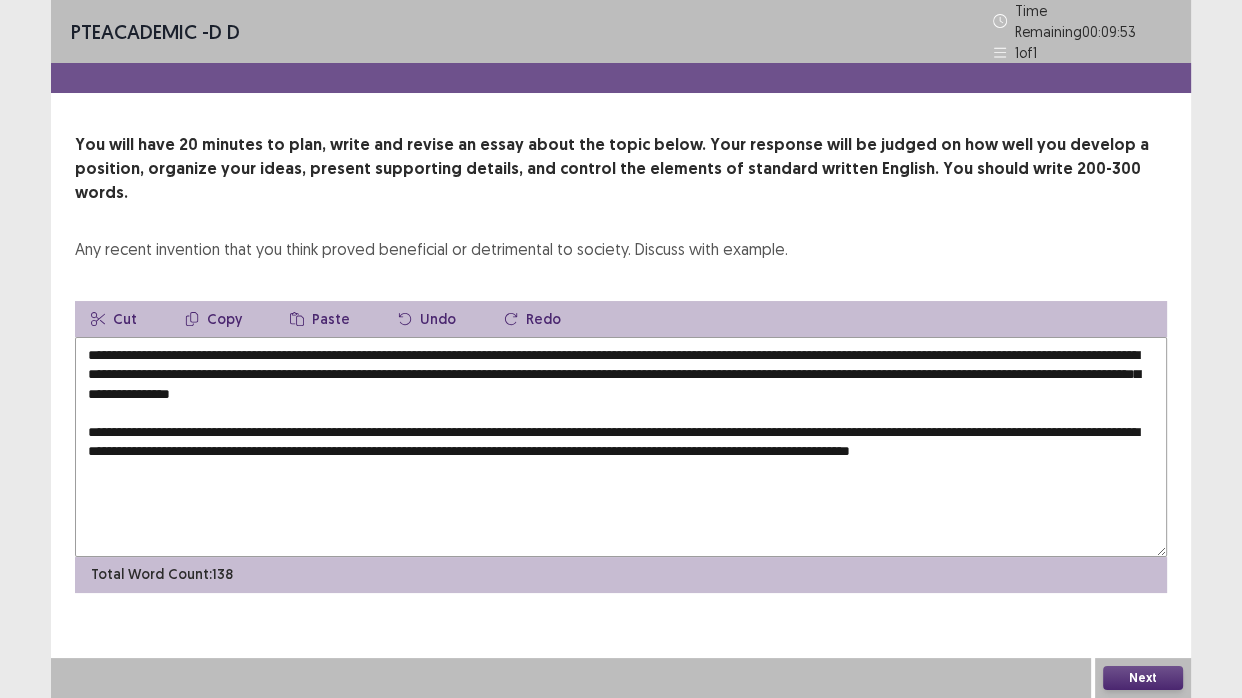 click on "**********" at bounding box center (621, 447) 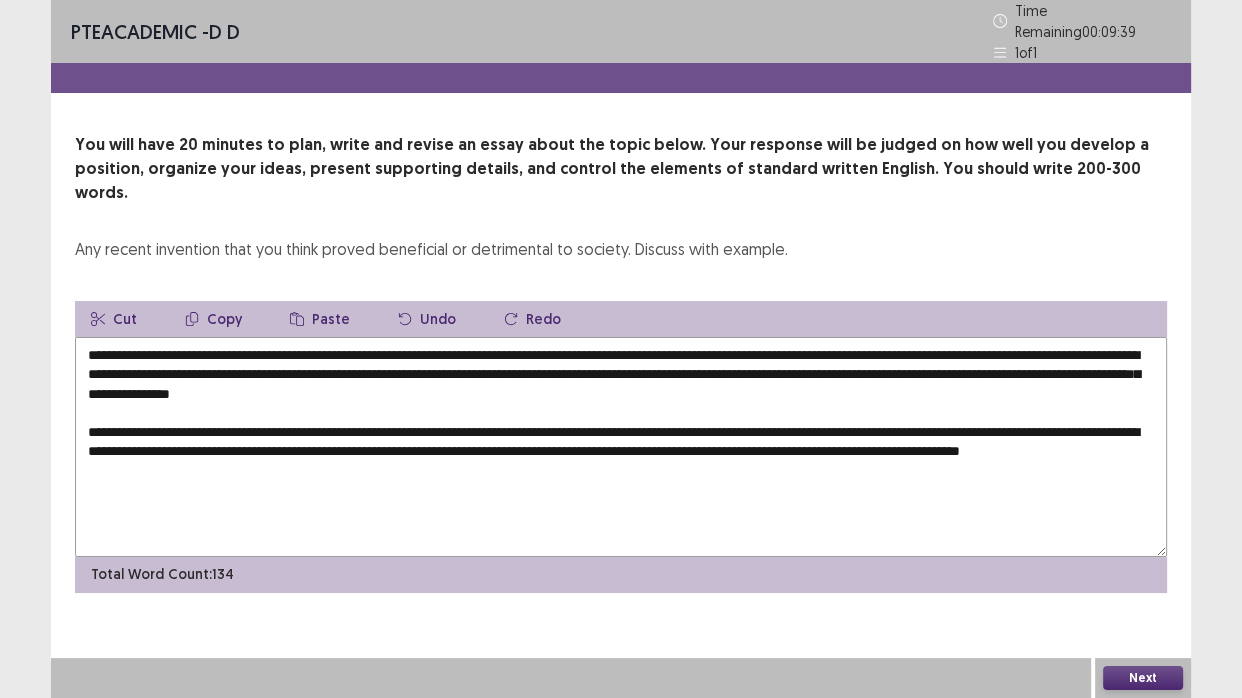 click on "**********" at bounding box center (621, 447) 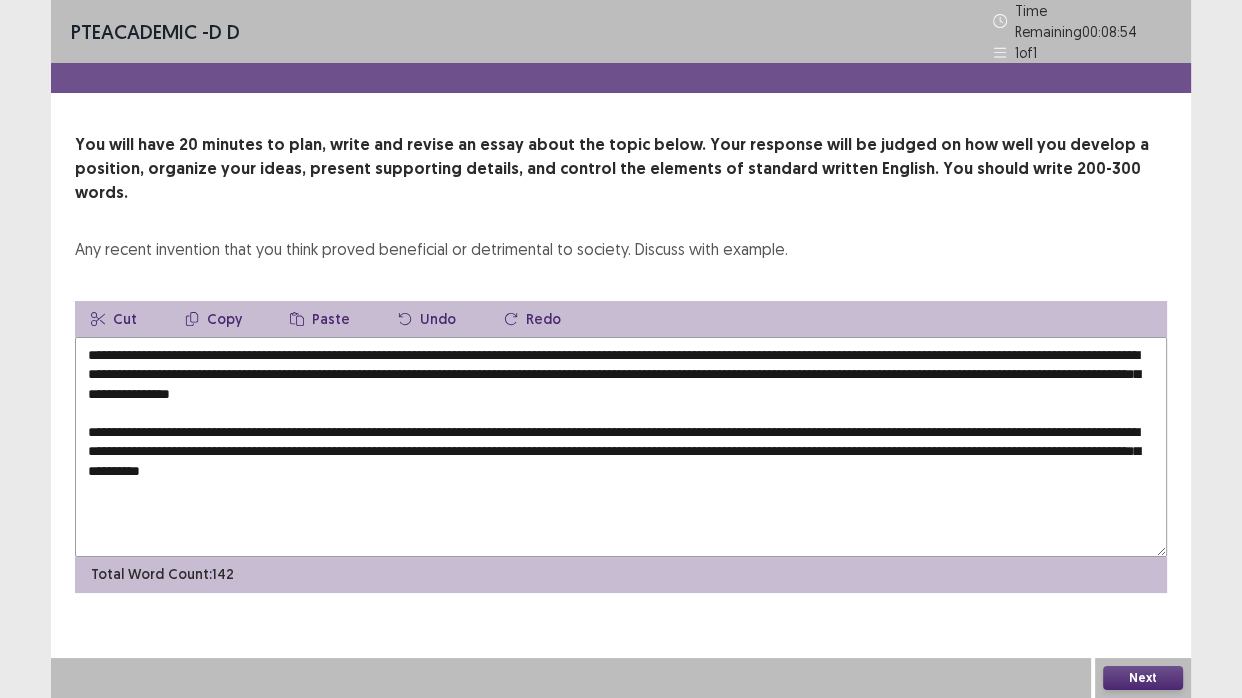 click on "Paste" at bounding box center (320, 319) 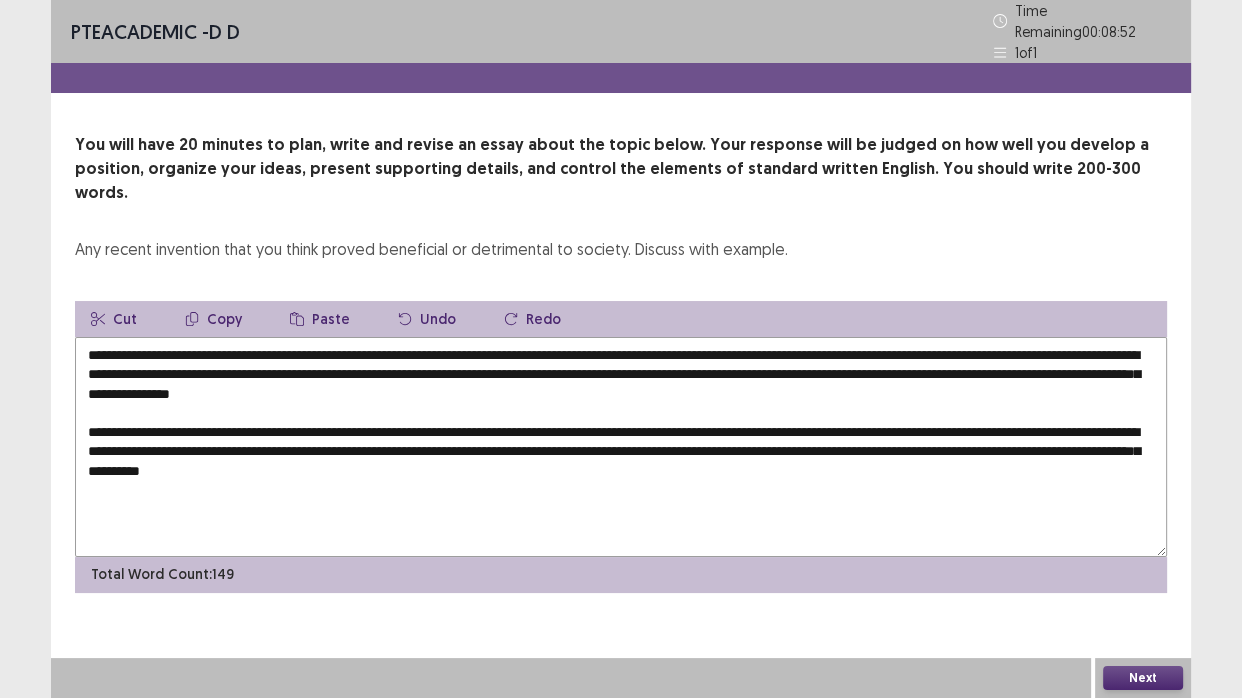 click on "**********" at bounding box center (621, 447) 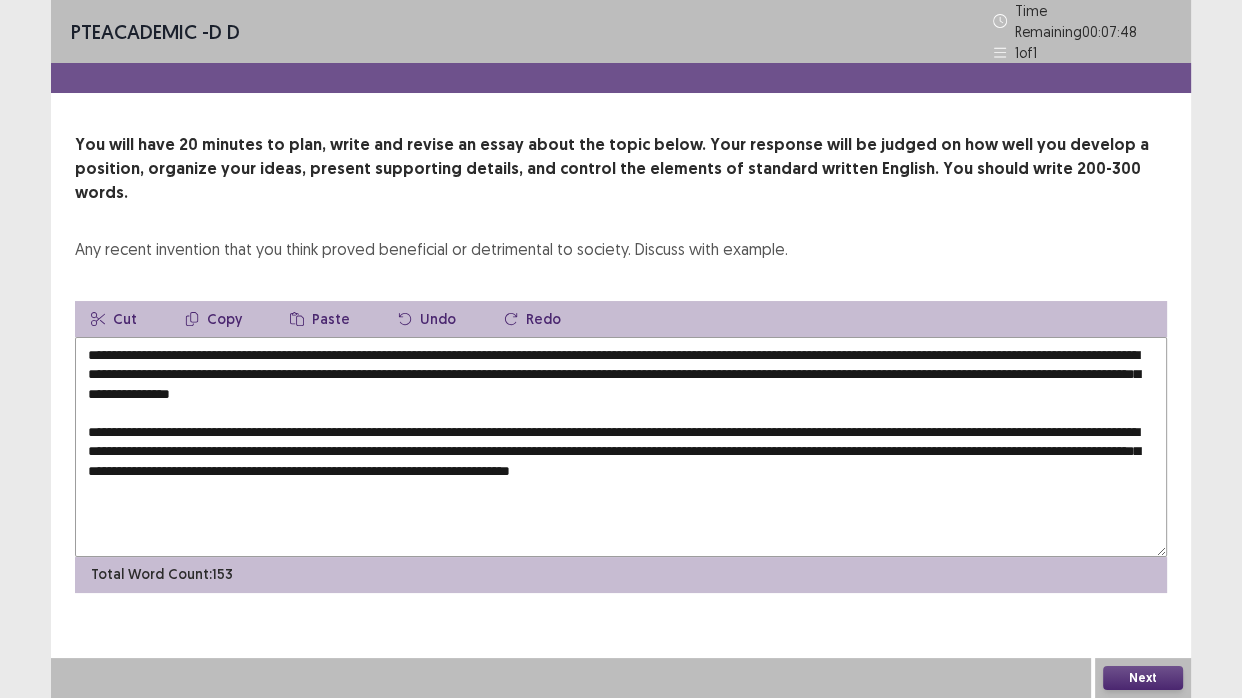 click on "**********" at bounding box center [621, 447] 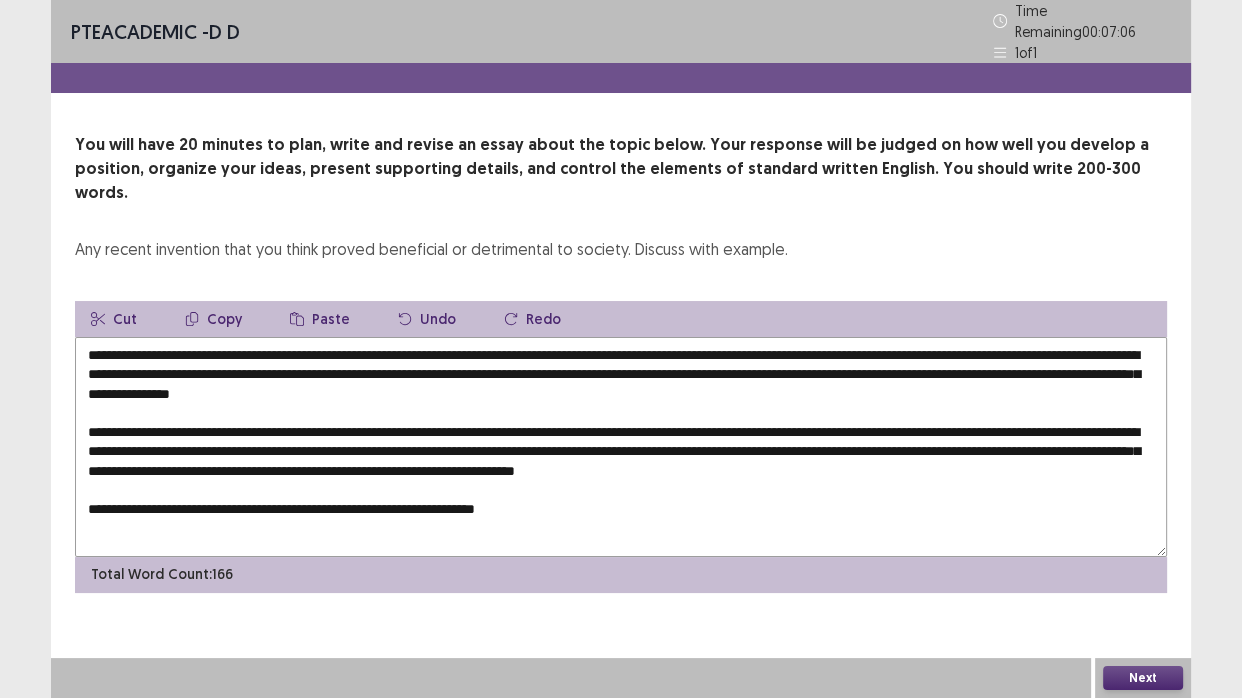 click on "Paste" at bounding box center [320, 319] 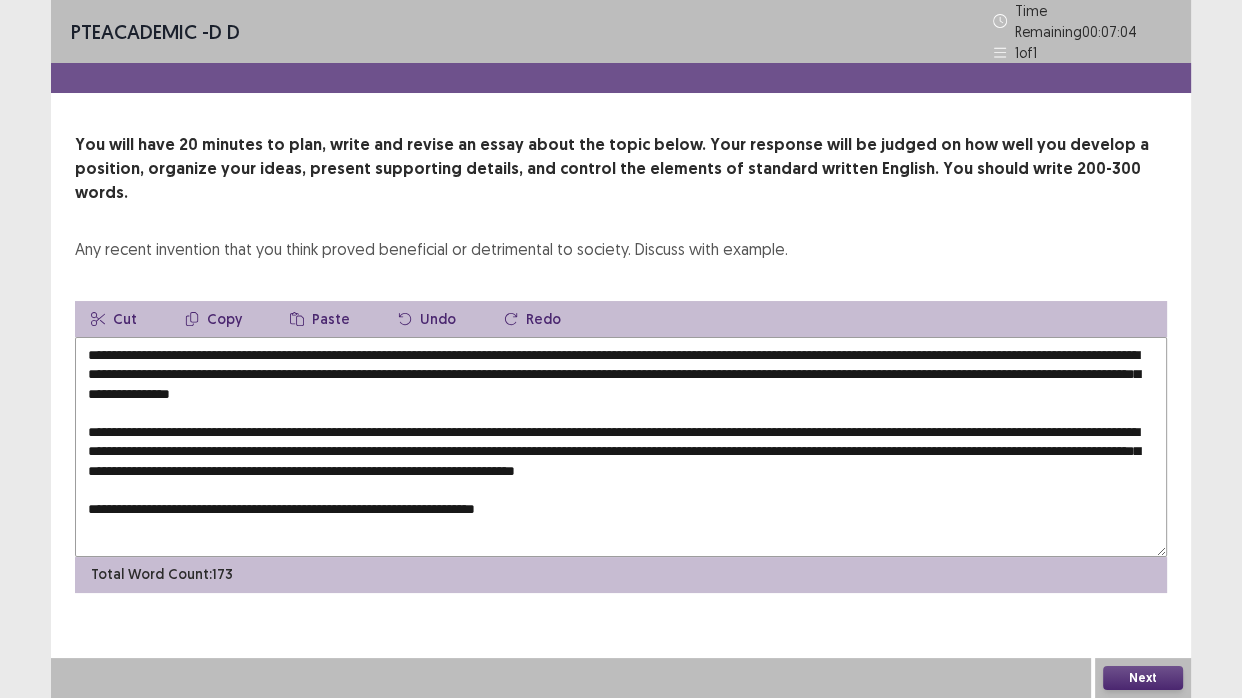 click at bounding box center (621, 447) 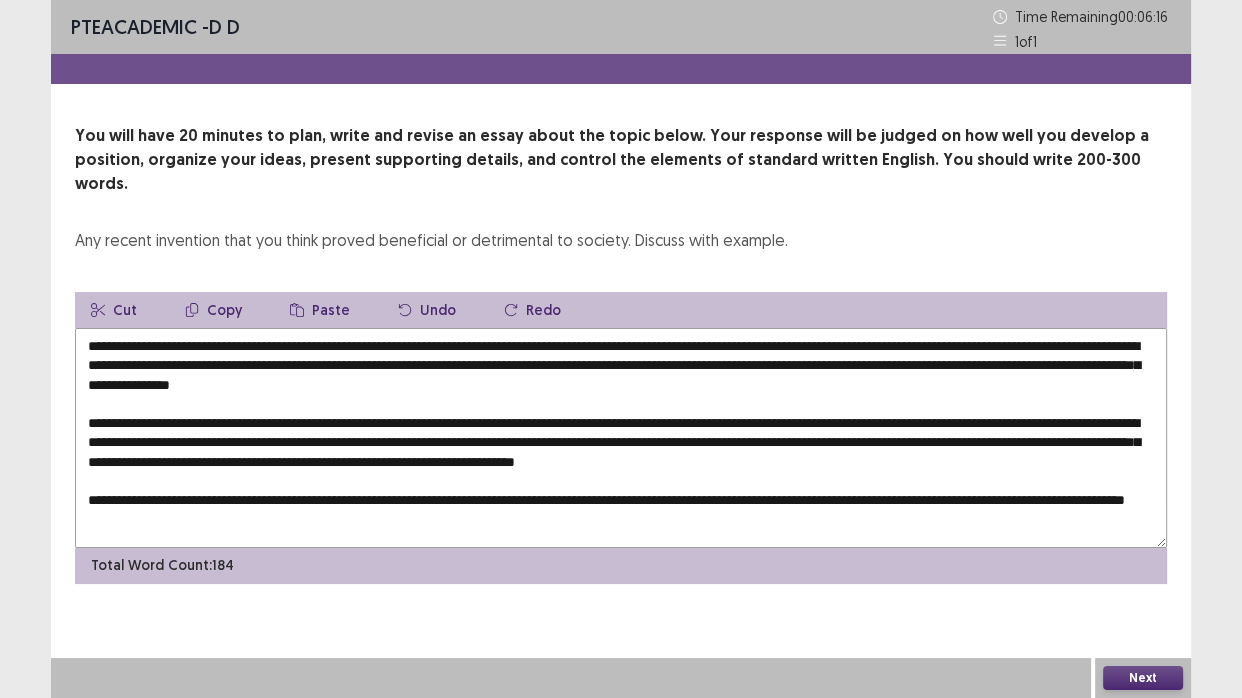 click at bounding box center (621, 438) 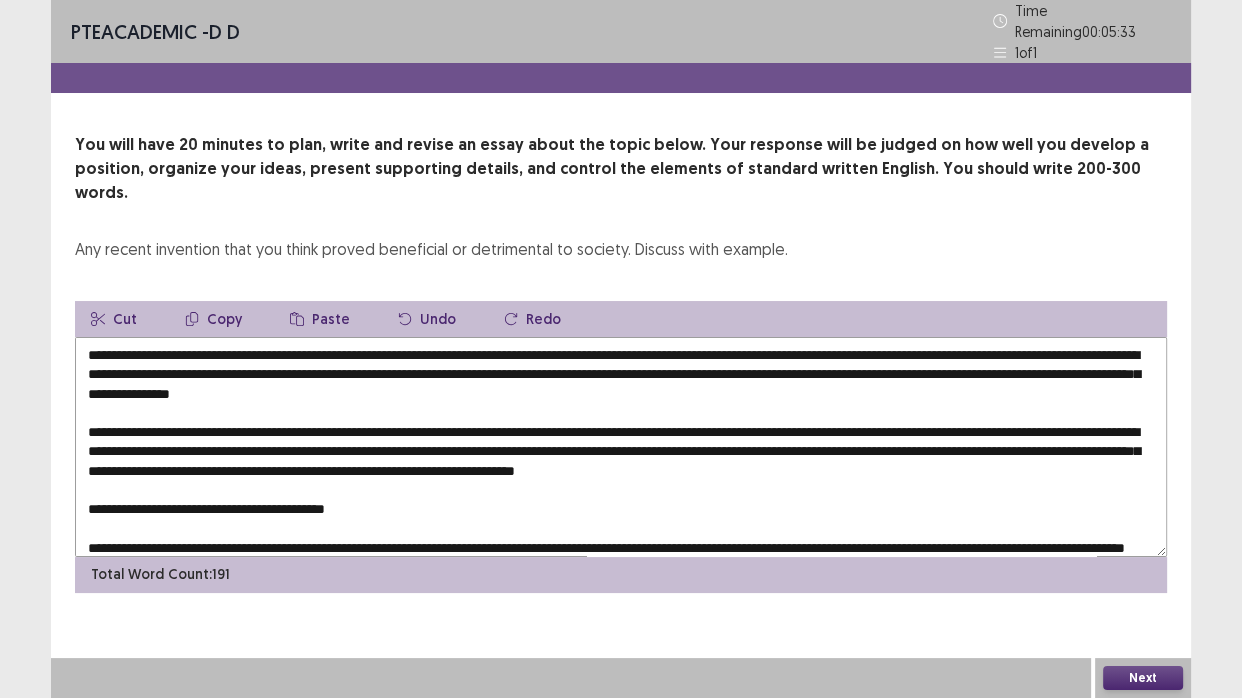 click on "Paste" at bounding box center [320, 319] 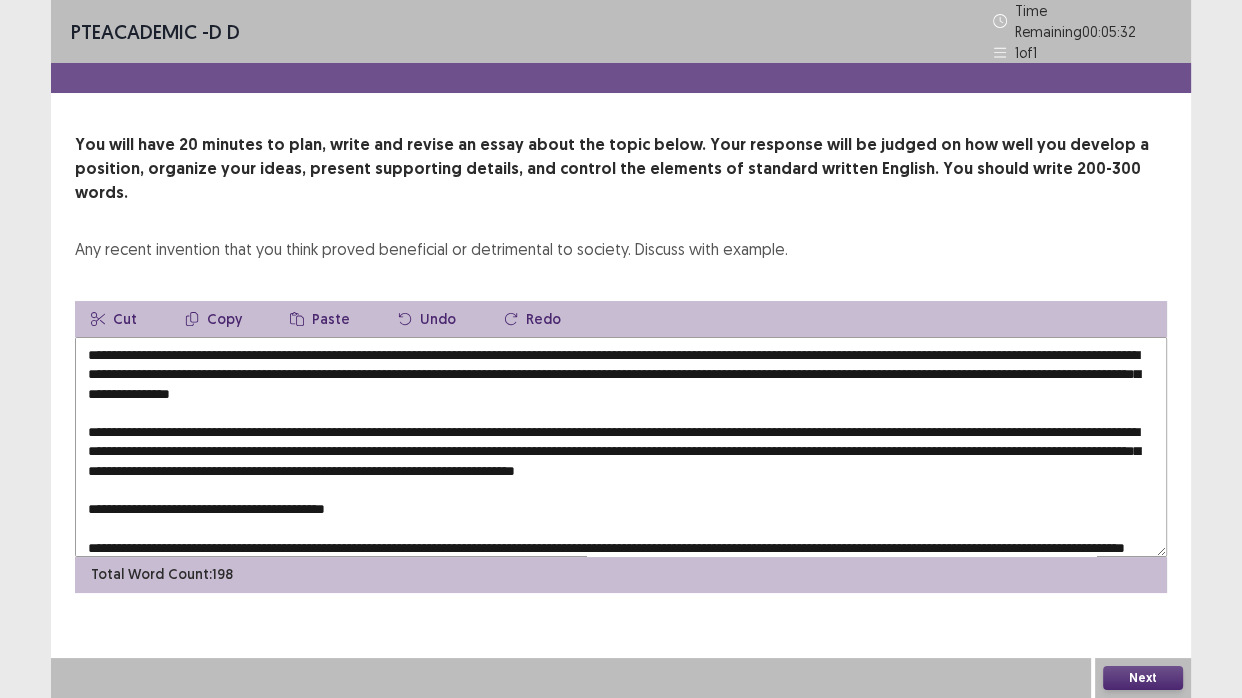 click at bounding box center [621, 447] 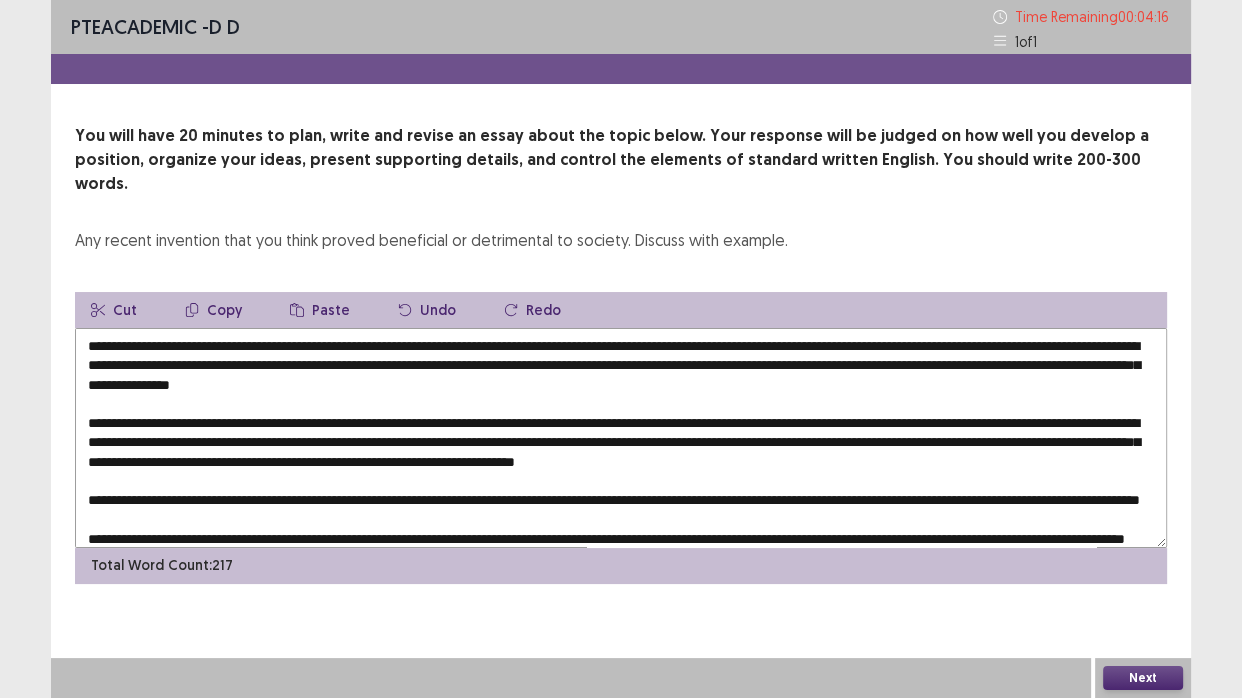 drag, startPoint x: 116, startPoint y: 360, endPoint x: 405, endPoint y: 362, distance: 289.00693 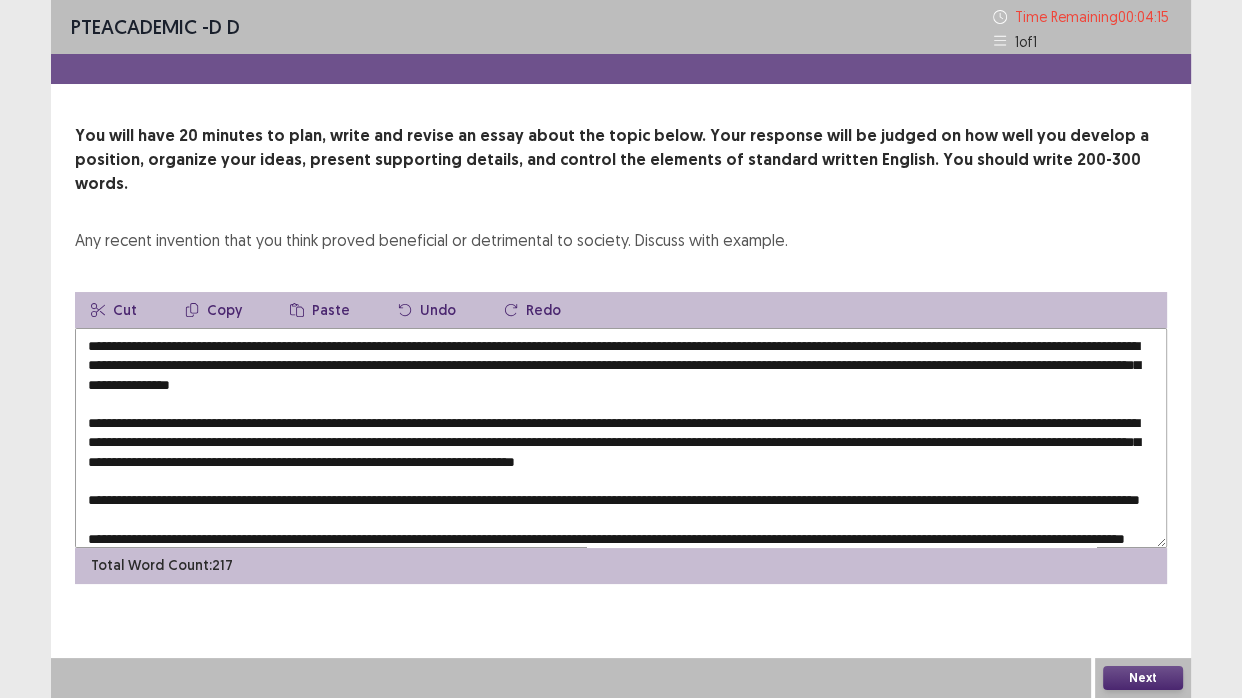 click on "Copy" at bounding box center [213, 310] 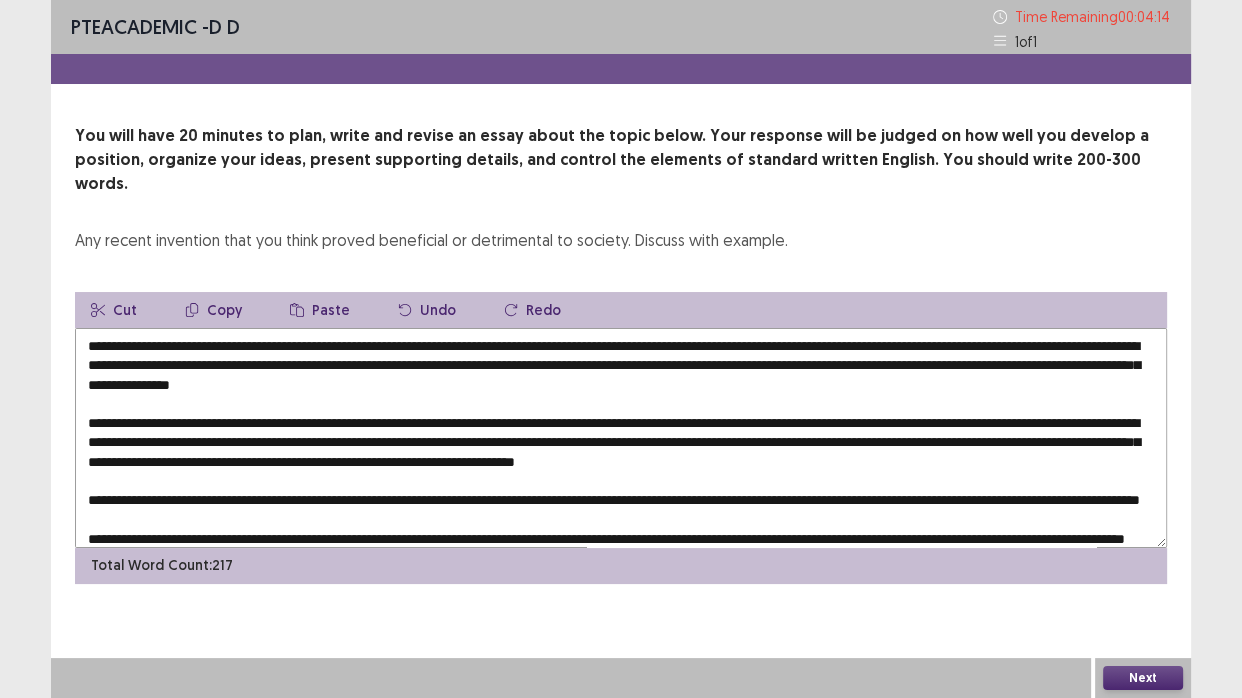 click at bounding box center [621, 438] 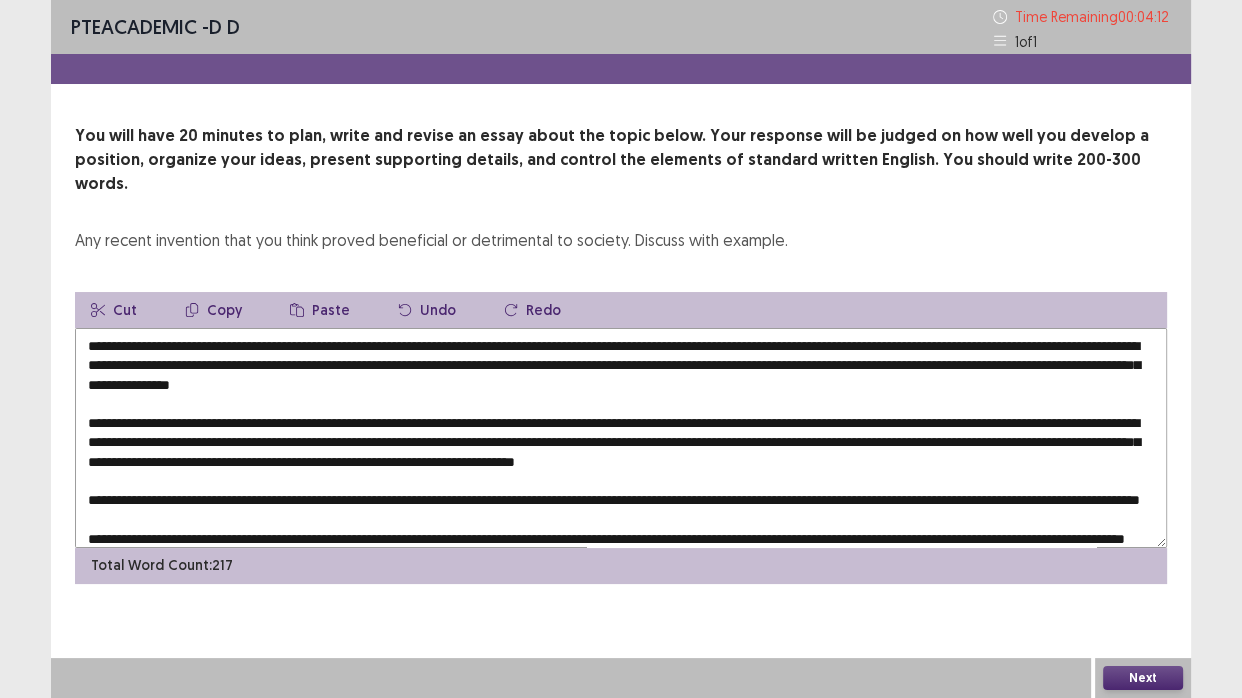 click on "Paste" at bounding box center [320, 310] 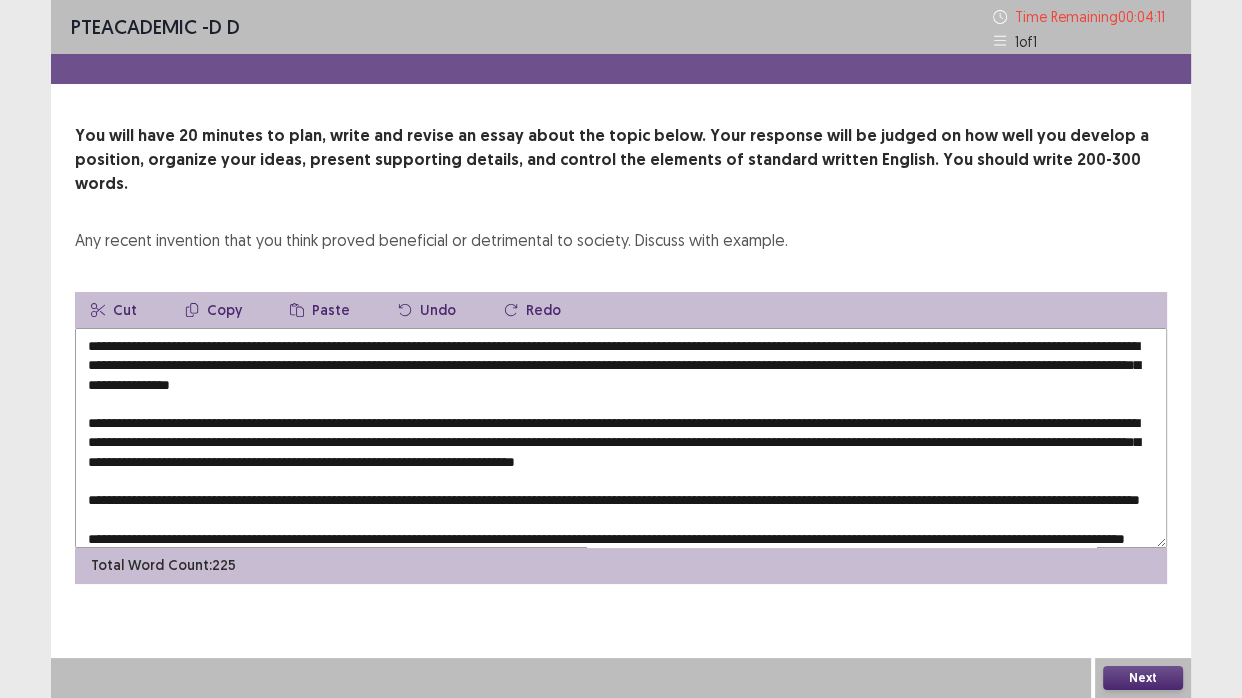 click at bounding box center [621, 438] 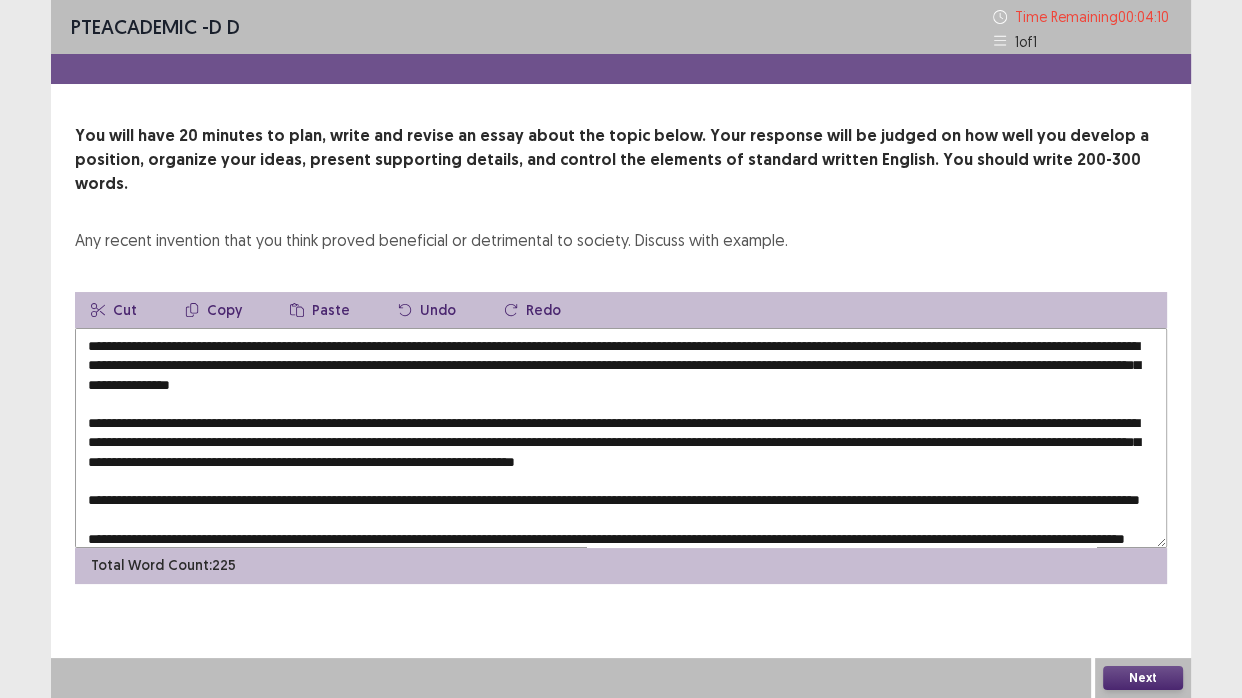 click at bounding box center [621, 438] 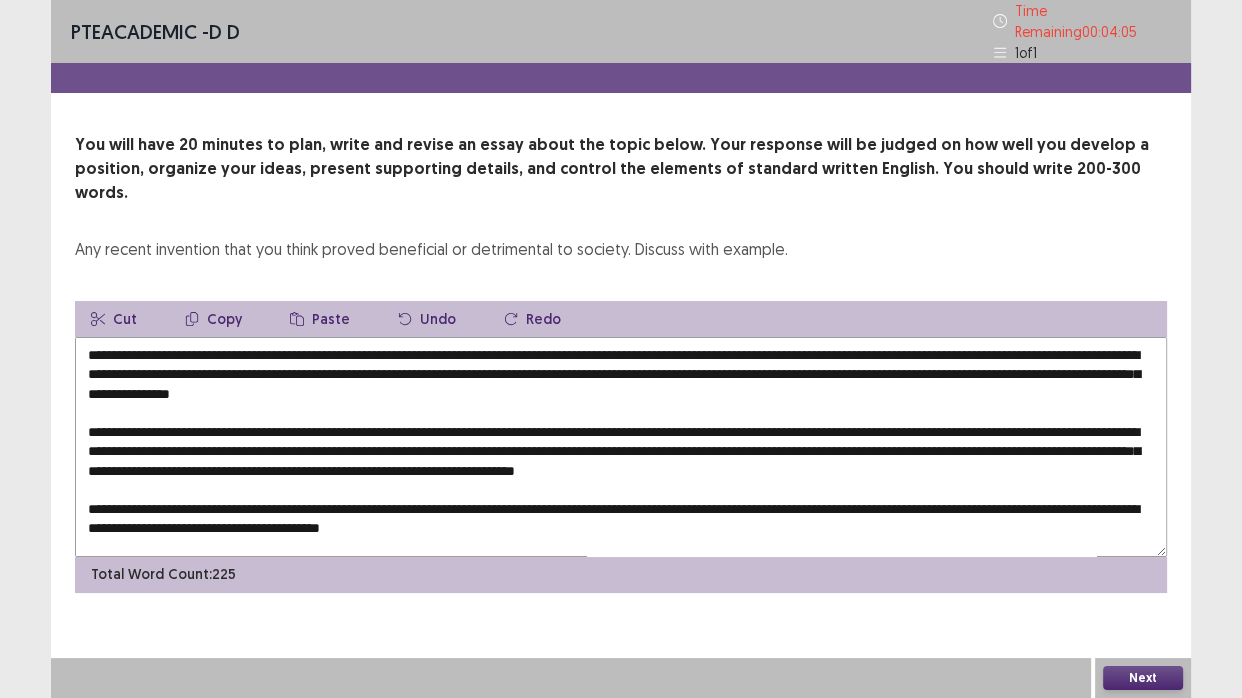 click at bounding box center (621, 447) 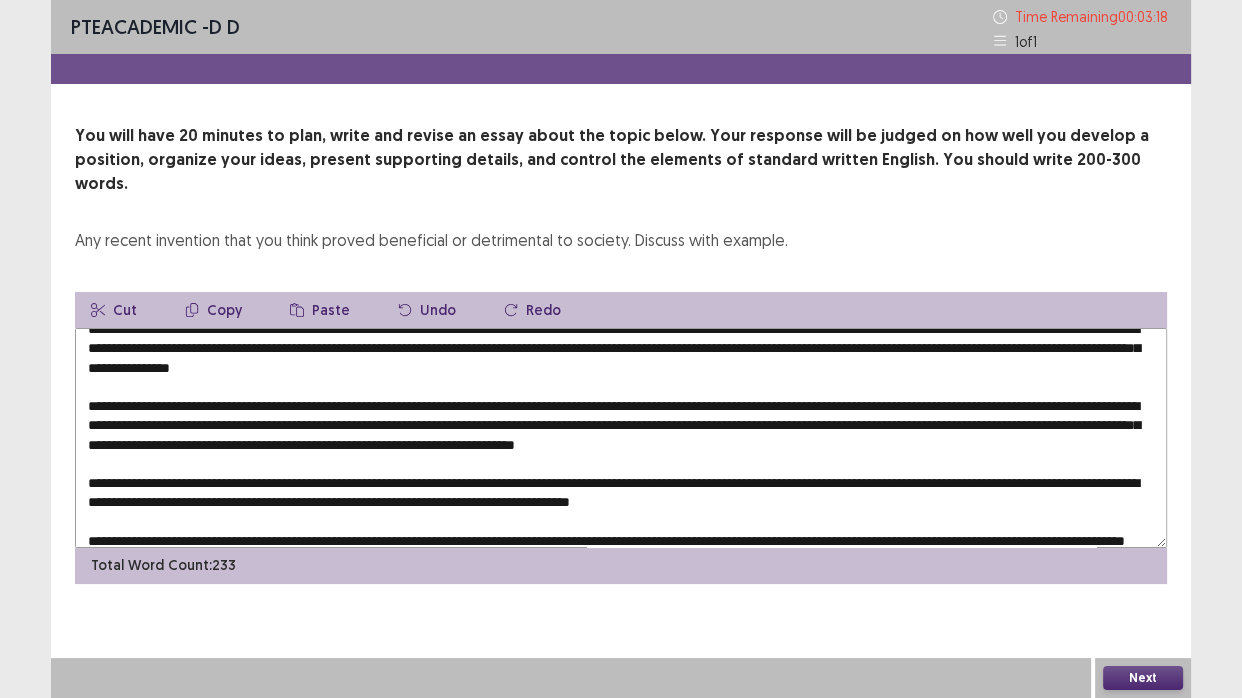 scroll, scrollTop: 0, scrollLeft: 0, axis: both 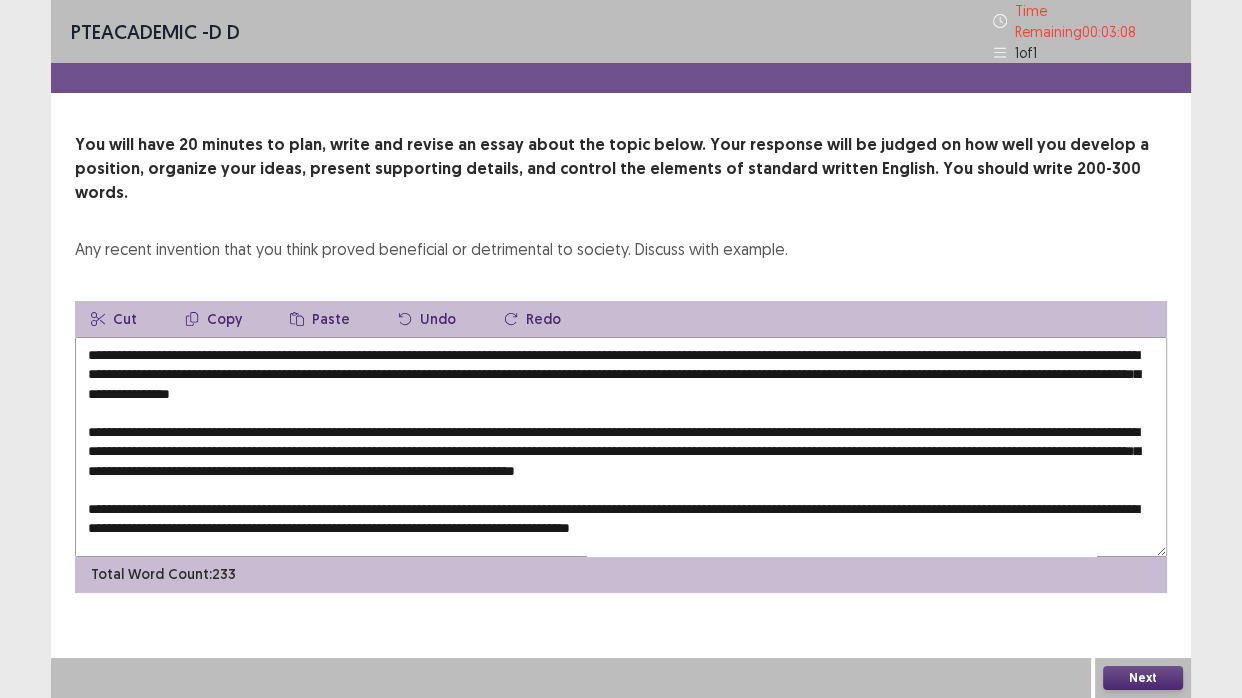 drag, startPoint x: 801, startPoint y: 340, endPoint x: 1045, endPoint y: 340, distance: 244 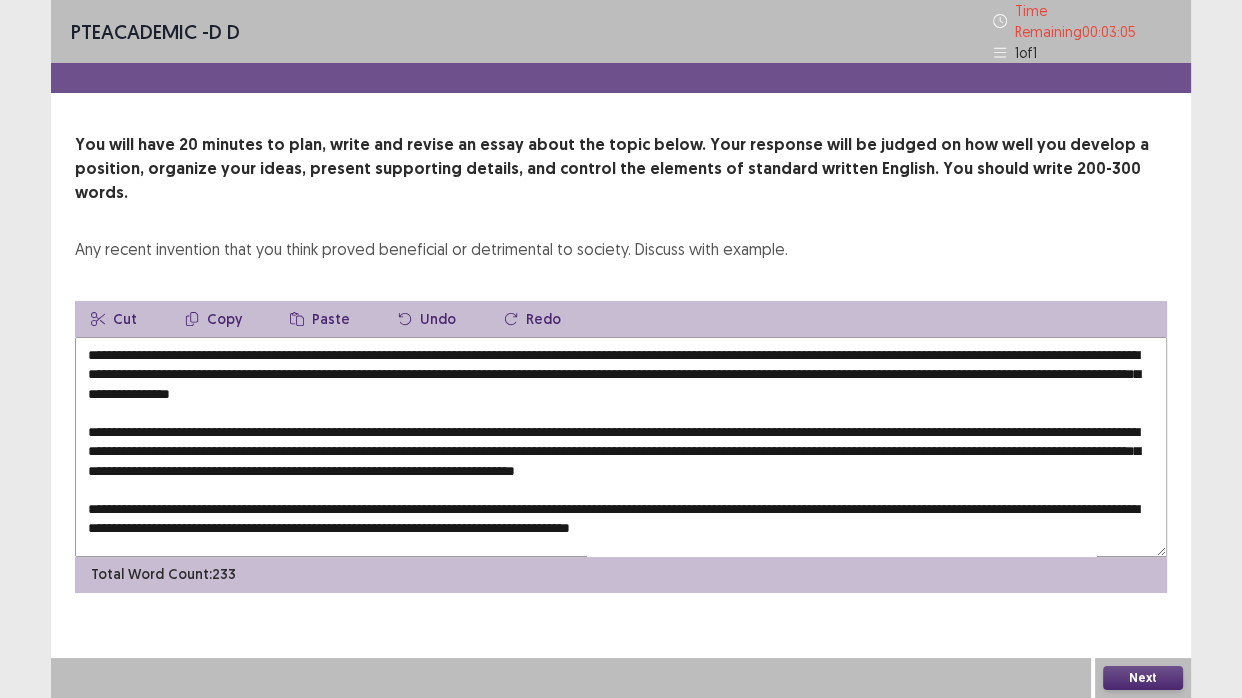 drag, startPoint x: 1021, startPoint y: 340, endPoint x: 221, endPoint y: 283, distance: 802.0281 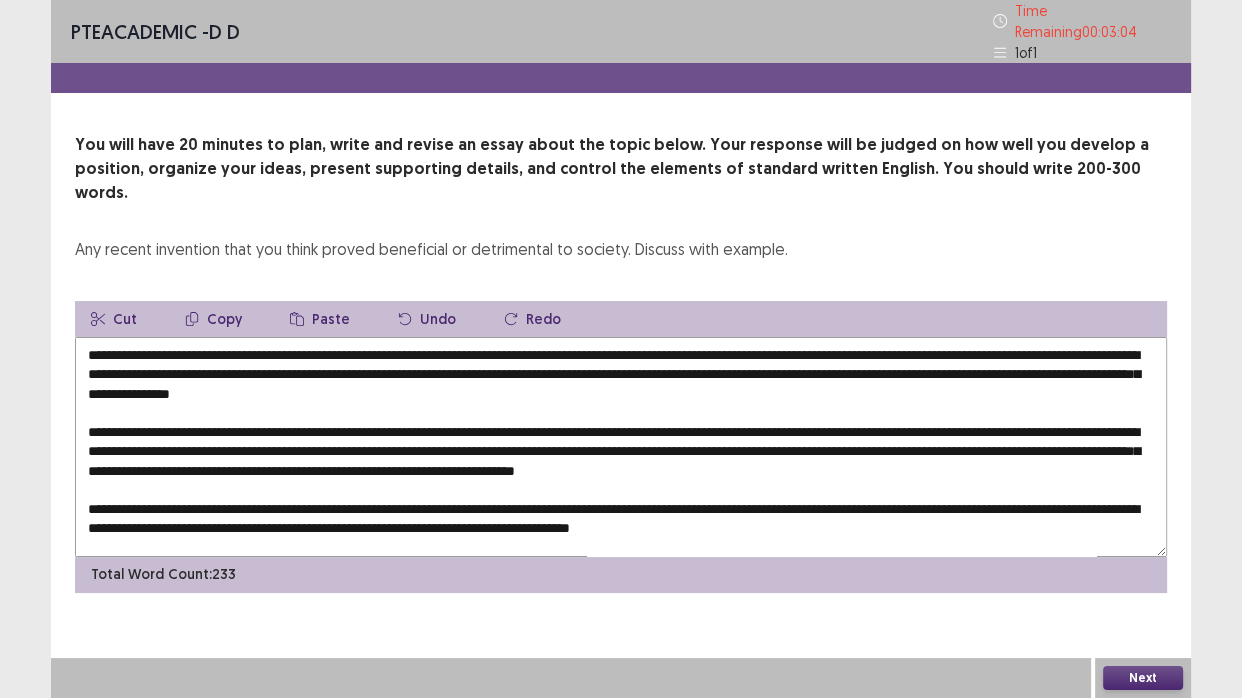 click on "Copy" at bounding box center [213, 319] 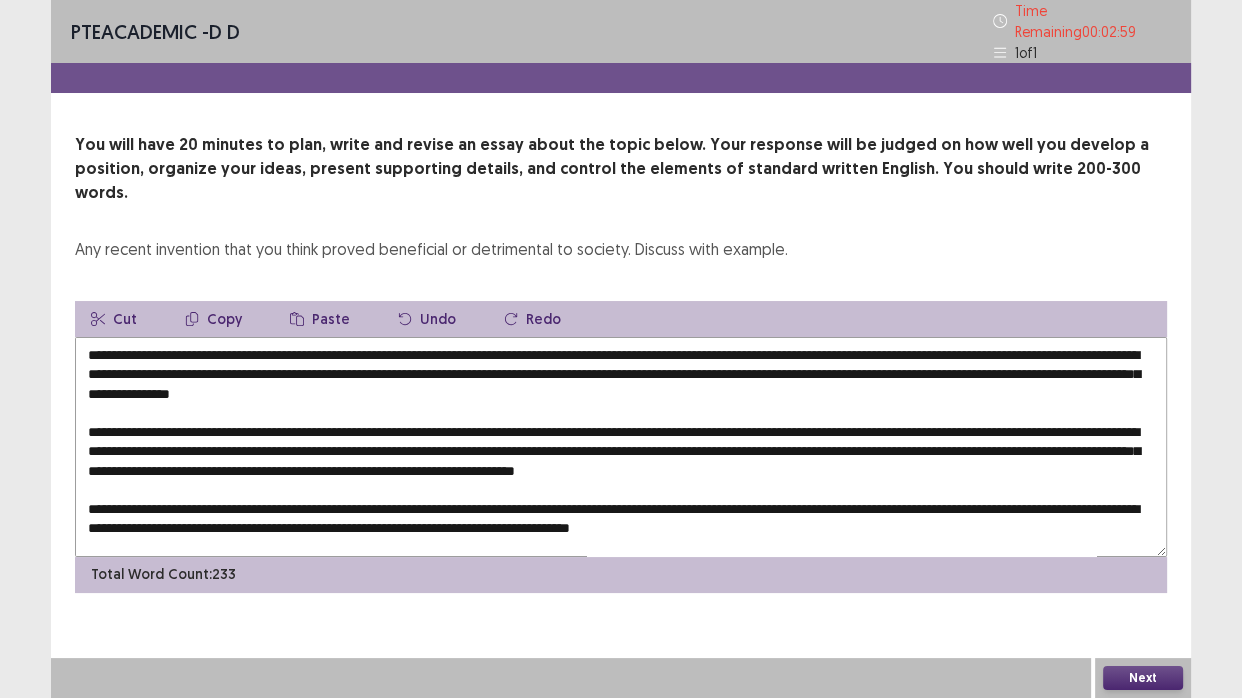 drag, startPoint x: 803, startPoint y: 342, endPoint x: 1041, endPoint y: 345, distance: 238.0189 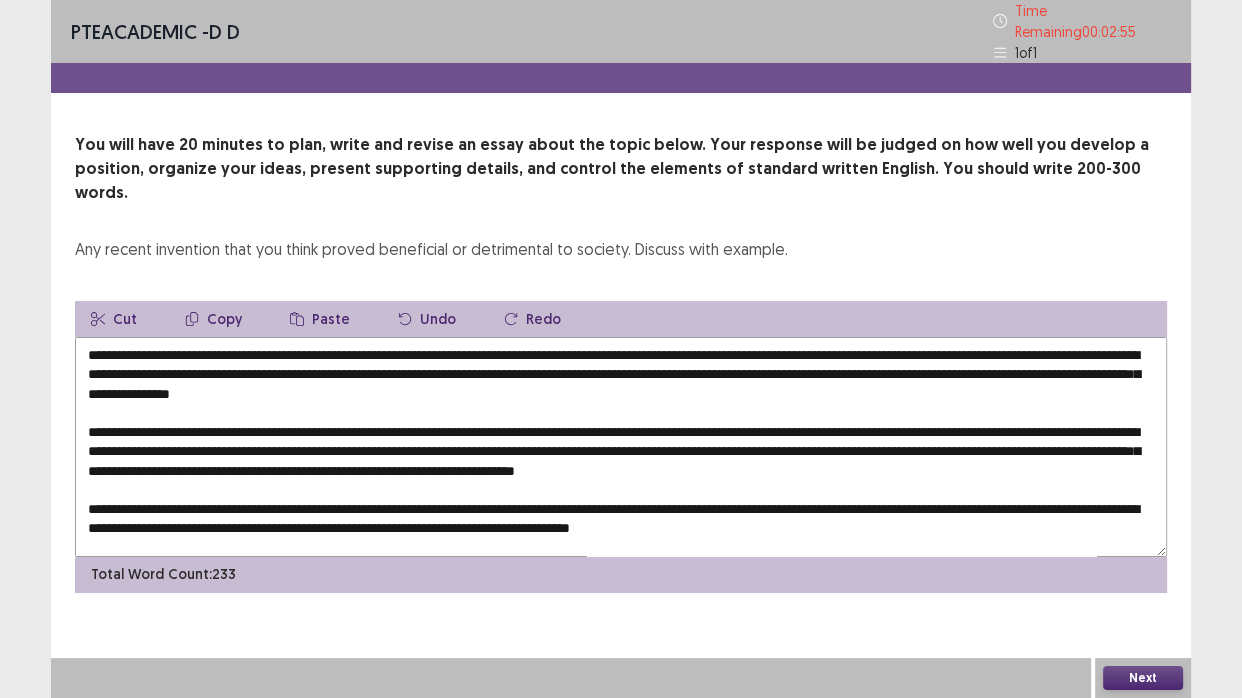 drag, startPoint x: 1041, startPoint y: 345, endPoint x: 804, endPoint y: 347, distance: 237.00844 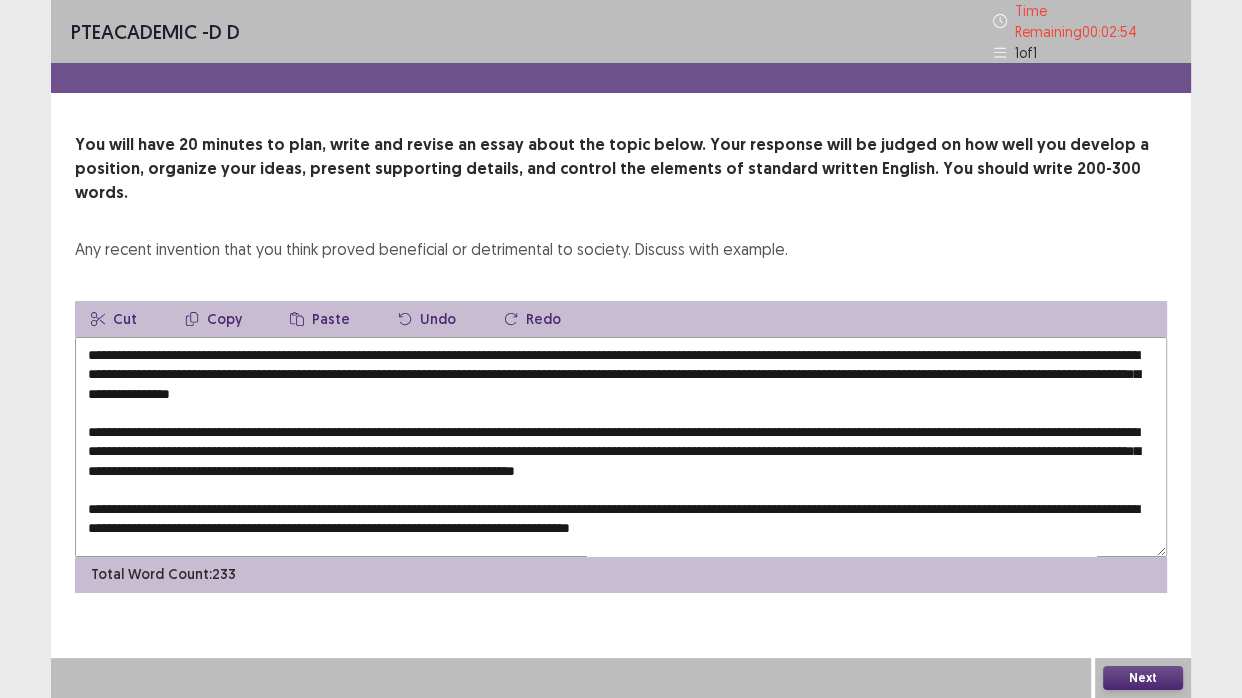 click on "Copy" at bounding box center [213, 319] 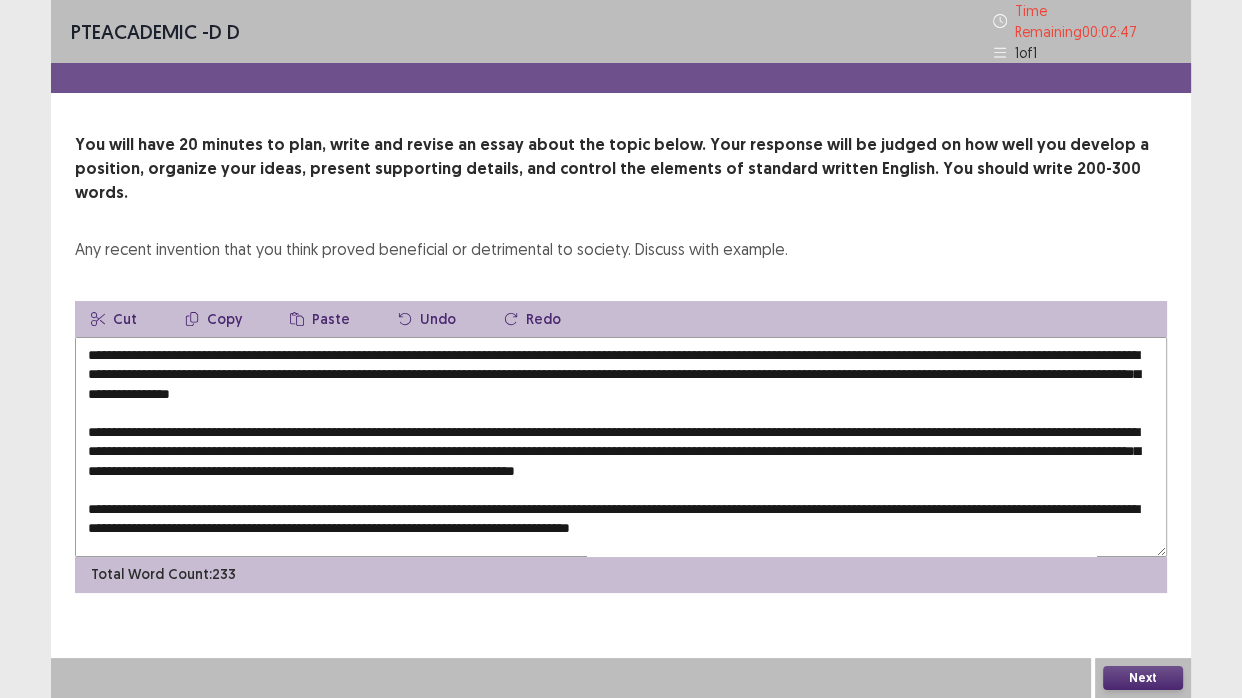 click at bounding box center (621, 447) 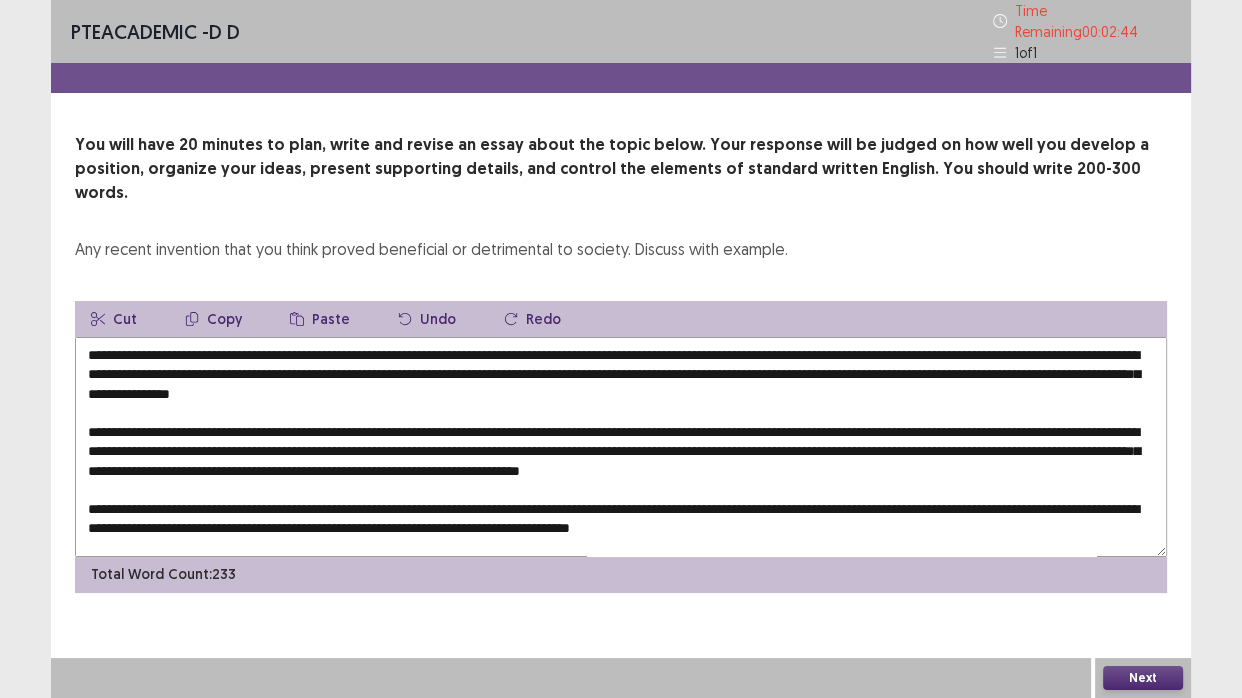 click on "Paste" at bounding box center (320, 319) 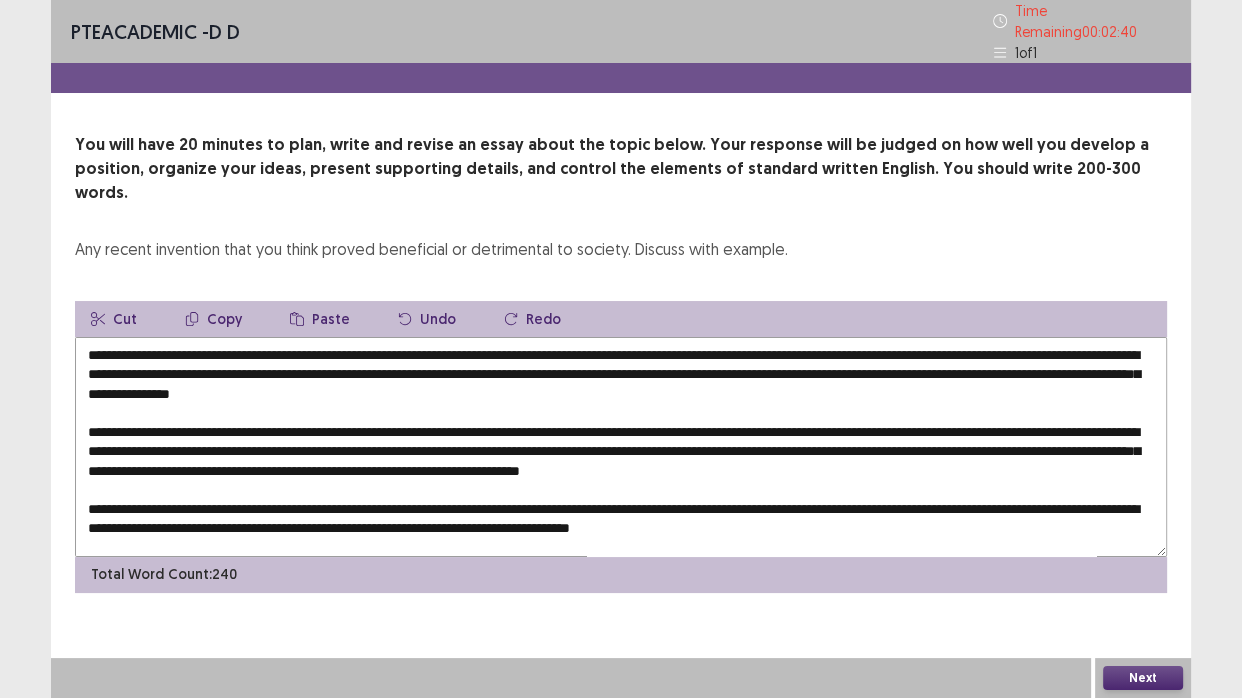 click at bounding box center [621, 447] 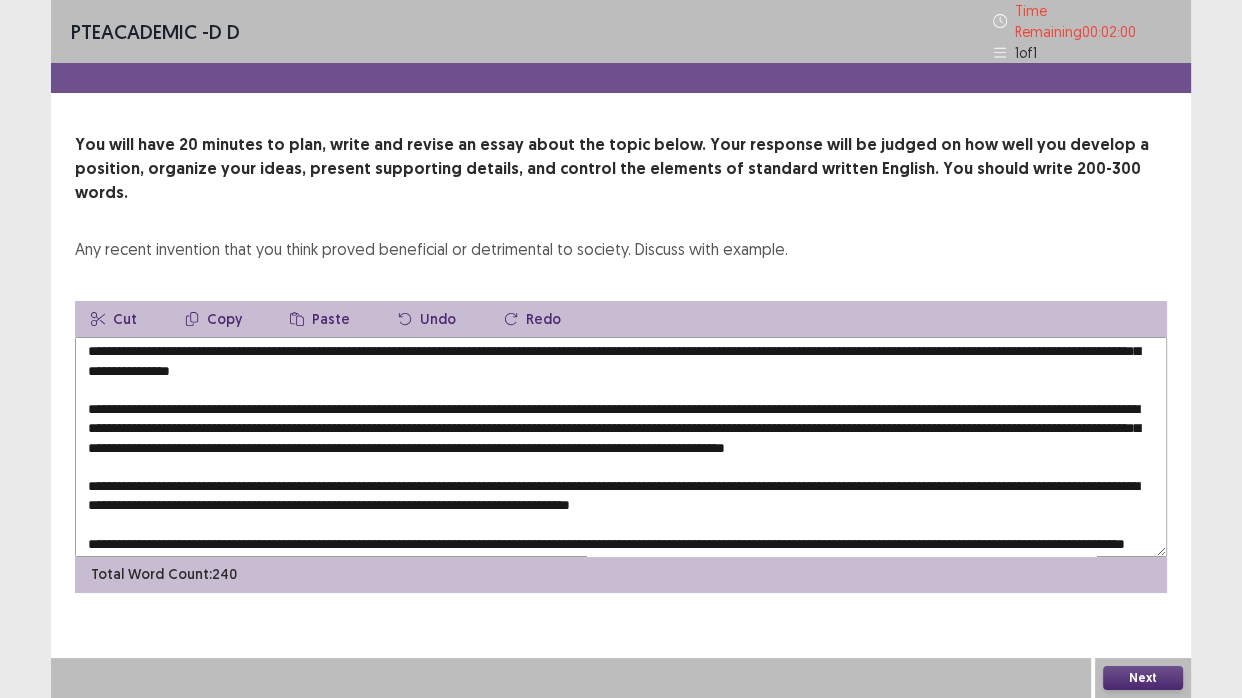scroll, scrollTop: 0, scrollLeft: 0, axis: both 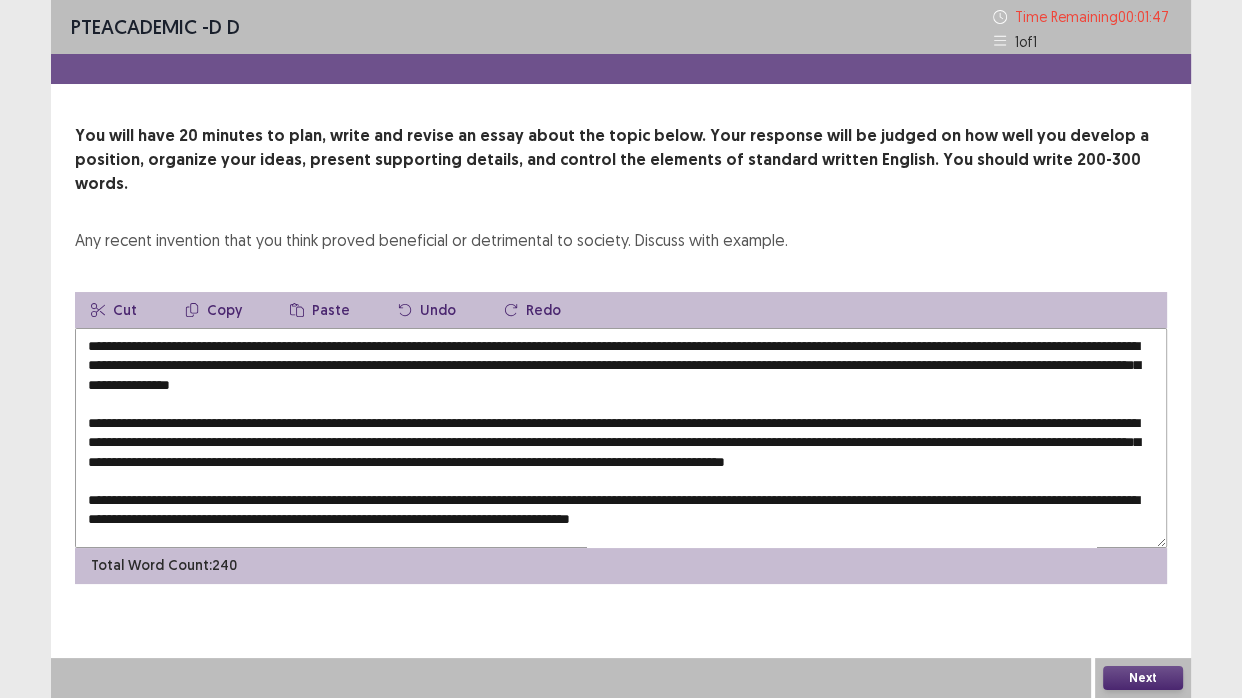 click at bounding box center (621, 438) 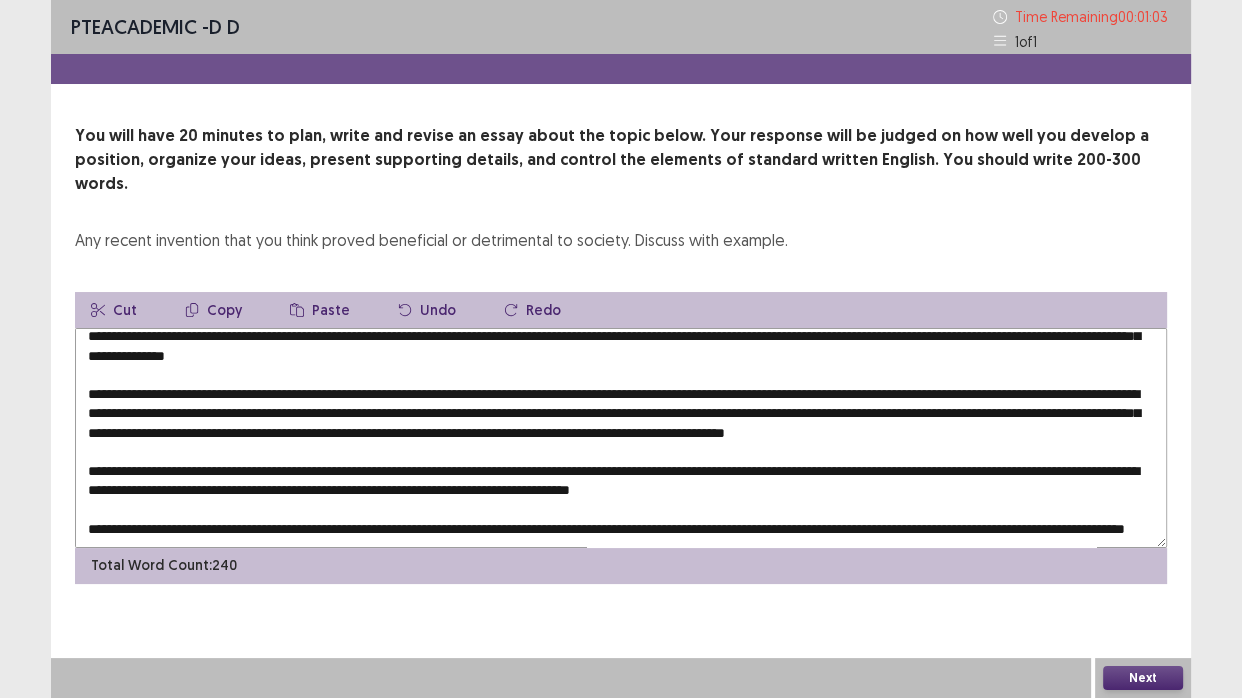 scroll, scrollTop: 67, scrollLeft: 0, axis: vertical 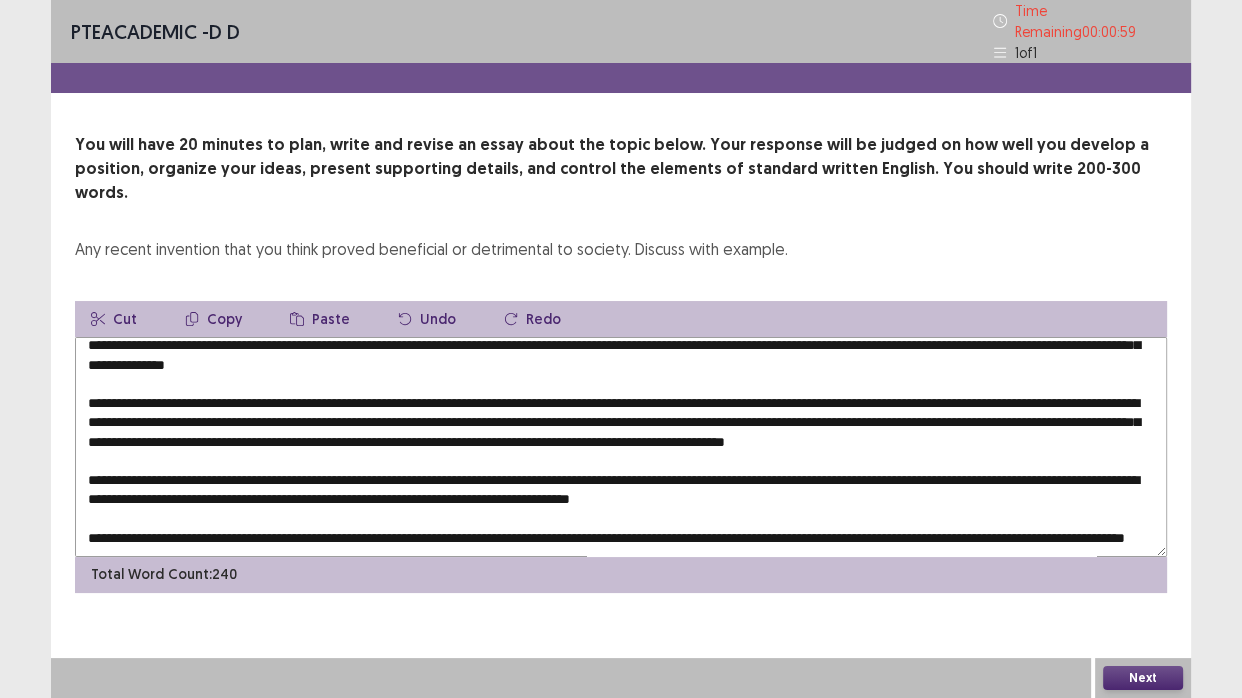 click at bounding box center (621, 447) 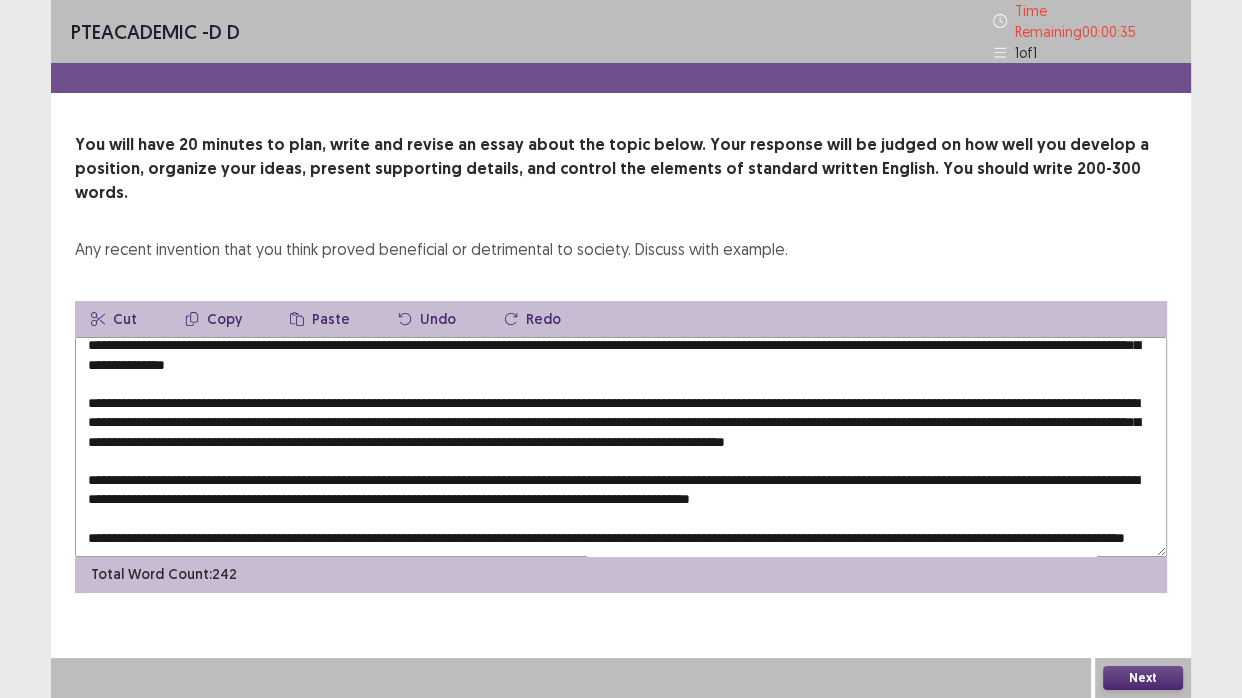 click on "Paste" at bounding box center [320, 319] 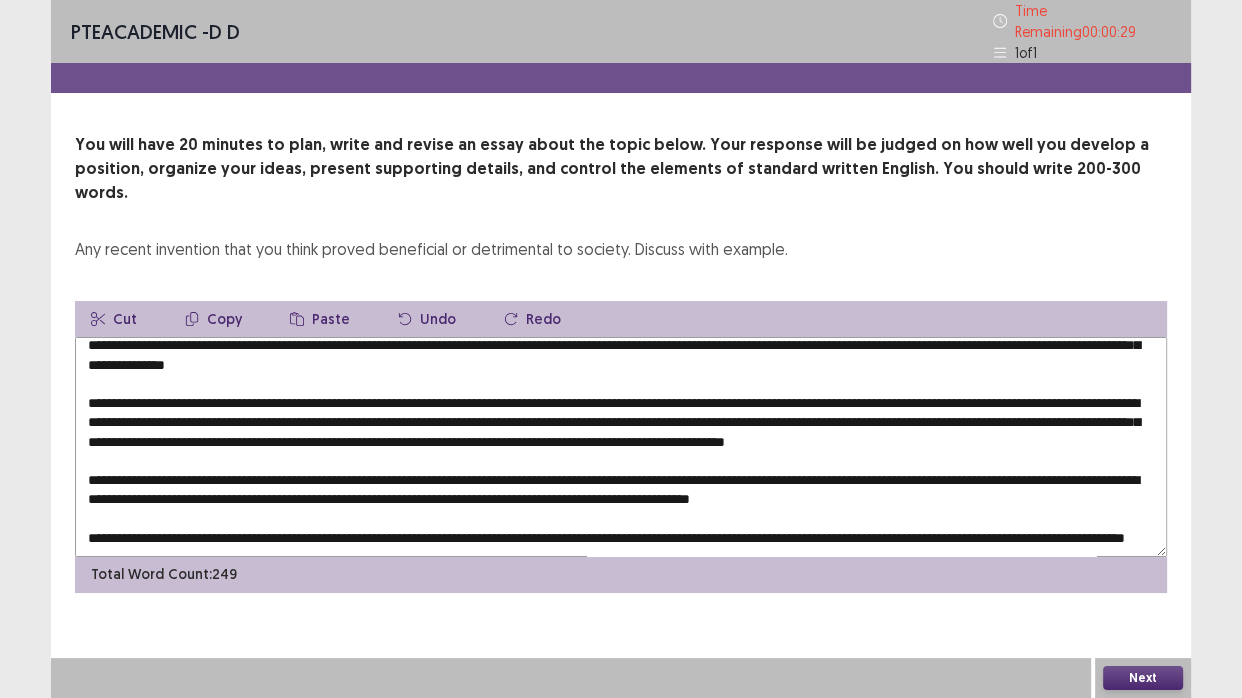 scroll, scrollTop: 86, scrollLeft: 0, axis: vertical 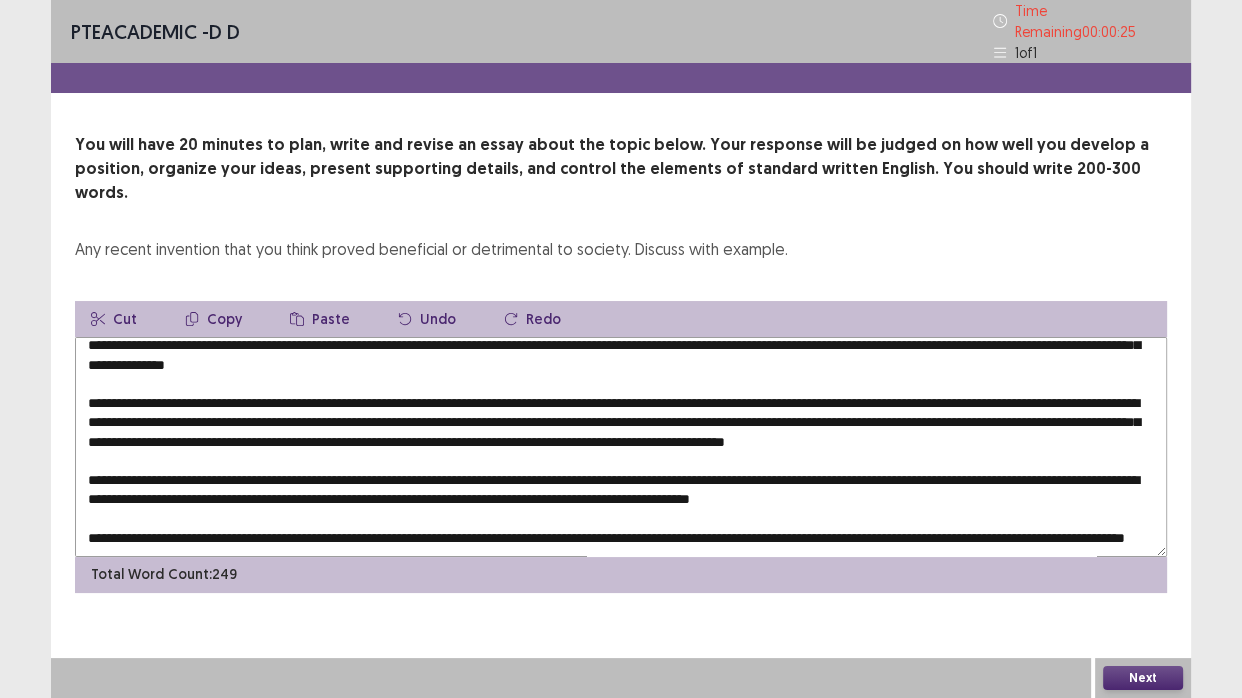 drag, startPoint x: 930, startPoint y: 428, endPoint x: 1127, endPoint y: 439, distance: 197.30687 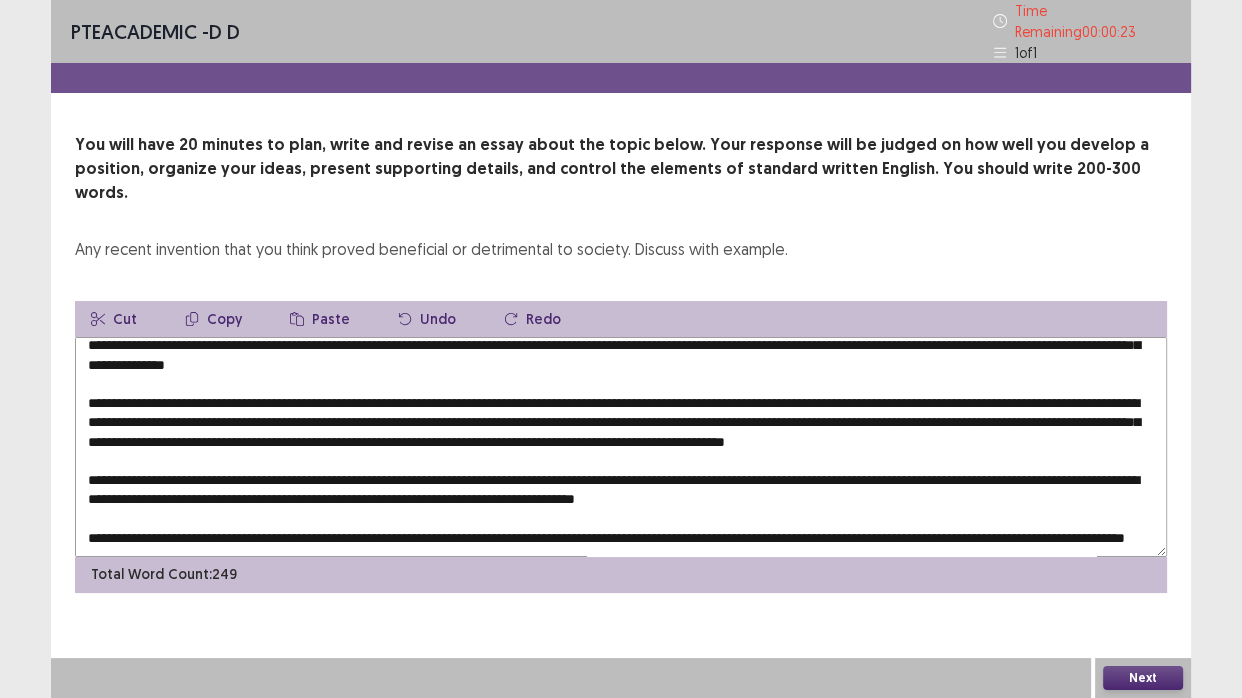 scroll, scrollTop: 67, scrollLeft: 0, axis: vertical 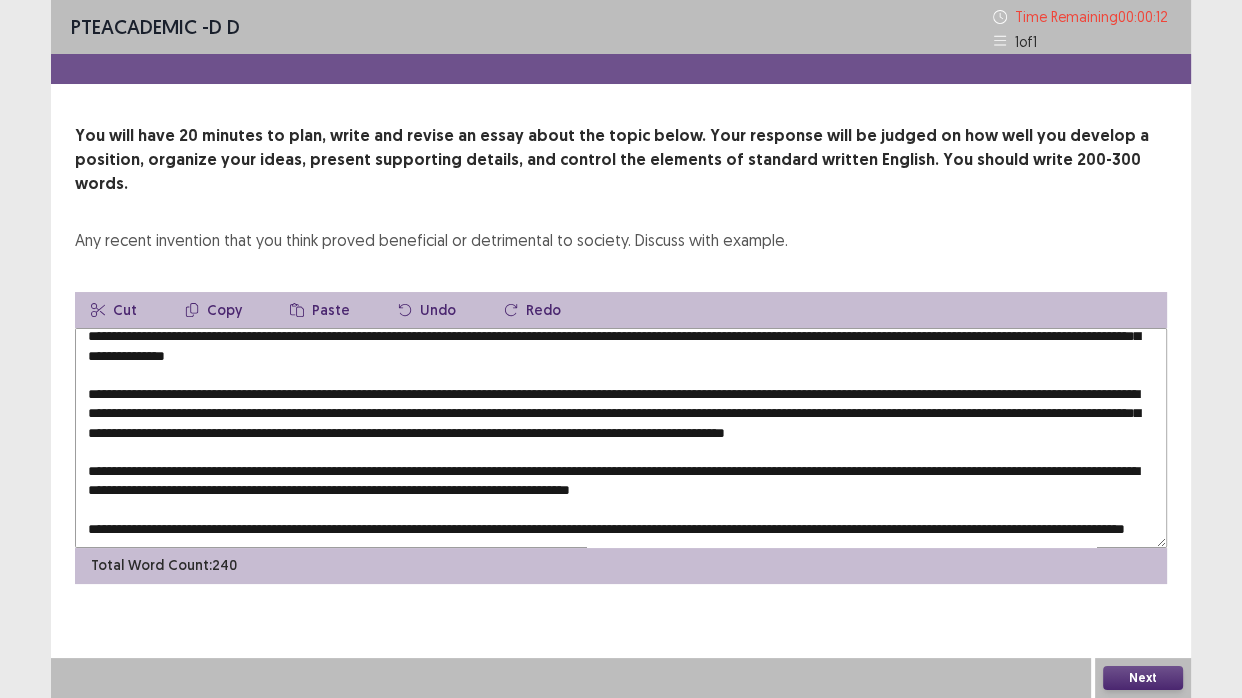 type on "**********" 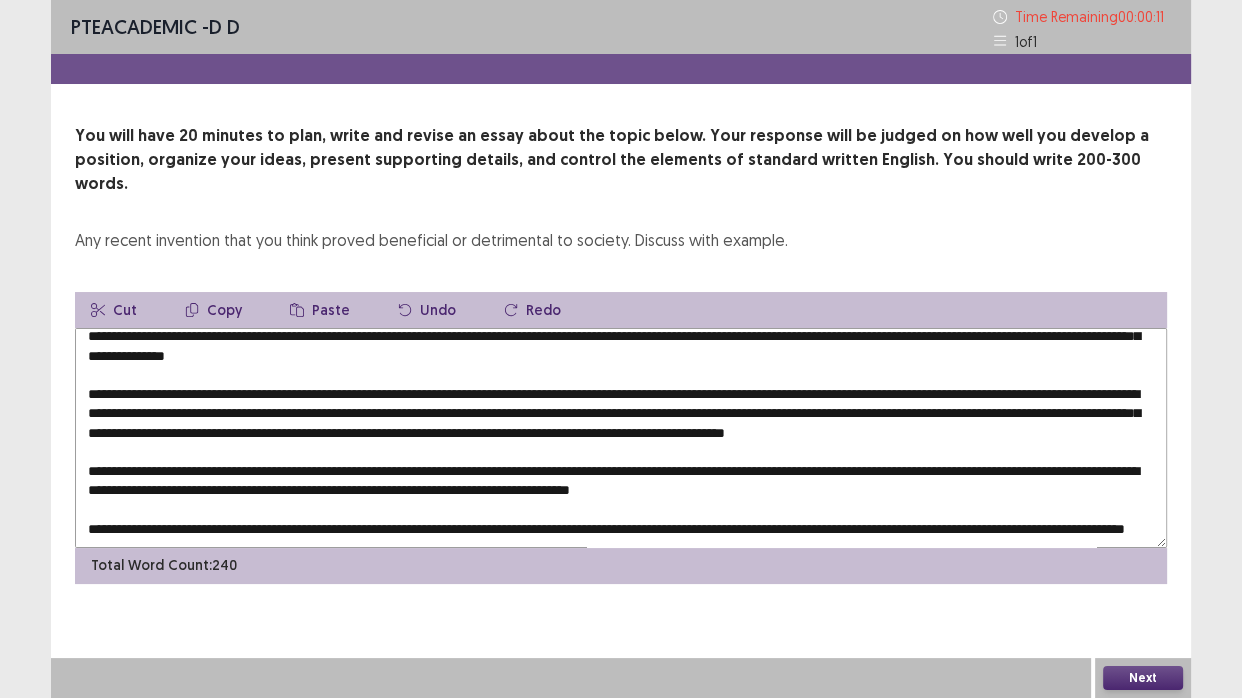 click on "Next" at bounding box center (1143, 678) 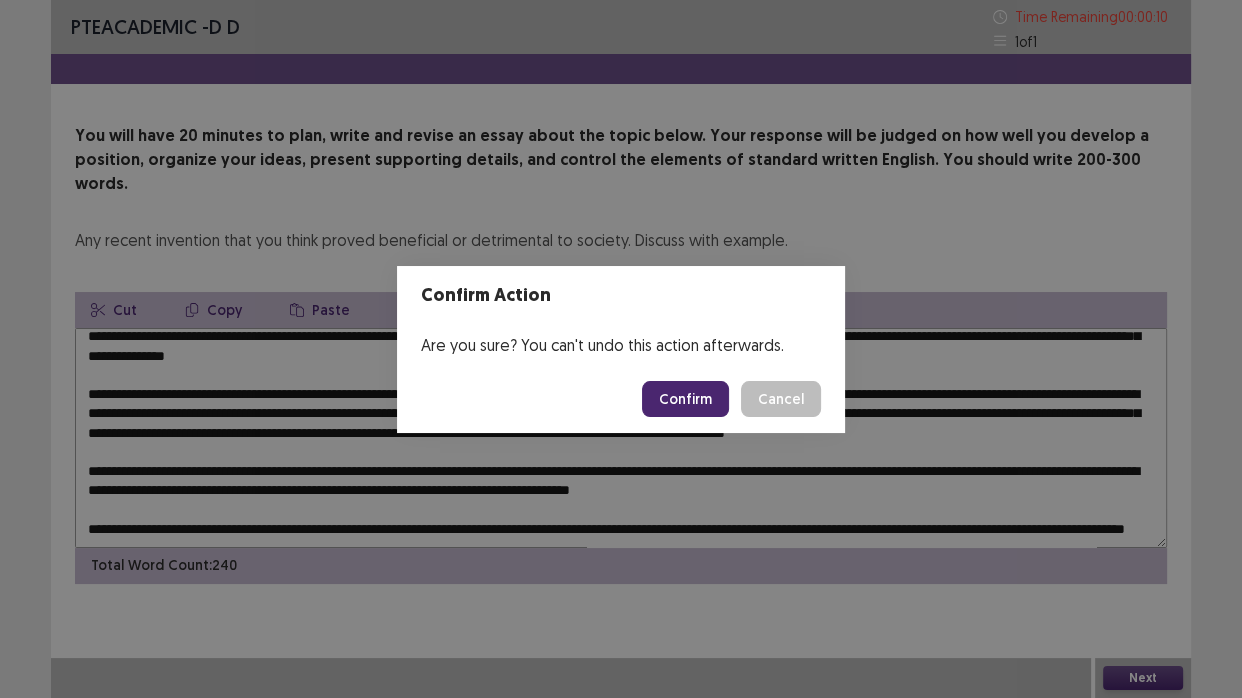 click on "Confirm" at bounding box center (685, 399) 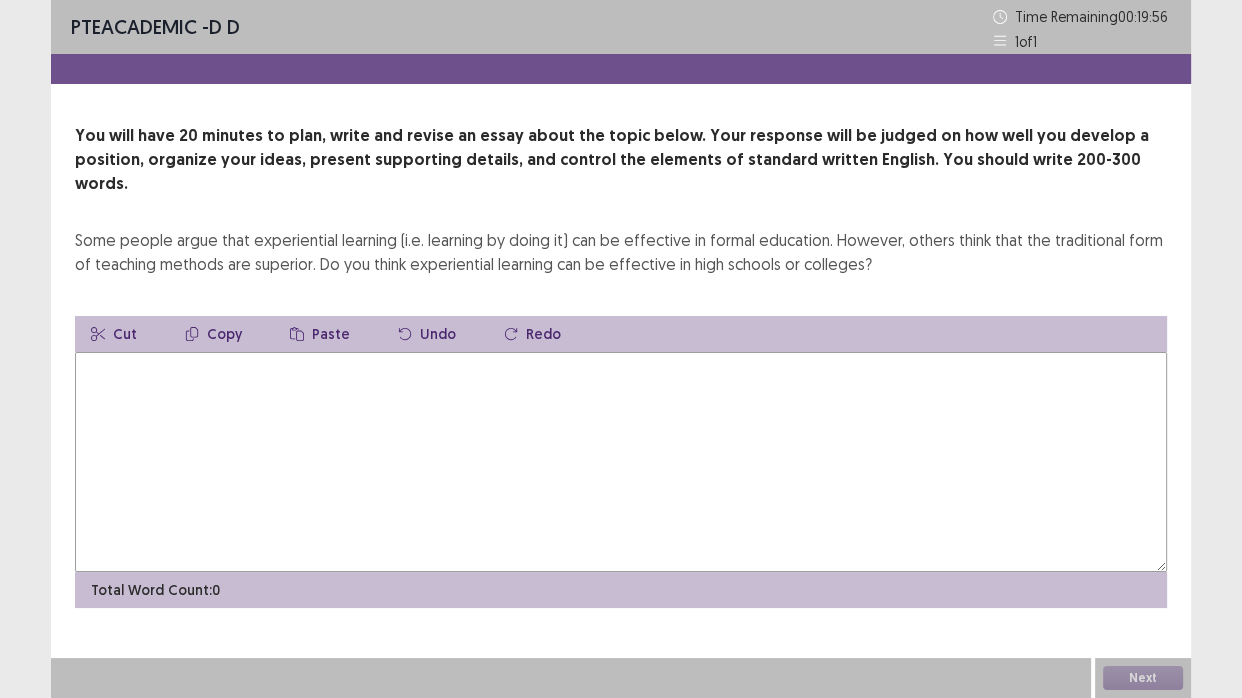 click at bounding box center [621, 462] 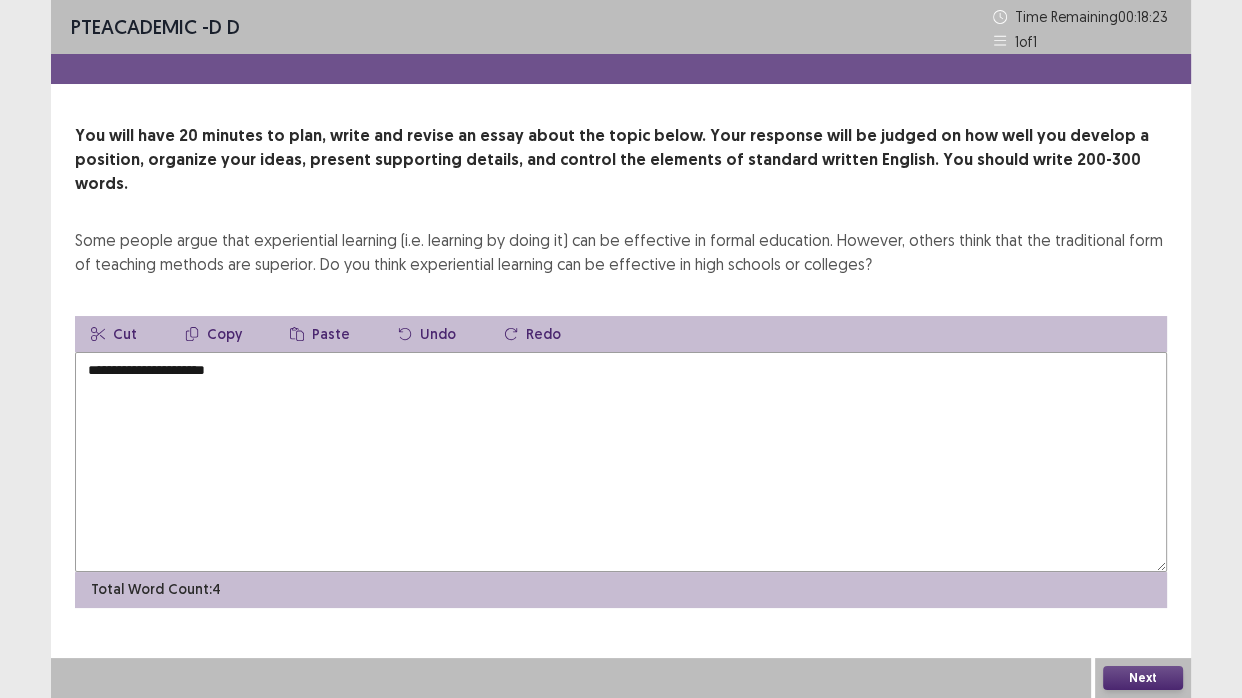 click on "**********" at bounding box center (621, 462) 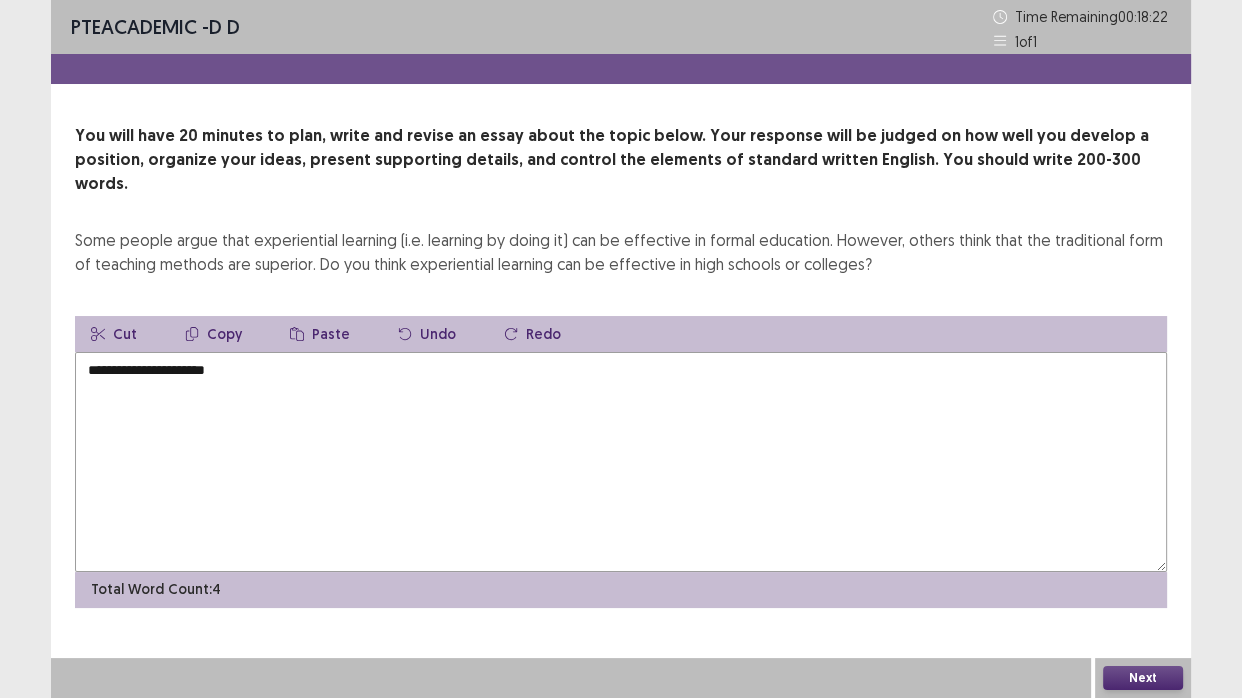 click on "**********" at bounding box center (621, 462) 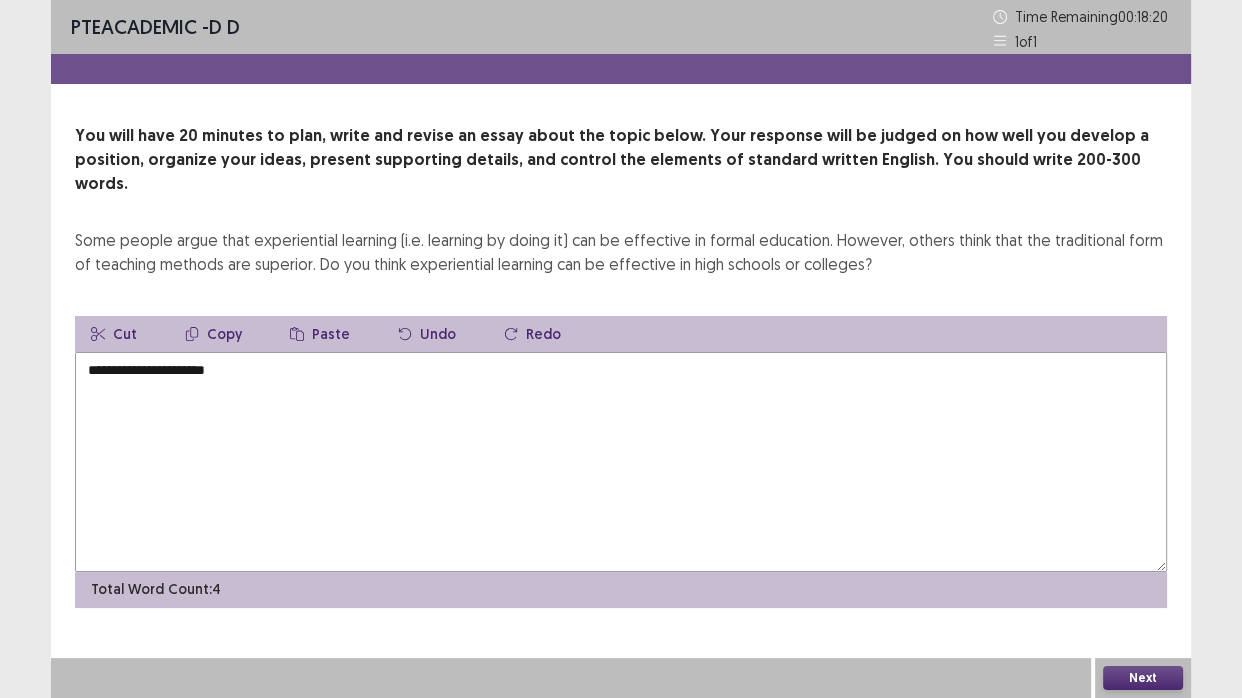 click on "**********" at bounding box center (621, 462) 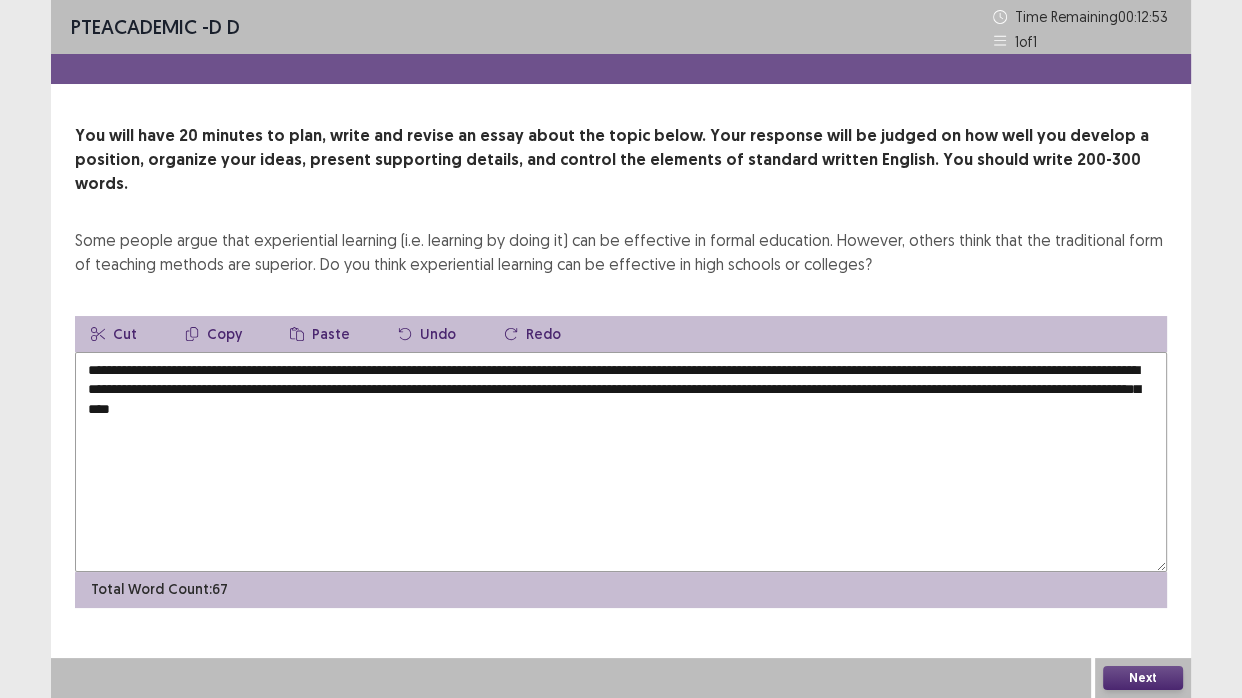 click on "**********" at bounding box center (621, 462) 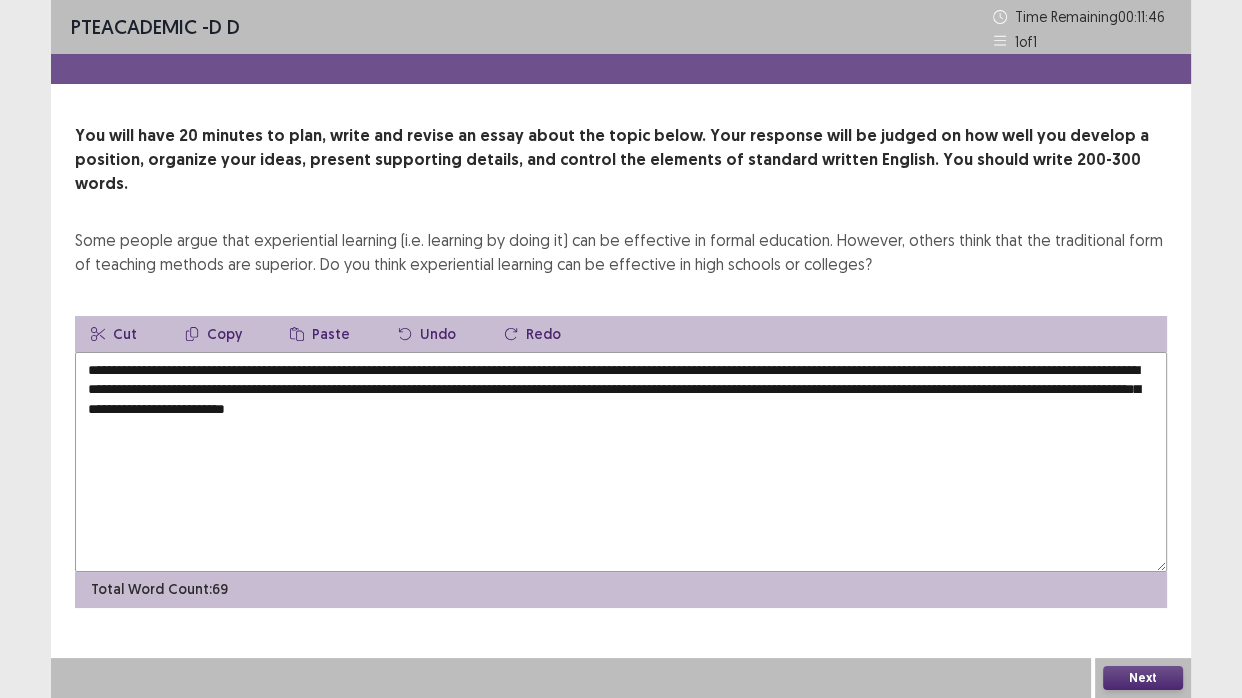 click on "**********" at bounding box center [621, 462] 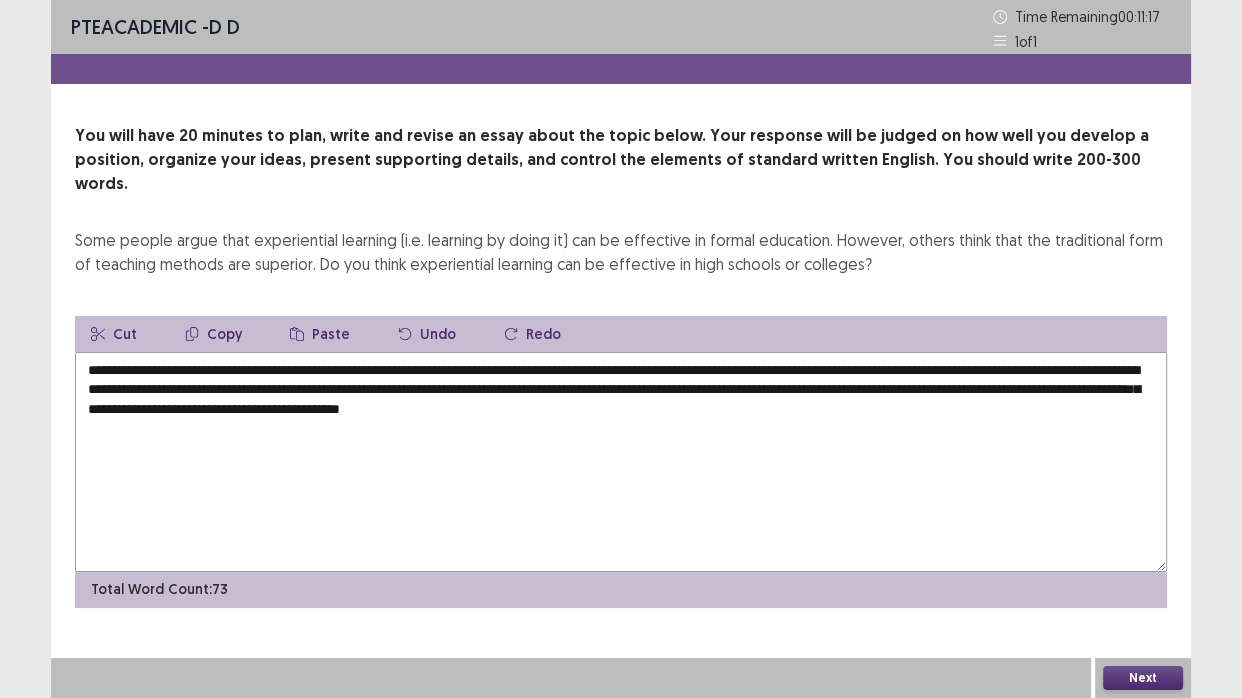 click on "**********" at bounding box center [621, 462] 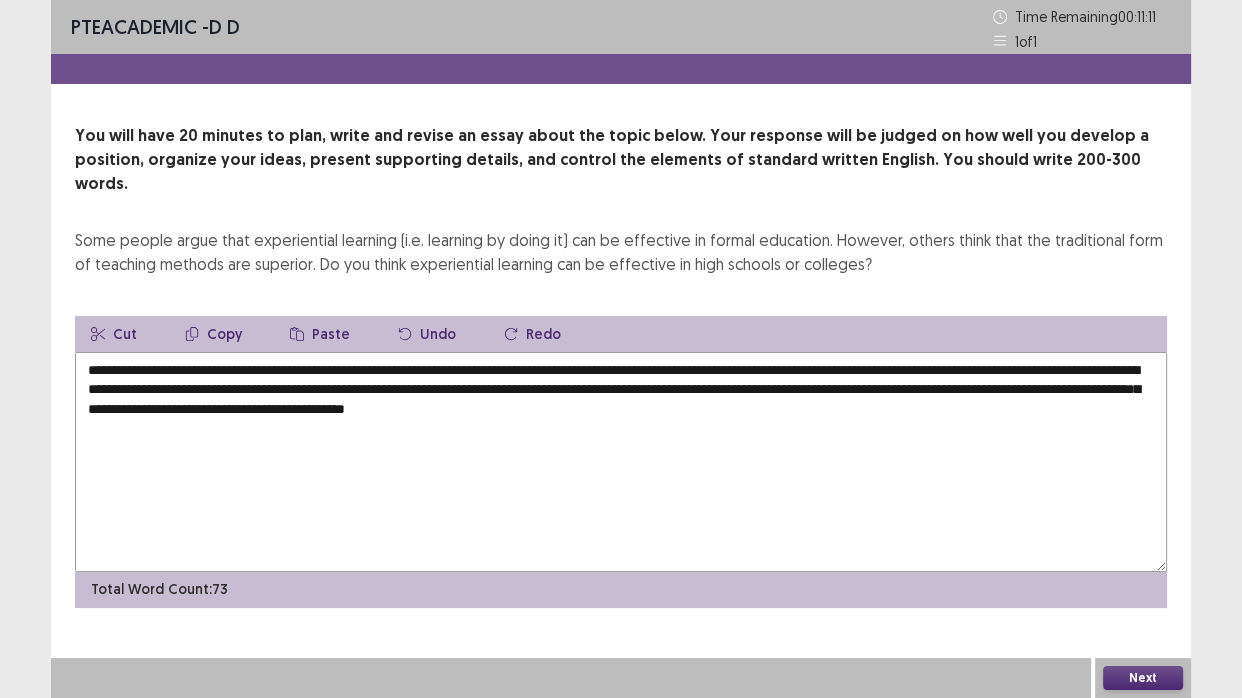 click on "**********" at bounding box center (621, 462) 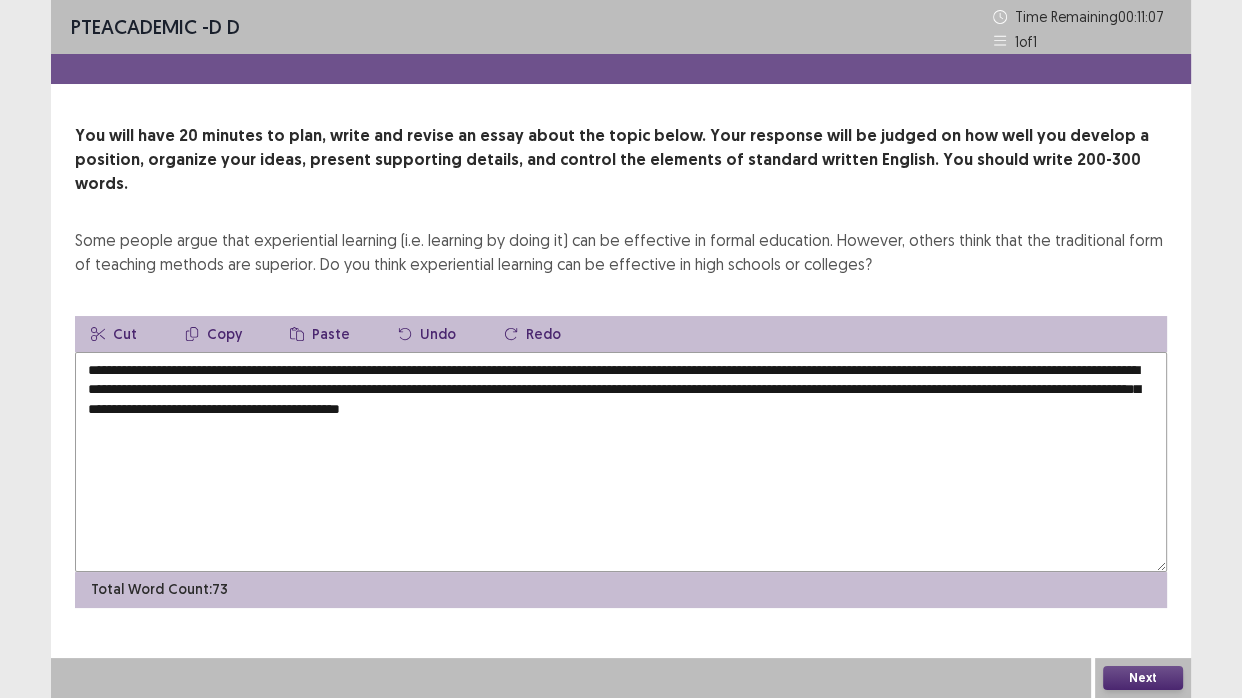 click on "**********" at bounding box center [621, 462] 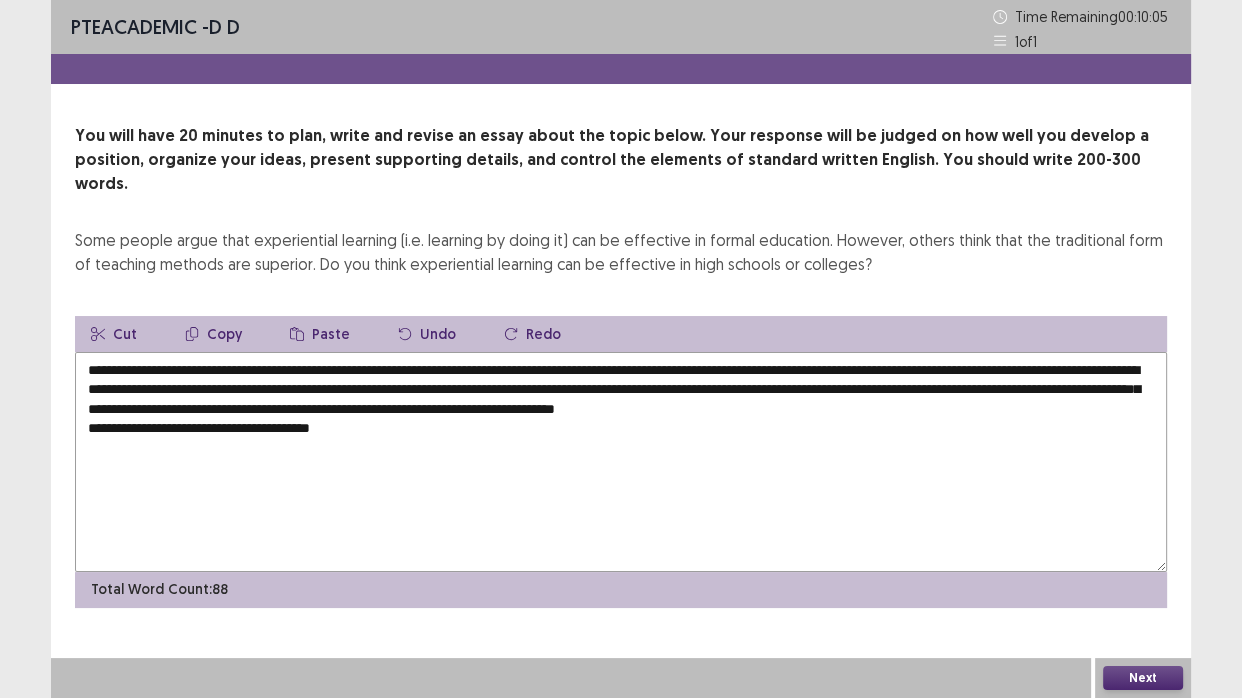 drag, startPoint x: 202, startPoint y: 345, endPoint x: 915, endPoint y: 343, distance: 713.0028 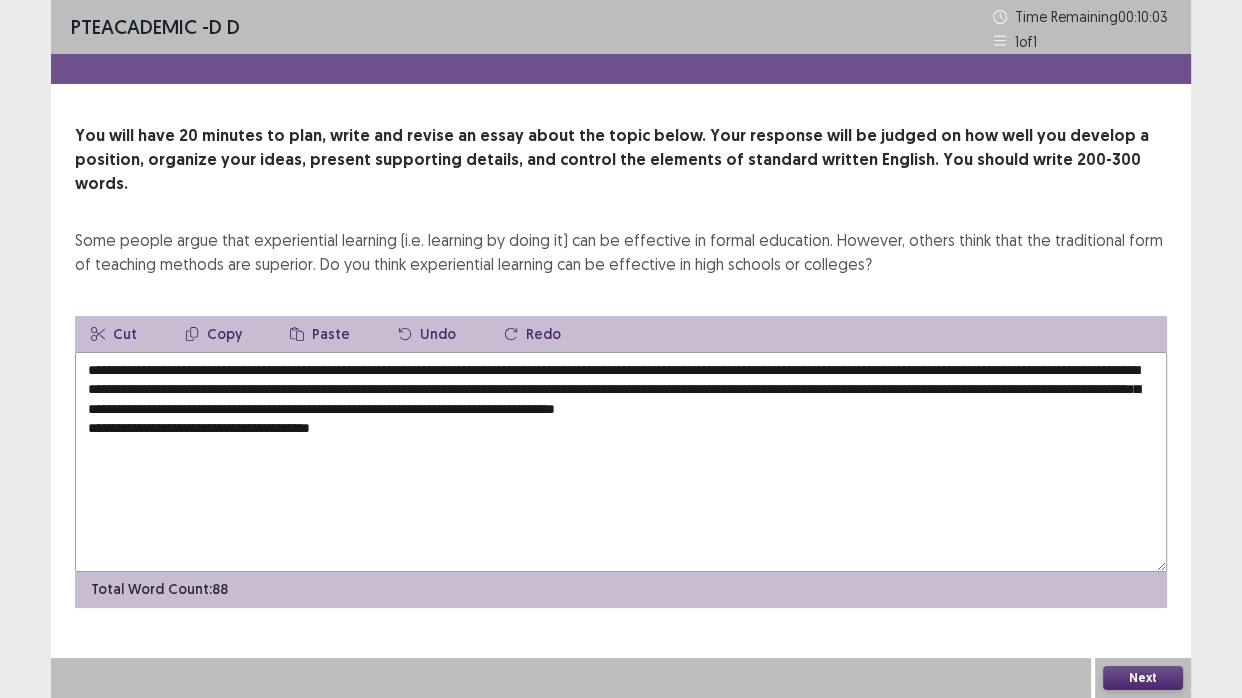 click on "Copy" at bounding box center (213, 334) 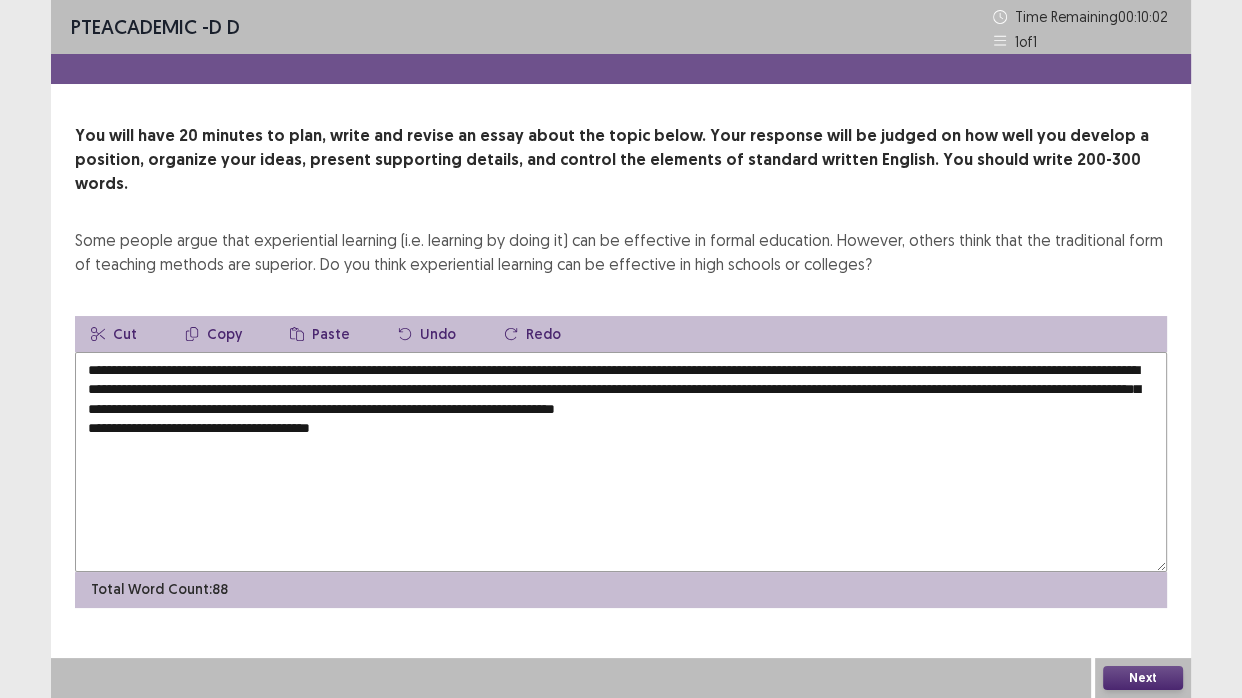 click on "**********" at bounding box center [621, 462] 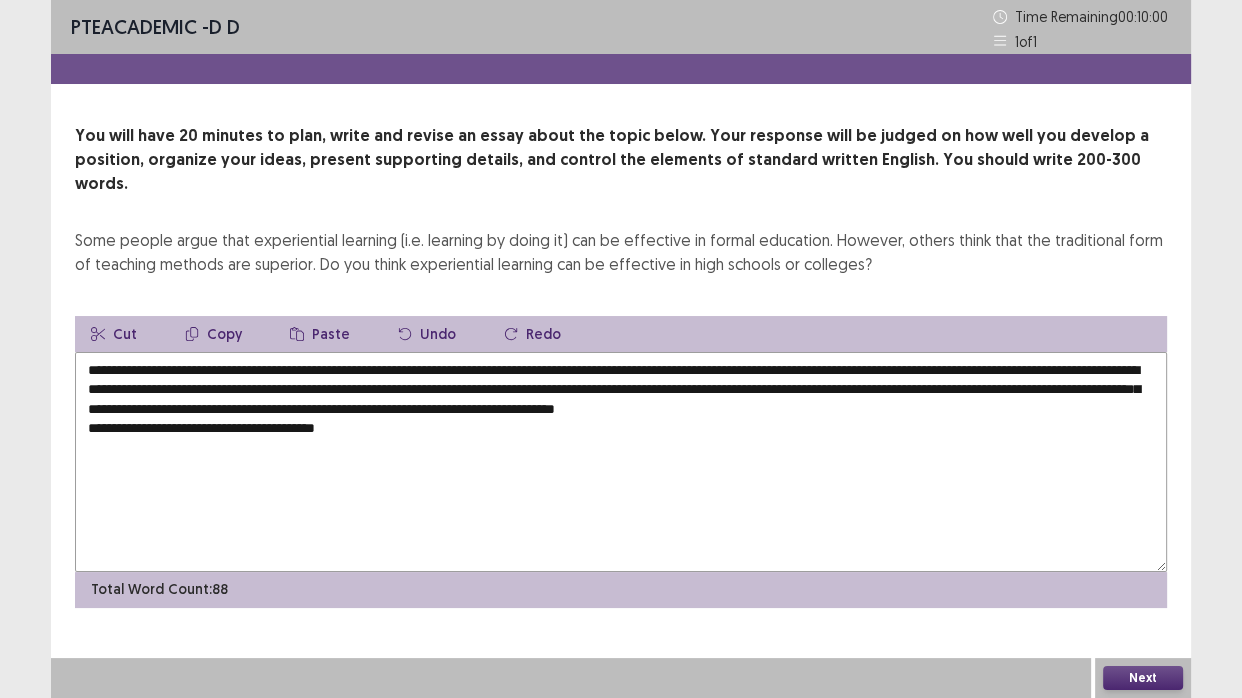 click on "Next" at bounding box center [1143, 678] 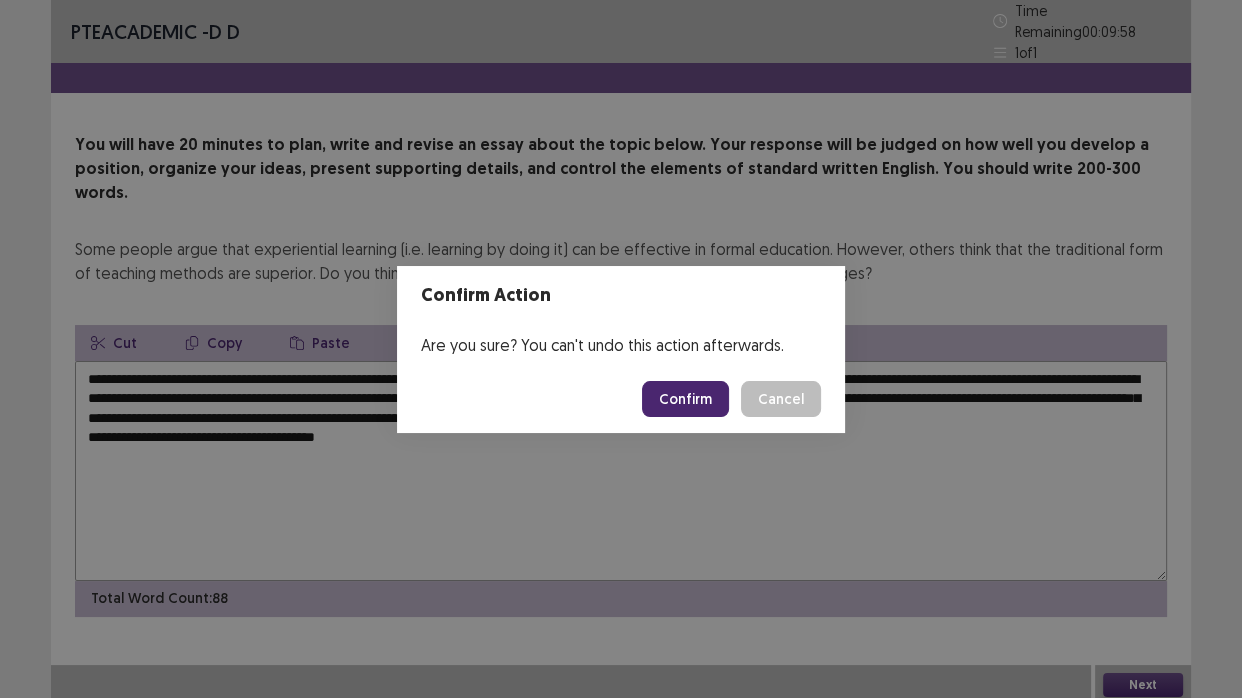 click on "Cancel" at bounding box center (781, 399) 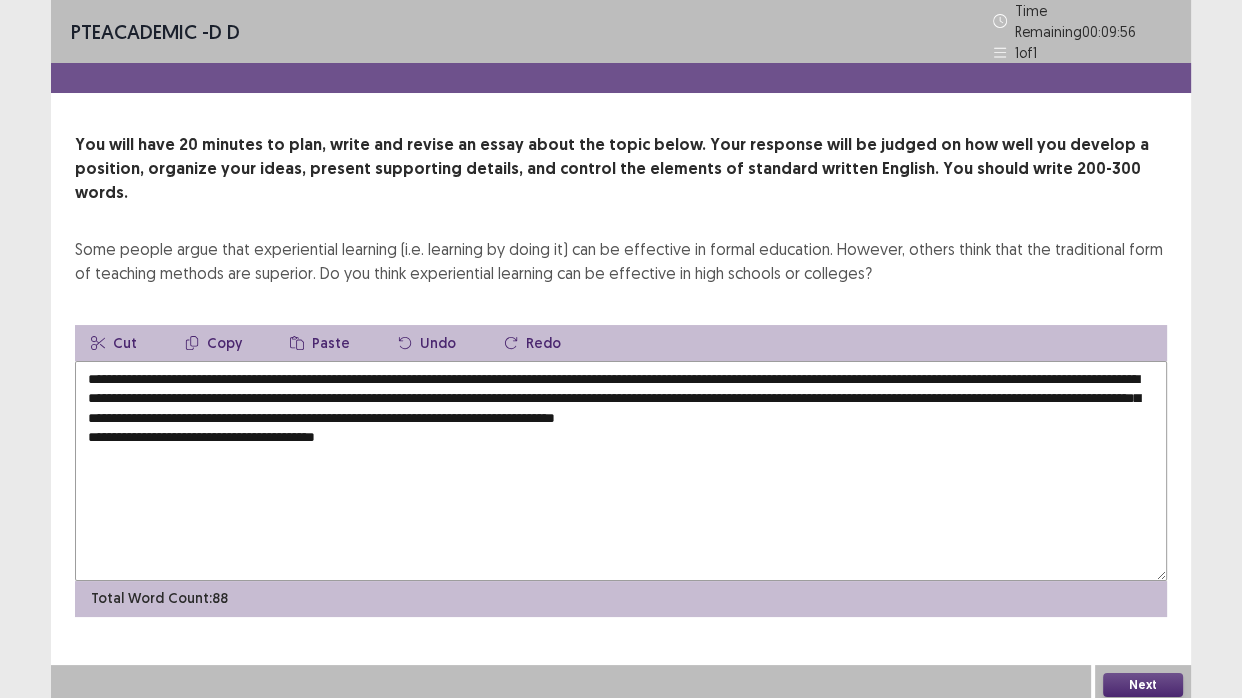 click on "**********" at bounding box center [621, 471] 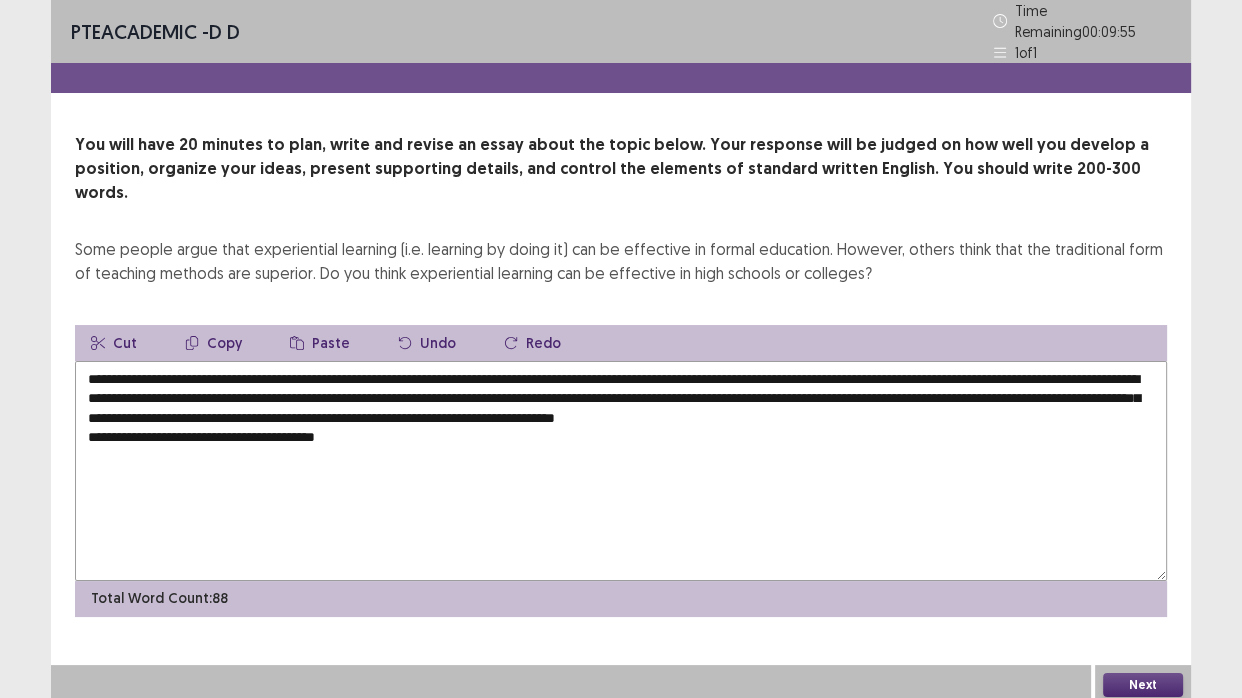 click on "Paste" at bounding box center [320, 343] 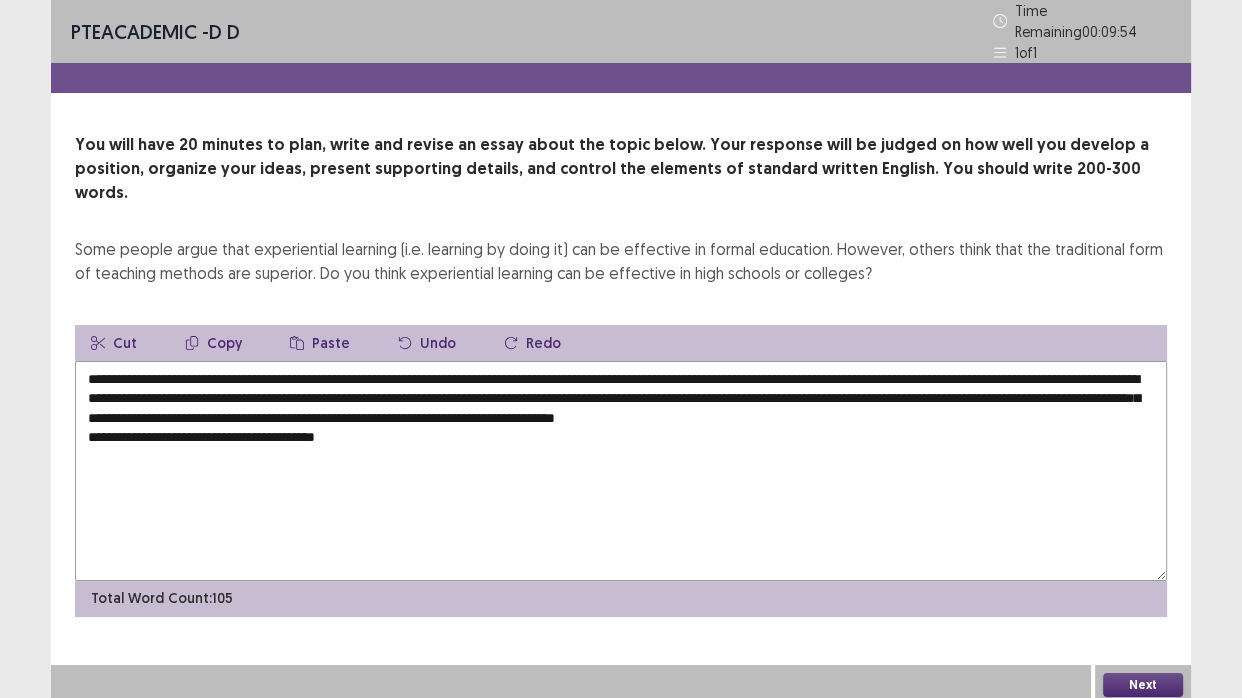 click on "**********" at bounding box center [621, 471] 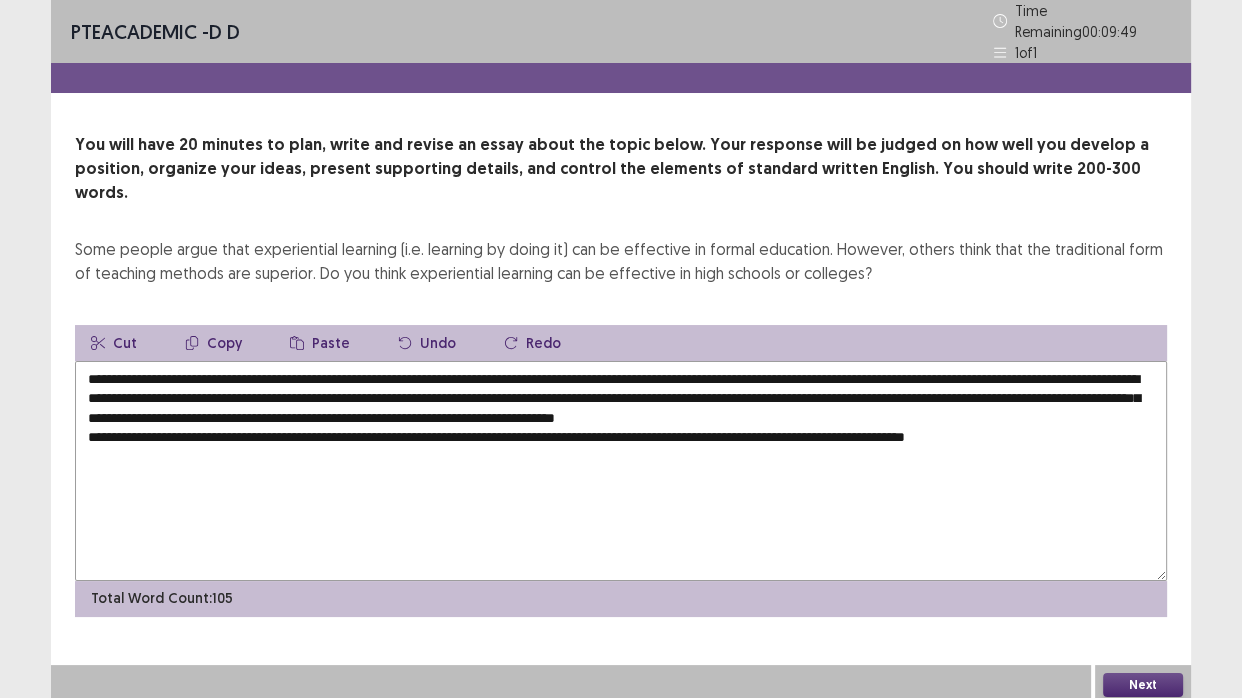 click on "**********" at bounding box center [621, 471] 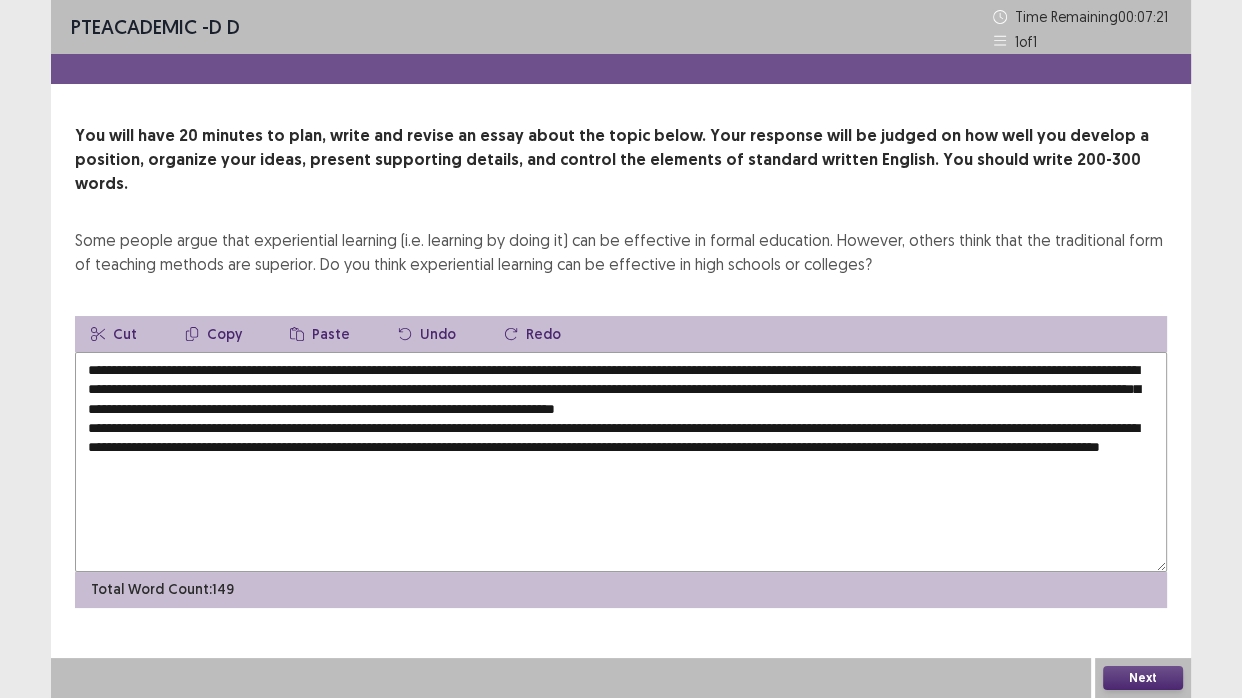 click on "**********" at bounding box center [621, 462] 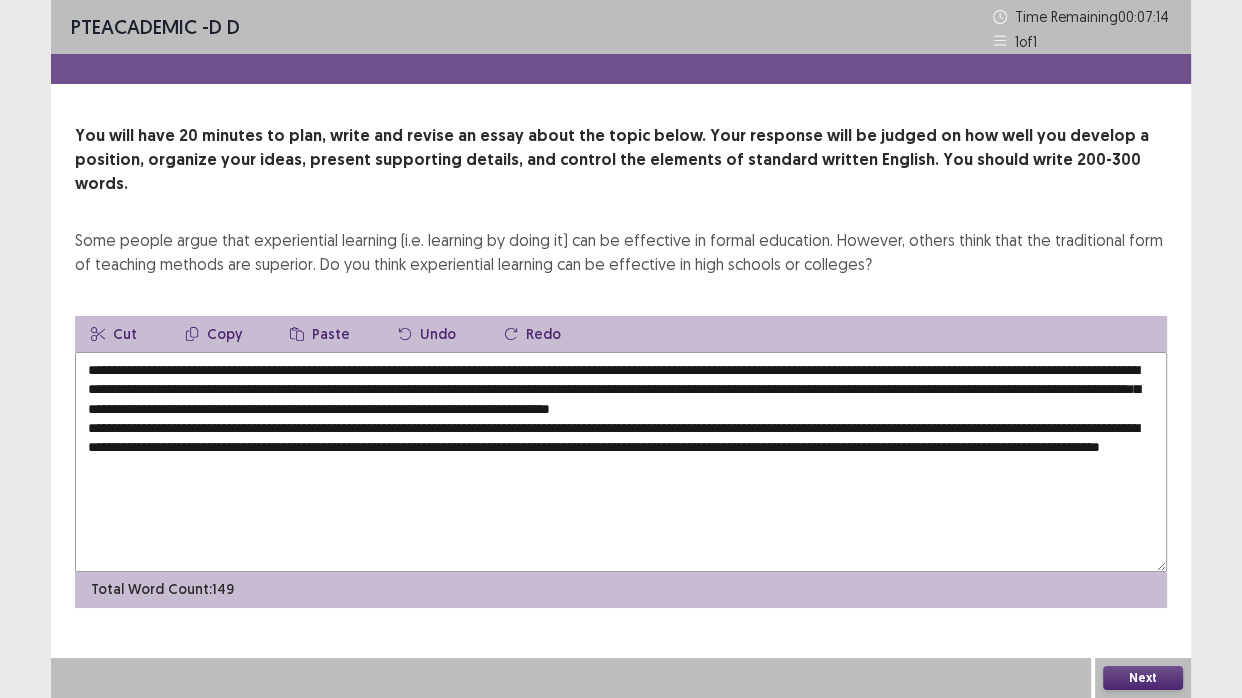 drag, startPoint x: 443, startPoint y: 387, endPoint x: 908, endPoint y: 389, distance: 465.0043 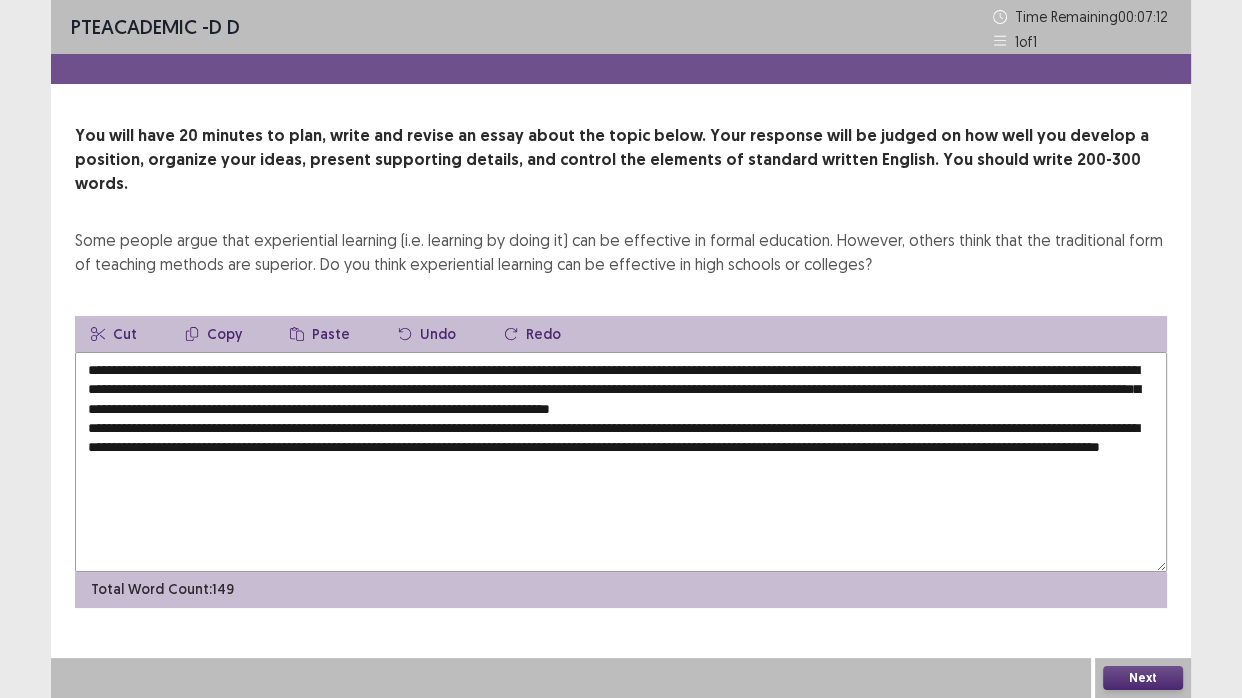 click on "Copy" at bounding box center [213, 334] 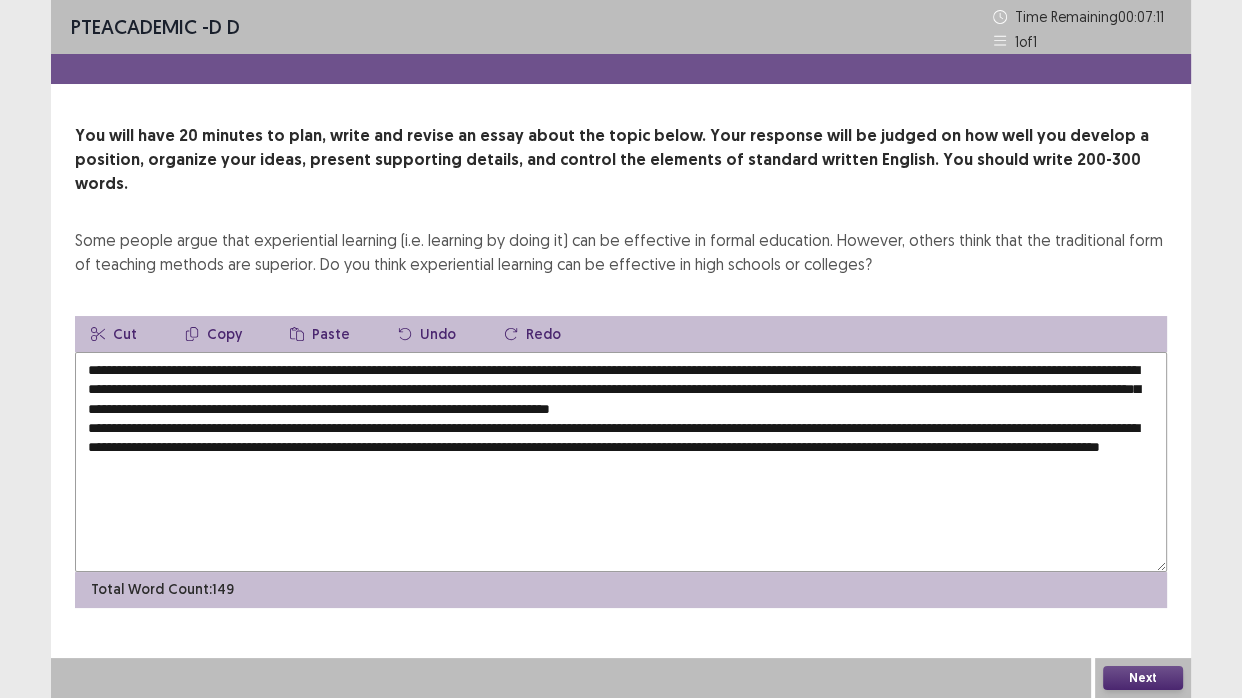 click on "**********" at bounding box center (621, 462) 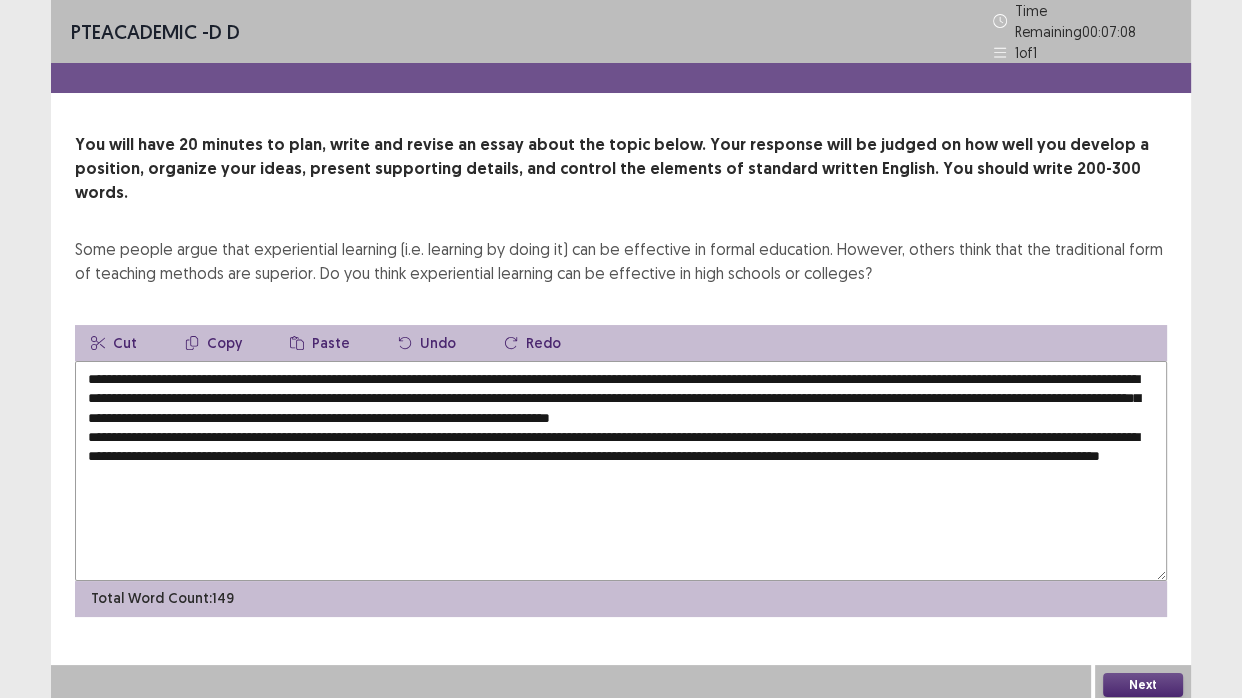 click on "Paste" at bounding box center [320, 343] 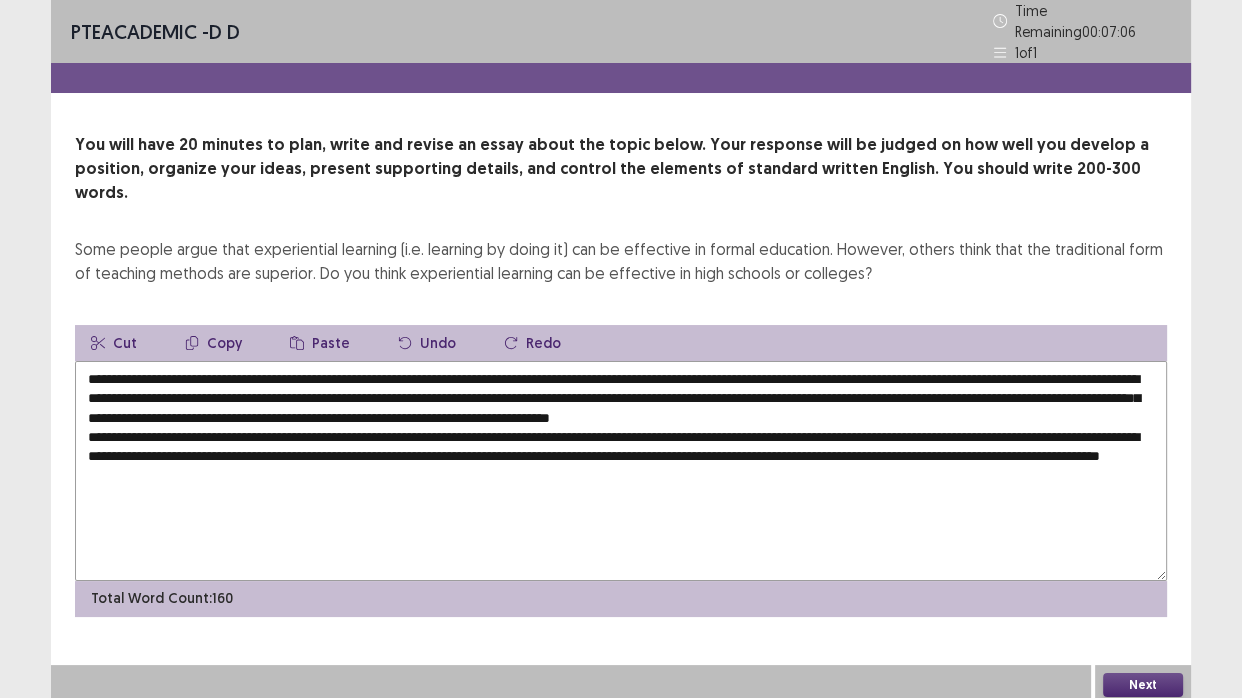 click on "**********" at bounding box center (621, 471) 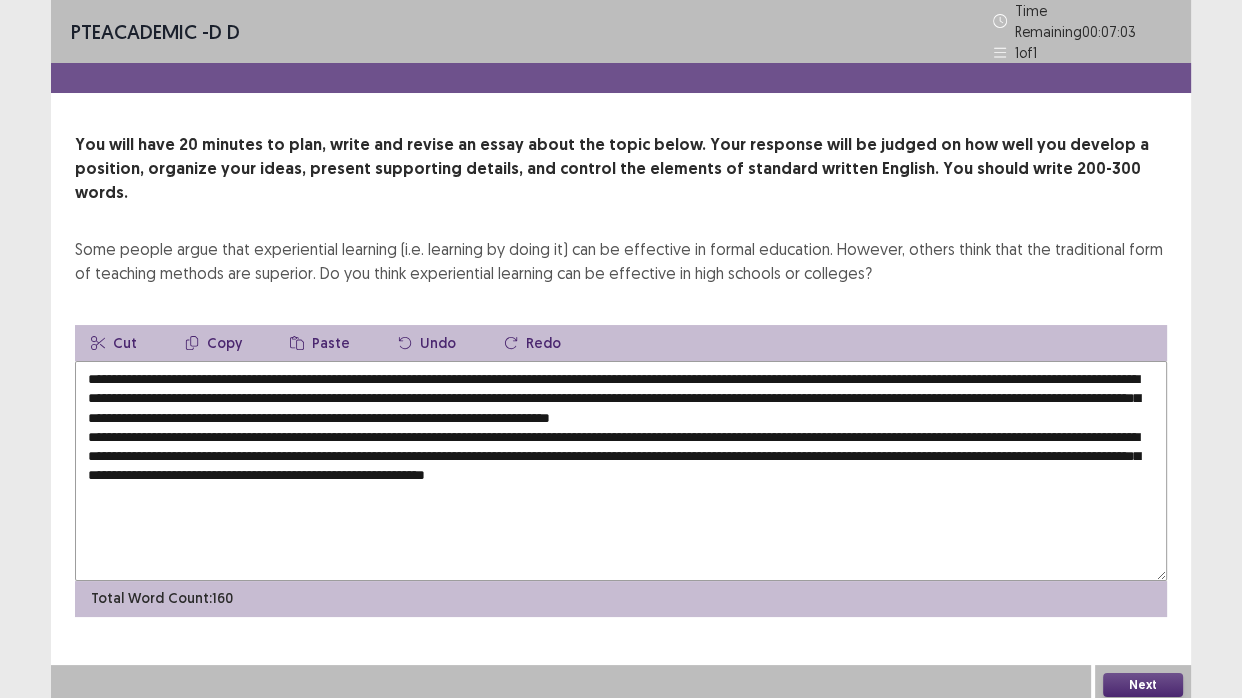 click on "**********" at bounding box center [621, 471] 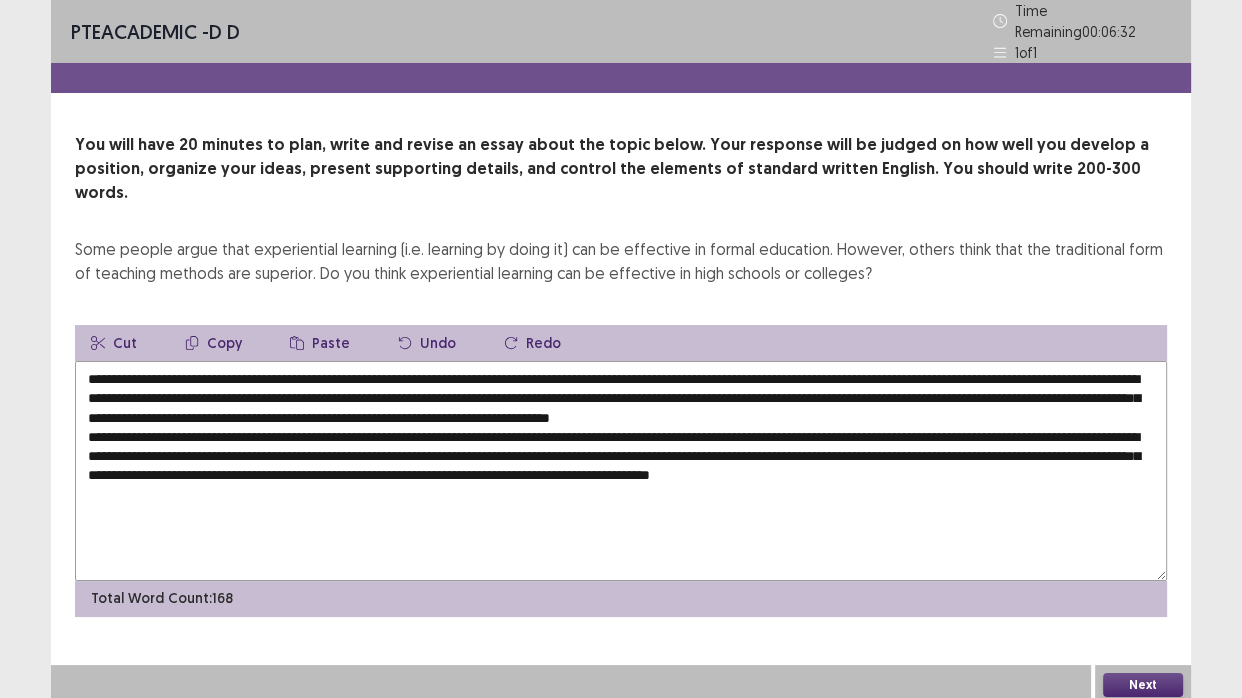 drag, startPoint x: 204, startPoint y: 346, endPoint x: 917, endPoint y: 341, distance: 713.0175 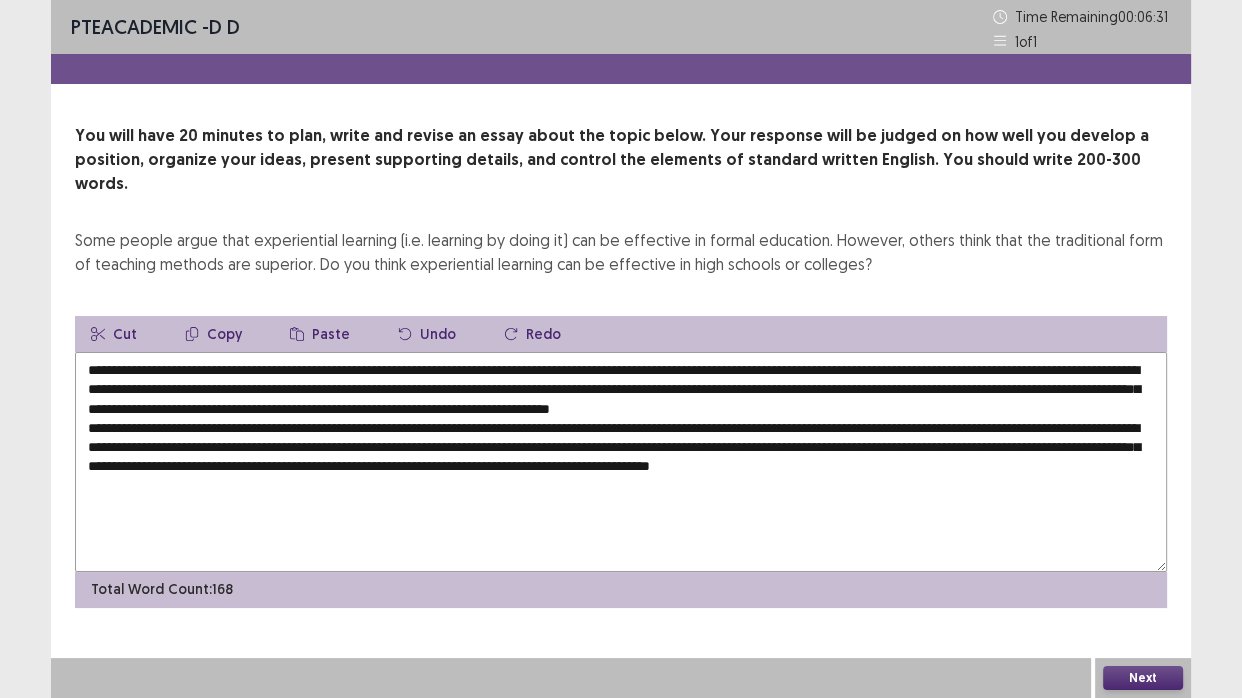 click on "Copy" at bounding box center [213, 334] 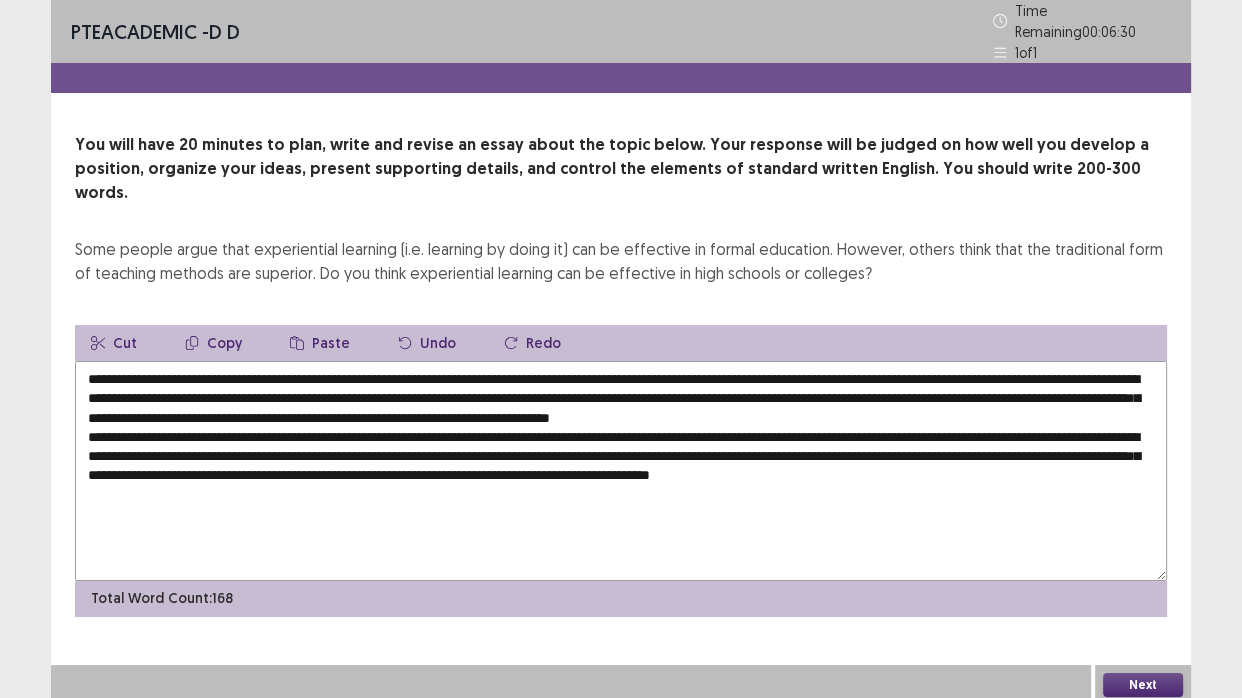 click at bounding box center (621, 471) 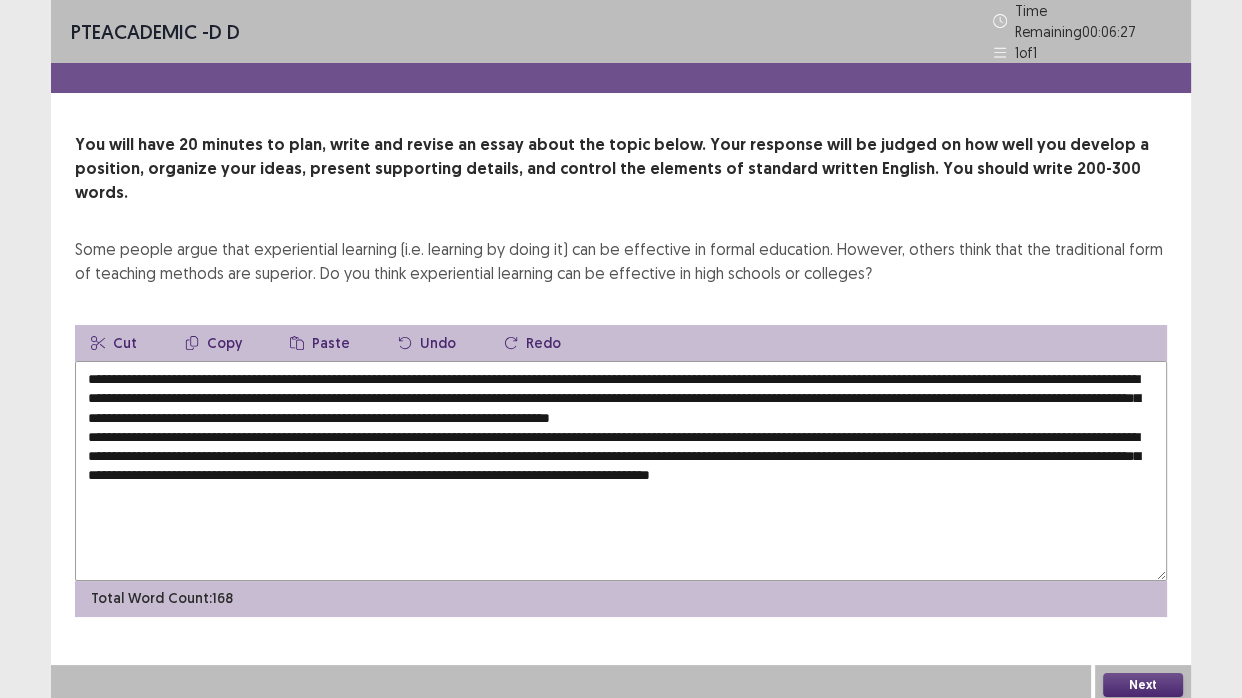 click on "Paste" at bounding box center (320, 343) 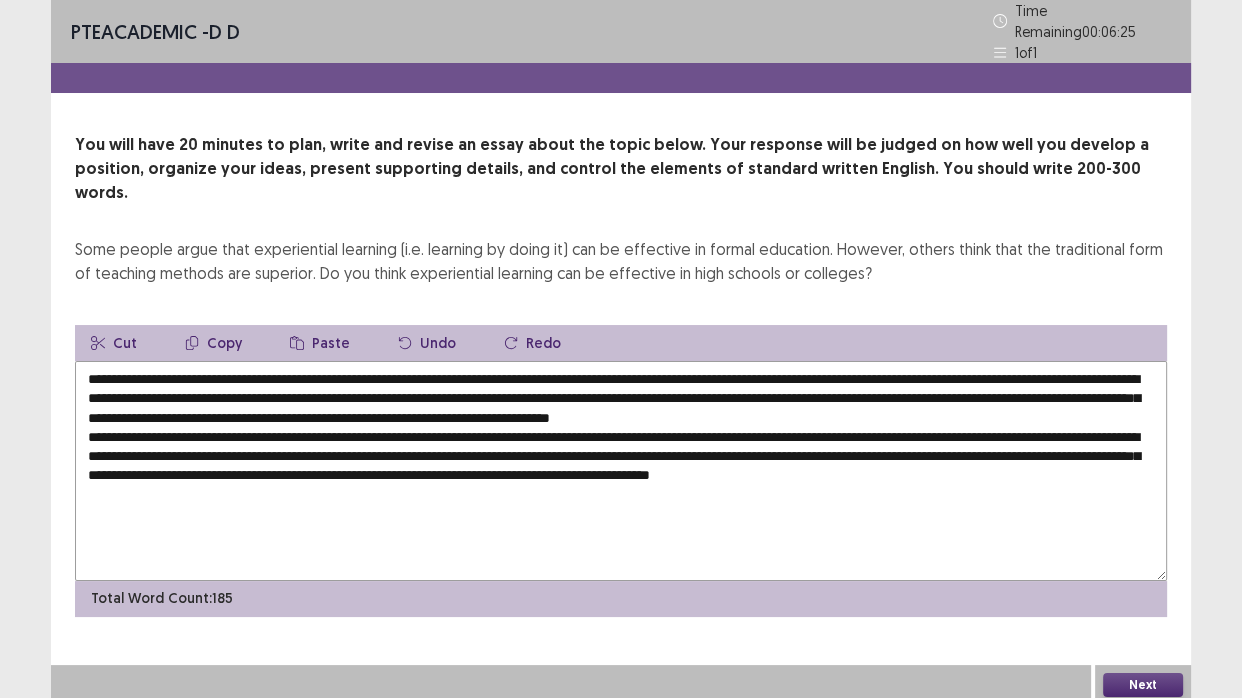 click at bounding box center [621, 471] 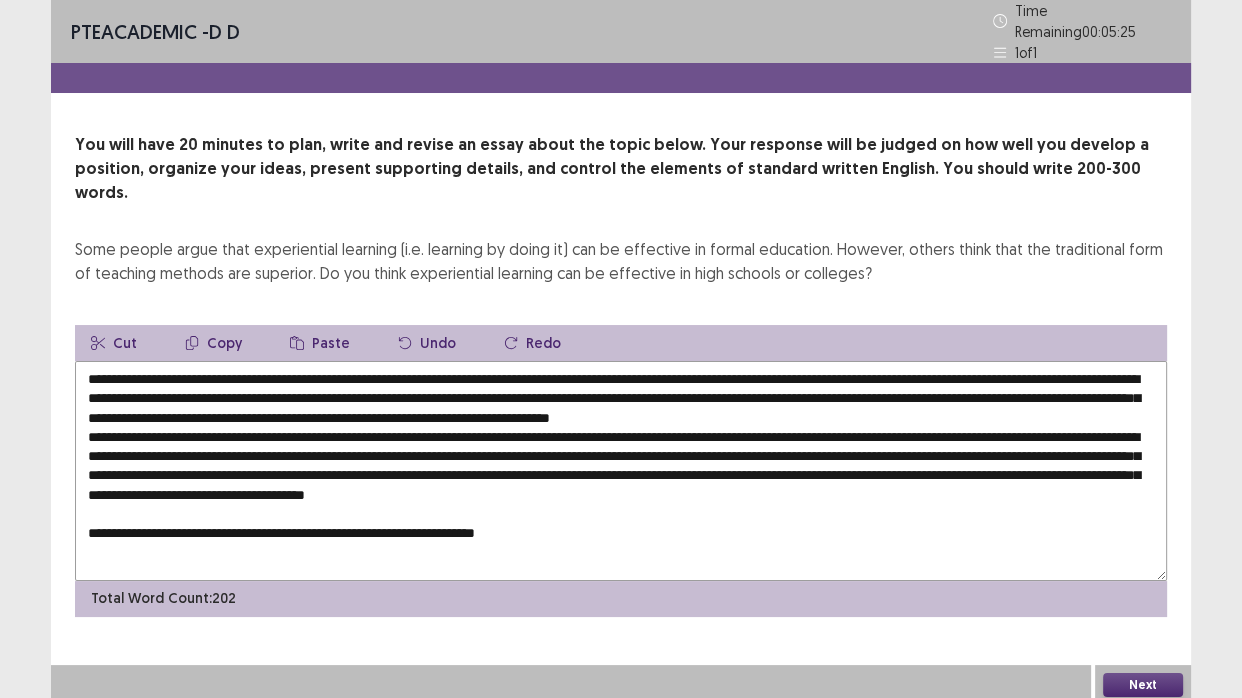 click on "Paste" at bounding box center [320, 343] 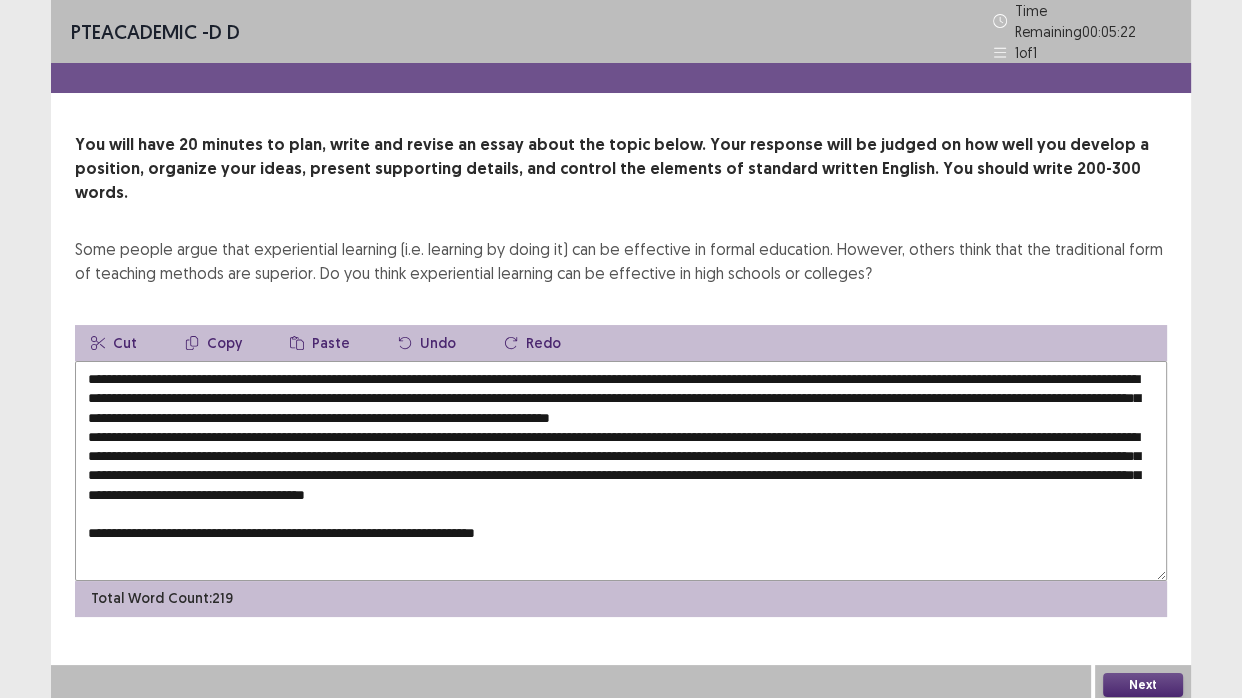 click at bounding box center [621, 471] 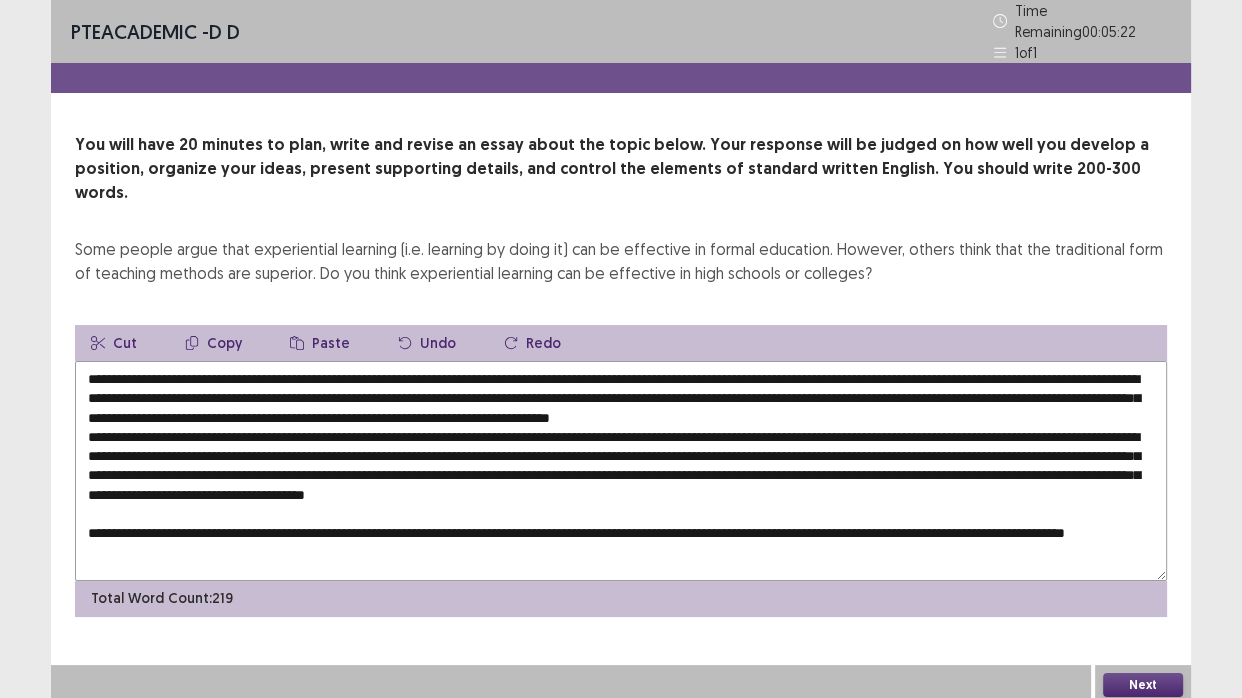 scroll, scrollTop: 0, scrollLeft: 0, axis: both 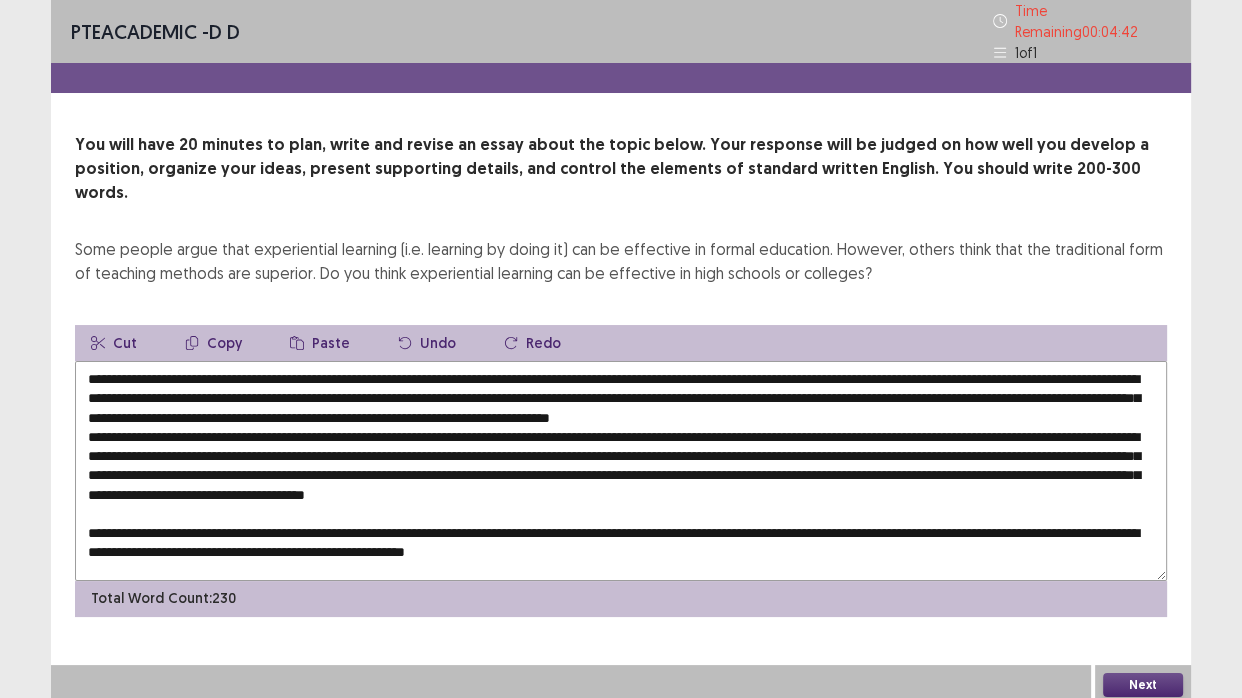 click at bounding box center (621, 471) 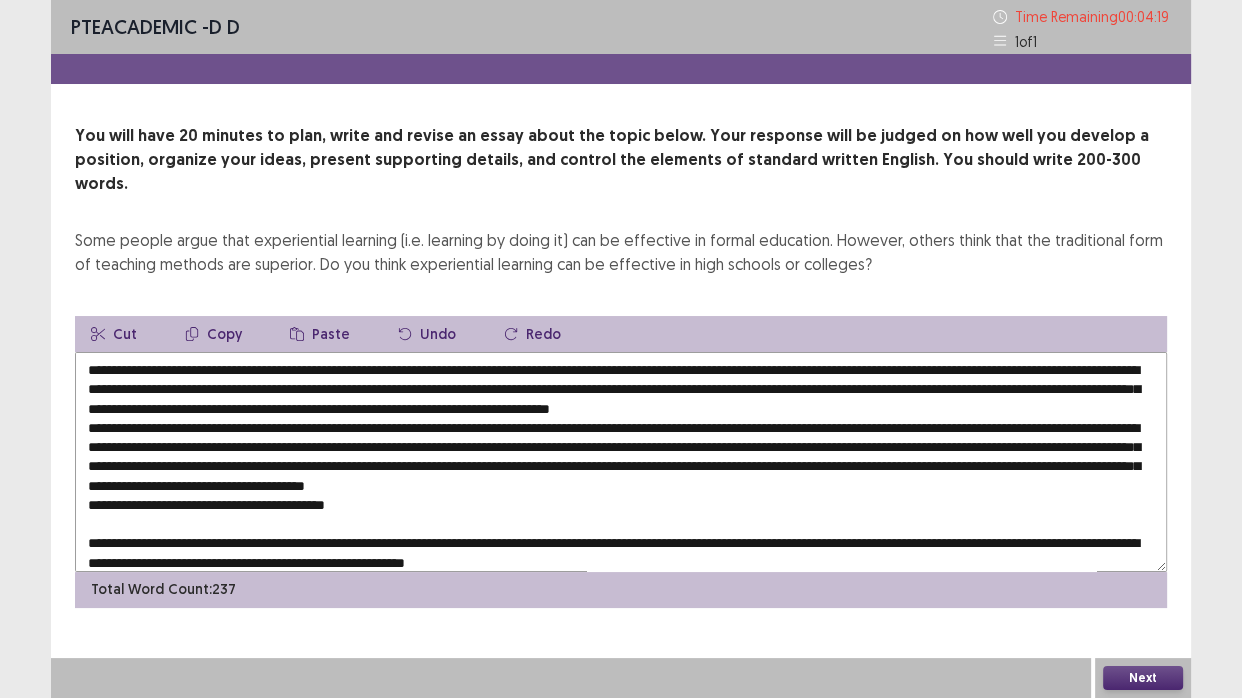 click on "Paste" at bounding box center (320, 334) 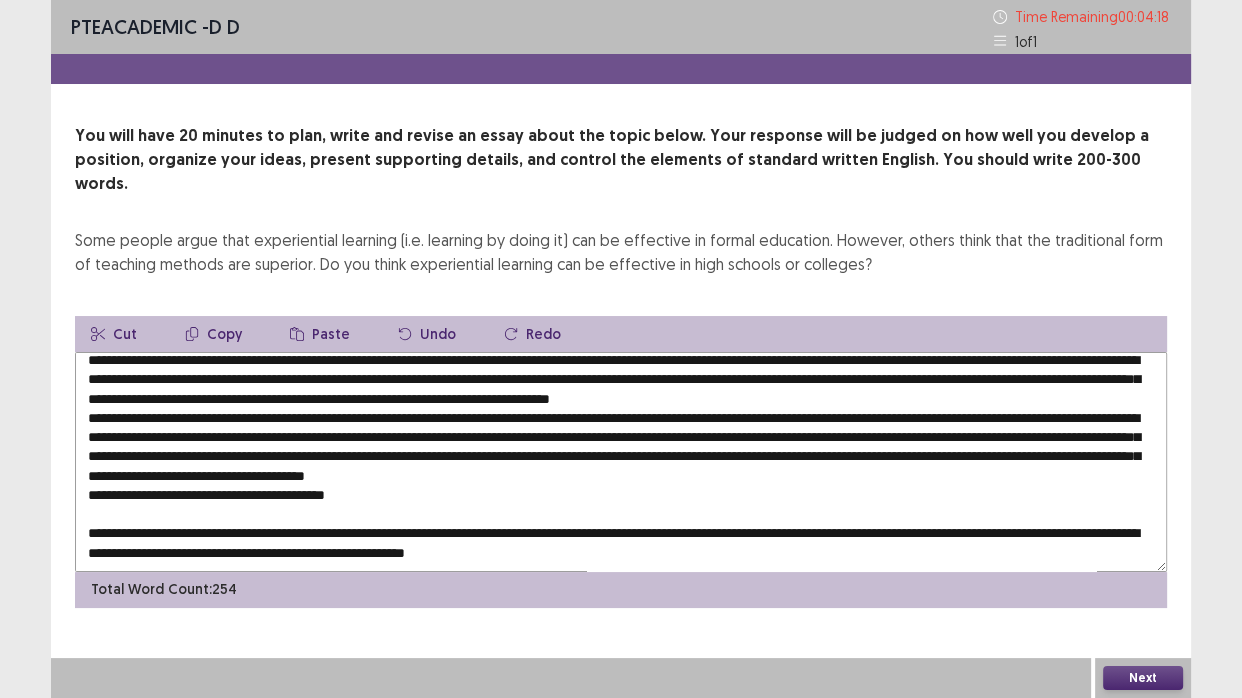 scroll, scrollTop: 28, scrollLeft: 0, axis: vertical 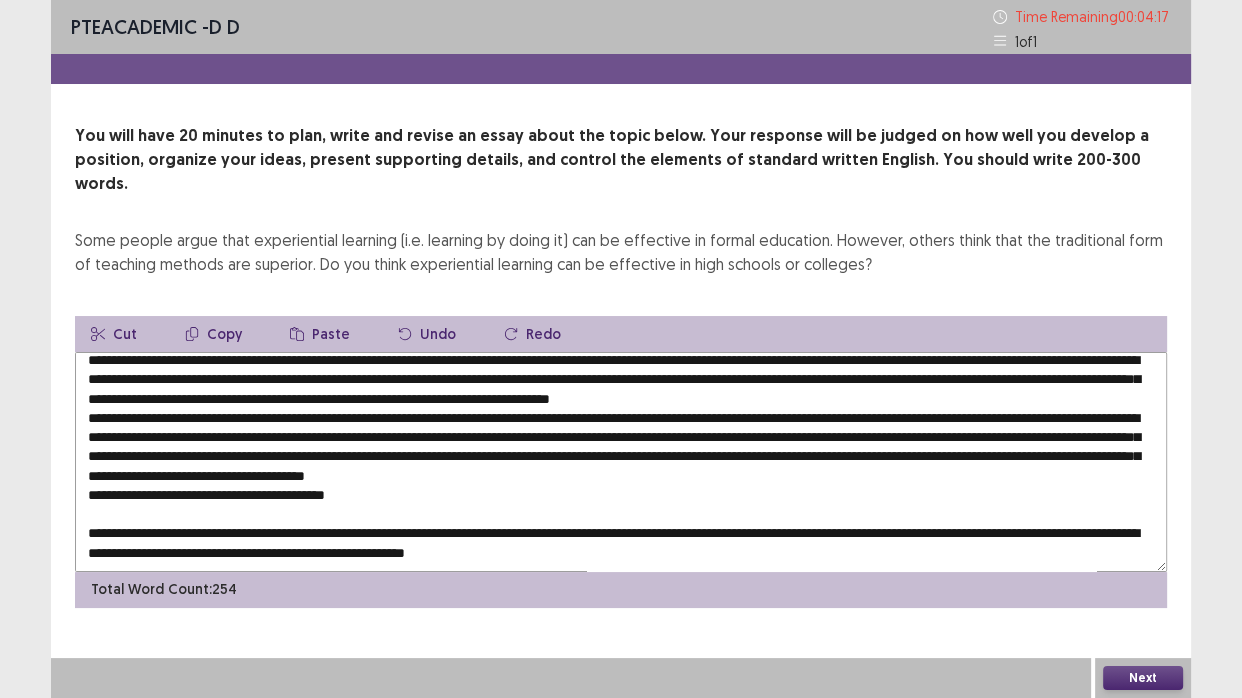 click at bounding box center (621, 462) 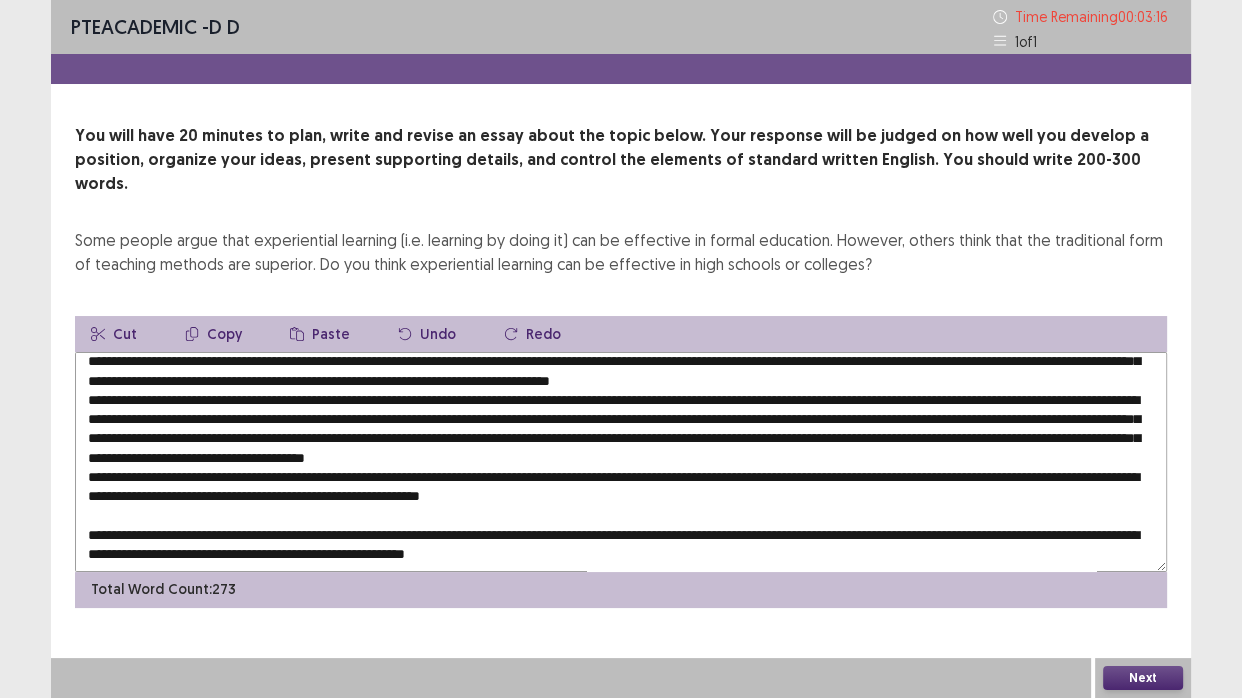drag, startPoint x: 445, startPoint y: 355, endPoint x: 905, endPoint y: 350, distance: 460.02716 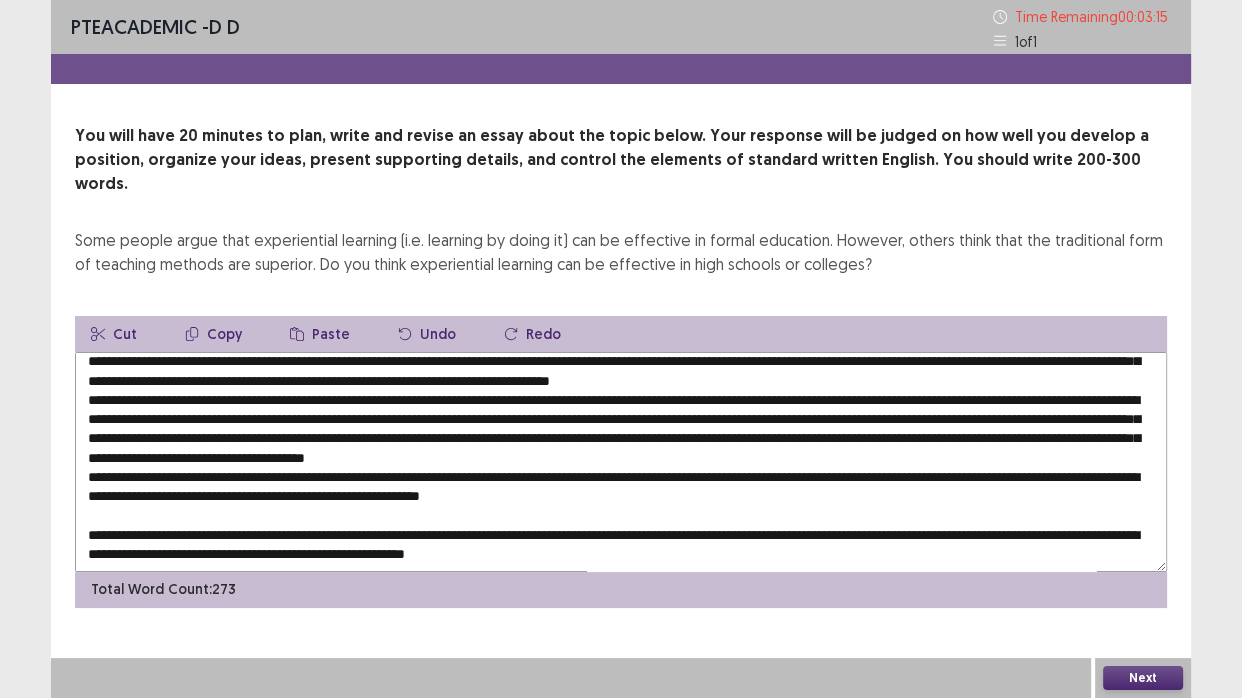 click on "Copy" at bounding box center [213, 334] 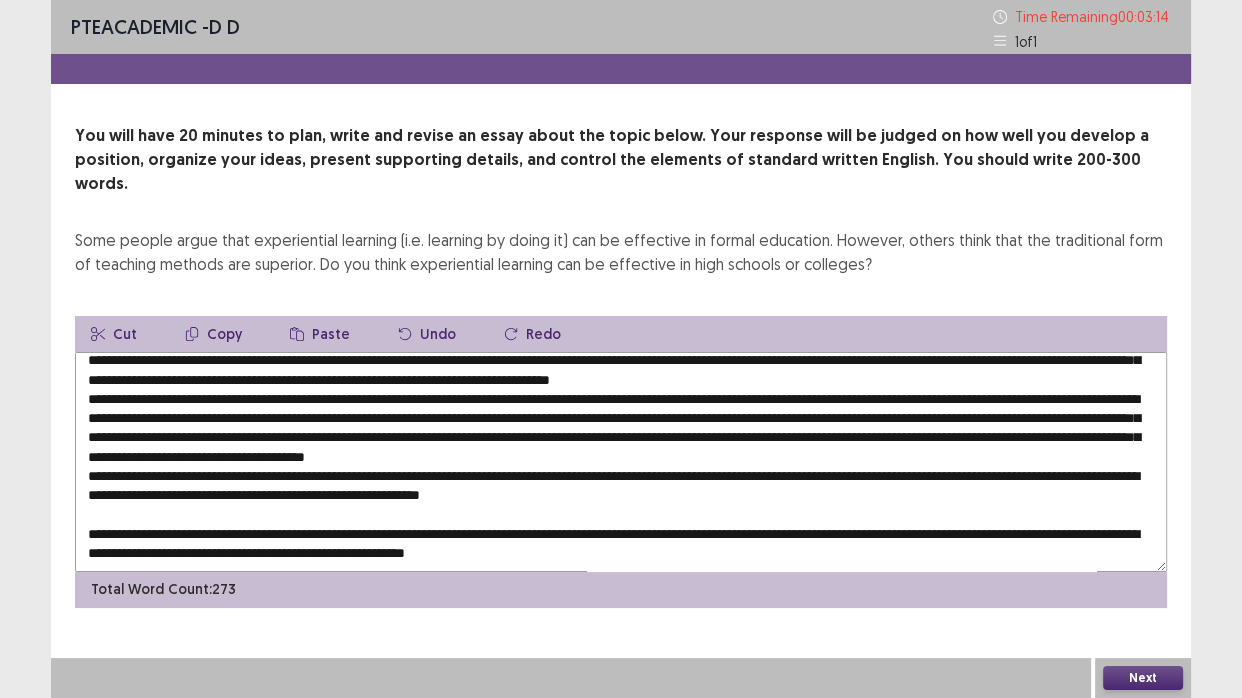 scroll, scrollTop: 48, scrollLeft: 0, axis: vertical 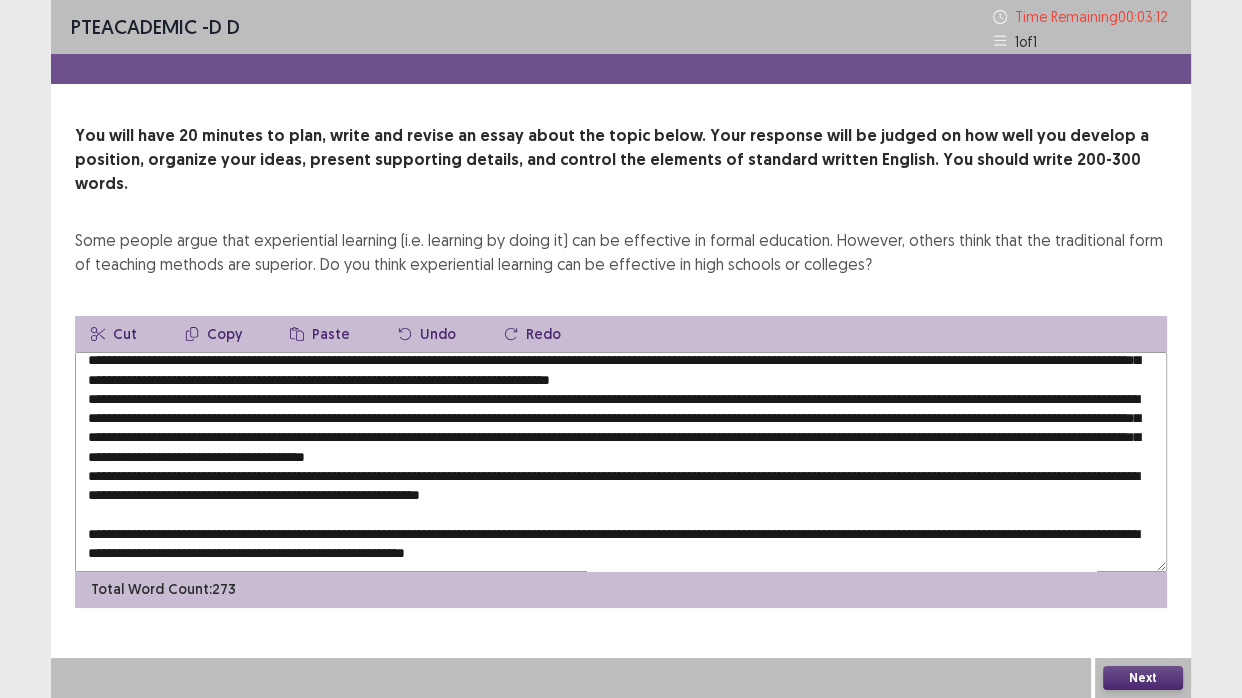 click at bounding box center (621, 462) 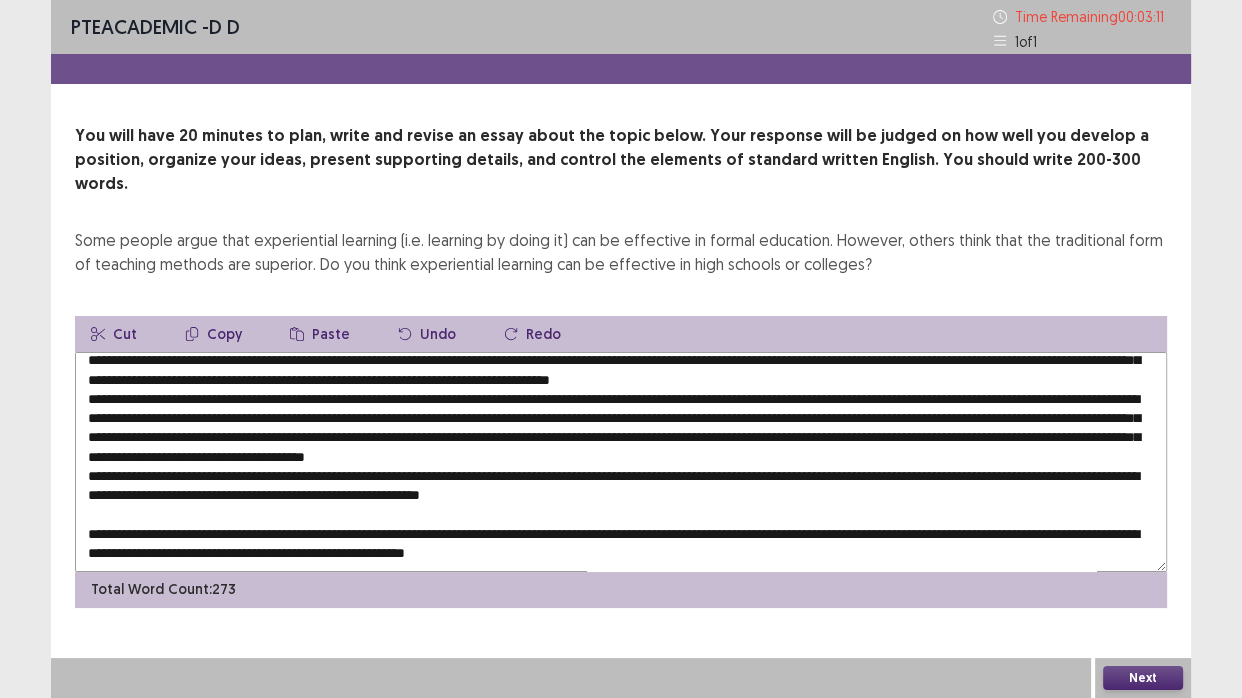 click on "Paste" at bounding box center [320, 334] 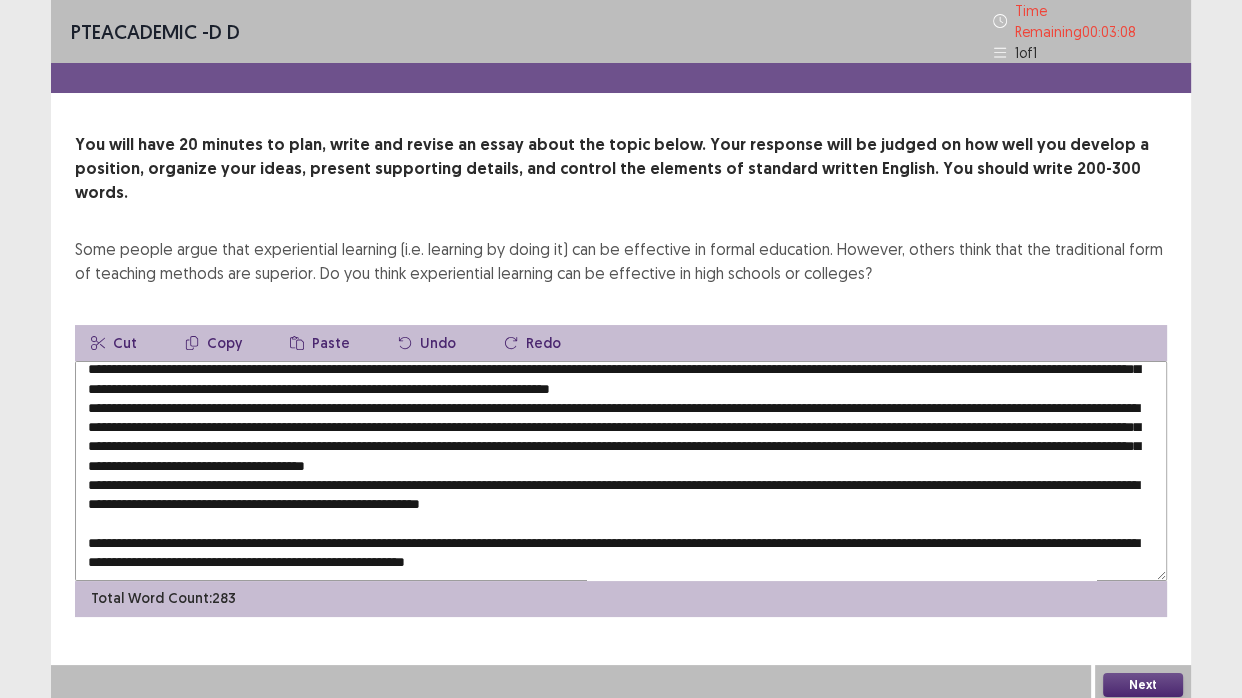 click at bounding box center [621, 471] 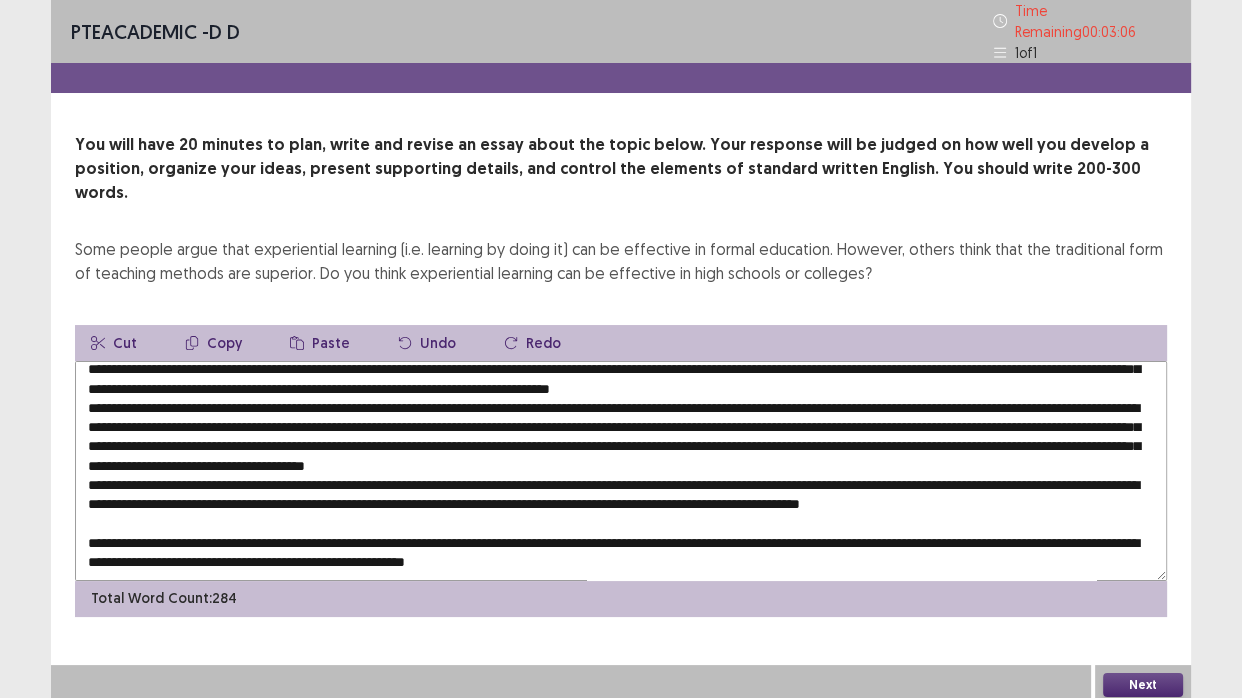 click at bounding box center [621, 471] 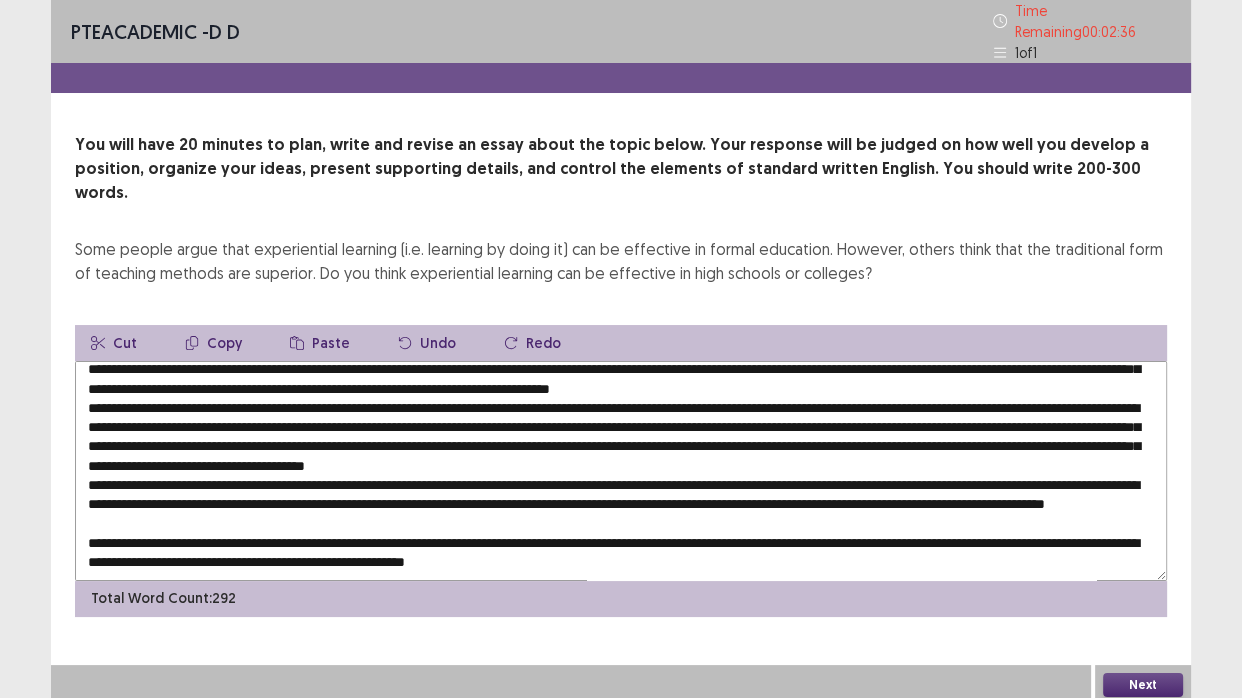 scroll, scrollTop: 67, scrollLeft: 0, axis: vertical 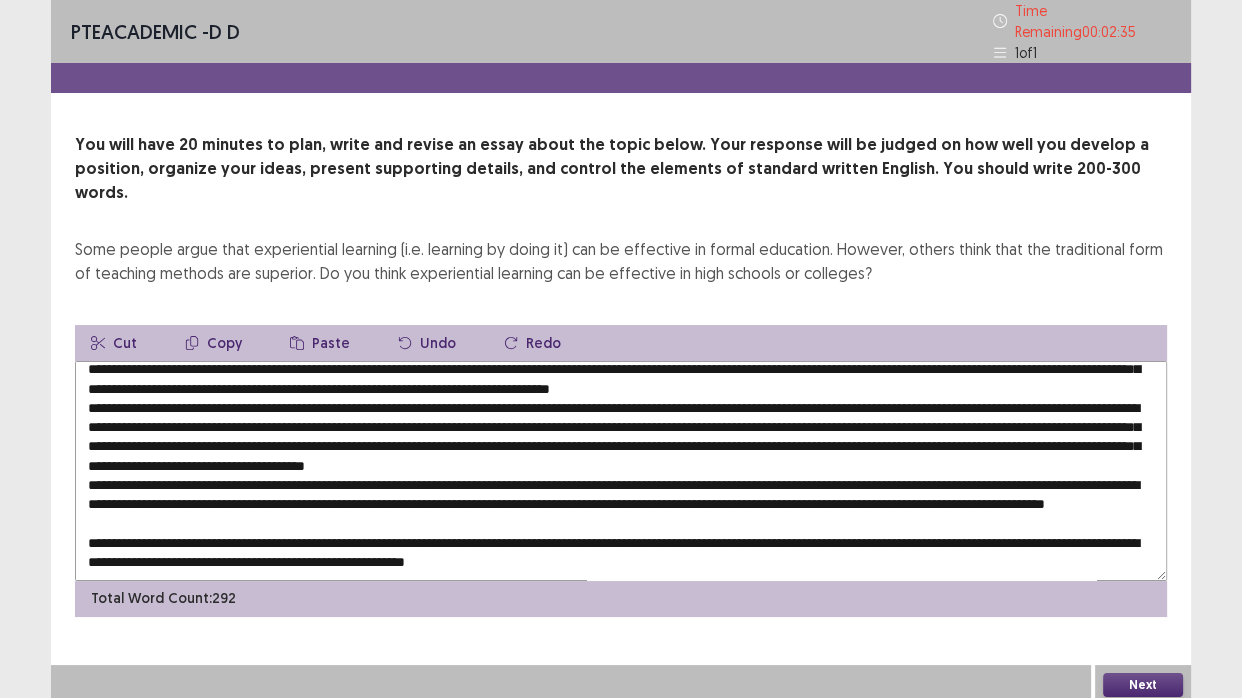 click at bounding box center (621, 471) 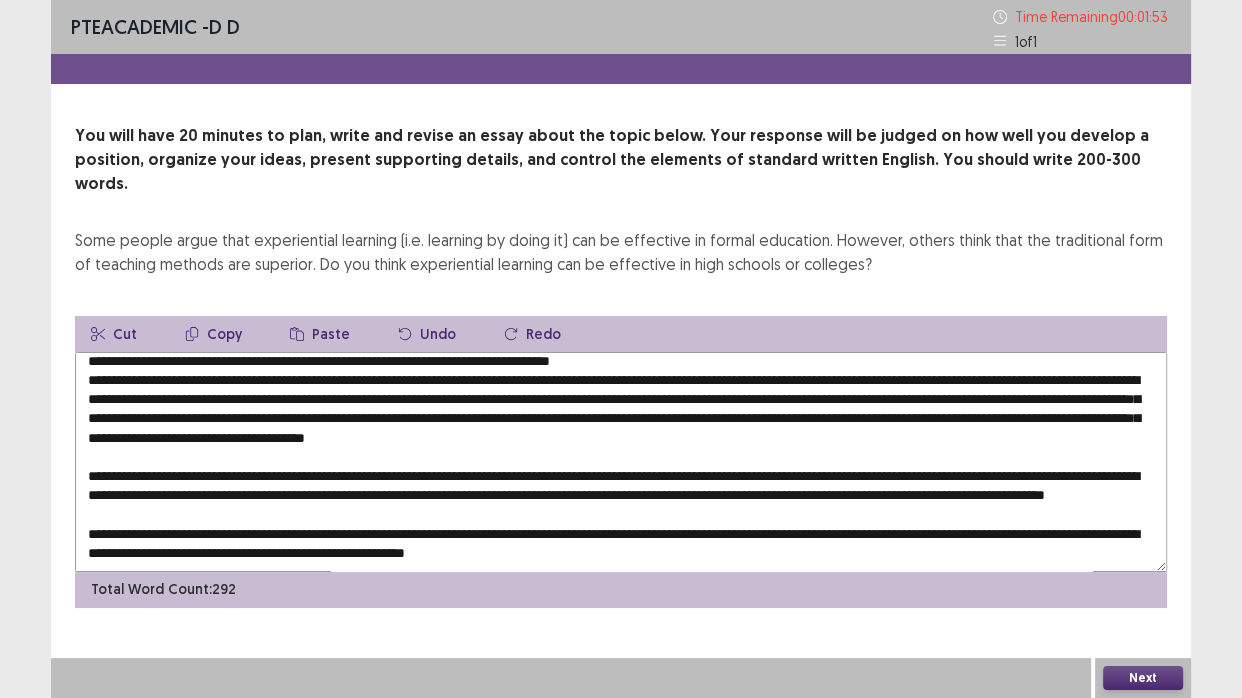 scroll, scrollTop: 0, scrollLeft: 0, axis: both 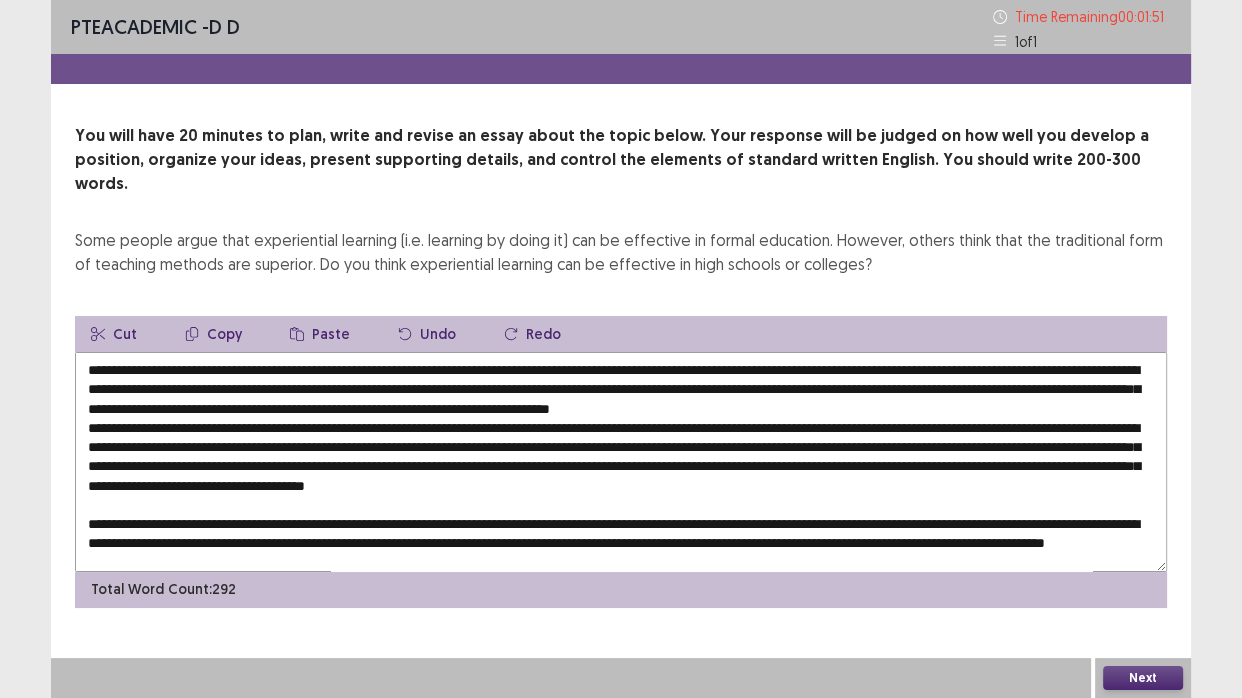 click at bounding box center [621, 462] 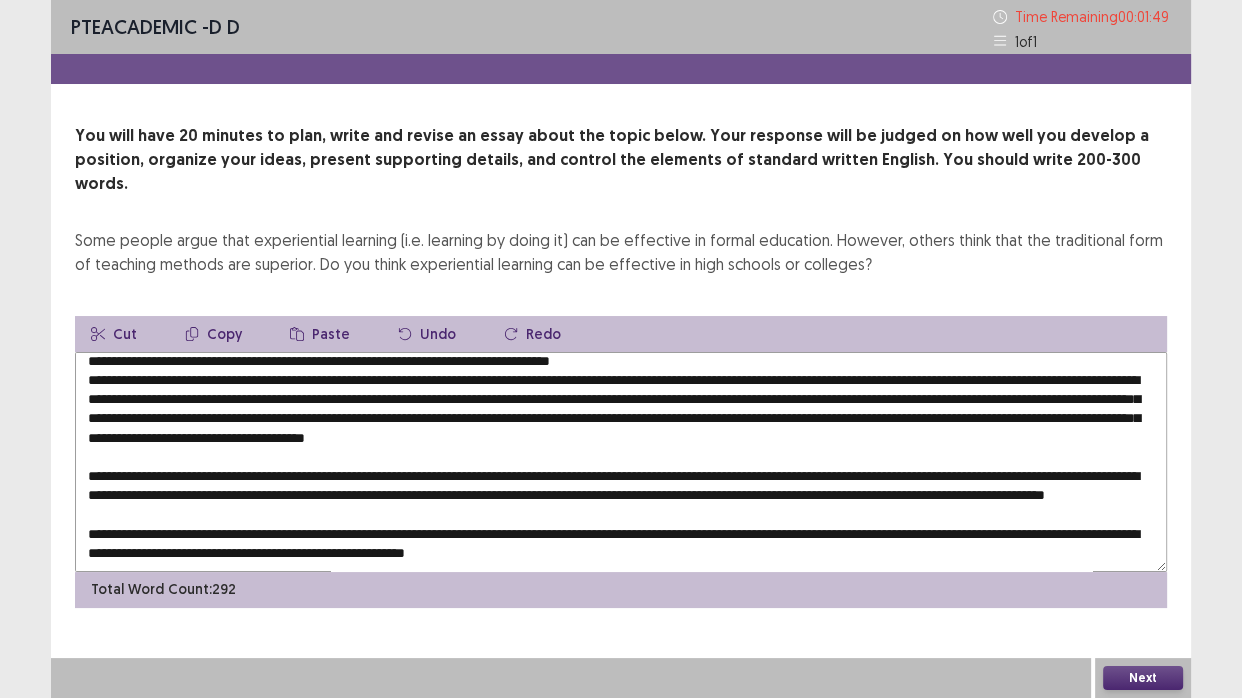 scroll, scrollTop: 86, scrollLeft: 0, axis: vertical 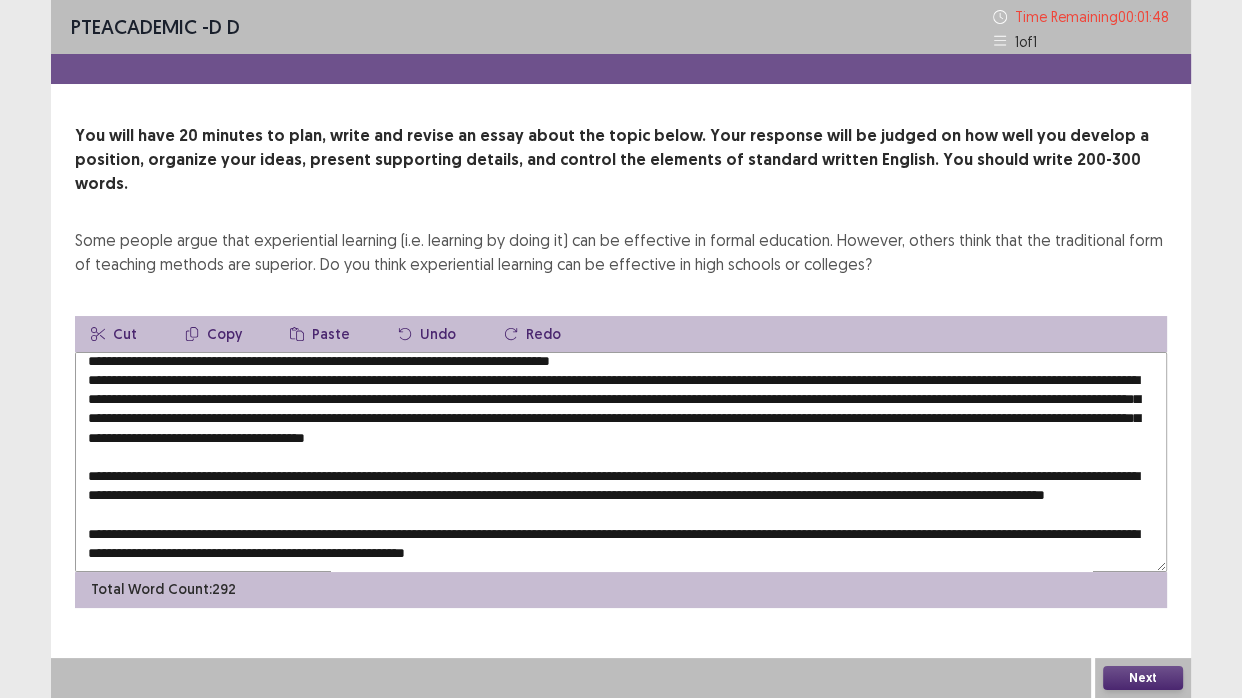 click at bounding box center (621, 462) 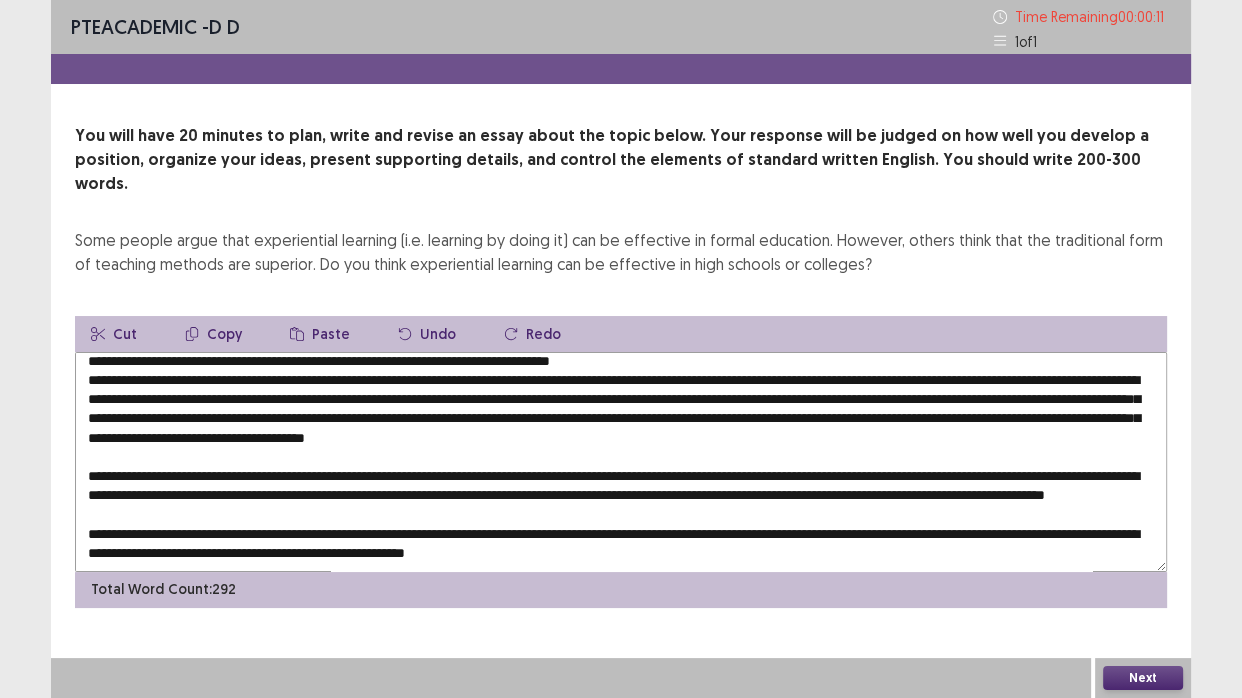 scroll, scrollTop: 86, scrollLeft: 0, axis: vertical 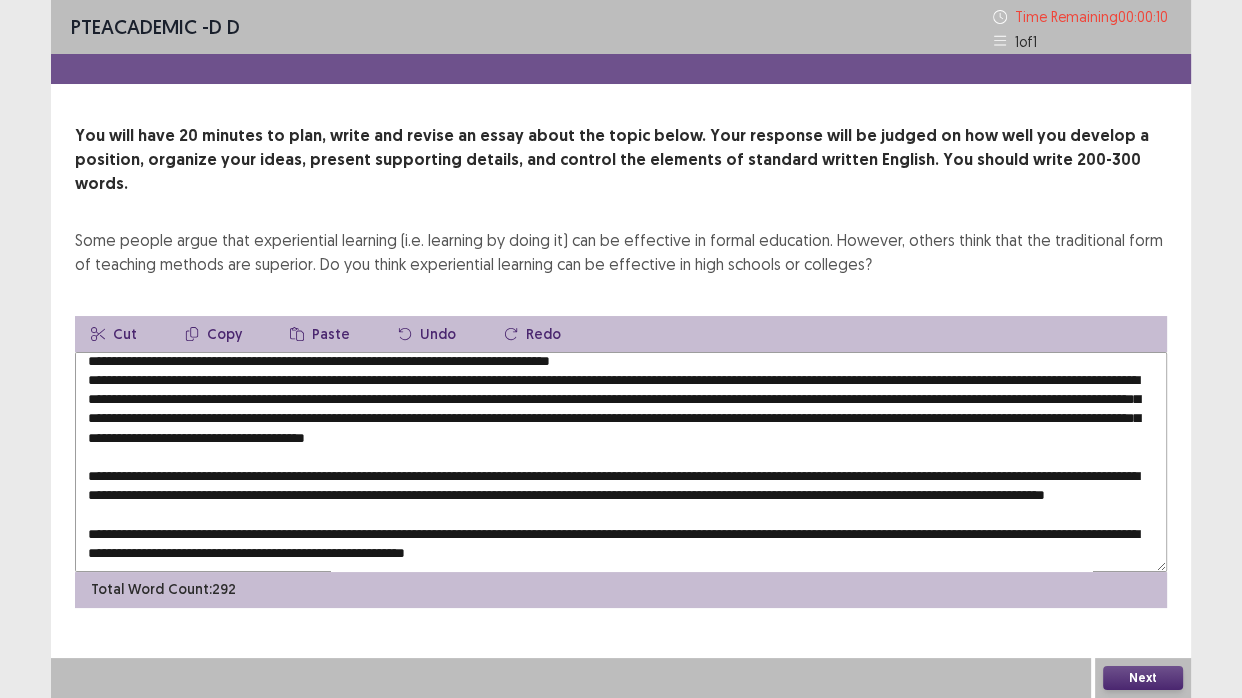 type on "**********" 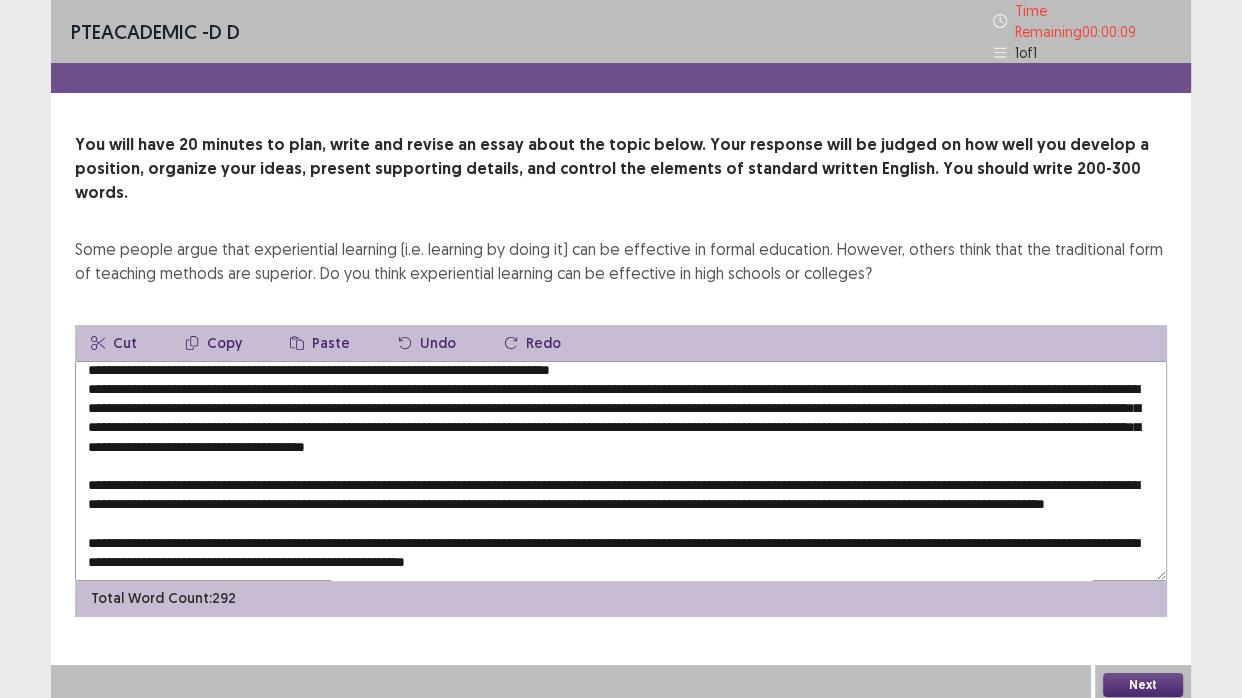 click on "Next" at bounding box center (1143, 685) 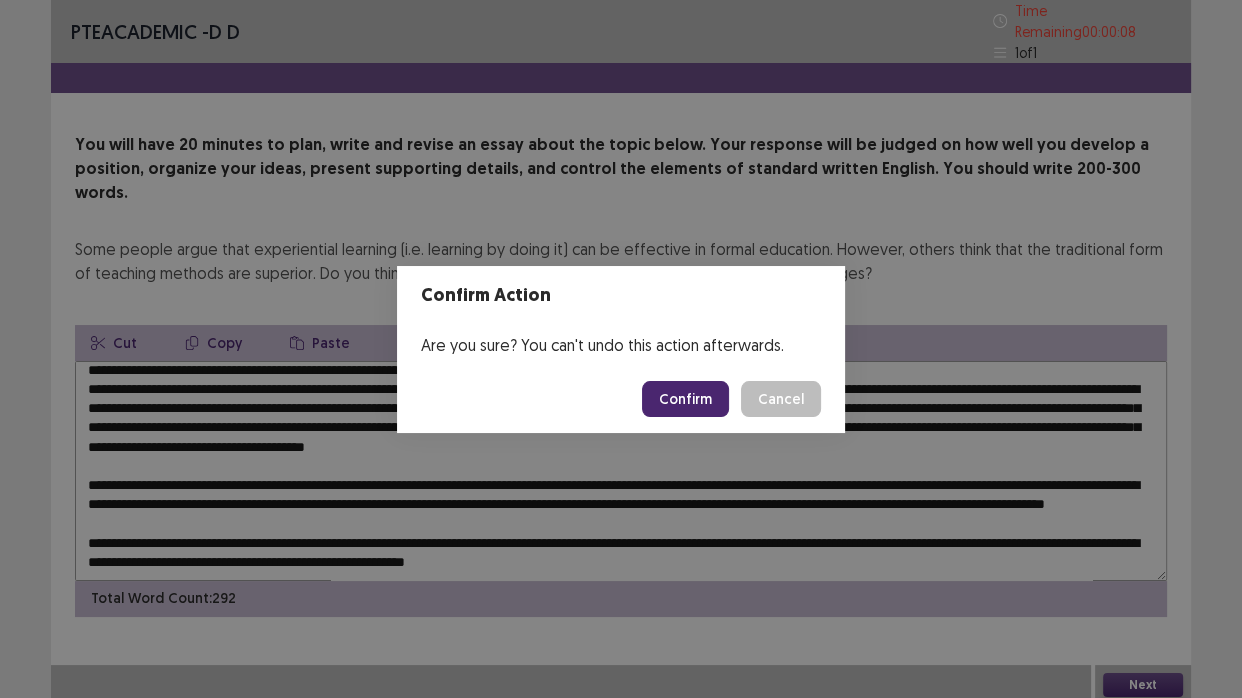 click on "Confirm" at bounding box center (685, 399) 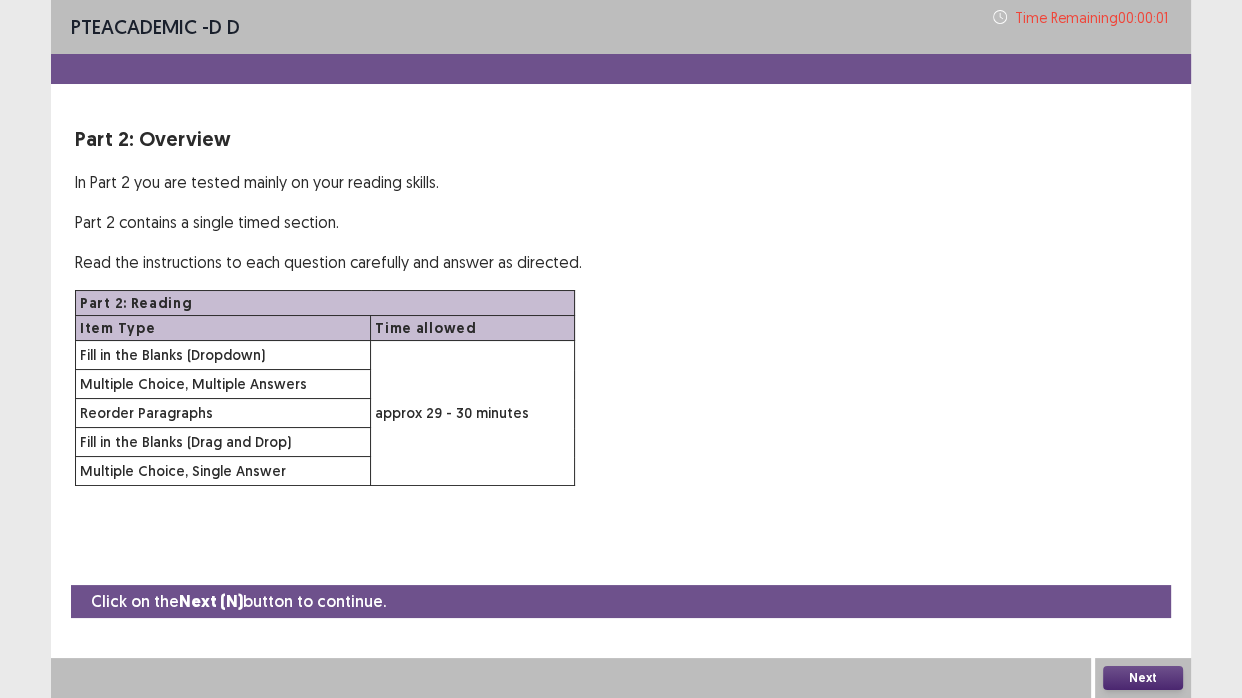 click on "Next" at bounding box center [1143, 678] 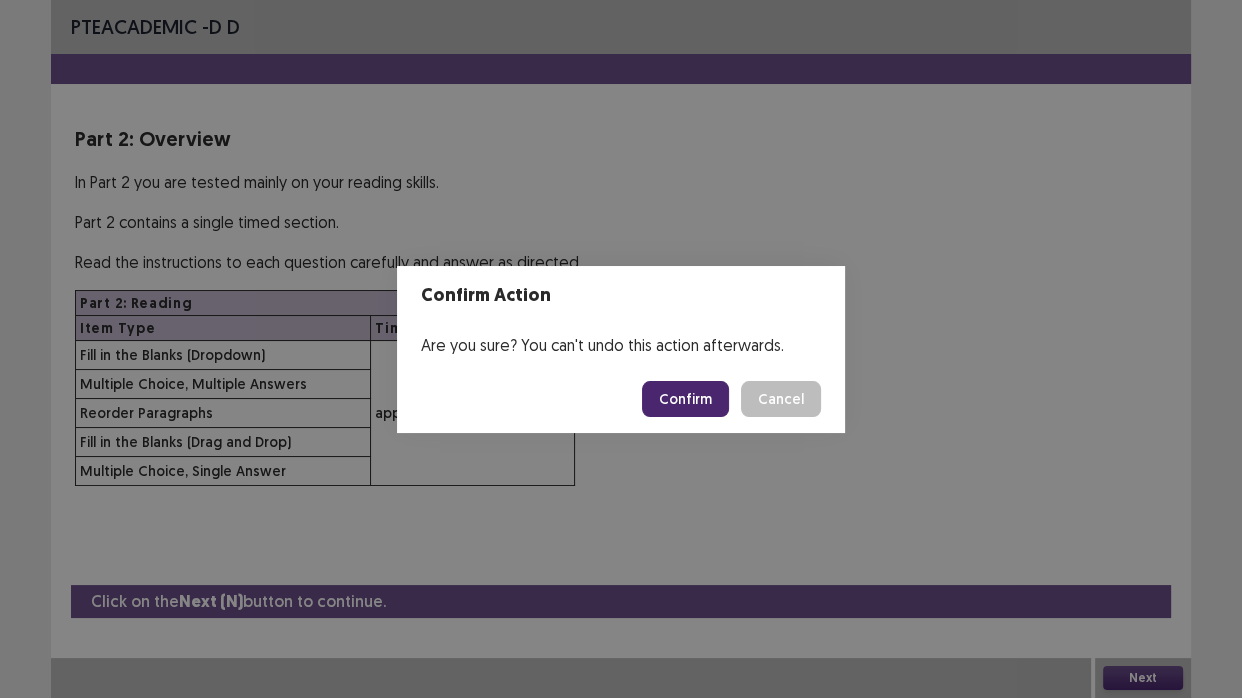 click on "Confirm" at bounding box center [685, 399] 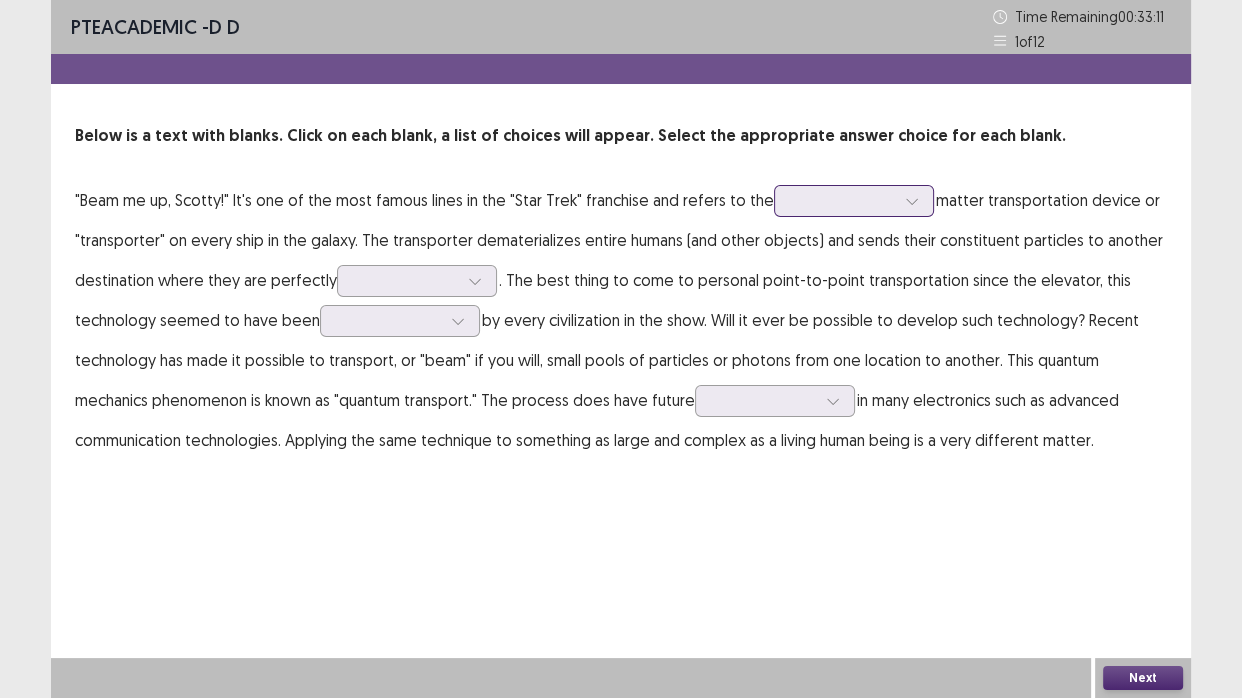 click at bounding box center (843, 200) 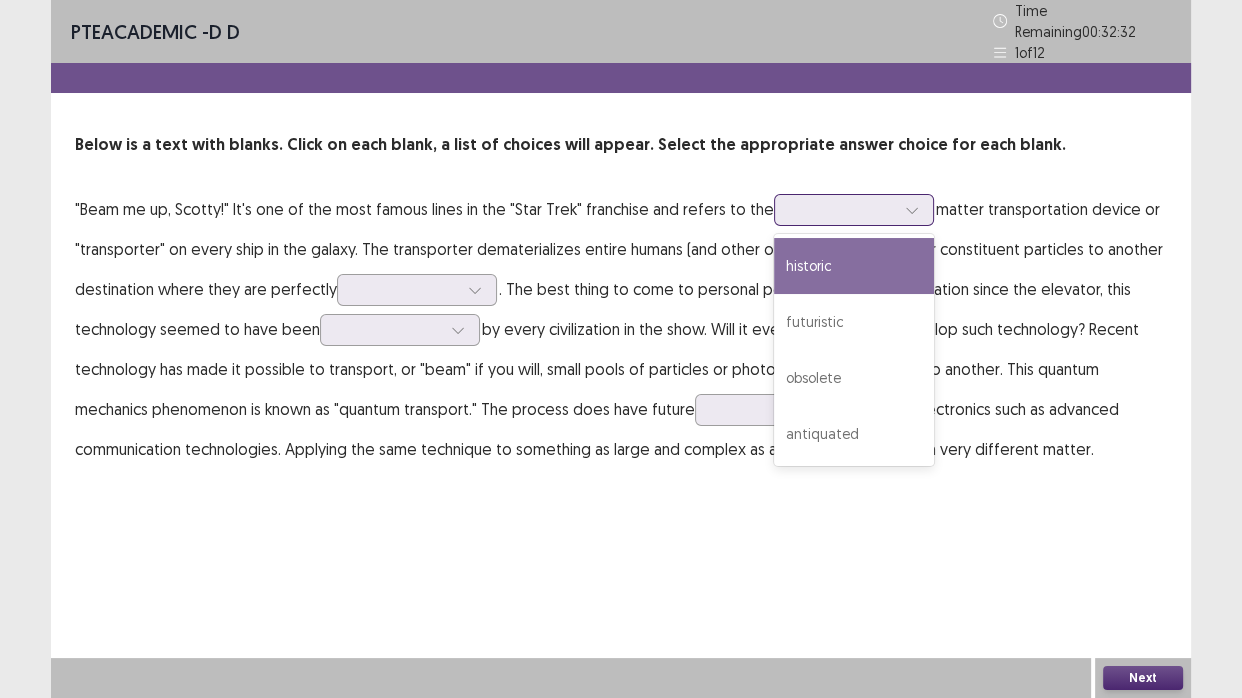 click on "historic" at bounding box center (854, 266) 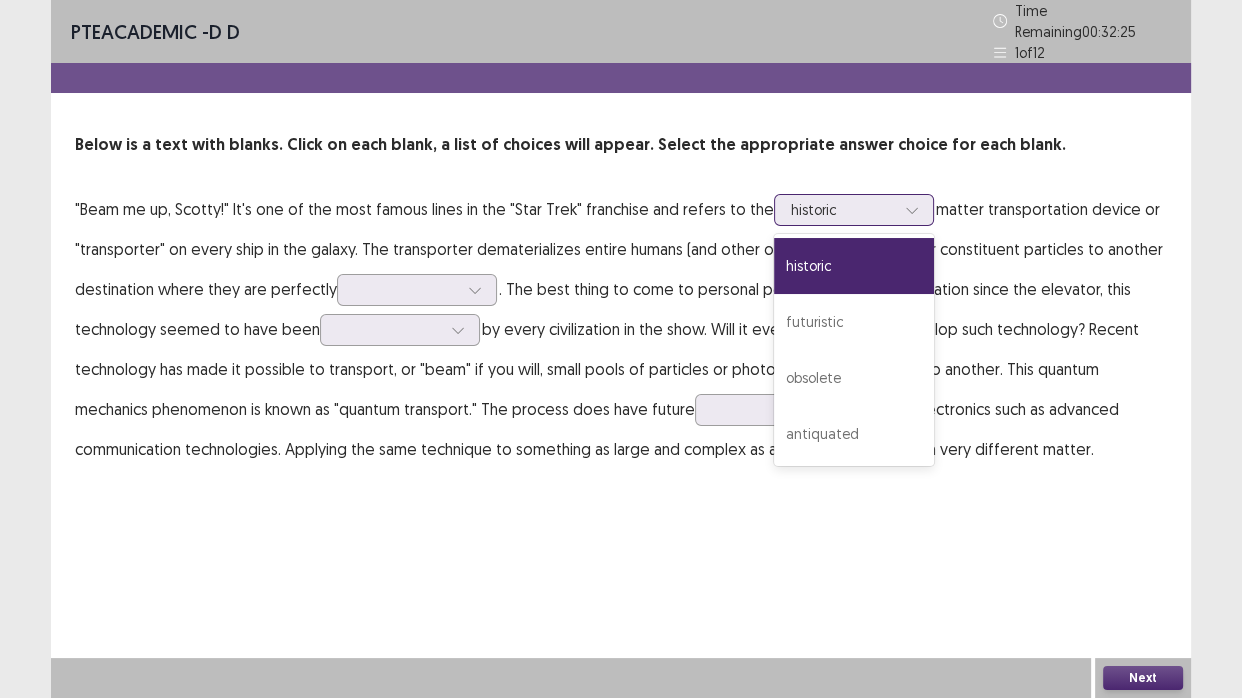 click at bounding box center (843, 209) 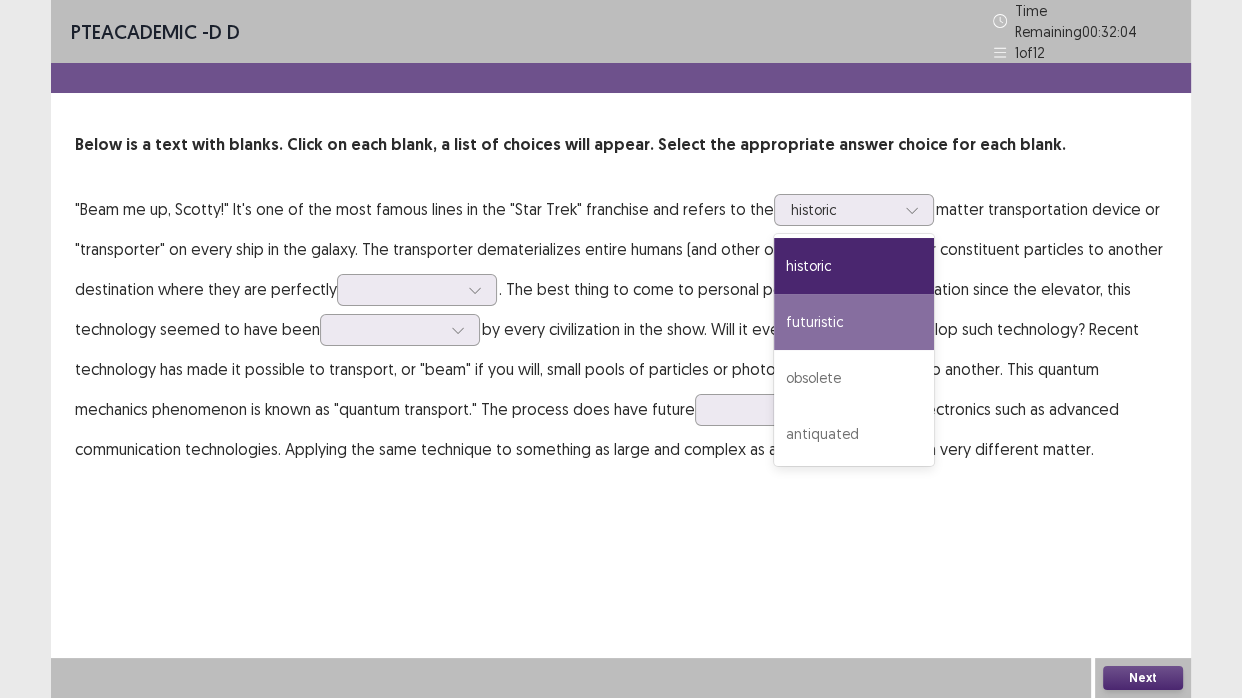 click on ""Beam me up, Scotty!" It's one of the most famous lines in the "Star Trek" franchise and refers to the option historic, selected. 4 results available. Use Up and Down to choose options, press Enter to select the currently focused option, press Escape to exit the menu, press Tab to select the option and exit the menu. historic historic futuristic obsolete antiquated matter transportation device or "transporter" on every ship in the galaxy. The transporter dematerializes entire humans (and other objects) and sends their constituent particles to another destination where they are perfectly . The best thing to come to personal point-to-point transportation since the elevator, this technology seemed to have been in many electronics such as advanced communication technologies. Applying the same technique to something as large and complex as a living human being is a very different matter." at bounding box center (621, 329) 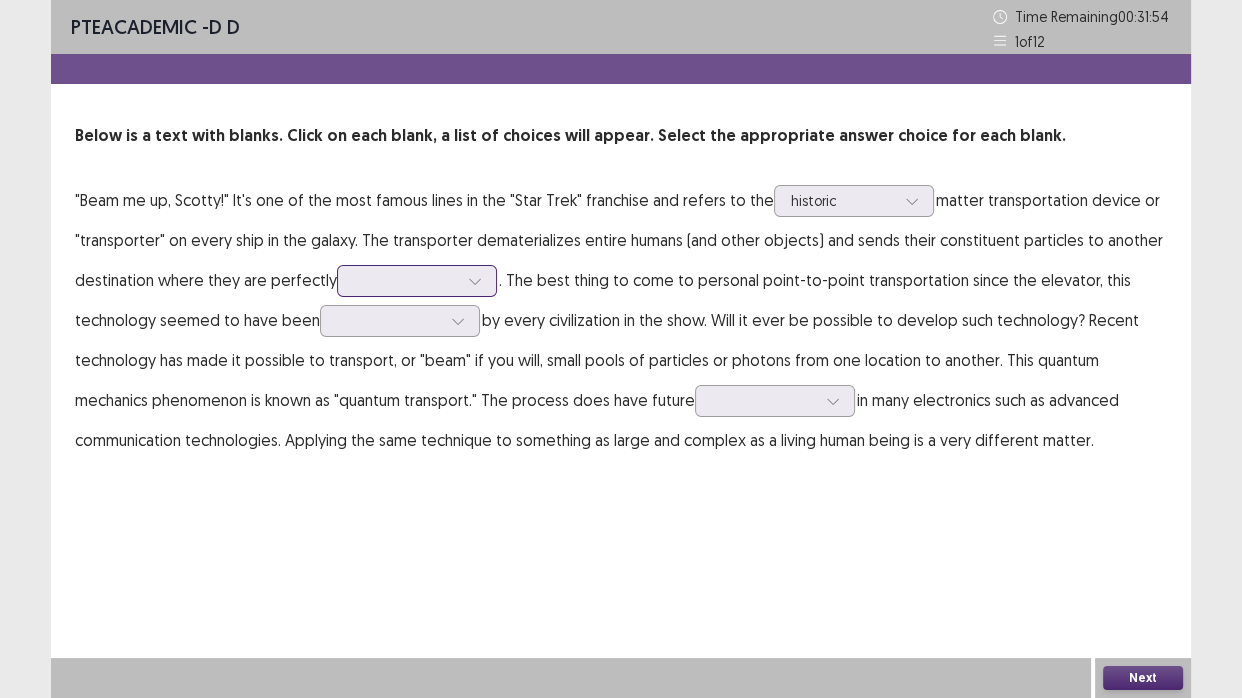 click 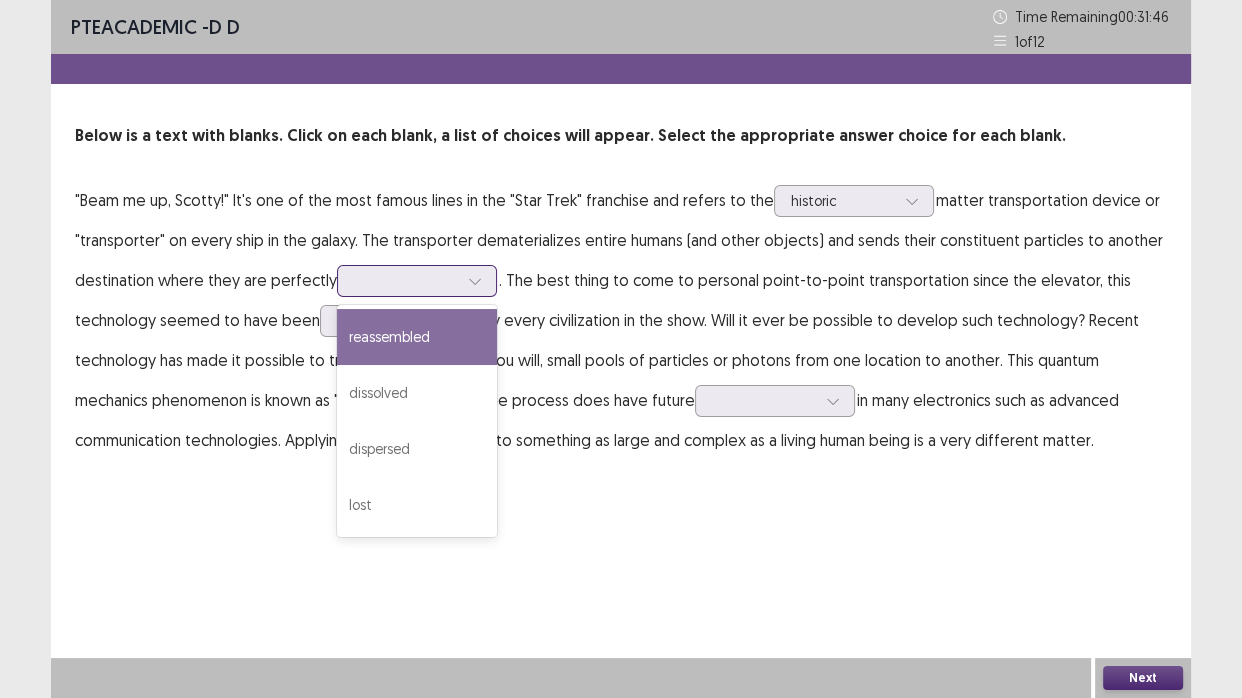 click on "reassembled" at bounding box center [417, 337] 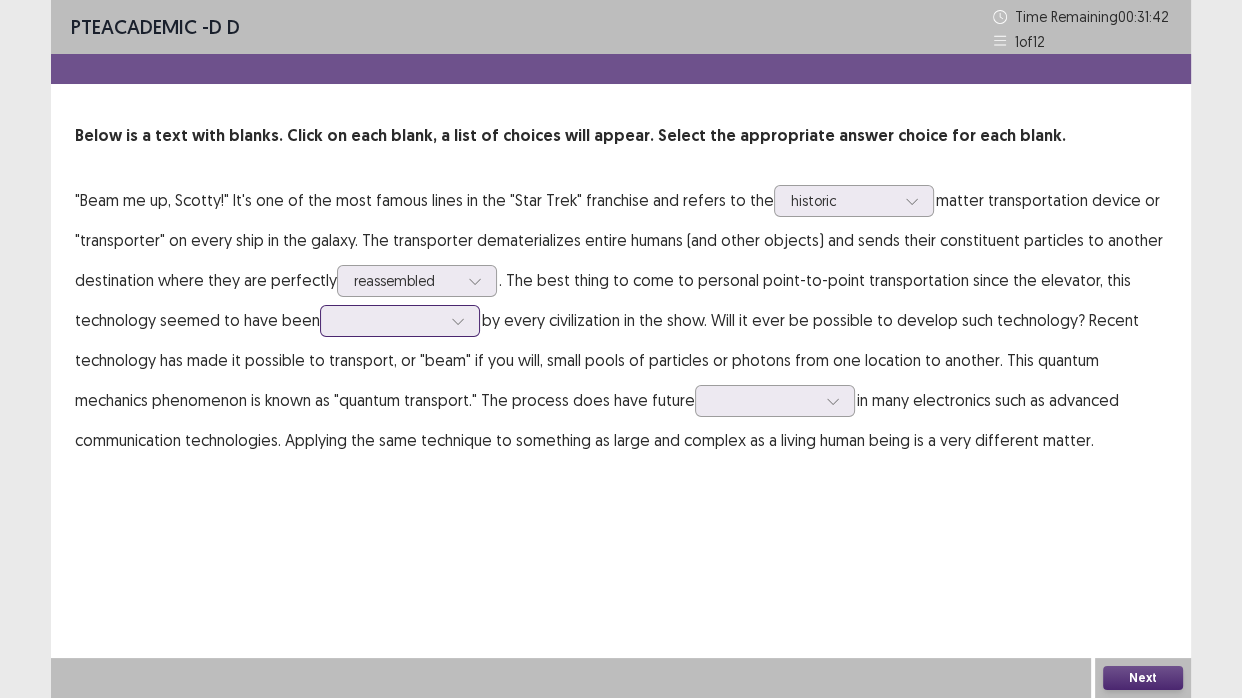 click 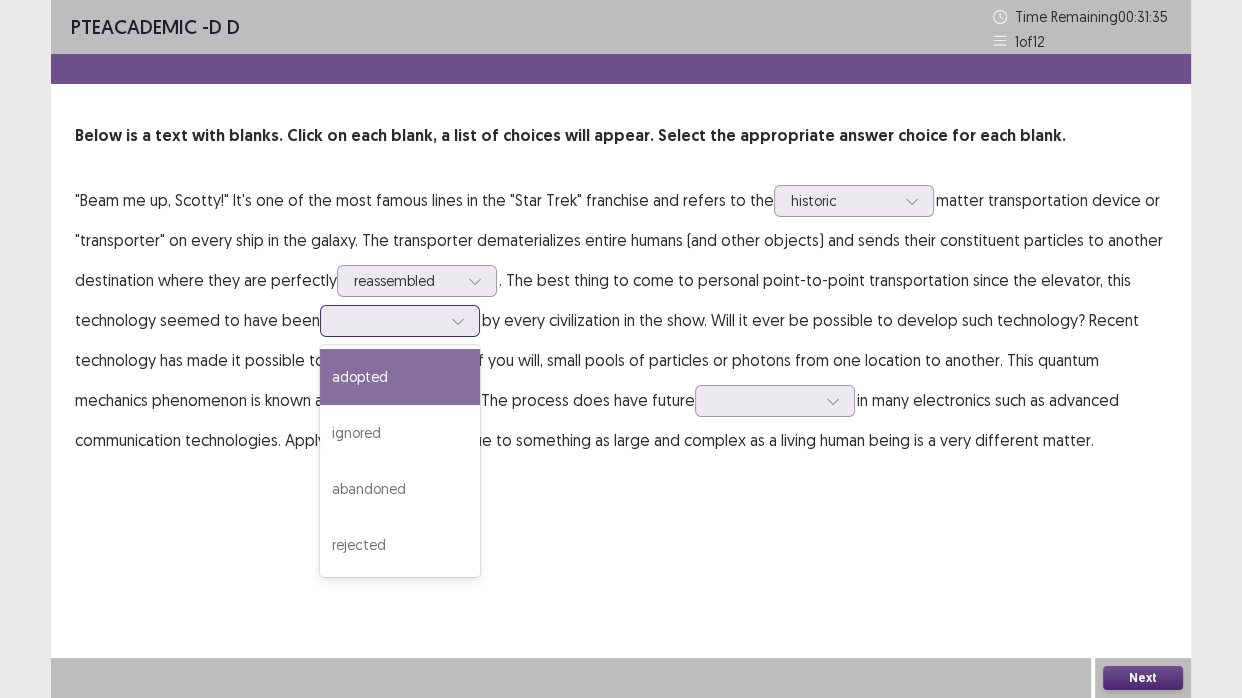 click on "adopted" at bounding box center [400, 377] 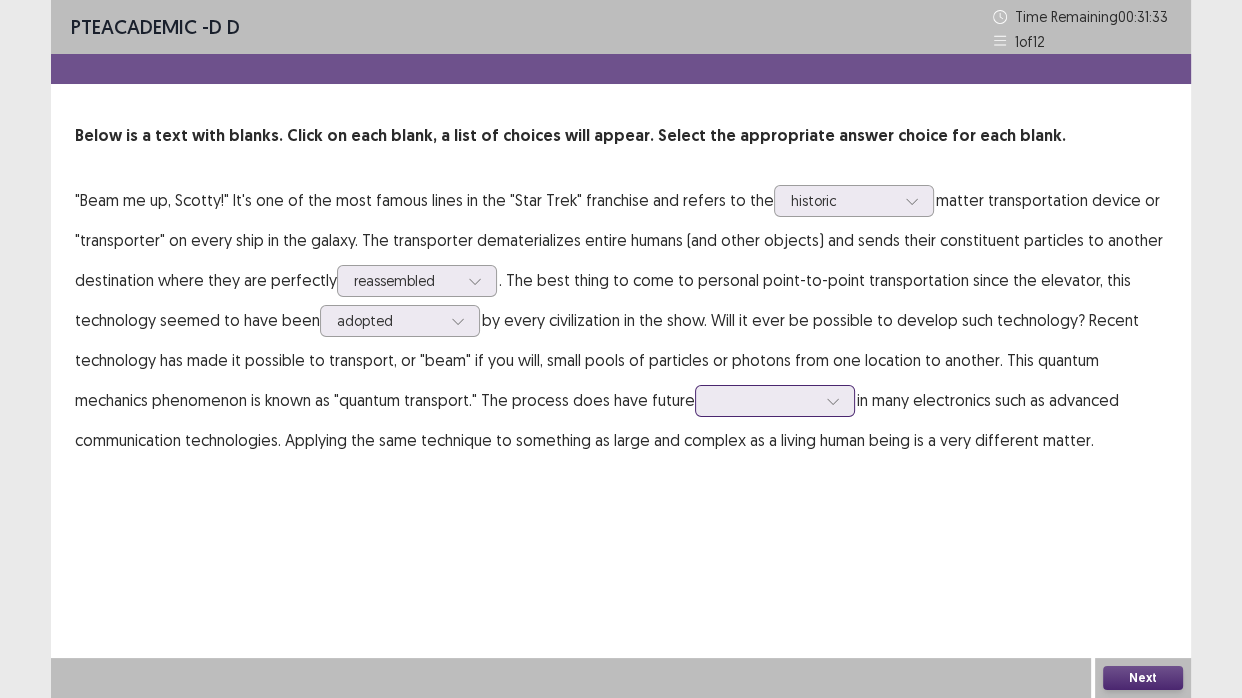 click at bounding box center (764, 400) 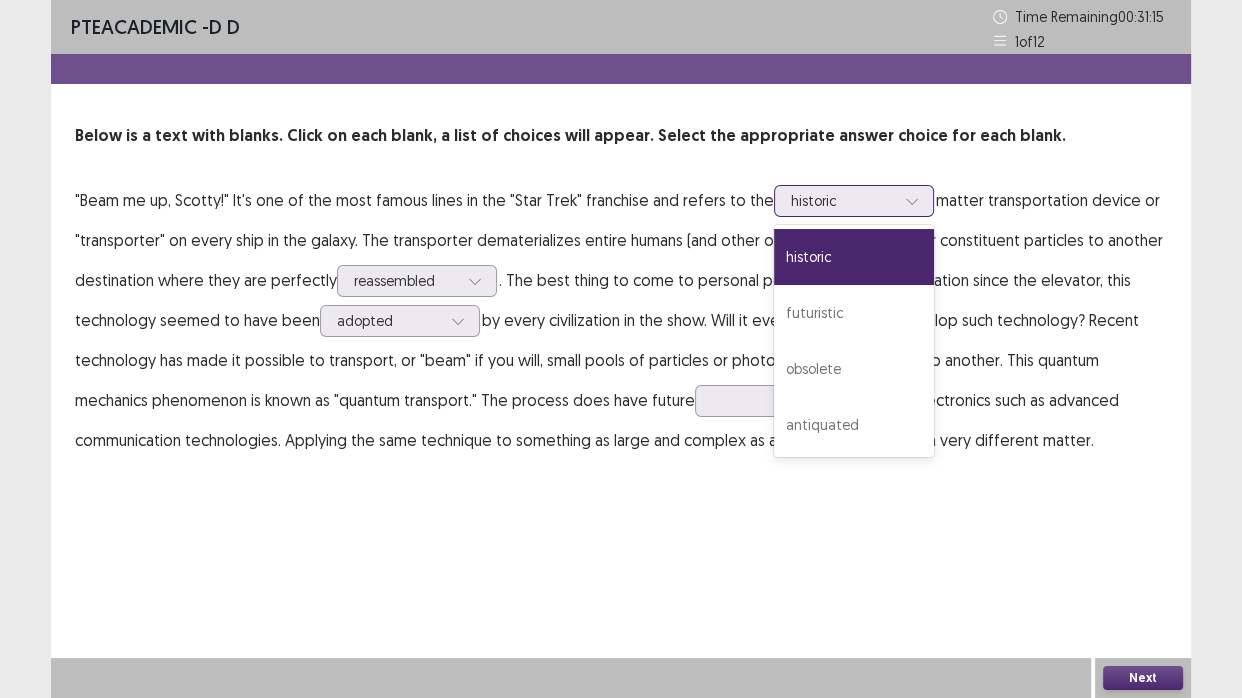 click at bounding box center (912, 201) 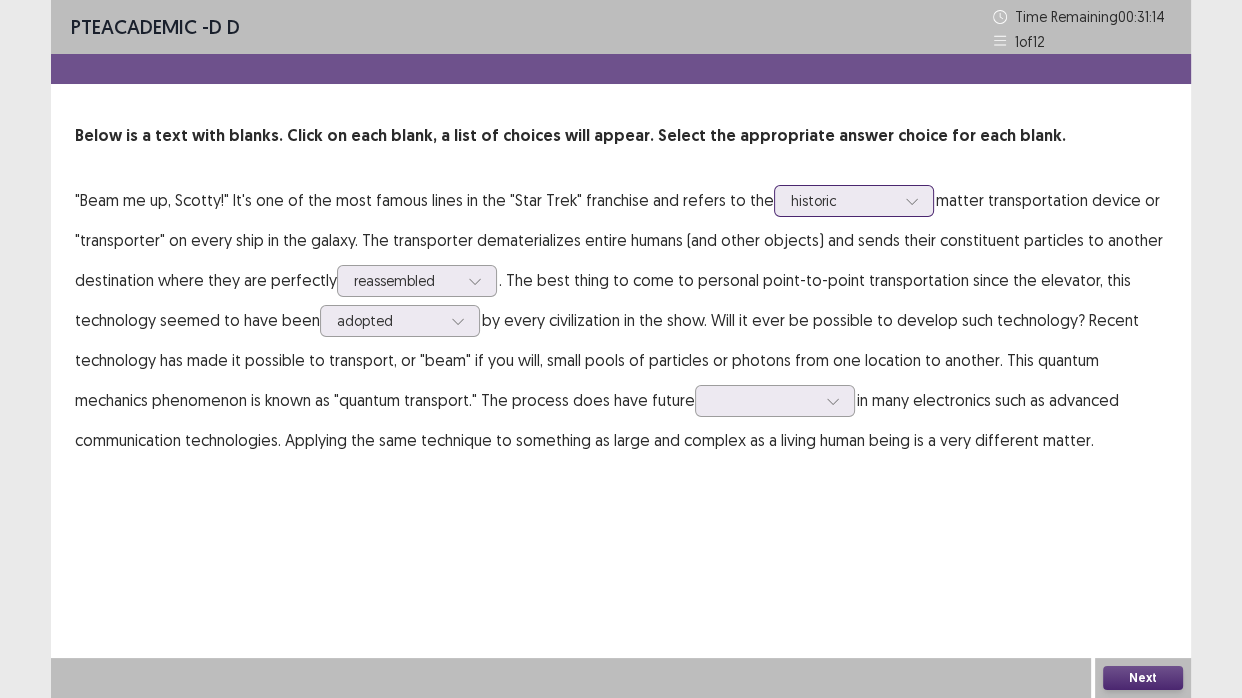 click at bounding box center (912, 201) 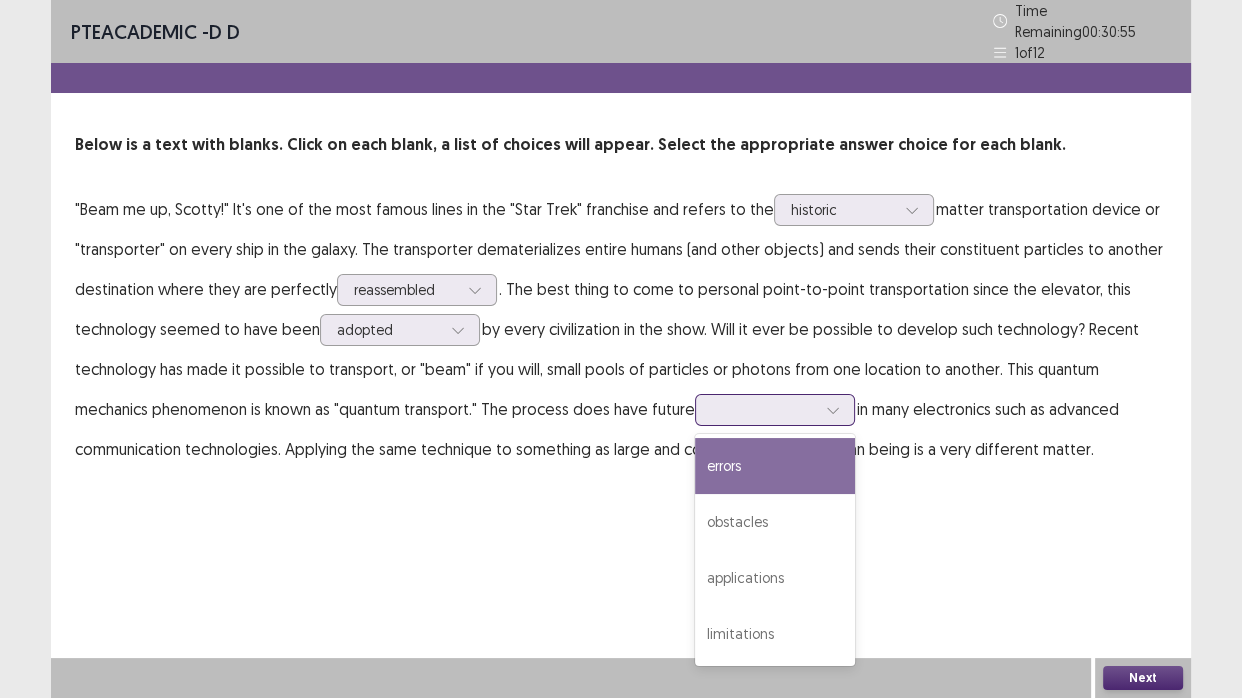 click at bounding box center (764, 409) 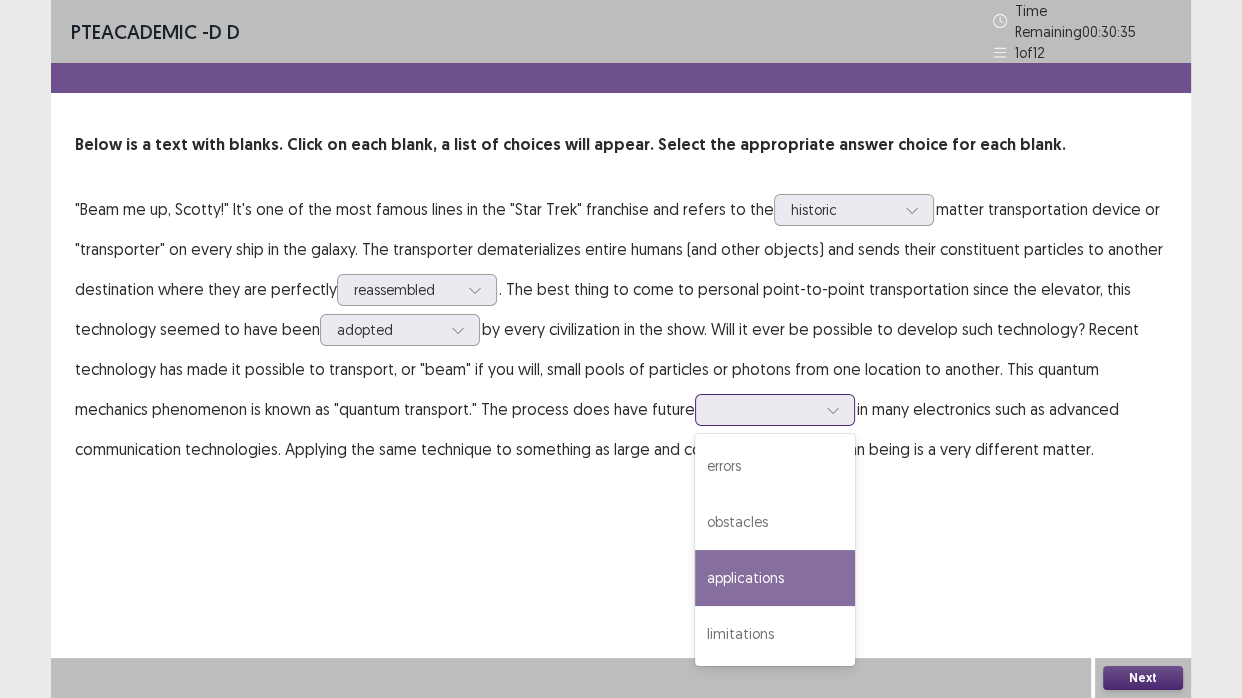 click on "applications" at bounding box center (775, 578) 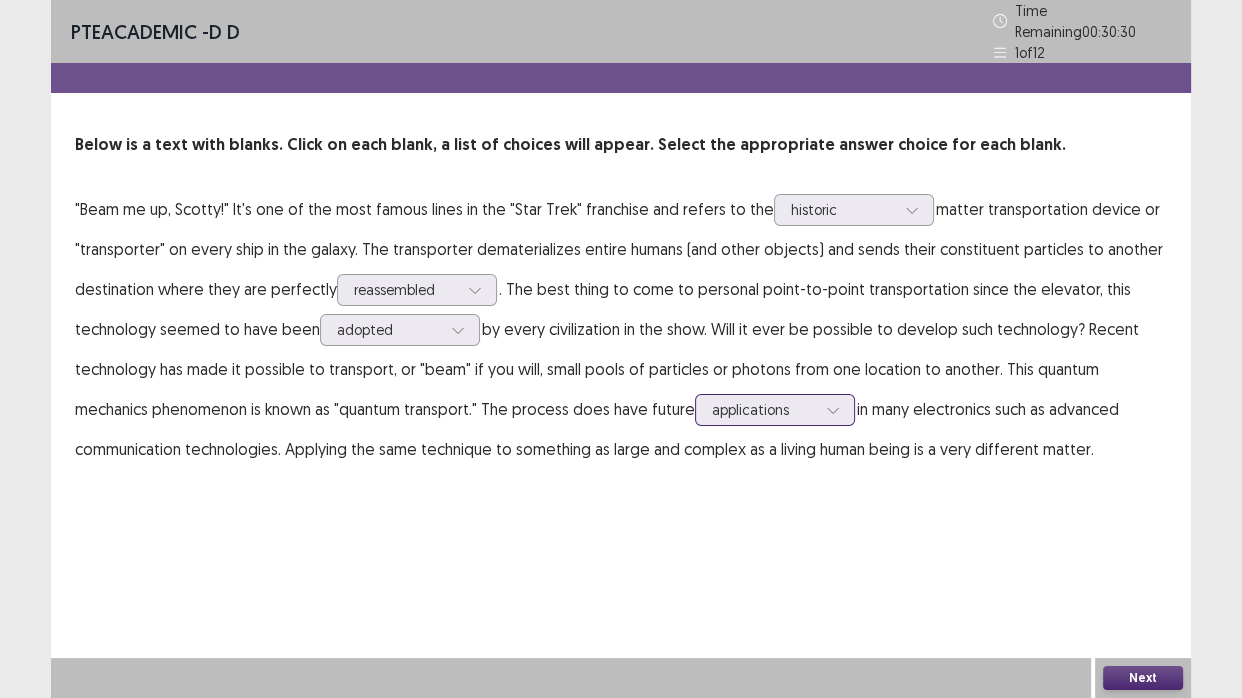 click 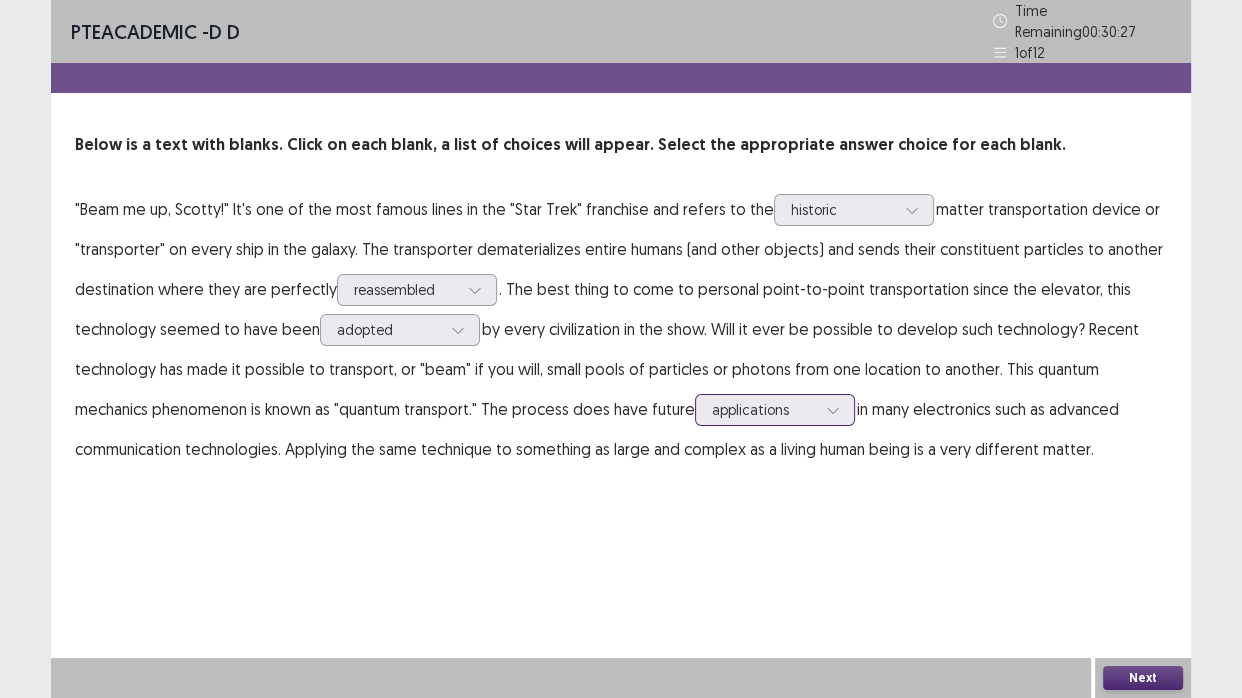 click 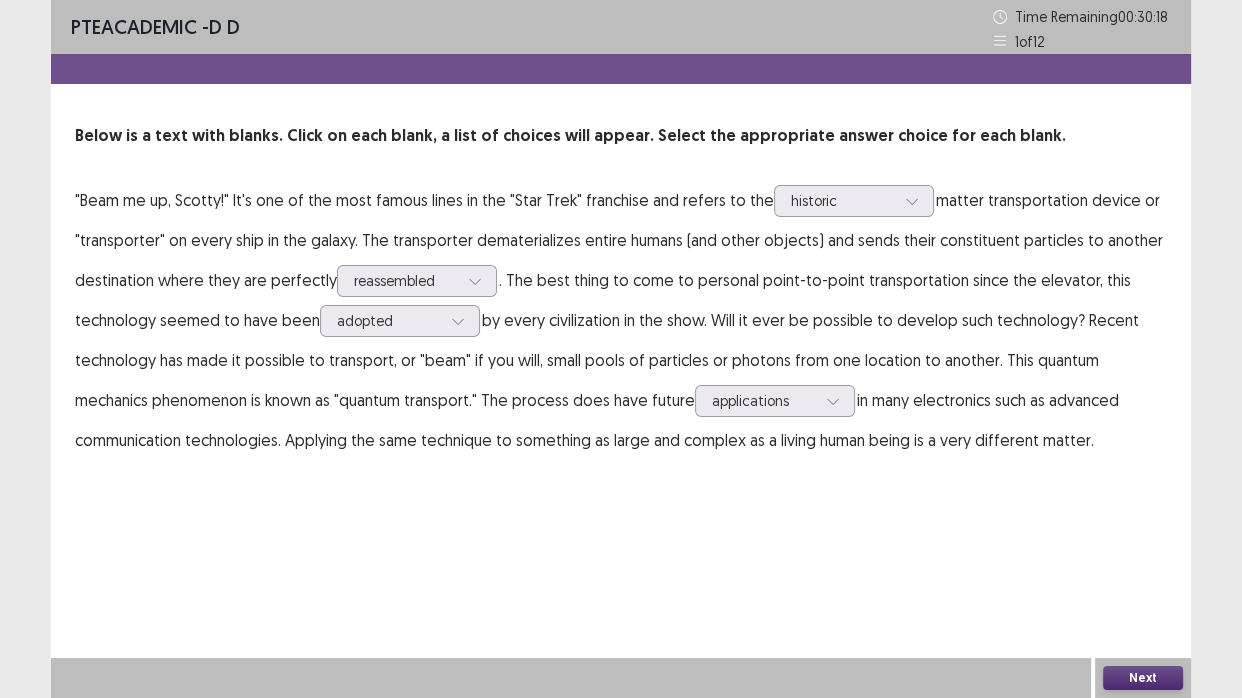 click on "Next" at bounding box center [1143, 678] 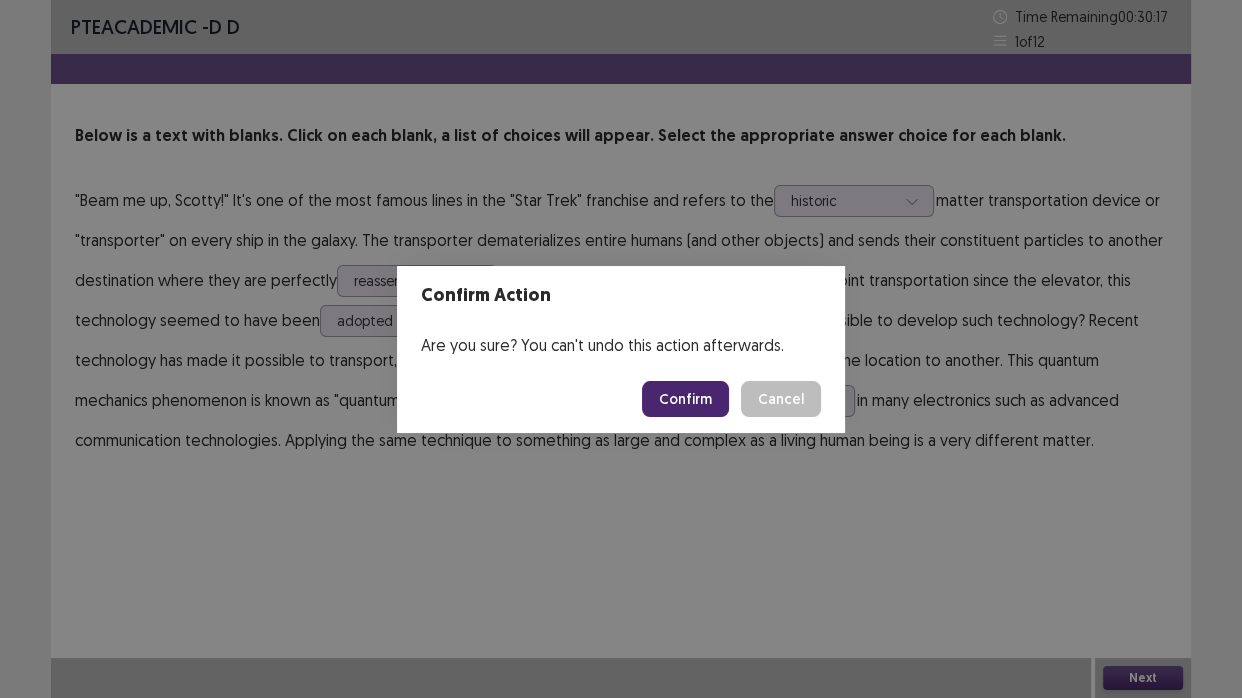 click on "Confirm" at bounding box center (685, 399) 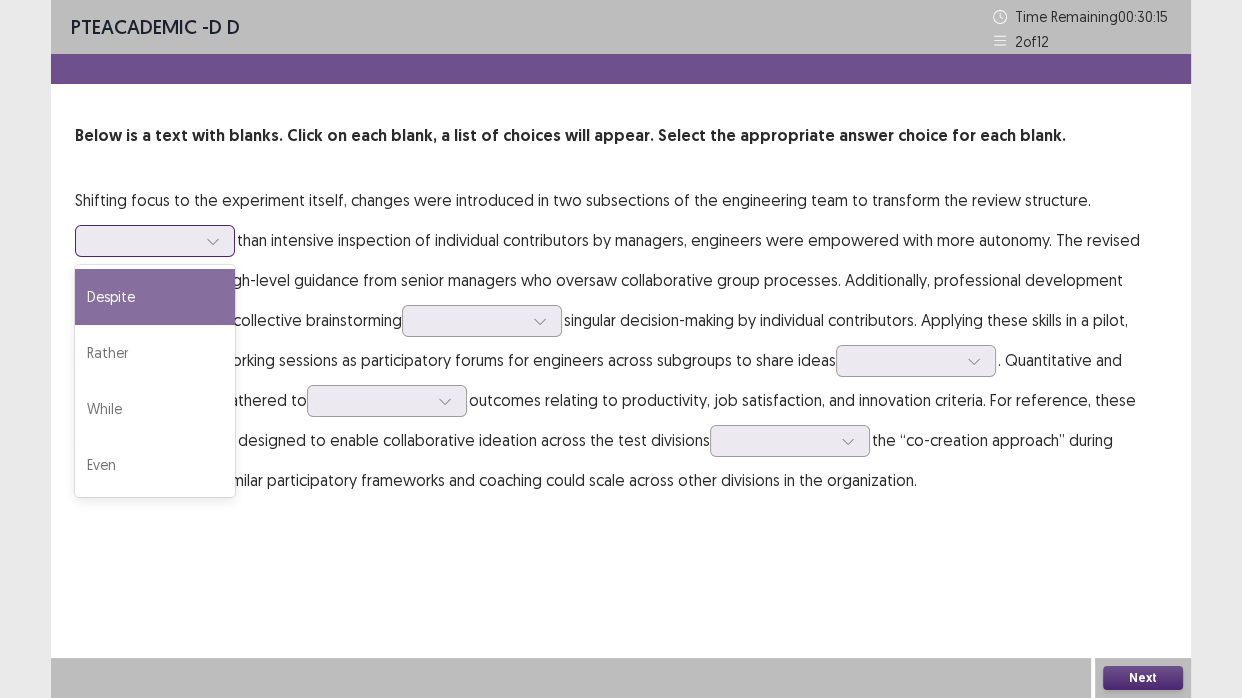 click at bounding box center [213, 241] 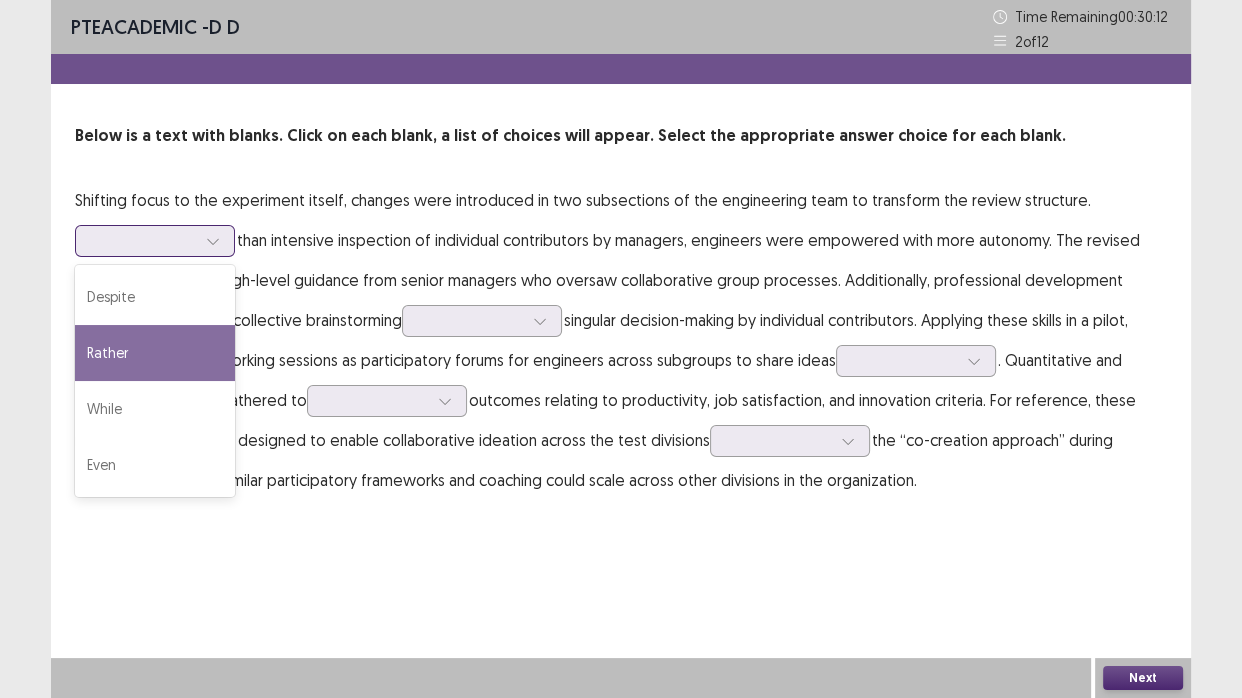 click on "Rather" at bounding box center (155, 353) 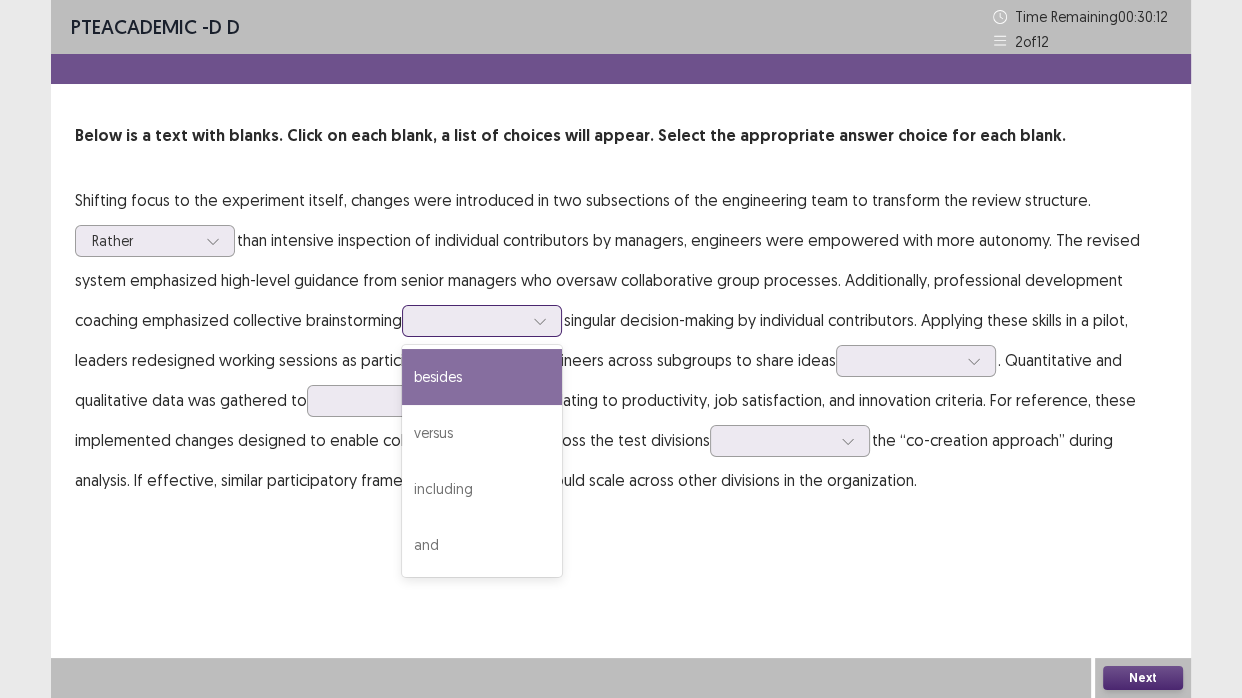 click at bounding box center [540, 321] 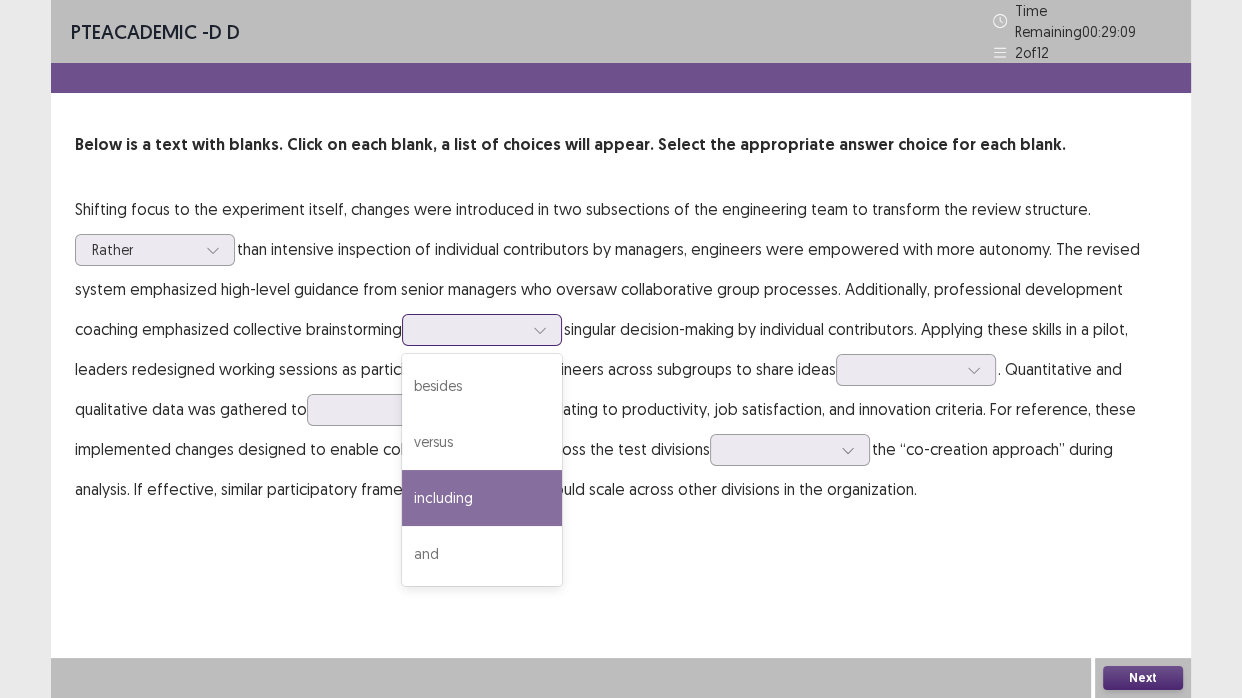 click on "including" at bounding box center [482, 498] 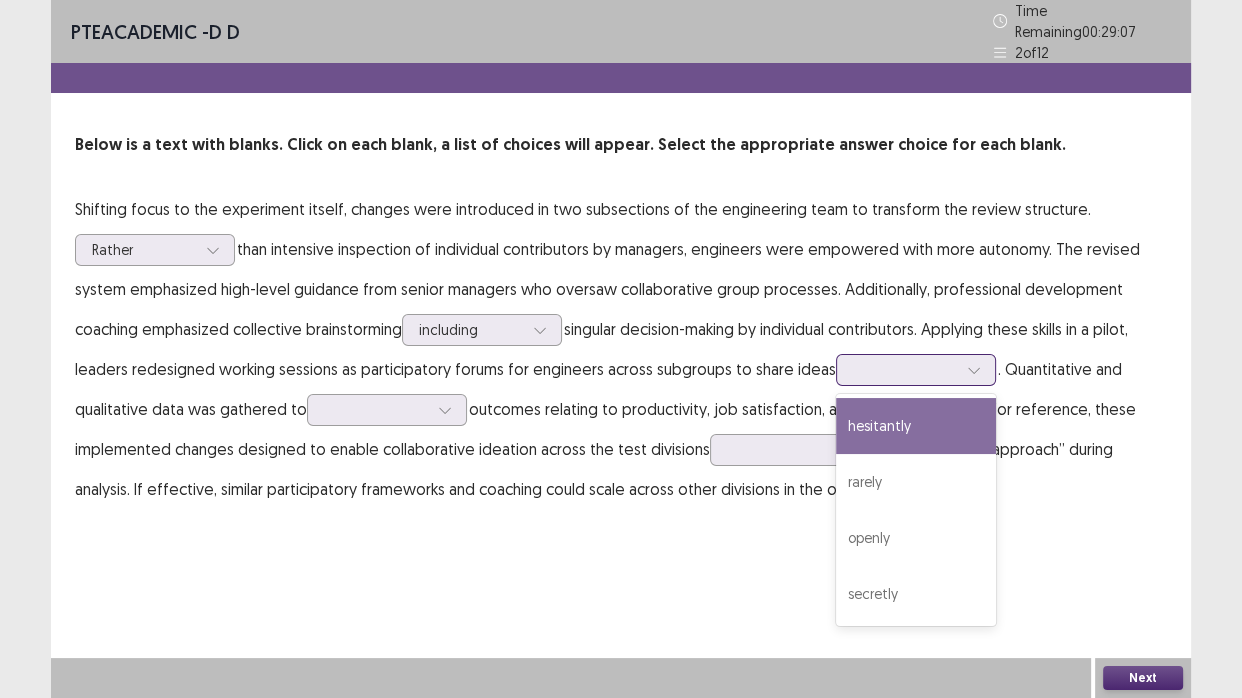 click at bounding box center (905, 369) 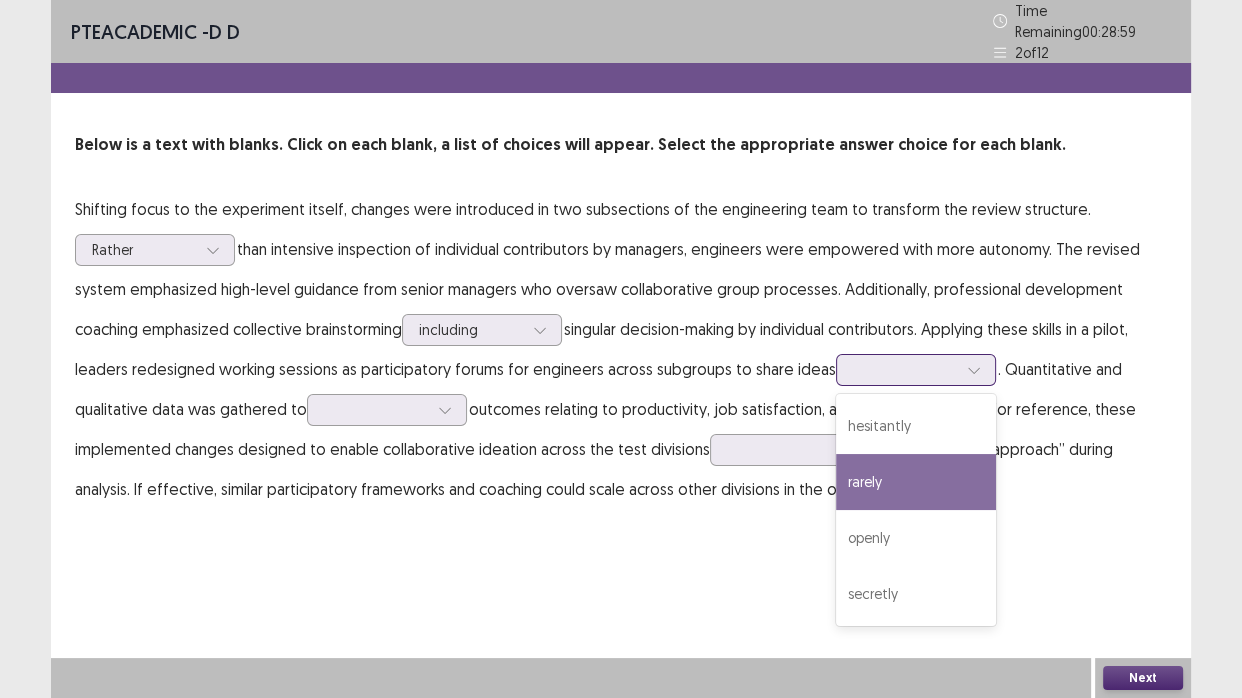 click on "rarely" at bounding box center (916, 482) 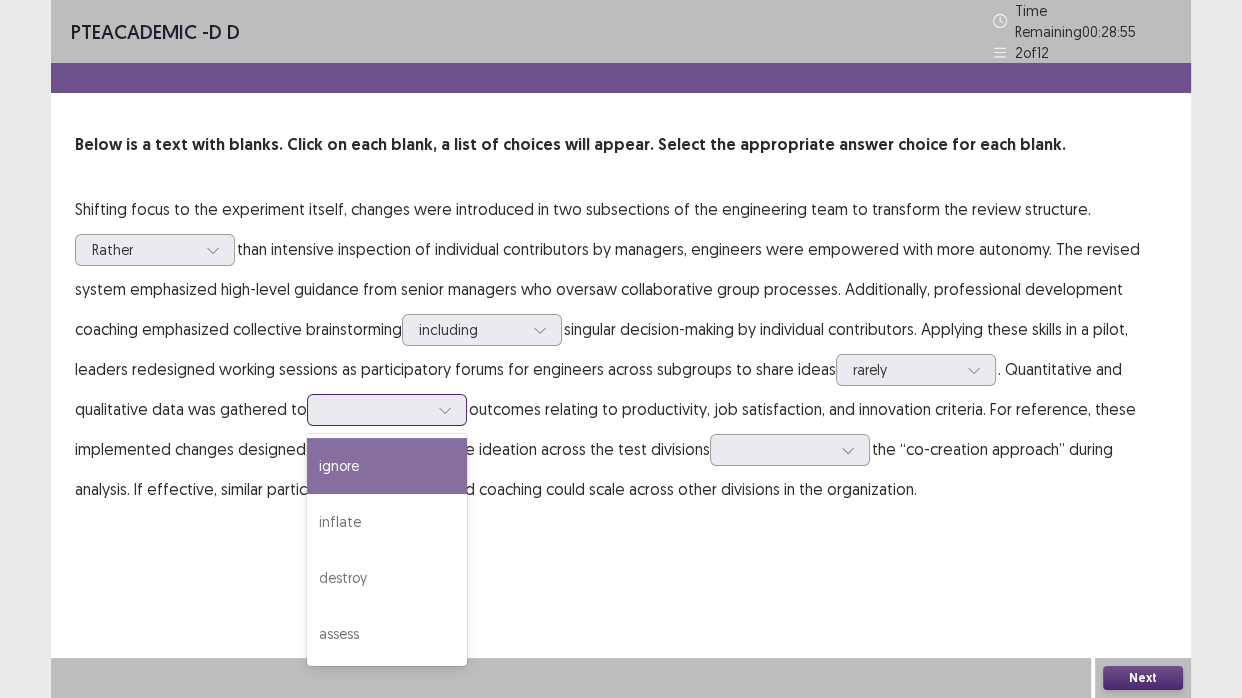click at bounding box center (445, 410) 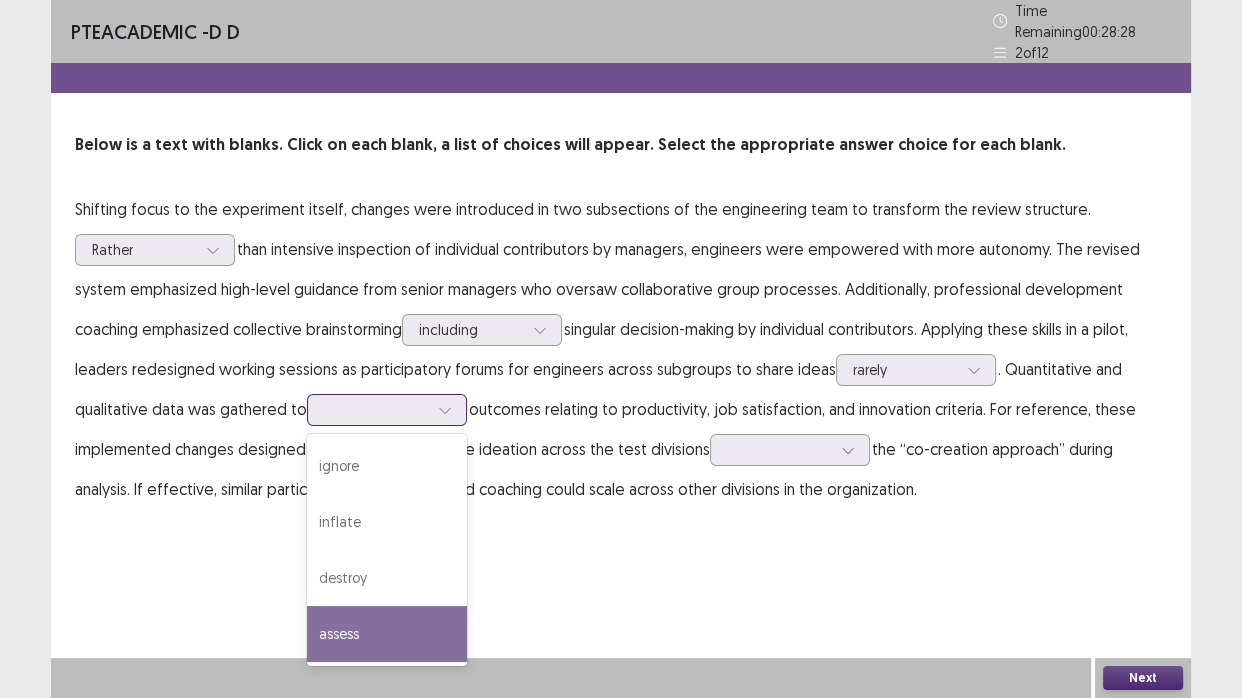click on "assess" at bounding box center [387, 634] 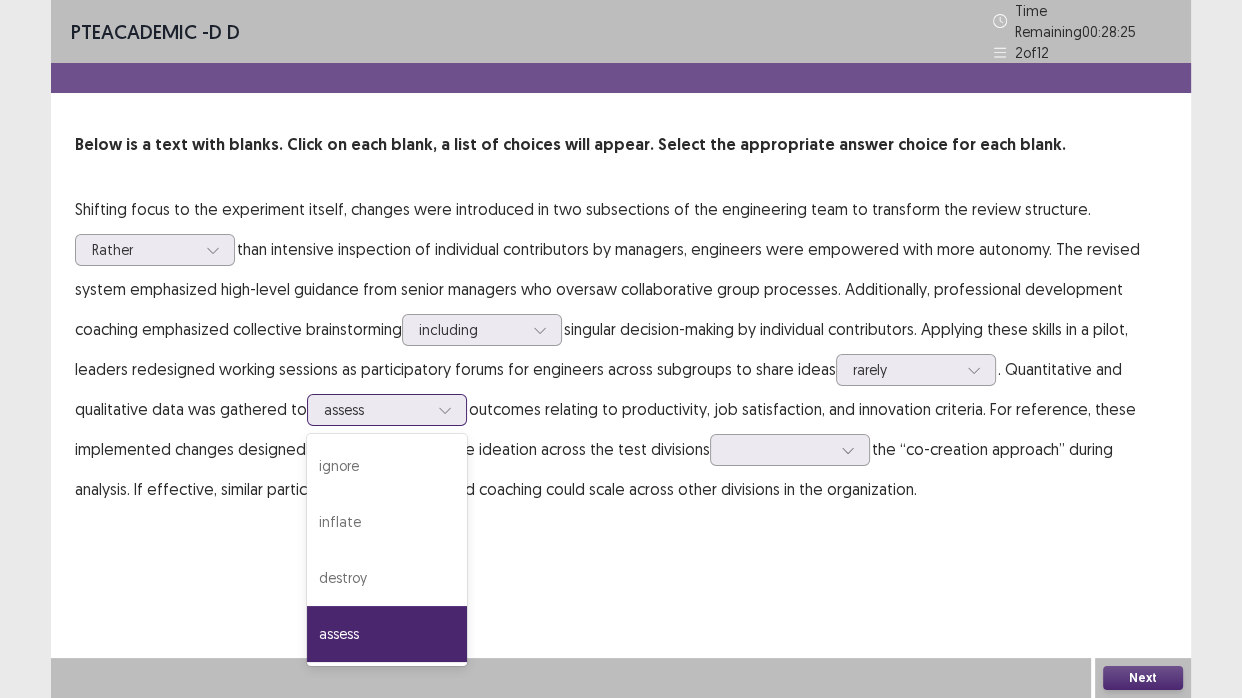 click 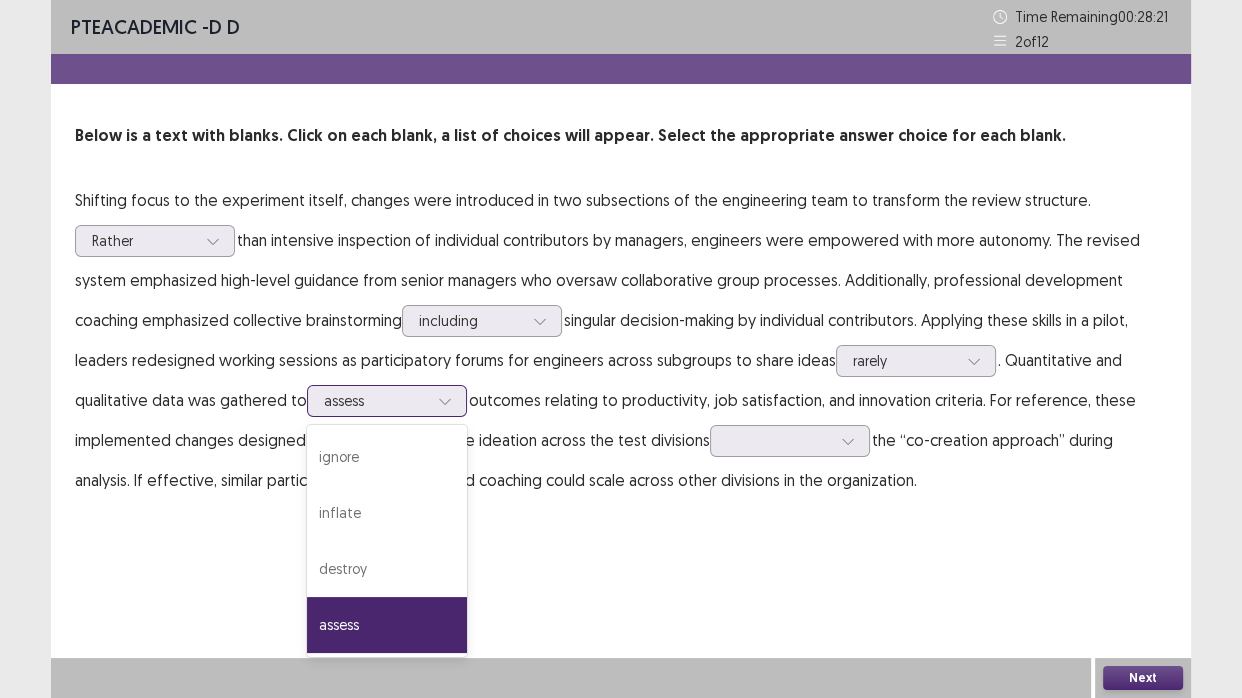click on "assess" at bounding box center [387, 625] 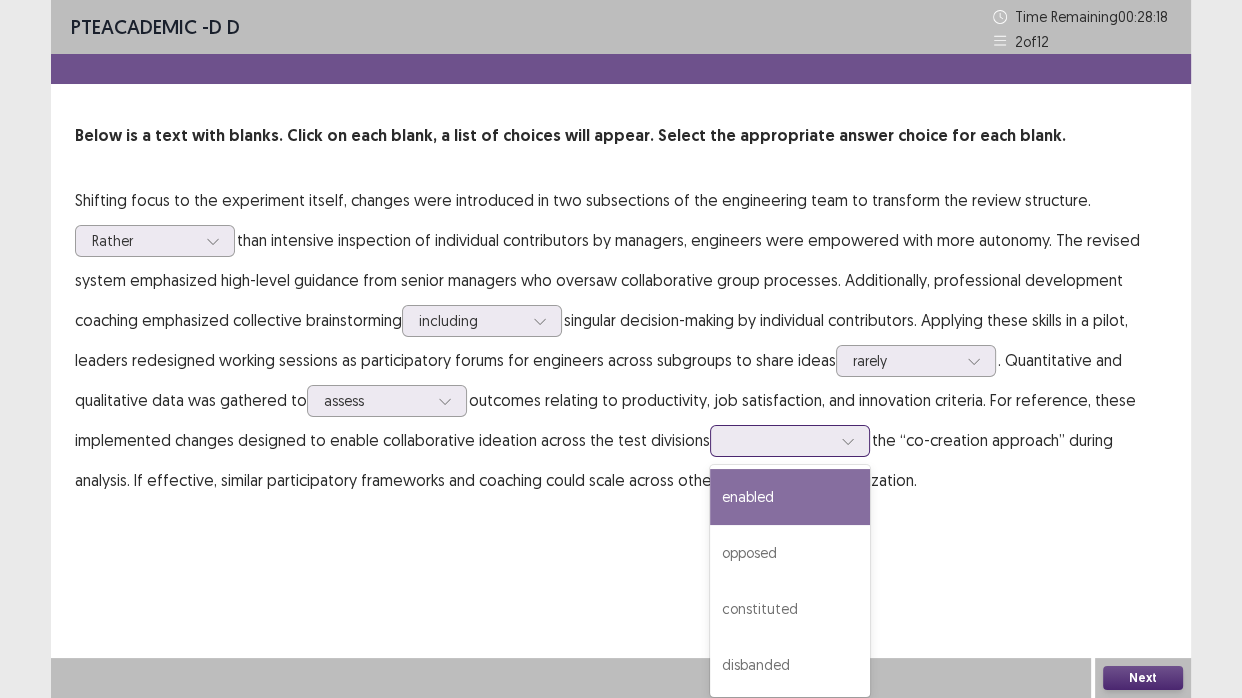 click at bounding box center (779, 440) 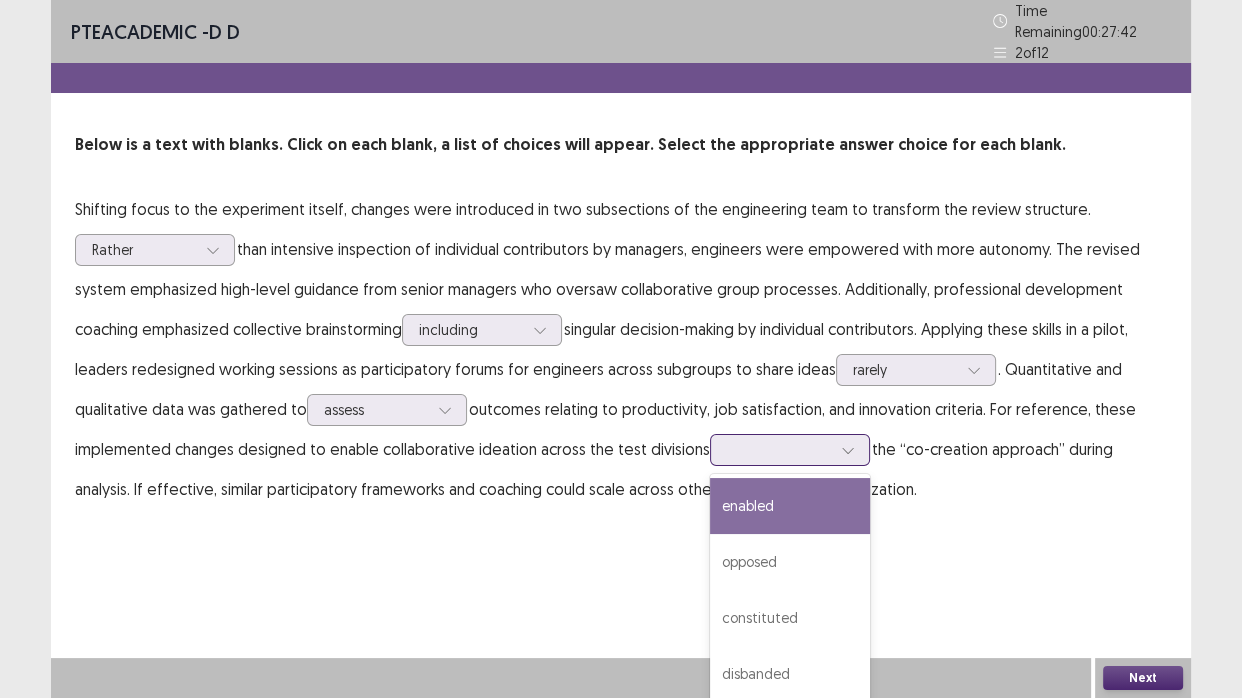 click on "enabled" at bounding box center (790, 506) 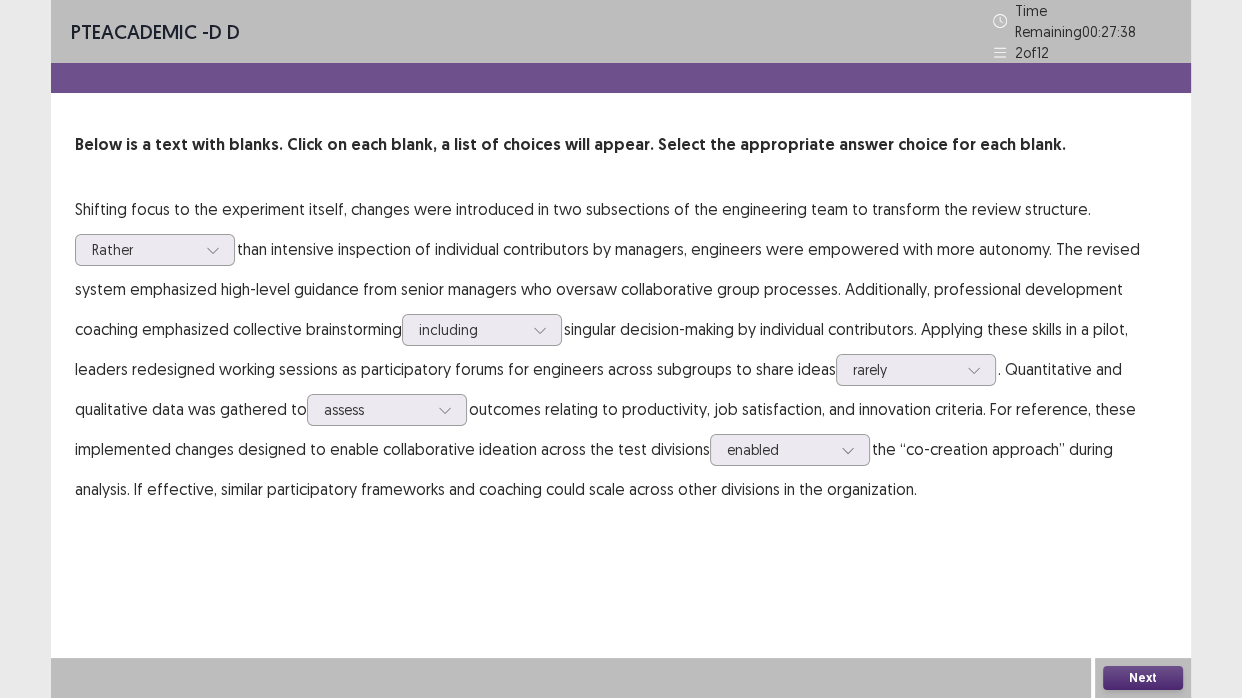 click on "Next" at bounding box center (1143, 678) 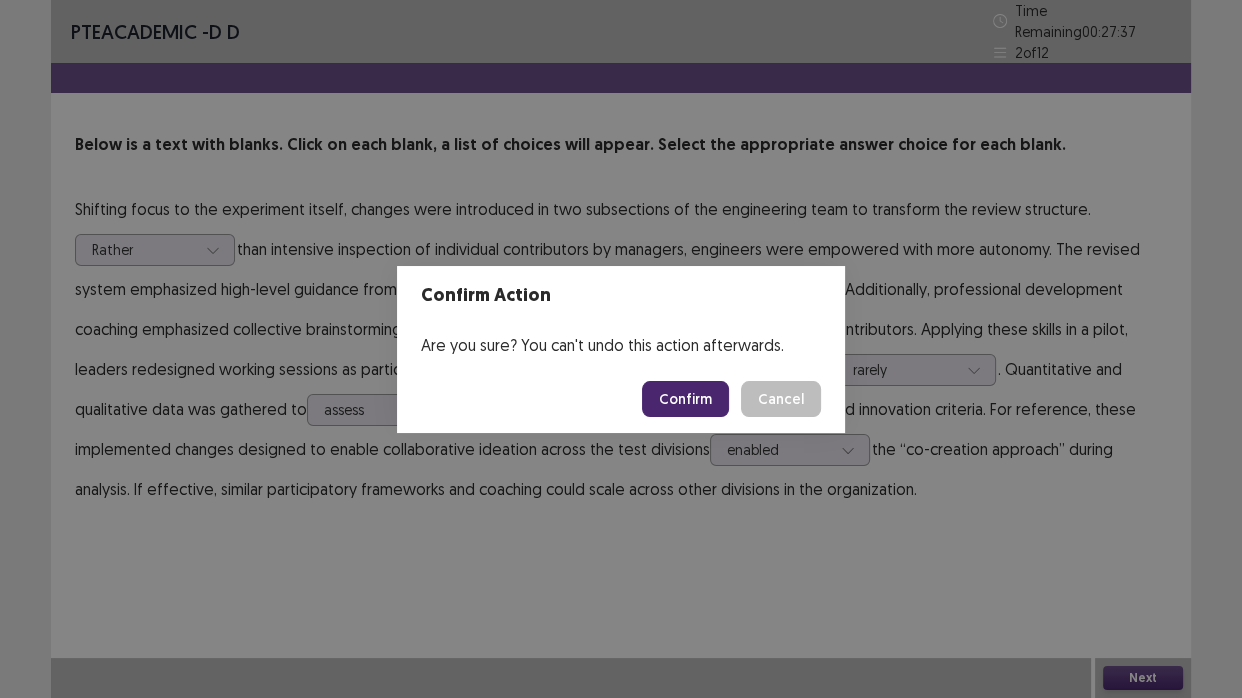 click on "Confirm" at bounding box center (685, 399) 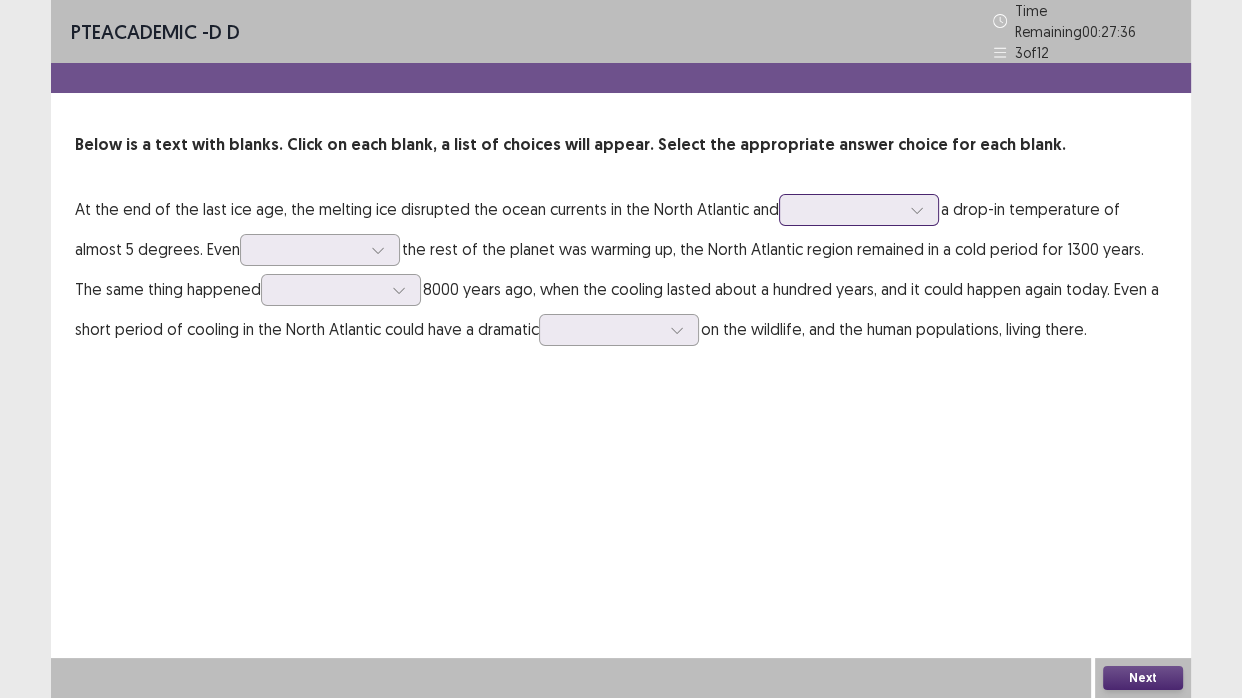 click at bounding box center (848, 209) 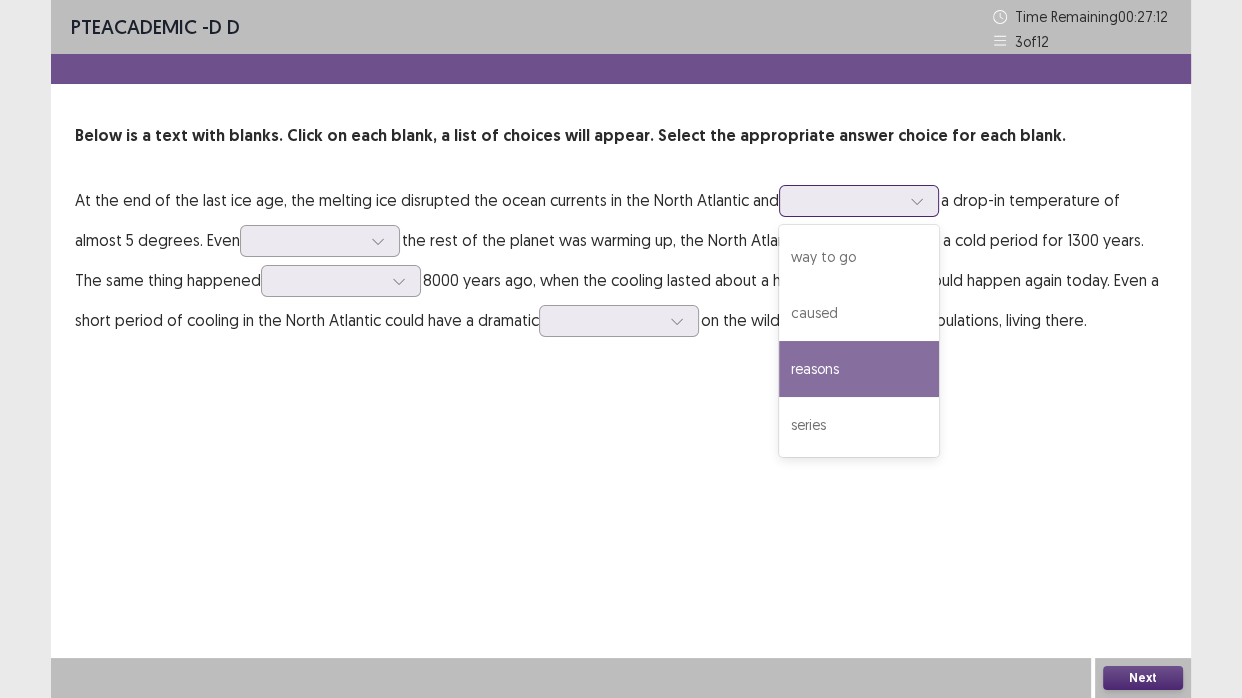 click on "reasons" at bounding box center [859, 369] 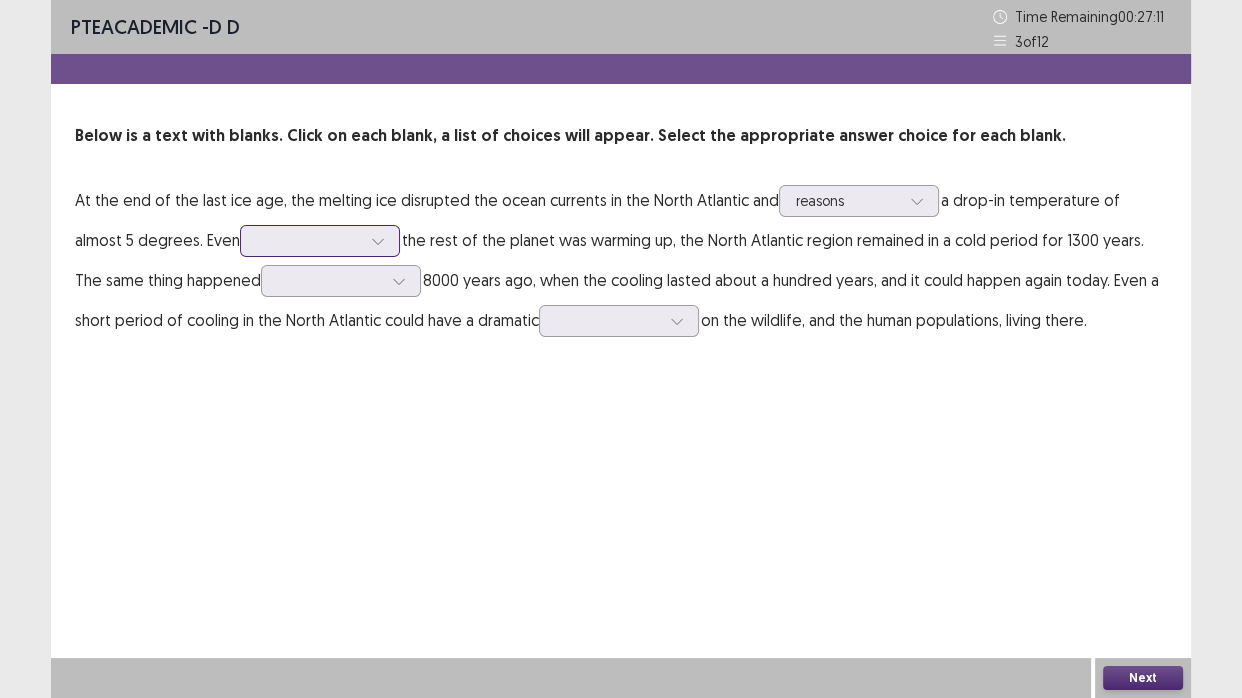 click at bounding box center (378, 241) 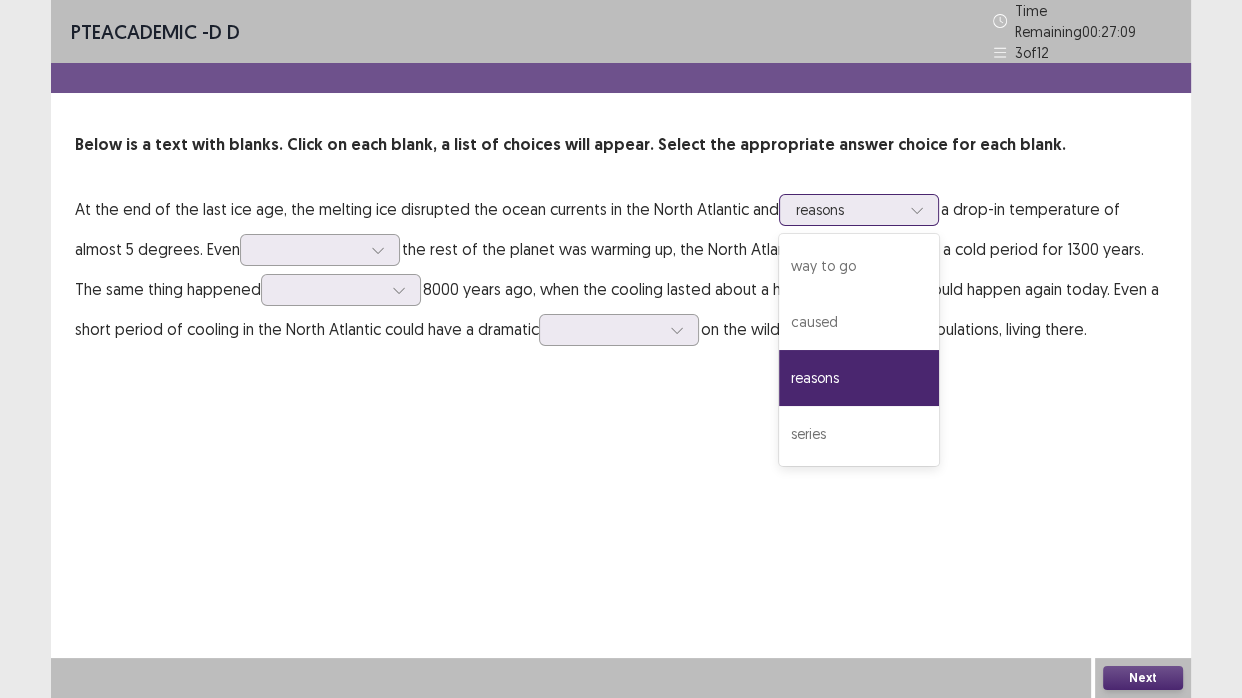 click 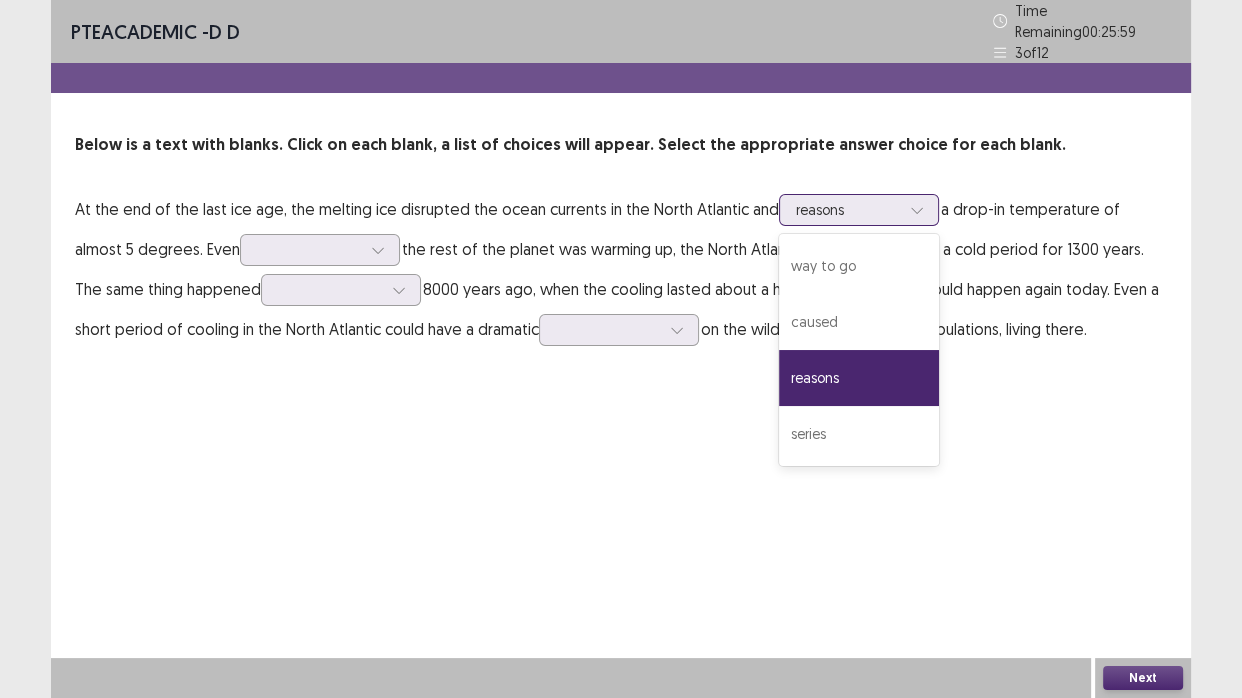 click on "reasons" at bounding box center [859, 378] 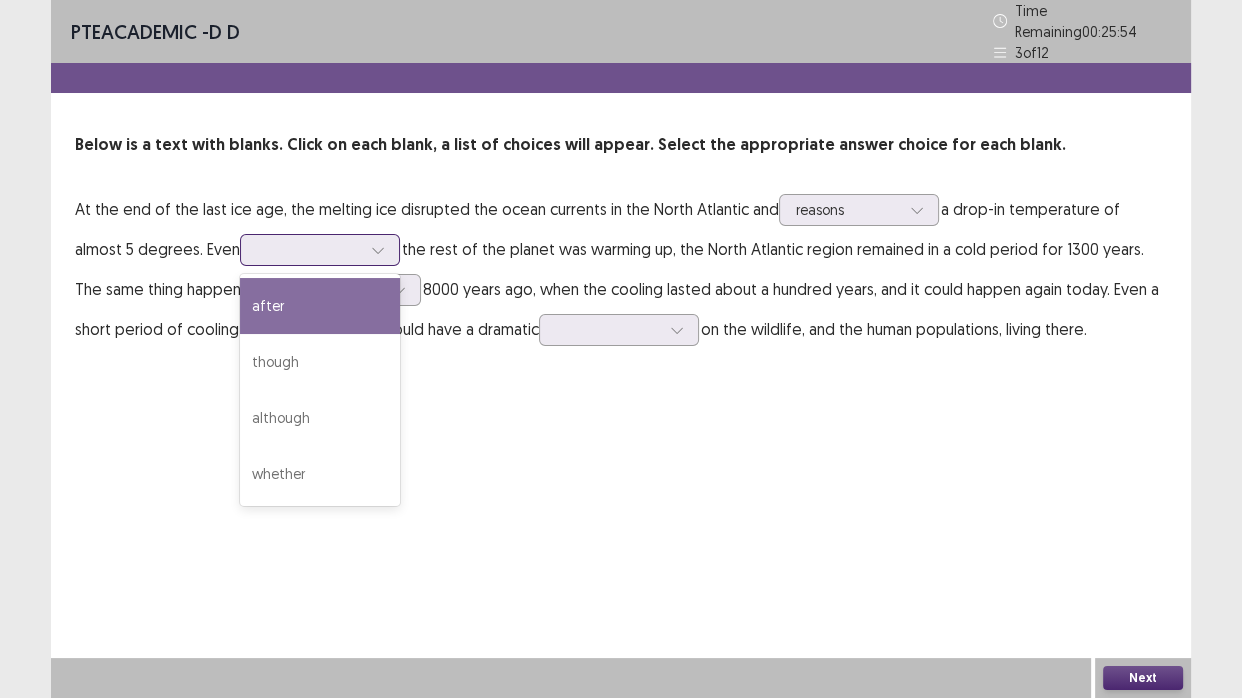 click 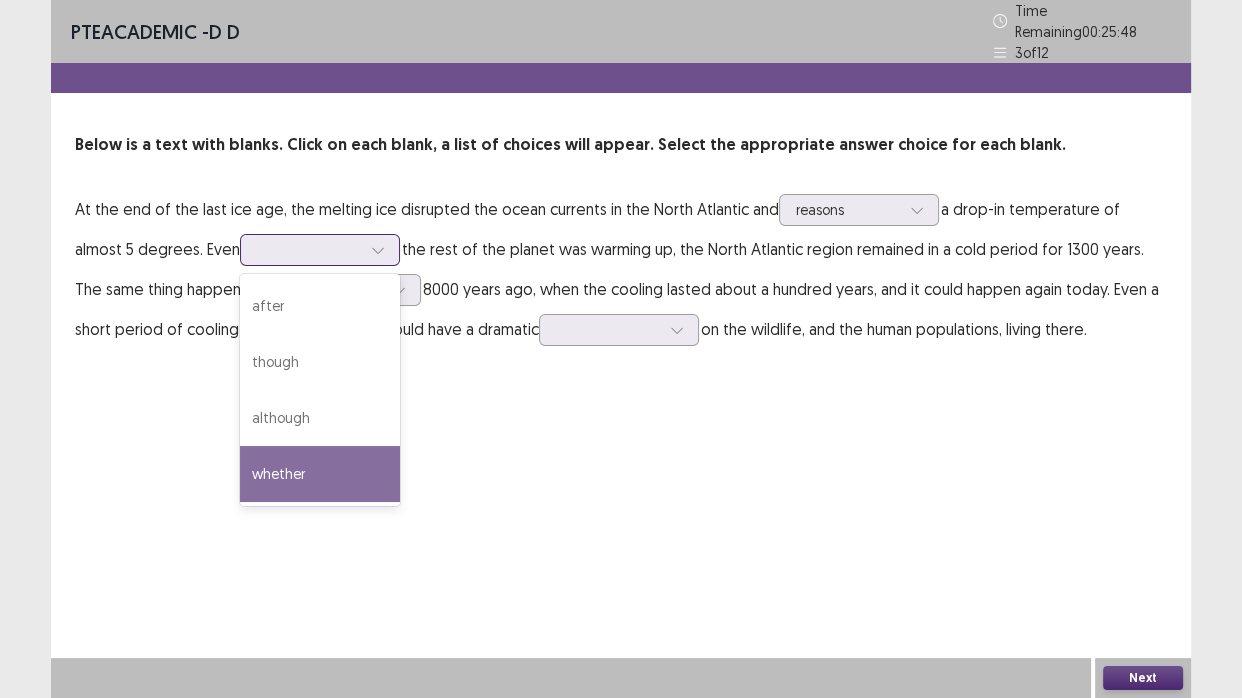 click on "whether" at bounding box center [320, 474] 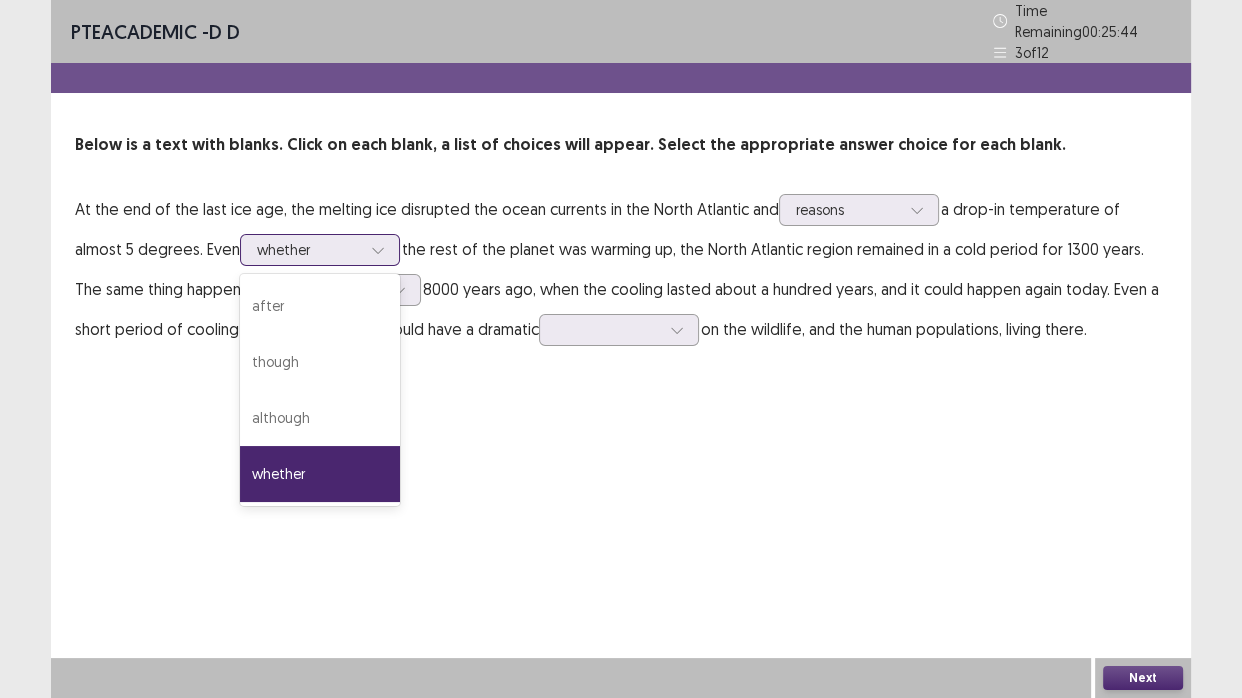 click at bounding box center (378, 250) 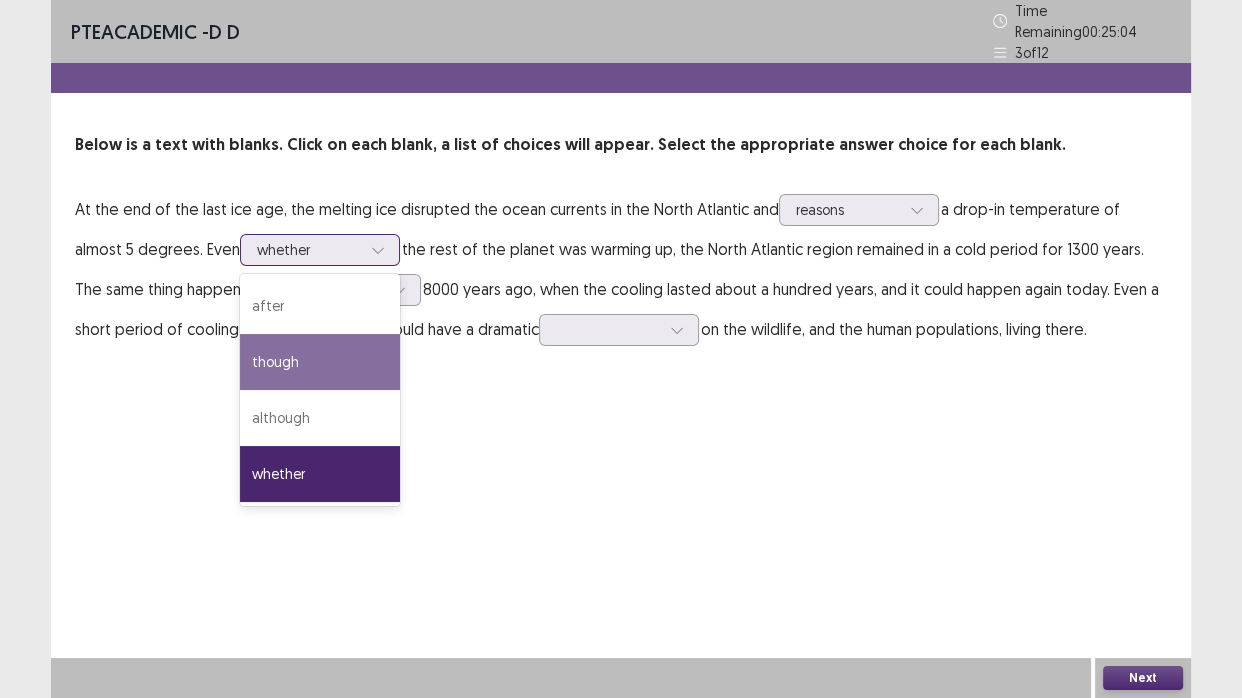 click on "though" at bounding box center (320, 362) 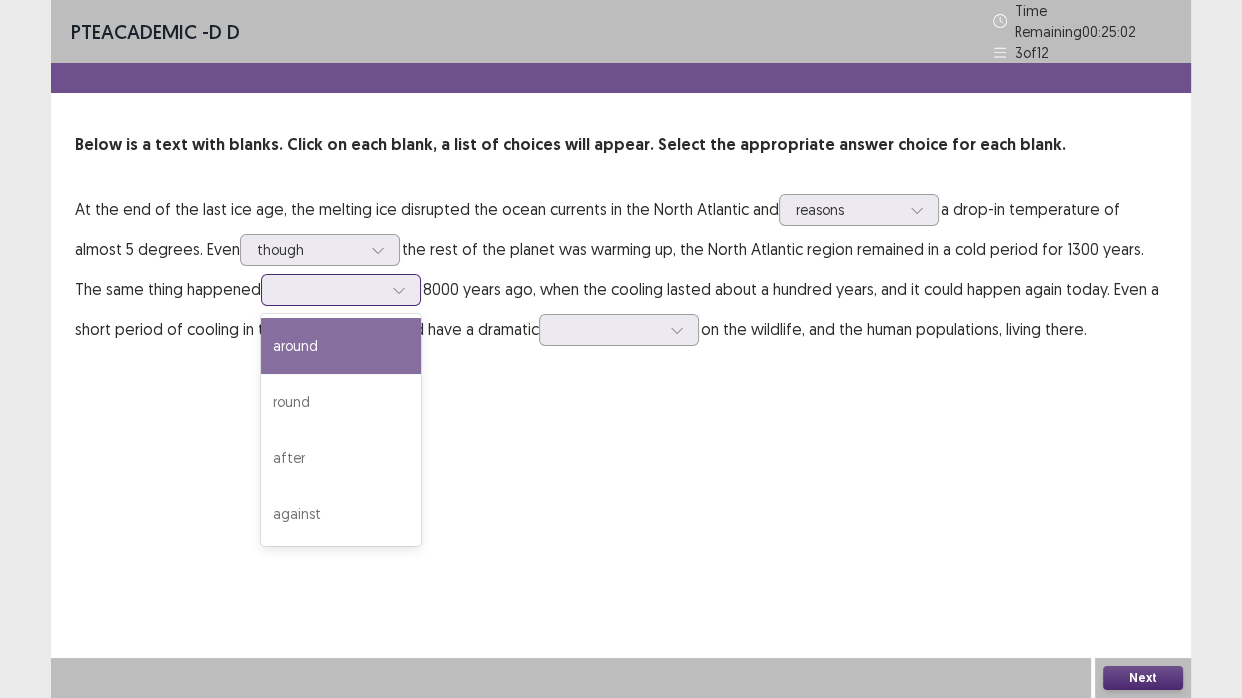 click 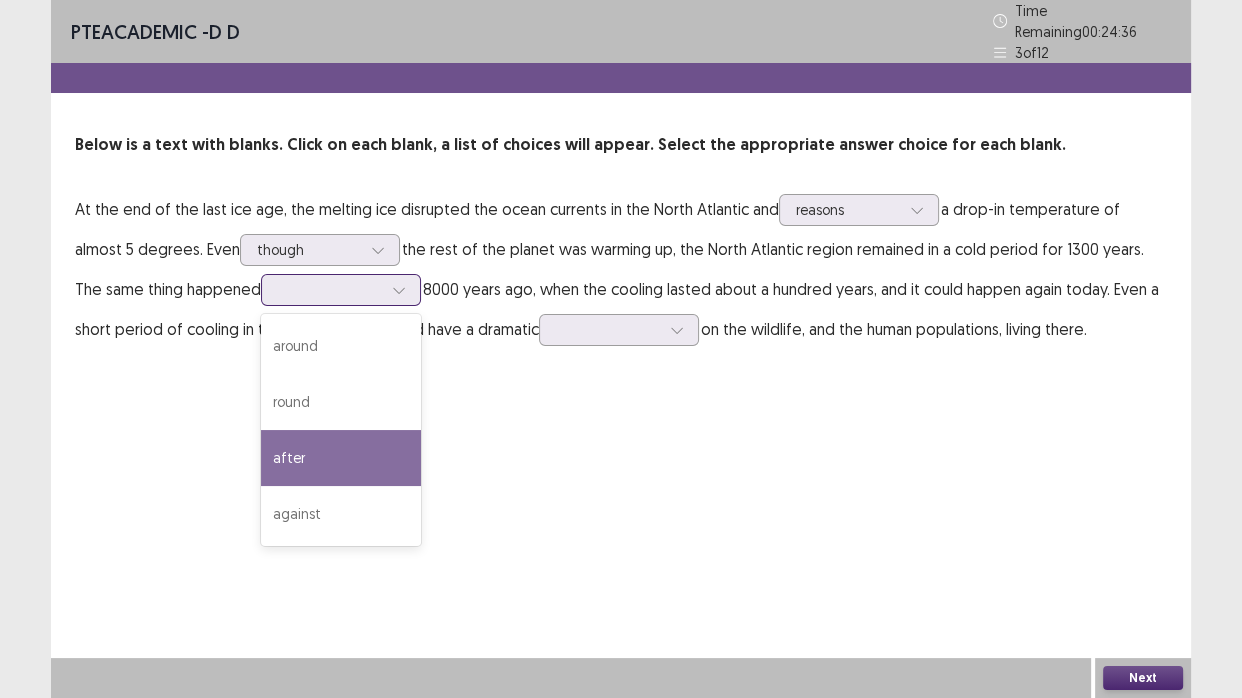 click on "after" at bounding box center (341, 458) 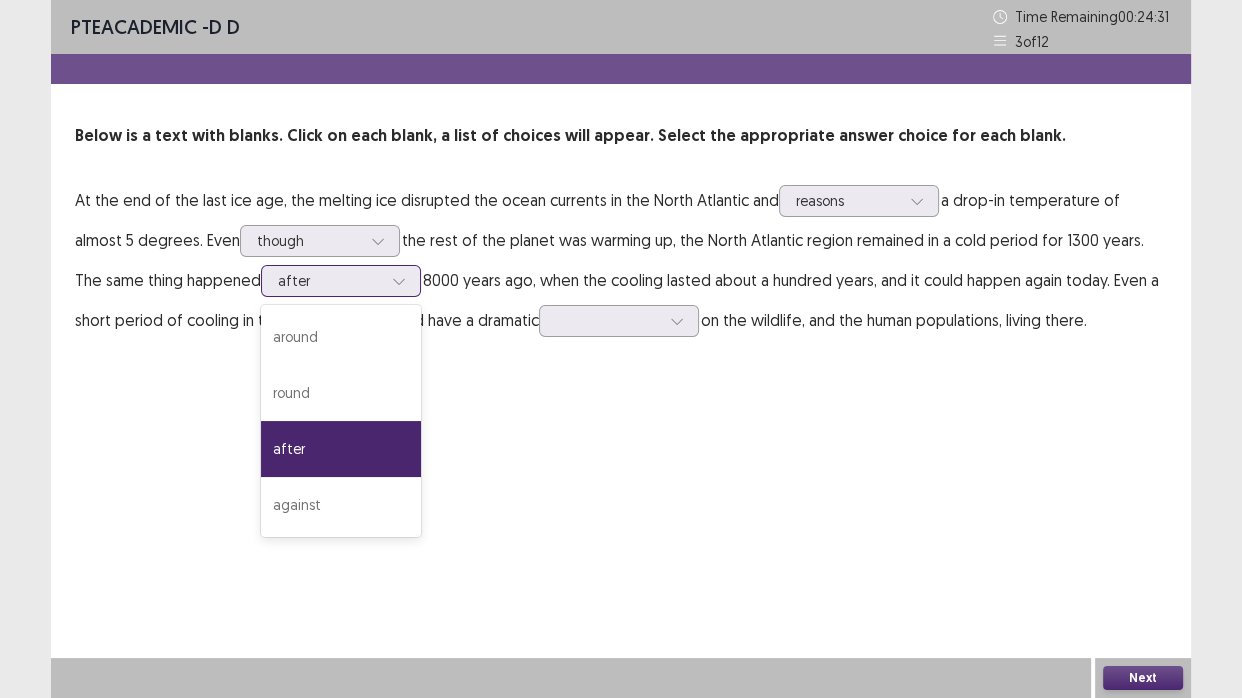 click 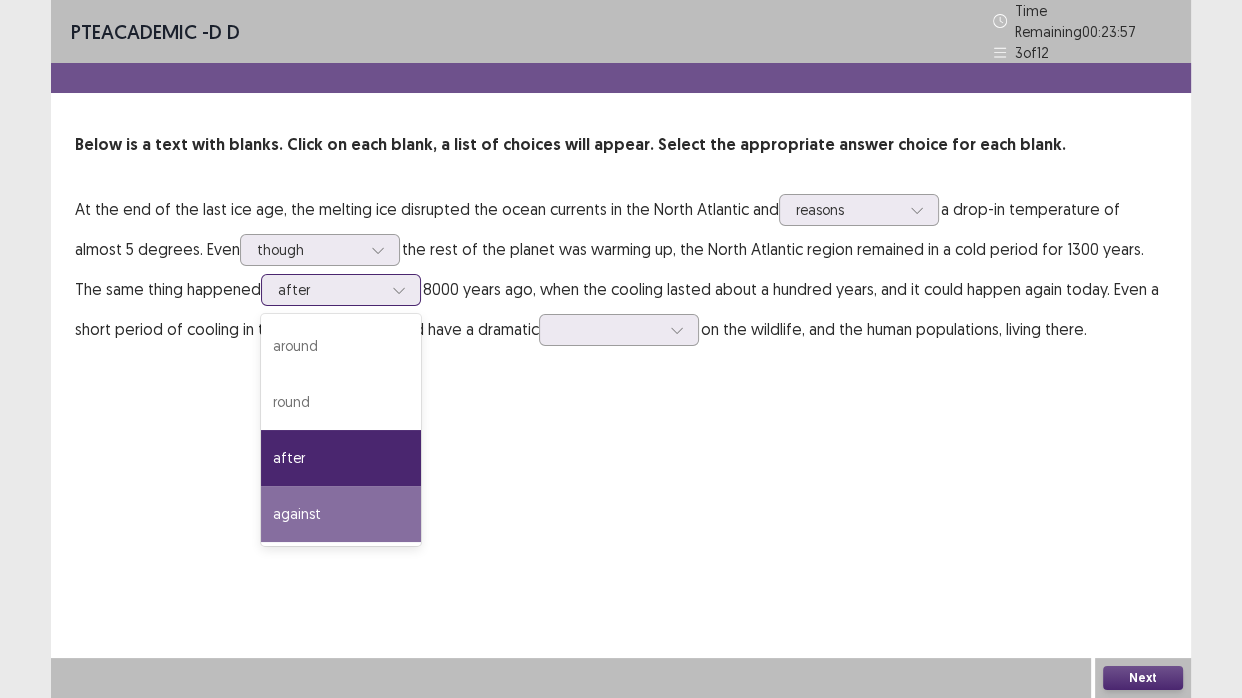 drag, startPoint x: 227, startPoint y: 507, endPoint x: 277, endPoint y: 383, distance: 133.70116 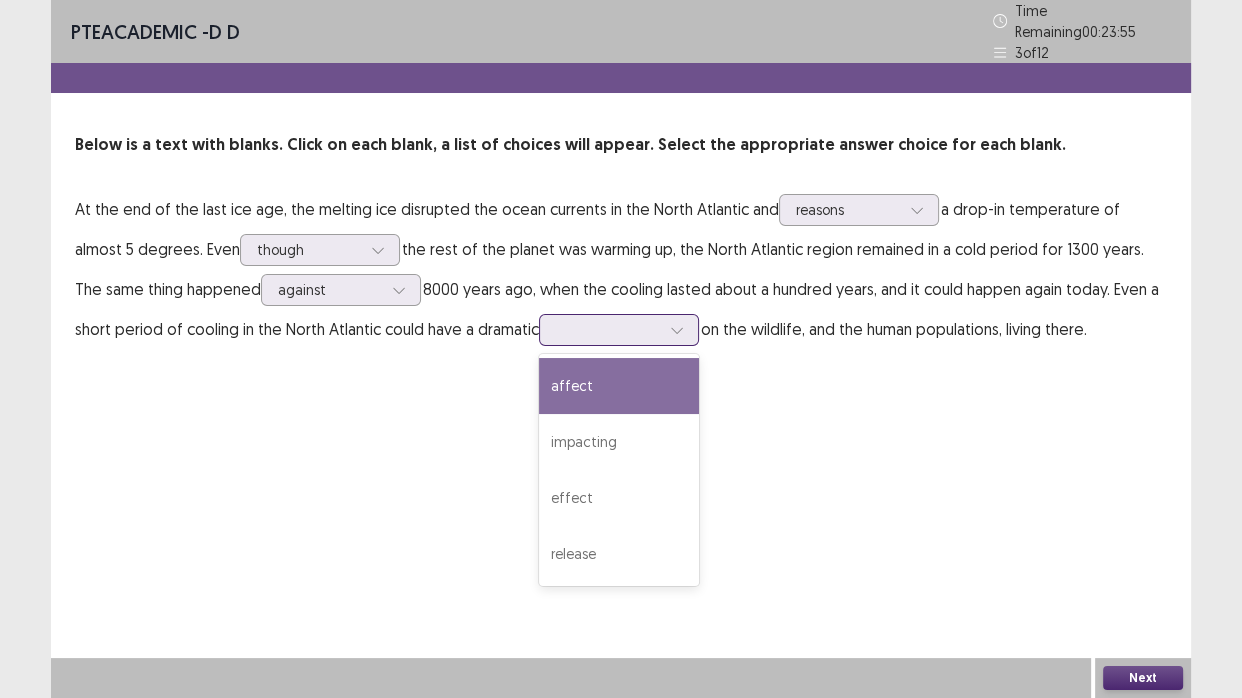 click at bounding box center [608, 329] 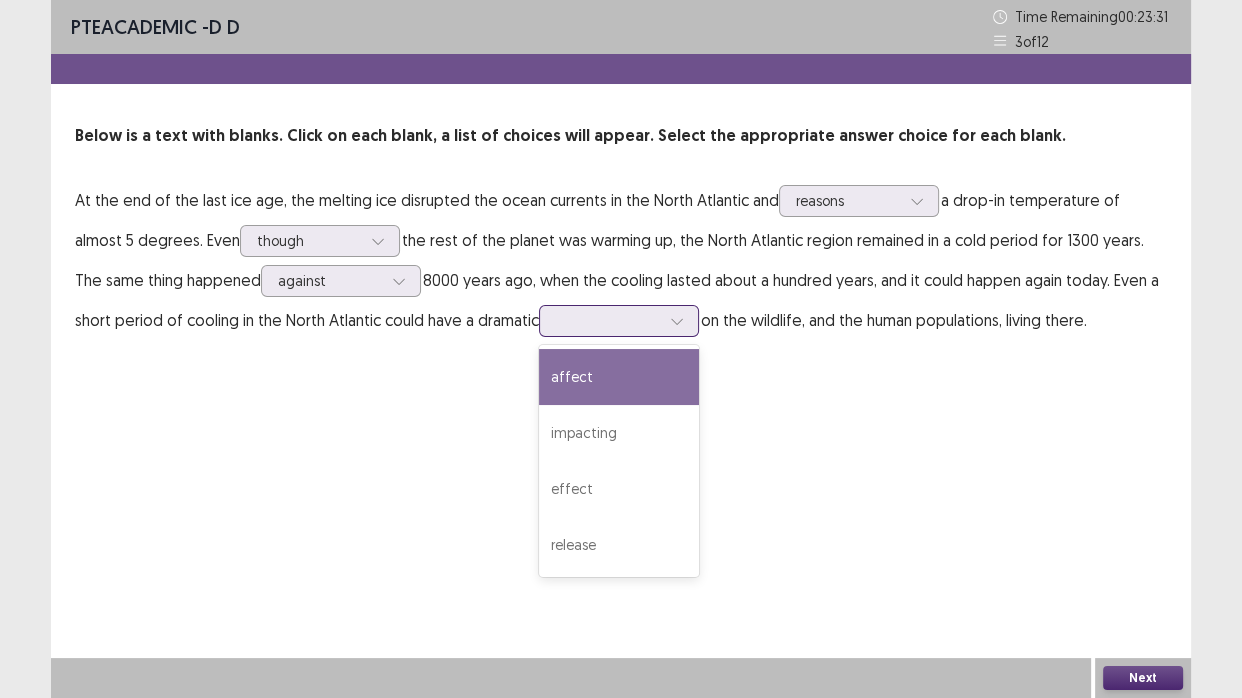 click on "affect" at bounding box center [619, 377] 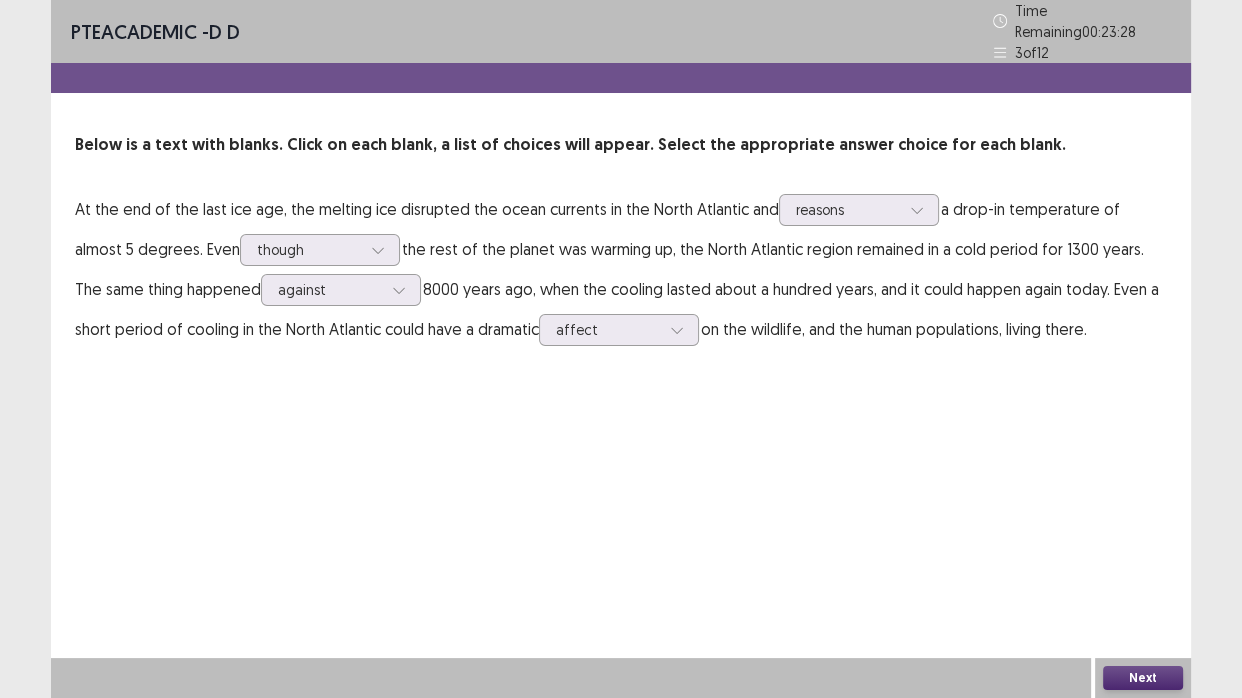 click on "Next" at bounding box center [1143, 678] 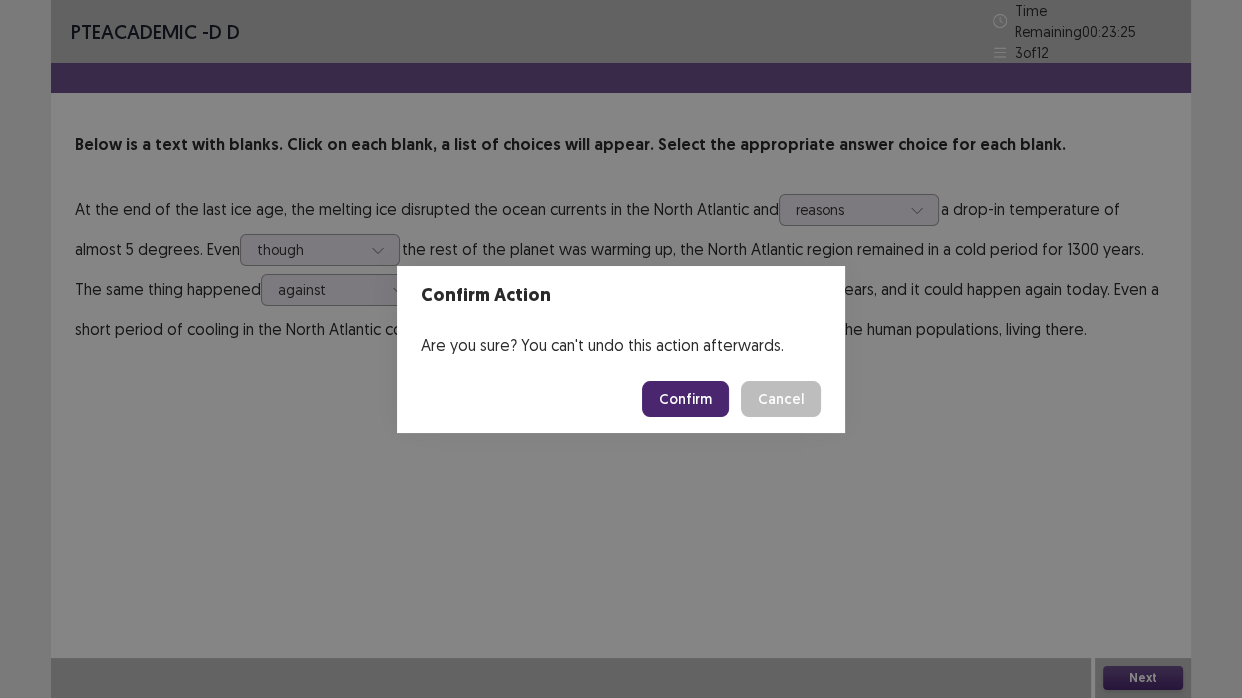 click on "Confirm" at bounding box center [685, 399] 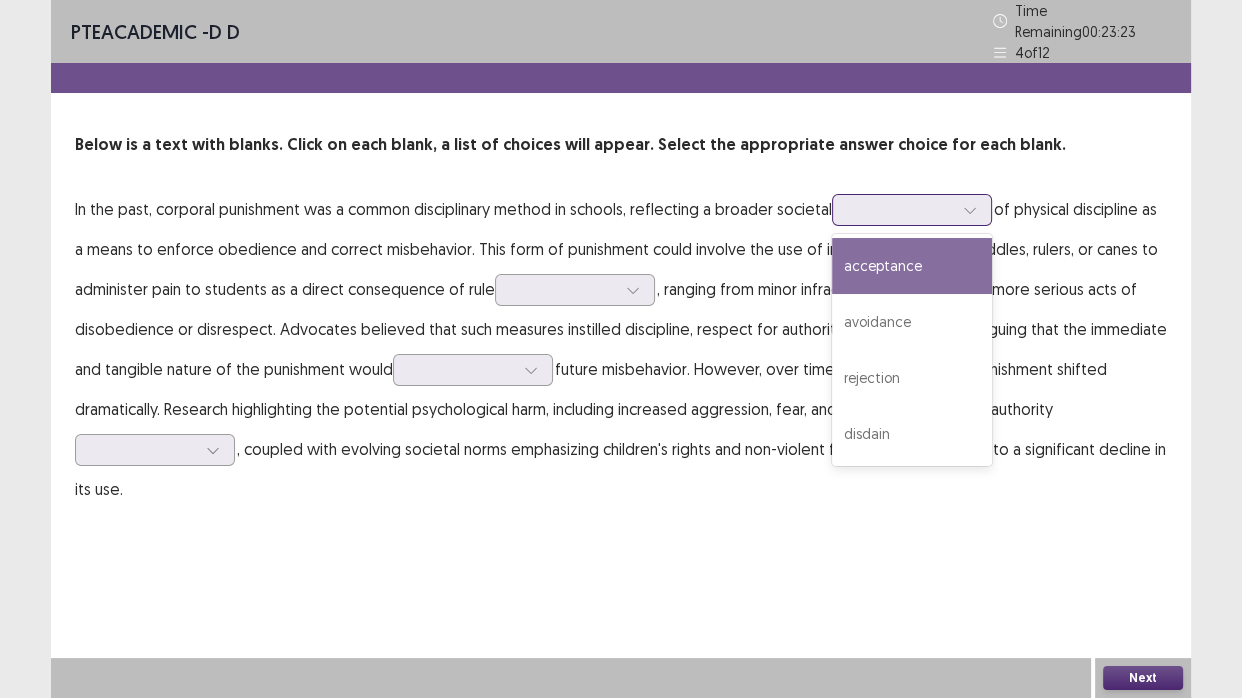 click at bounding box center [901, 209] 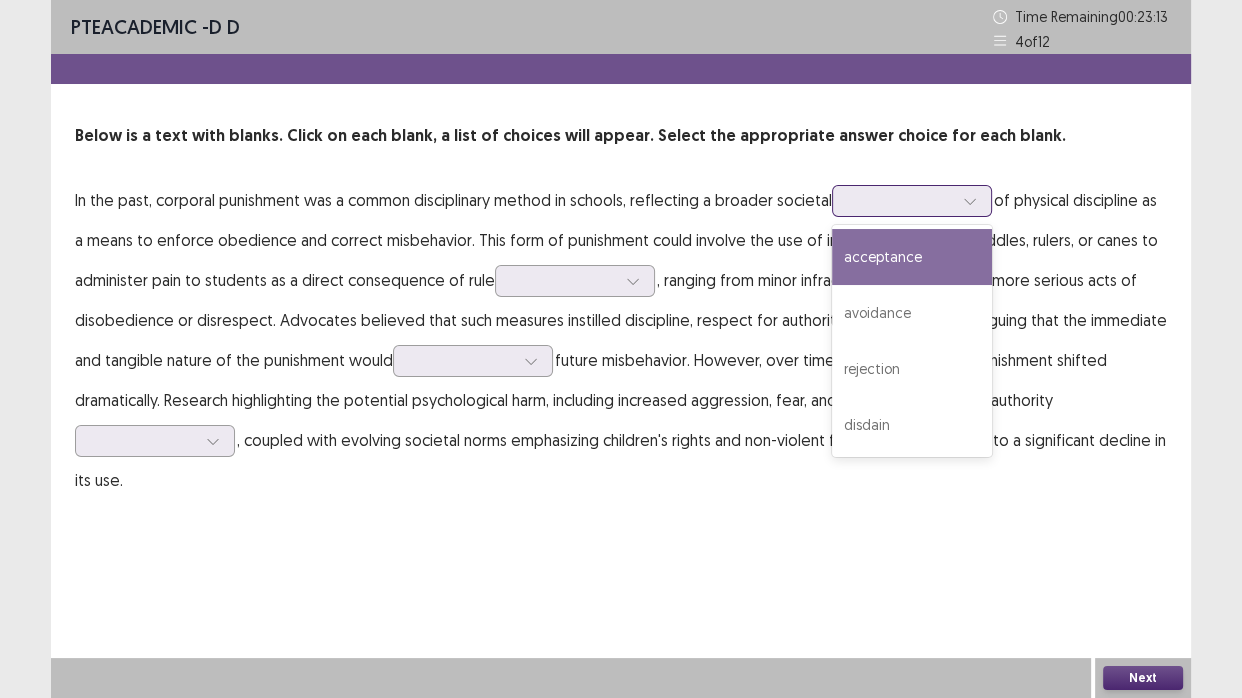 click on "acceptance" at bounding box center [912, 257] 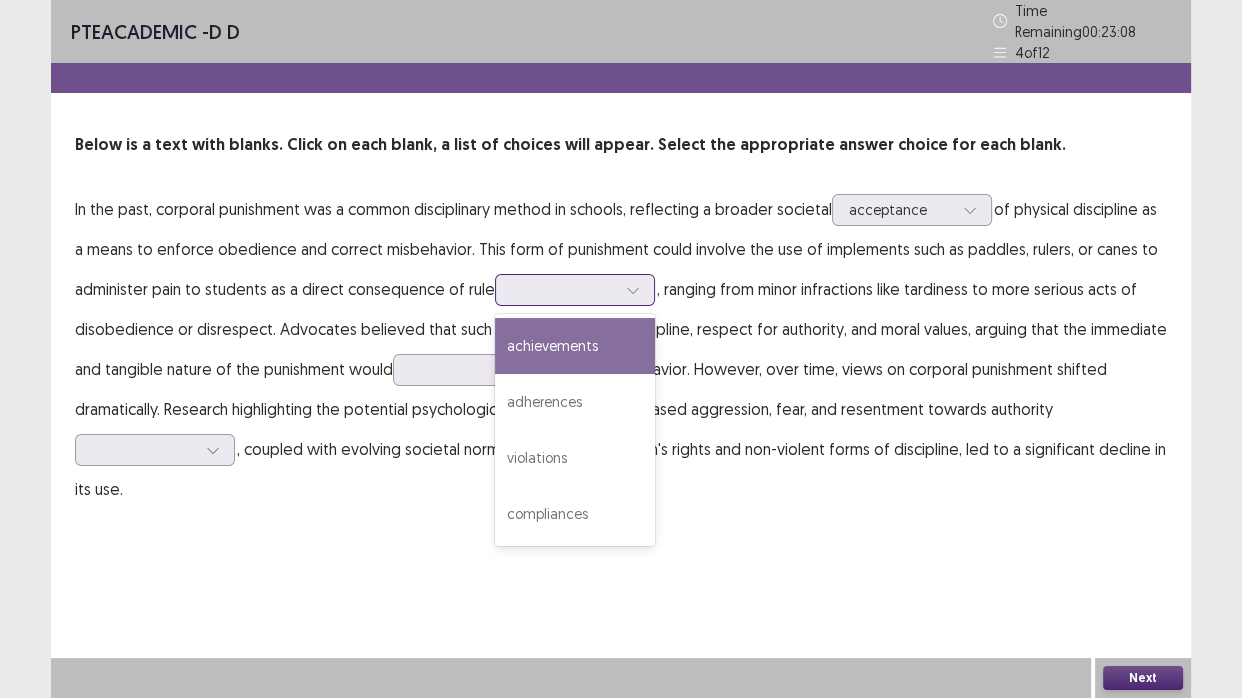 click 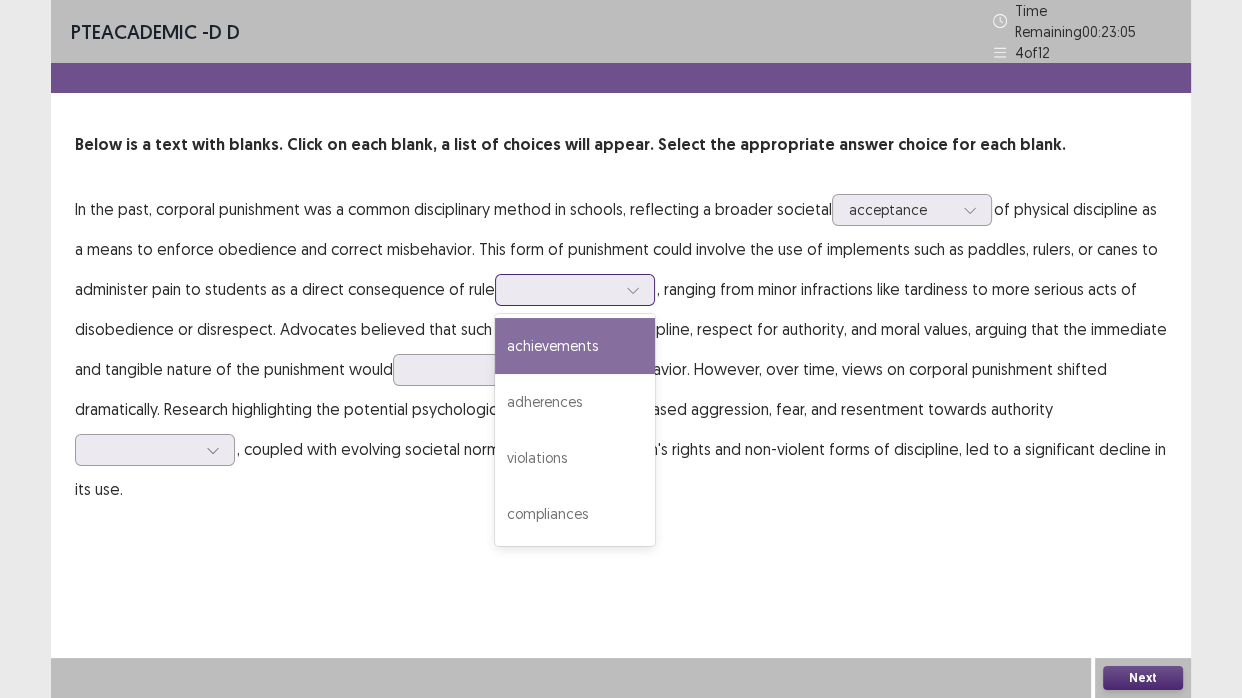 click on "achievements" at bounding box center (575, 346) 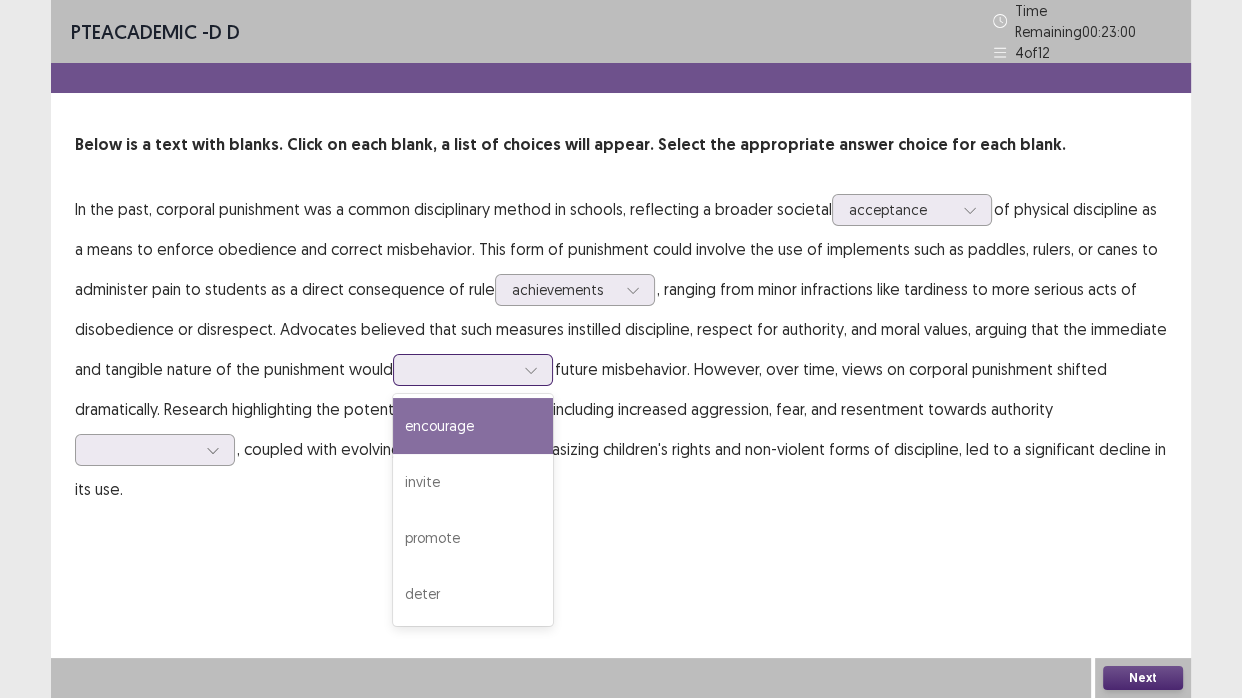 click at bounding box center [462, 369] 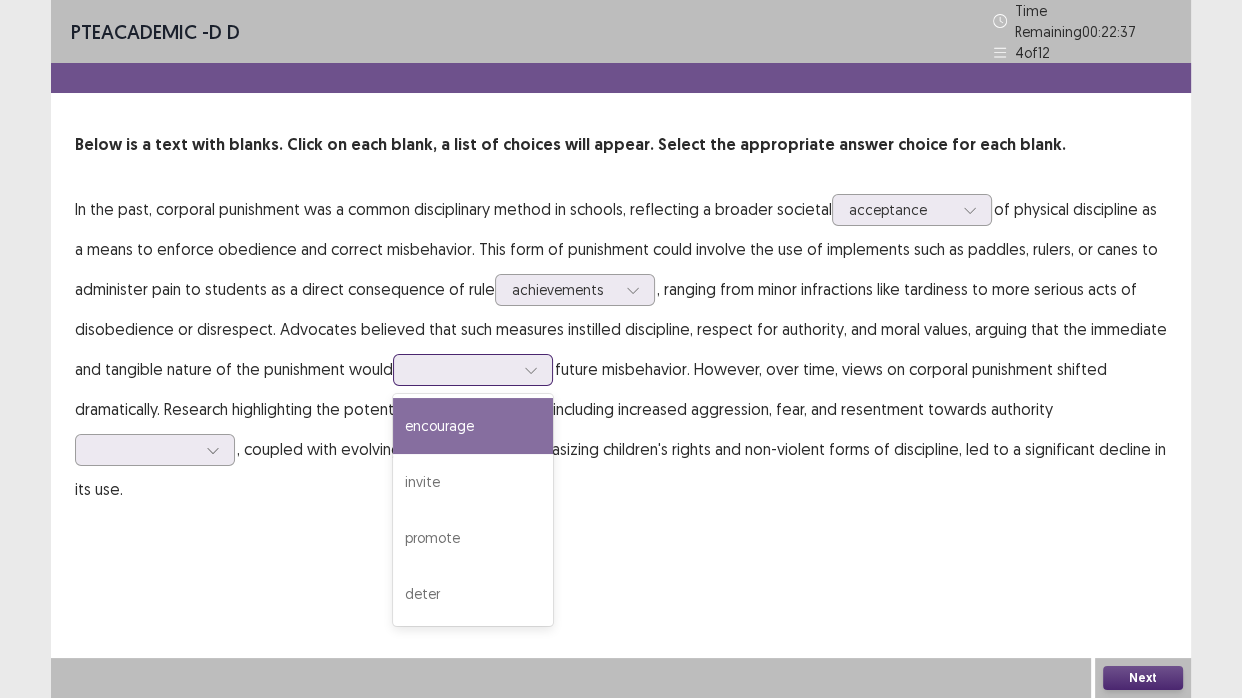 click on "encourage" at bounding box center (473, 426) 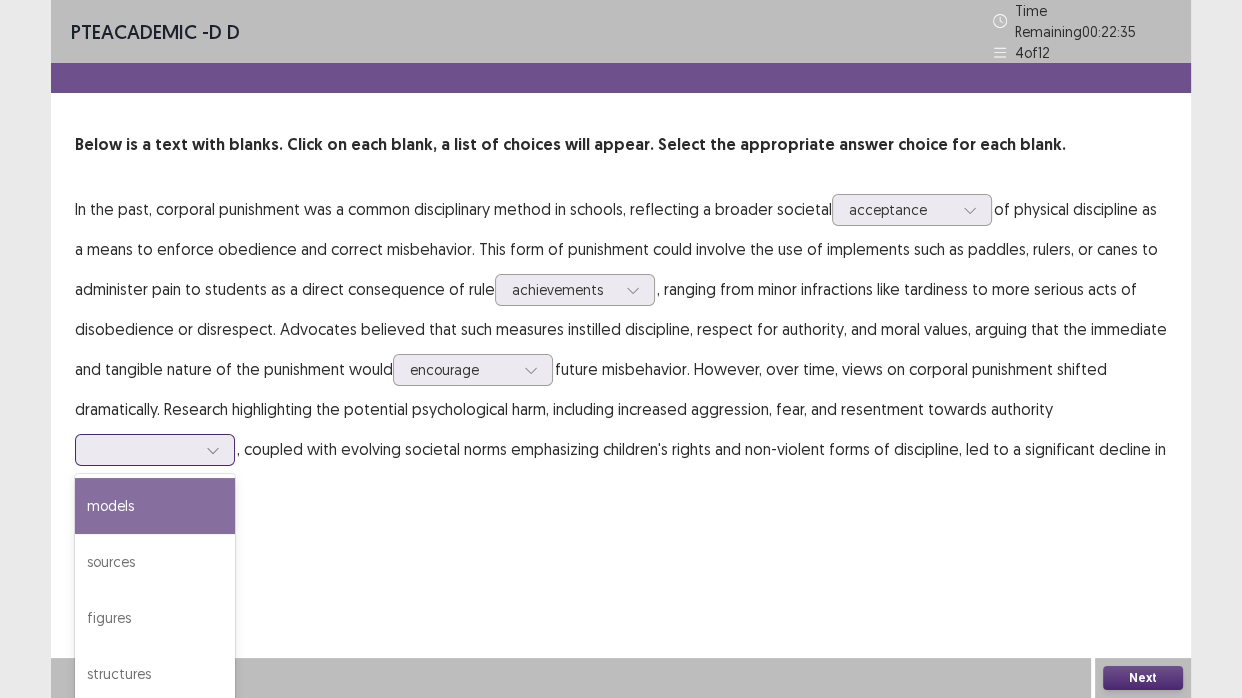 click at bounding box center [213, 450] 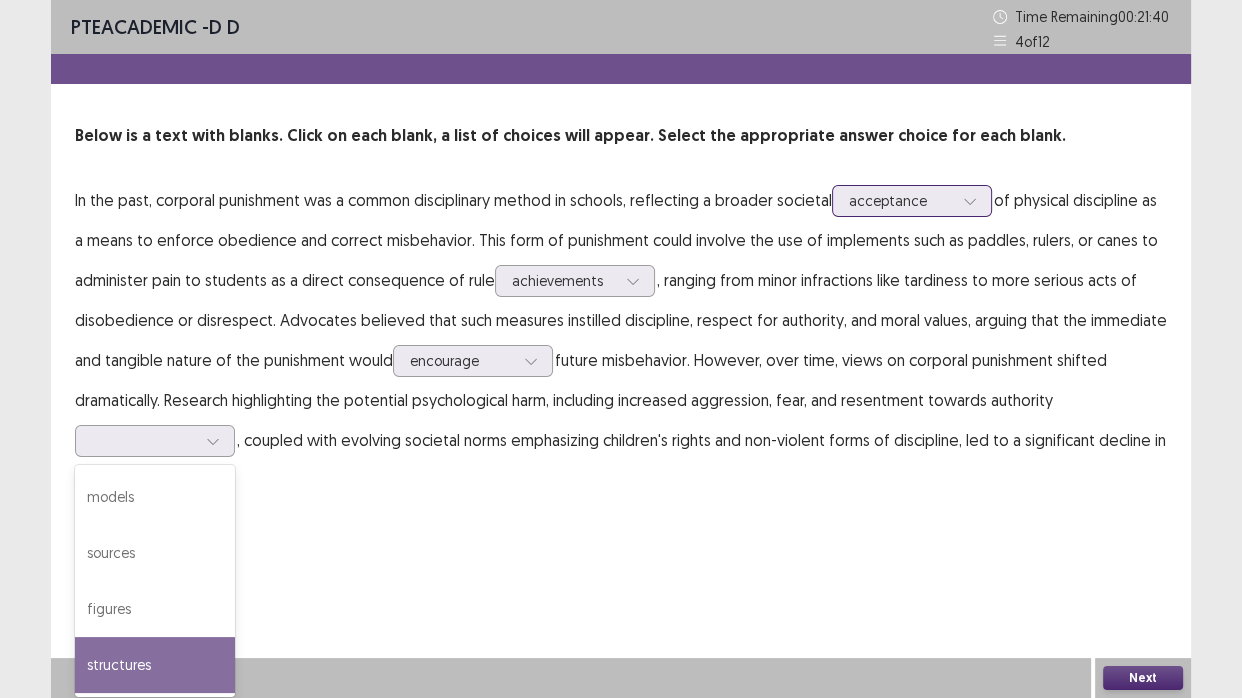 click 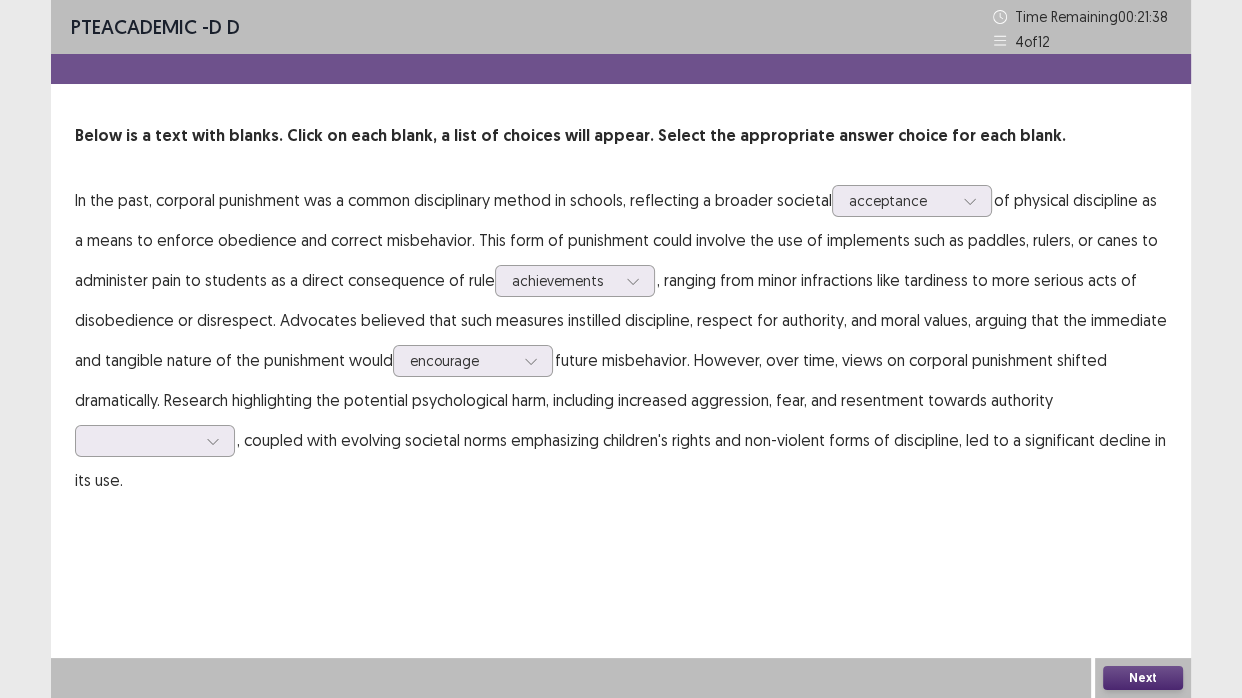 click on "PTE  academic   -  D D Time Remaining  00 : 21 : 38 4  of  12 Below is a text with blanks. Click on each blank, a list of choices will appear. Select the appropriate answer choice for each blank. In the past, corporal punishment was a common disciplinary method in schools, reflecting a broader societal  acceptance  of physical discipline as a means to enforce obedience and correct misbehavior. This form of punishment could involve the use of implements such as paddles, rulers, or canes to administer pain to students as a direct consequence of rule  achievements , ranging from minor infractions like tardiness to more serious acts of disobedience or disrespect. Advocates believed that such measures instilled discipline, respect for authority, and moral values, arguing that the immediate and tangible nature of the punishment would  encourage , coupled with evolving societal norms emphasizing children's rights and non-violent forms of discipline, led to a significant decline in its use. Next" at bounding box center (621, 349) 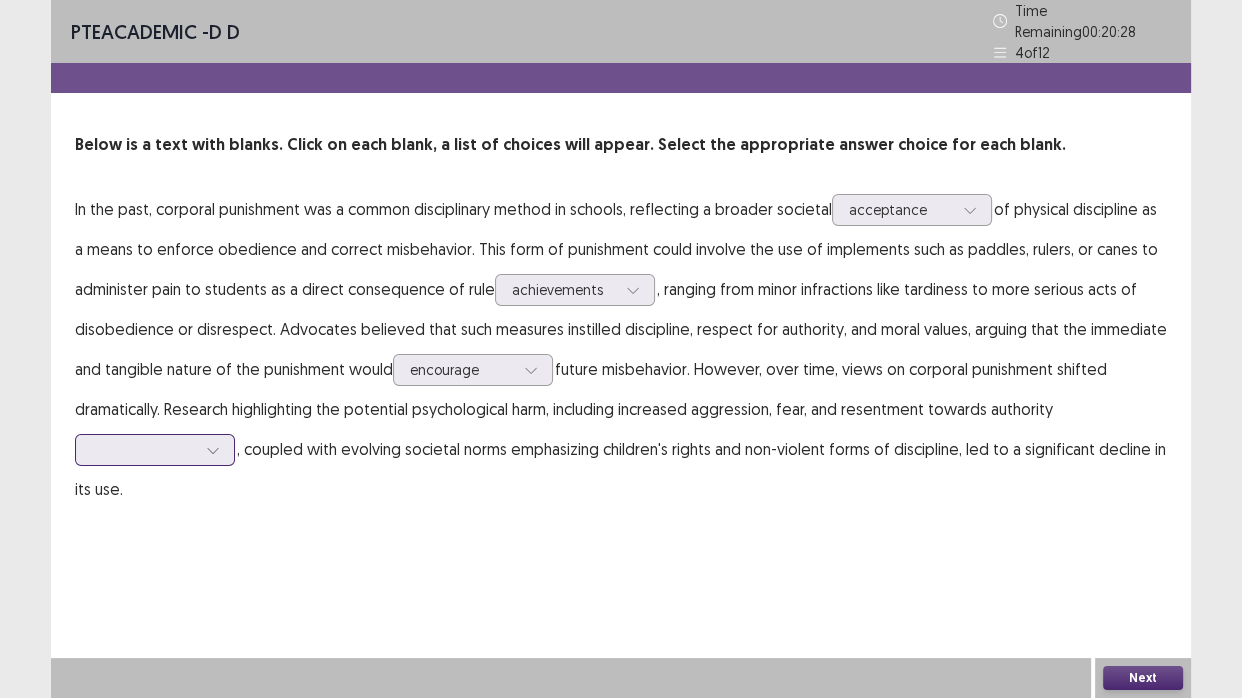 click 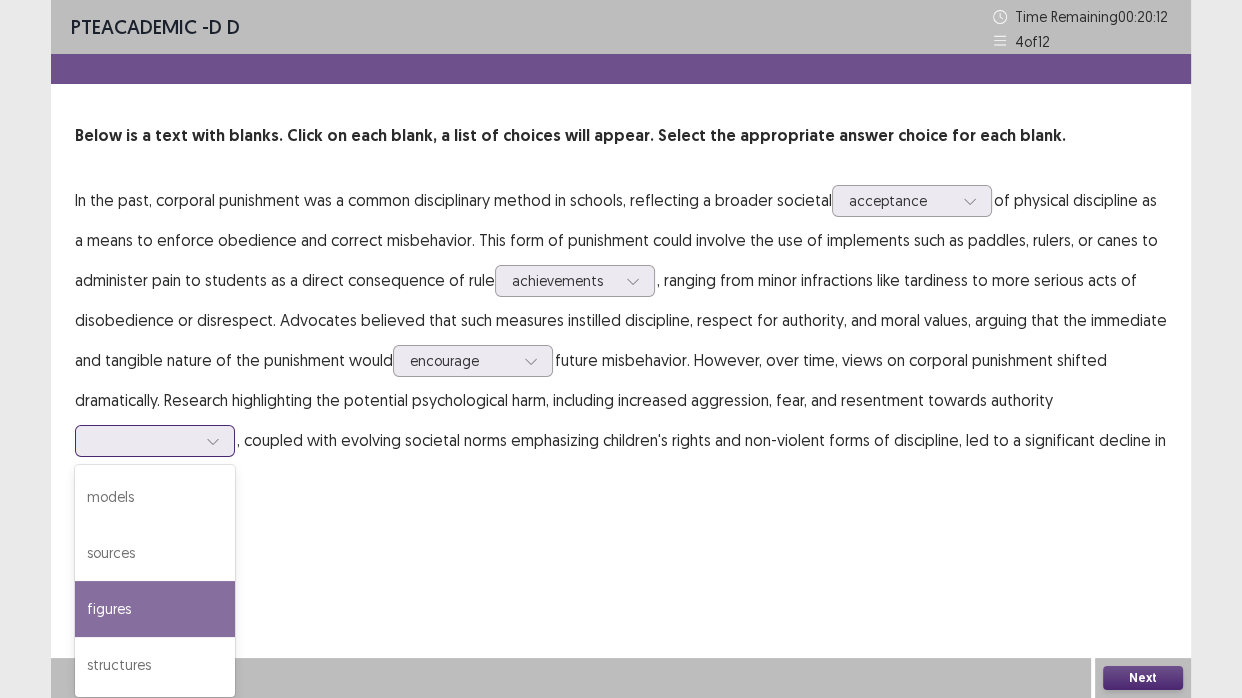 click on "figures" at bounding box center (155, 609) 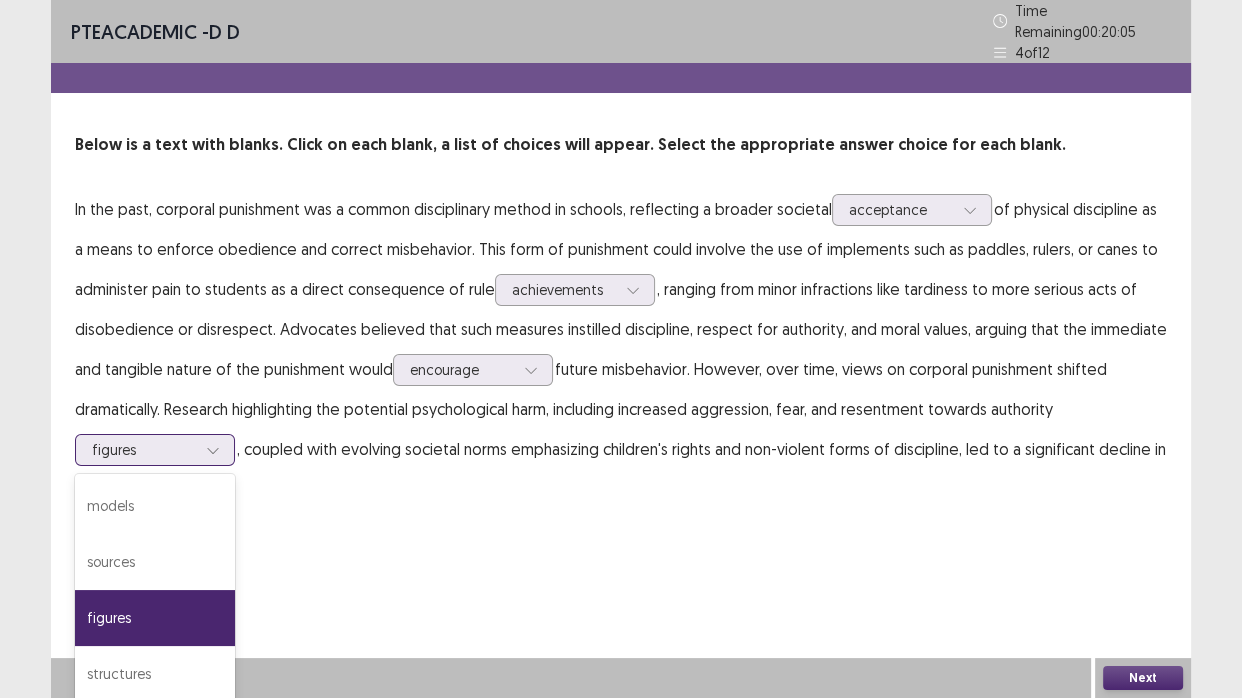 click at bounding box center [213, 450] 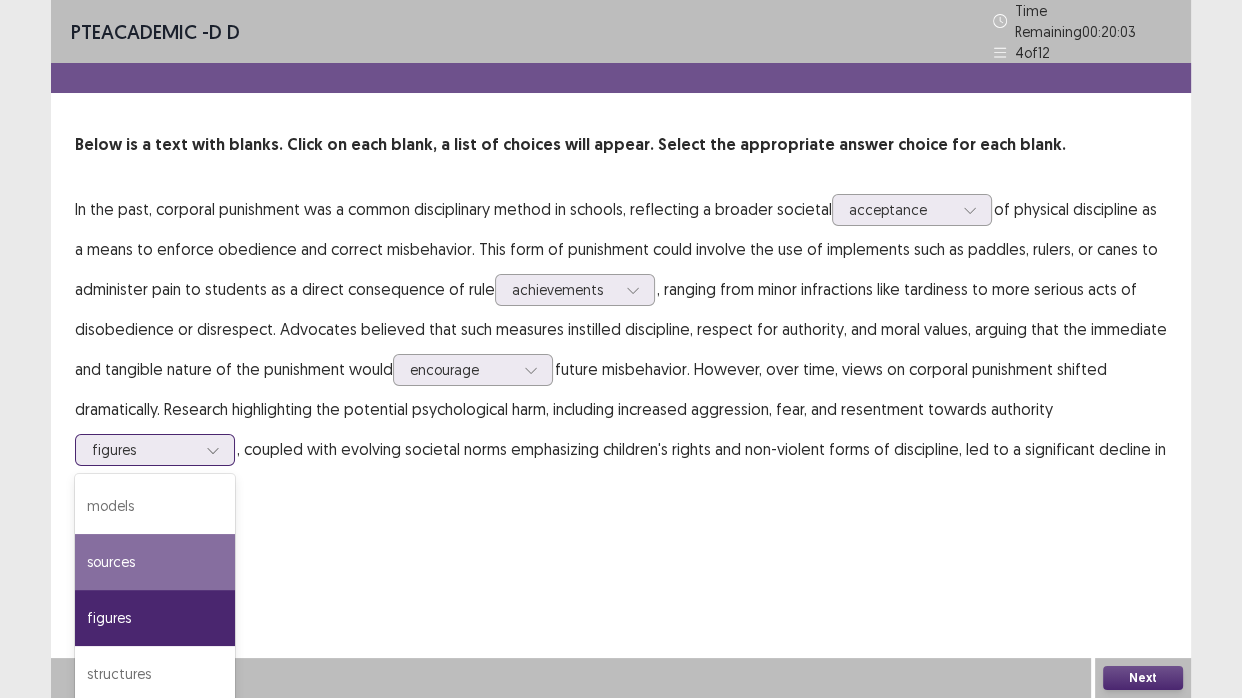 click on "sources" at bounding box center [155, 562] 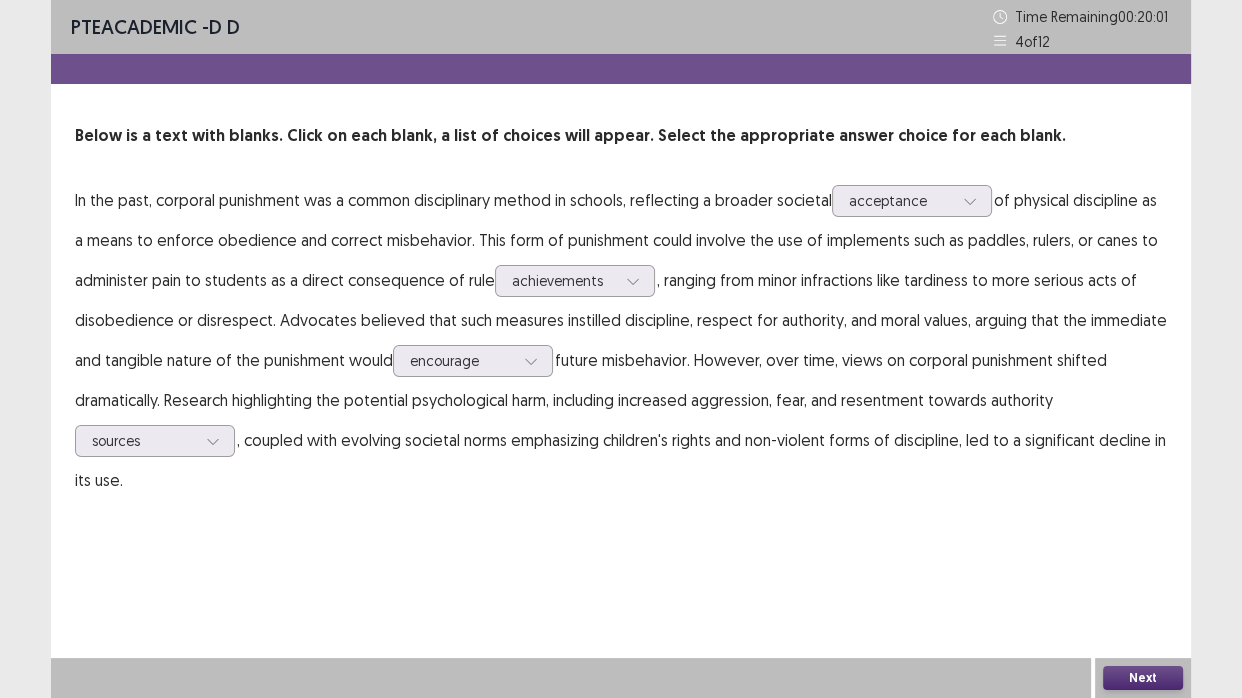 click on "Next" at bounding box center [1143, 678] 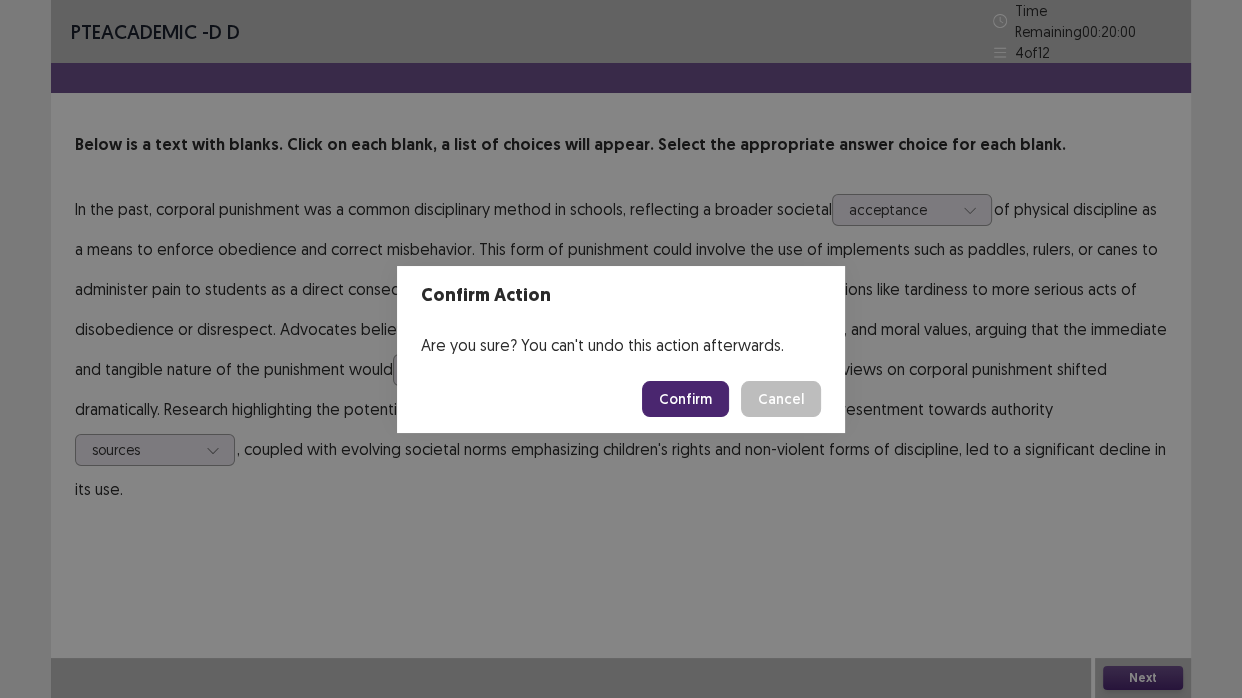 click on "Confirm" at bounding box center (685, 399) 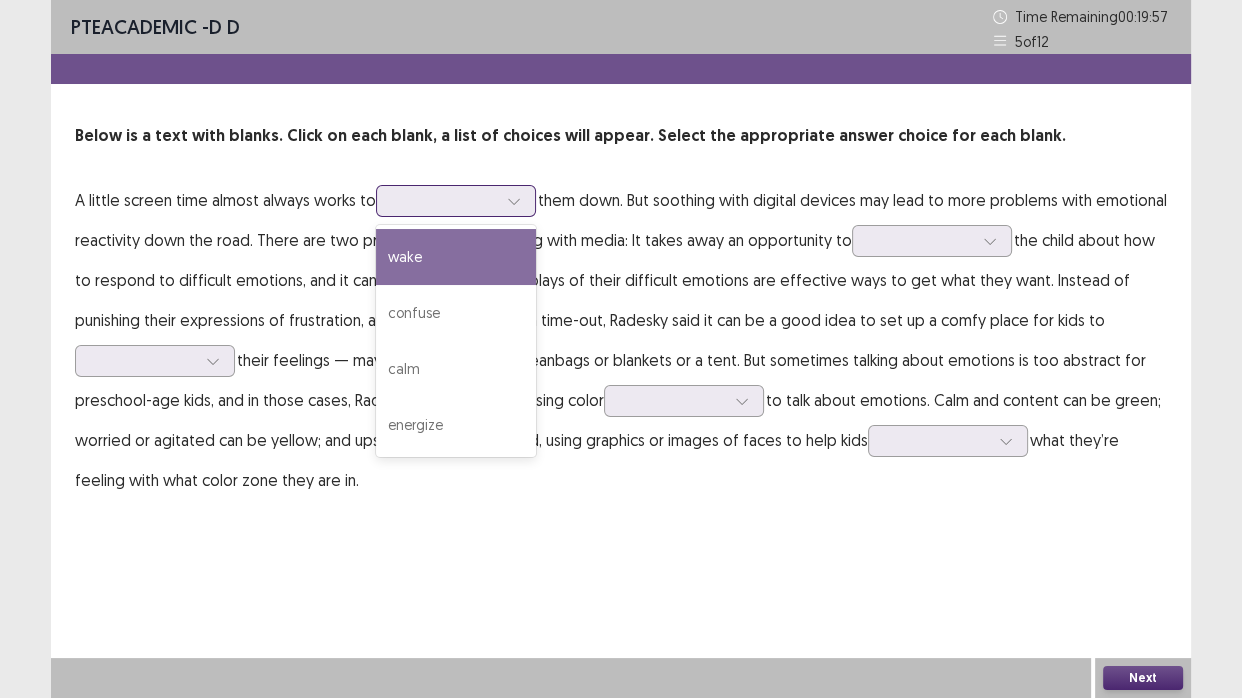click 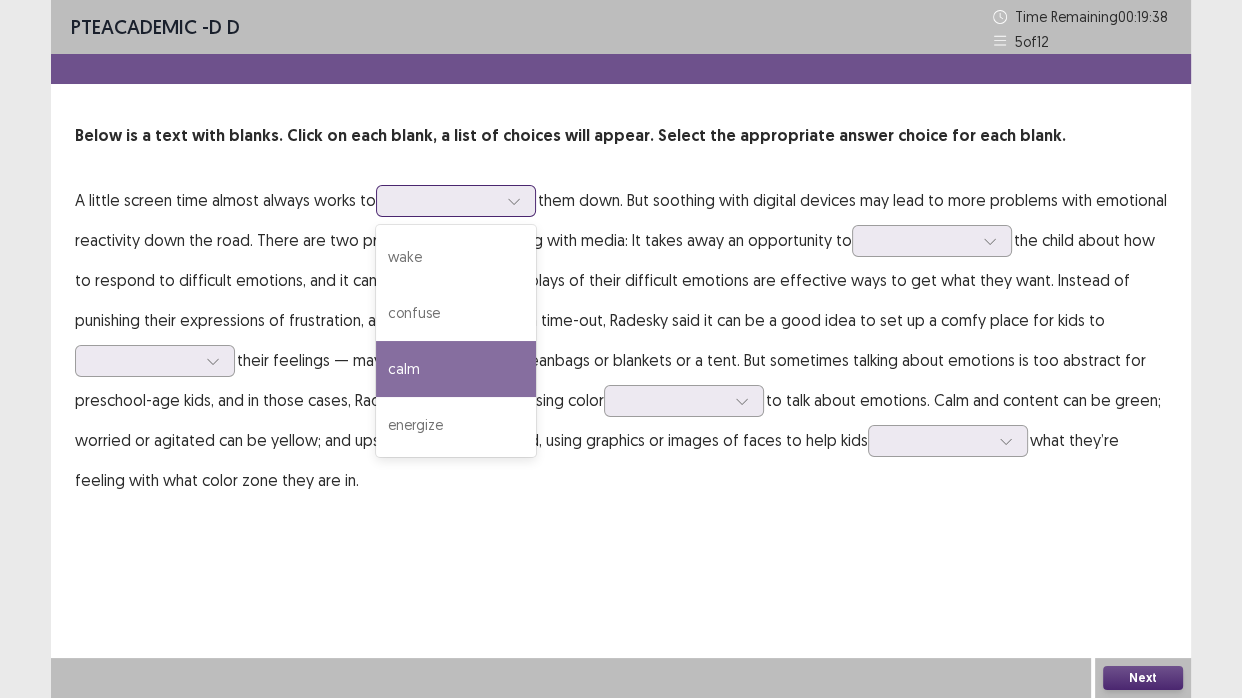 click on "calm" at bounding box center [456, 369] 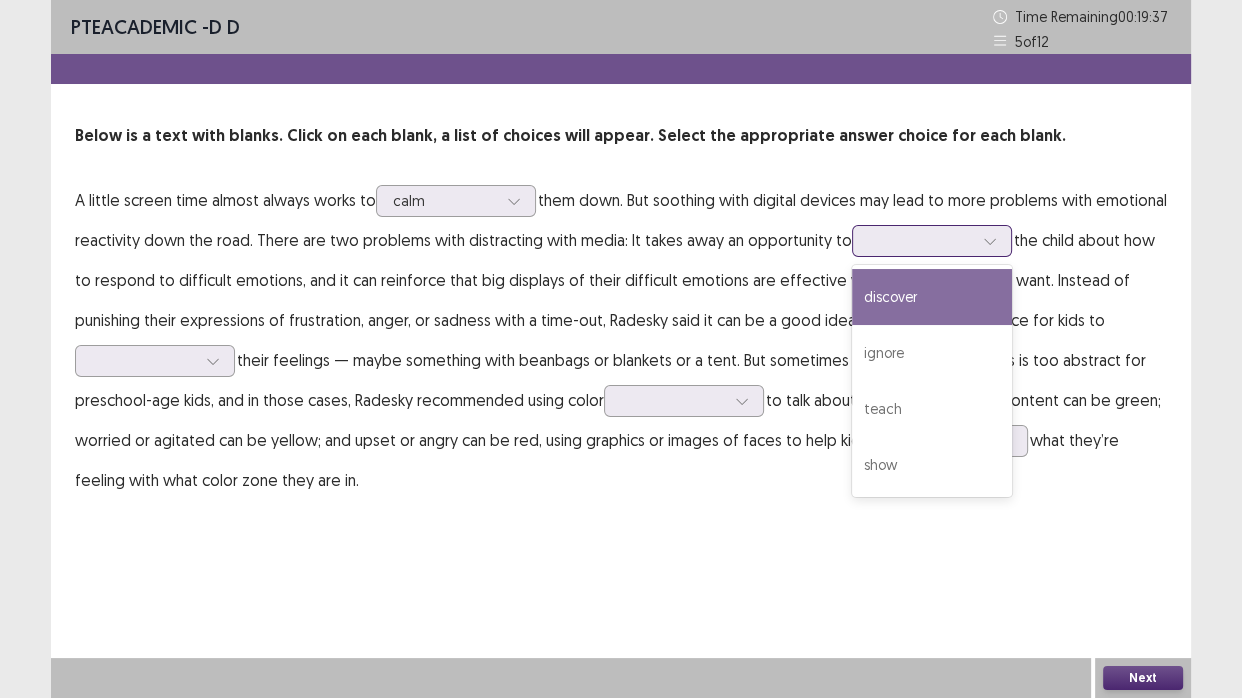 click at bounding box center [921, 240] 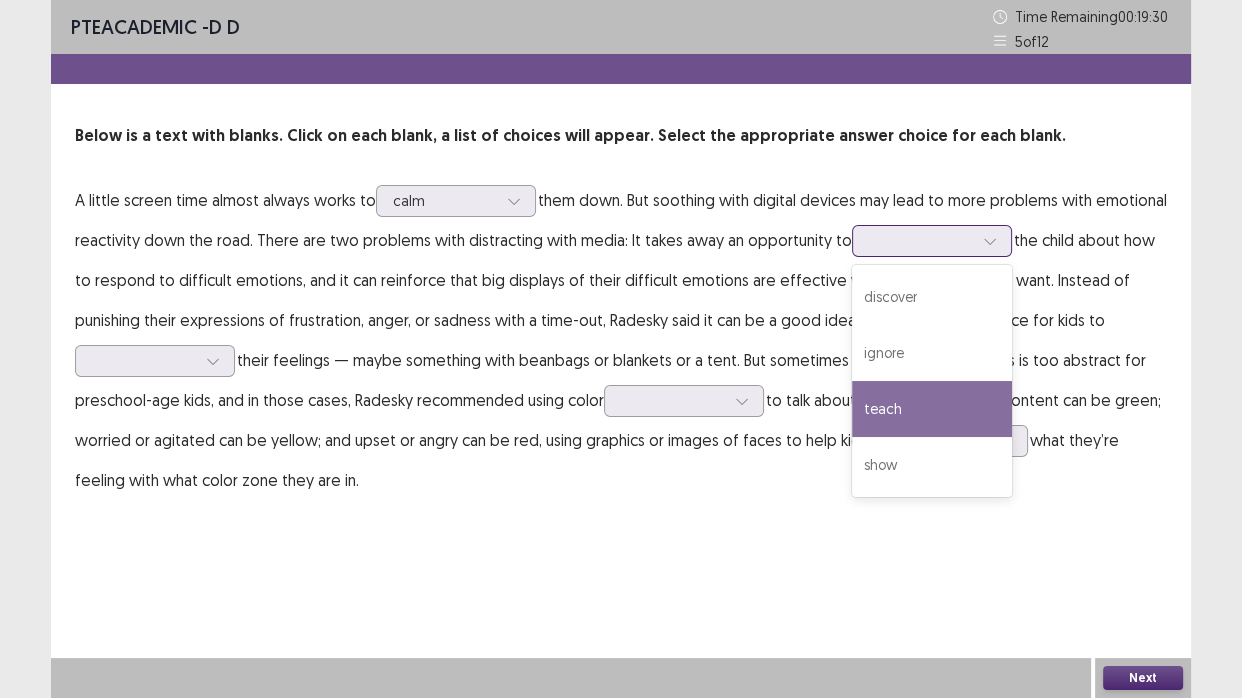 click on "teach" at bounding box center (932, 409) 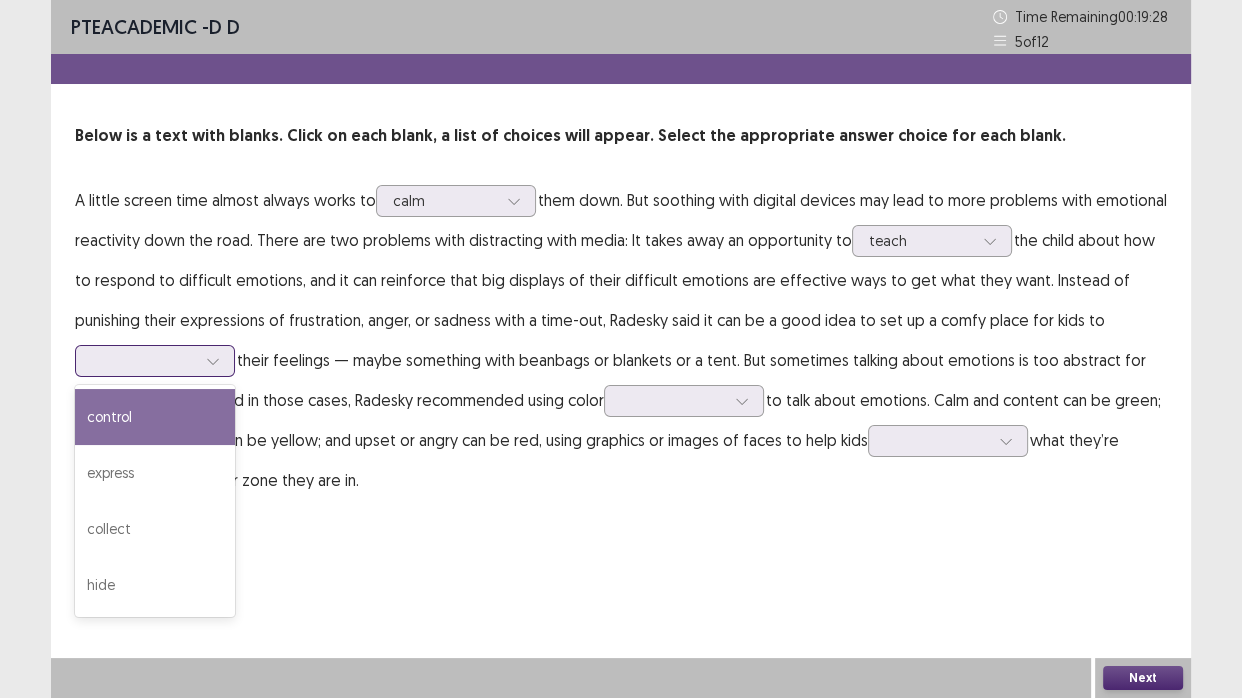 click at bounding box center (213, 361) 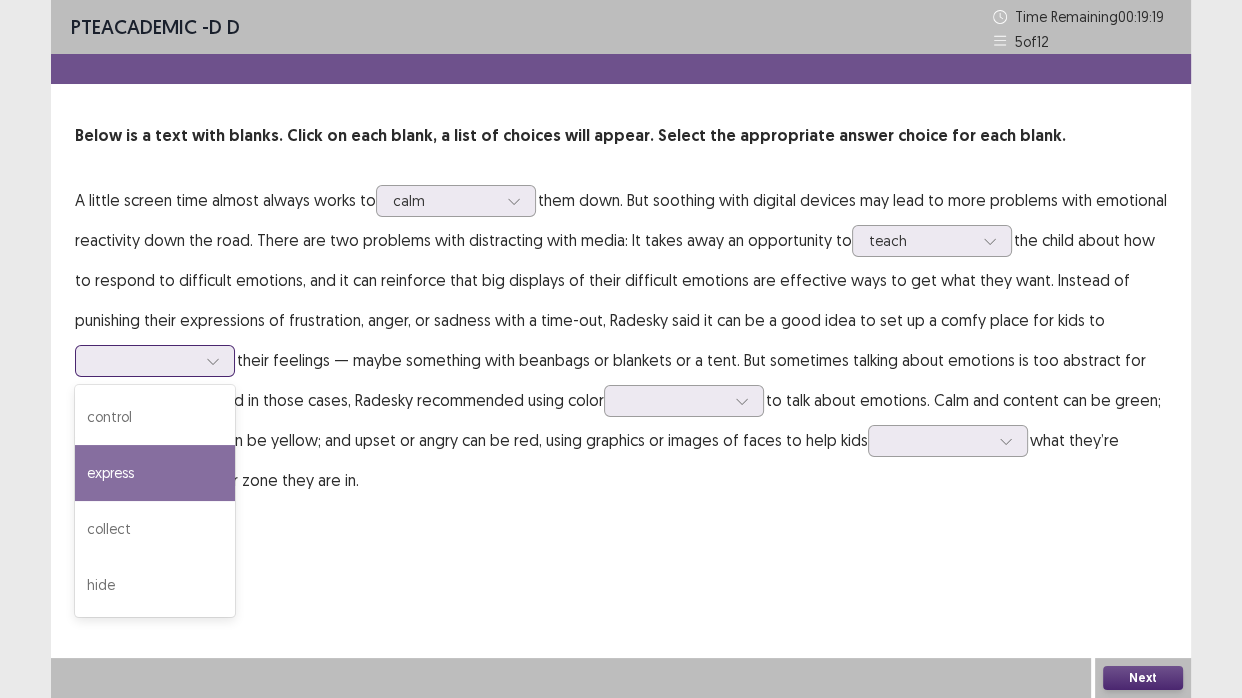 click on "express" at bounding box center [155, 473] 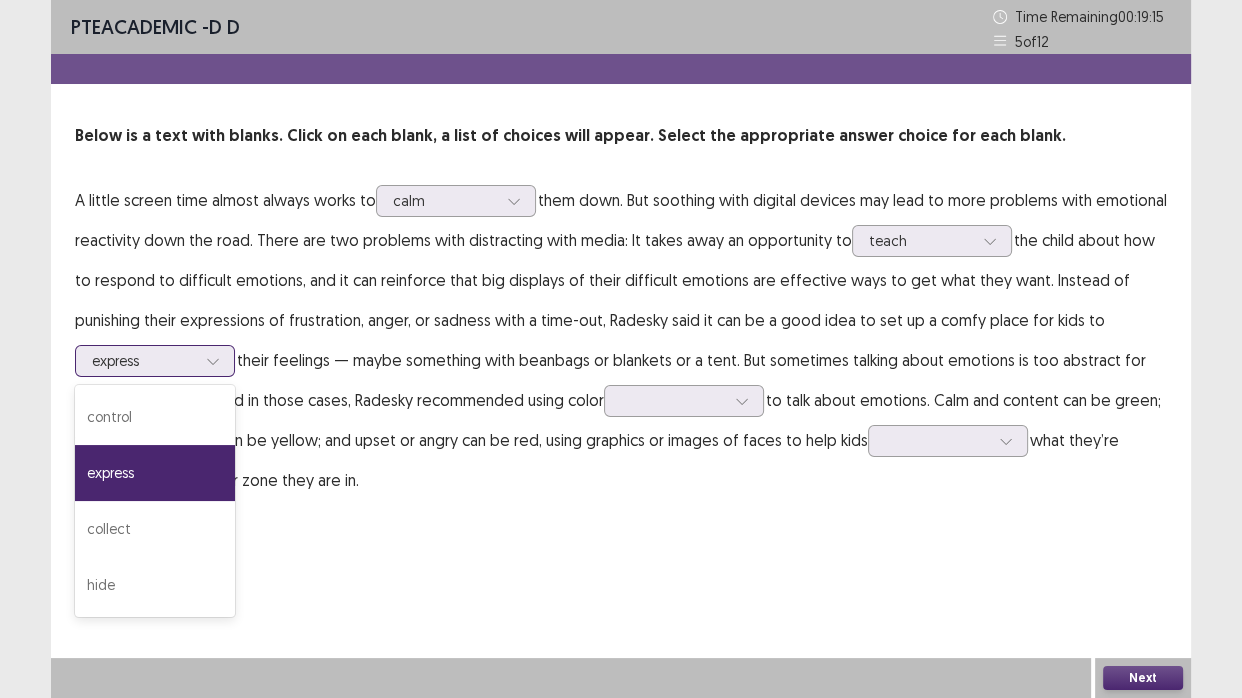 click 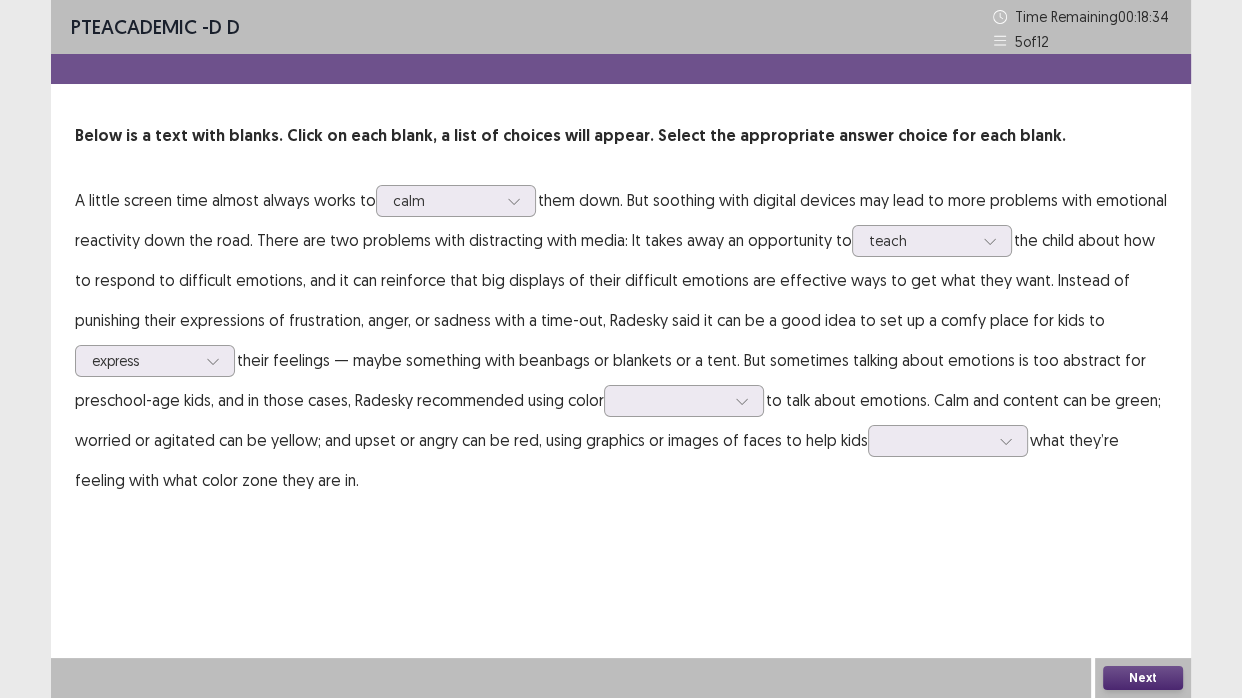 click on "A little screen time almost always works to calm them down. But soothing with digital devices may lead to more problems with emotional reactivity down the road. There are two problems with distracting with media: It takes away an opportunity to teach the child about how to respond to difficult emotions, and it can reinforce that big displays of their difficult emotions are effective ways to get what they want. Instead of punishing their expressions of frustration, anger, or sadness with a time-out, Radesky said it can be a good idea to set up a comfy place for kids to express their feelings — maybe something with beanbags or blankets or a tent. But sometimes talking about emotions is too abstract for preschool-age kids, and in those cases, Radesky recommended using color to talk about emotions. Calm and content can be green; worried or agitated can be yellow; and upset or angry can be red, using graphics or images of faces to help kids what they’re feeling with what color zone they are in." at bounding box center [621, 340] 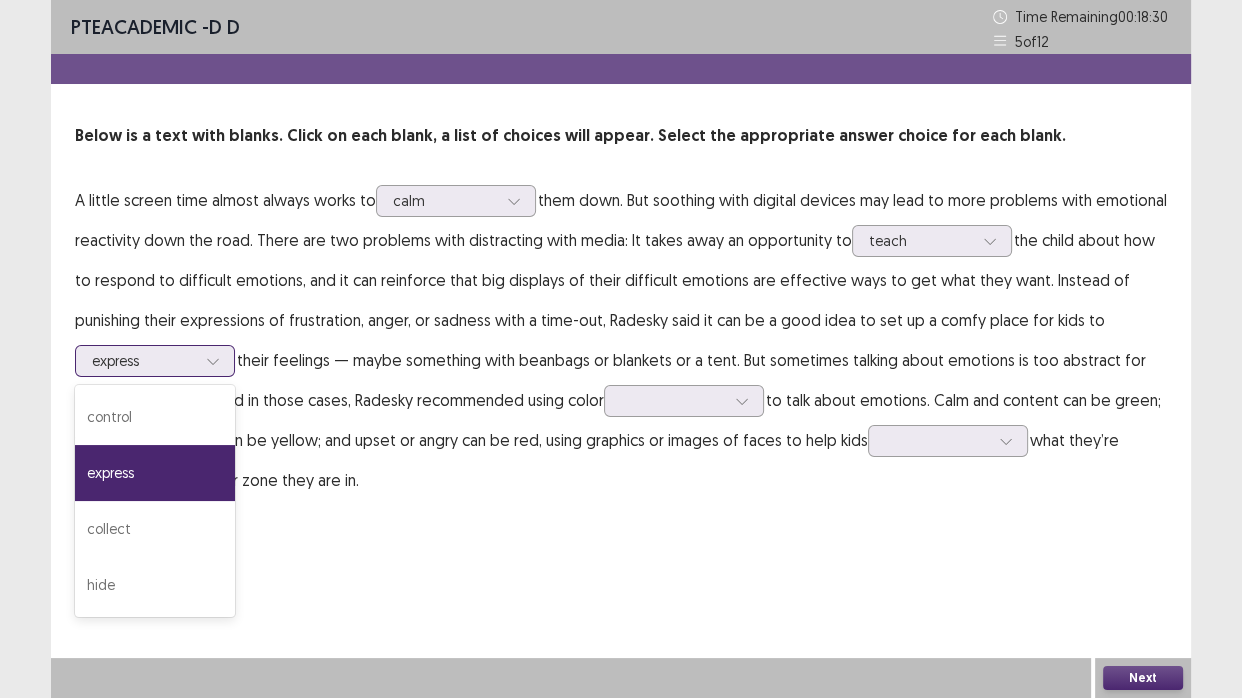click 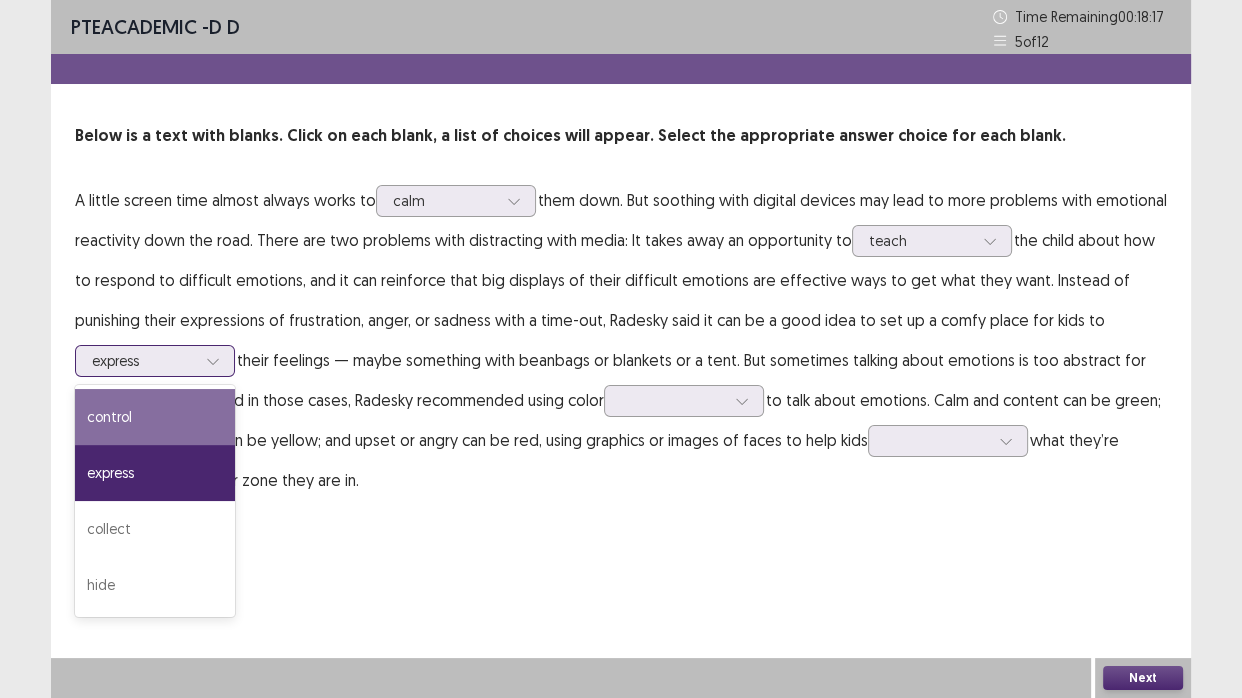 click on "control" at bounding box center [155, 417] 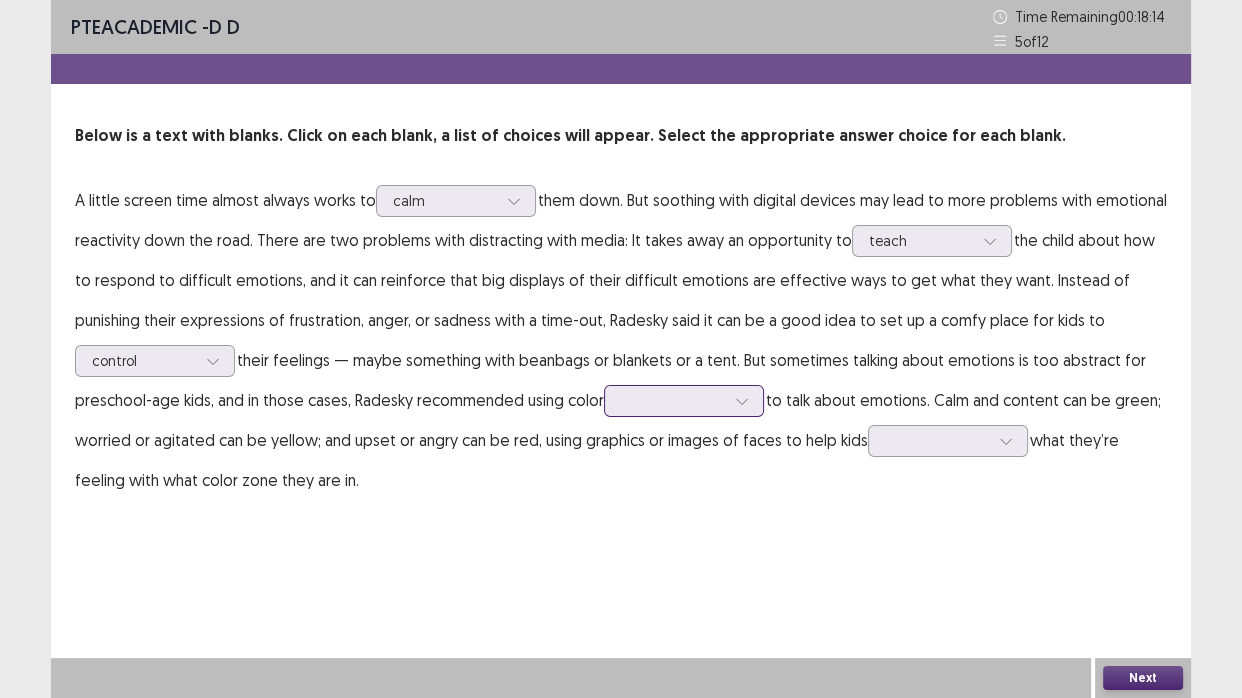 click 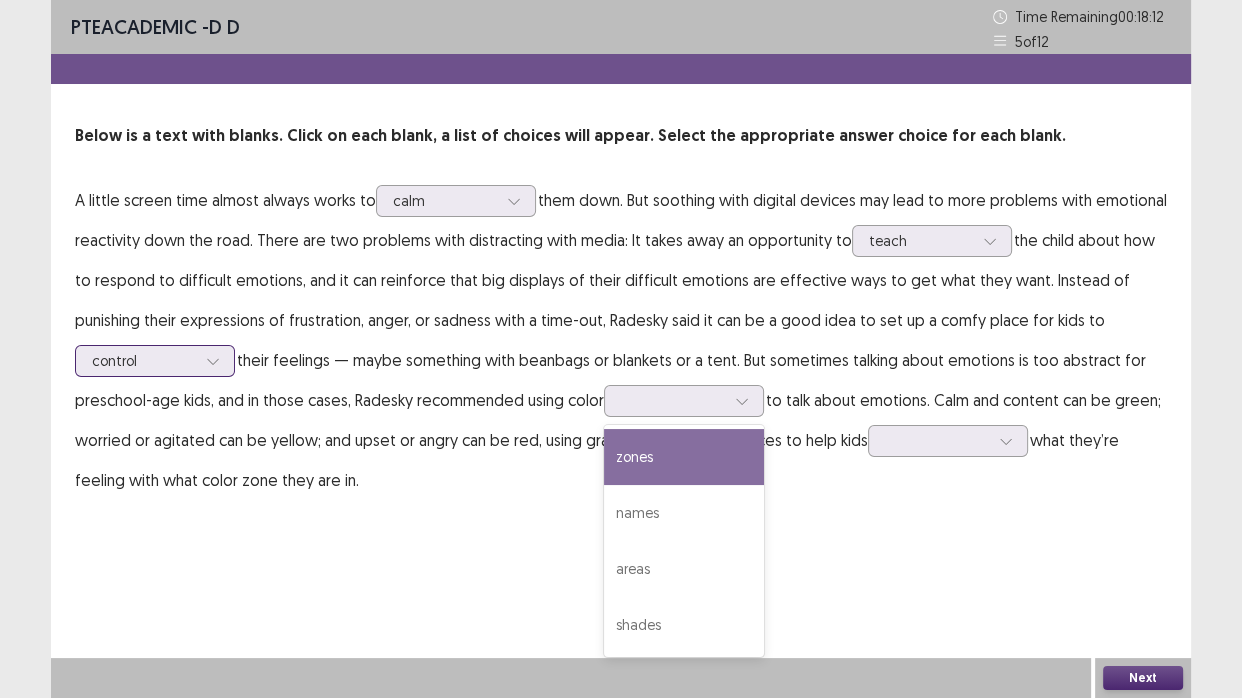 click 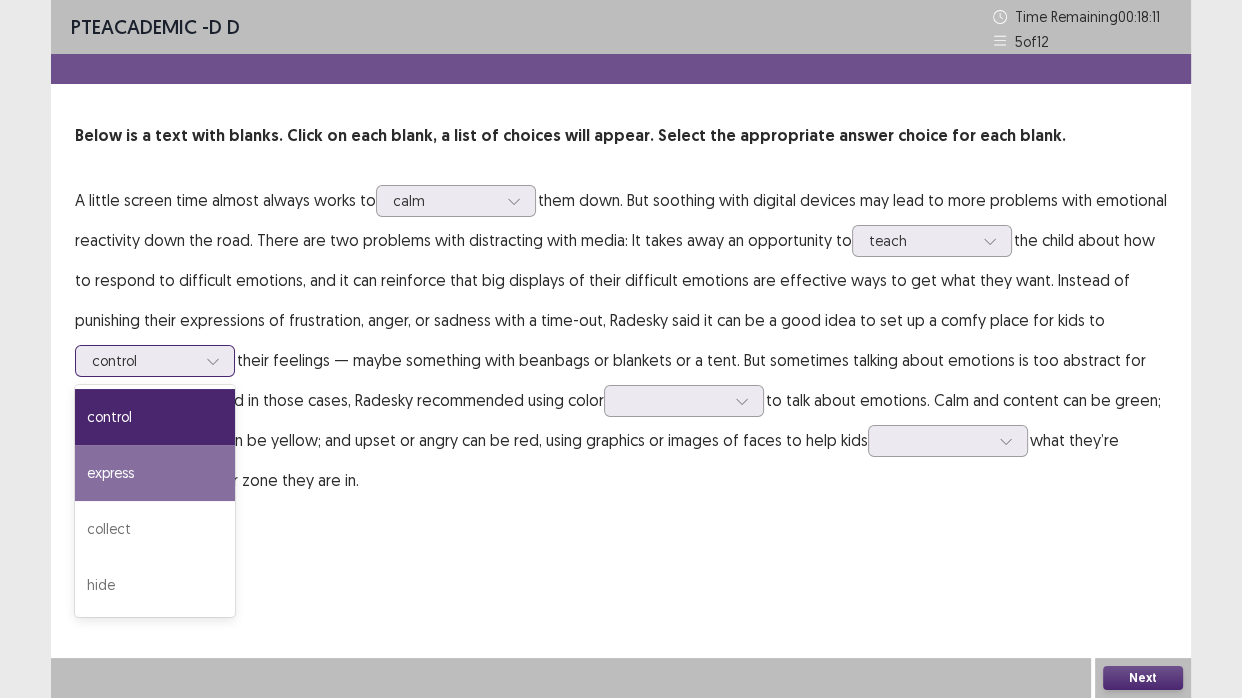 click on "express" at bounding box center (155, 473) 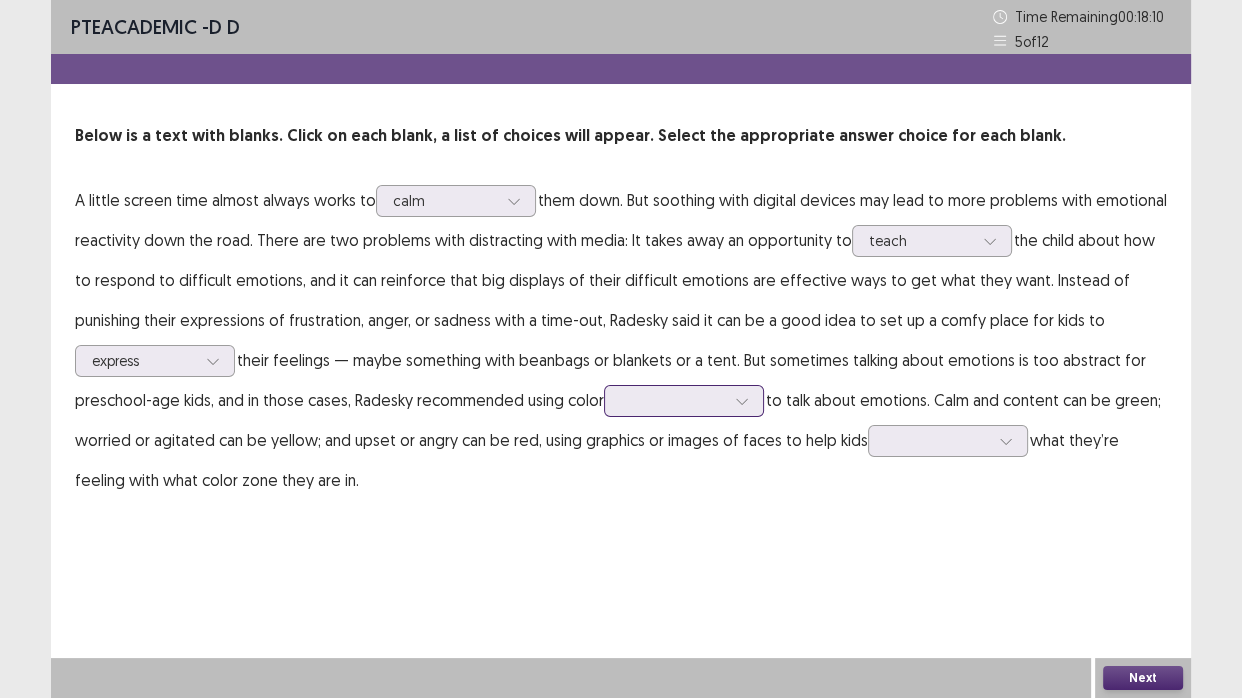 click at bounding box center (673, 400) 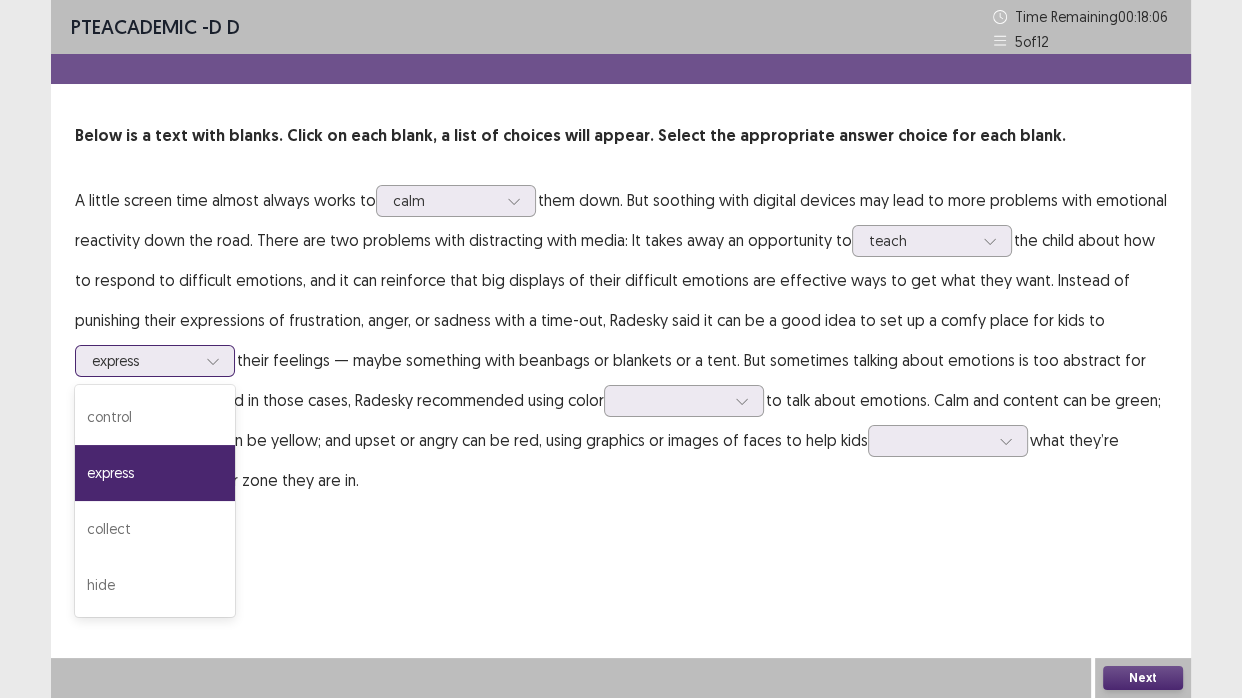 click at bounding box center (213, 361) 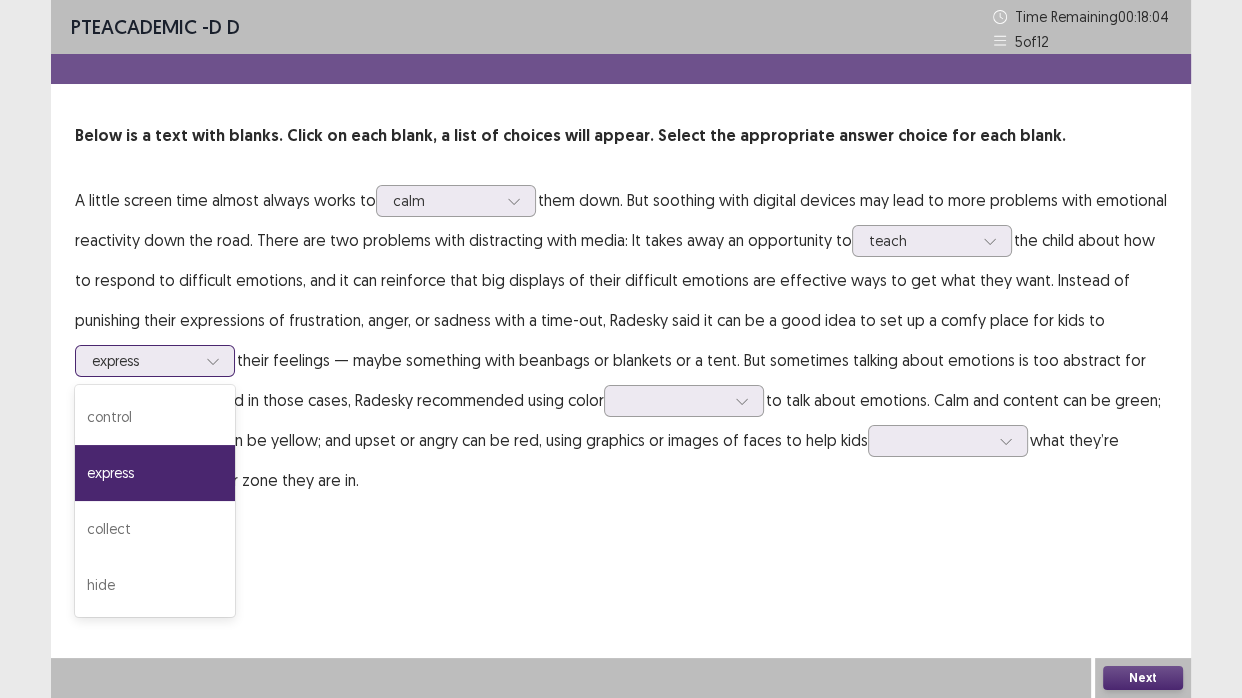 click on "express" at bounding box center (155, 473) 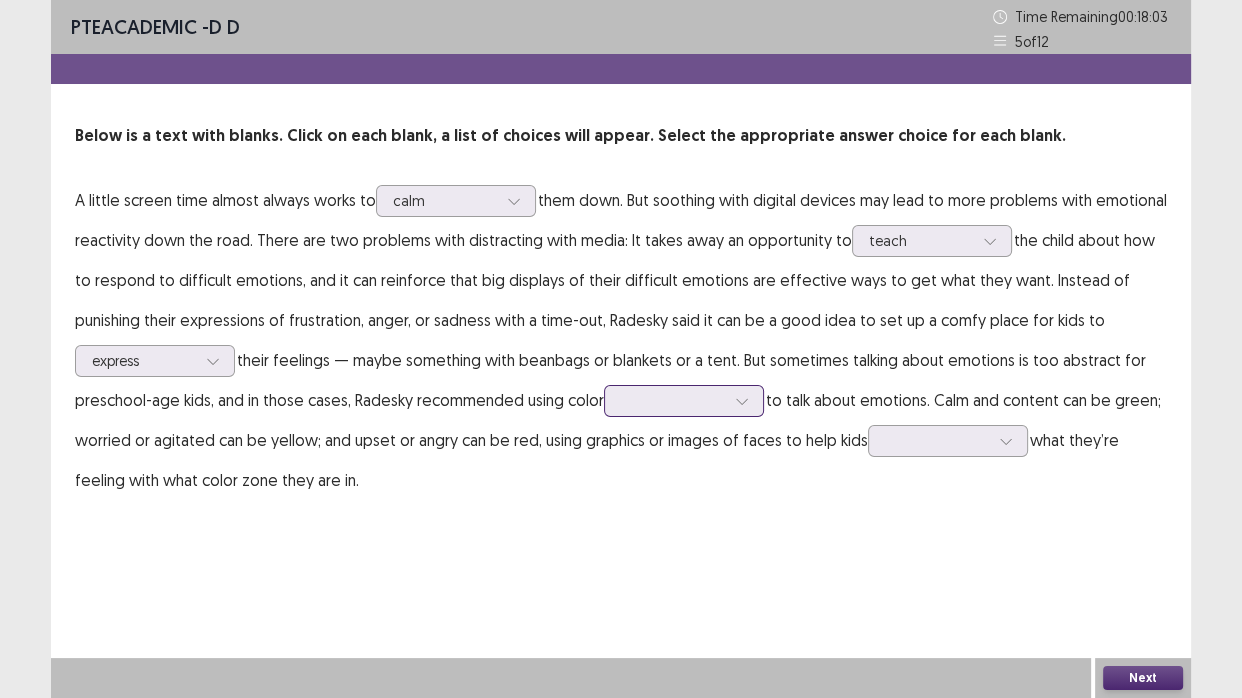 click at bounding box center (673, 400) 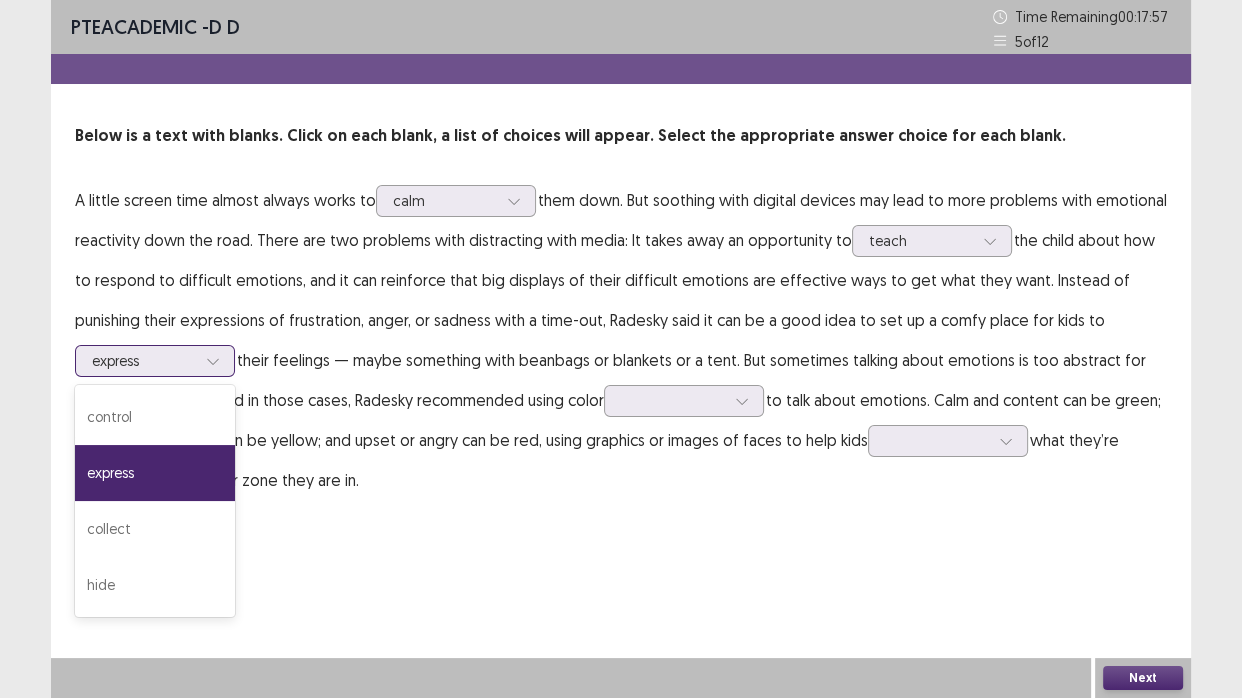 click 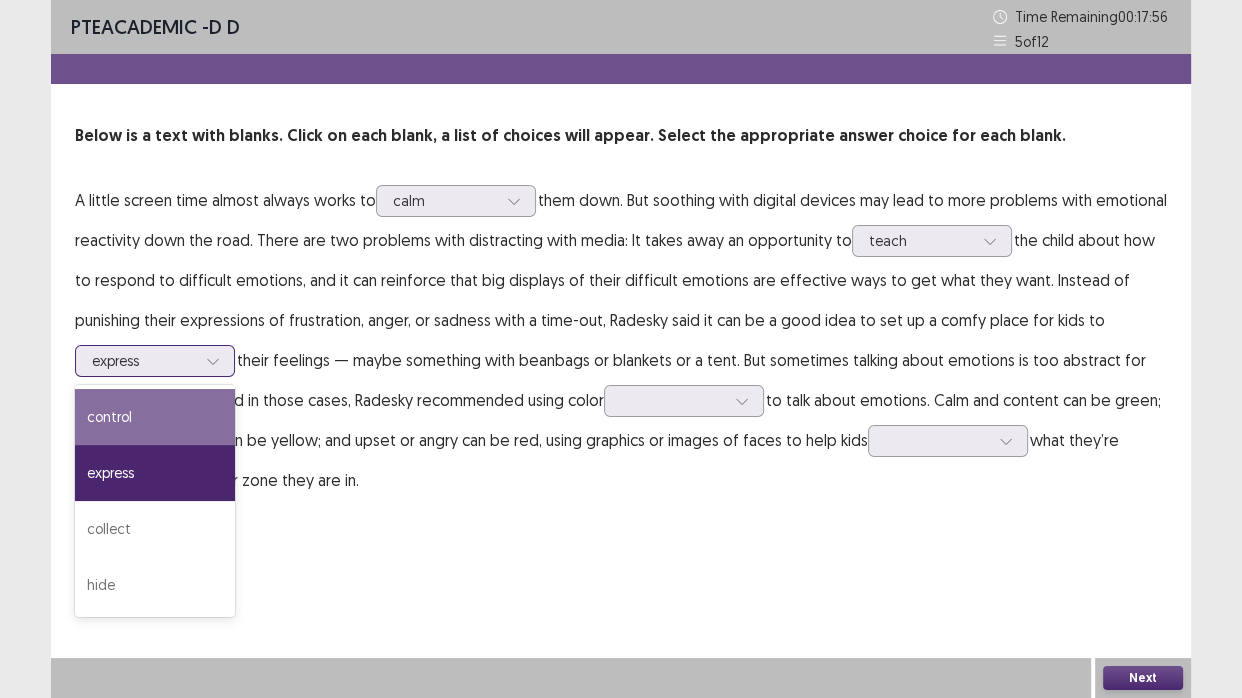 click on "control" at bounding box center [155, 417] 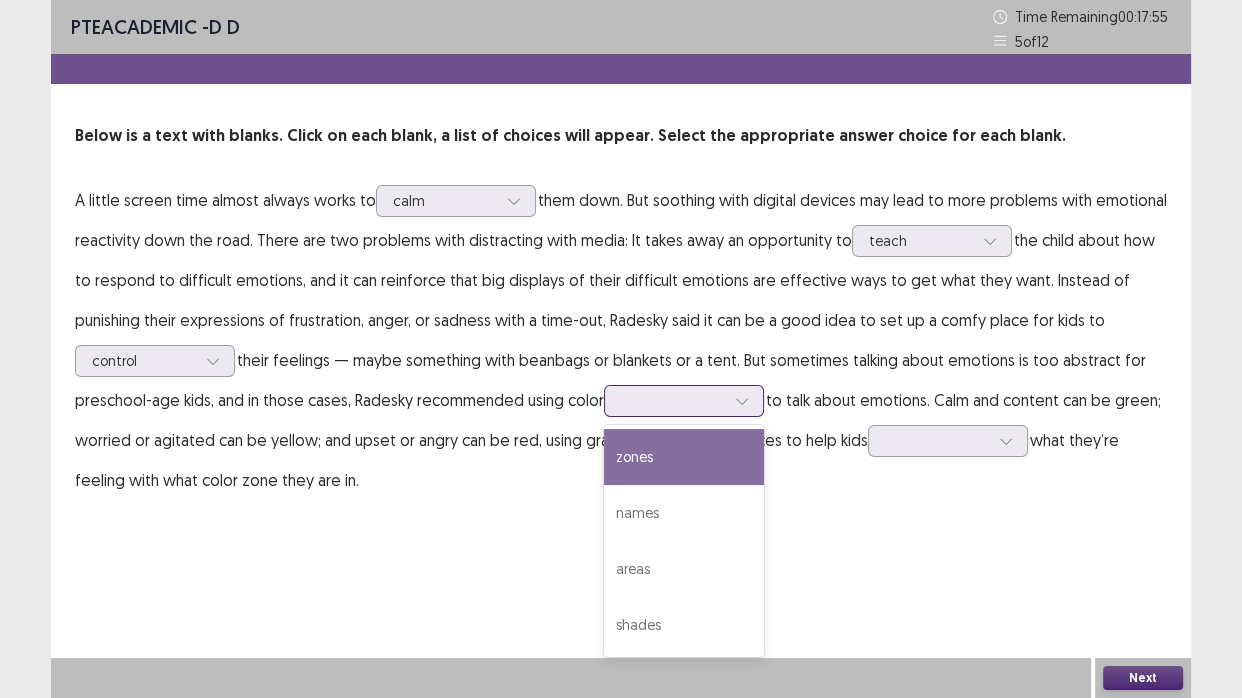 click at bounding box center [673, 400] 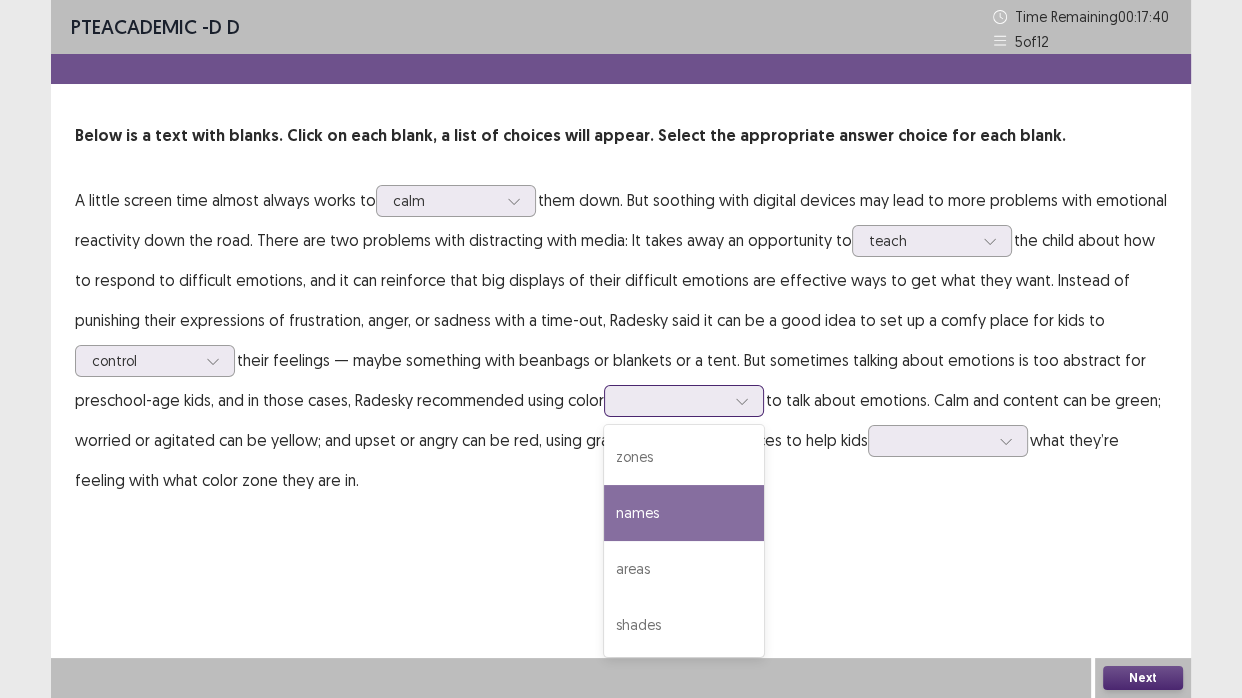 click on "names" at bounding box center [684, 513] 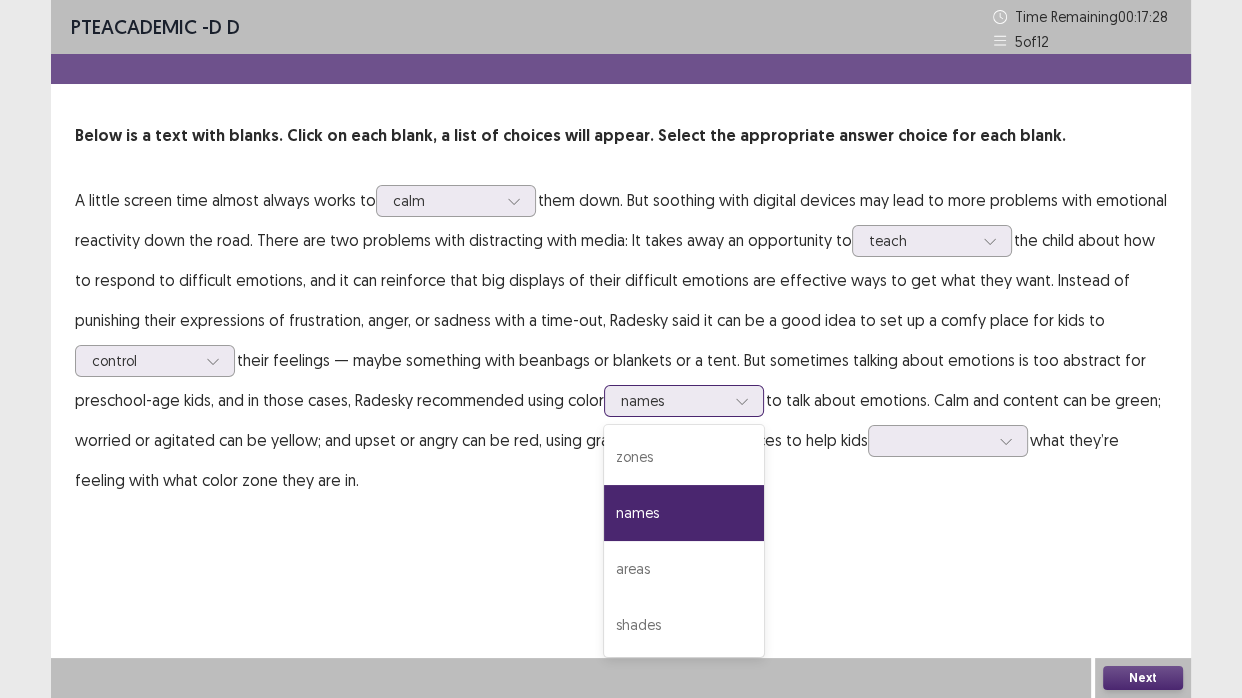 click at bounding box center (742, 401) 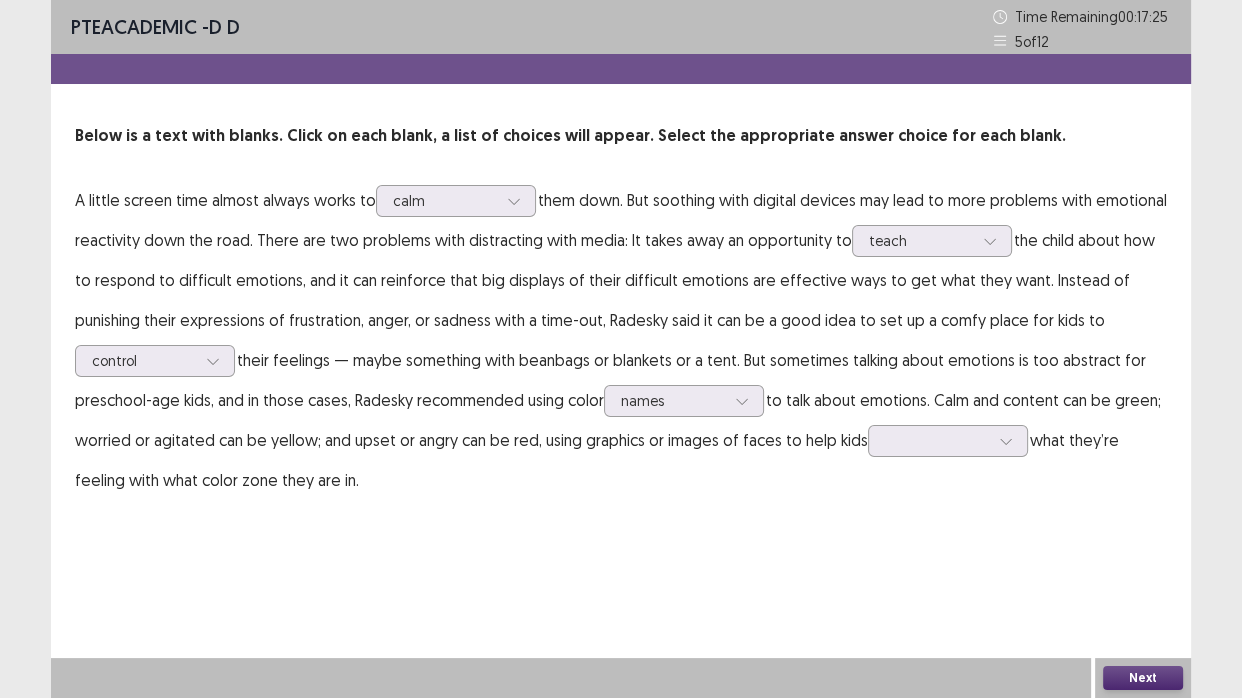 click on "PTE academic - D D Time Remaining 00 : 17 : 25 5 of 12 Below is a text with blanks. Click on each blank, a list of choices will appear. Select the appropriate answer choice for each blank. A little screen time almost always works to calm them down. But soothing with digital devices may lead to more problems with emotional reactivity down the road. There are two problems with distracting with media: It takes away an opportunity to teach the child about how to respond to difficult emotions, and it can reinforce that big displays of their difficult emotions are effective ways to get what they want. Instead of punishing their expressions of frustration, anger, or sadness with a time-out, Radesky said it can be a good idea to set up a comfy place for kids to control their feelings — maybe something with beanbags or blankets or a tent. But sometimes talking about emotions is too abstract for preschool-age kids, and in those cases, Radesky recommended using color names" at bounding box center [621, 270] 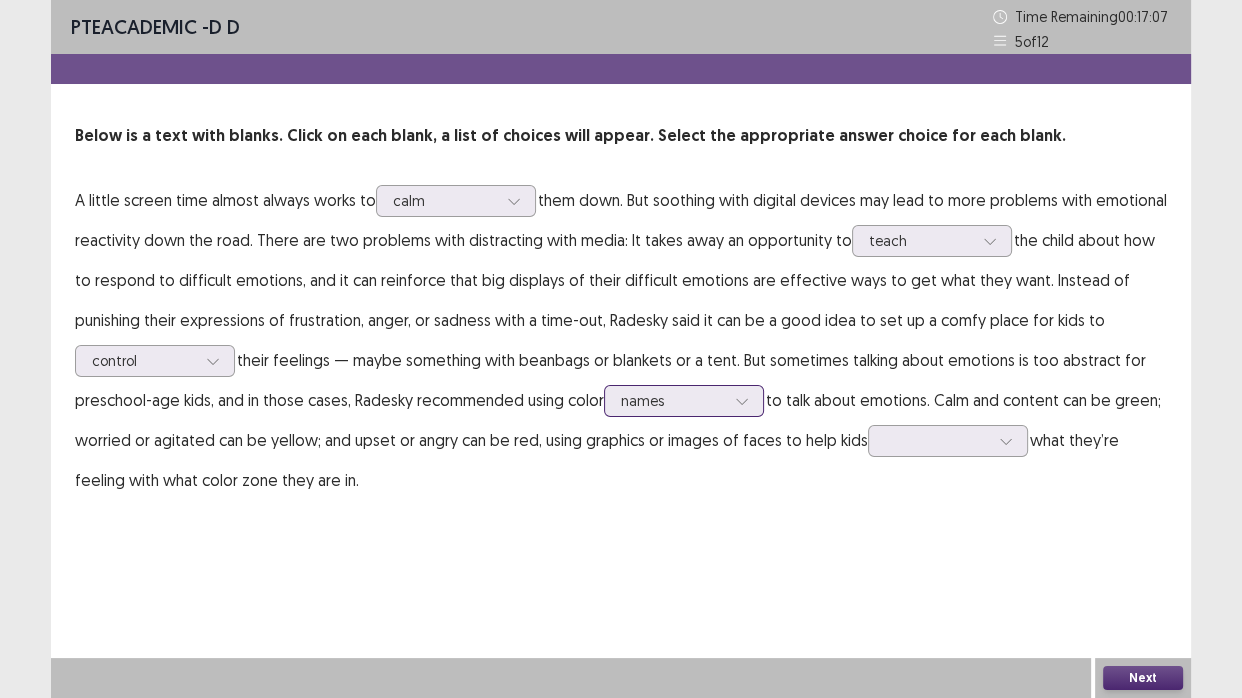 click at bounding box center (673, 400) 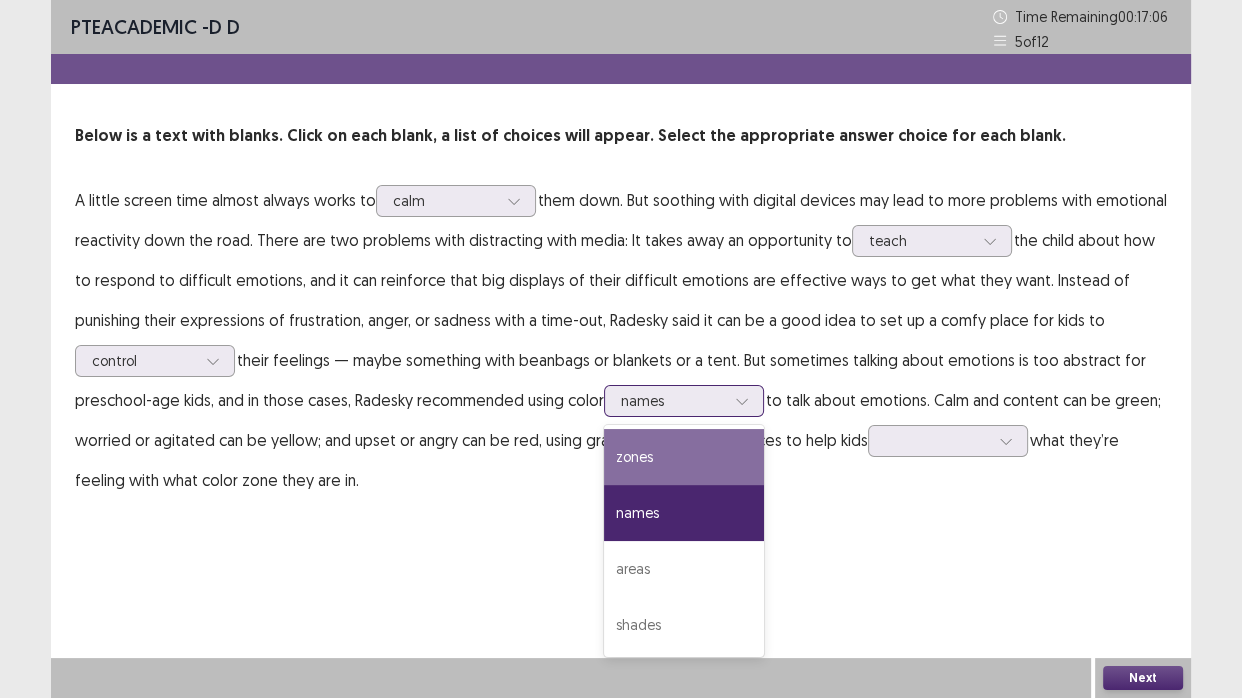 click on "zones" at bounding box center (684, 457) 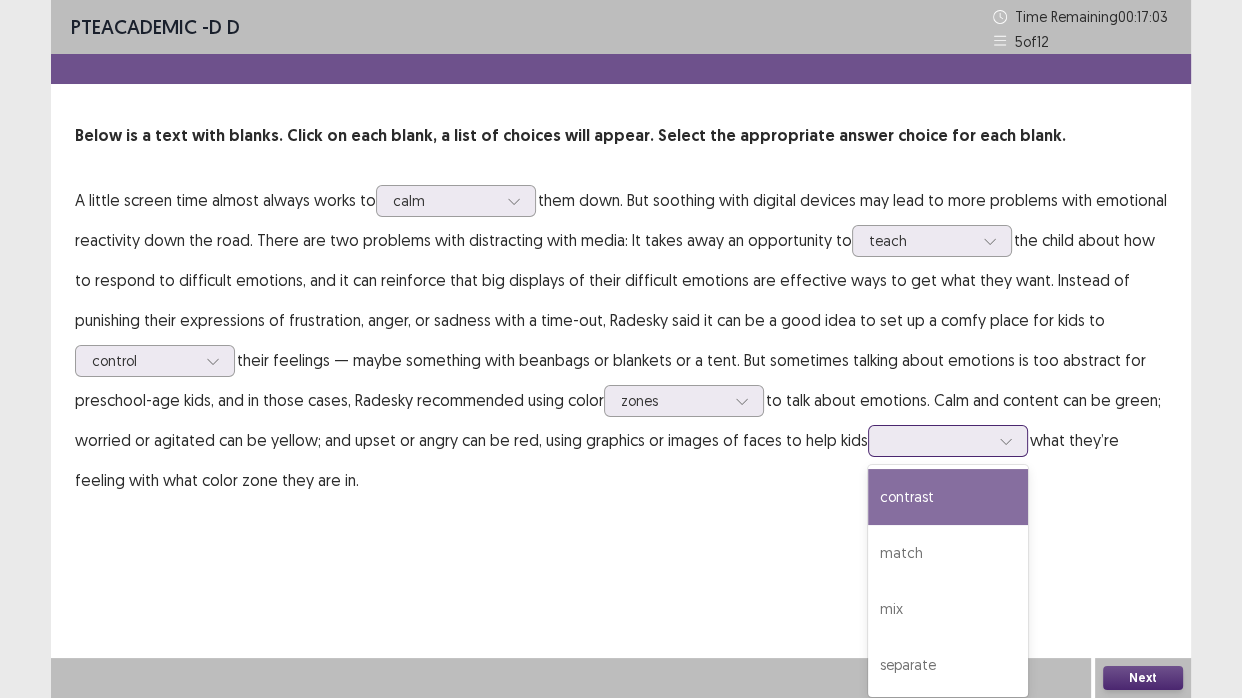 click 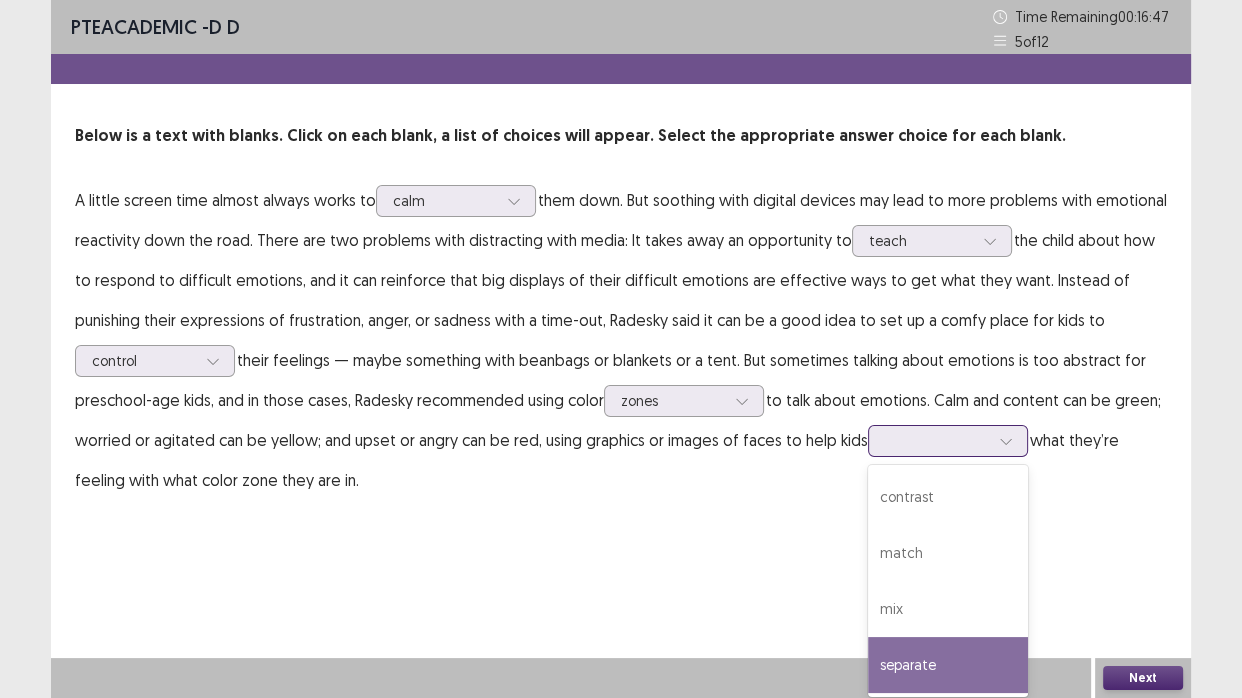 click on "separate" at bounding box center (948, 665) 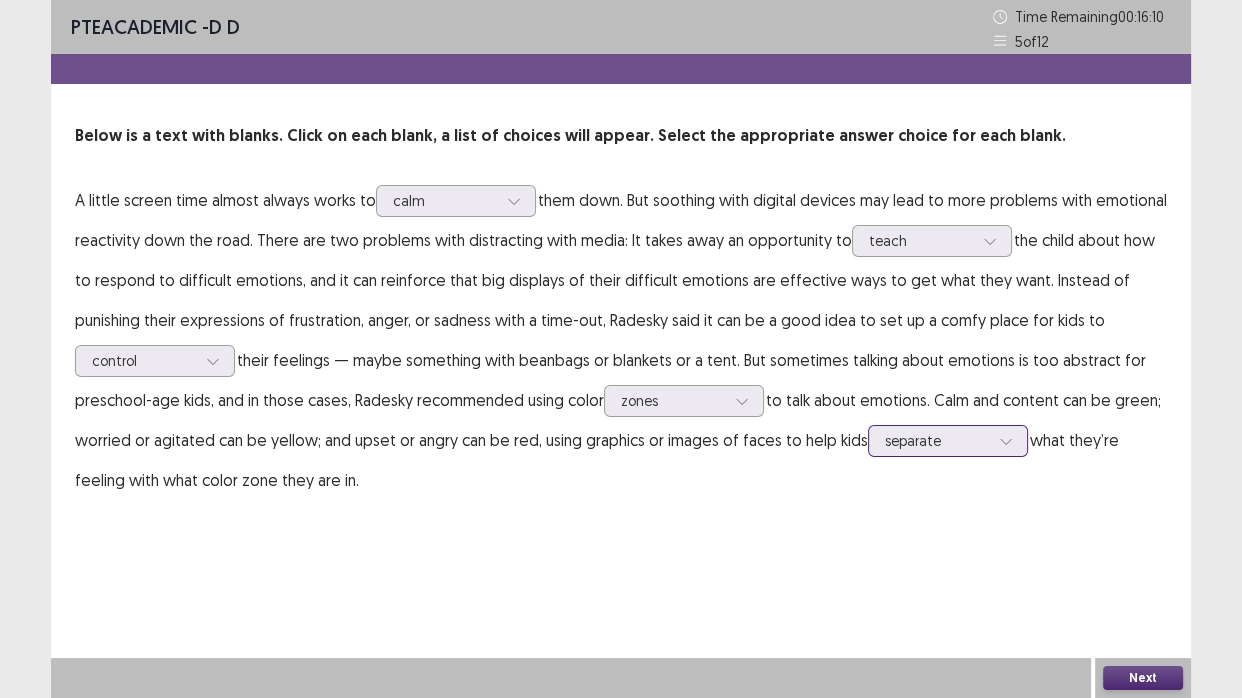 click 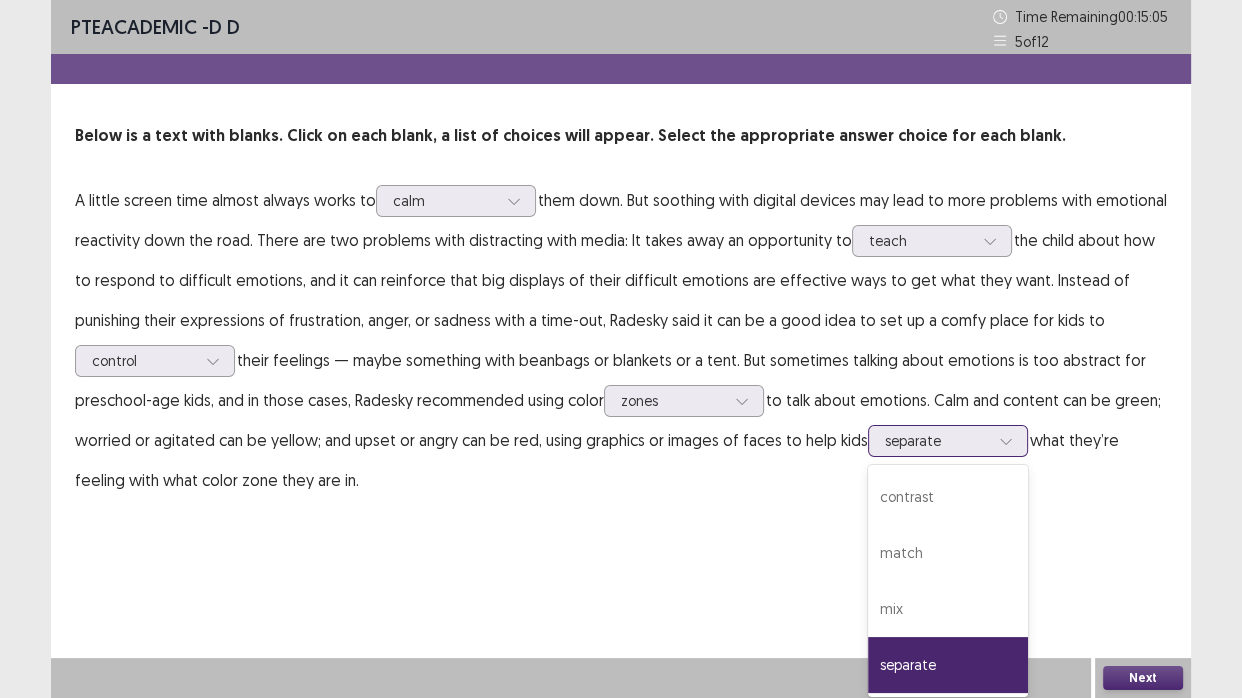 click on "separate" at bounding box center (948, 665) 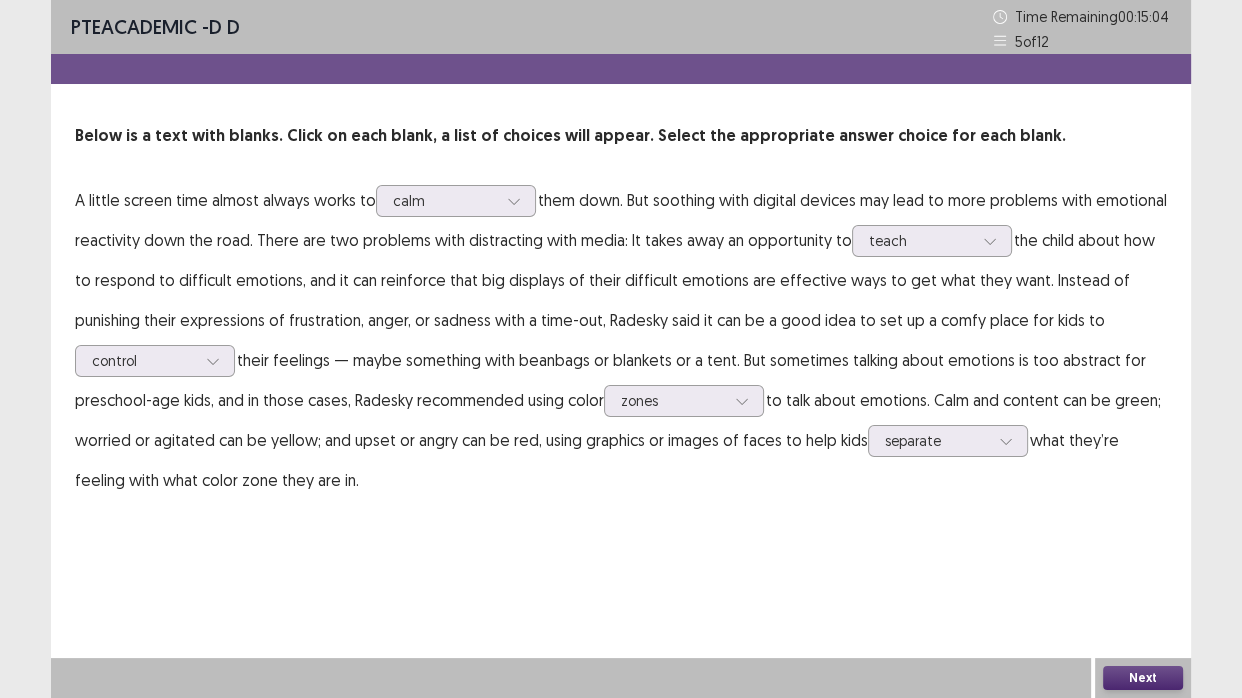 click on "Next" at bounding box center (1143, 678) 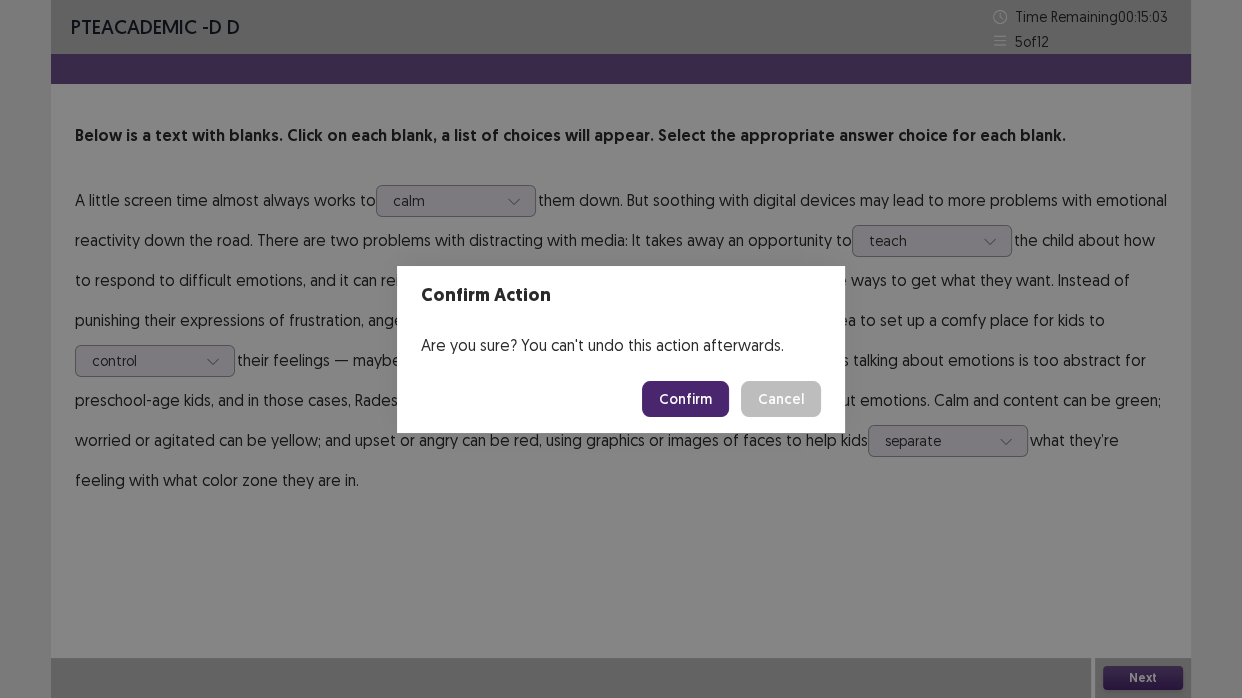 click on "Confirm" at bounding box center (685, 399) 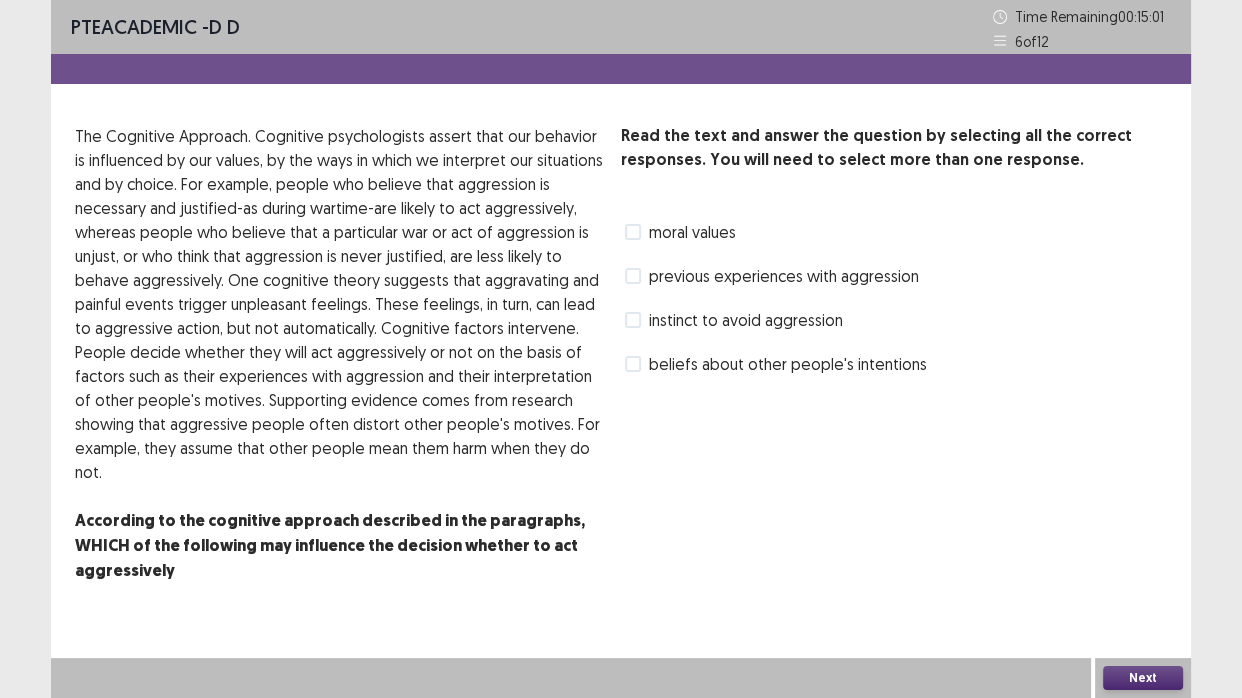 click on "moral values" at bounding box center [680, 232] 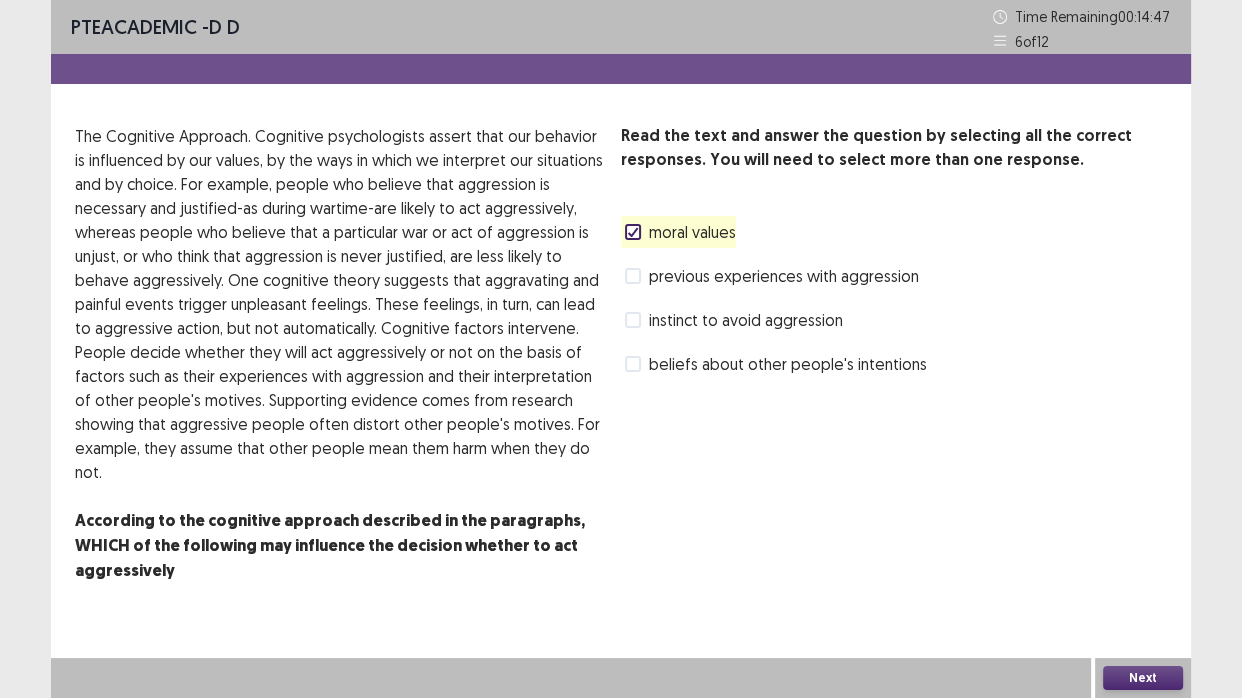 click at bounding box center [633, 276] 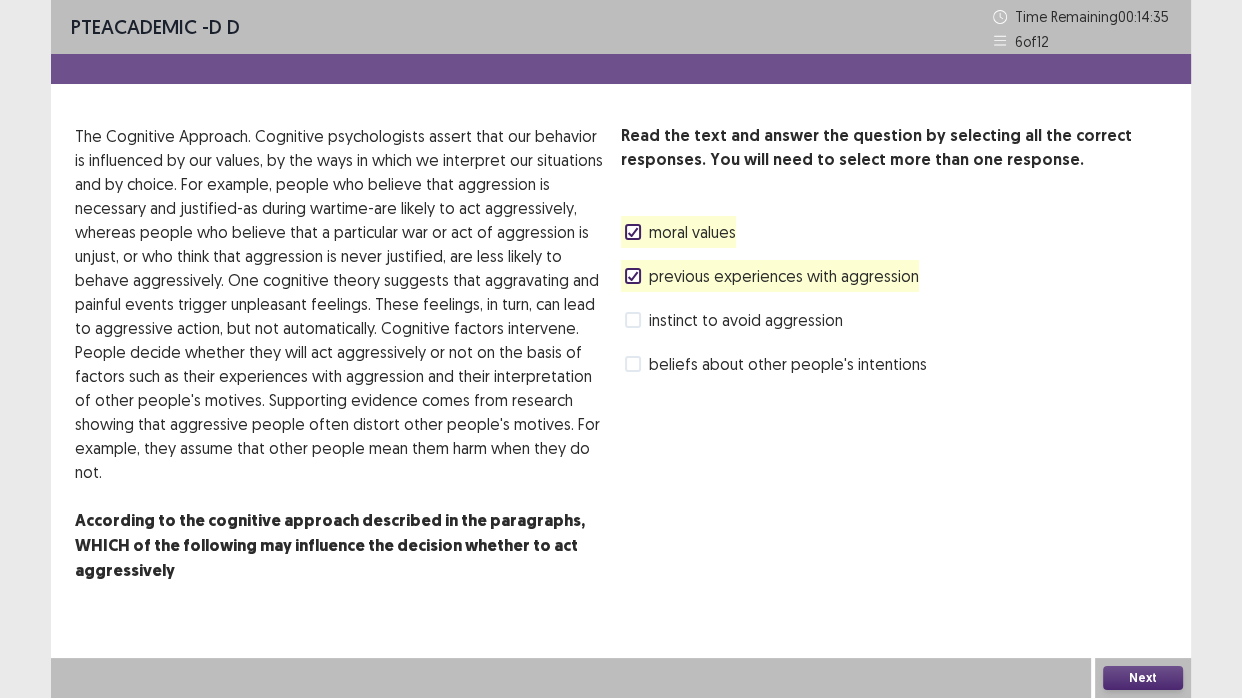 click on "Next" at bounding box center [1143, 678] 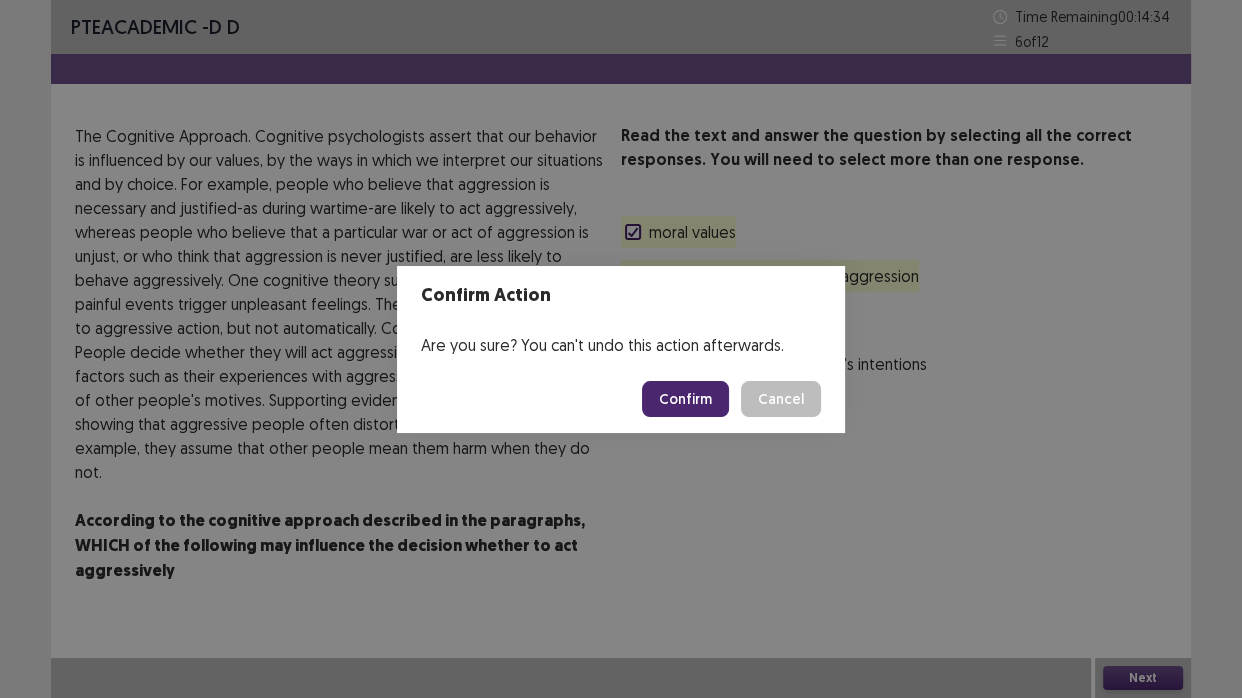 click on "Confirm" at bounding box center (685, 399) 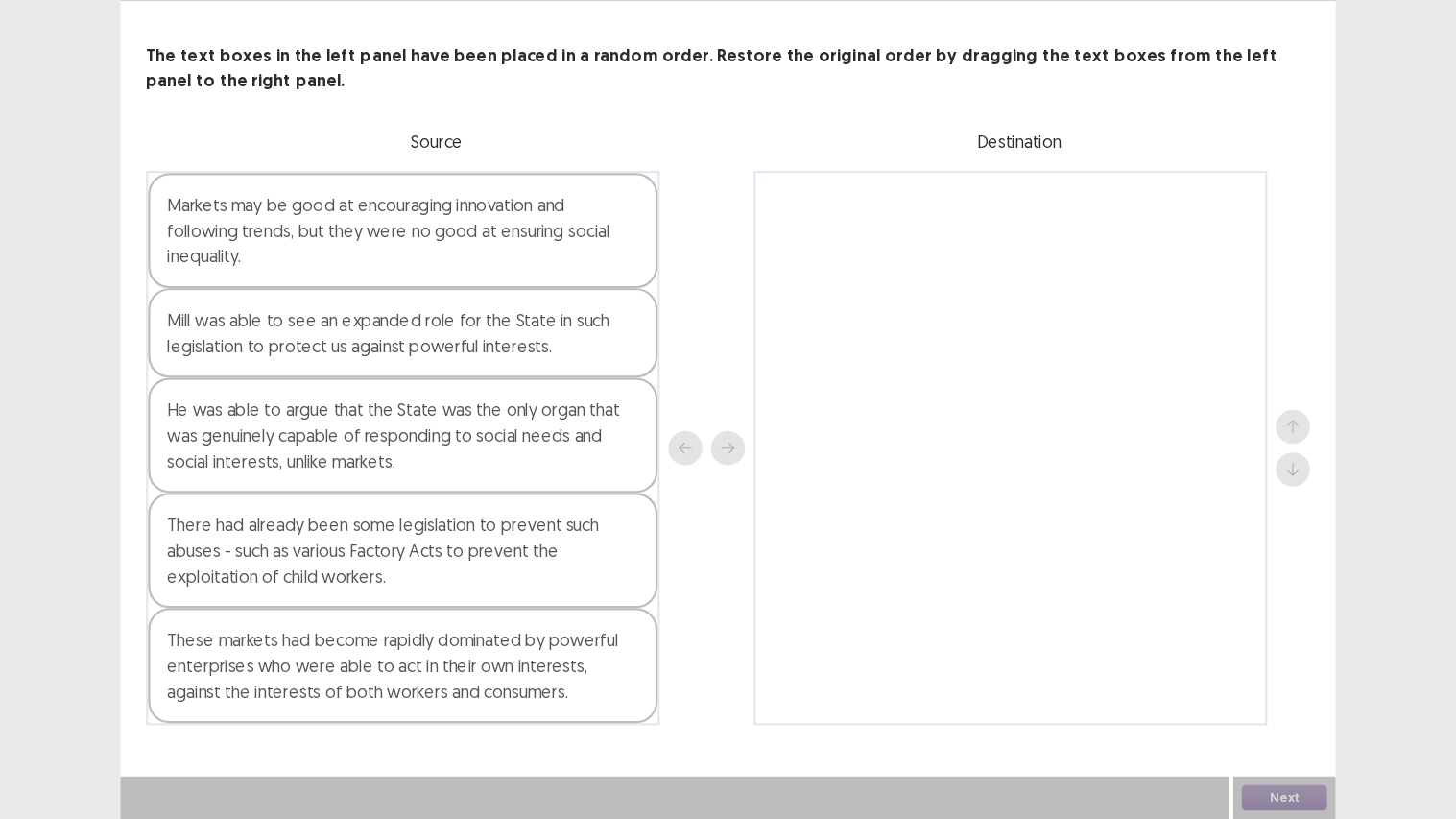scroll, scrollTop: 0, scrollLeft: 0, axis: both 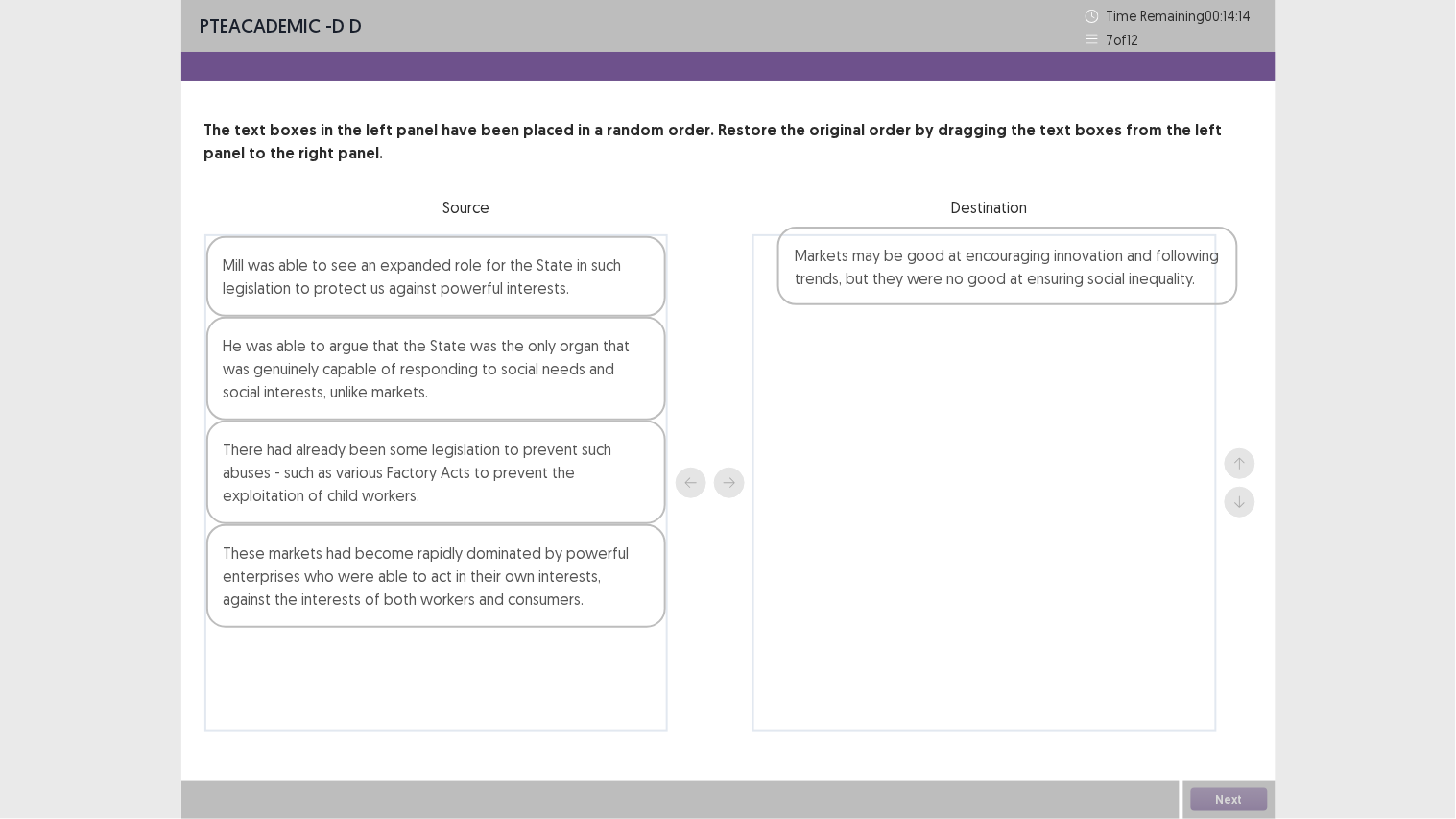 drag, startPoint x: 310, startPoint y: 284, endPoint x: 895, endPoint y: 274, distance: 585.08546 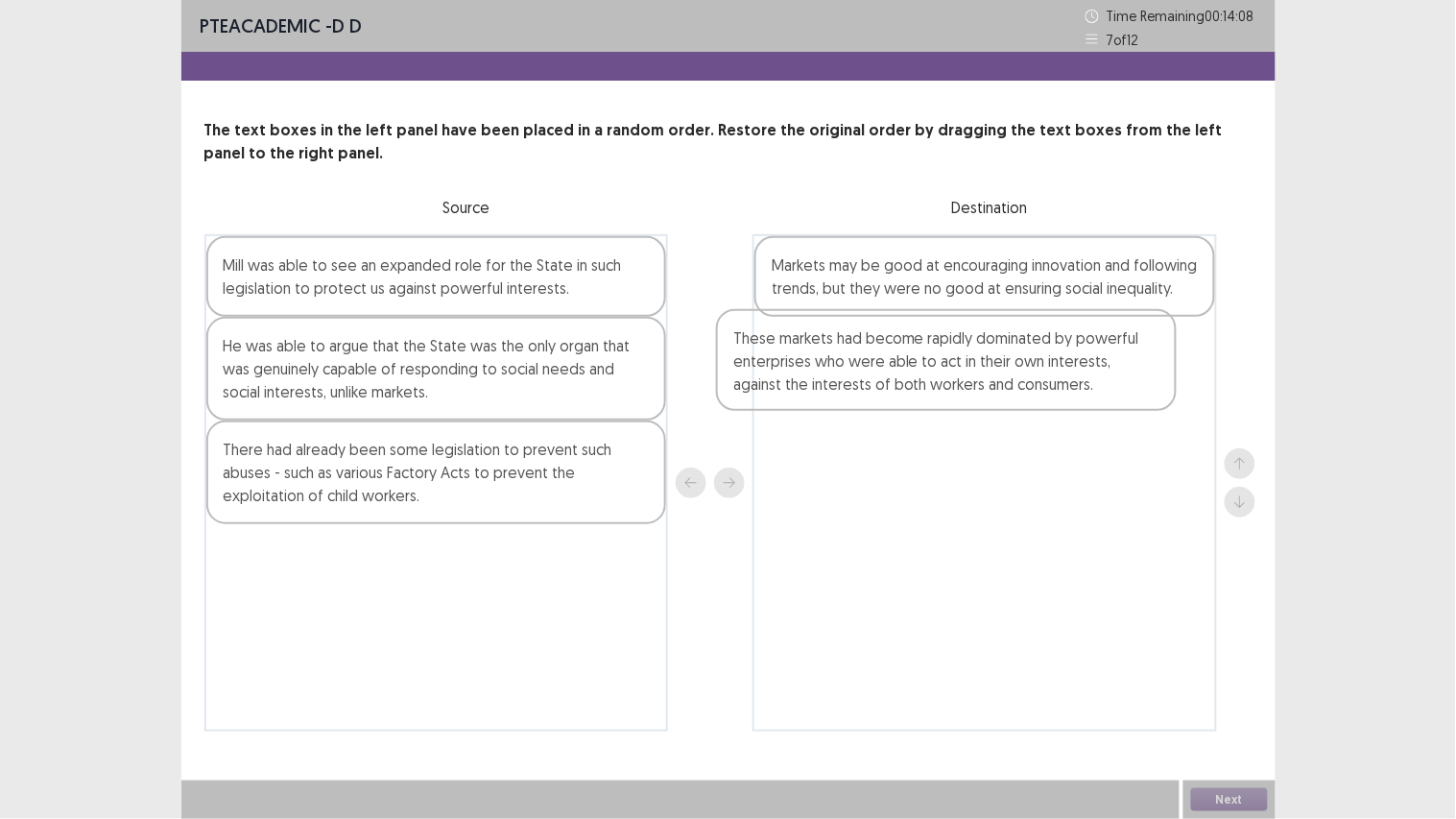 drag, startPoint x: 384, startPoint y: 578, endPoint x: 904, endPoint y: 365, distance: 561.933 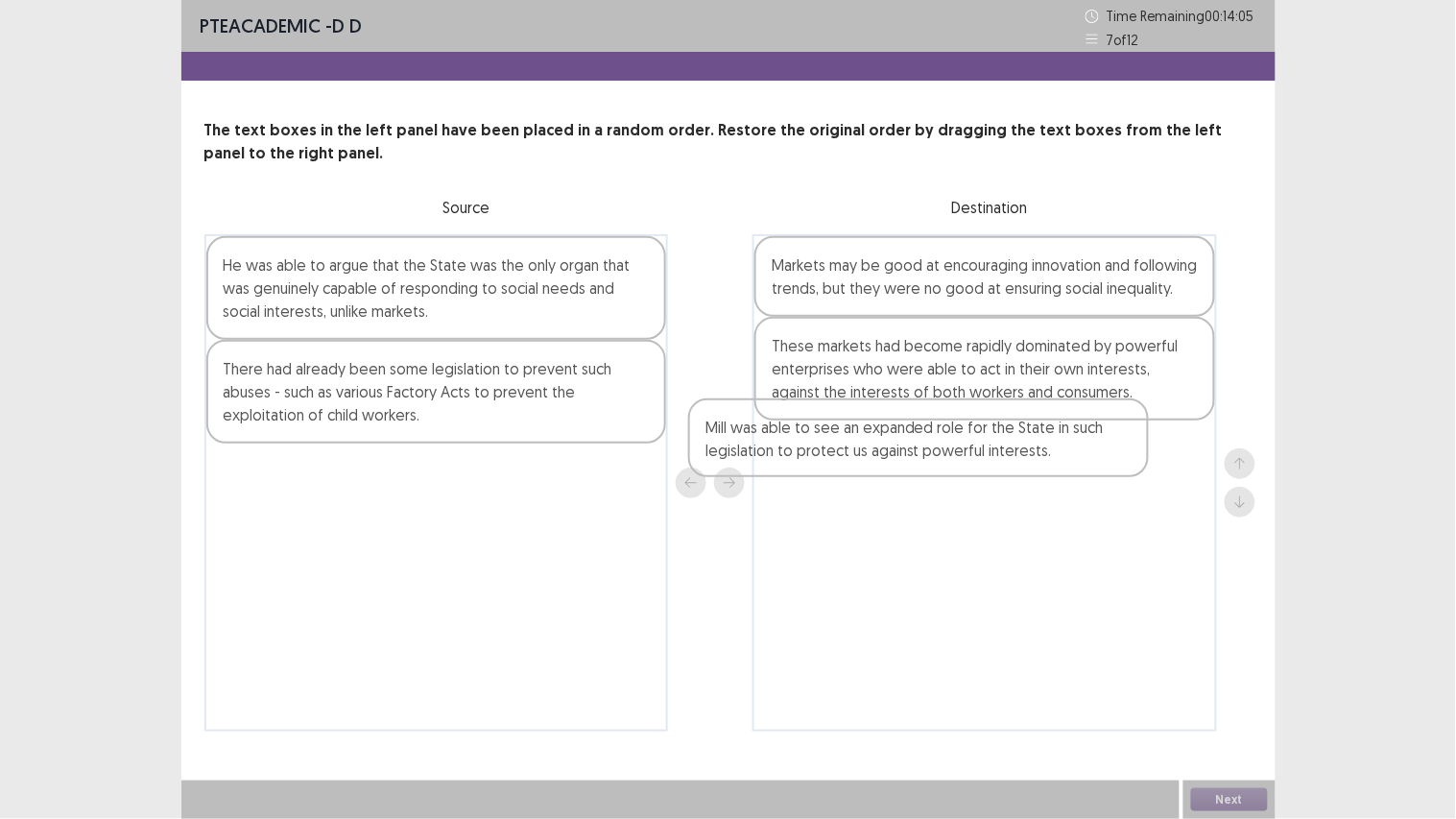 drag, startPoint x: 394, startPoint y: 279, endPoint x: 881, endPoint y: 444, distance: 514.1926 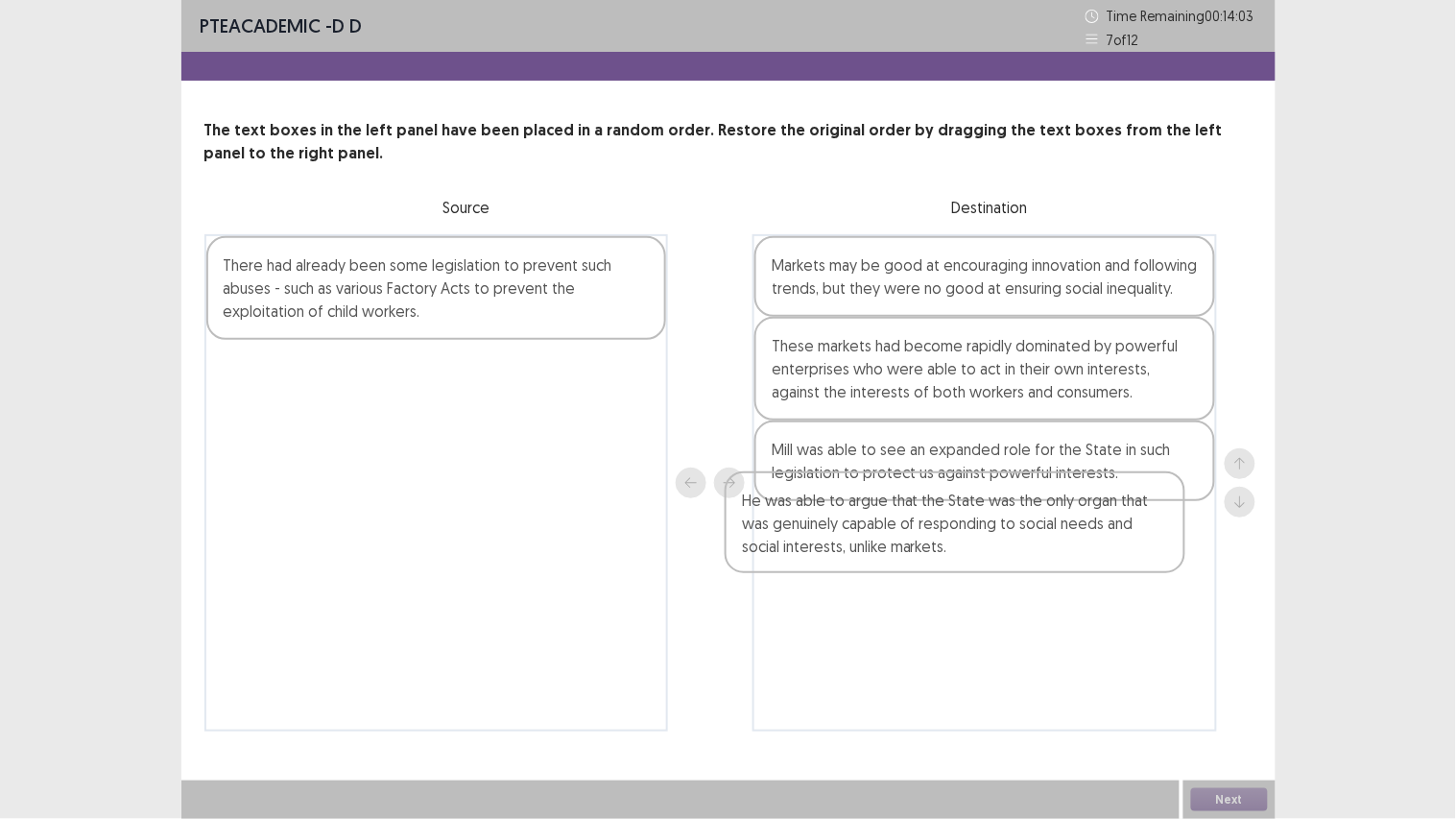 drag, startPoint x: 416, startPoint y: 303, endPoint x: 935, endPoint y: 550, distance: 574.77822 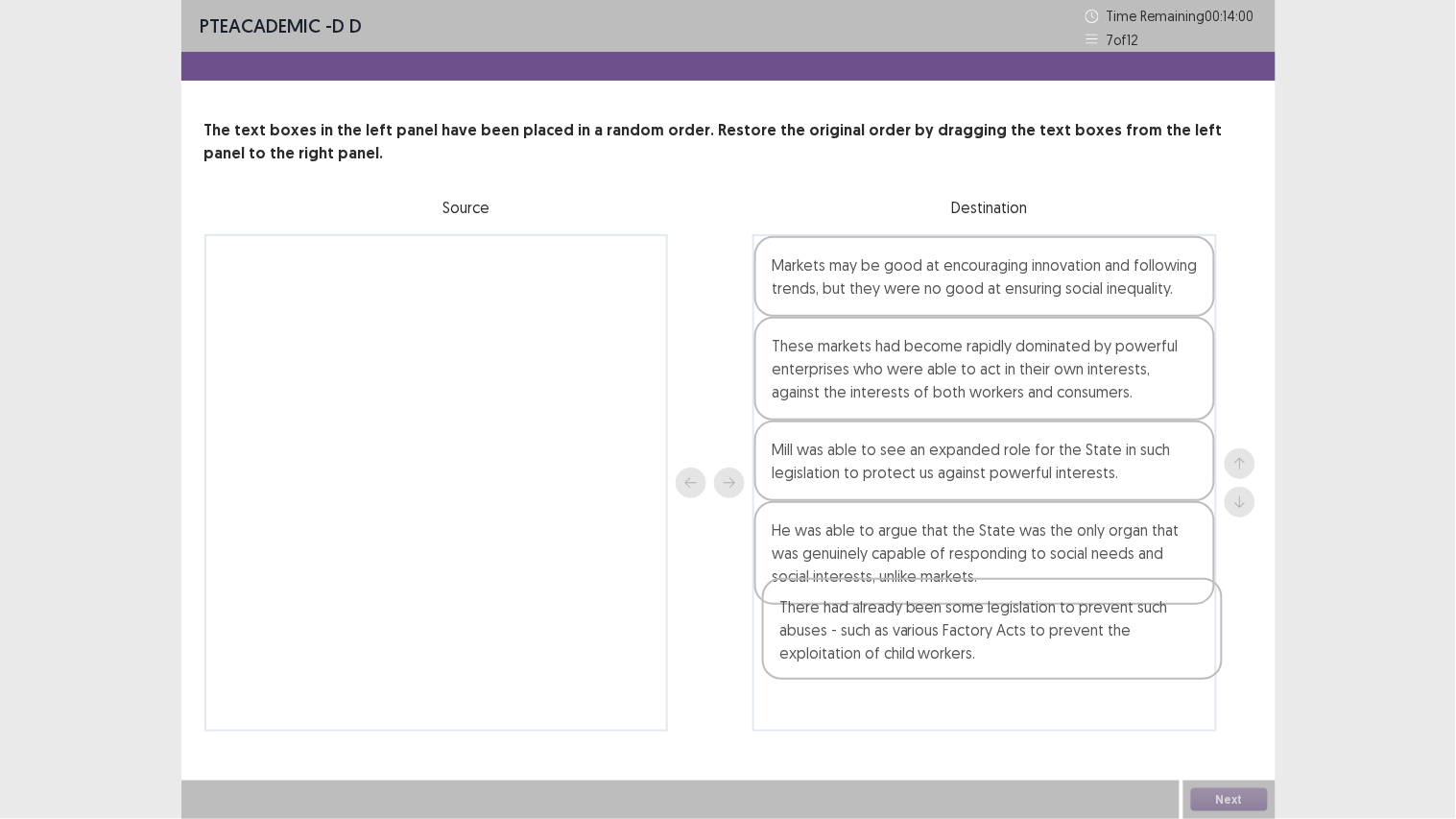 drag, startPoint x: 452, startPoint y: 294, endPoint x: 1010, endPoint y: 651, distance: 662.4296 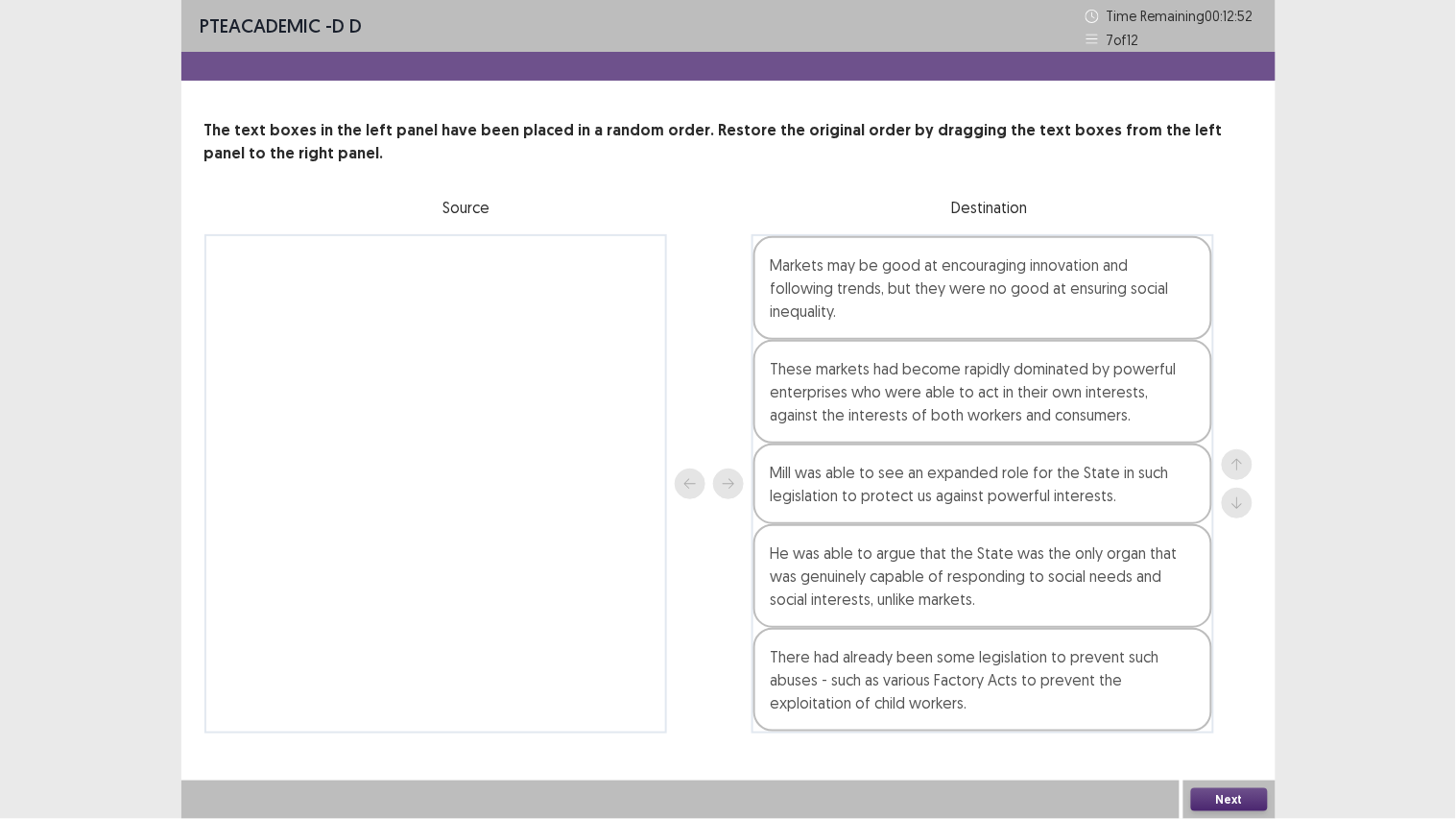 click on "Next" at bounding box center (1229, 800) 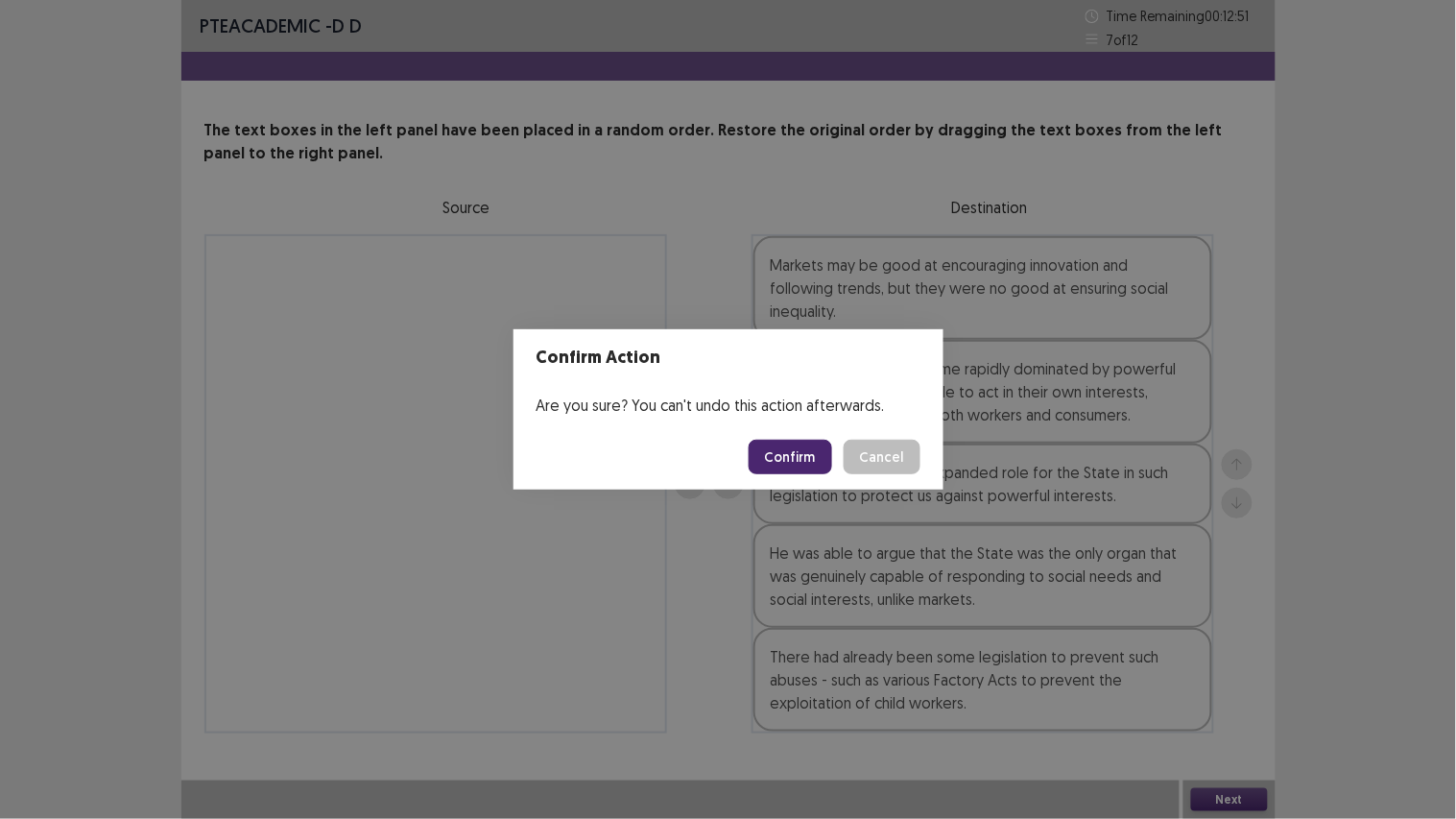 click on "Confirm" at bounding box center (790, 457) 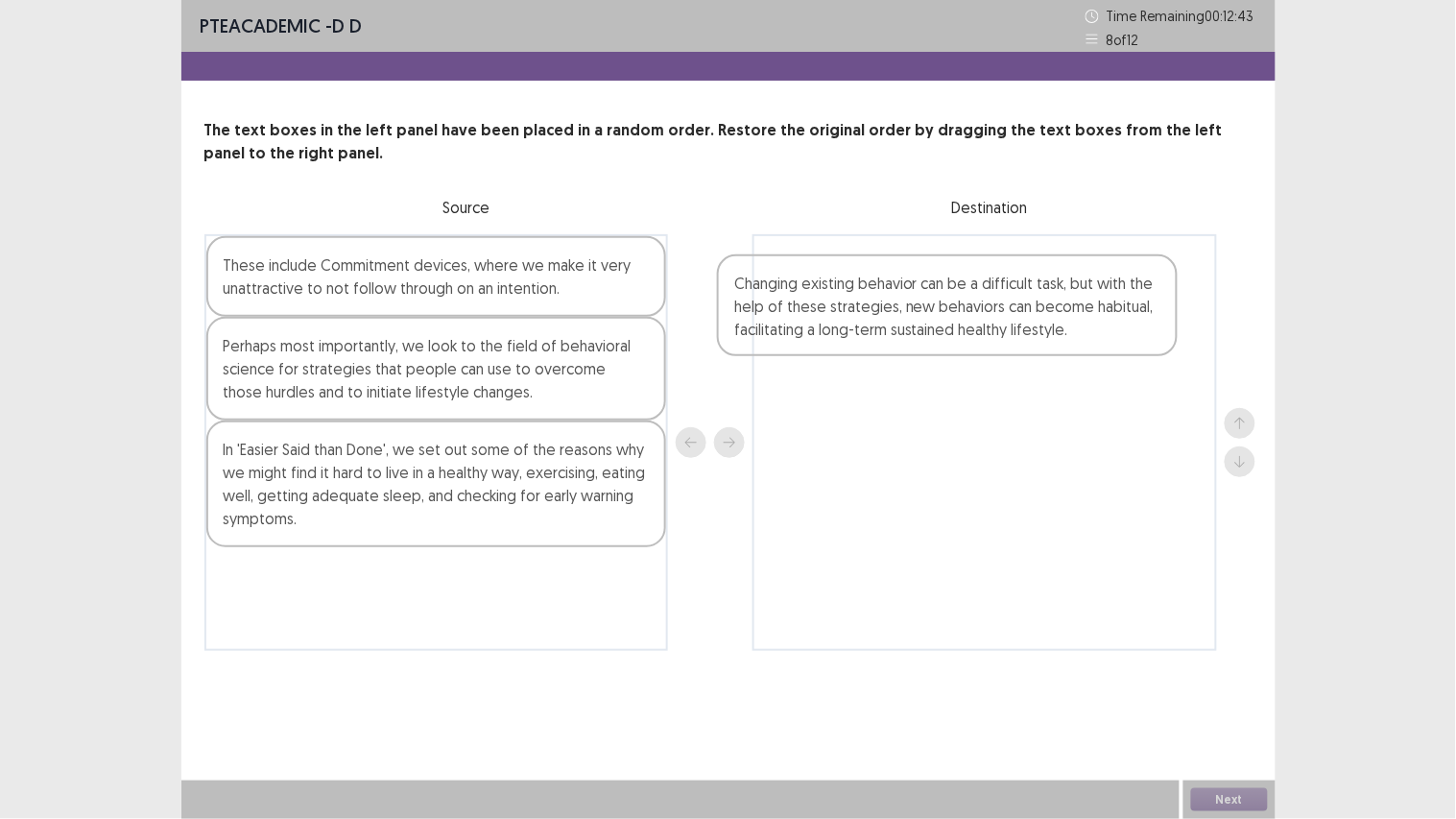 drag, startPoint x: 284, startPoint y: 613, endPoint x: 802, endPoint y: 321, distance: 594.63266 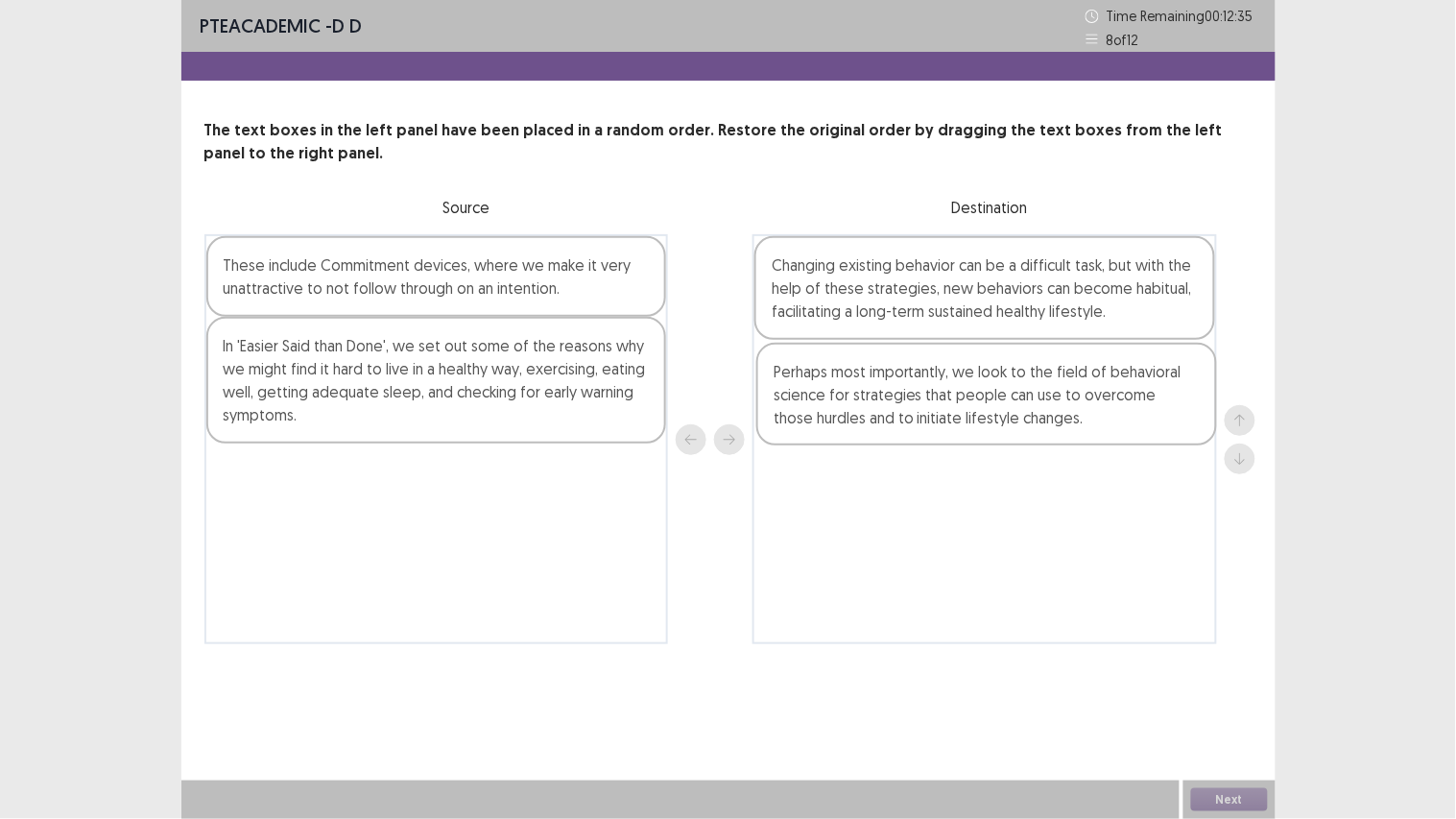 drag, startPoint x: 336, startPoint y: 385, endPoint x: 897, endPoint y: 410, distance: 561.5568 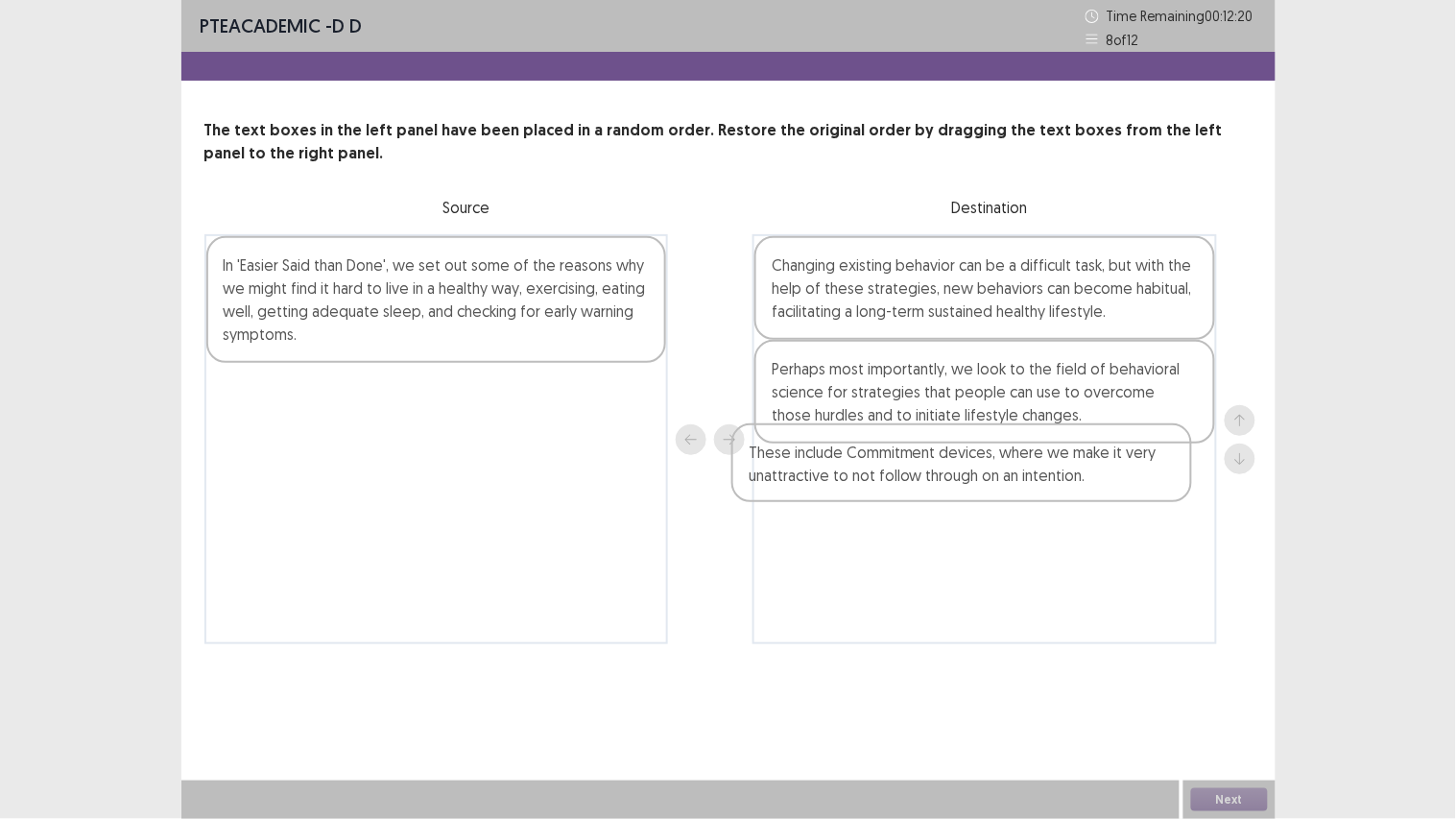 drag, startPoint x: 339, startPoint y: 294, endPoint x: 870, endPoint y: 491, distance: 566.36561 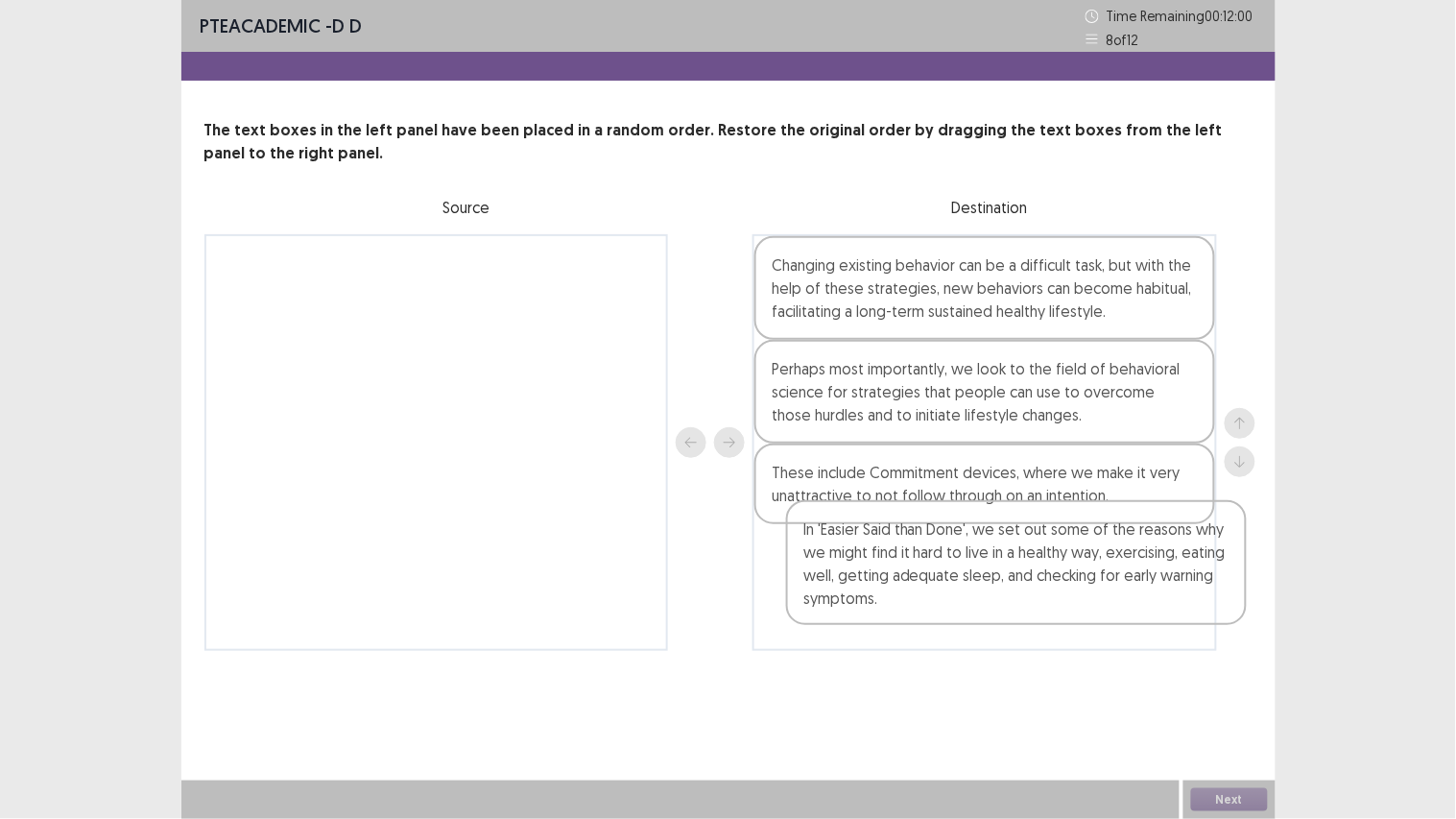 drag, startPoint x: 398, startPoint y: 319, endPoint x: 979, endPoint y: 589, distance: 640.6723 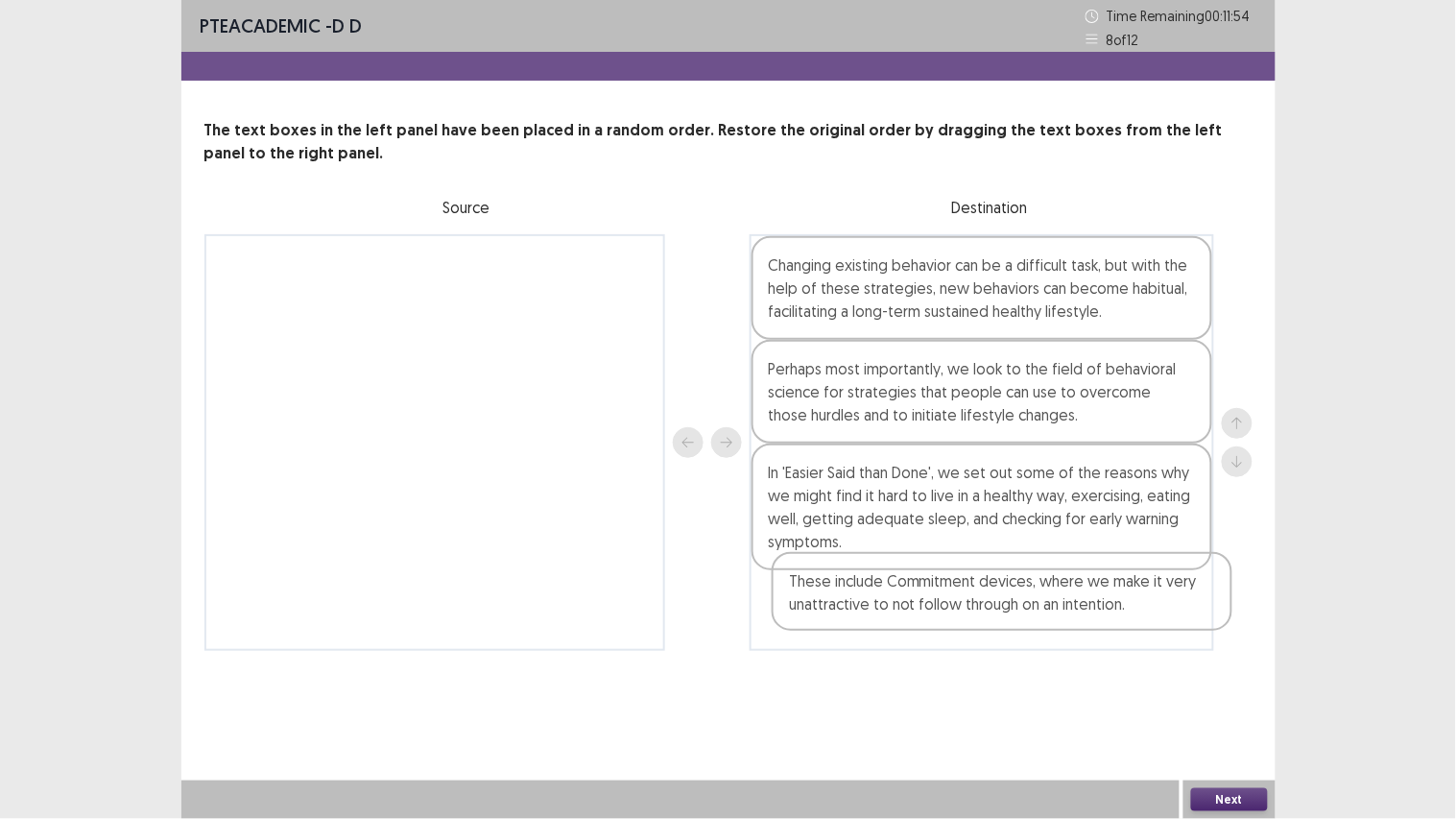 drag, startPoint x: 963, startPoint y: 487, endPoint x: 983, endPoint y: 609, distance: 123.62848 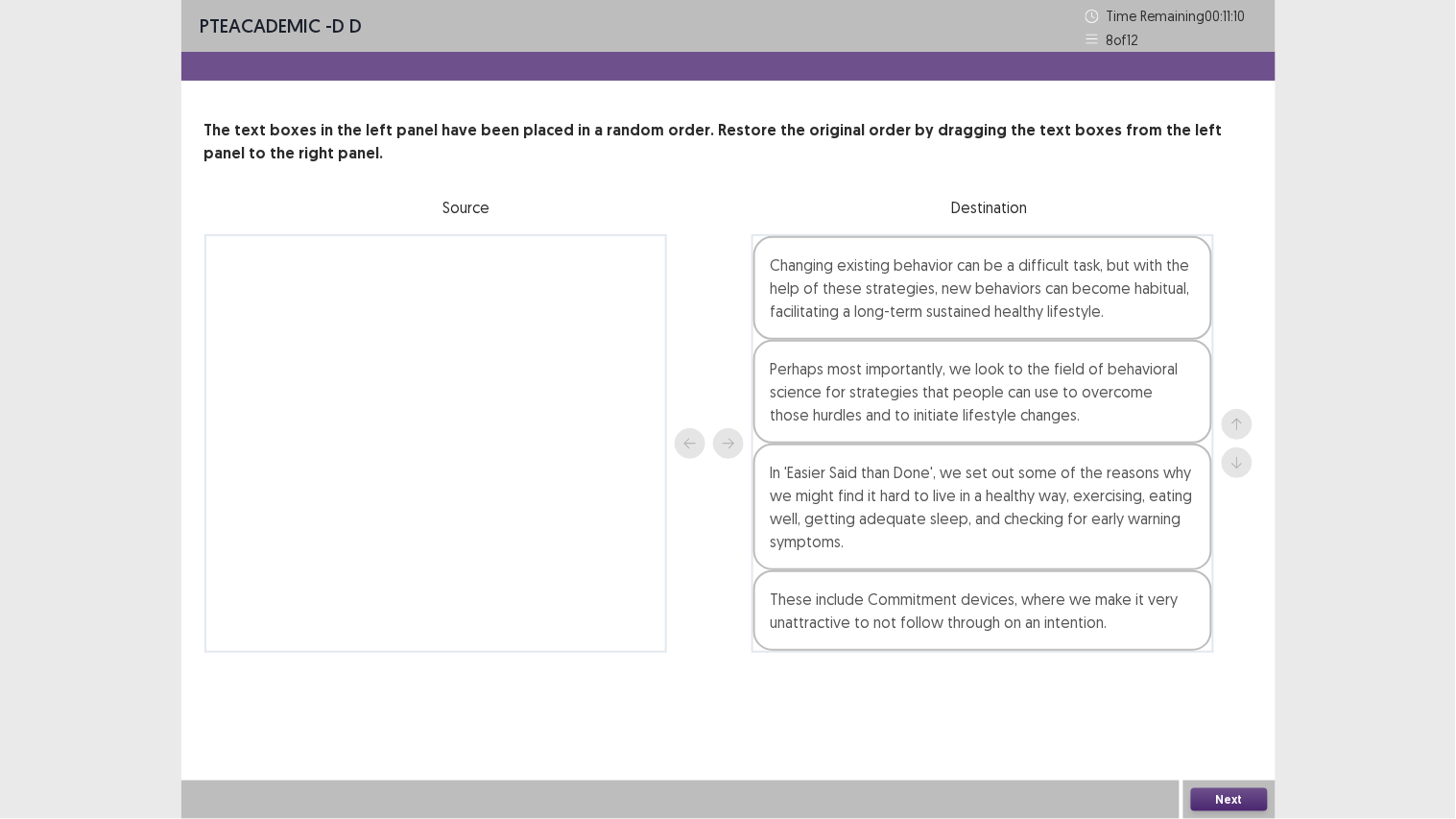 click on "Next" at bounding box center (1229, 800) 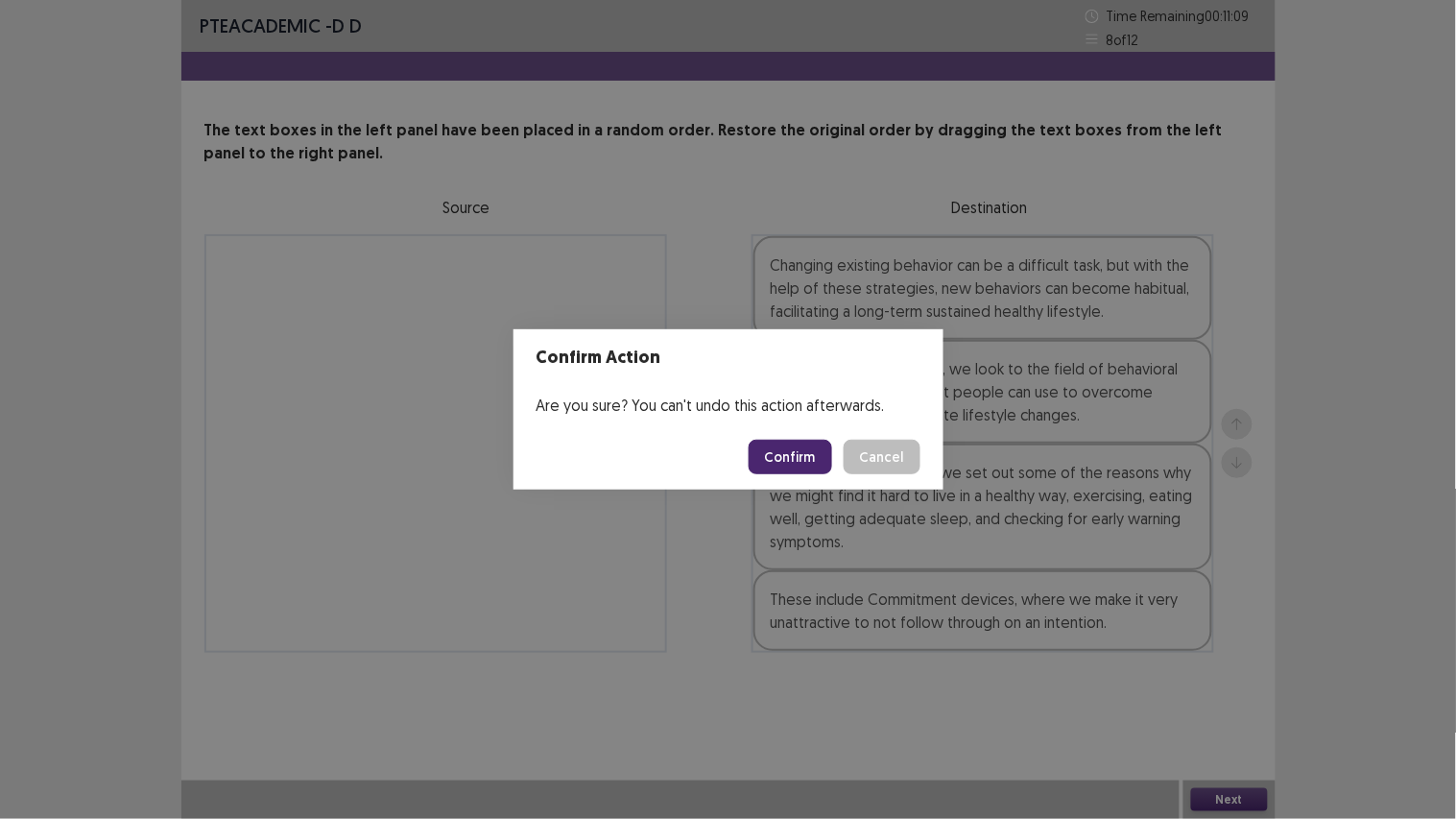 click on "Confirm" at bounding box center [790, 457] 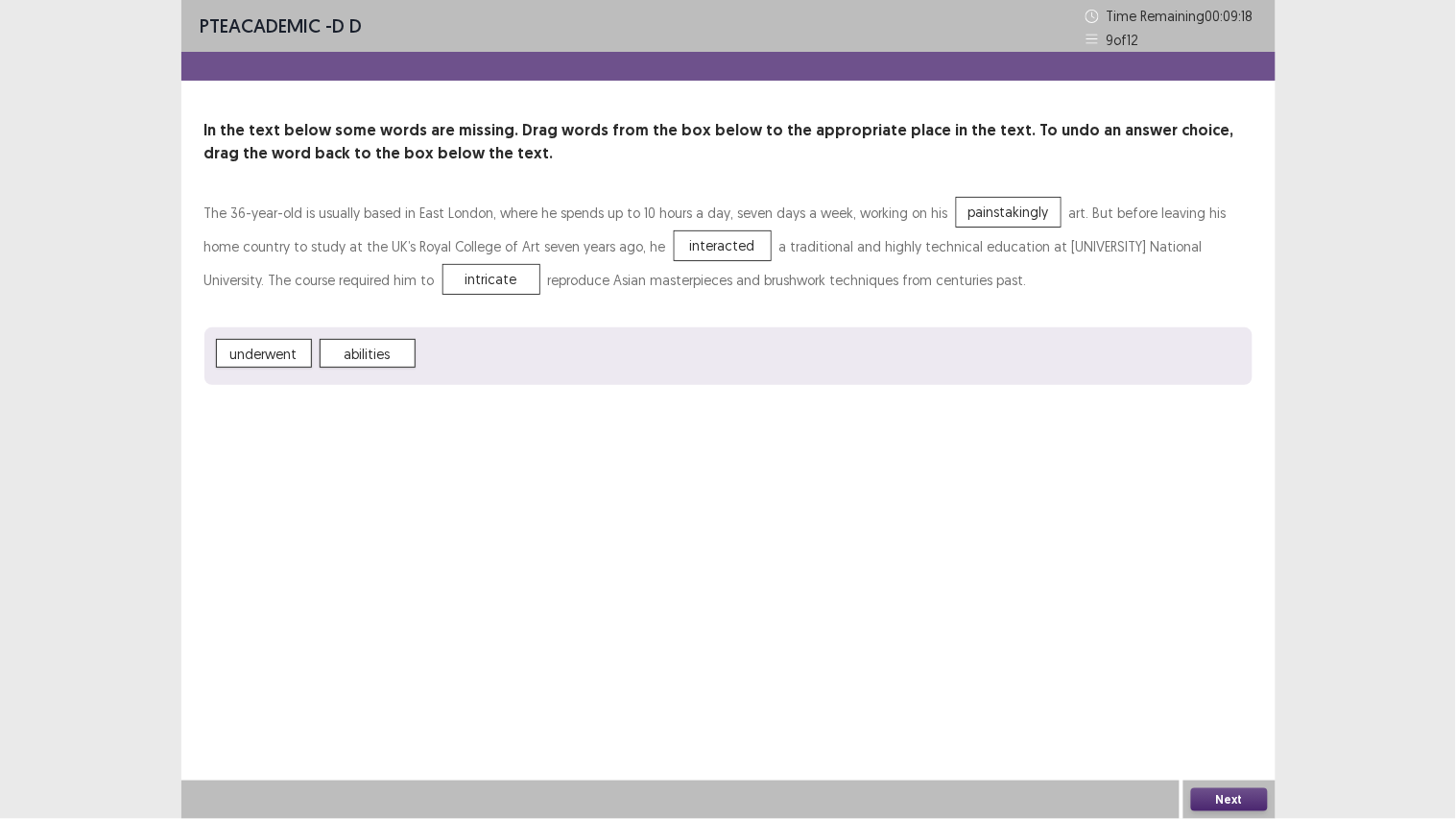 click on "Next" at bounding box center [1229, 800] 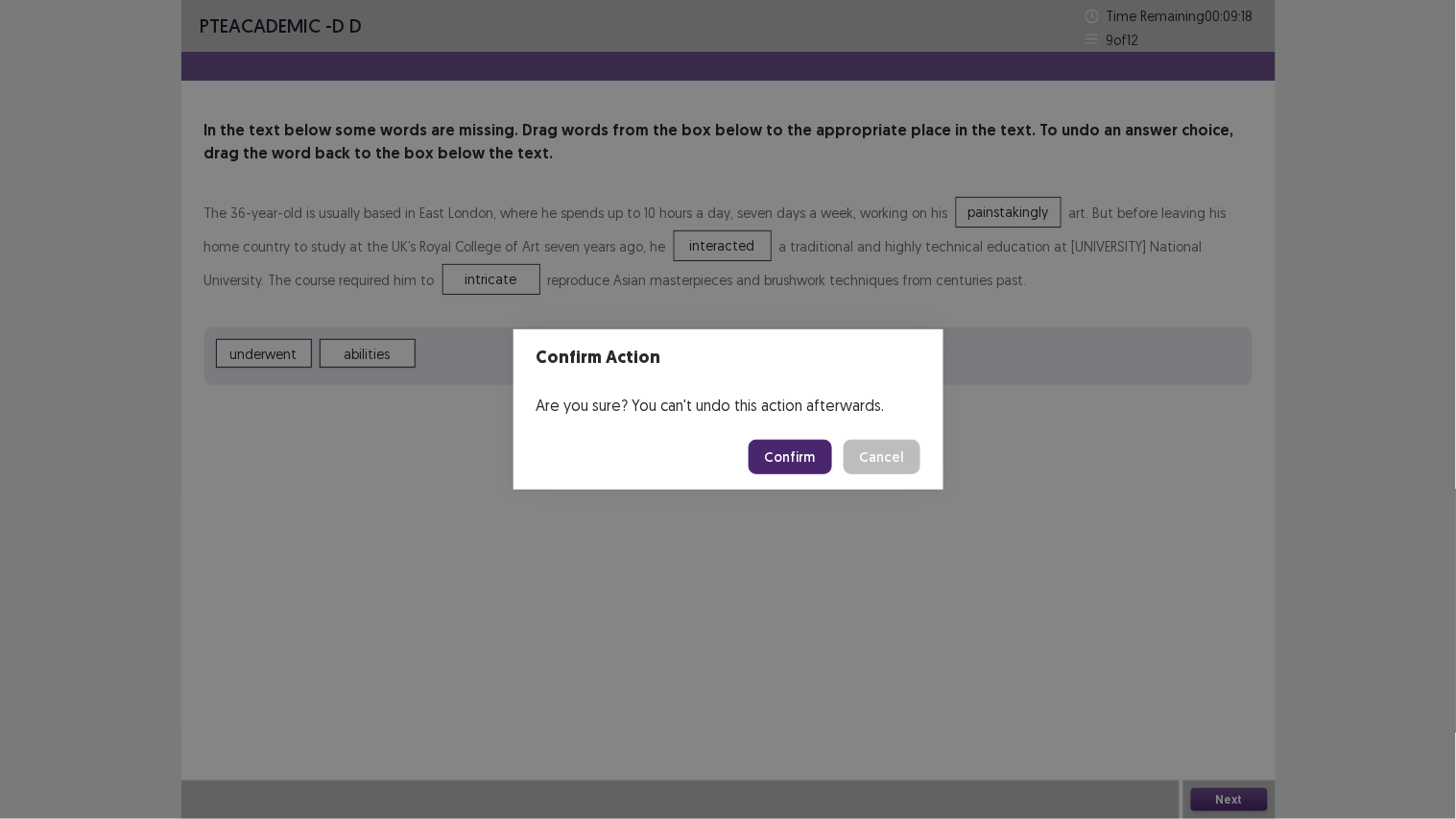 click on "Confirm" at bounding box center [790, 457] 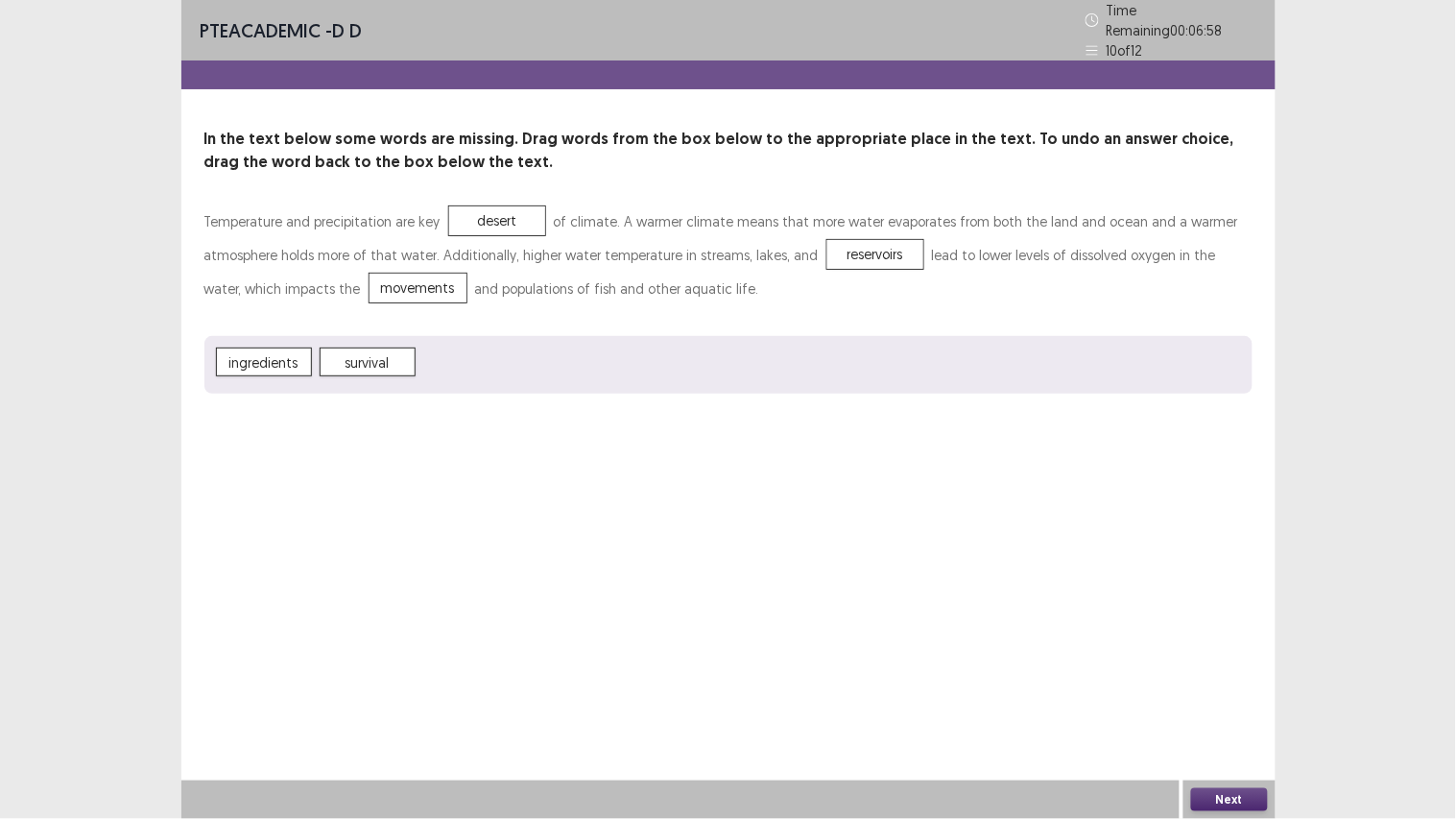 click on "Next" at bounding box center [1229, 800] 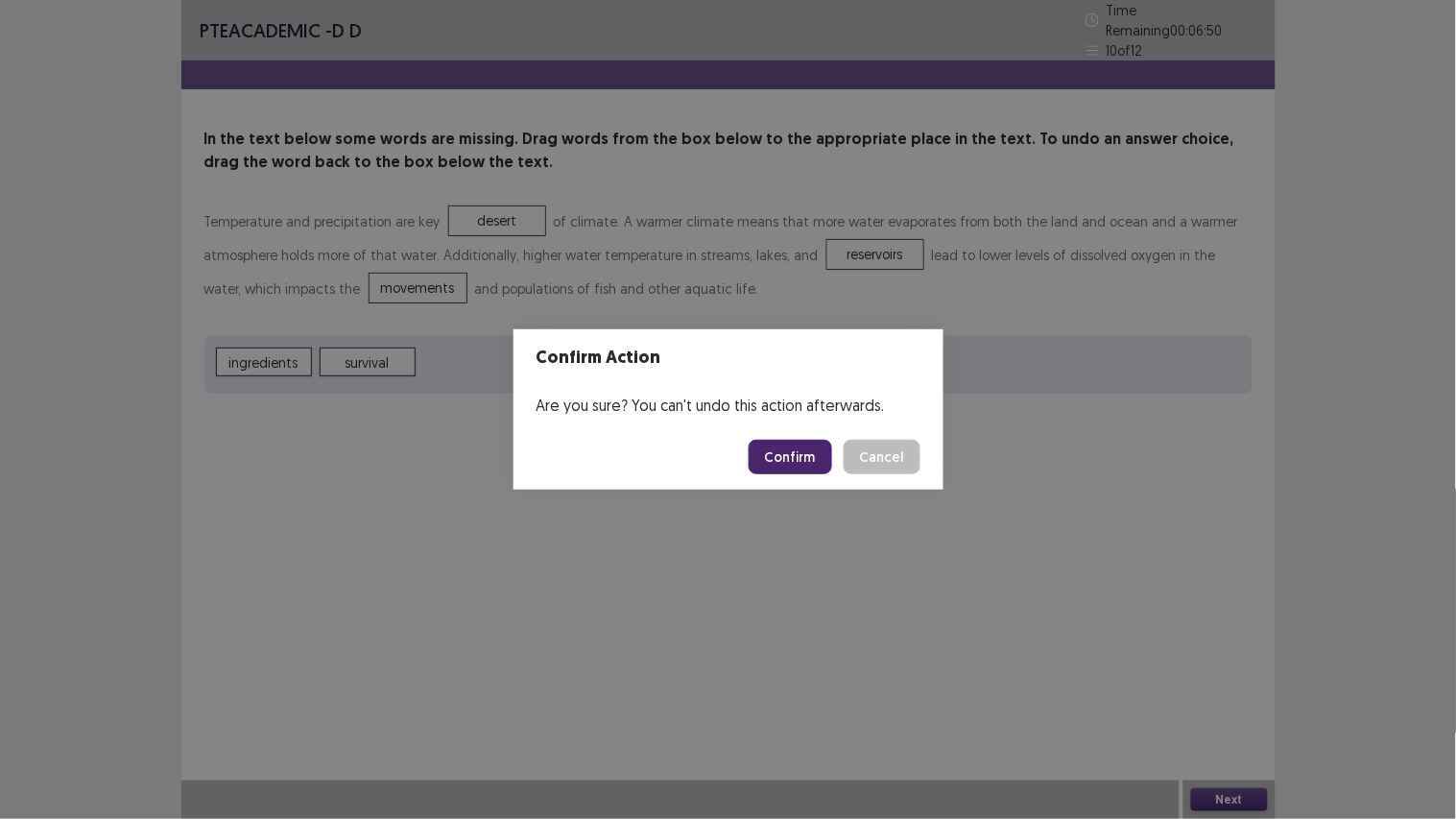 click on "Confirm Action Are you sure? You can't undo this action afterwards. Confirm Cancel" at bounding box center (728, 409) 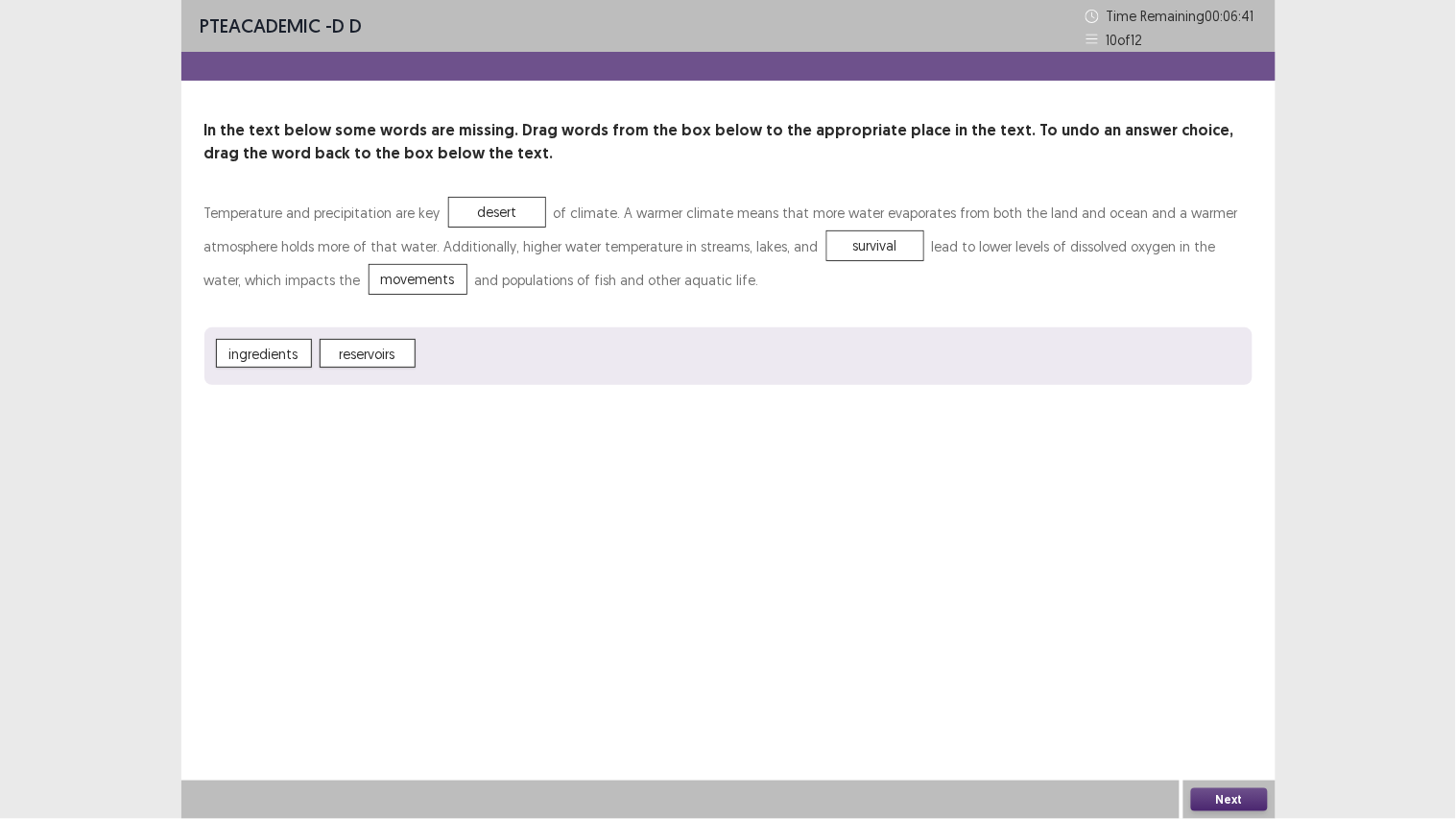 click on "Next" at bounding box center (1229, 800) 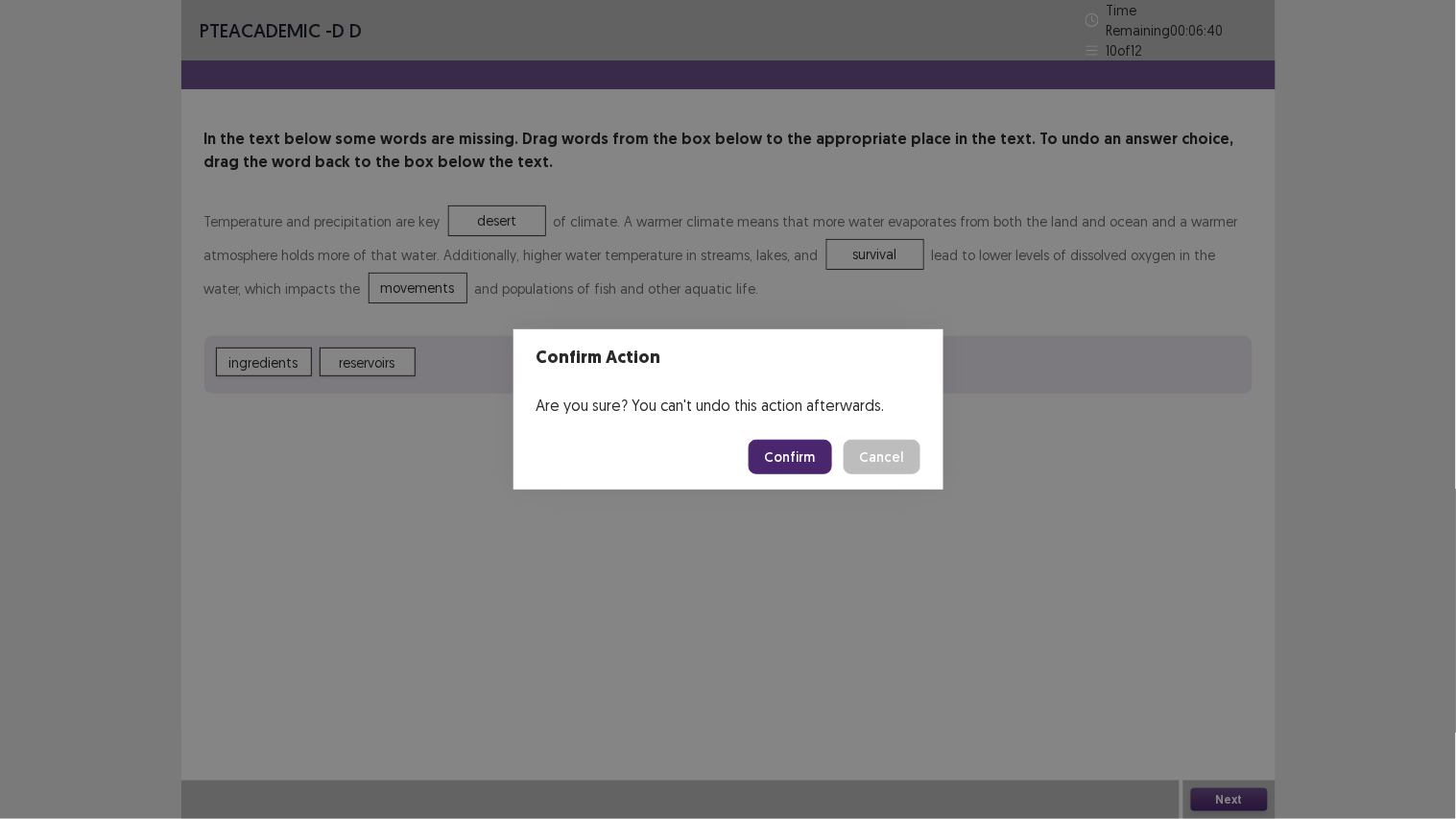 click on "Confirm" at bounding box center [790, 457] 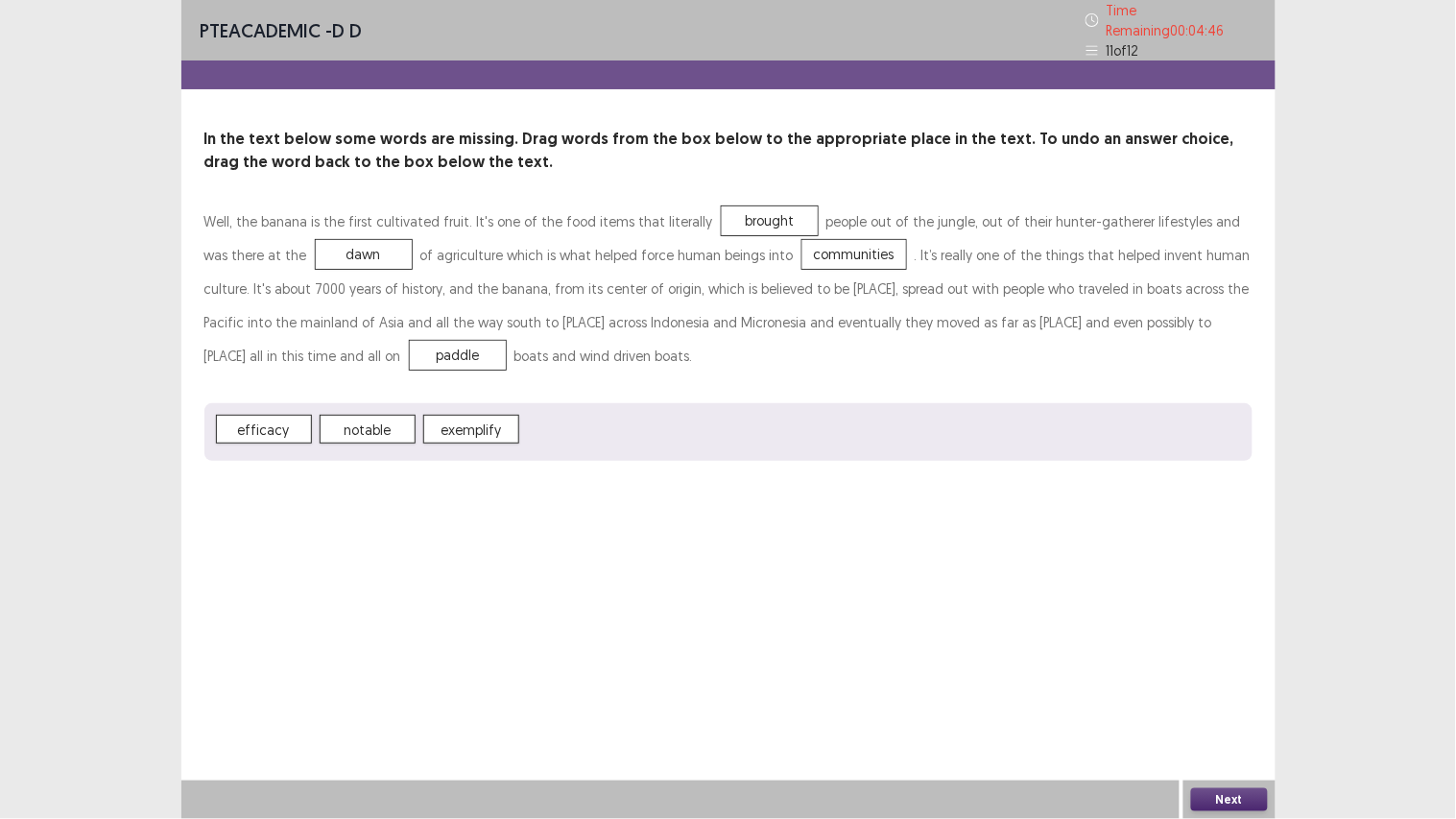 click on "Next" at bounding box center (1229, 800) 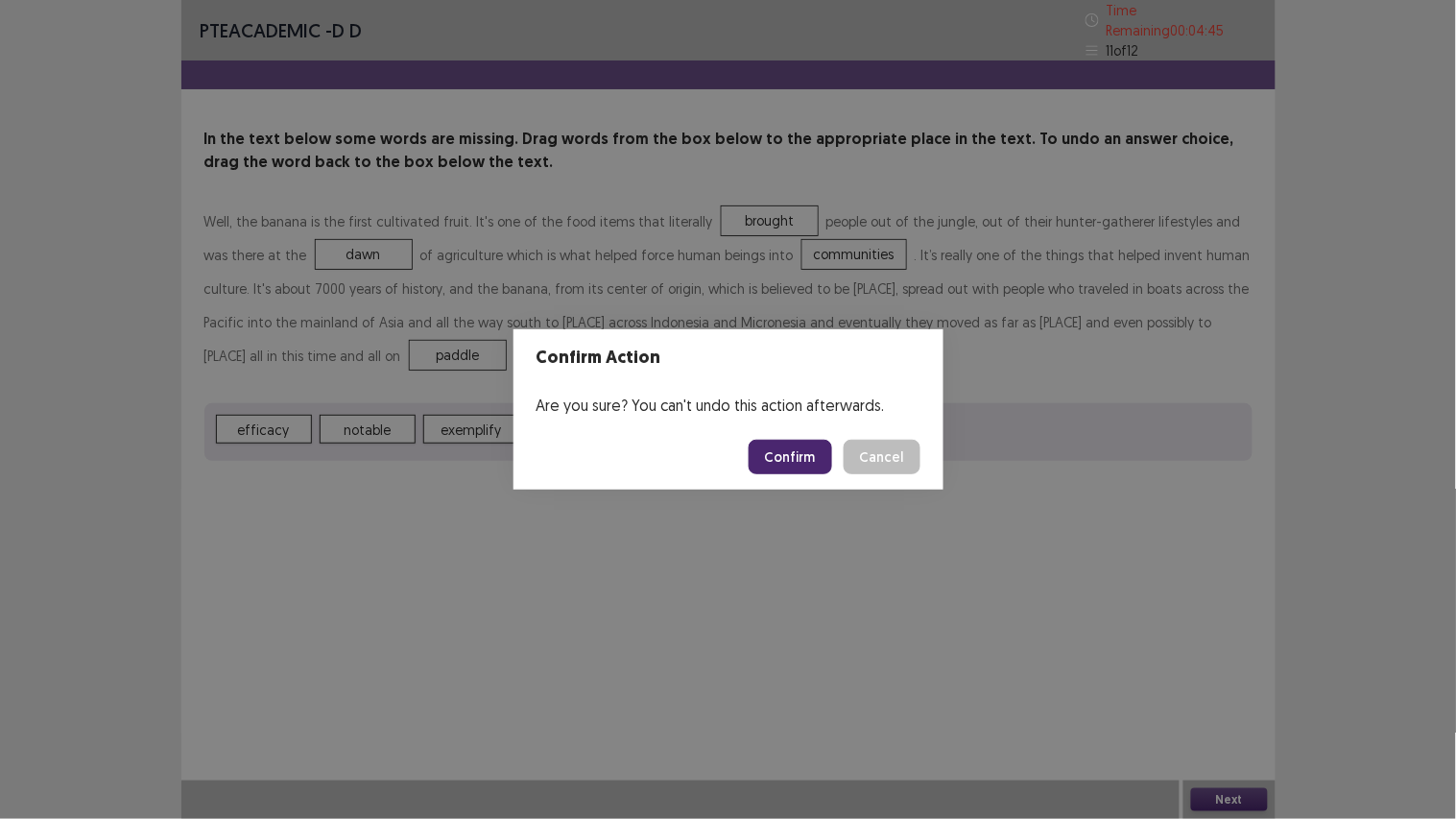 click on "Confirm" at bounding box center [790, 457] 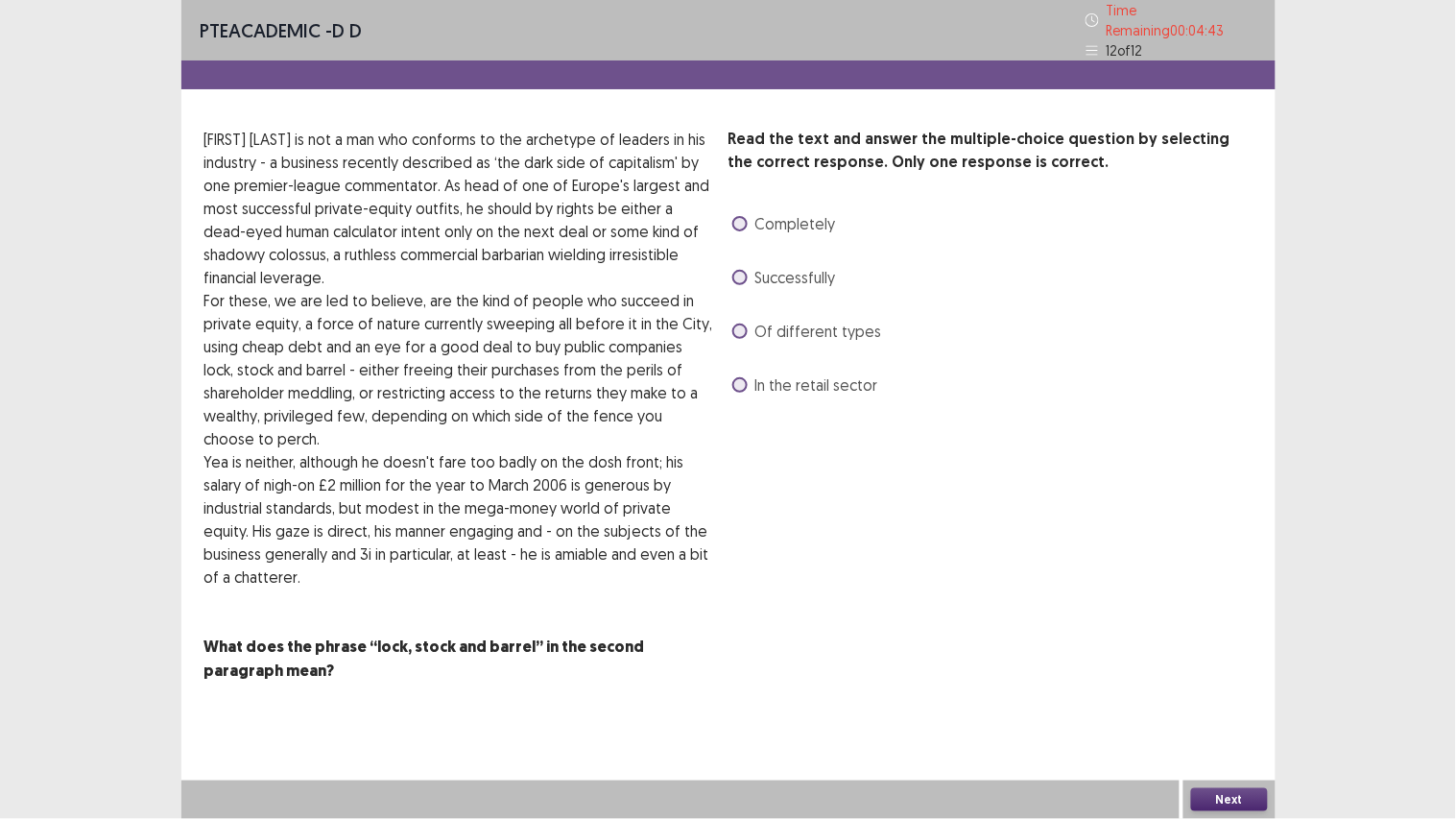 click at bounding box center (740, 277) 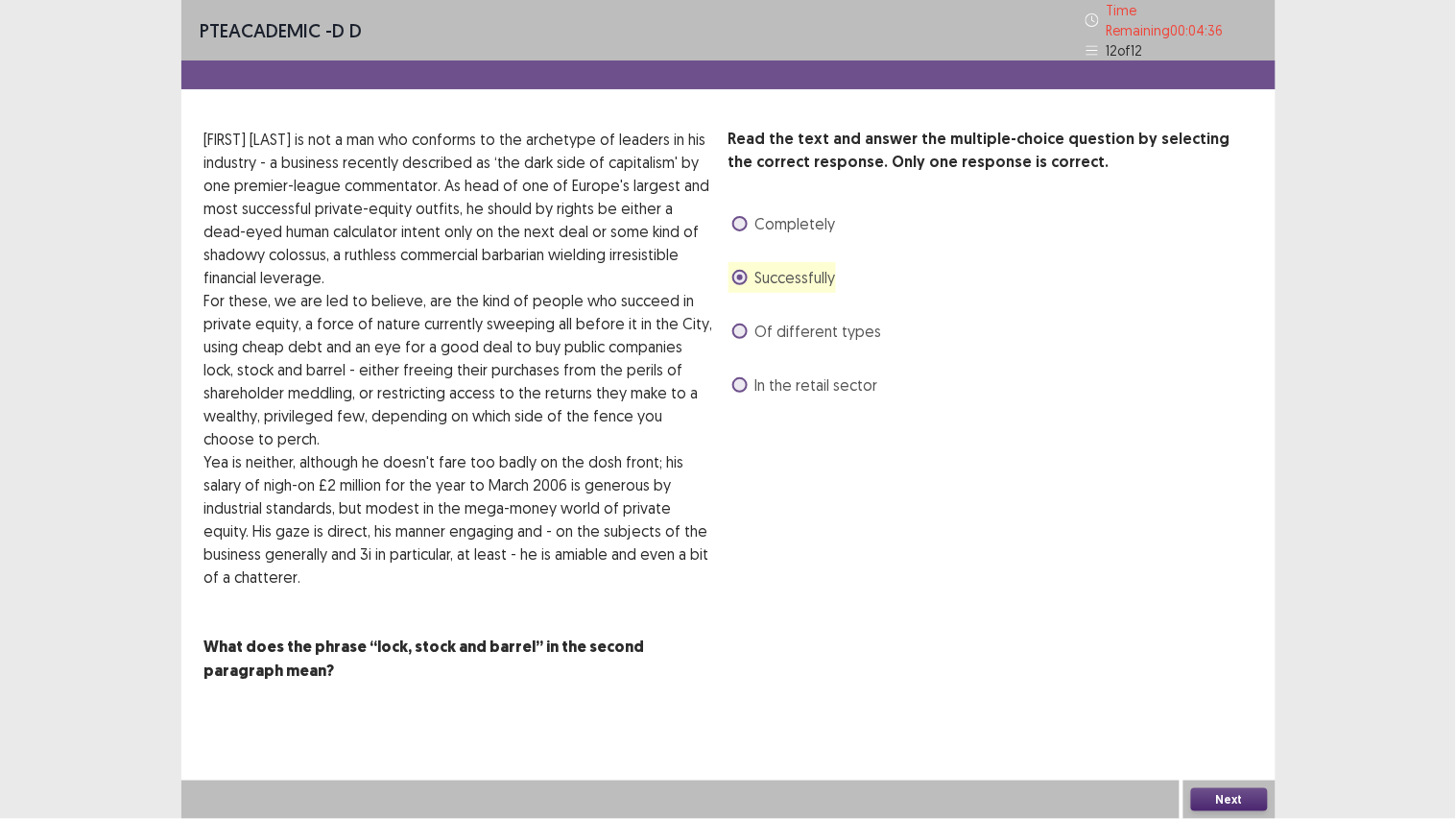 click at bounding box center (740, 224) 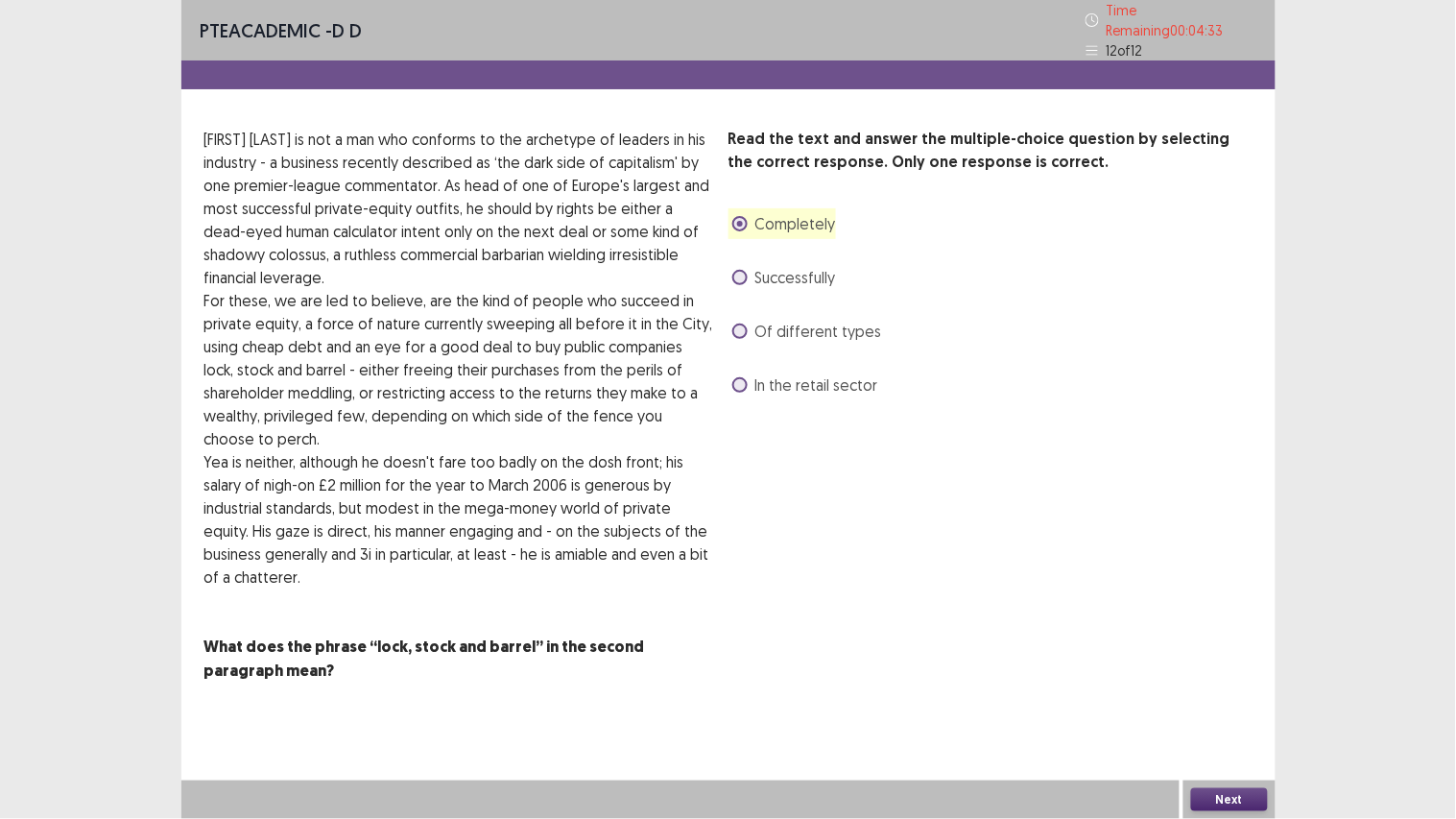 click on "Next" at bounding box center [1229, 800] 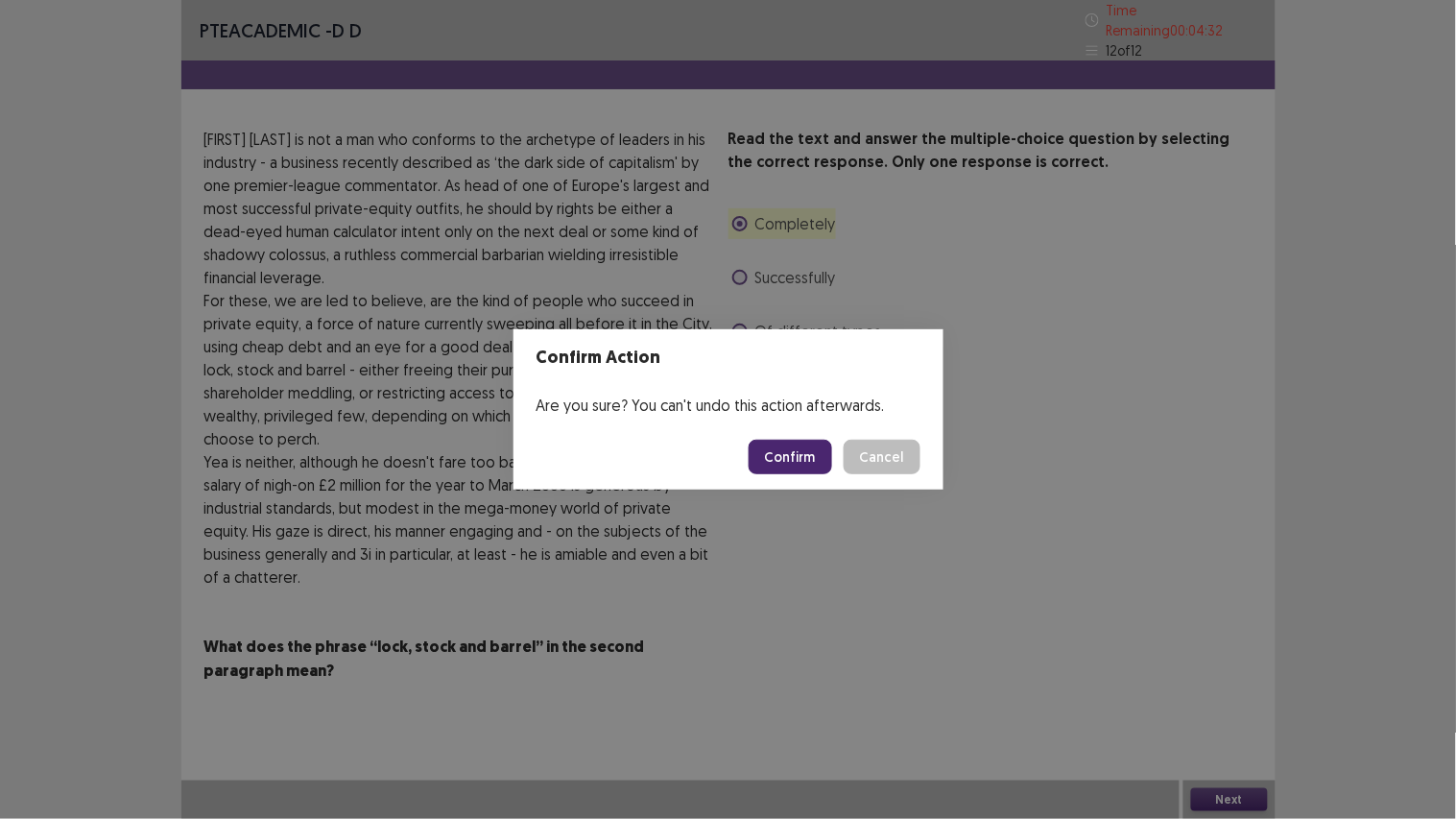 click on "Confirm" at bounding box center (790, 457) 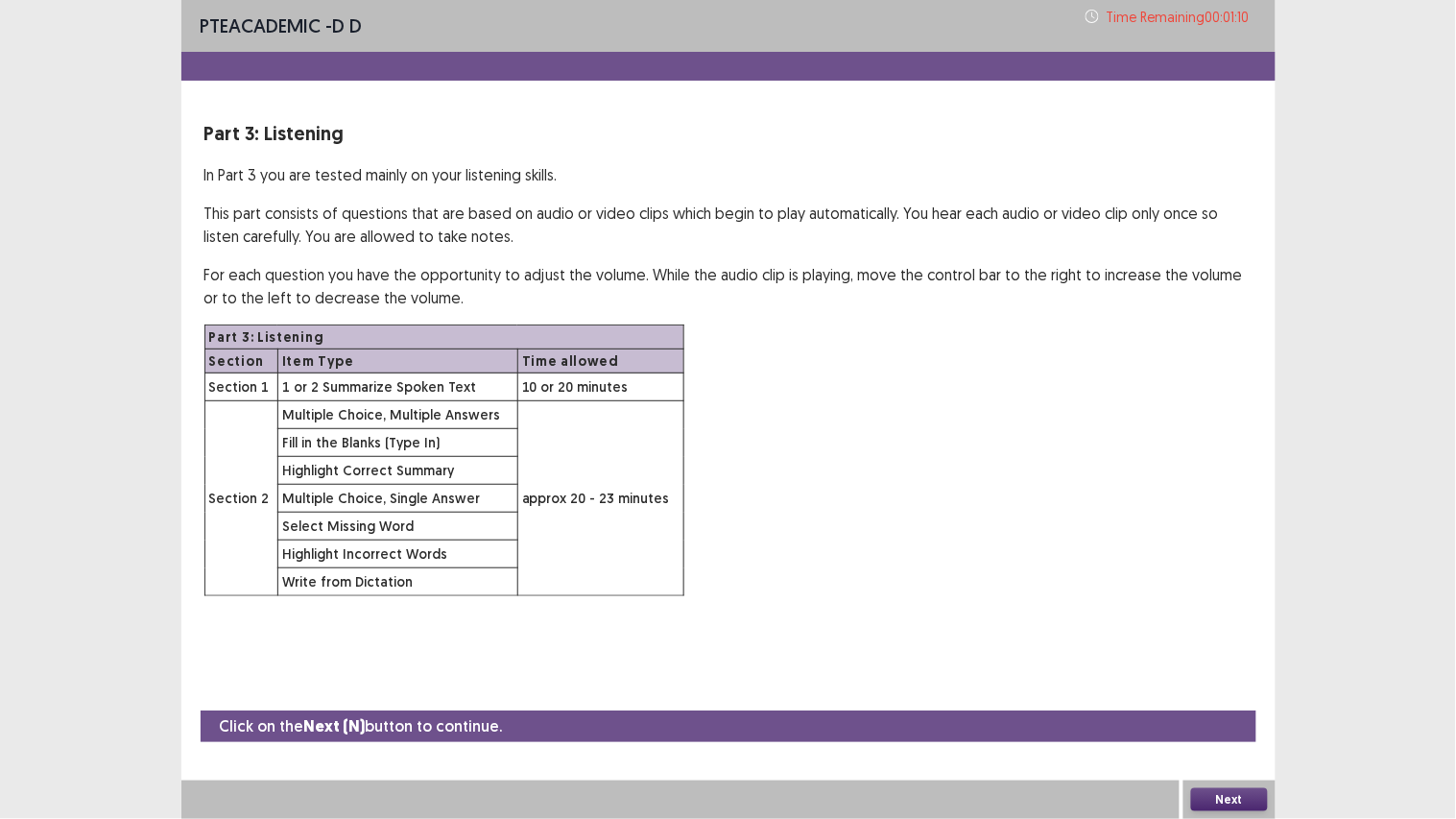 drag, startPoint x: 1232, startPoint y: 804, endPoint x: 1229, endPoint y: 792, distance: 12.369317 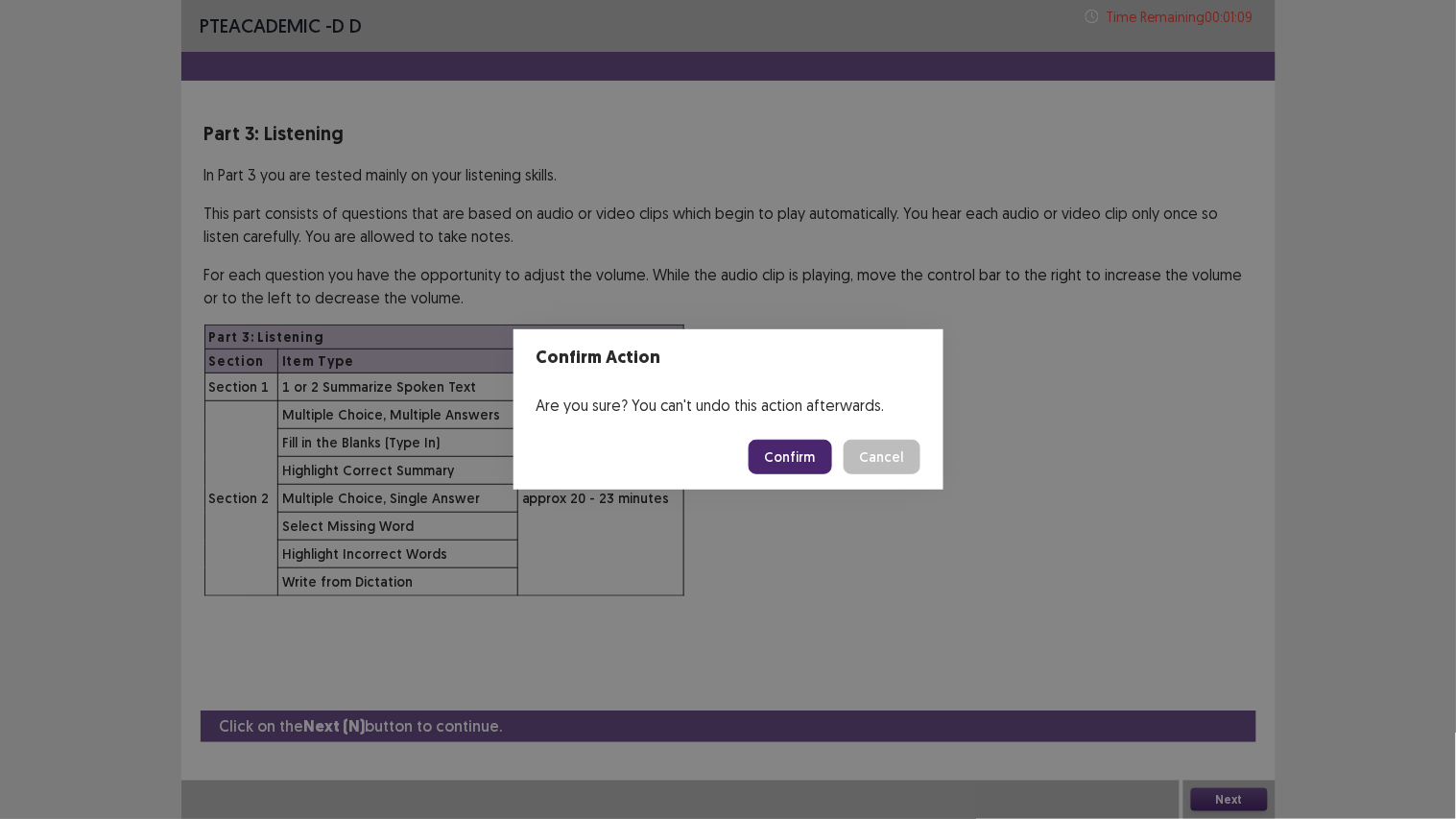 click on "Confirm" at bounding box center [790, 457] 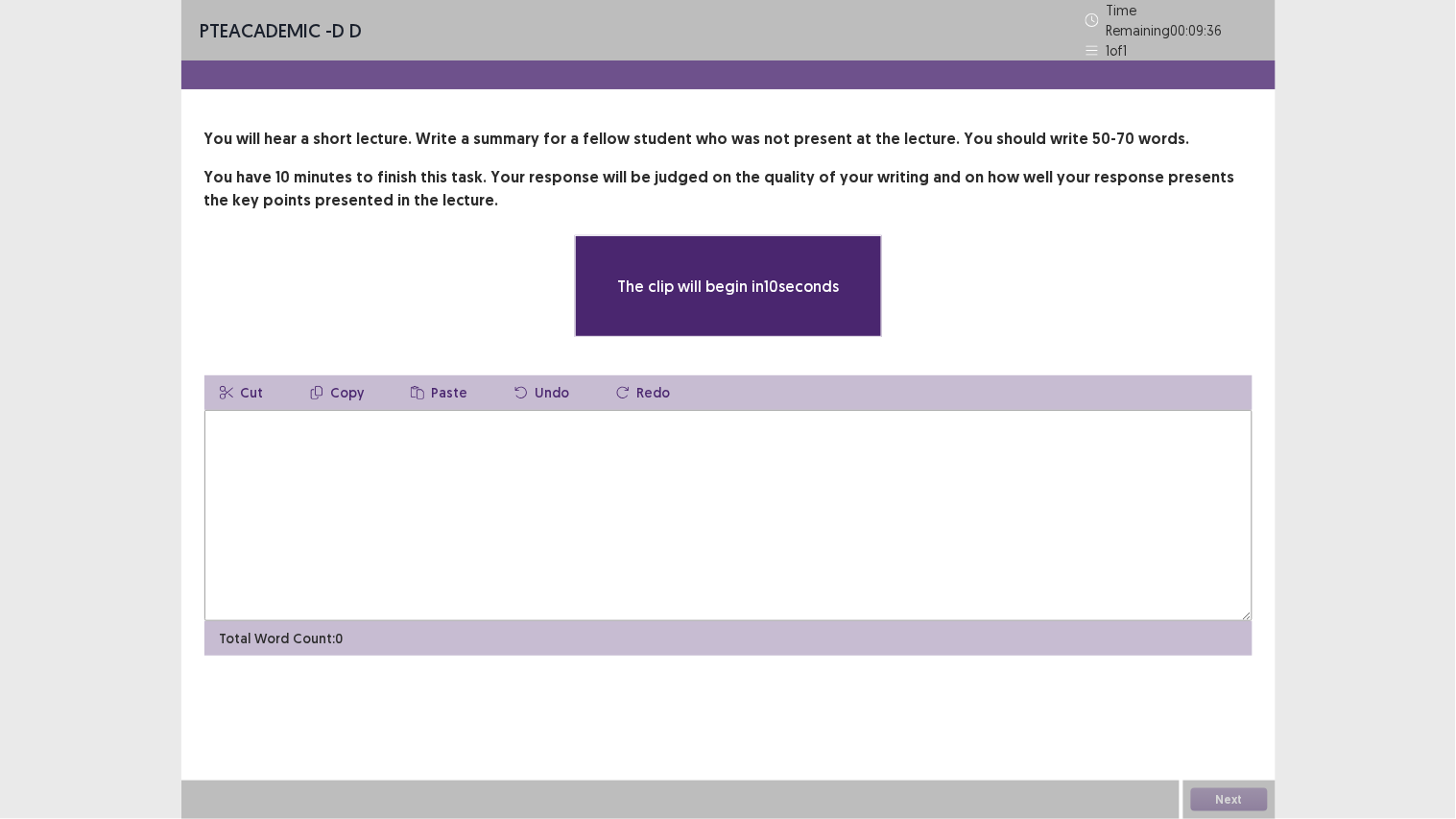 click at bounding box center (728, 516) 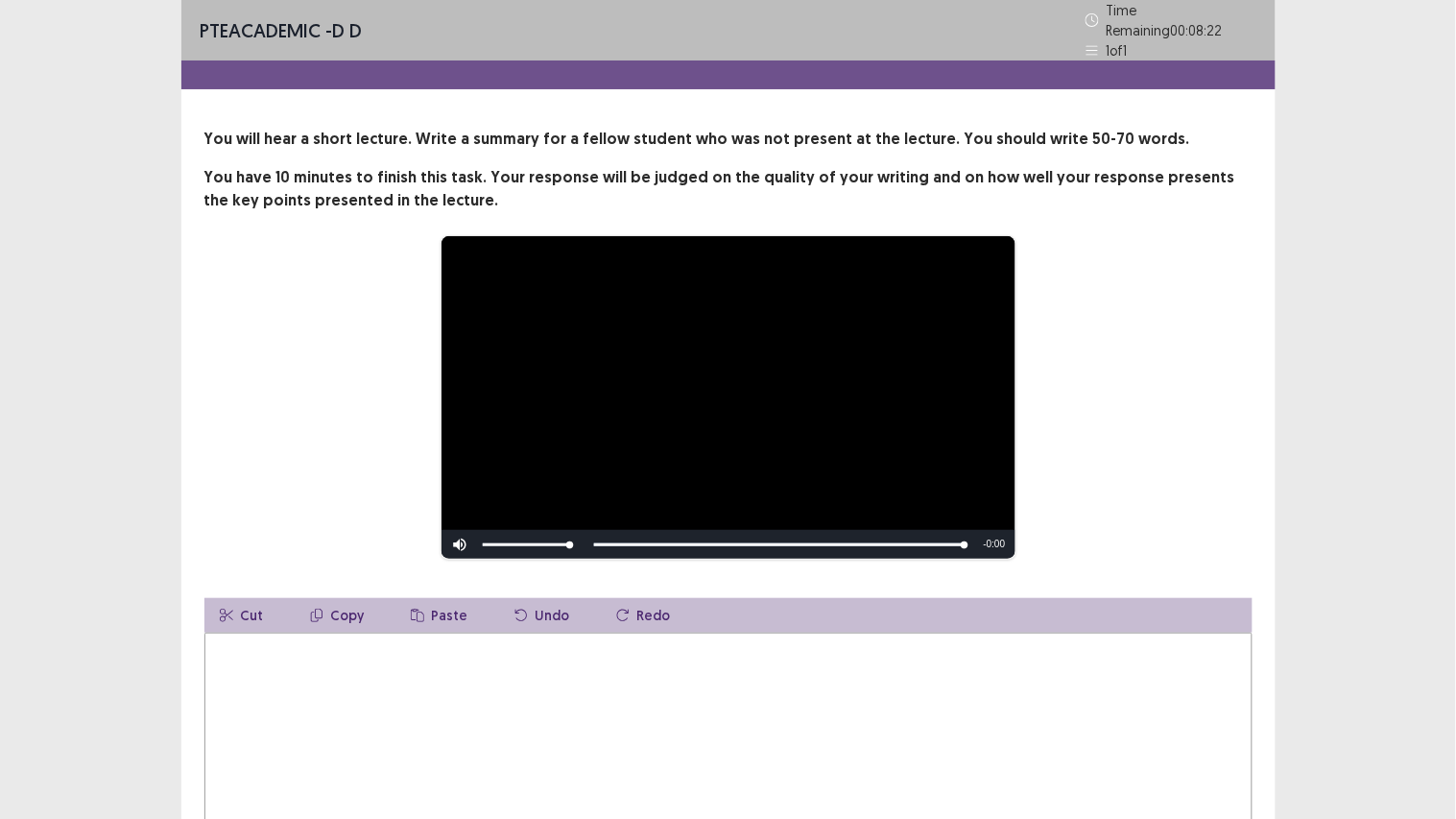 click at bounding box center [728, 738] 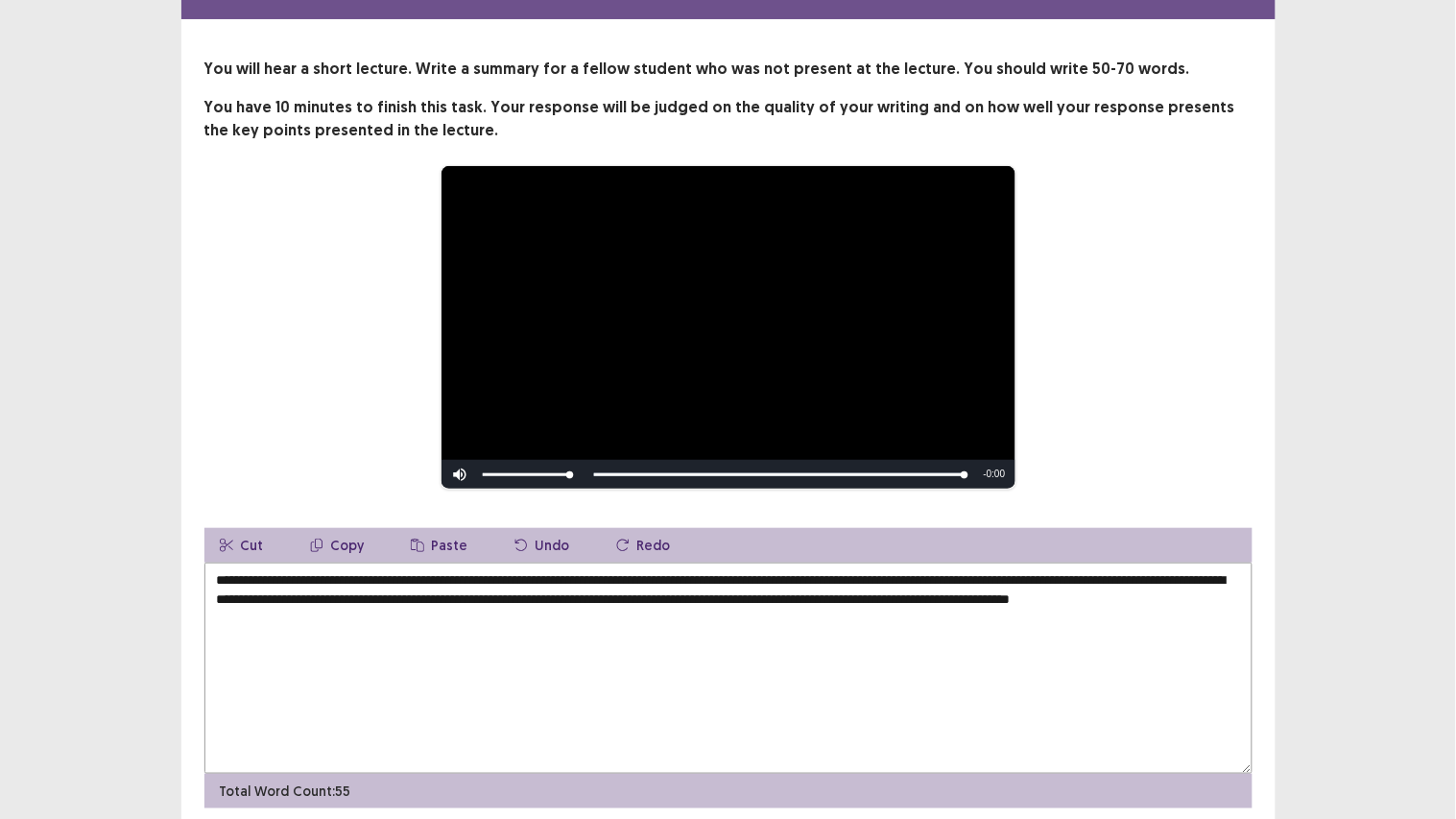 scroll, scrollTop: 107, scrollLeft: 0, axis: vertical 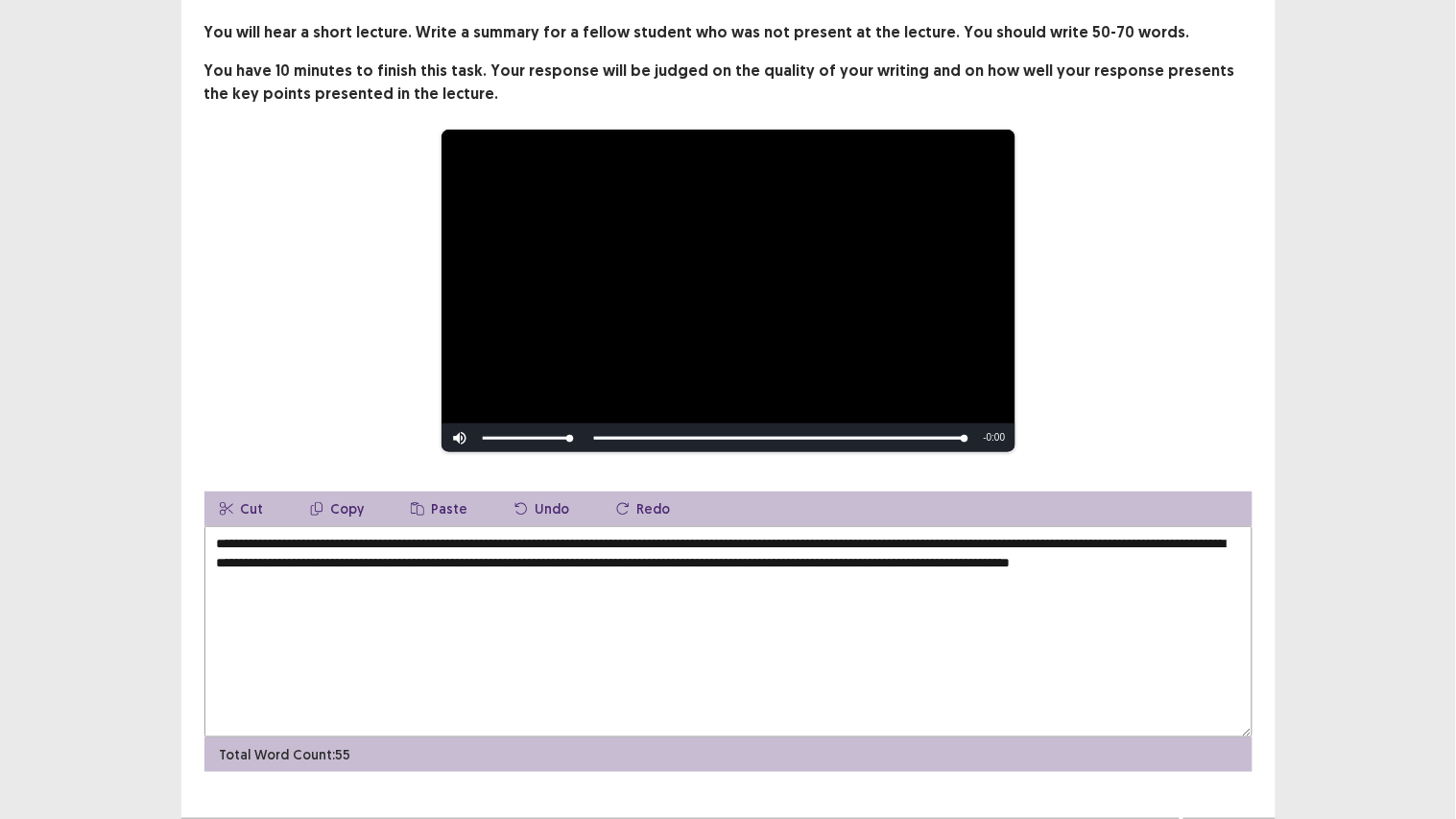 click on "**********" at bounding box center [728, 632] 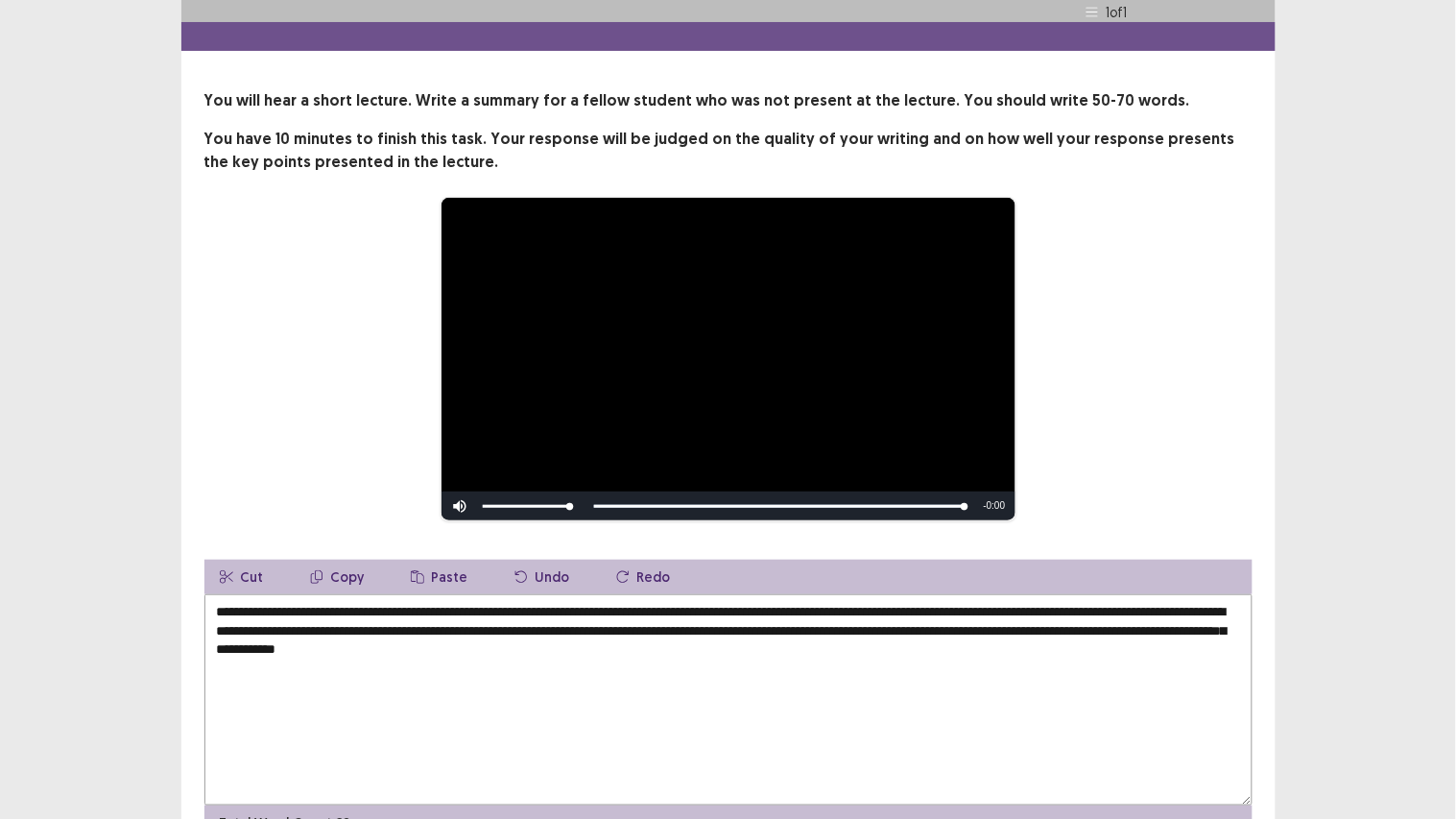 scroll, scrollTop: 0, scrollLeft: 0, axis: both 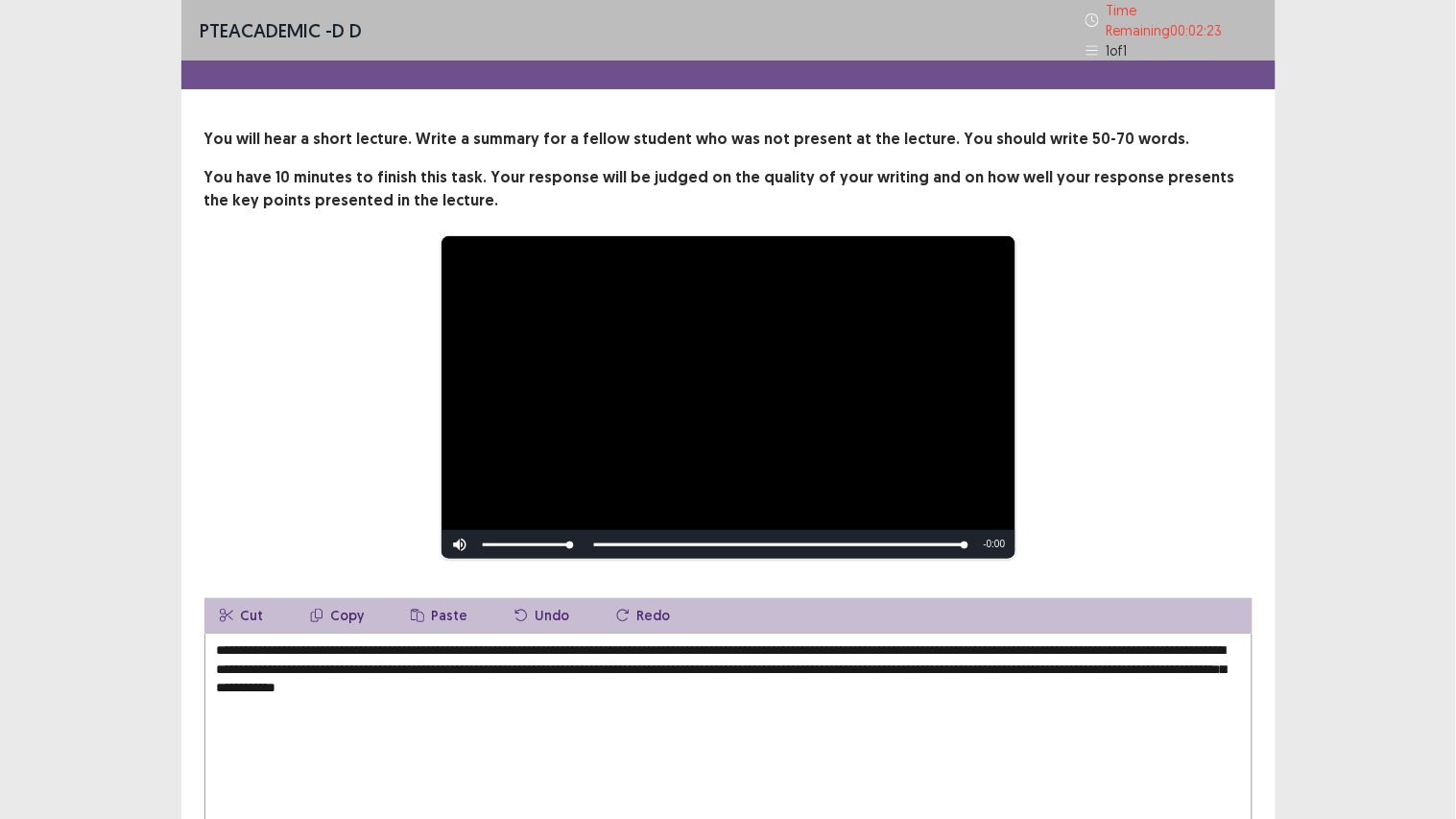 click on "**********" at bounding box center [728, 738] 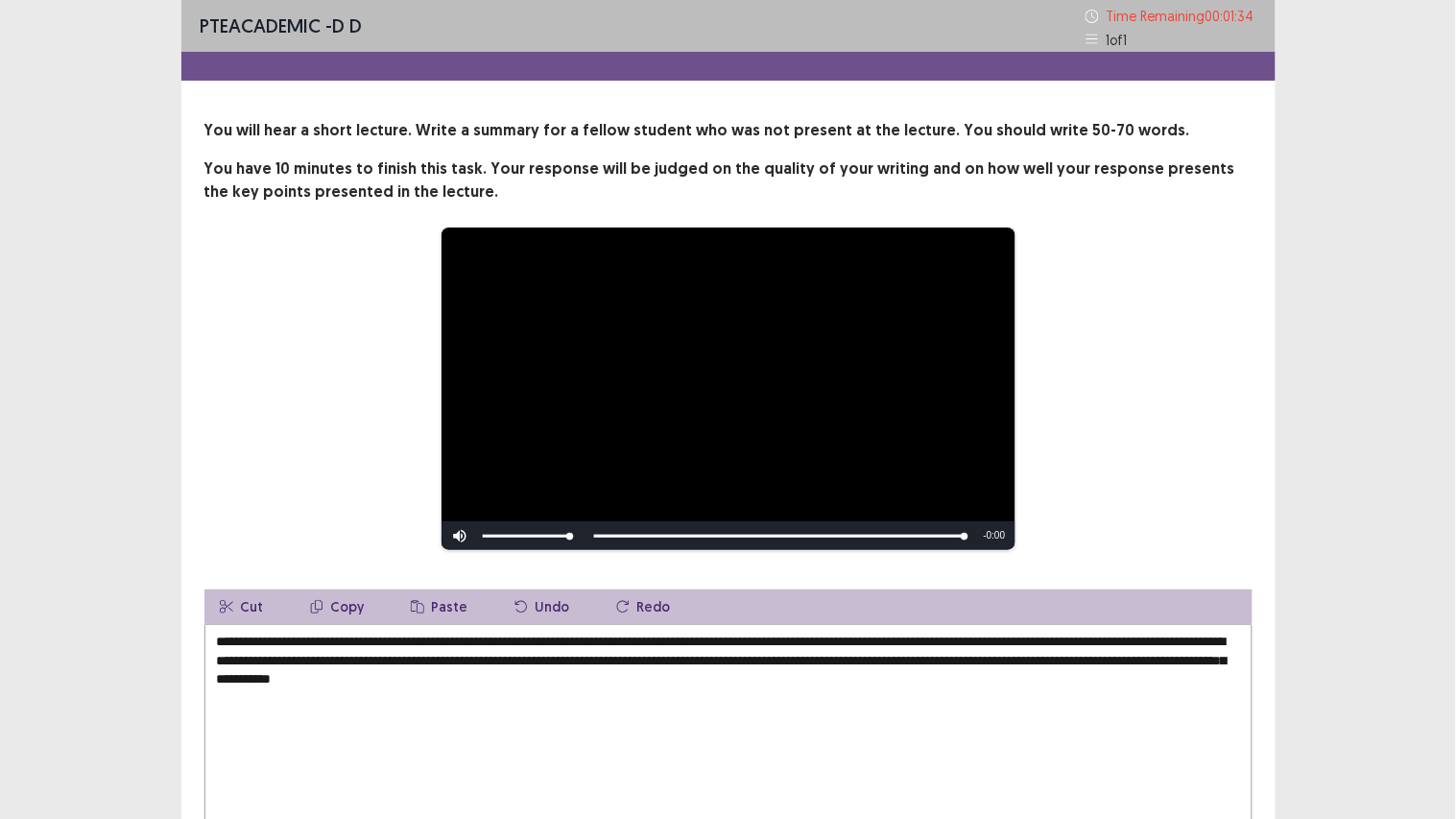 click on "**********" at bounding box center [728, 730] 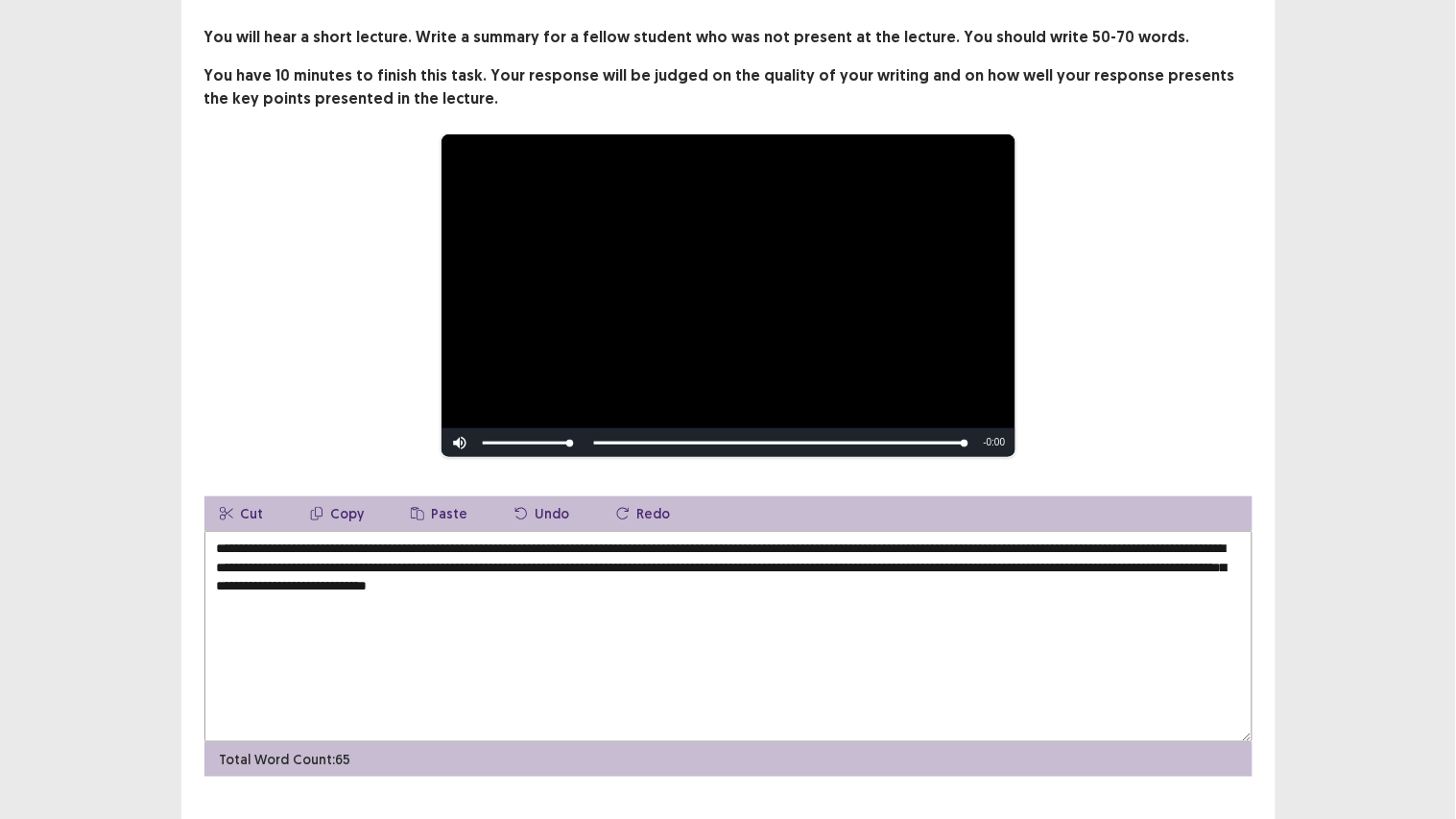 scroll, scrollTop: 107, scrollLeft: 0, axis: vertical 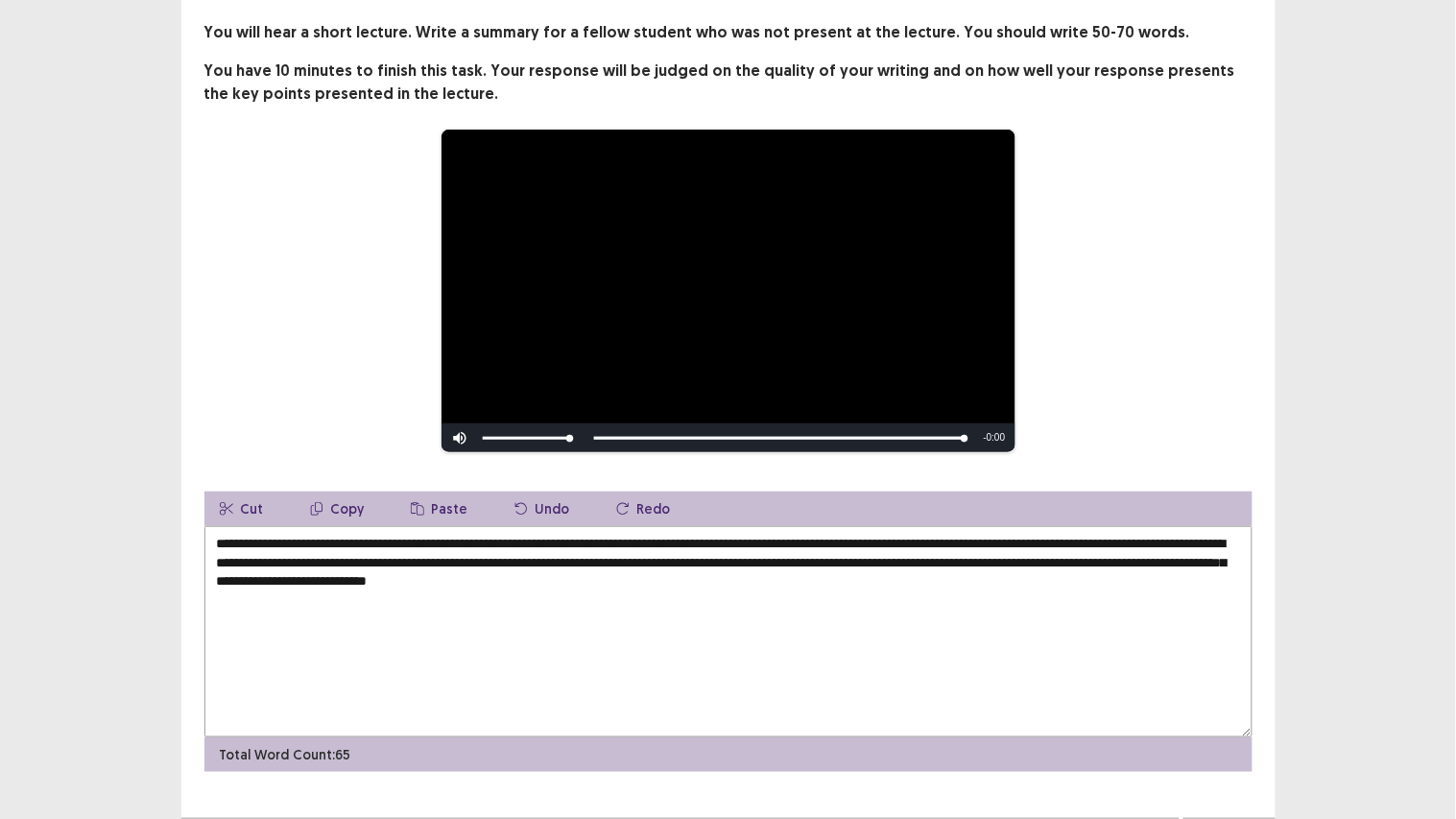 click on "**********" at bounding box center (728, 632) 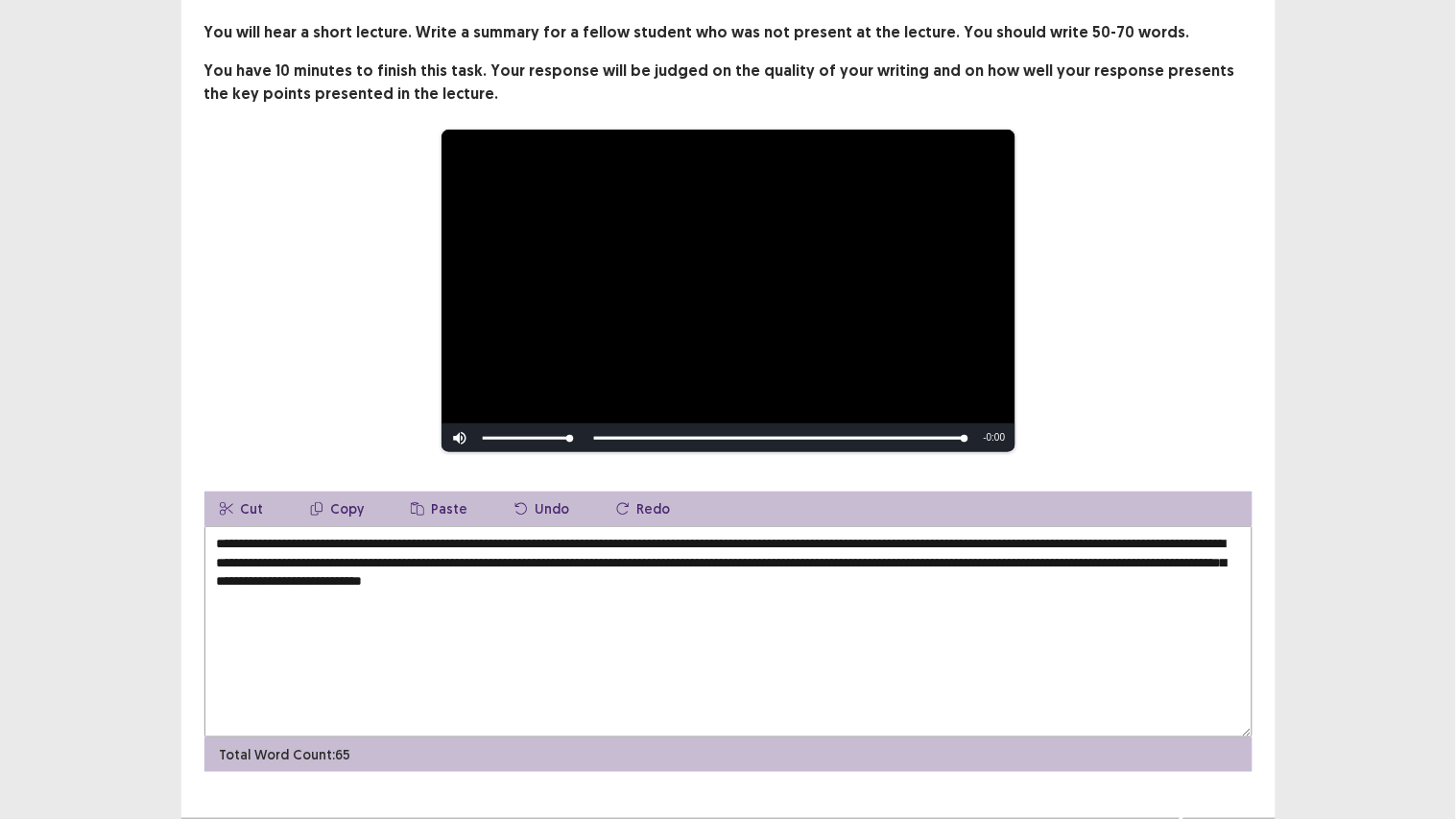 scroll, scrollTop: 135, scrollLeft: 0, axis: vertical 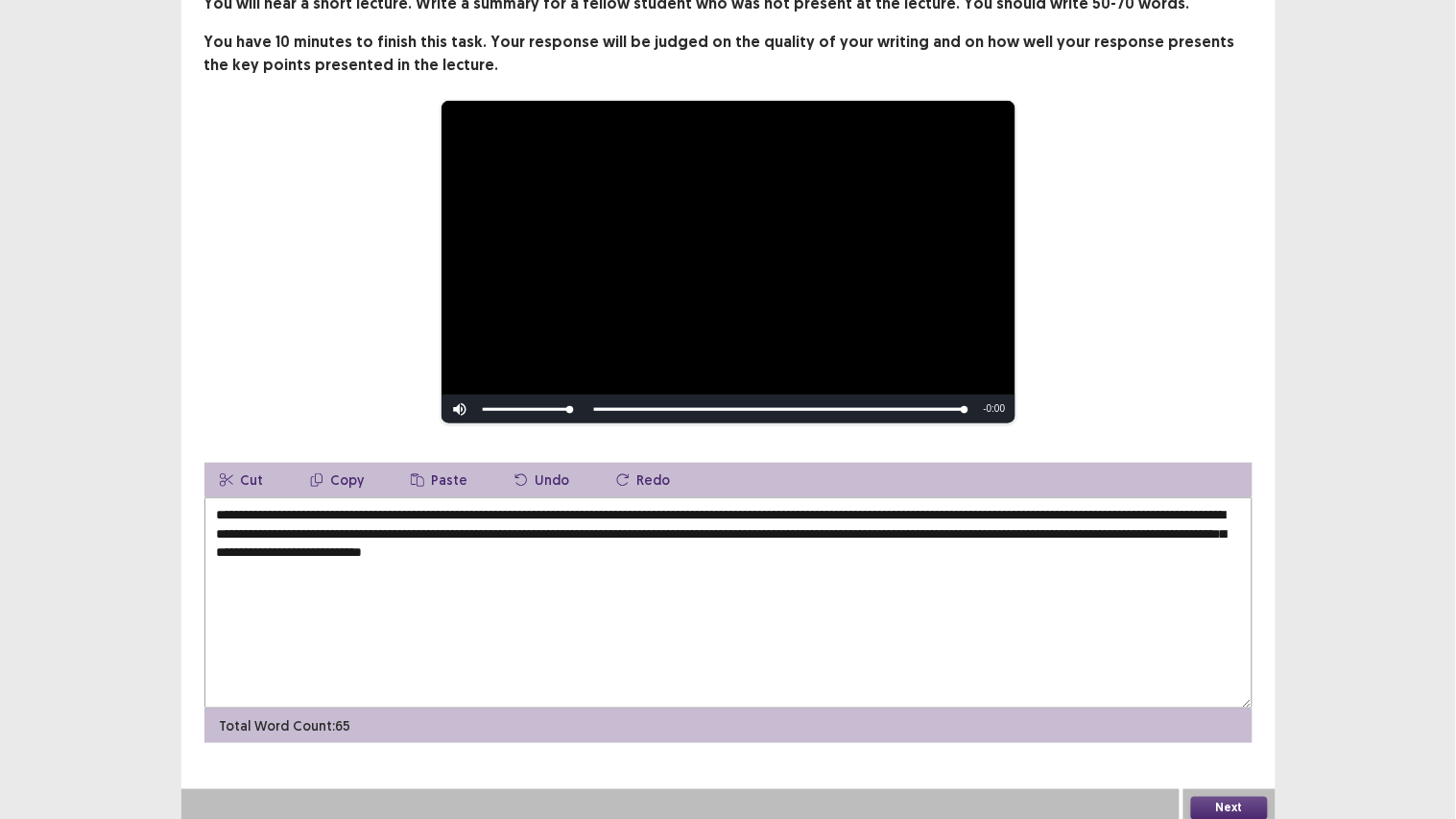 type on "**********" 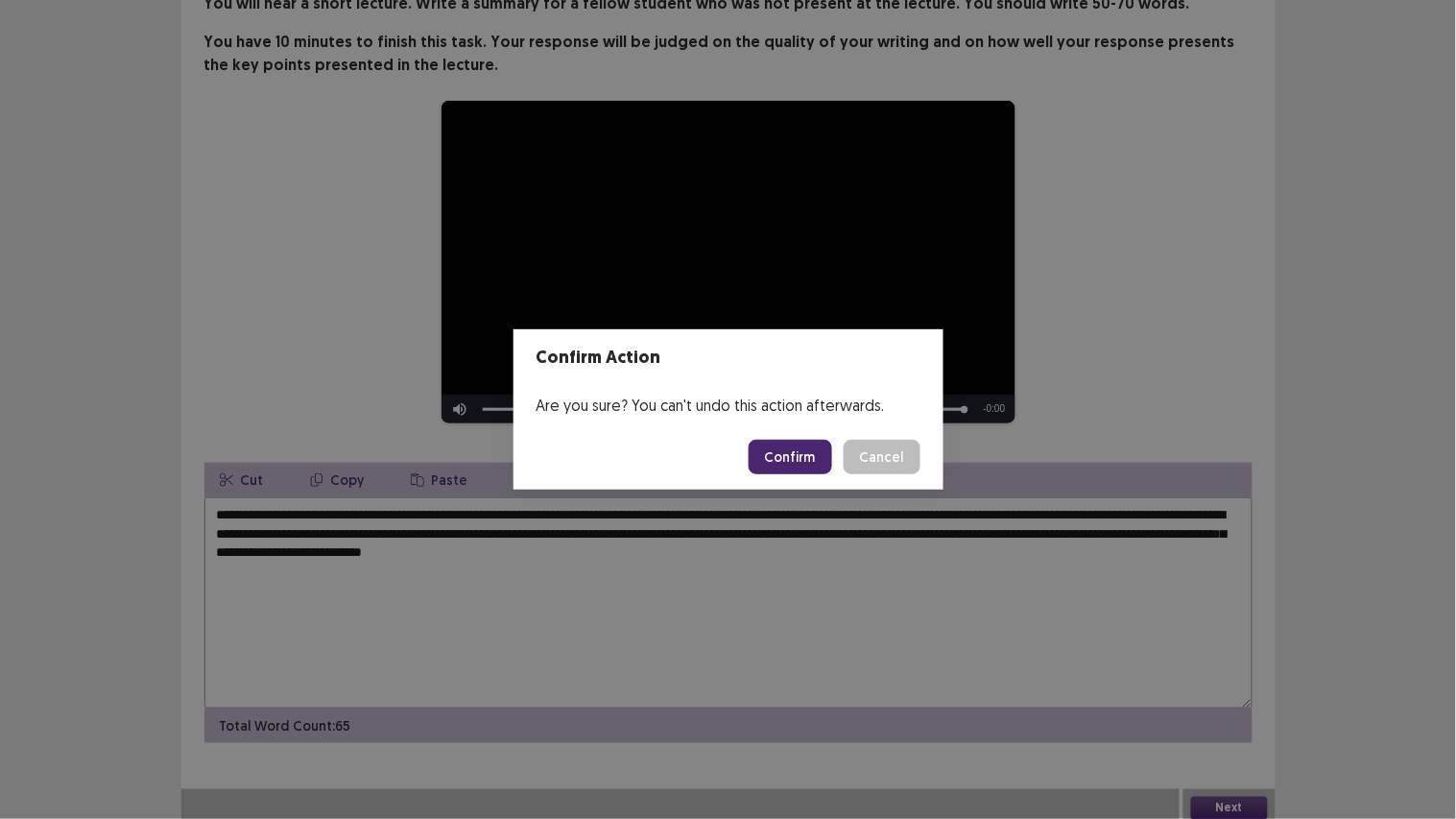 click on "Confirm" at bounding box center (790, 457) 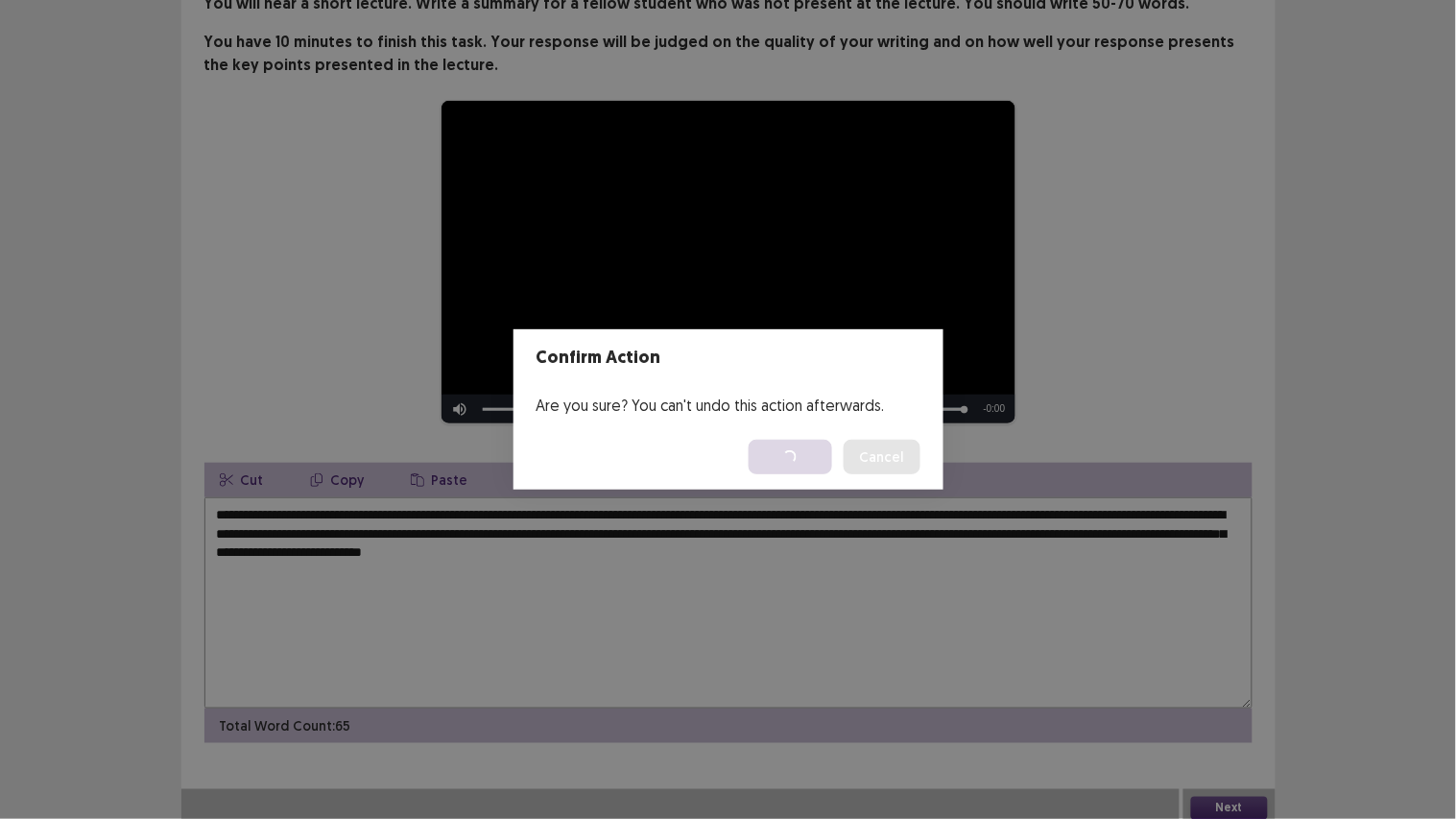 scroll, scrollTop: 0, scrollLeft: 0, axis: both 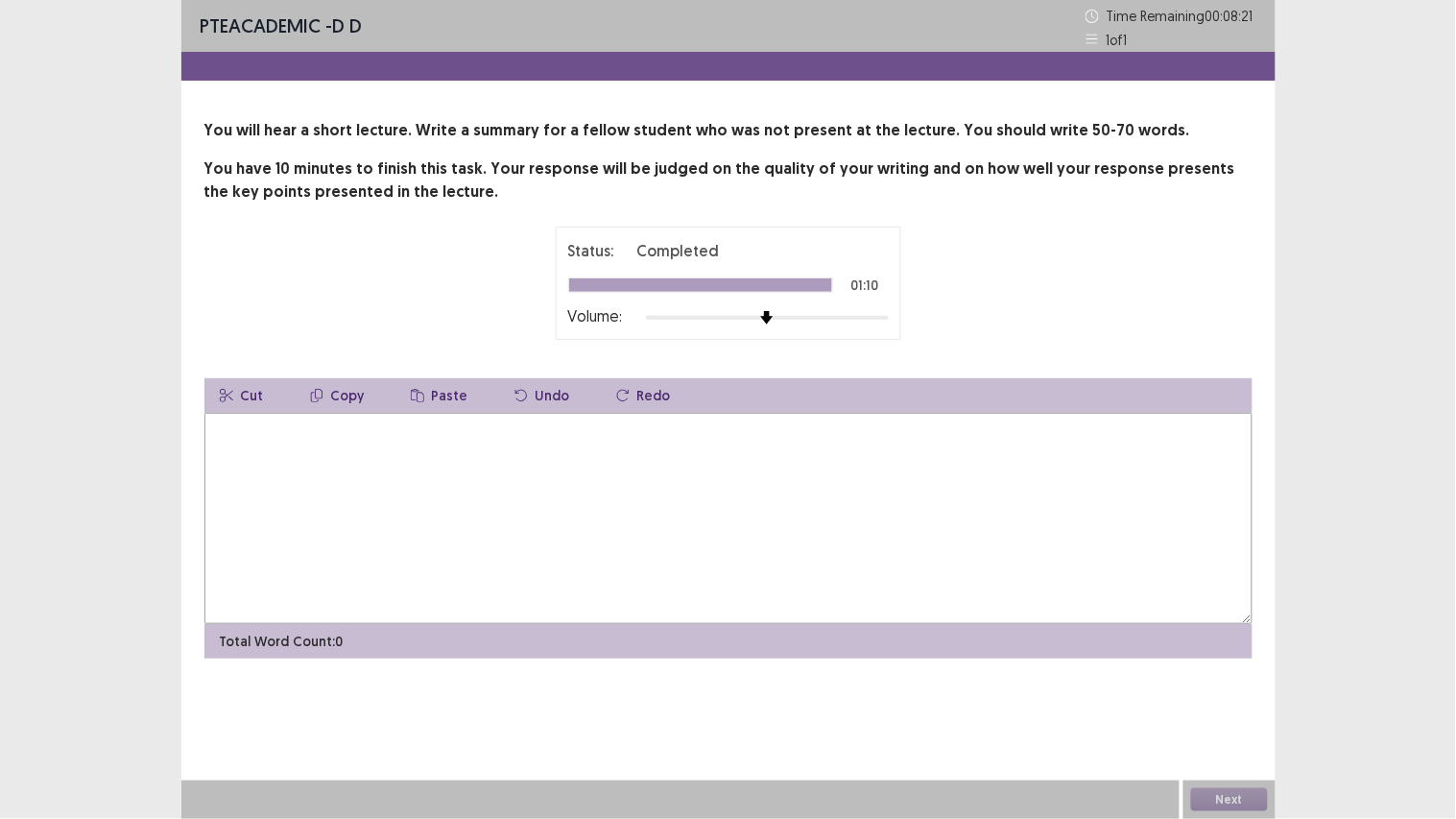 click at bounding box center (728, 518) 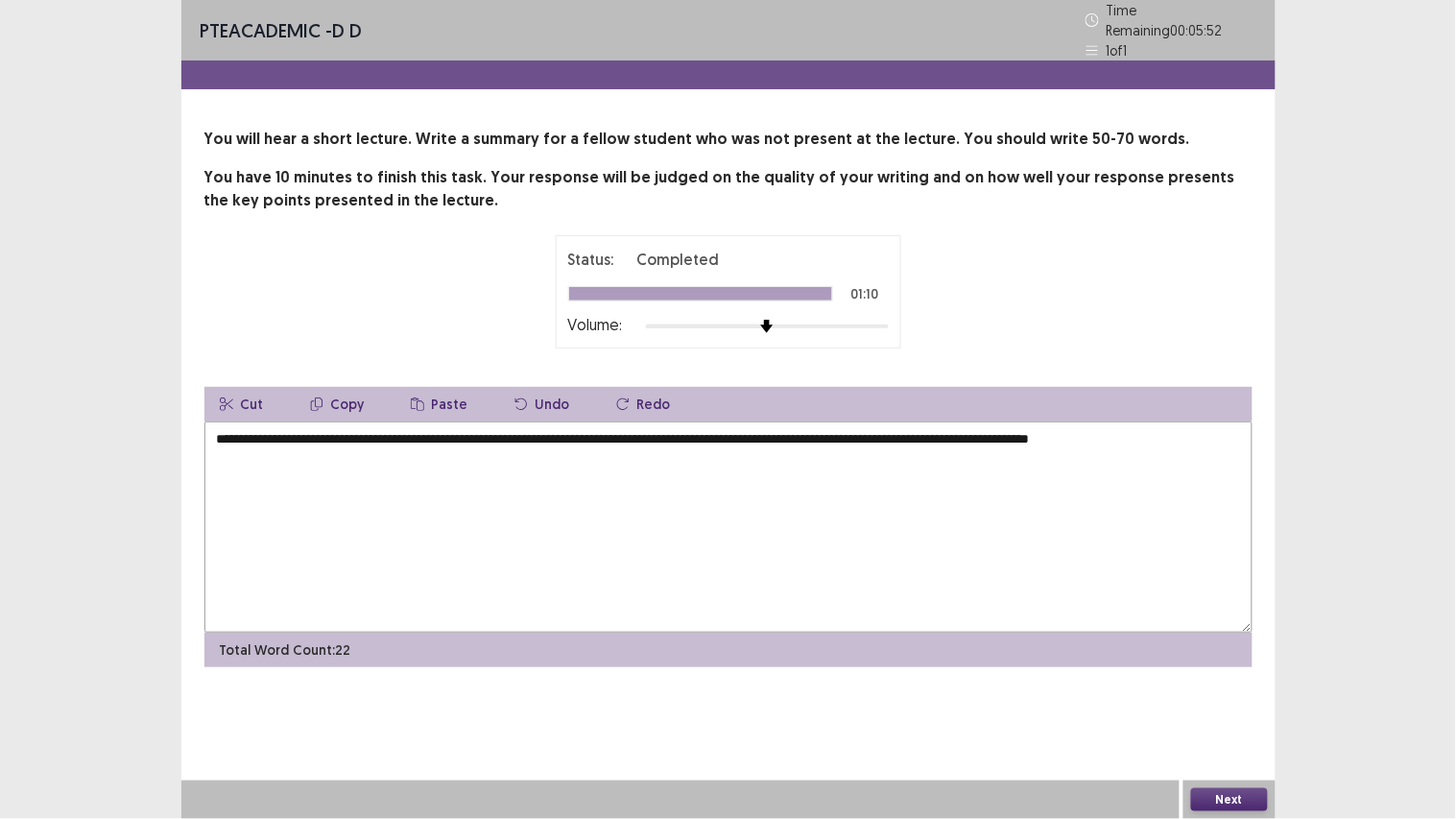 click on "**********" at bounding box center (728, 527) 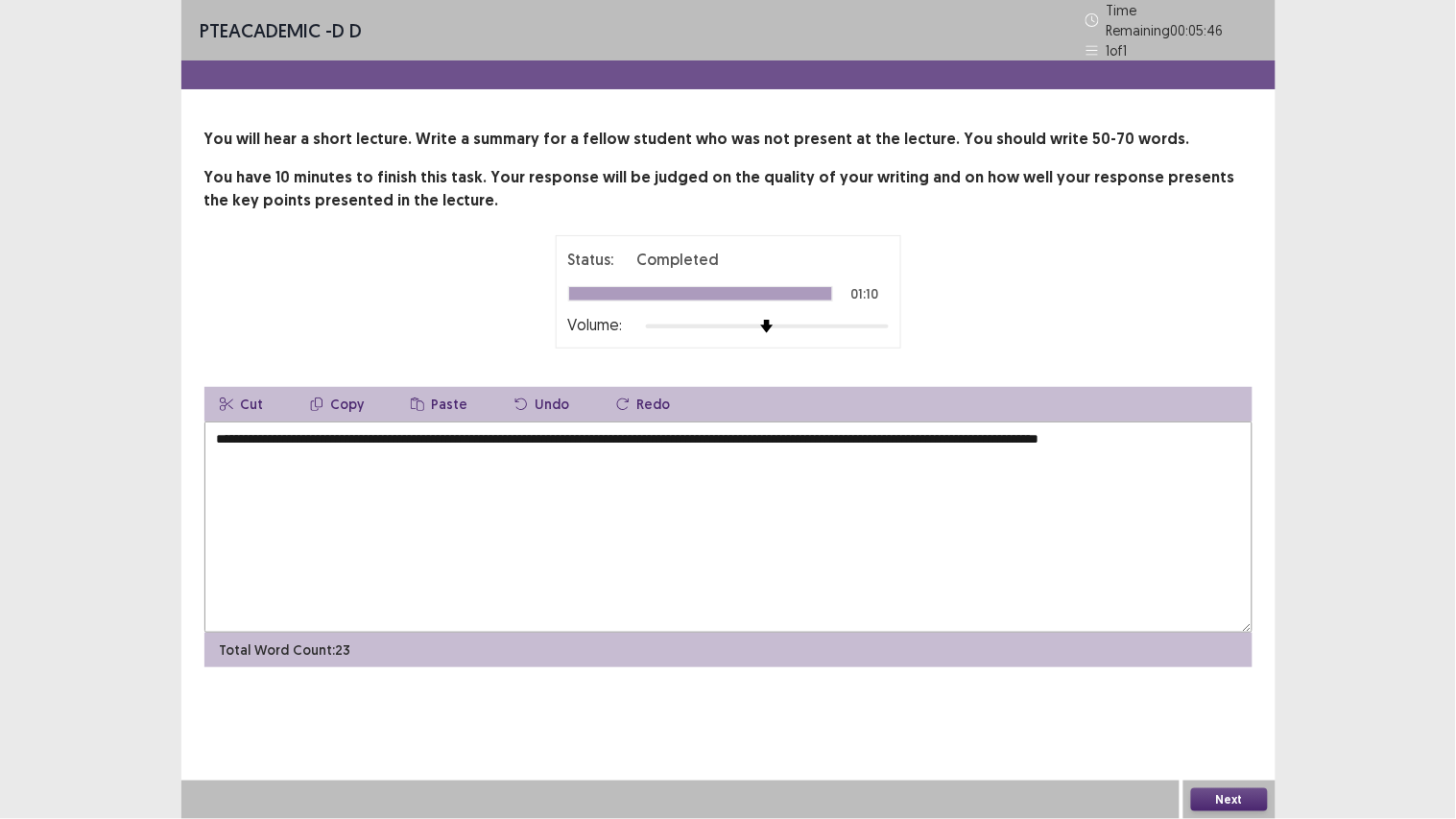 click on "**********" at bounding box center [728, 527] 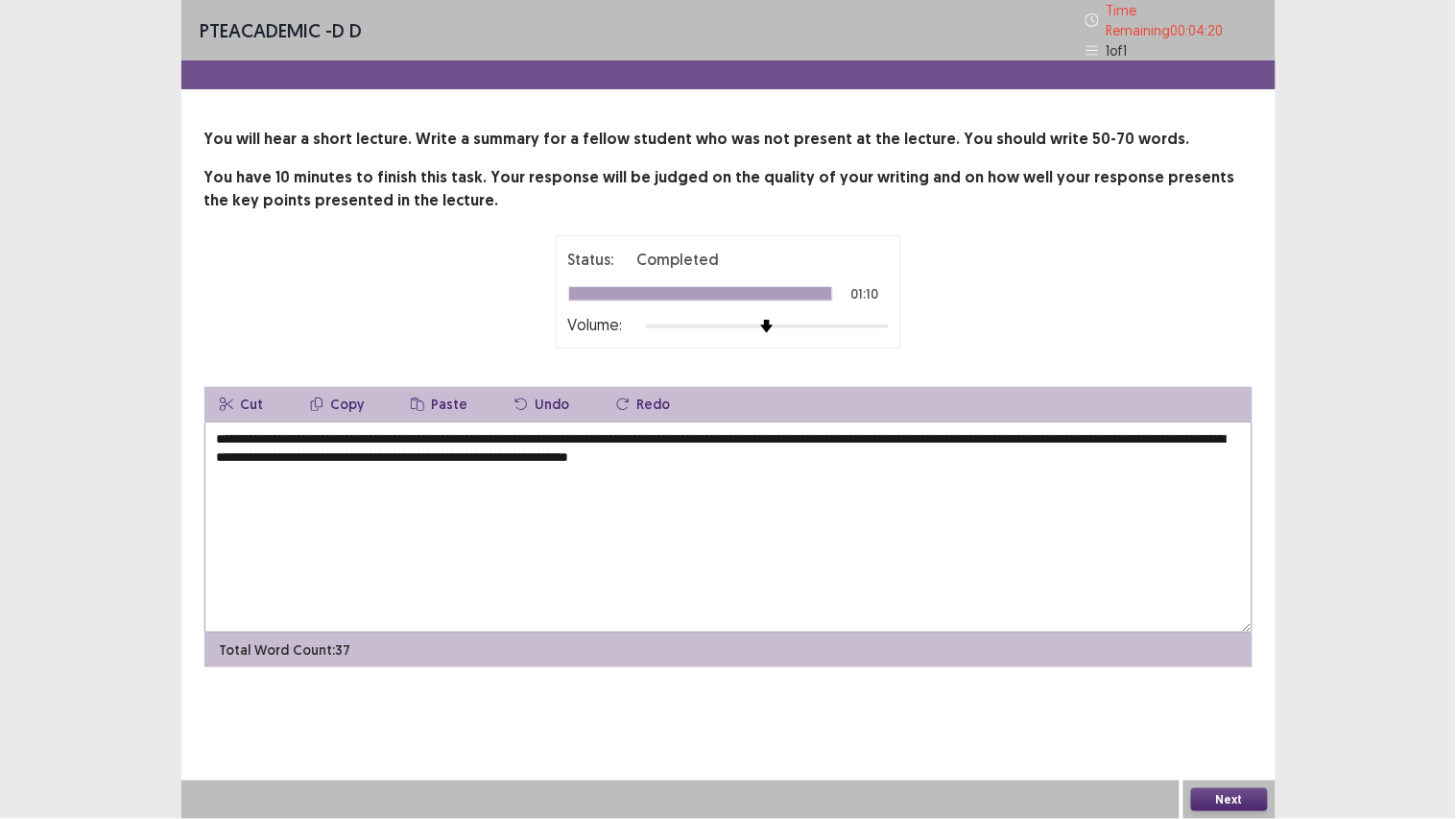 click on "**********" at bounding box center [728, 527] 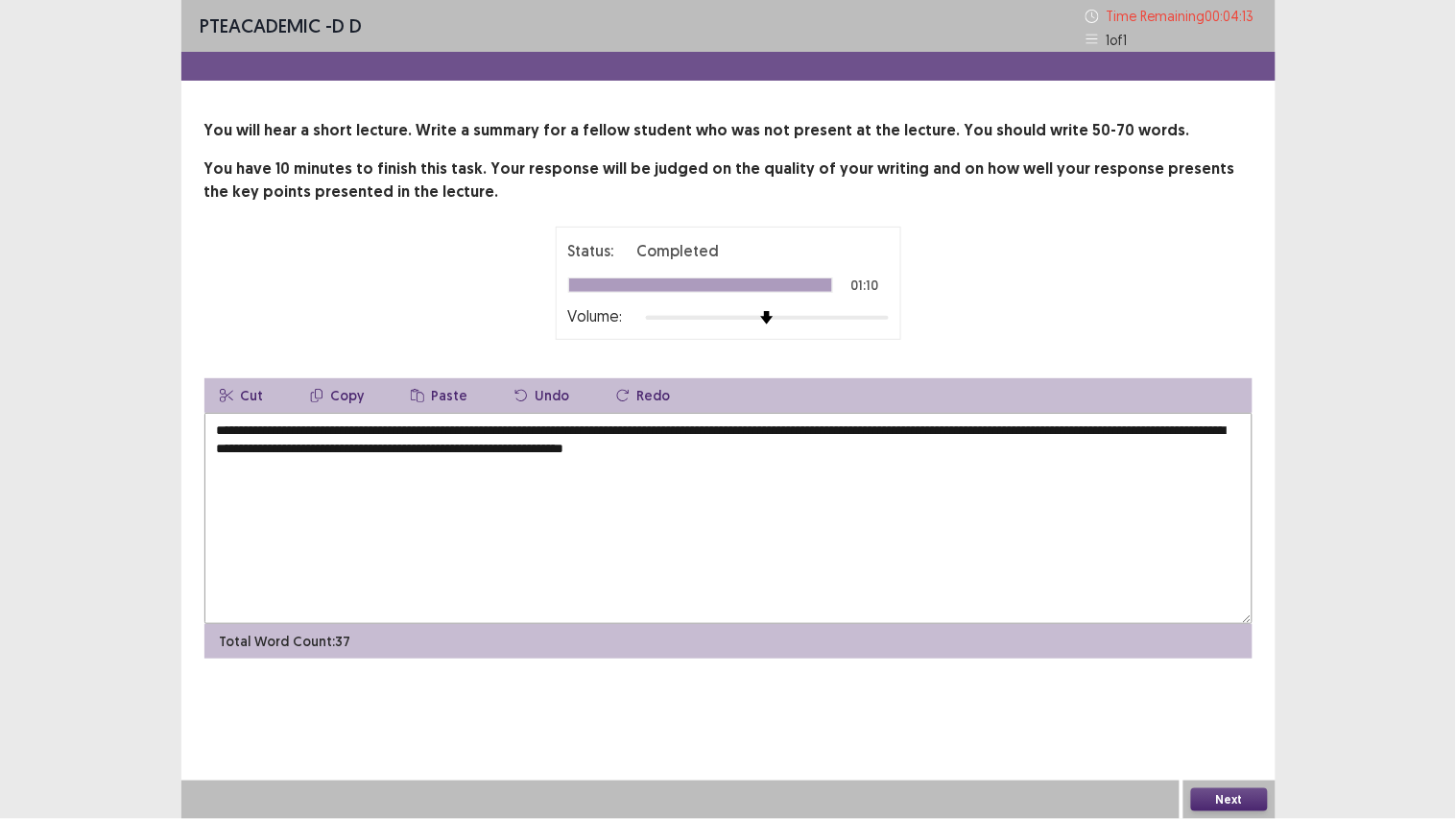 click on "**********" at bounding box center [728, 518] 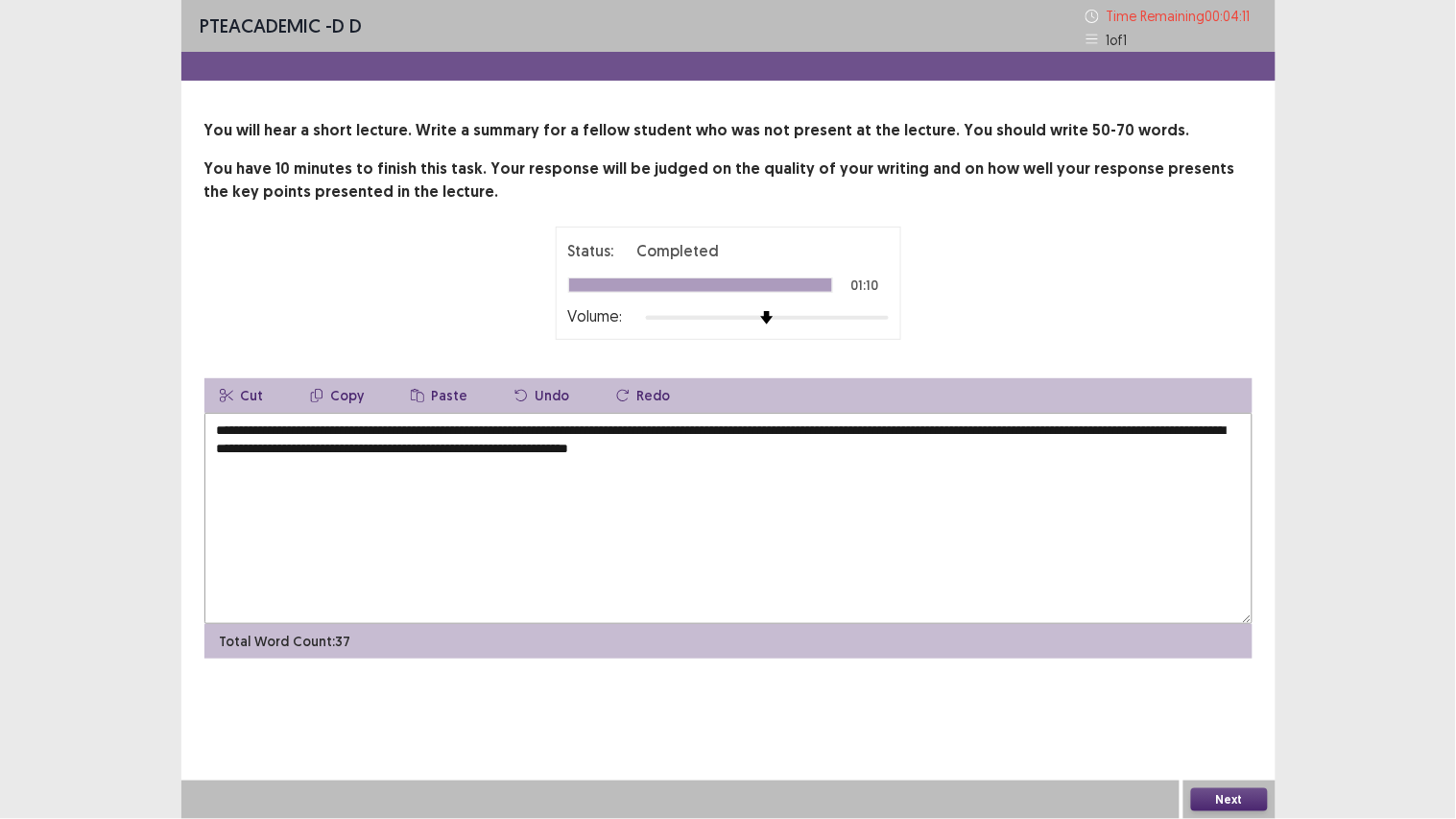 click on "**********" at bounding box center [728, 518] 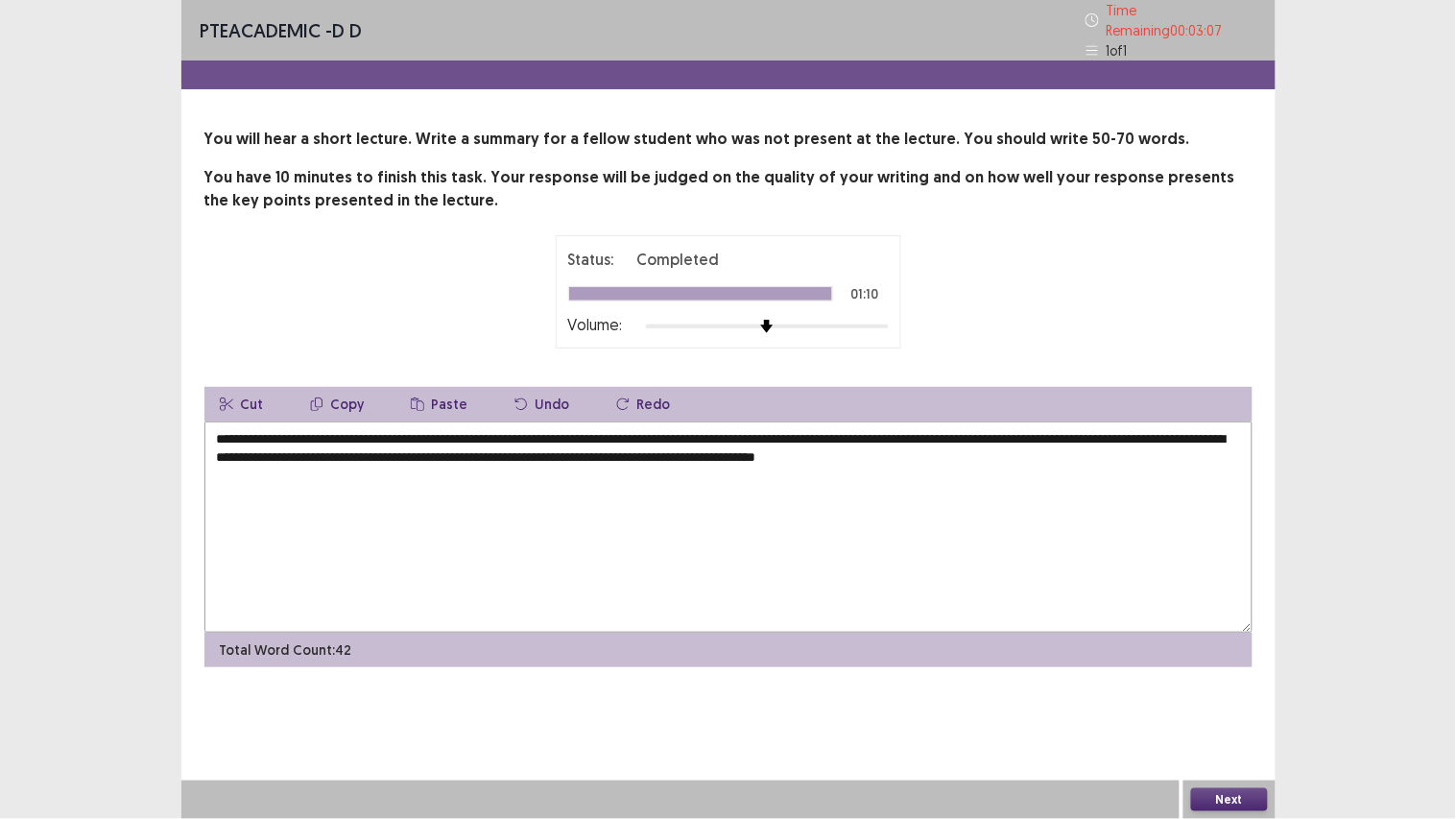 click on "**********" at bounding box center (728, 527) 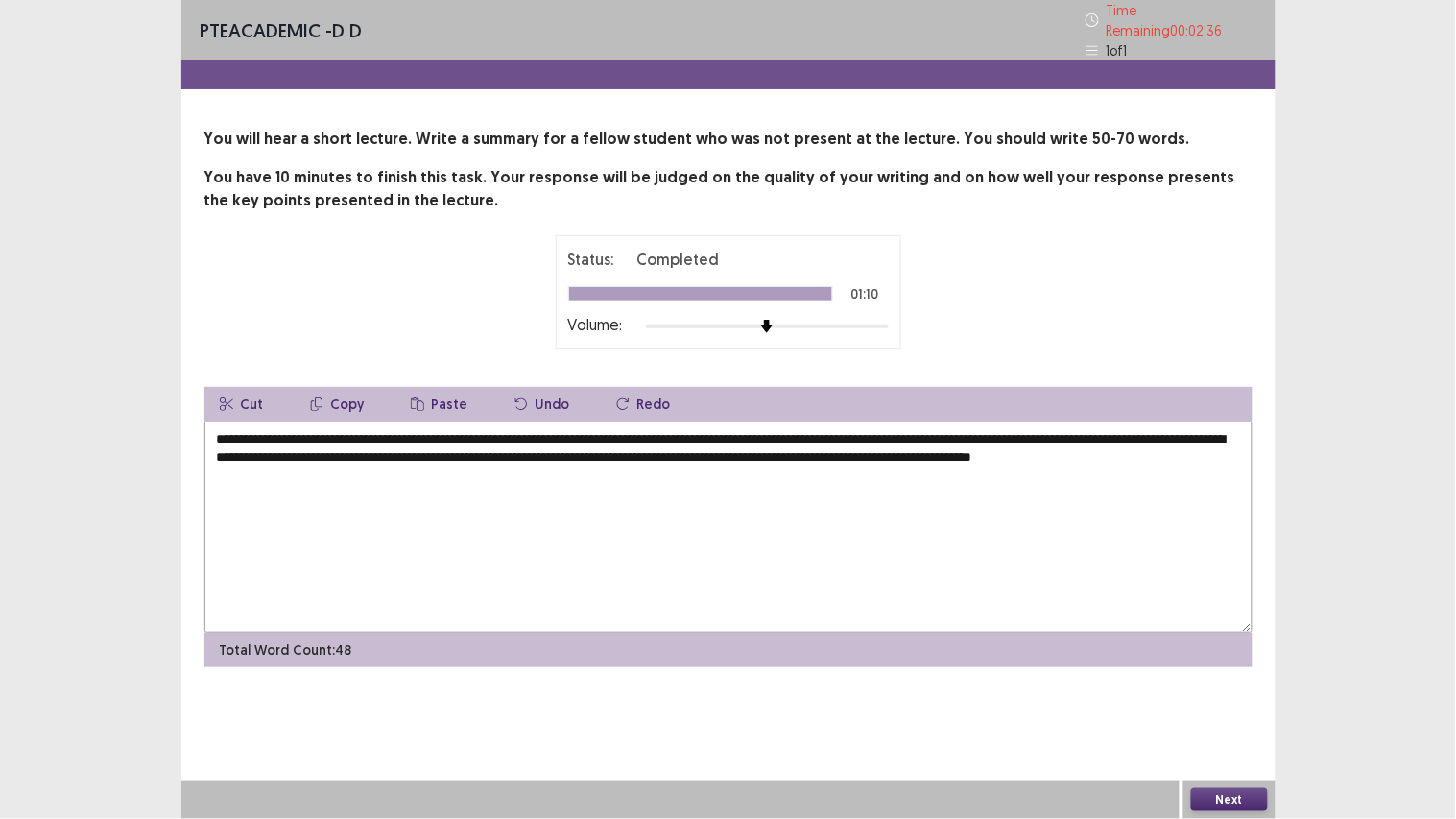 click on "**********" at bounding box center (728, 527) 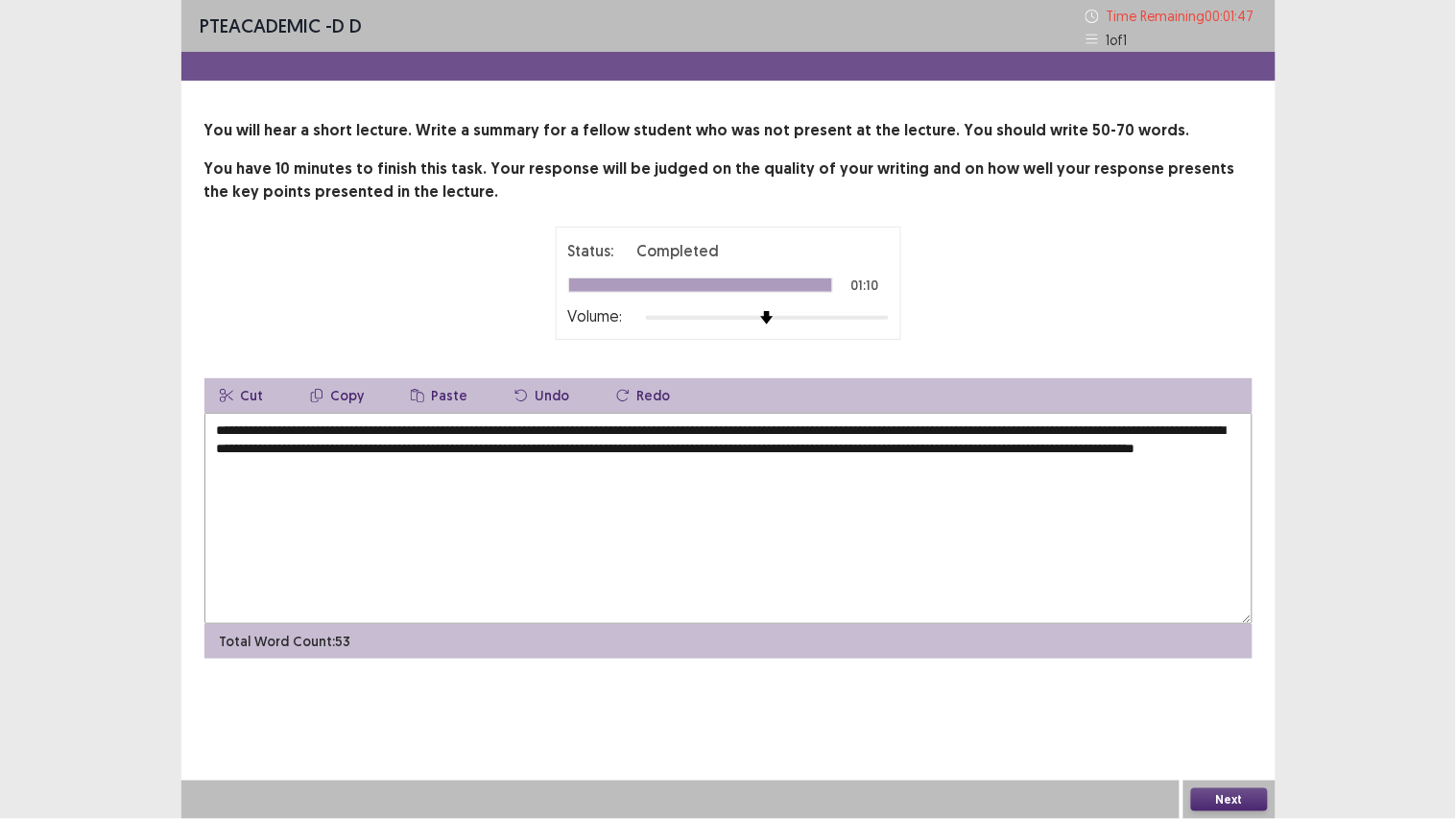 click on "**********" at bounding box center [728, 518] 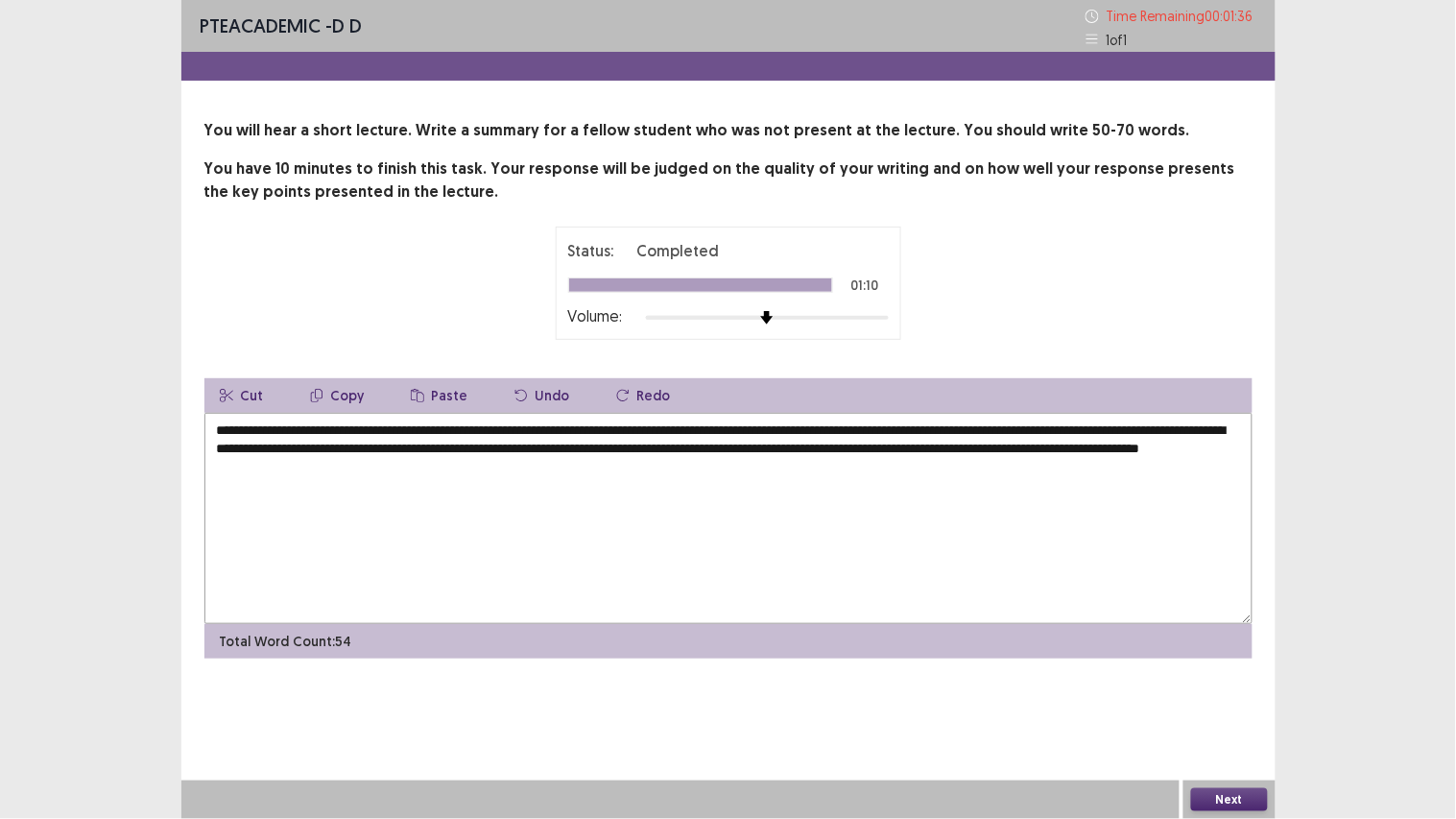 click on "**********" at bounding box center (728, 518) 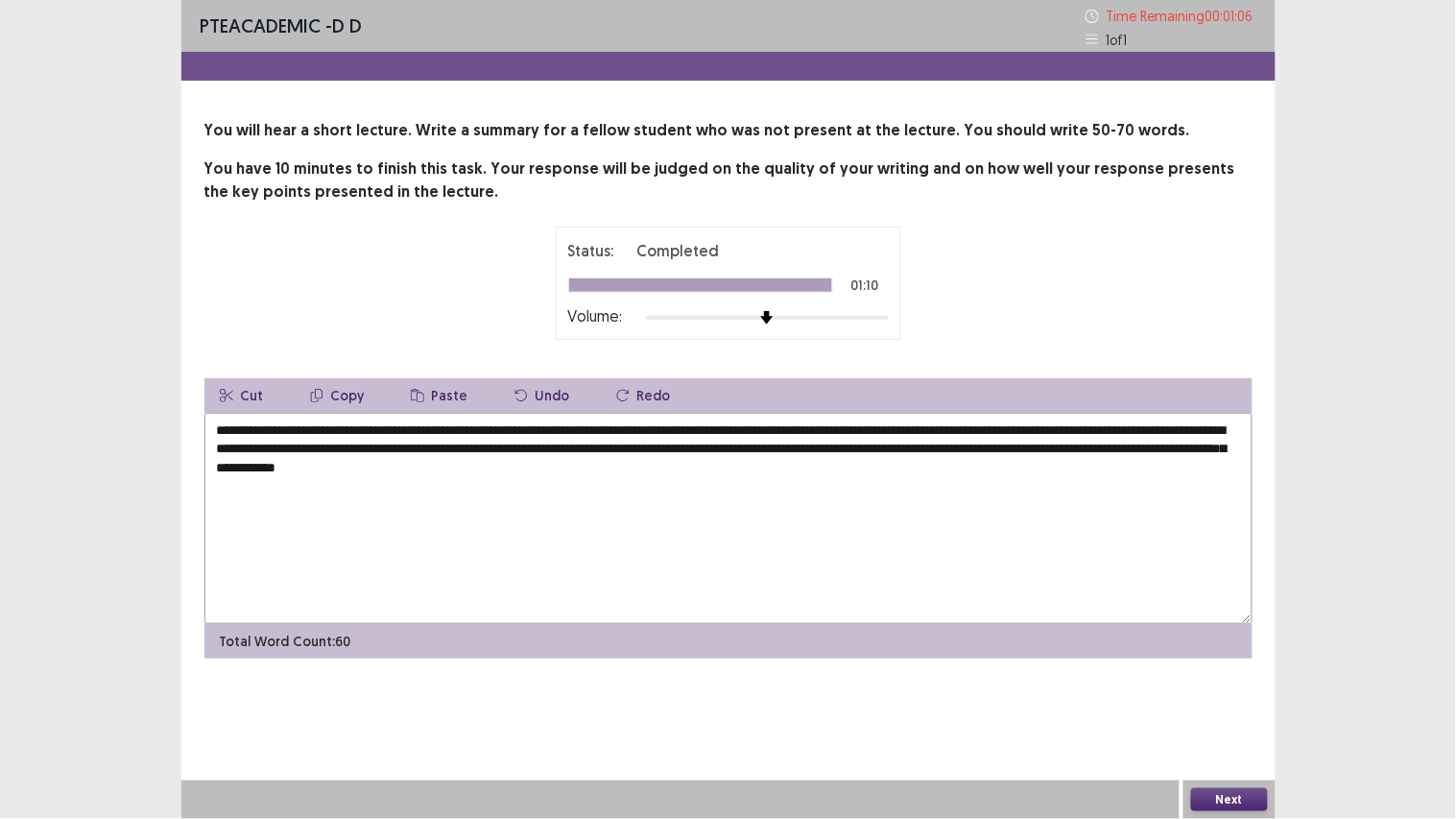 click on "**********" at bounding box center [728, 518] 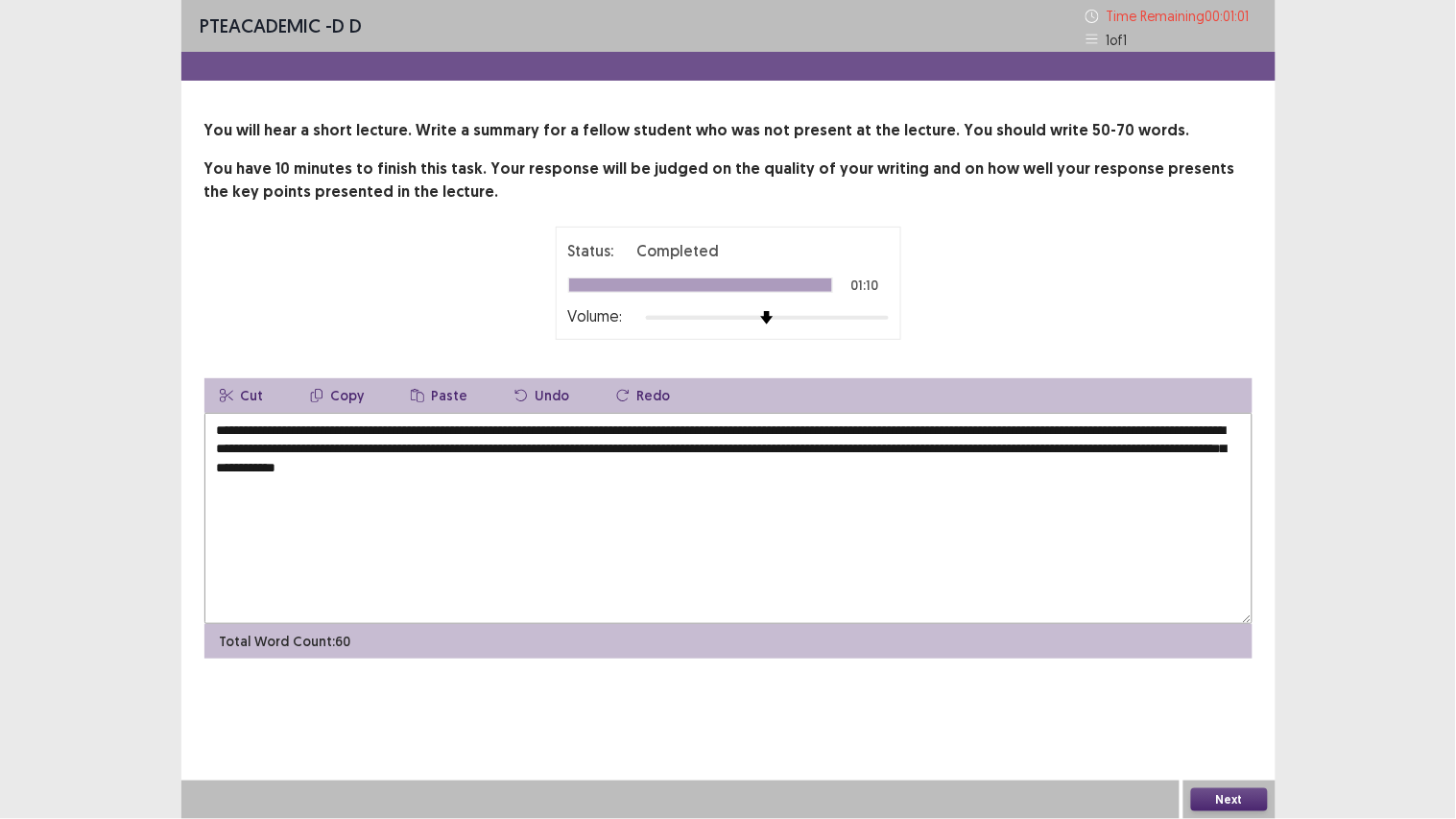 drag, startPoint x: 289, startPoint y: 448, endPoint x: 211, endPoint y: 446, distance: 78.02564 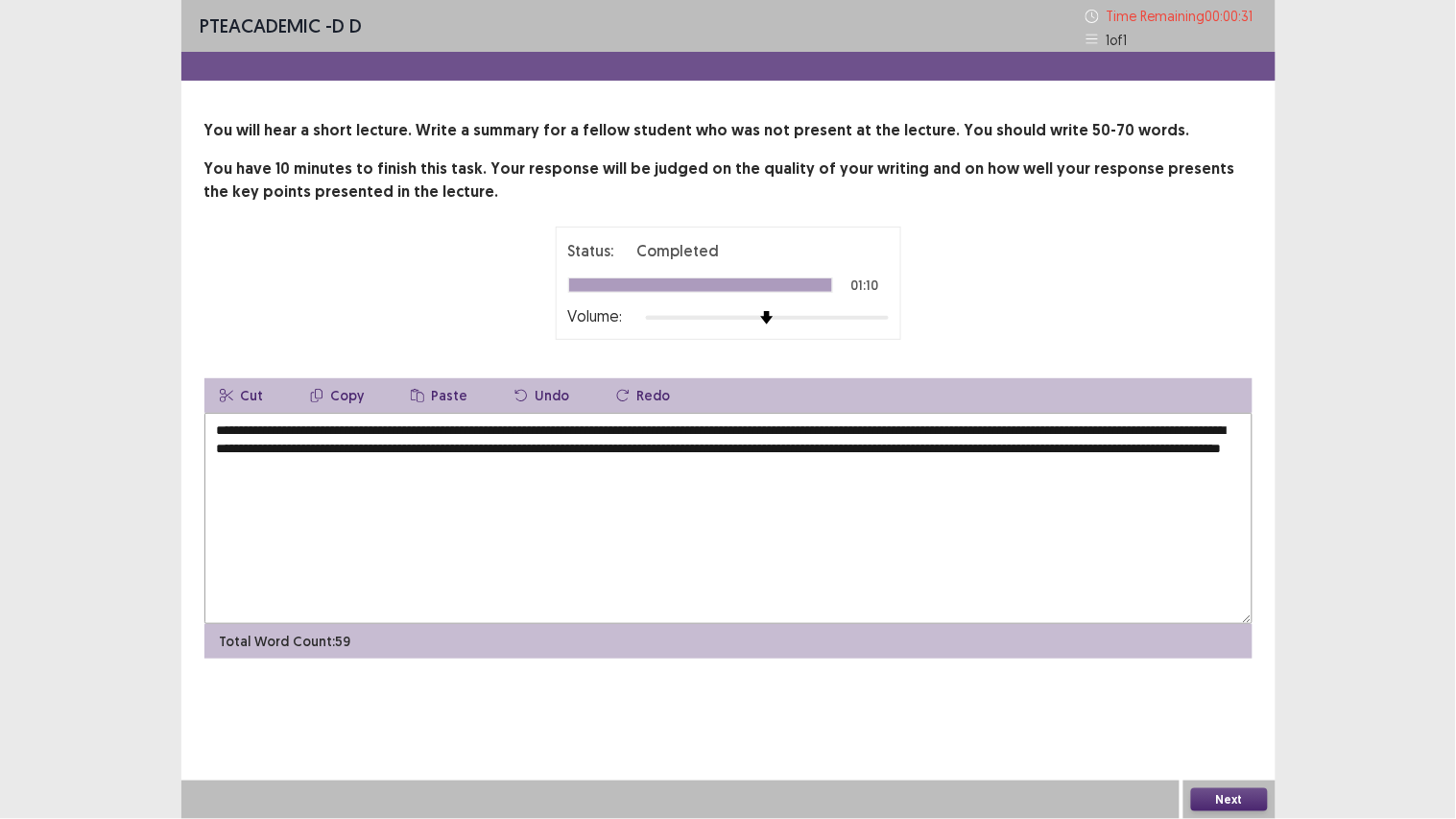 click on "**********" at bounding box center (728, 518) 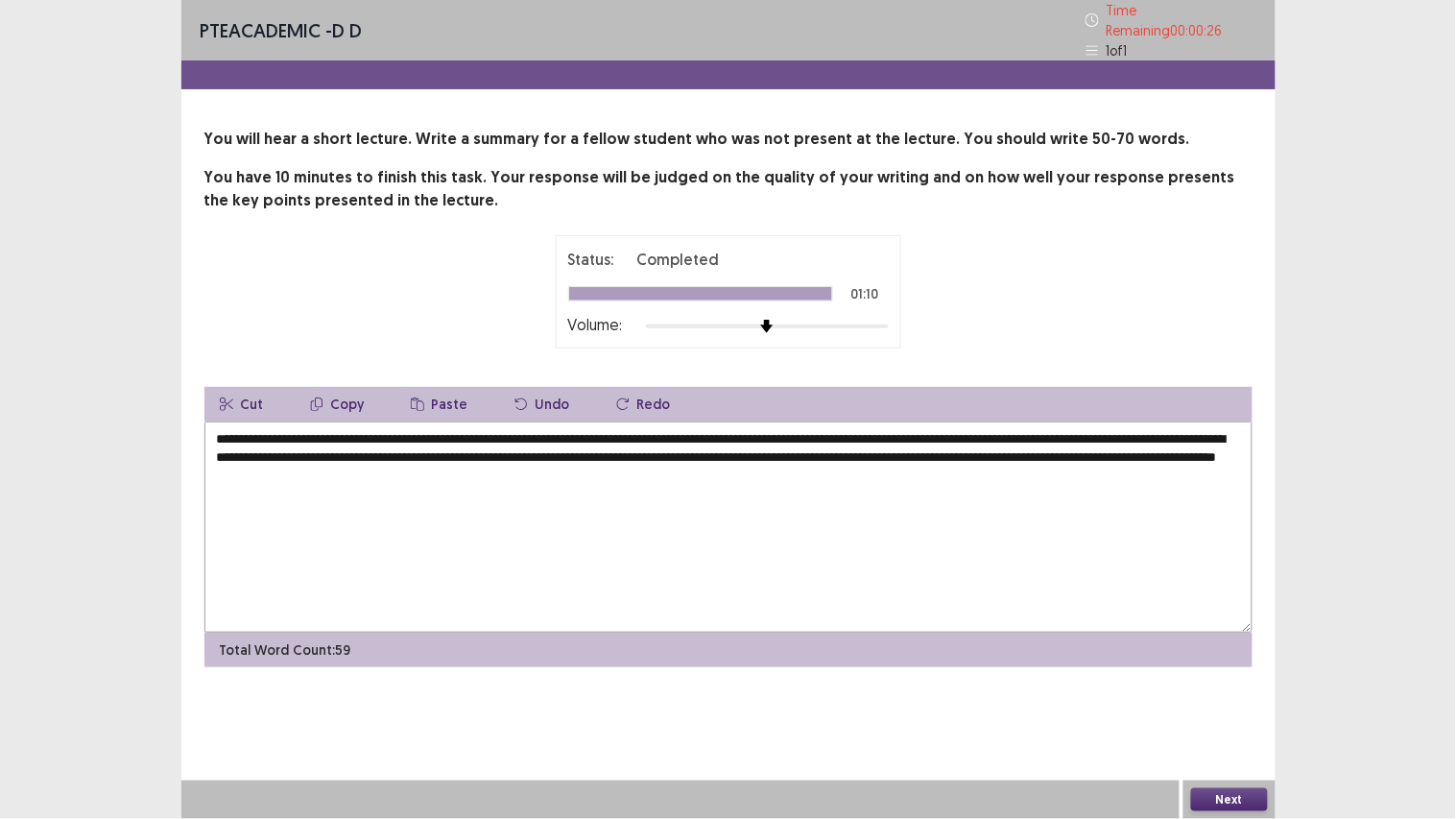click on "**********" at bounding box center [728, 527] 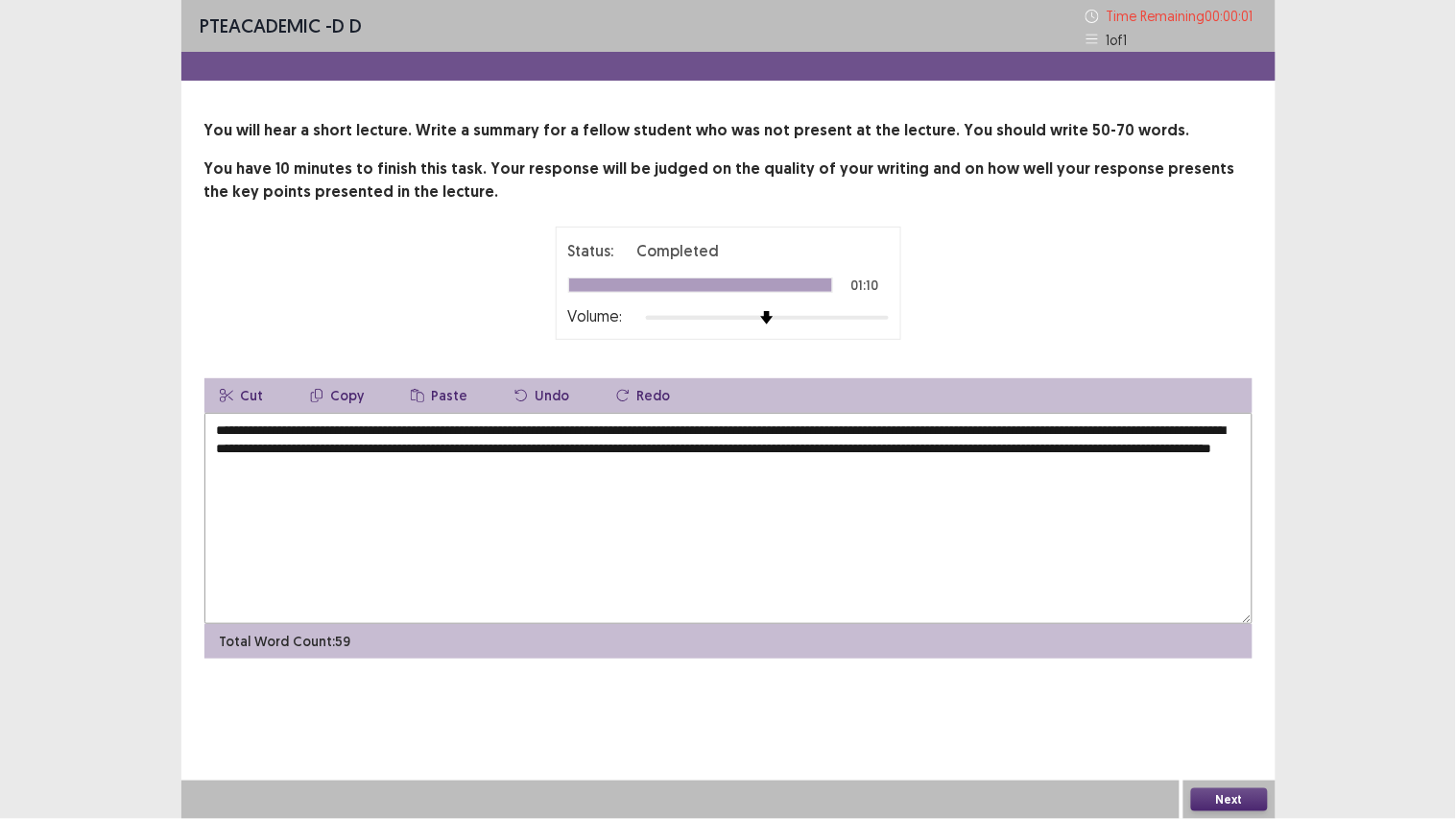 type on "**********" 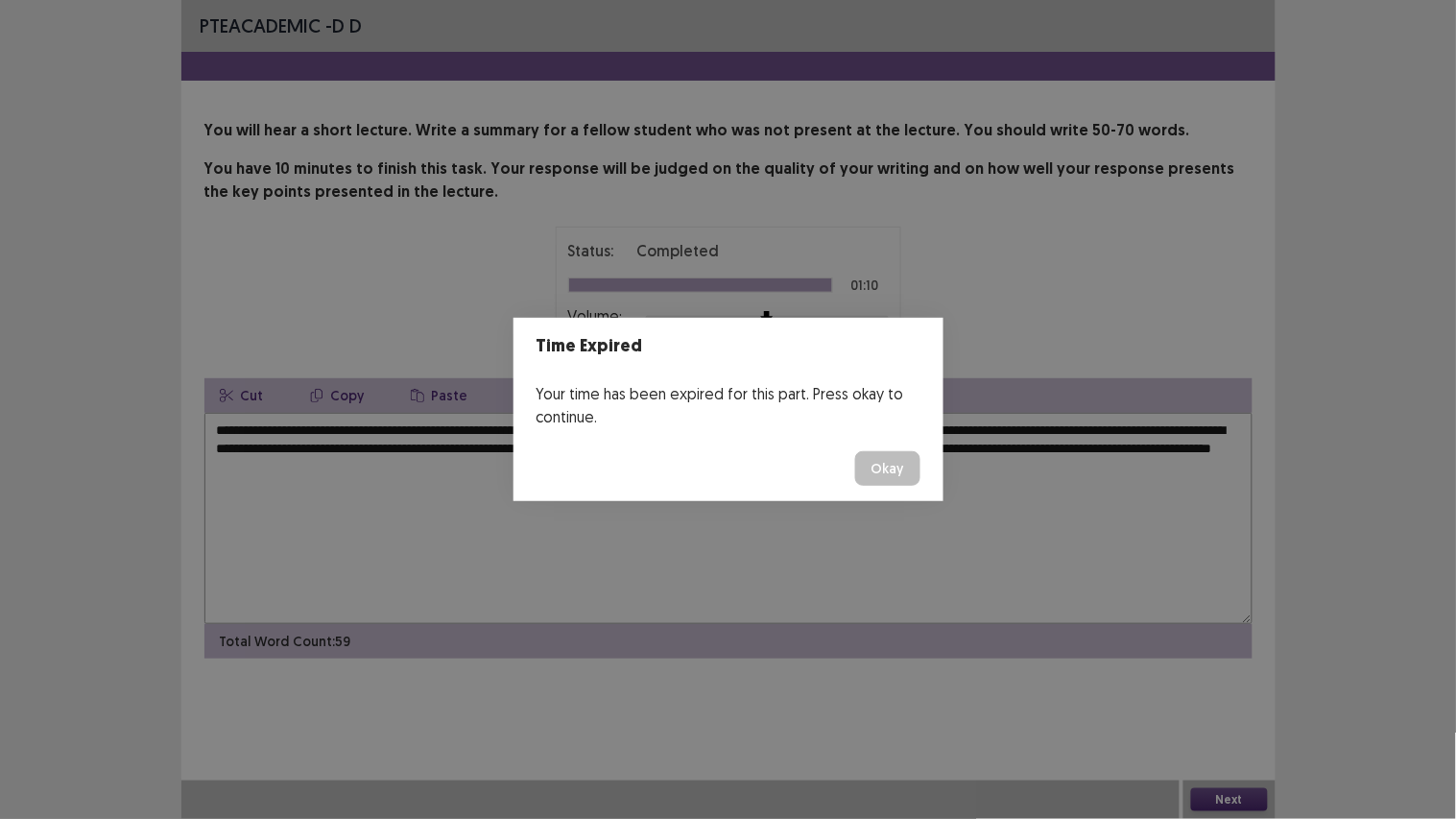 click on "Okay" at bounding box center (888, 469) 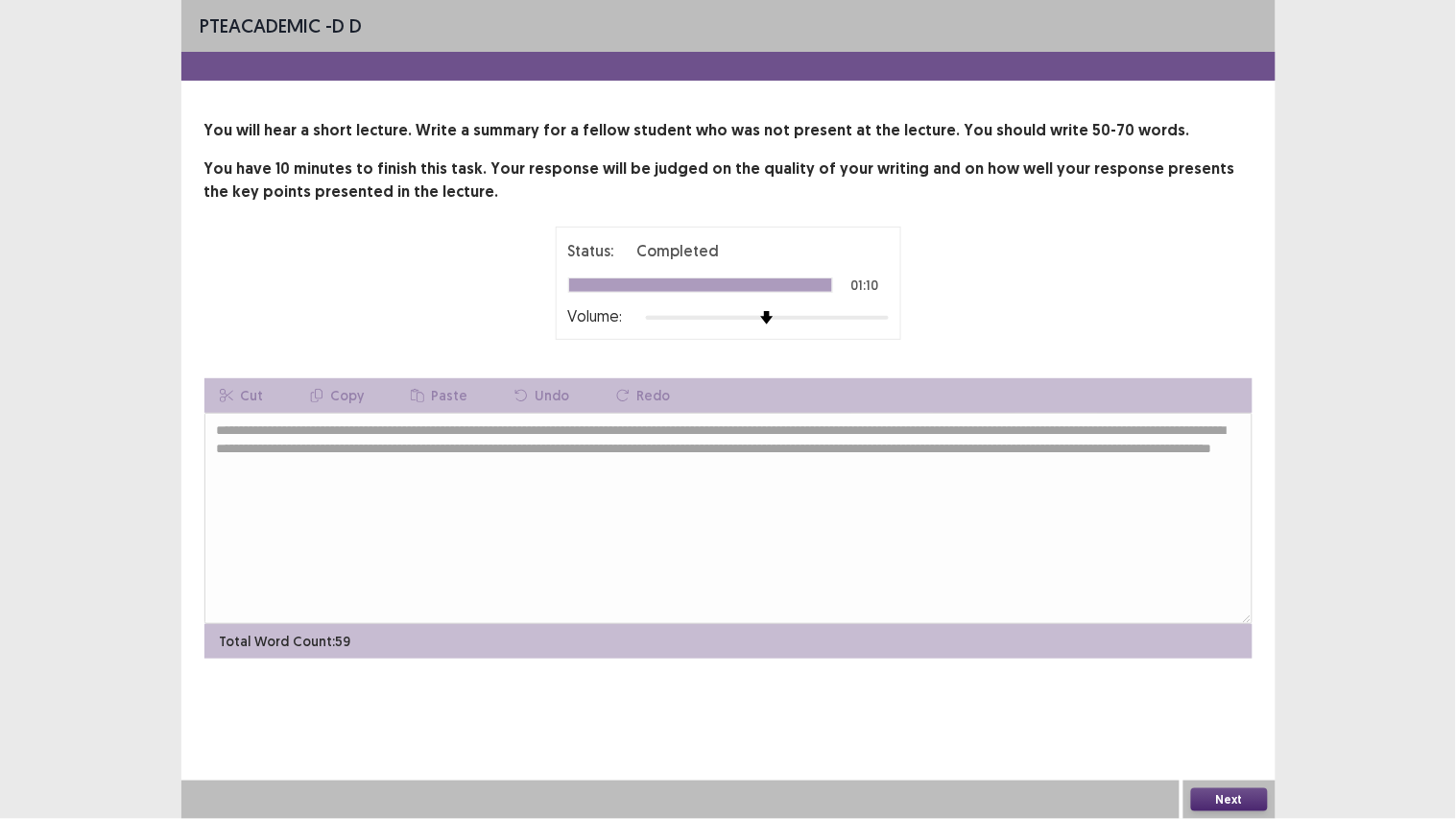 click on "Next" at bounding box center (1229, 800) 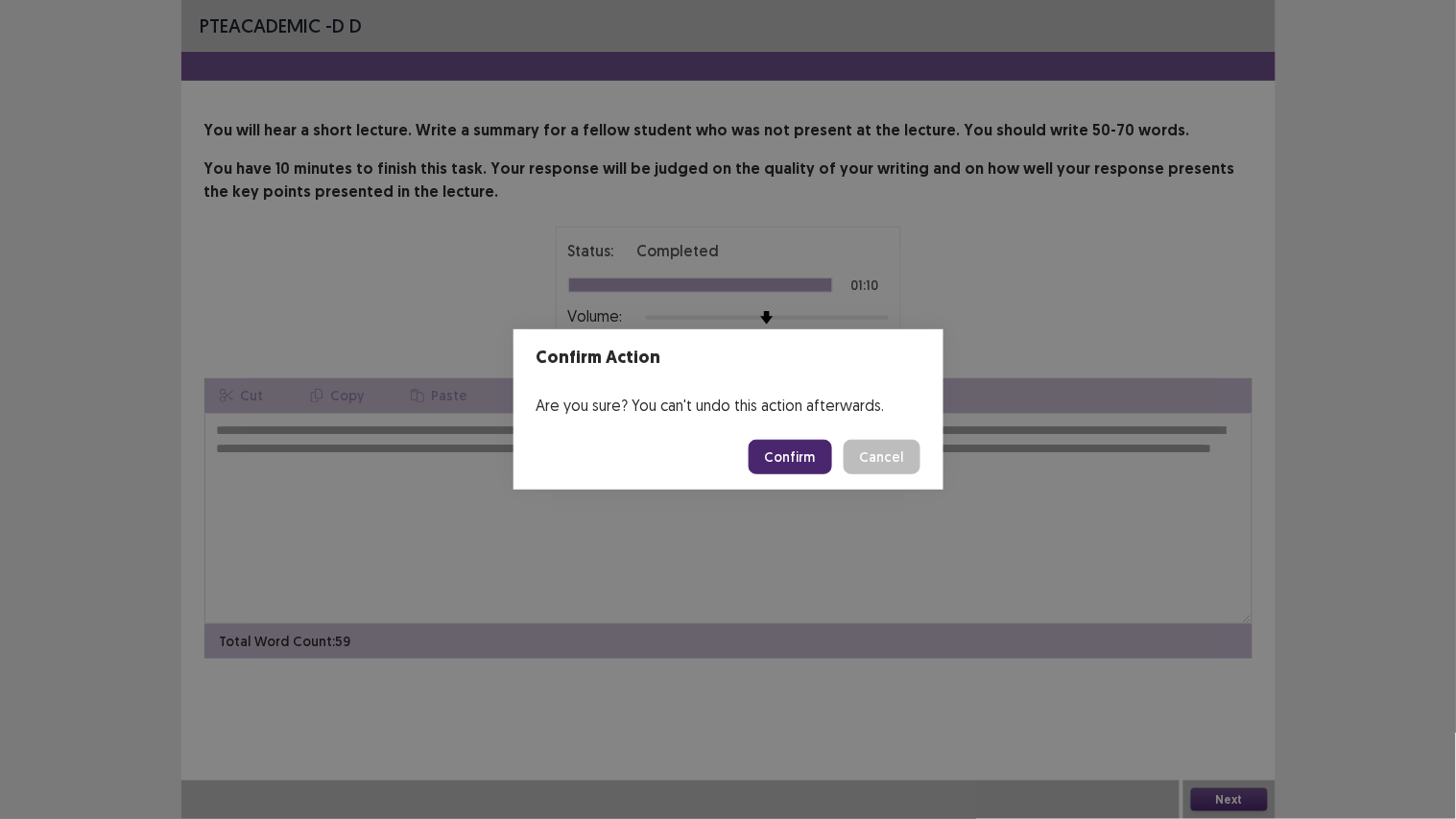 click on "Confirm" at bounding box center [790, 457] 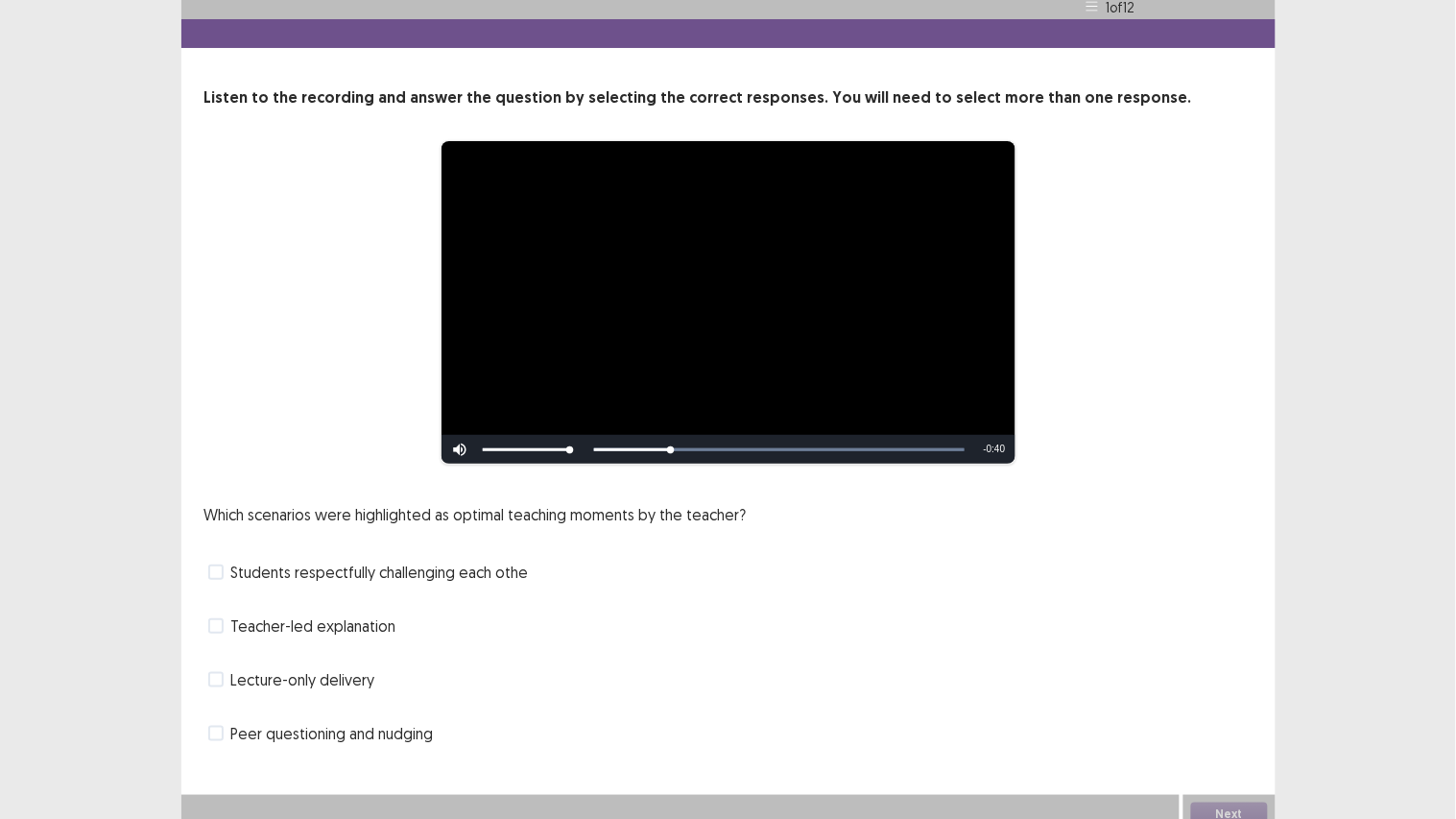 scroll, scrollTop: 46, scrollLeft: 0, axis: vertical 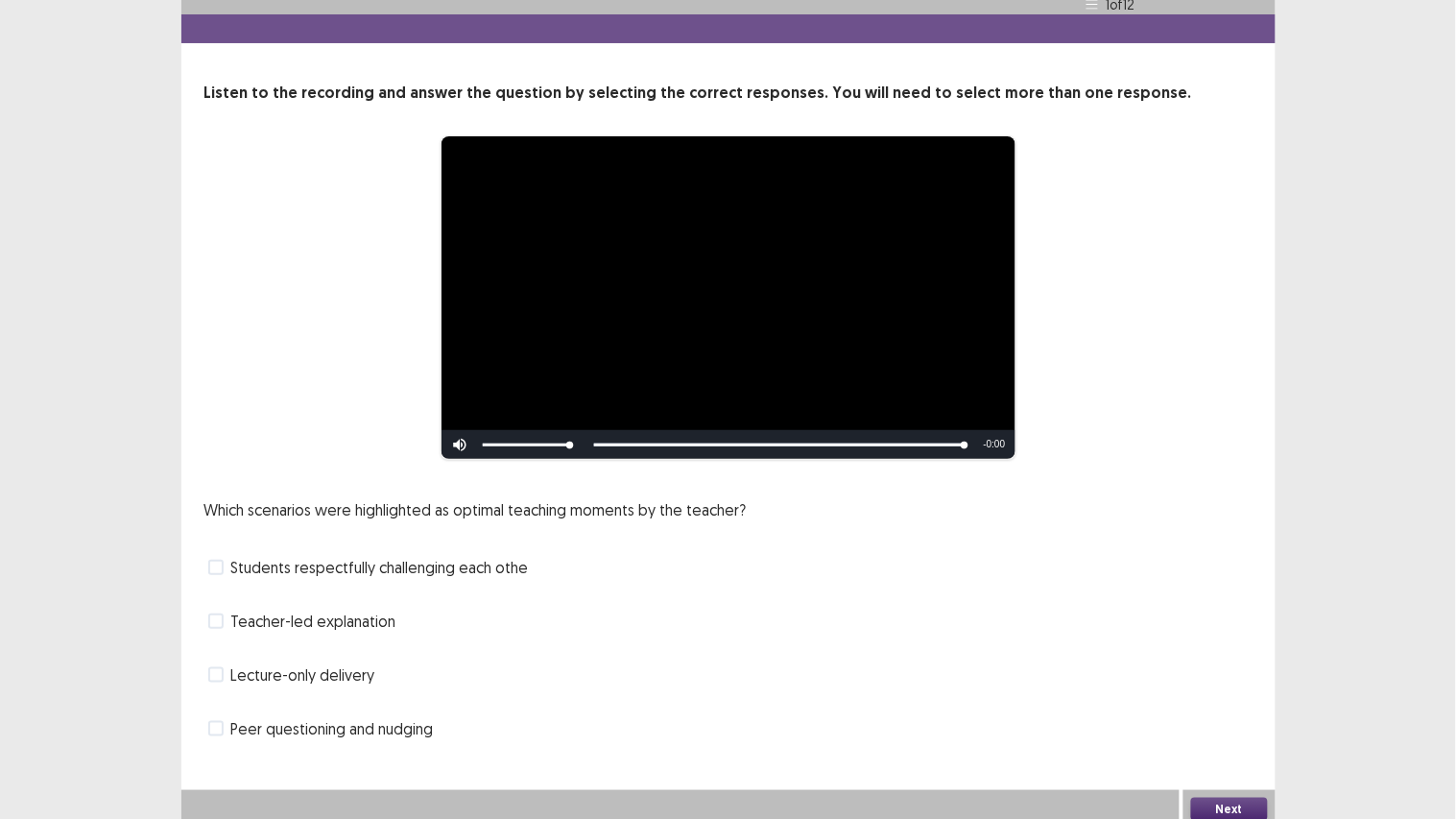 click on "Students respectfully challenging each othe" at bounding box center [380, 567] 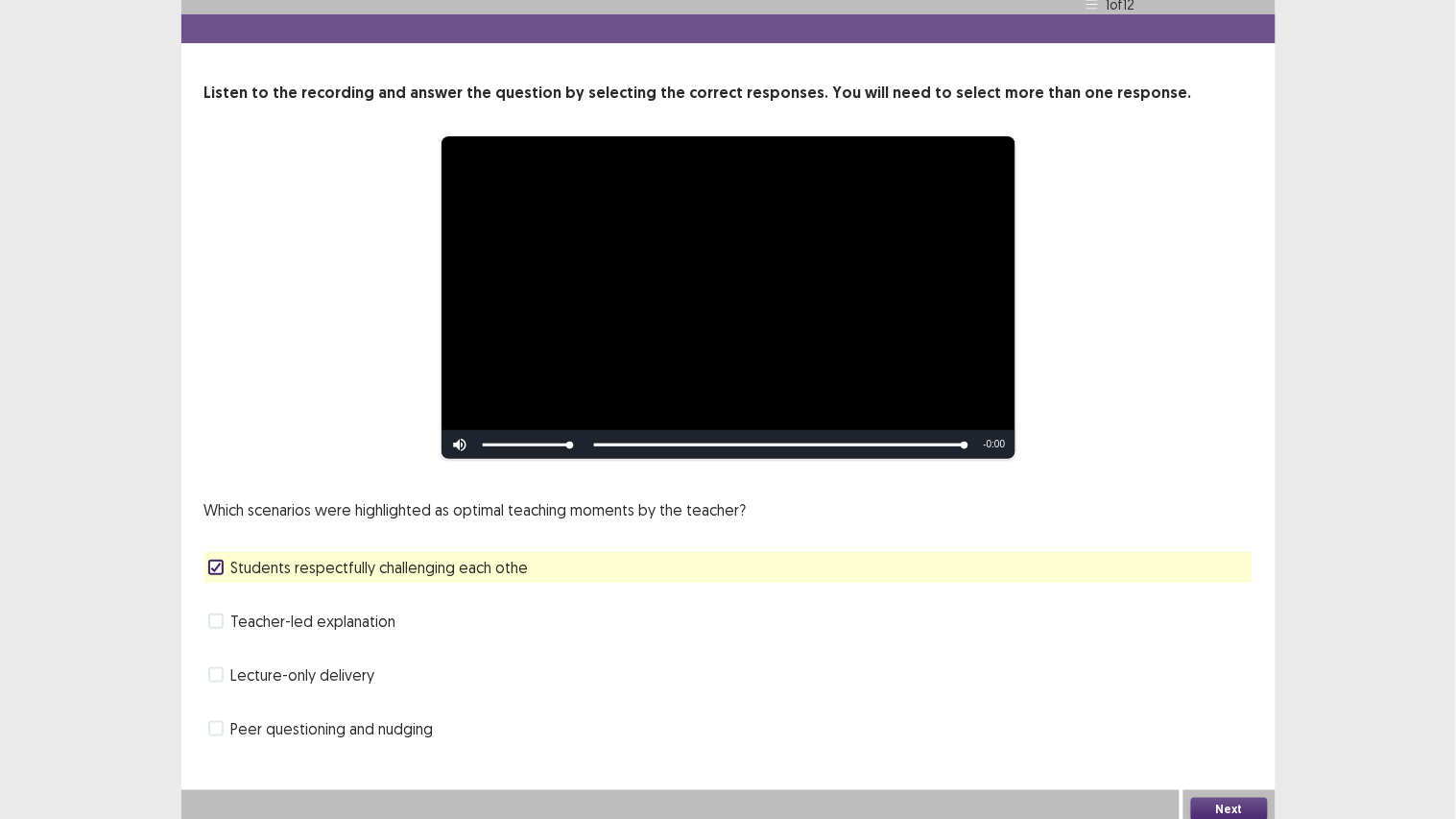 click on "Teacher-led explanation" at bounding box center (314, 621) 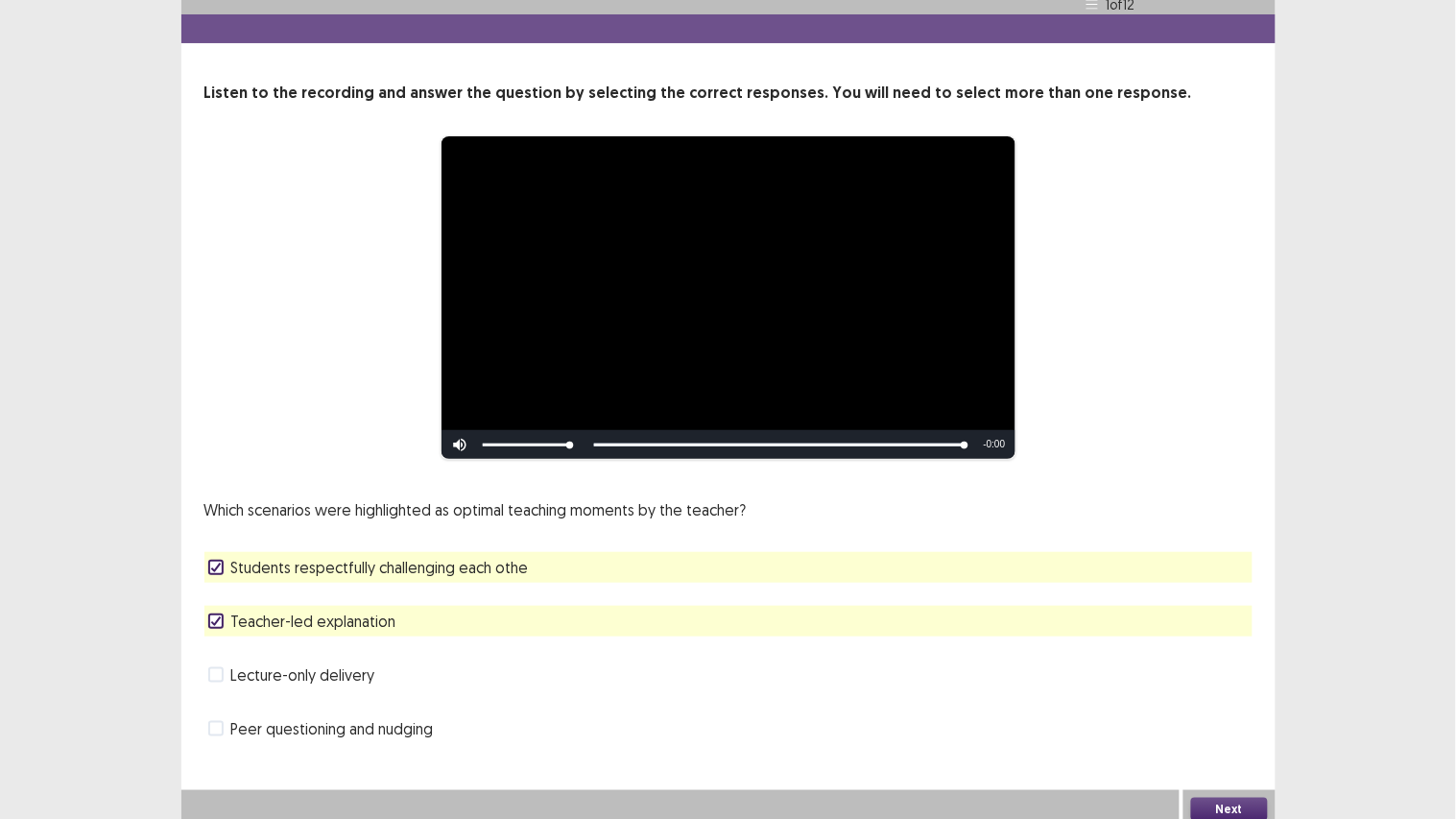click on "Next" at bounding box center [1229, 809] 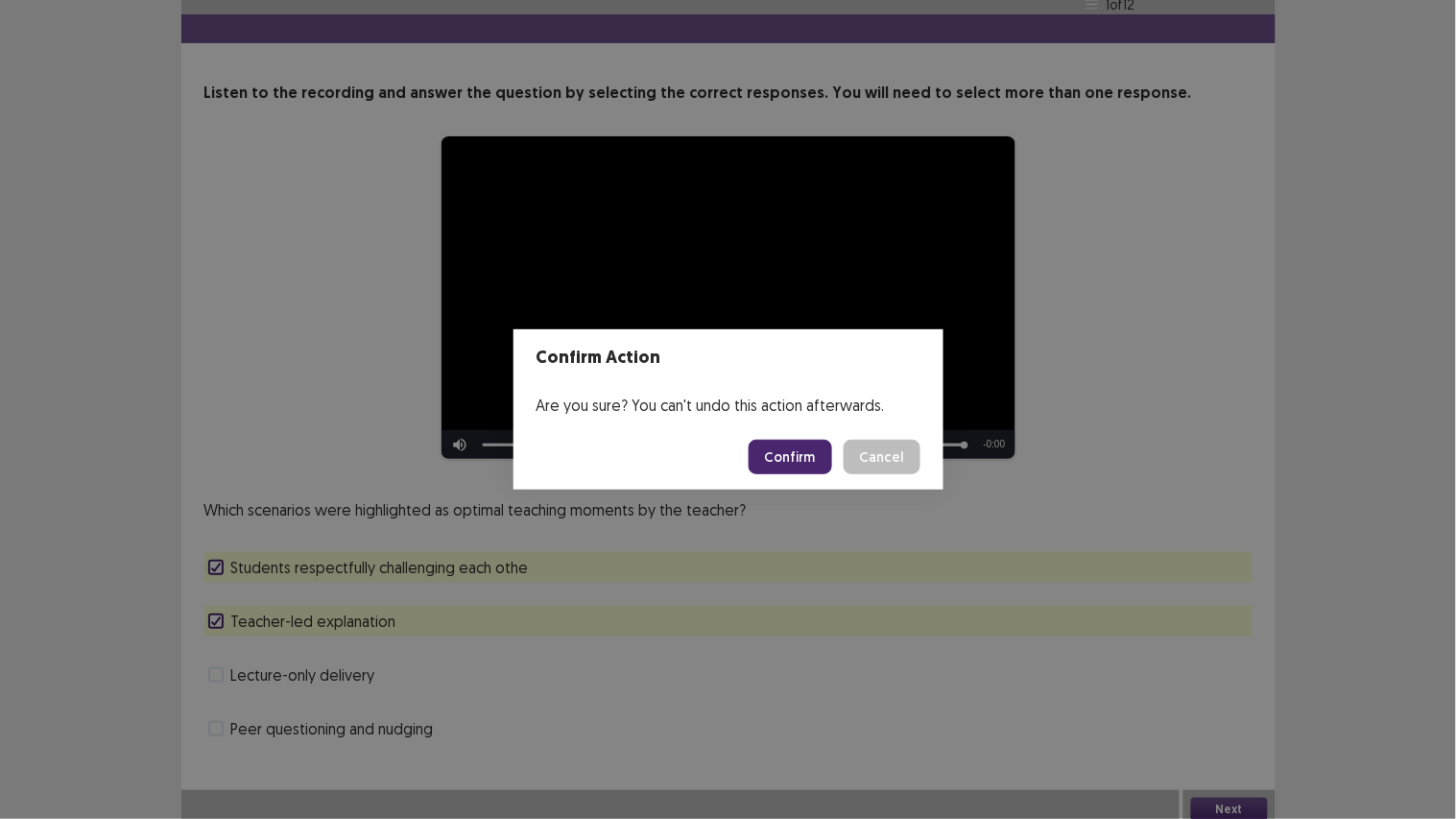 click on "Confirm" at bounding box center (790, 457) 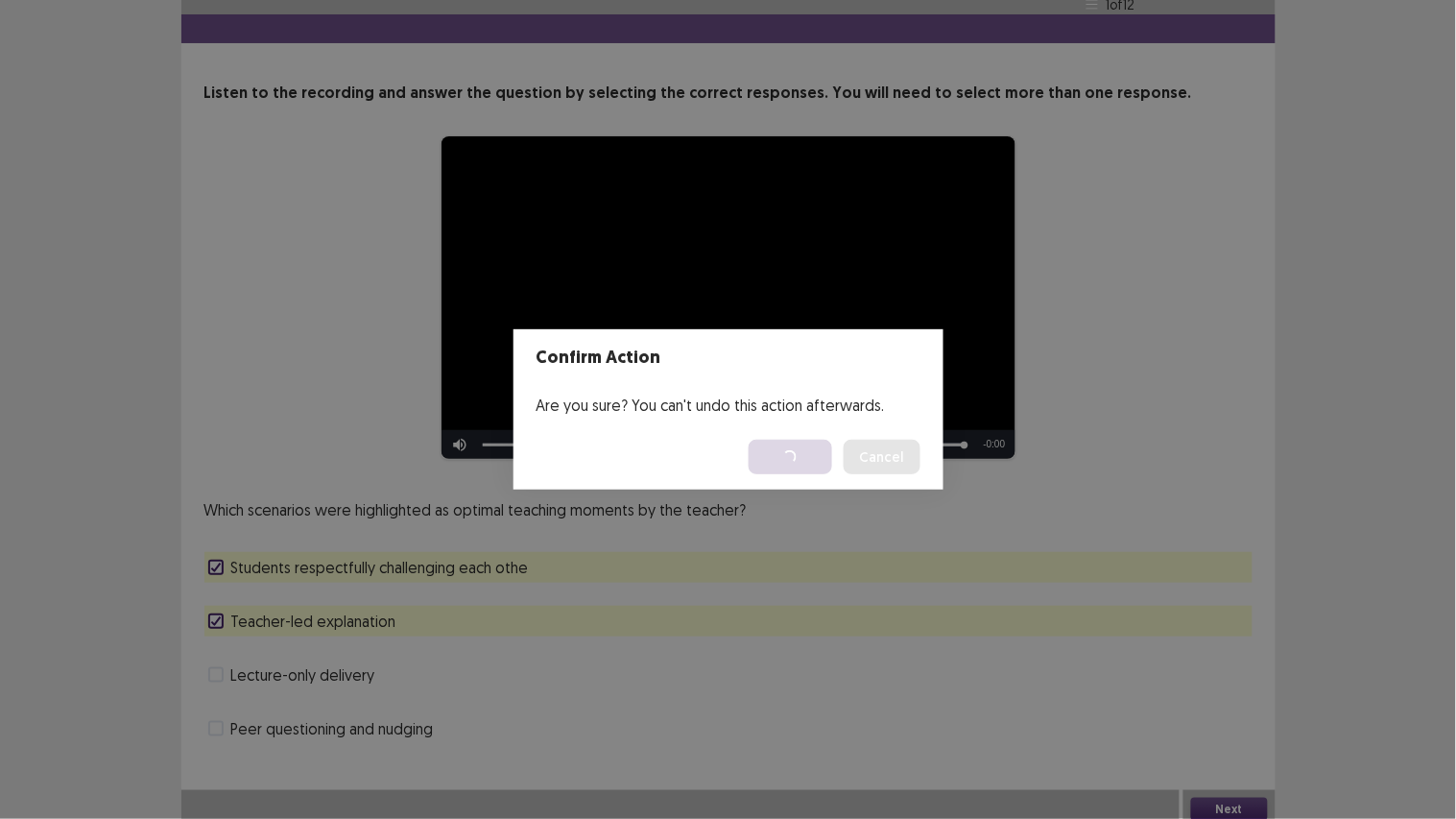 scroll, scrollTop: 0, scrollLeft: 0, axis: both 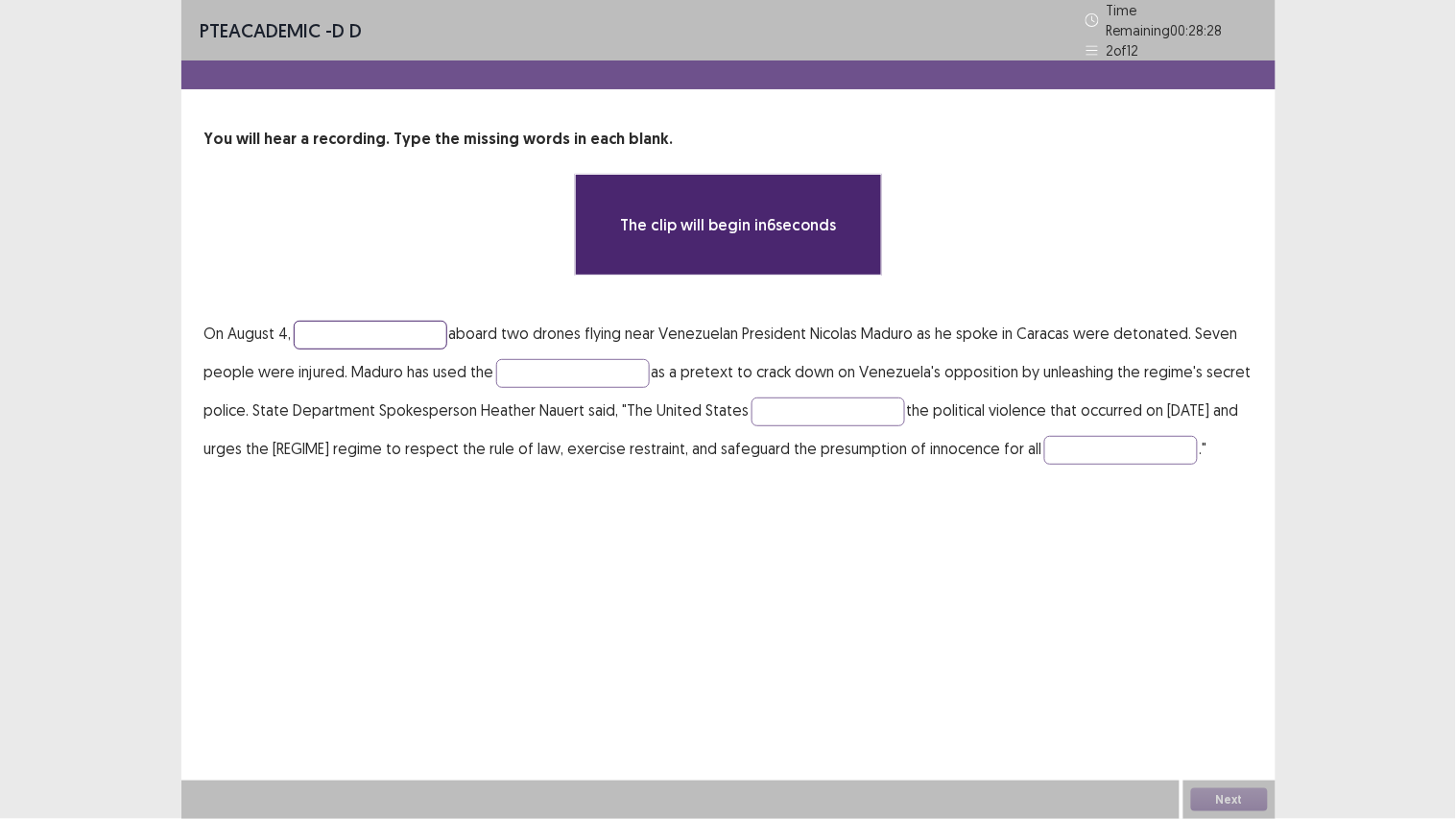 click at bounding box center (370, 335) 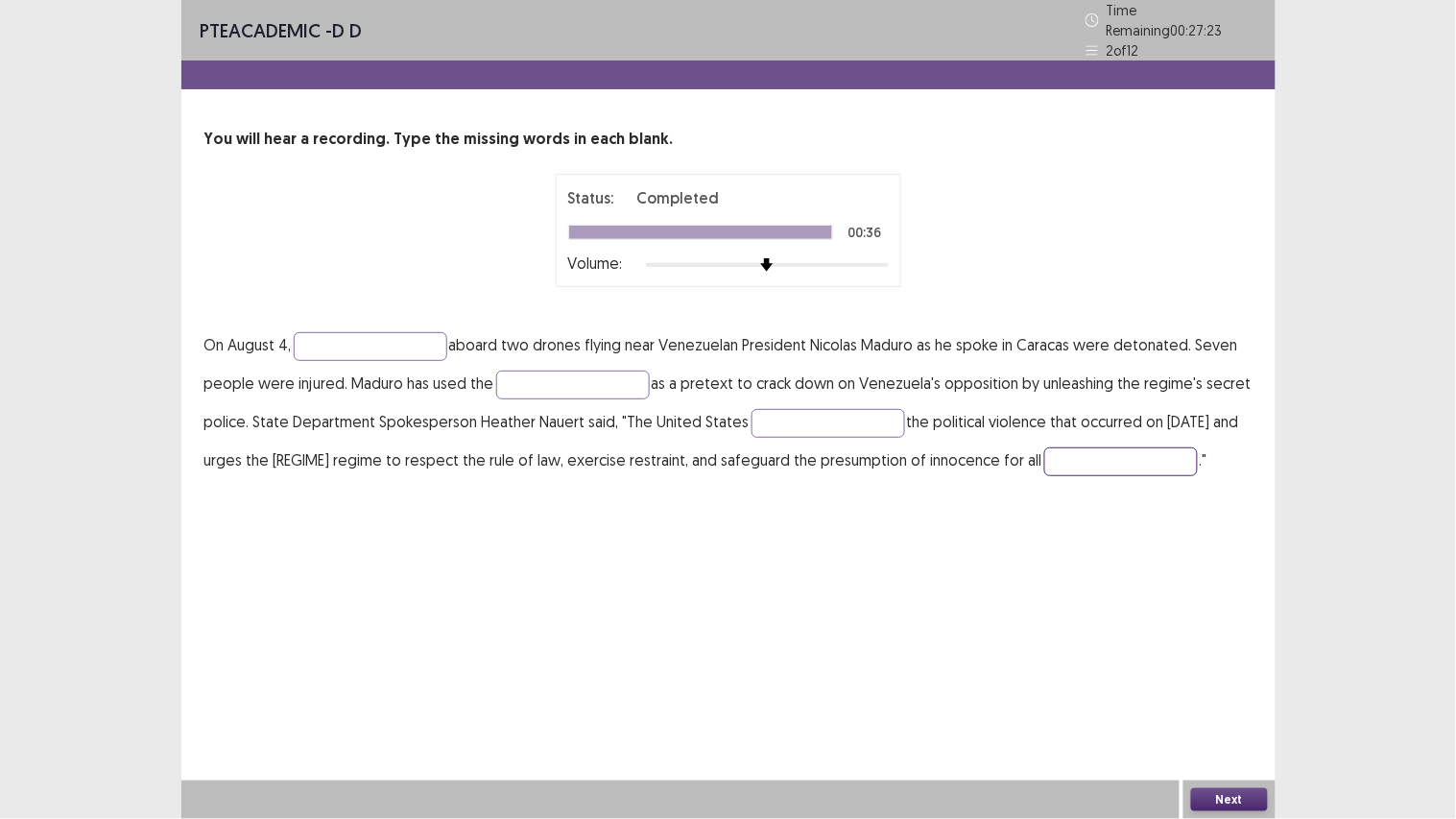 click at bounding box center [1121, 462] 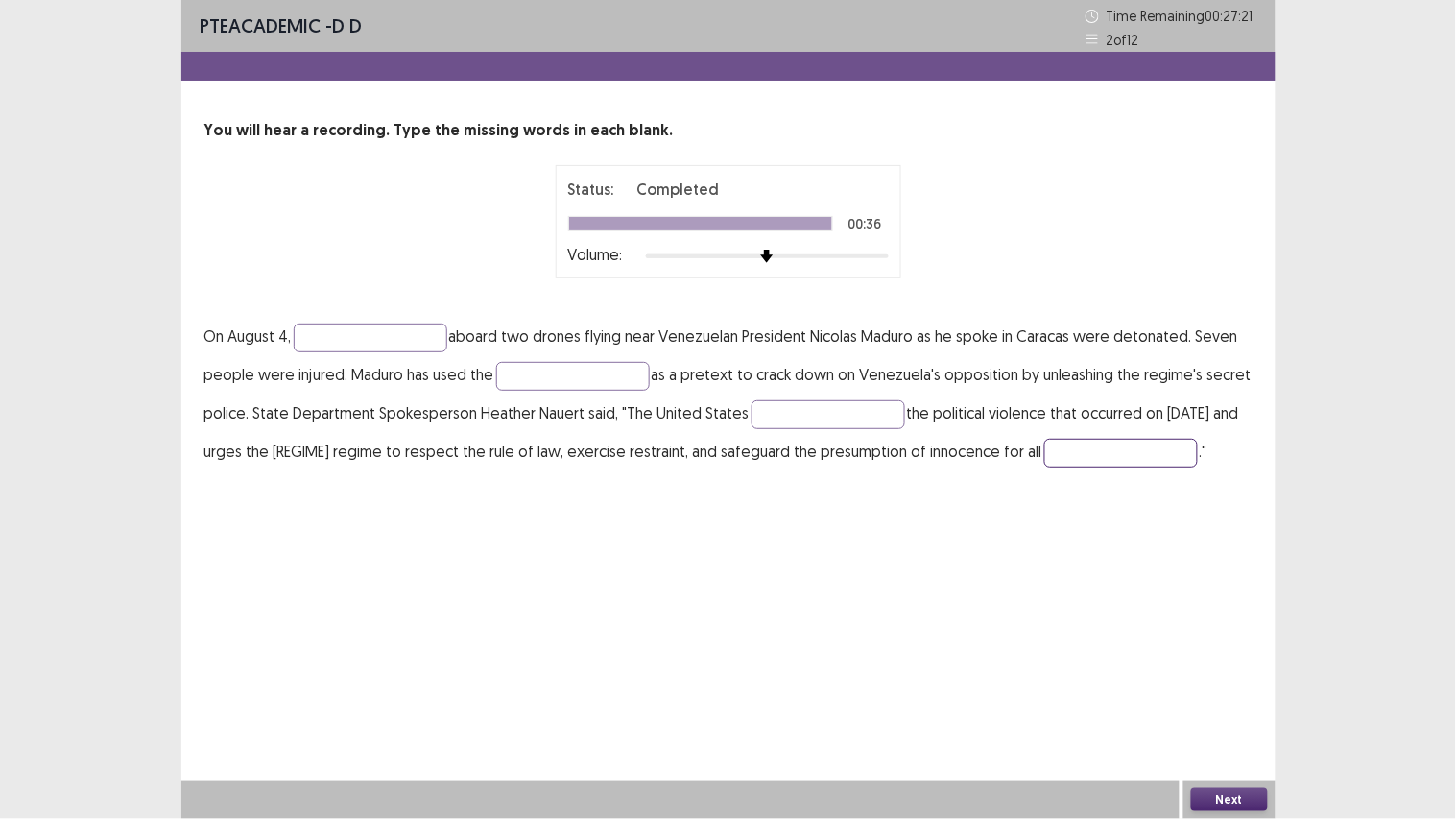 type on "*" 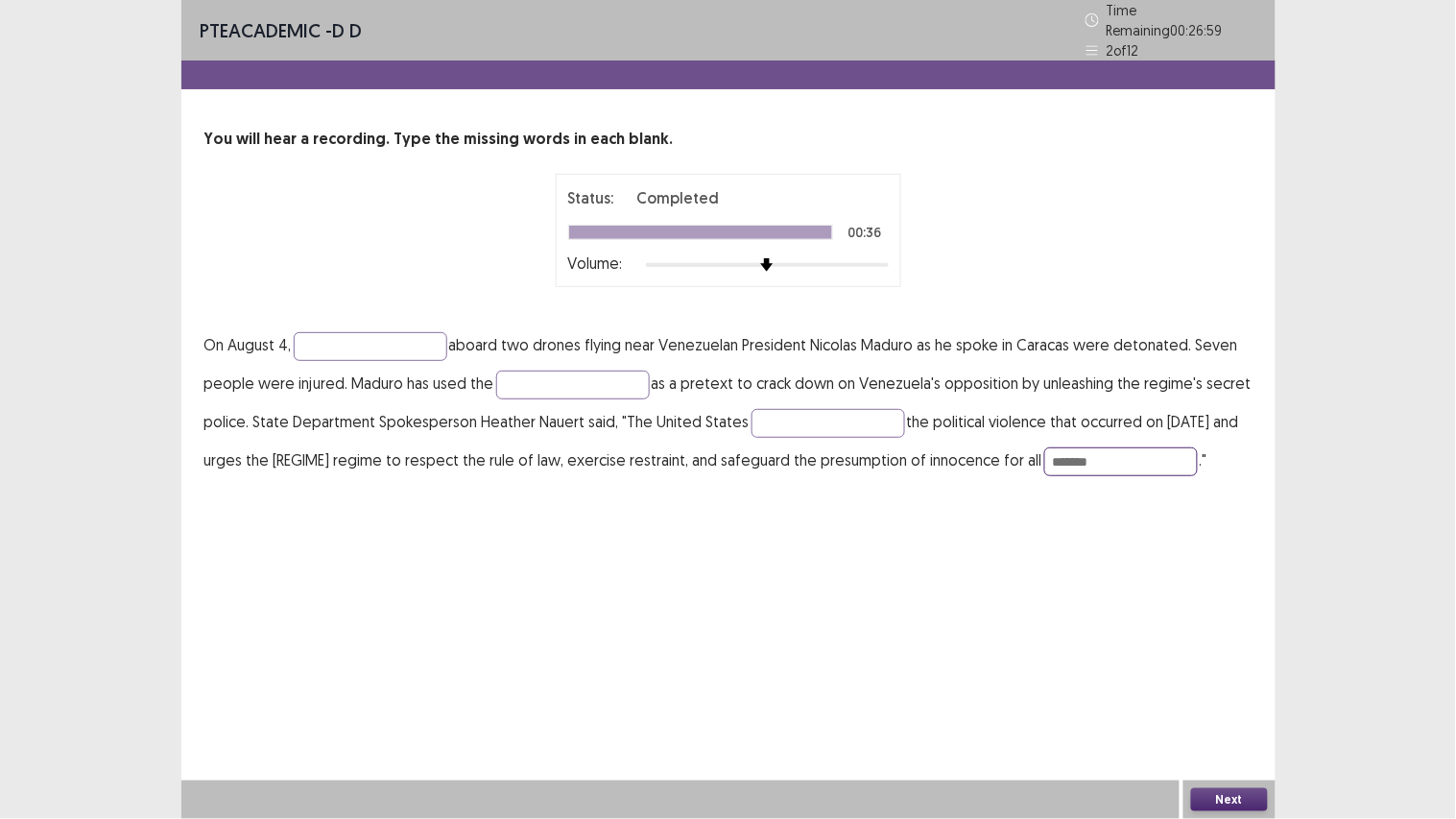 type on "*******" 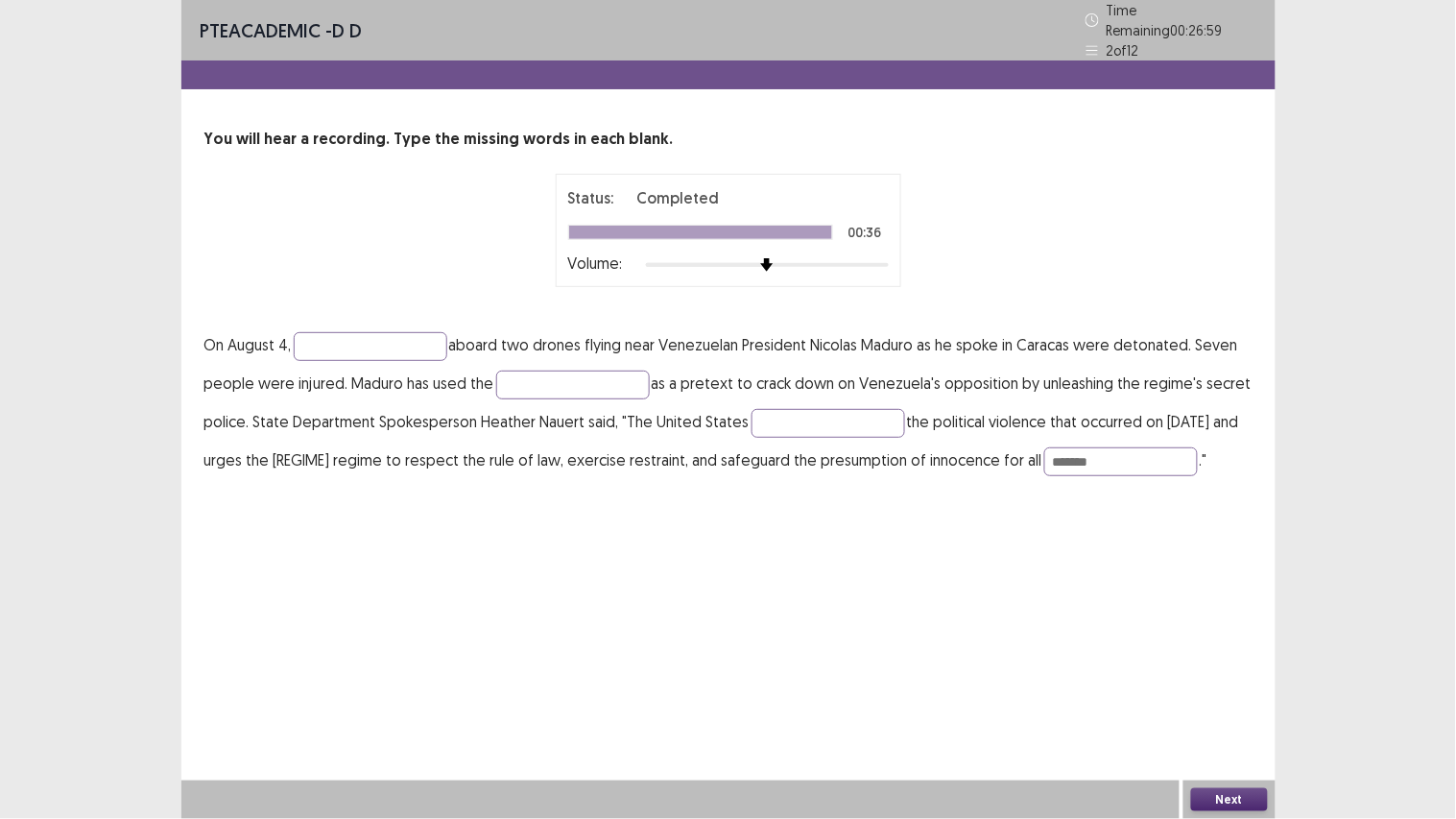 click on "On August 4, aboard two drones flying near Venezuelan President Nicolas Maduro as he spoke in Caracas were detonated. Seven people were injured. Maduro has used the as a pretext to crack down on Venezuela's opposition by unleashing the regime's secret police. State Department Spokesperson Heather Nauert said, "The United States the political violence that occurred on August 4 and urges the Maduro regime to respect the rule of law, exercise restraint, and safeguard the presumption of innocence for all ******* ."" at bounding box center (728, 402) 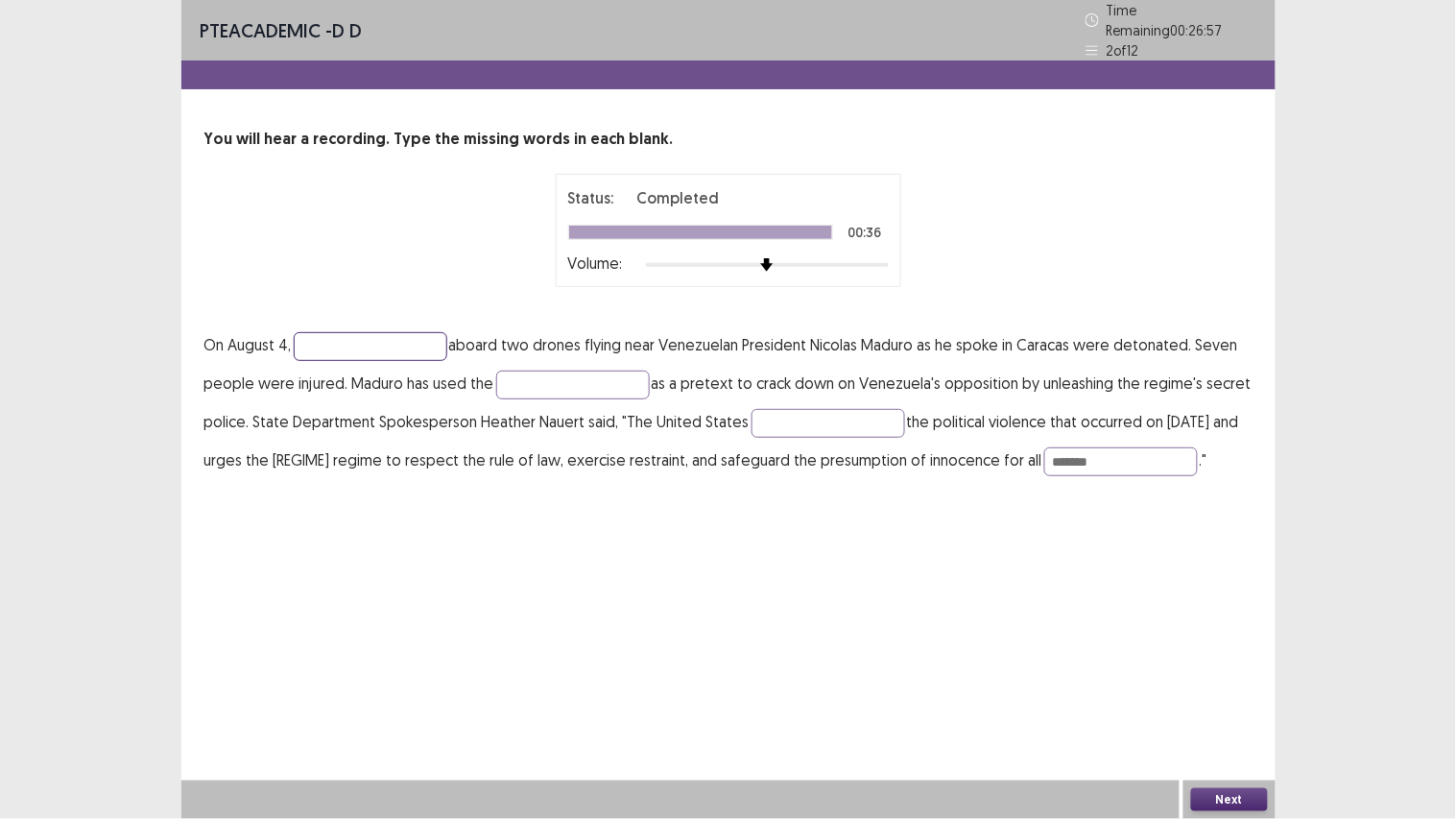 click at bounding box center [370, 347] 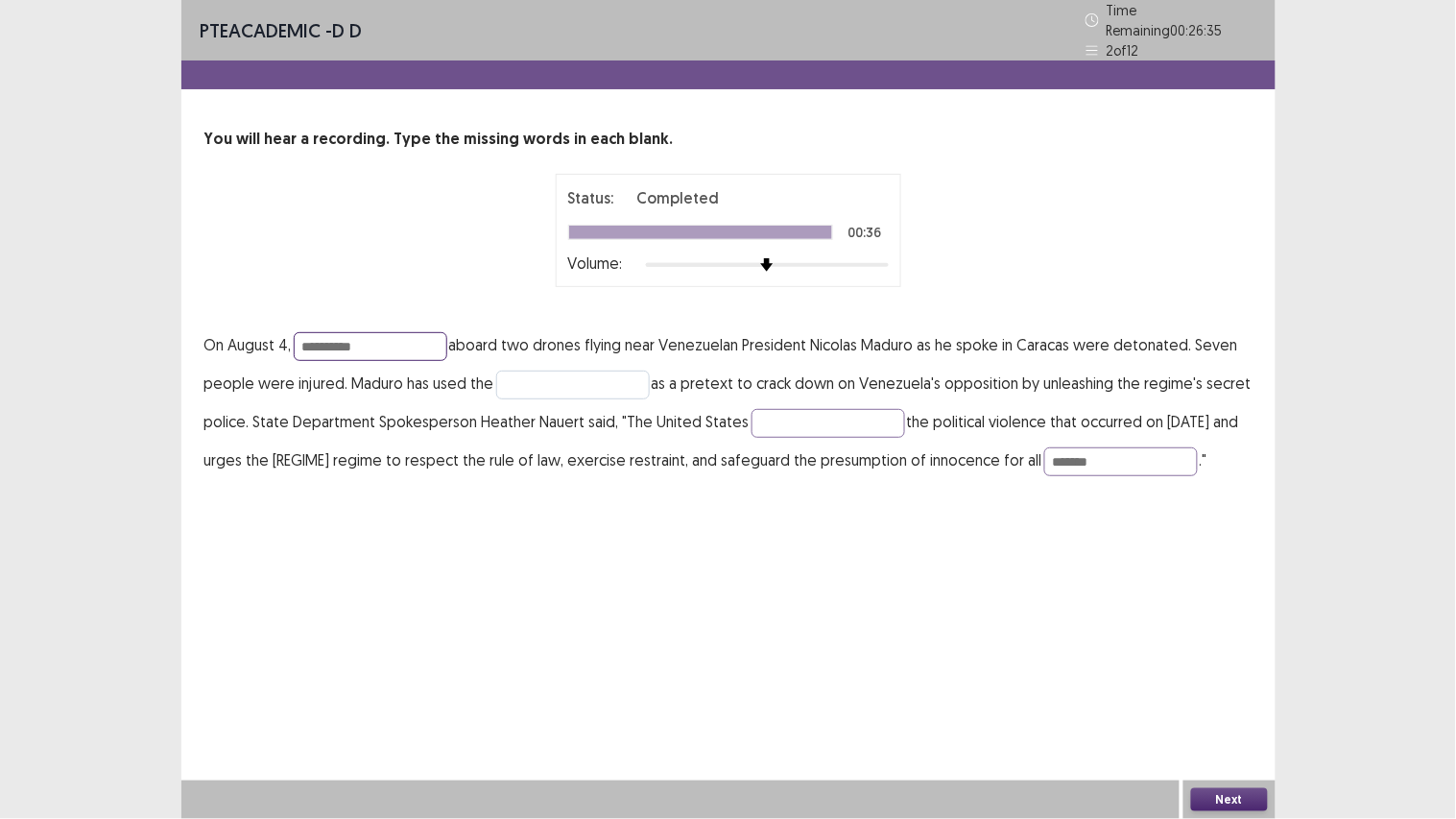 type on "*********" 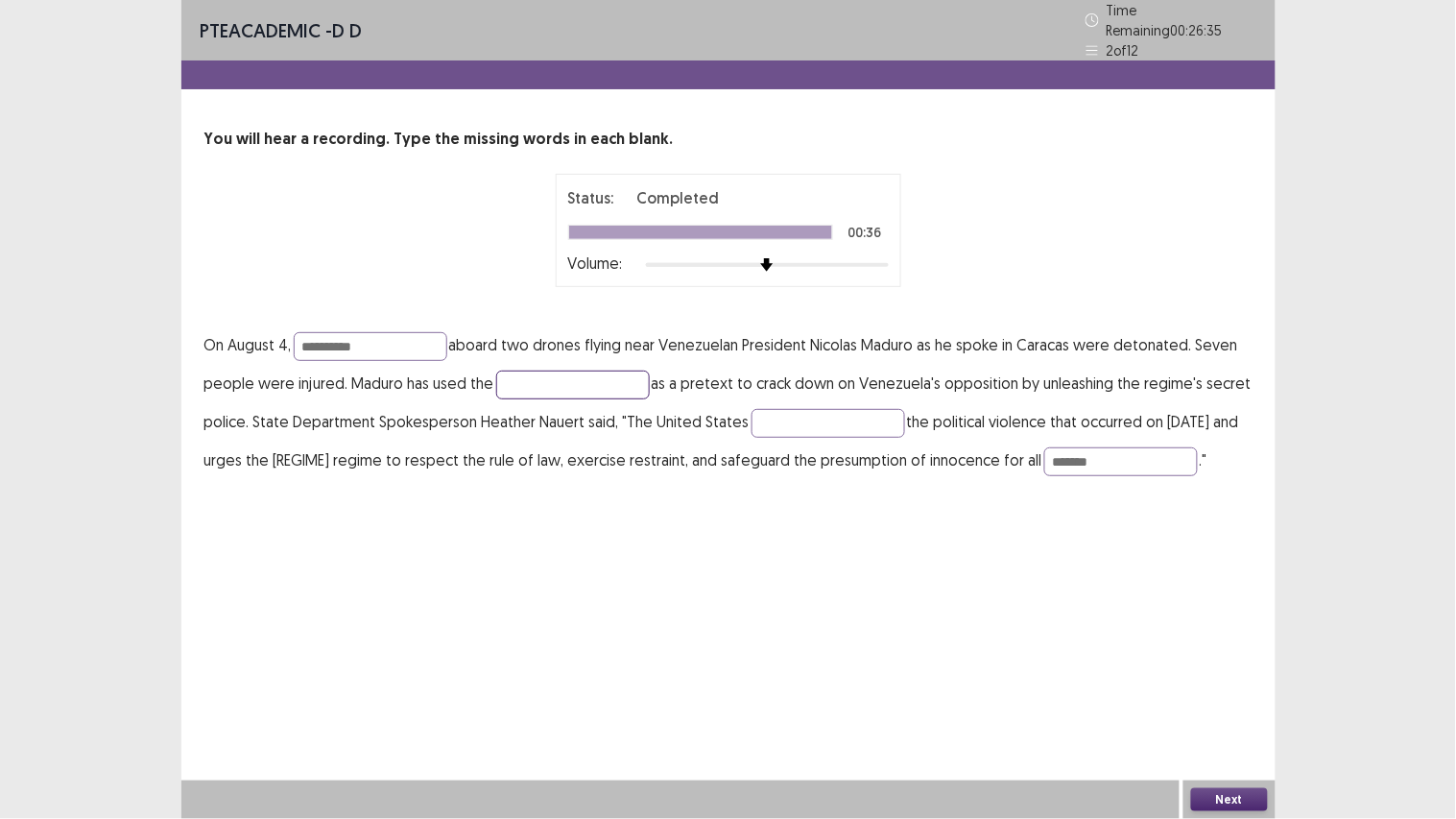 click at bounding box center [573, 385] 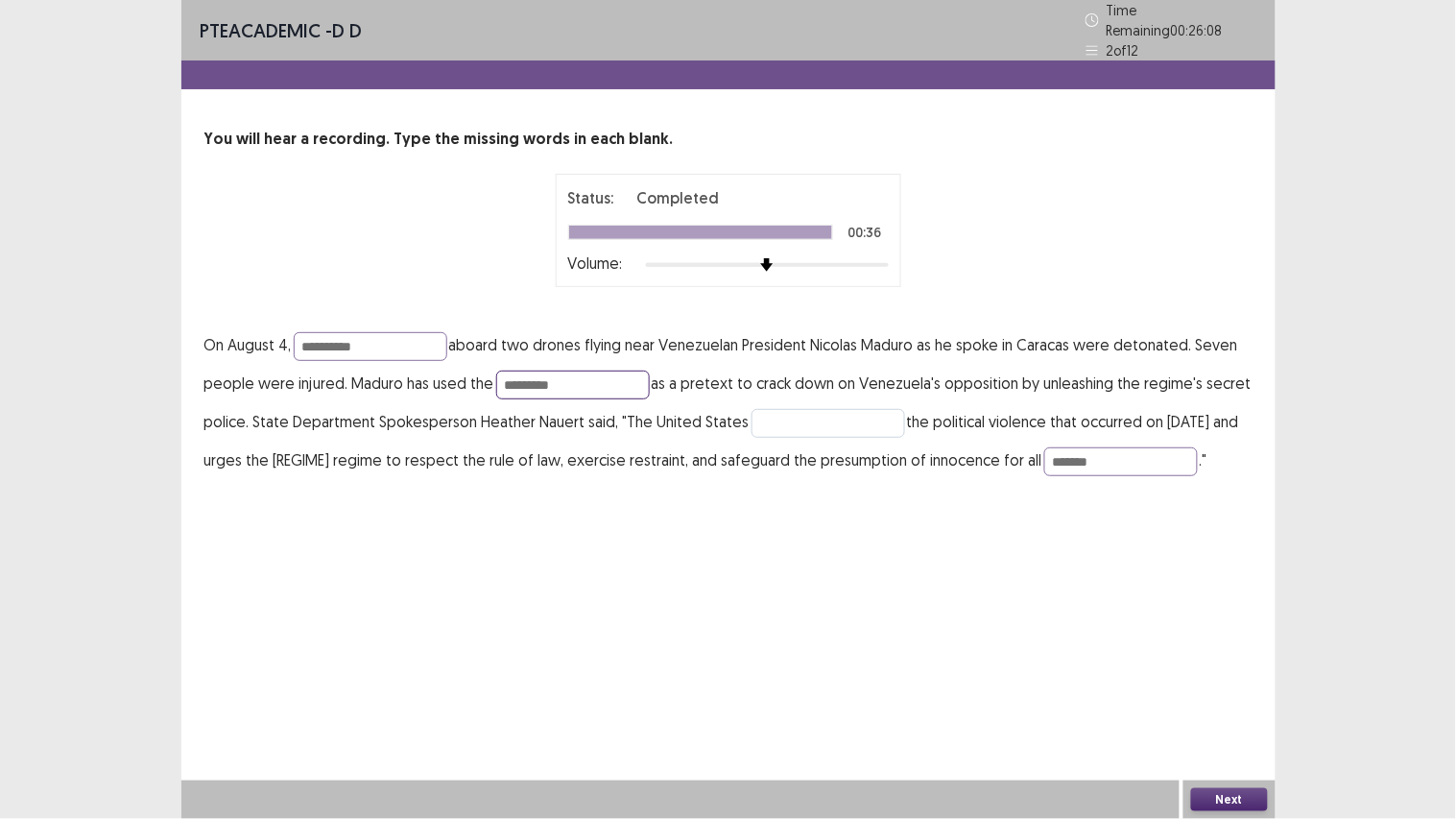 type on "*********" 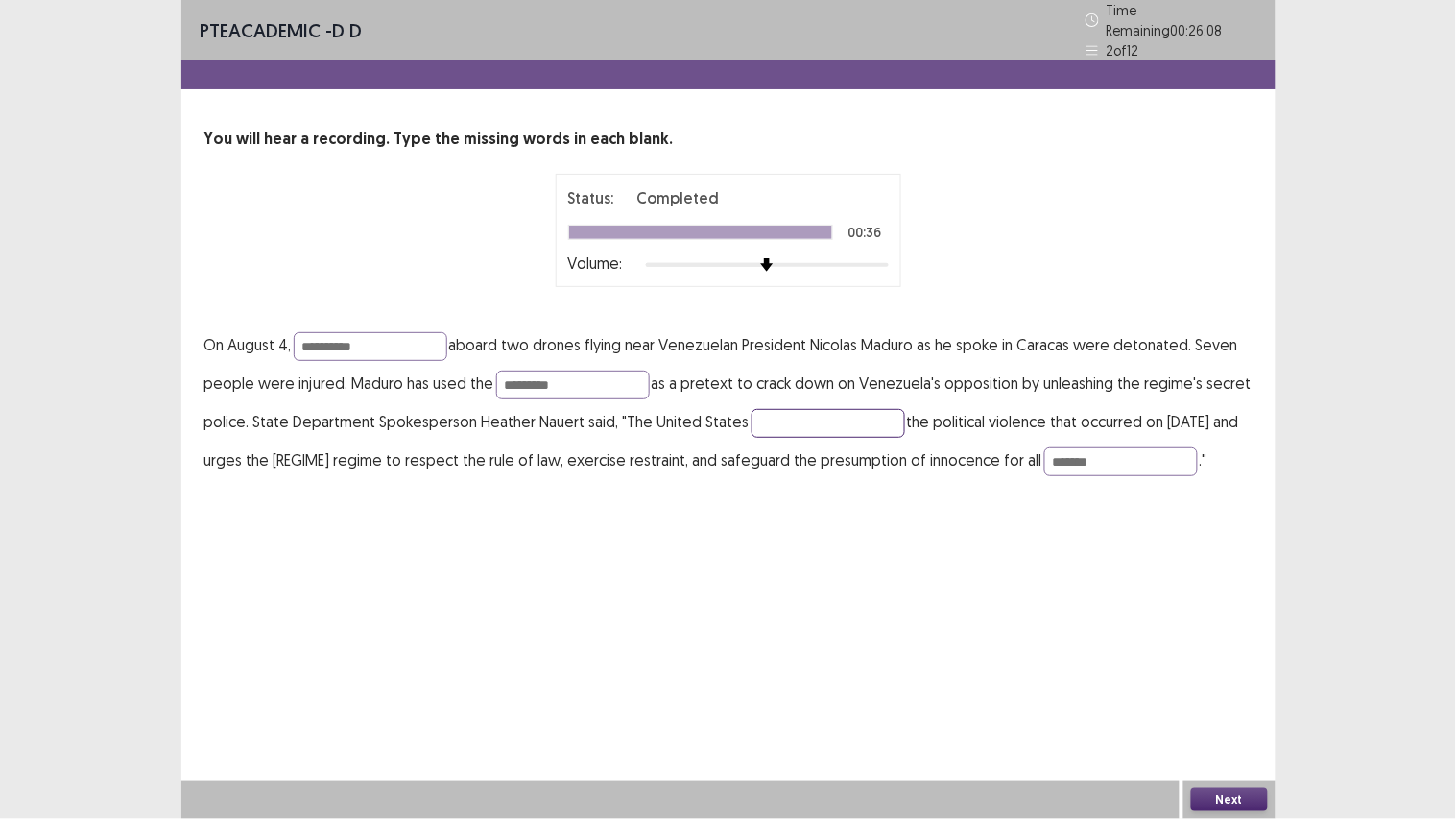 click at bounding box center (828, 423) 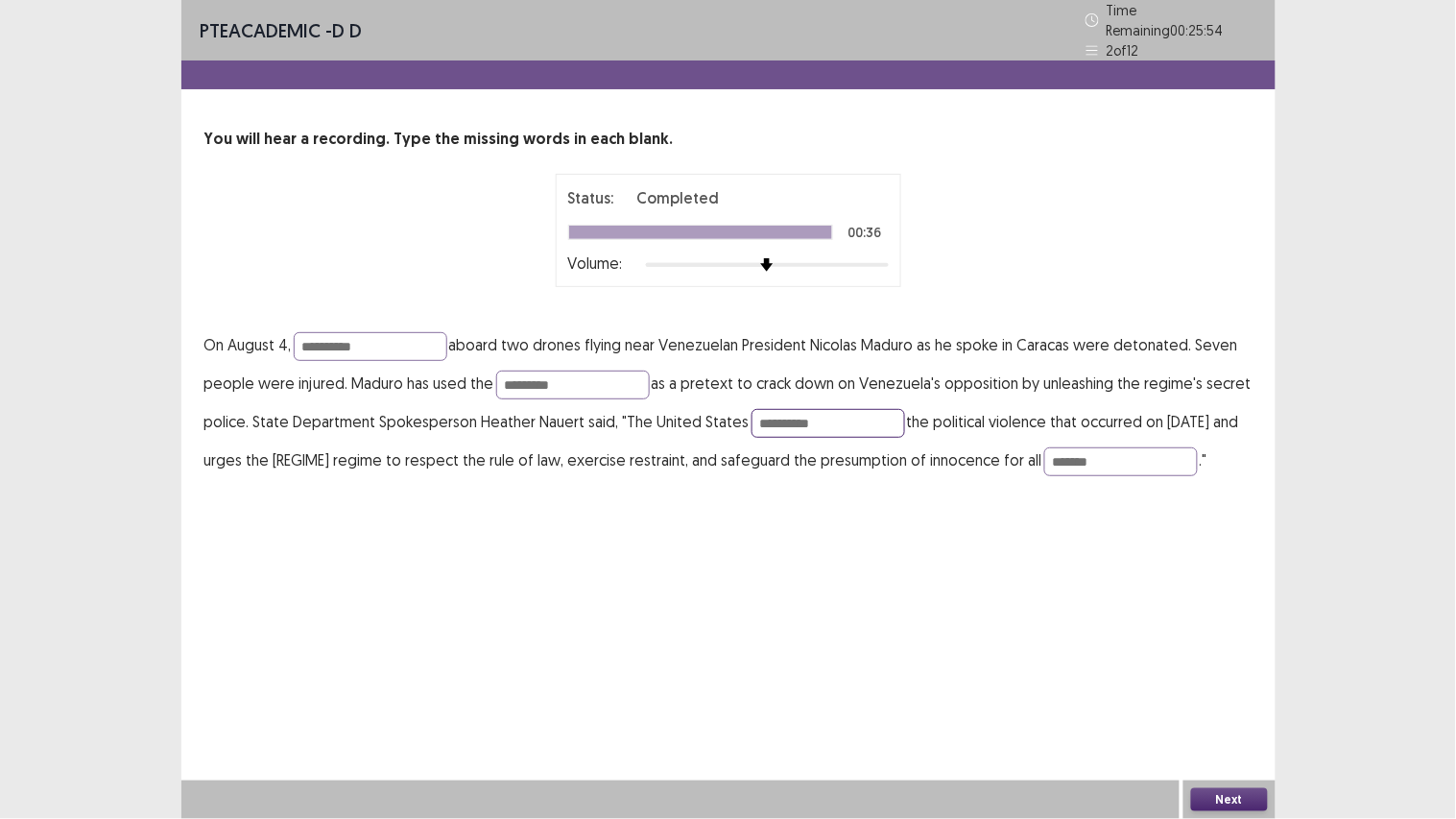 click on "**********" at bounding box center (828, 423) 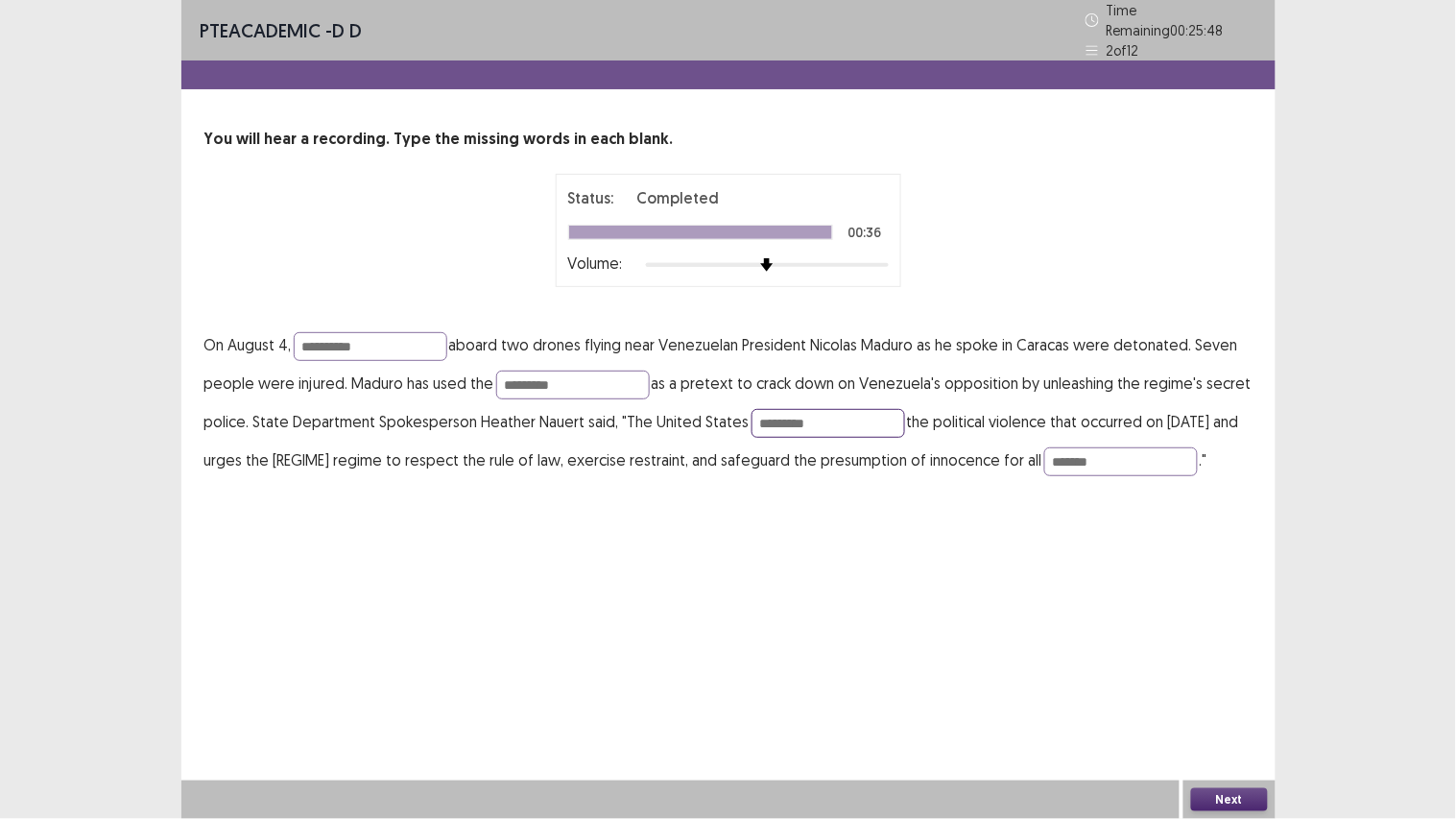 type on "*********" 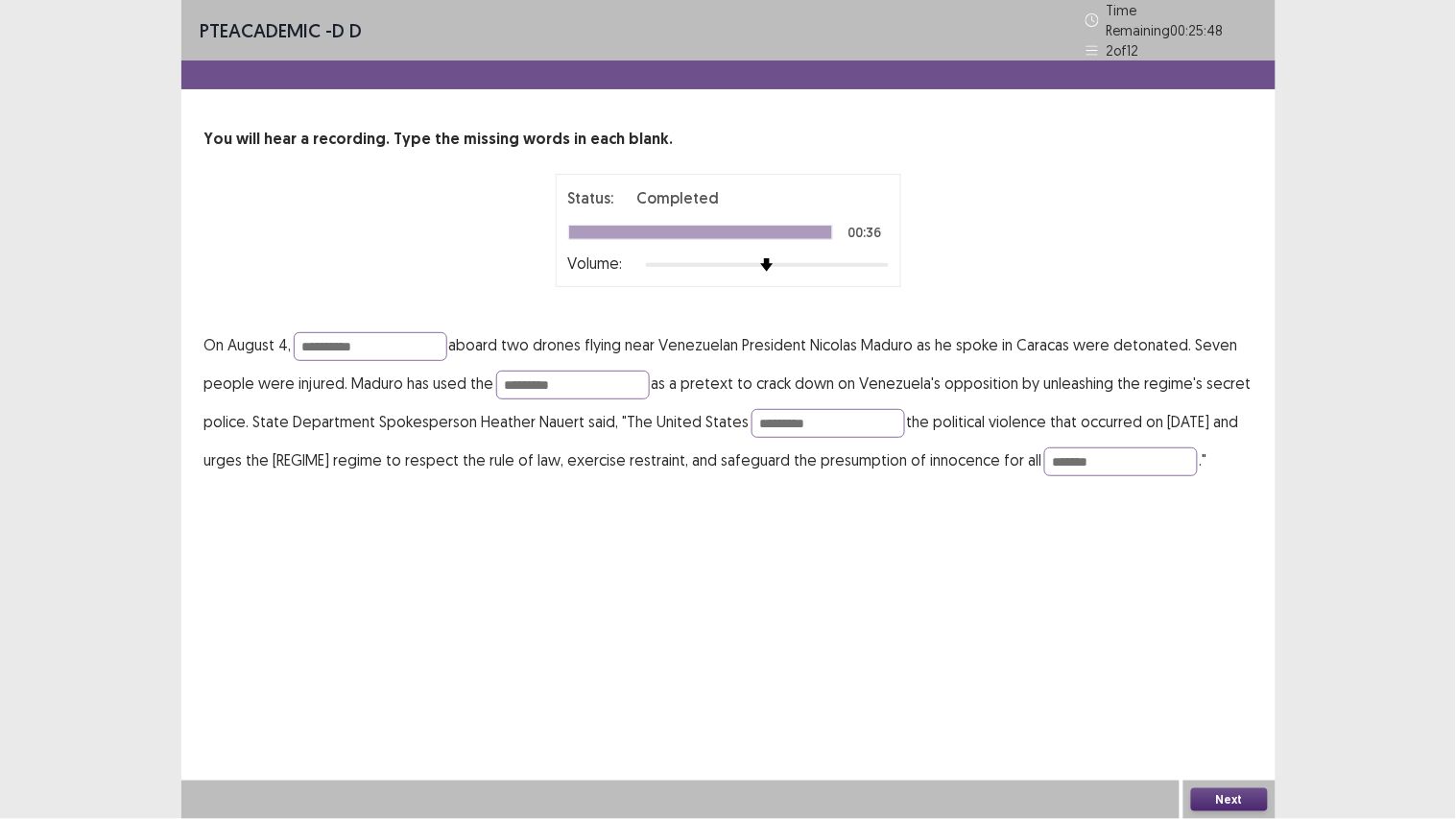 click on "Next" at bounding box center (1229, 800) 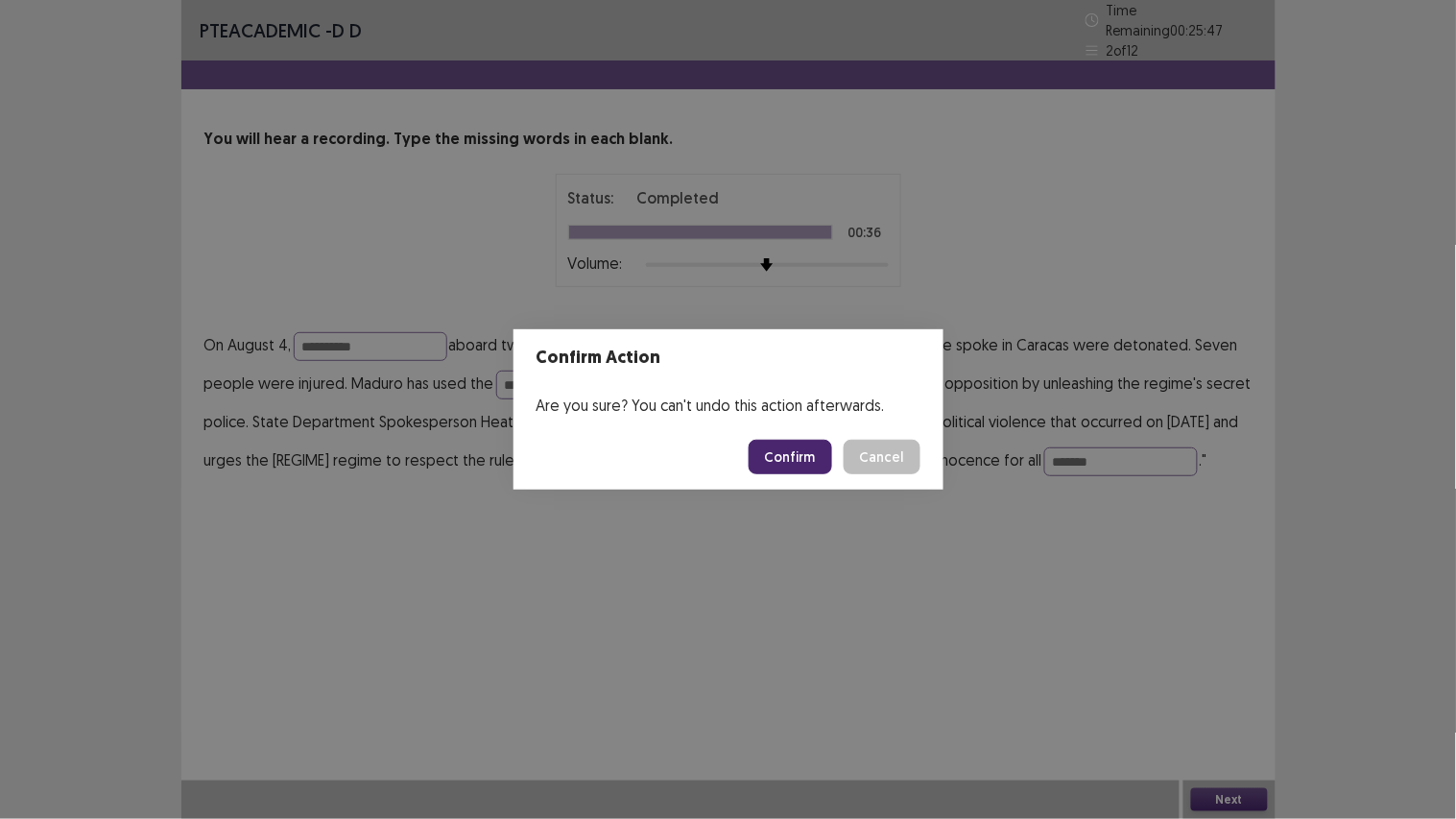 click on "Confirm" at bounding box center (790, 457) 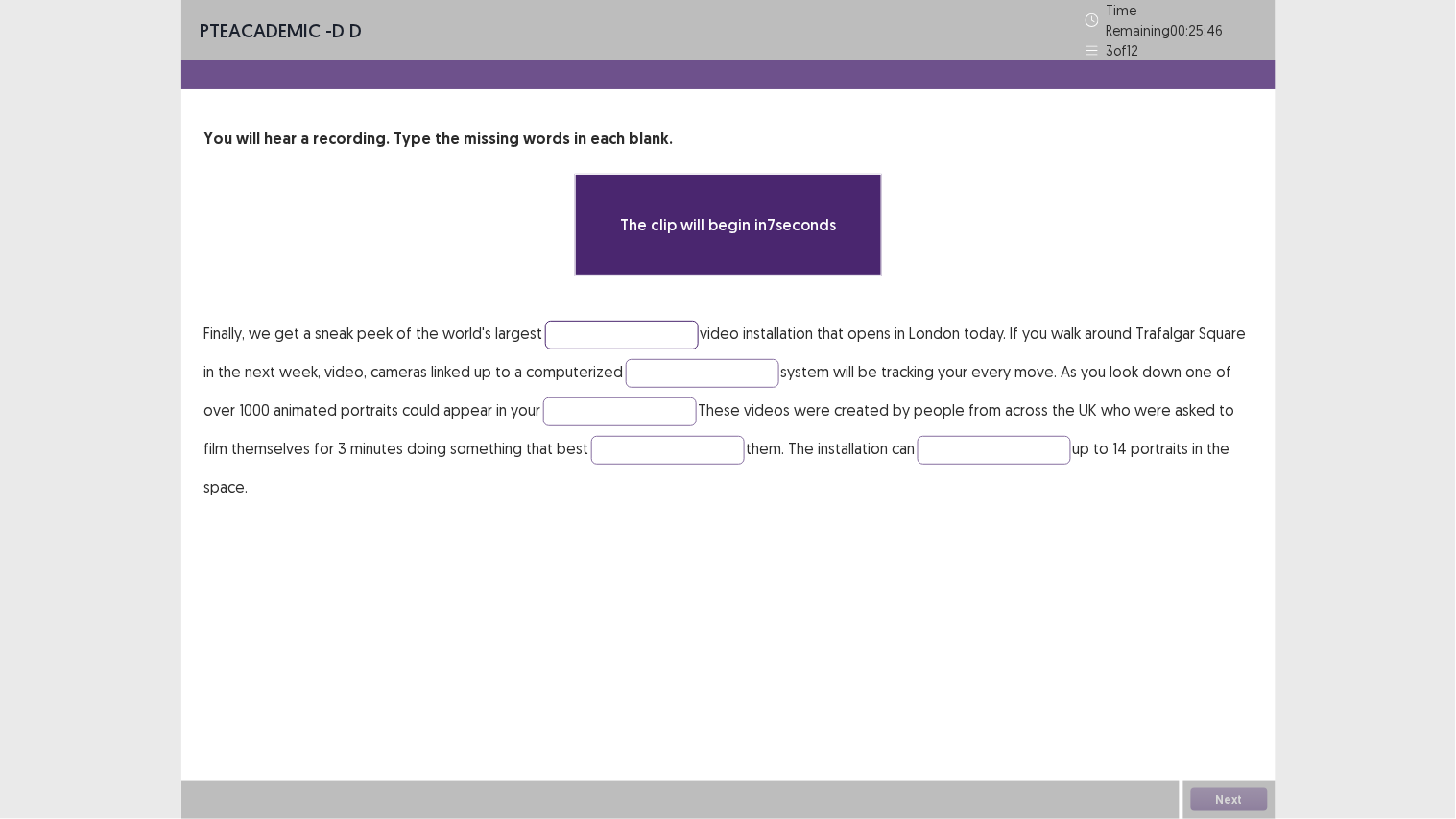 click at bounding box center [622, 335] 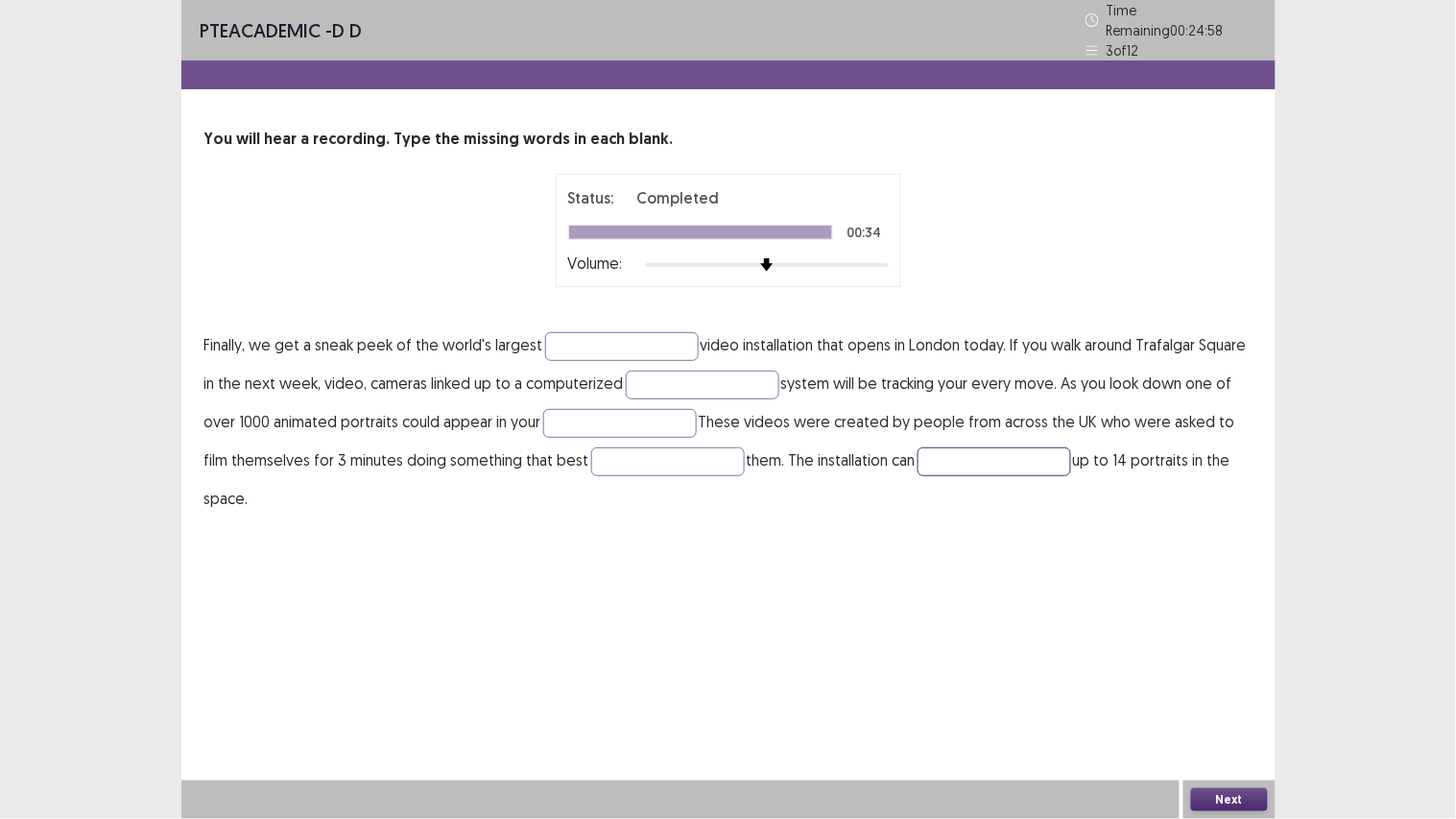 click at bounding box center [994, 462] 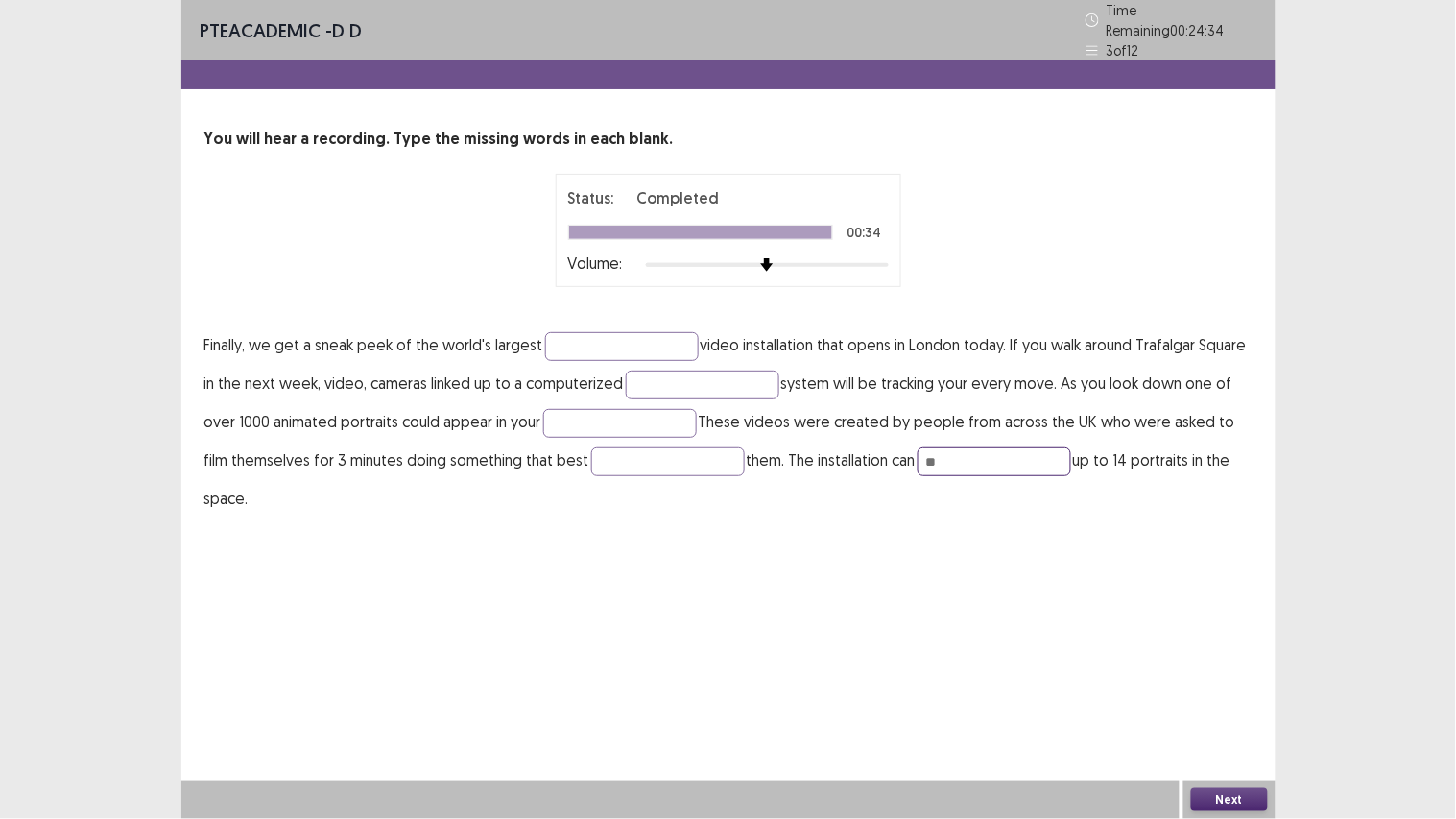 type on "*" 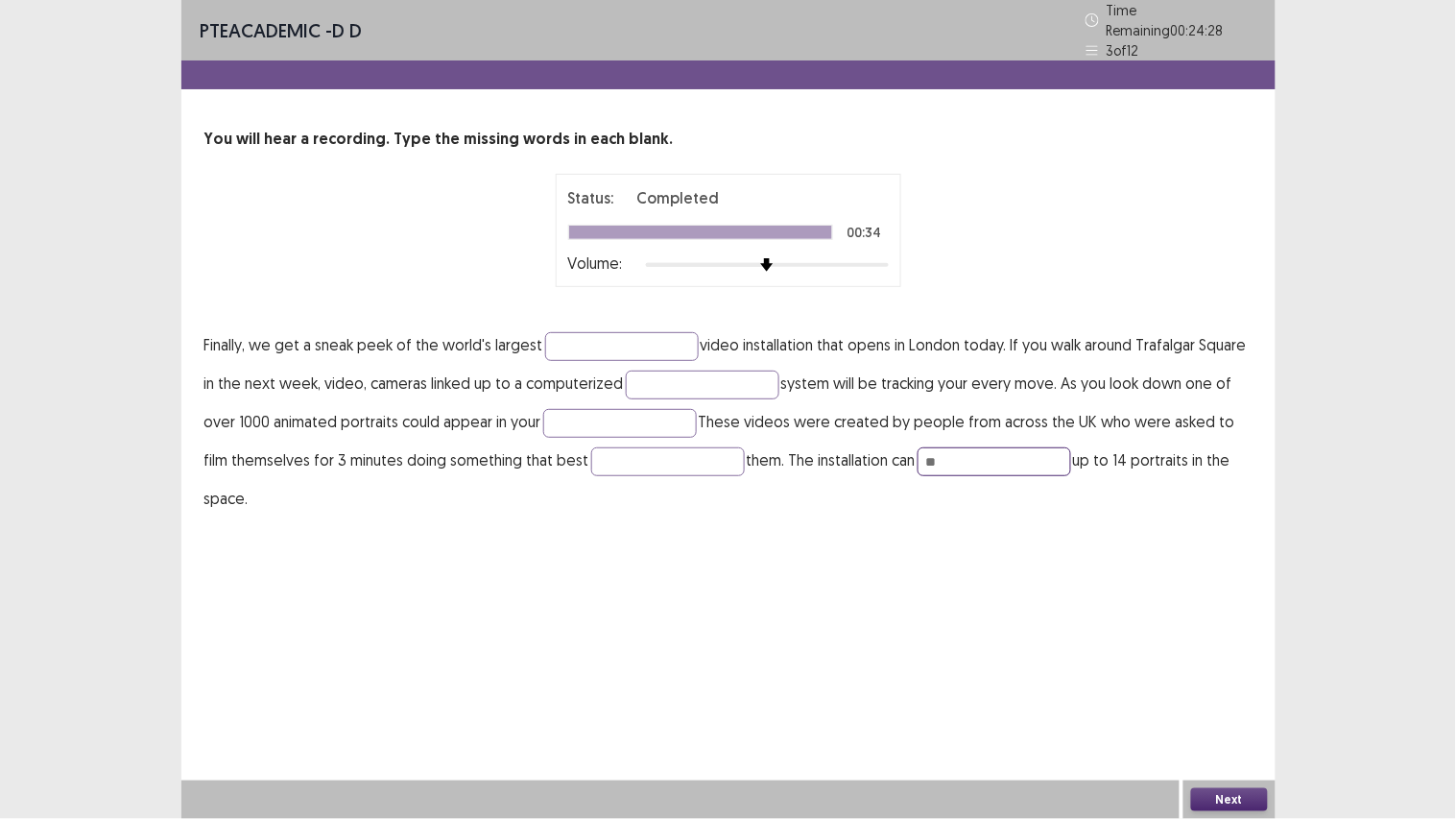 type on "*" 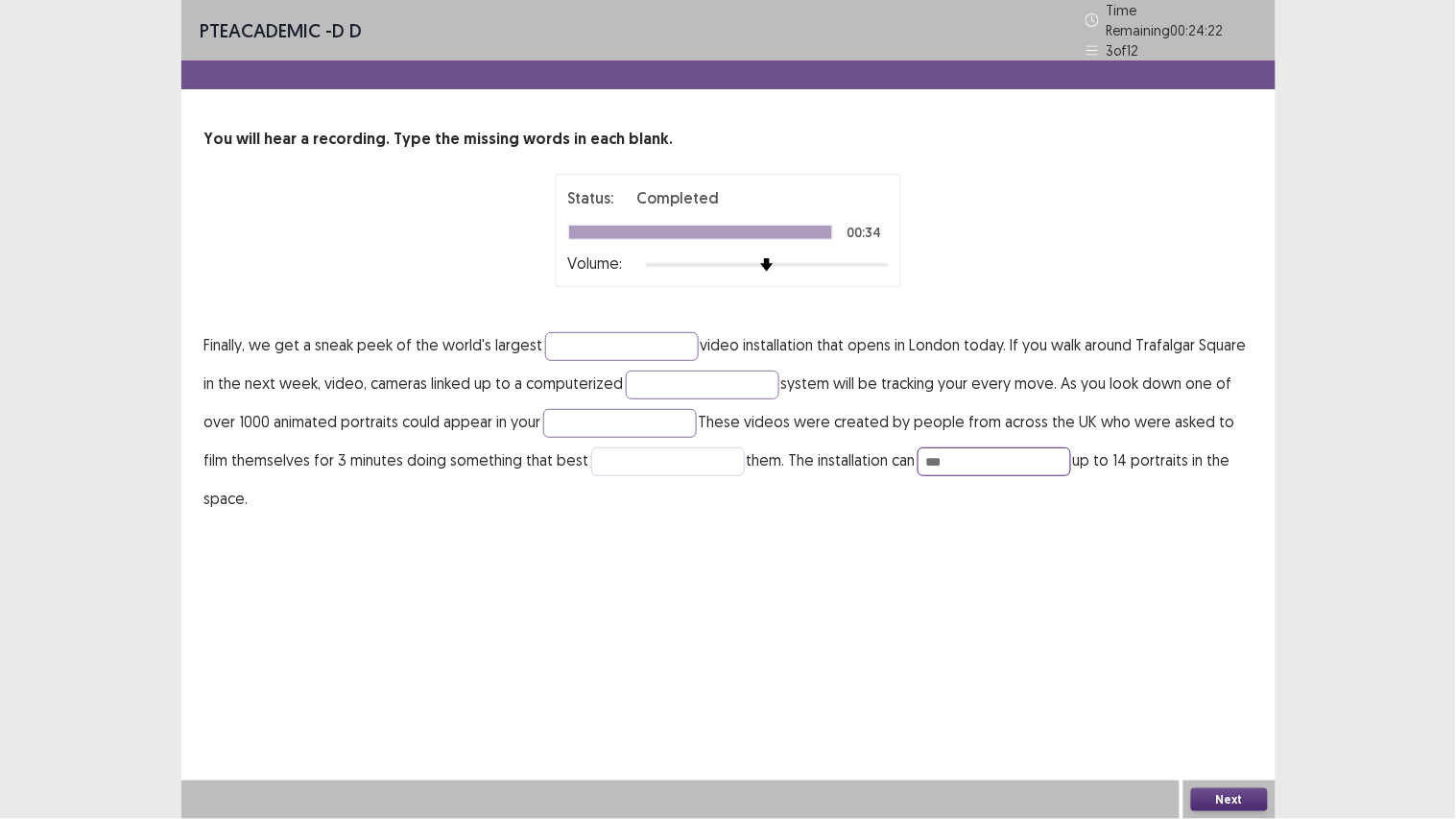 type on "***" 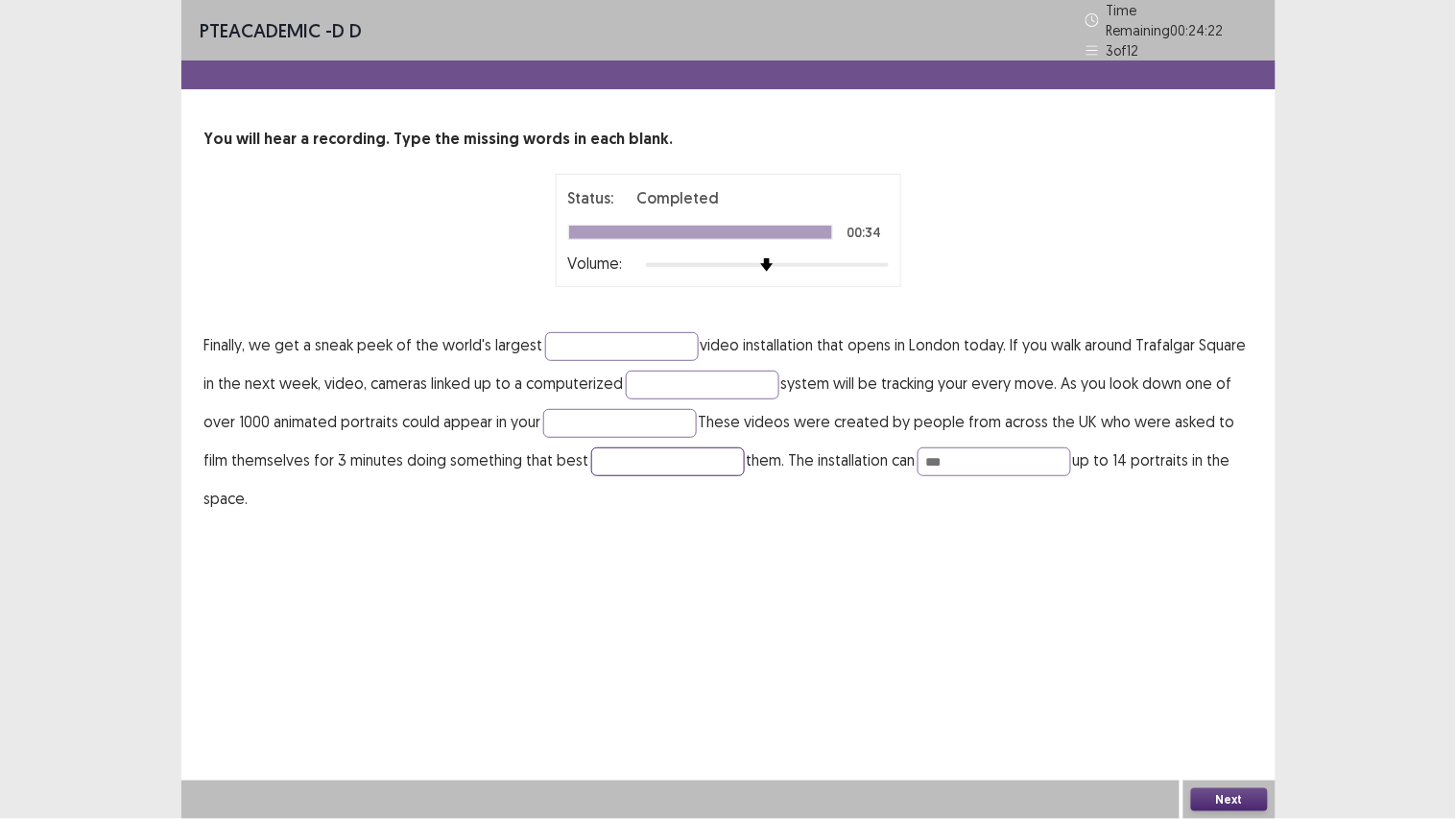 click at bounding box center (668, 462) 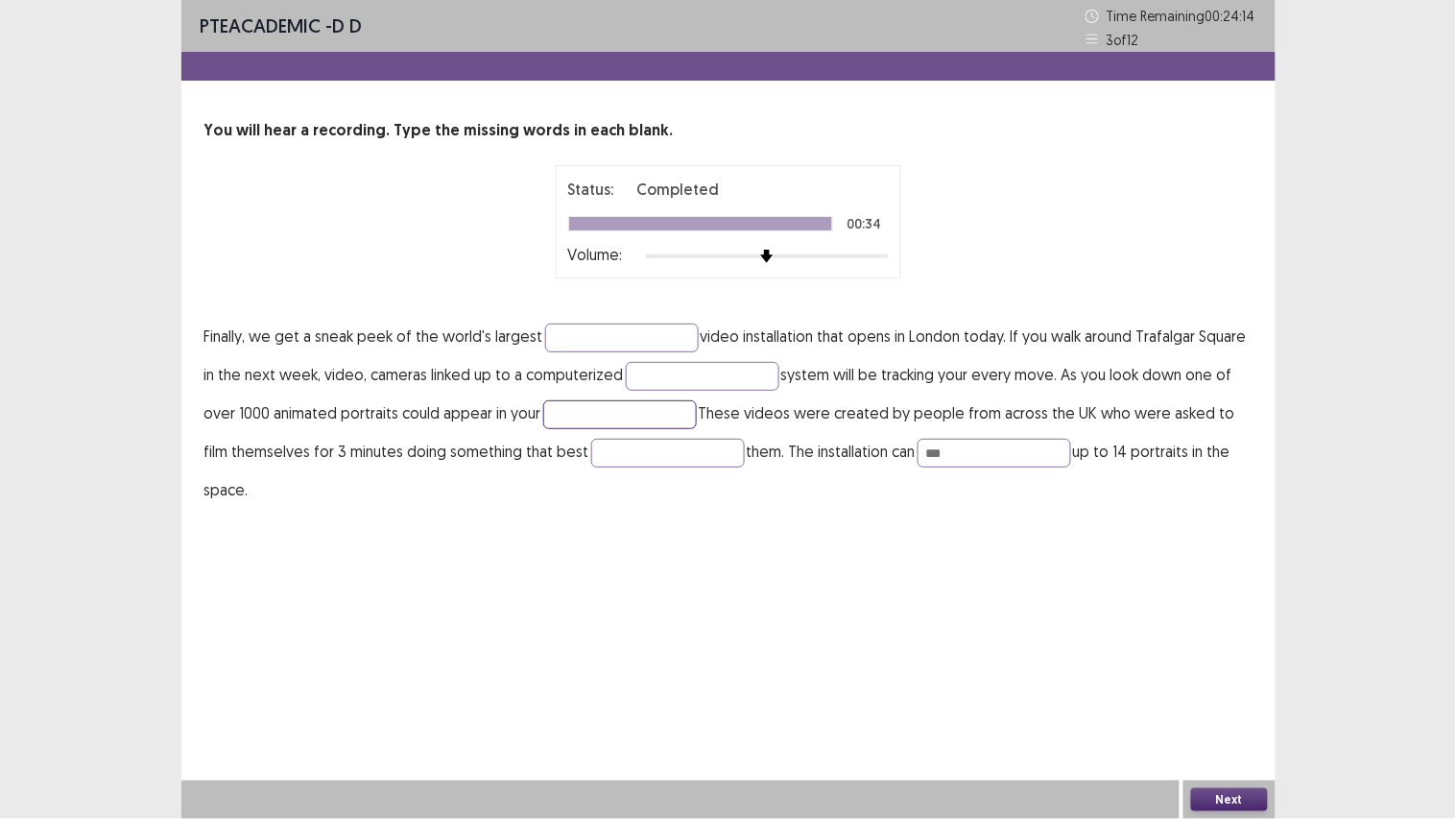 click at bounding box center (620, 415) 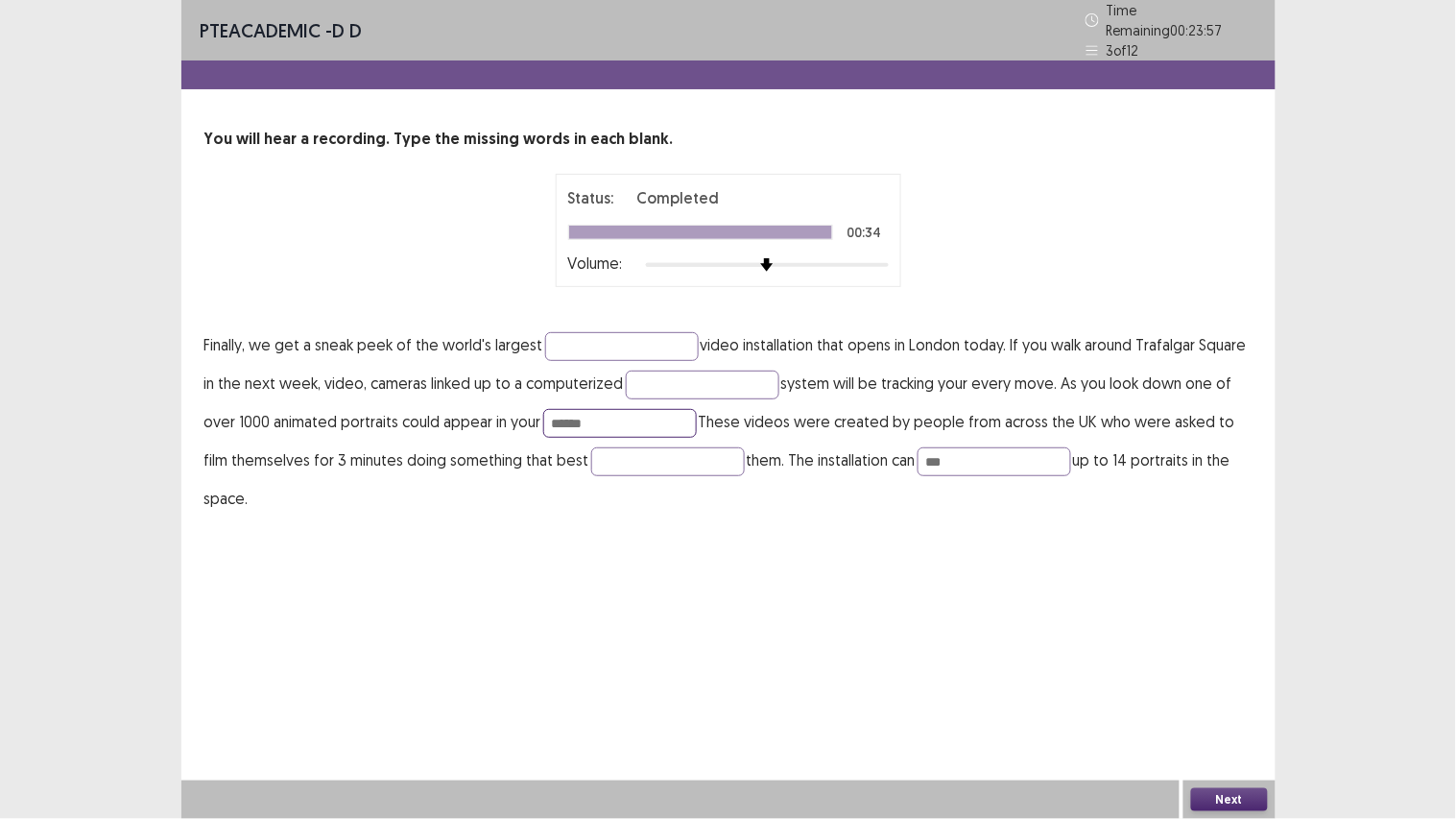 click on "******" at bounding box center (620, 423) 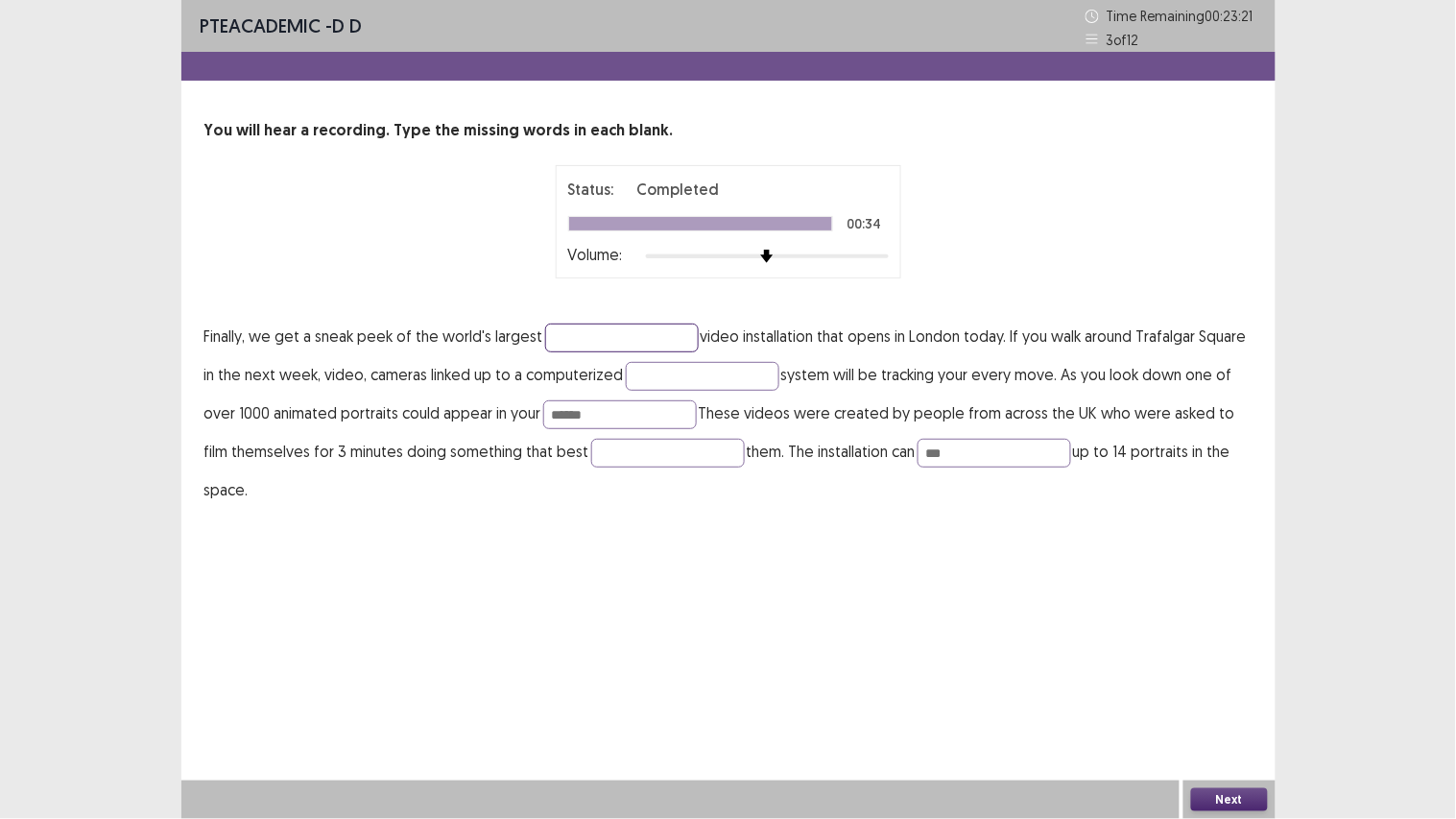 click at bounding box center (622, 338) 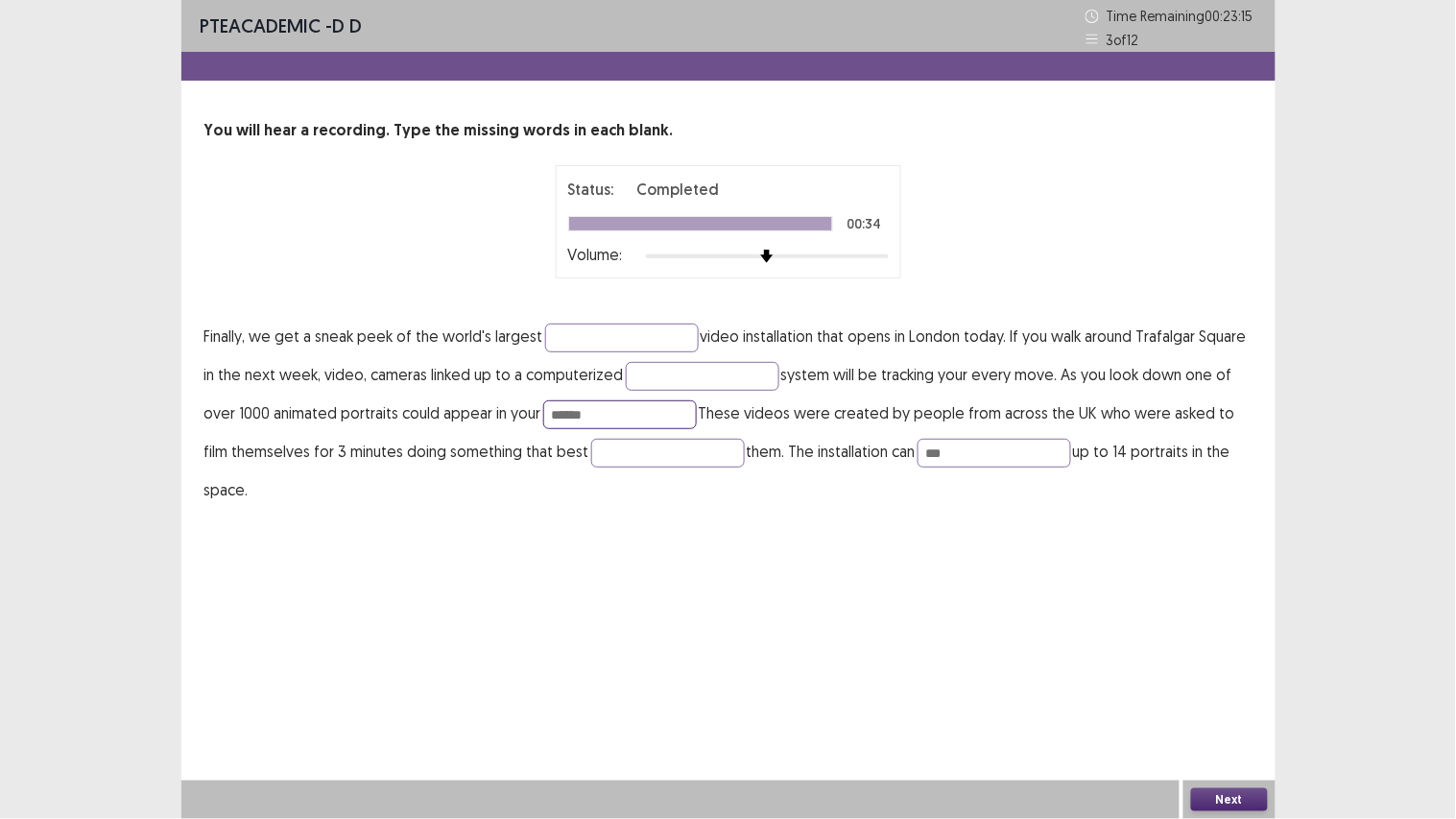 click on "******" at bounding box center [620, 415] 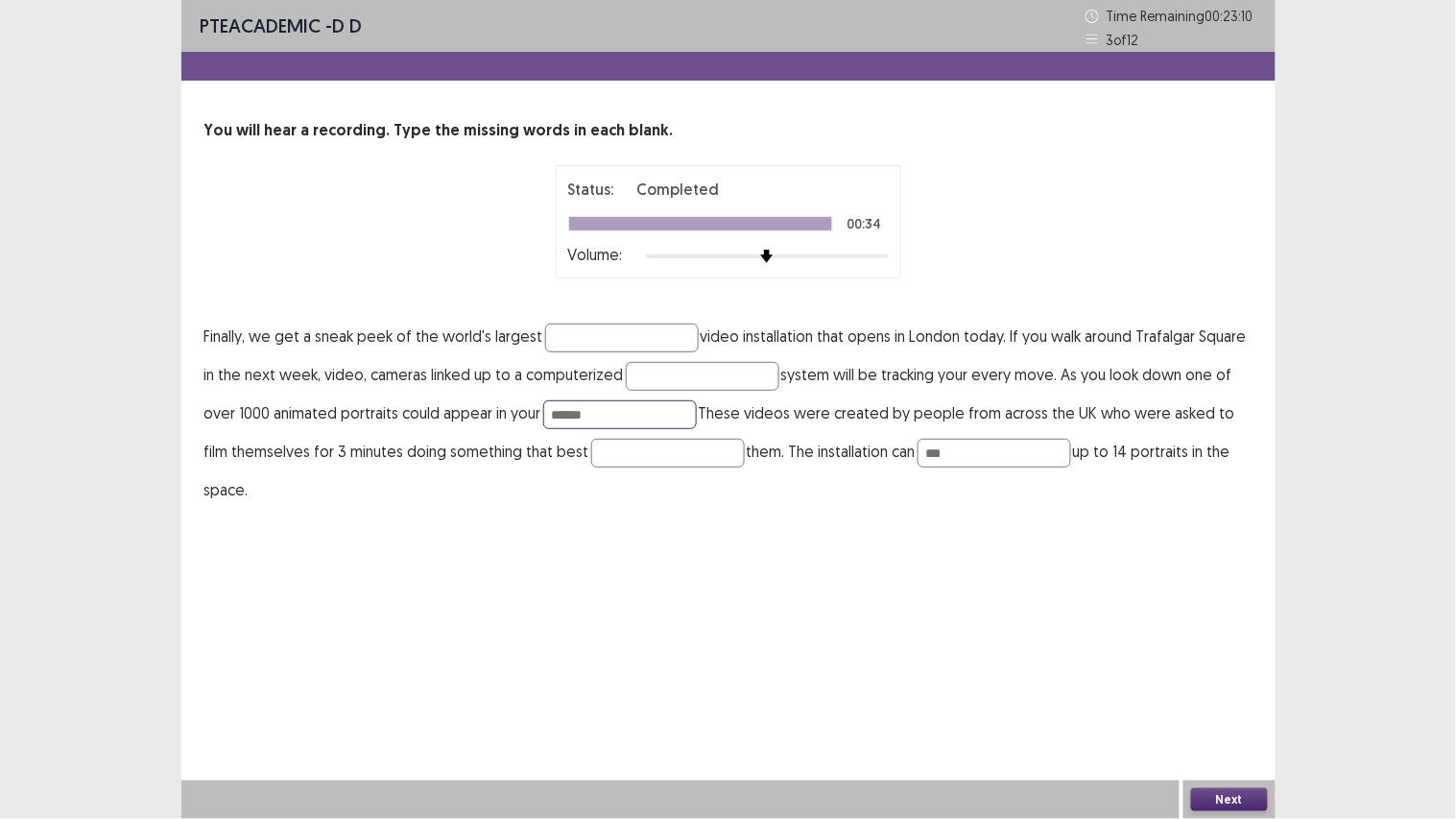click on "******" at bounding box center [620, 415] 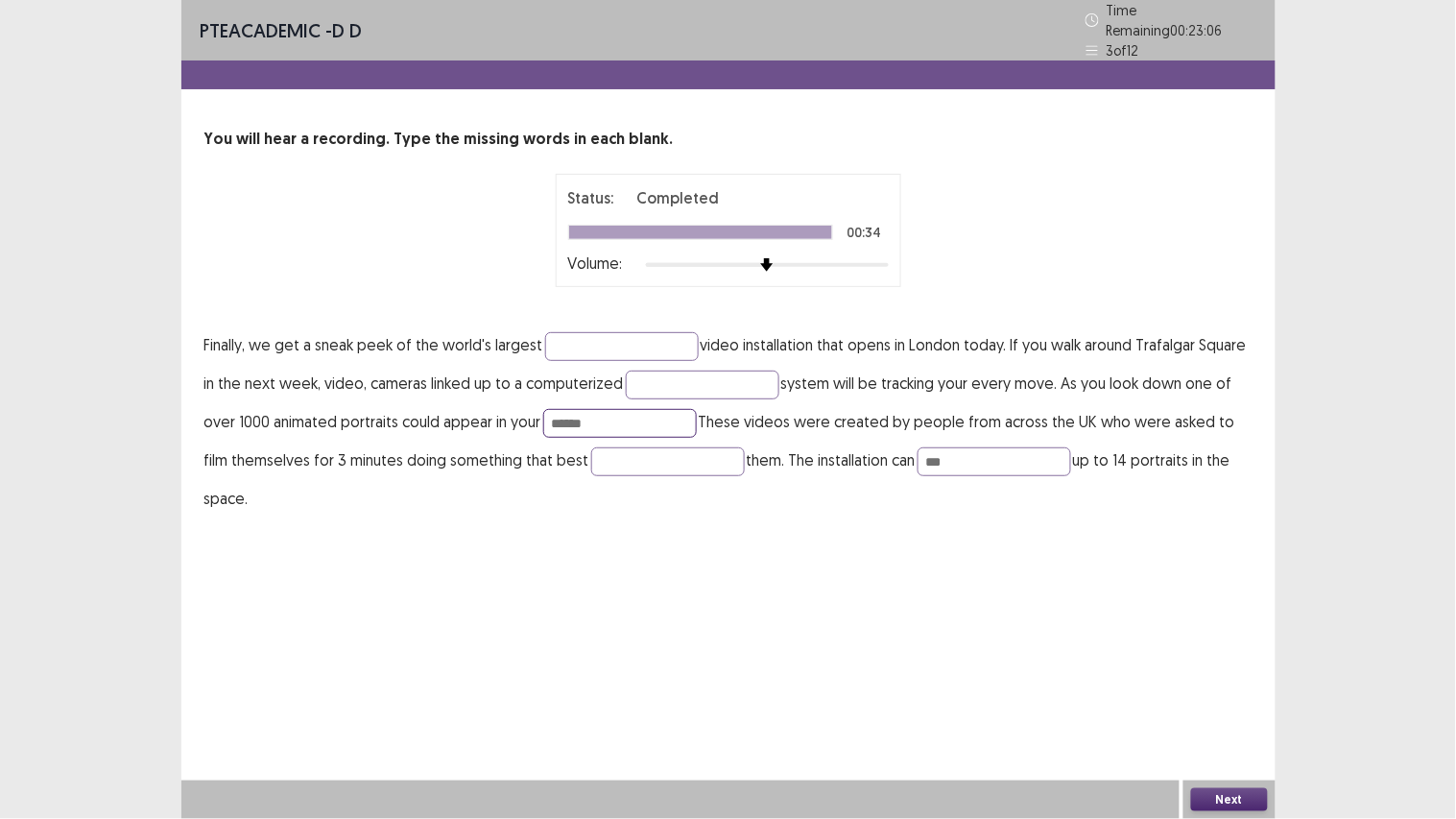 click on "******" at bounding box center (620, 423) 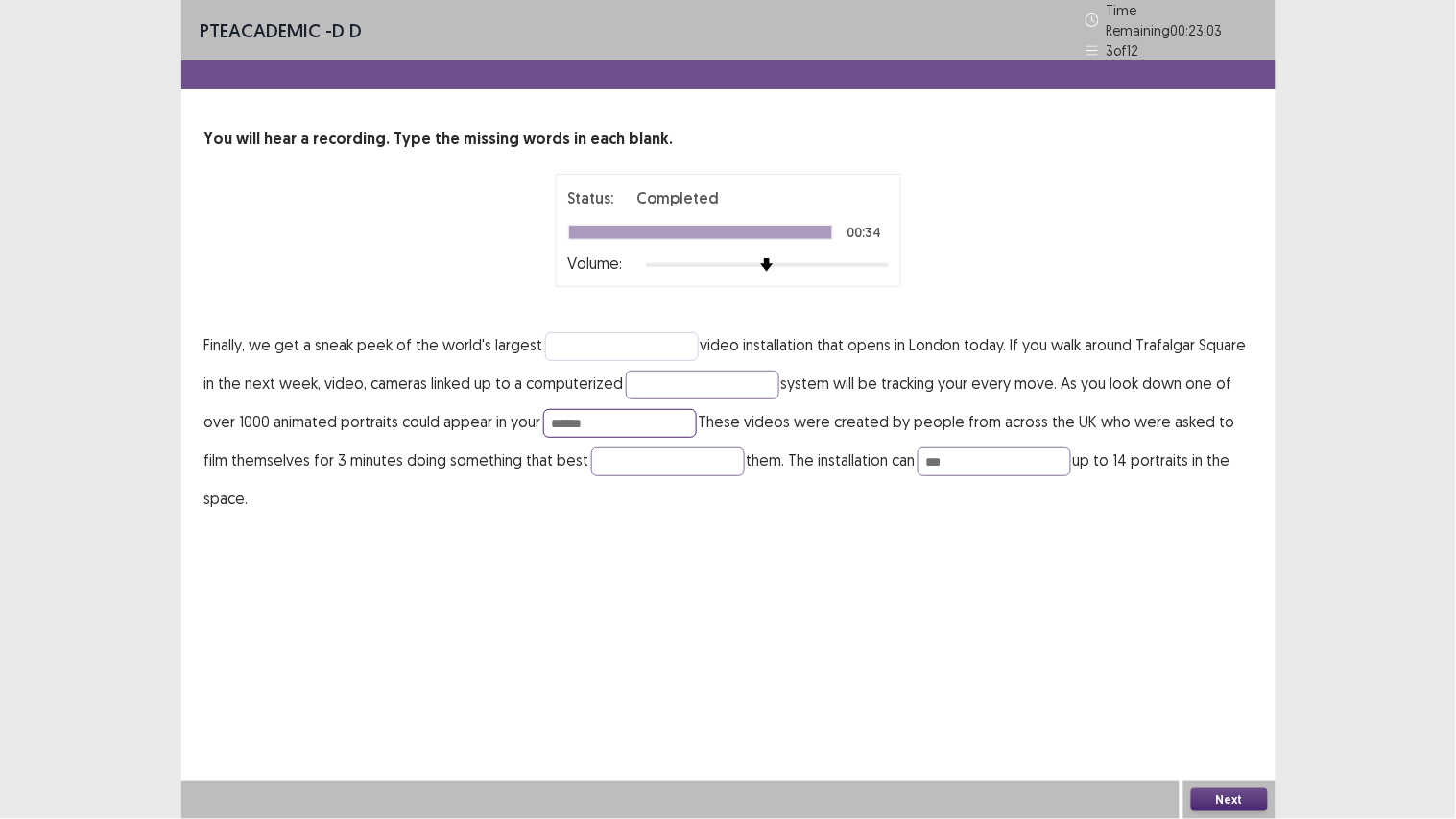 type on "******" 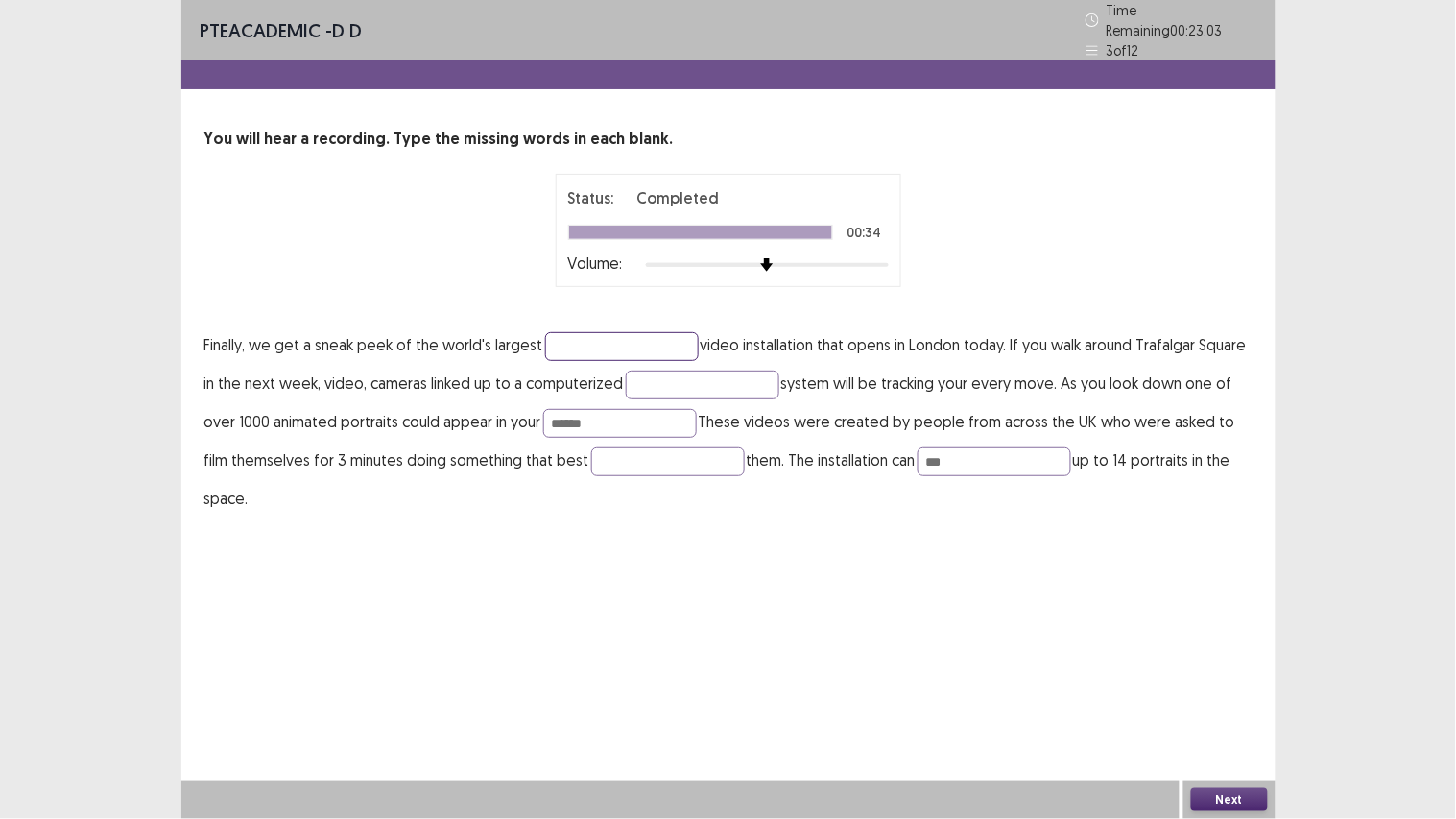 click at bounding box center (622, 347) 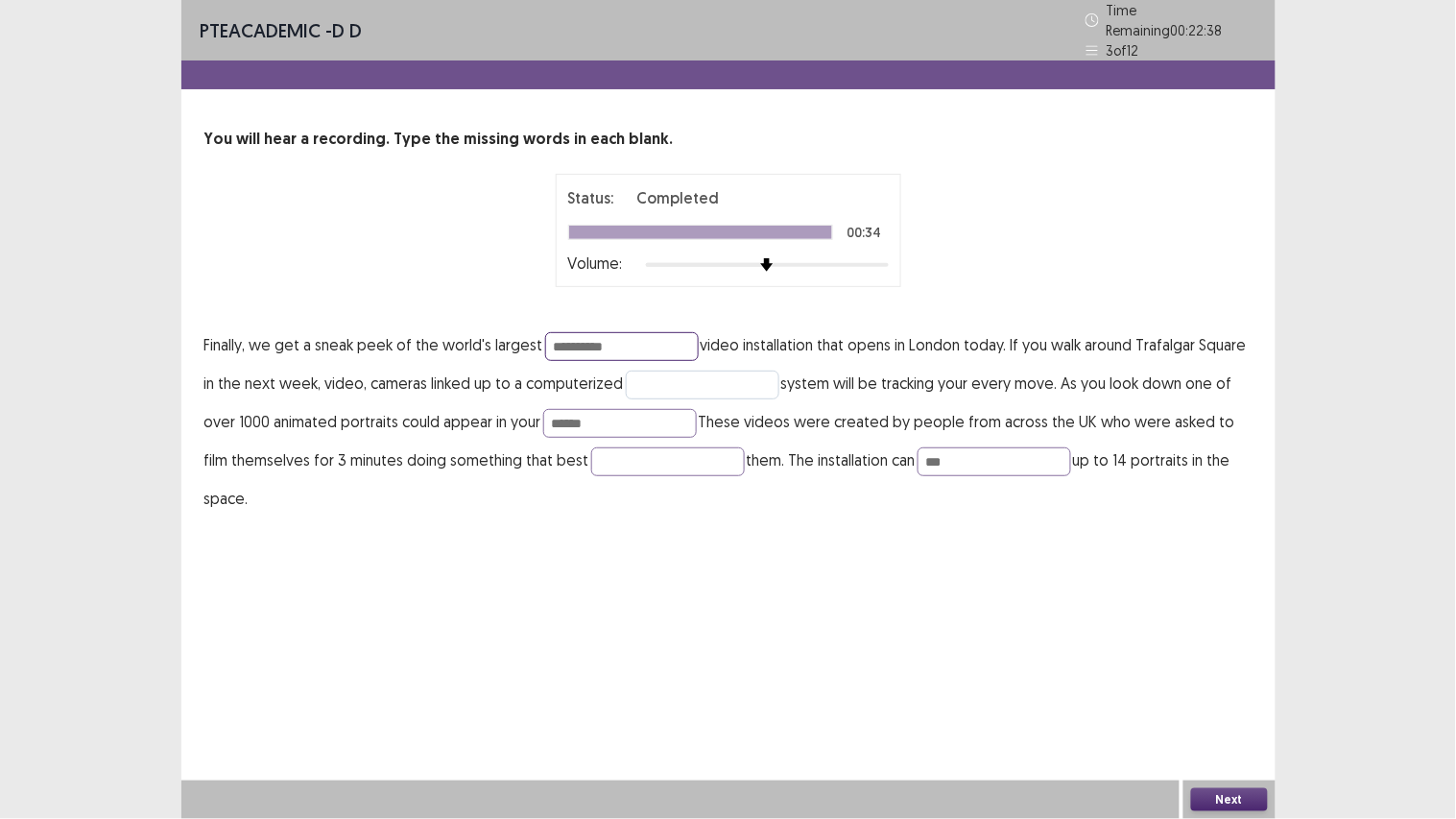 type on "**********" 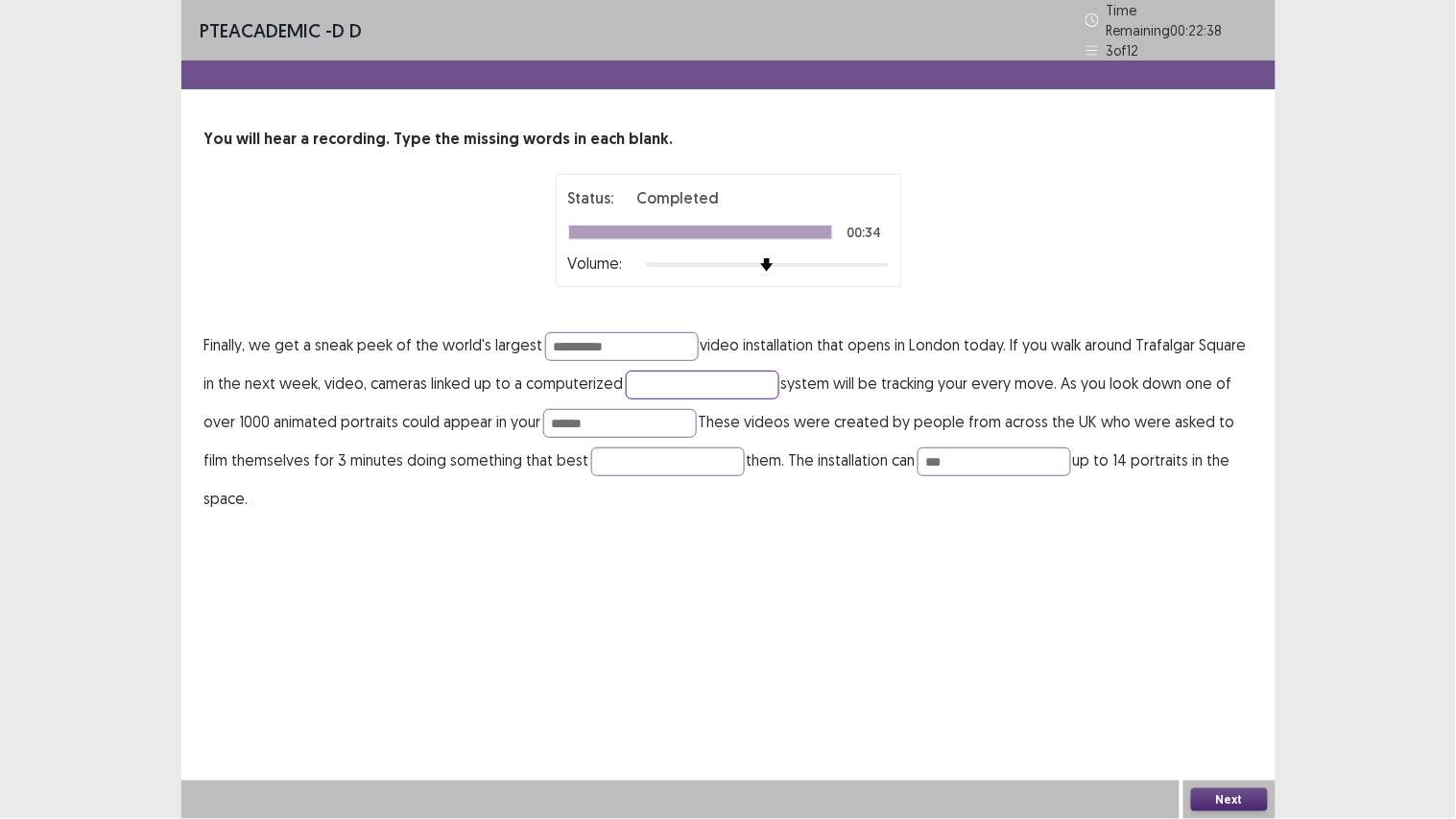 click at bounding box center [703, 385] 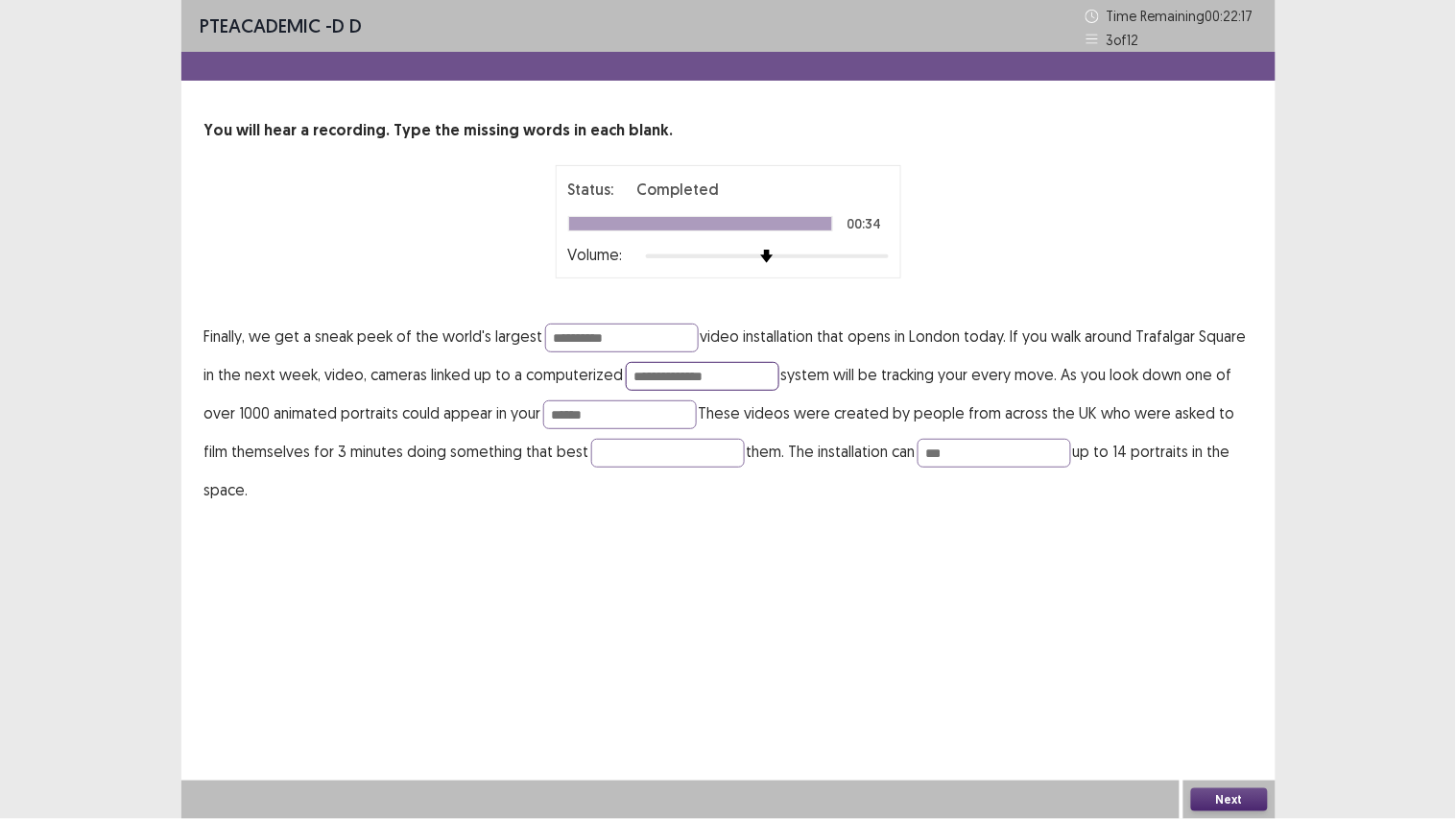 click on "**********" at bounding box center (703, 376) 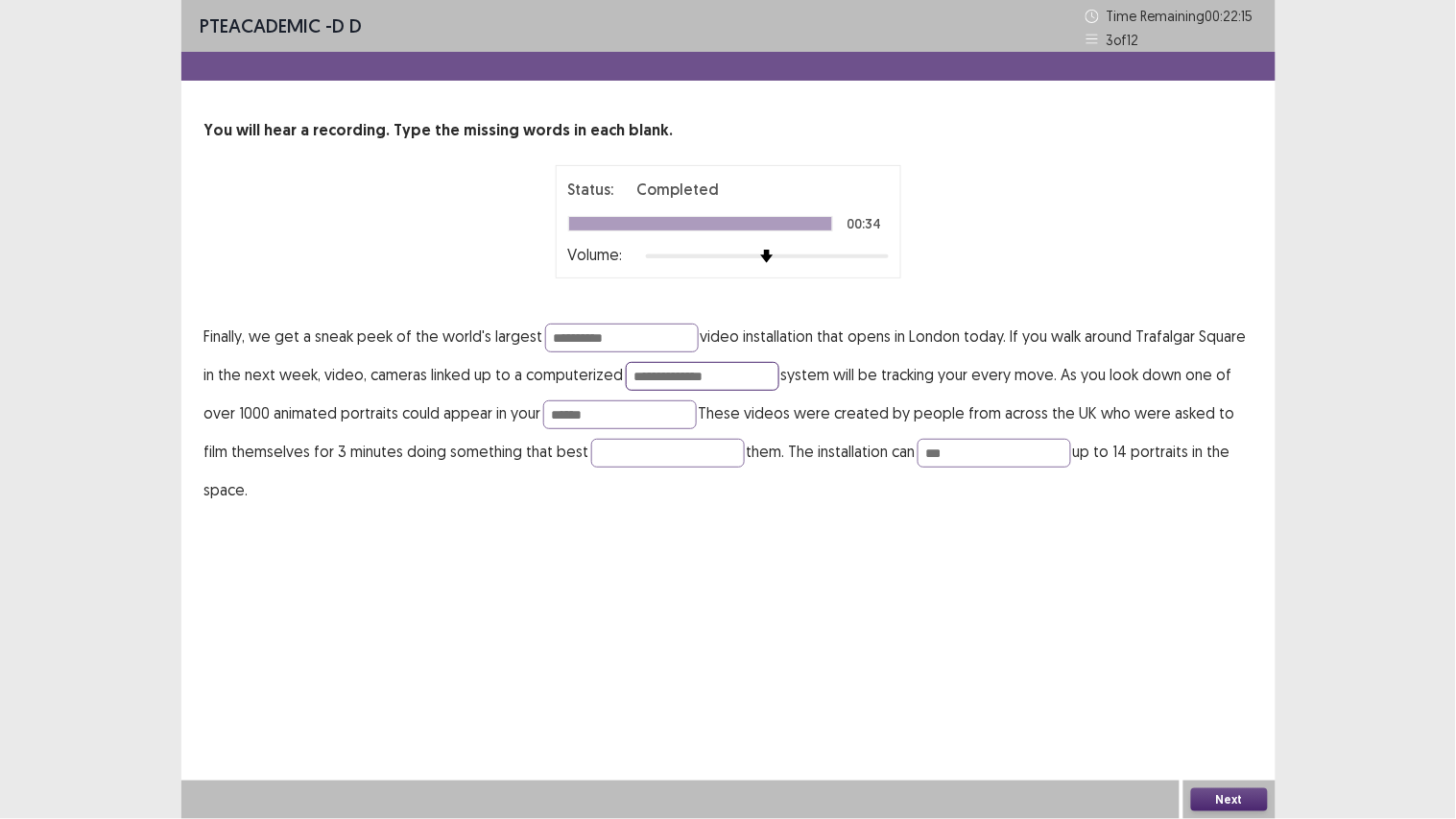 type on "**********" 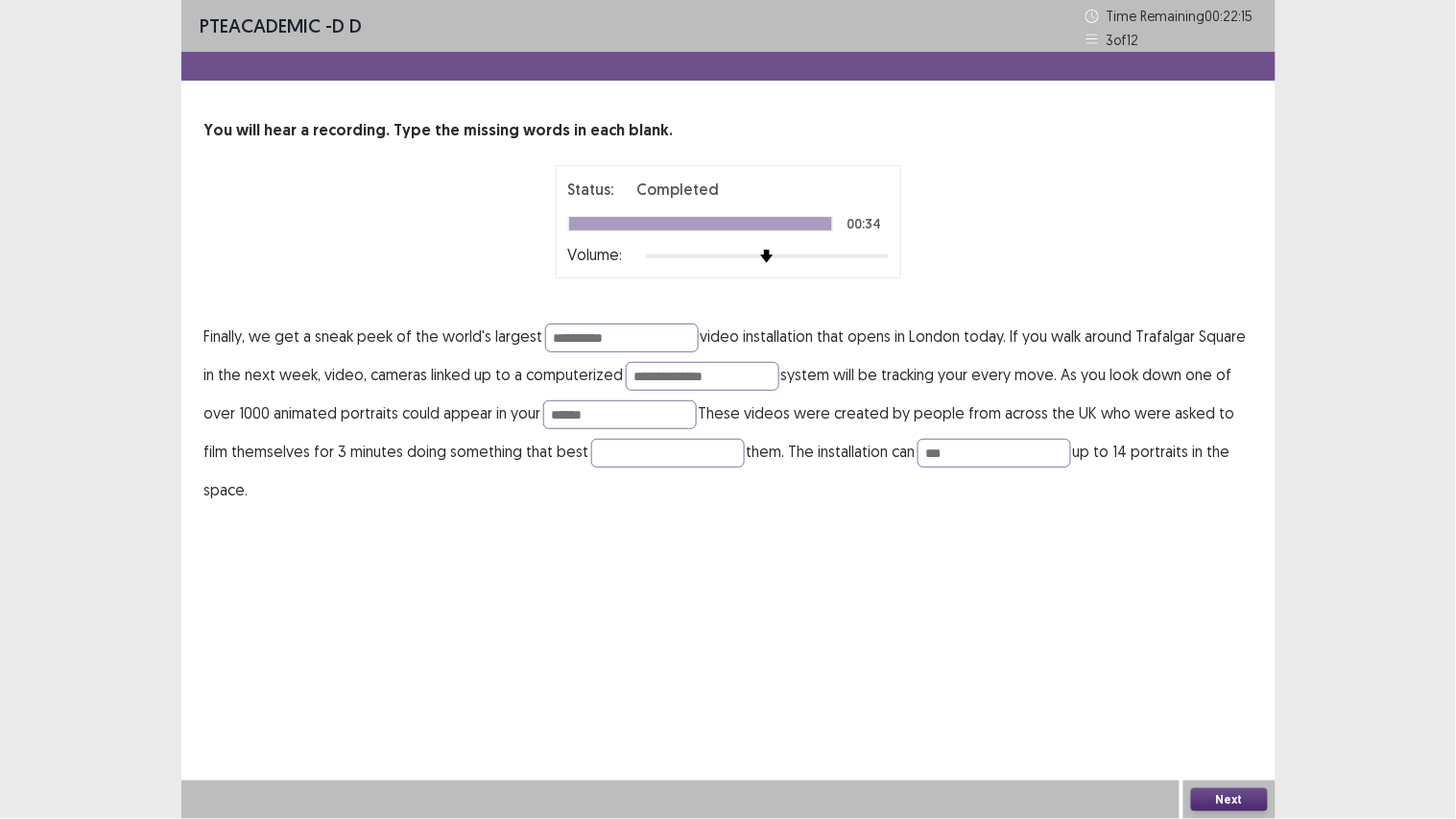 click on "**********" at bounding box center [728, 274] 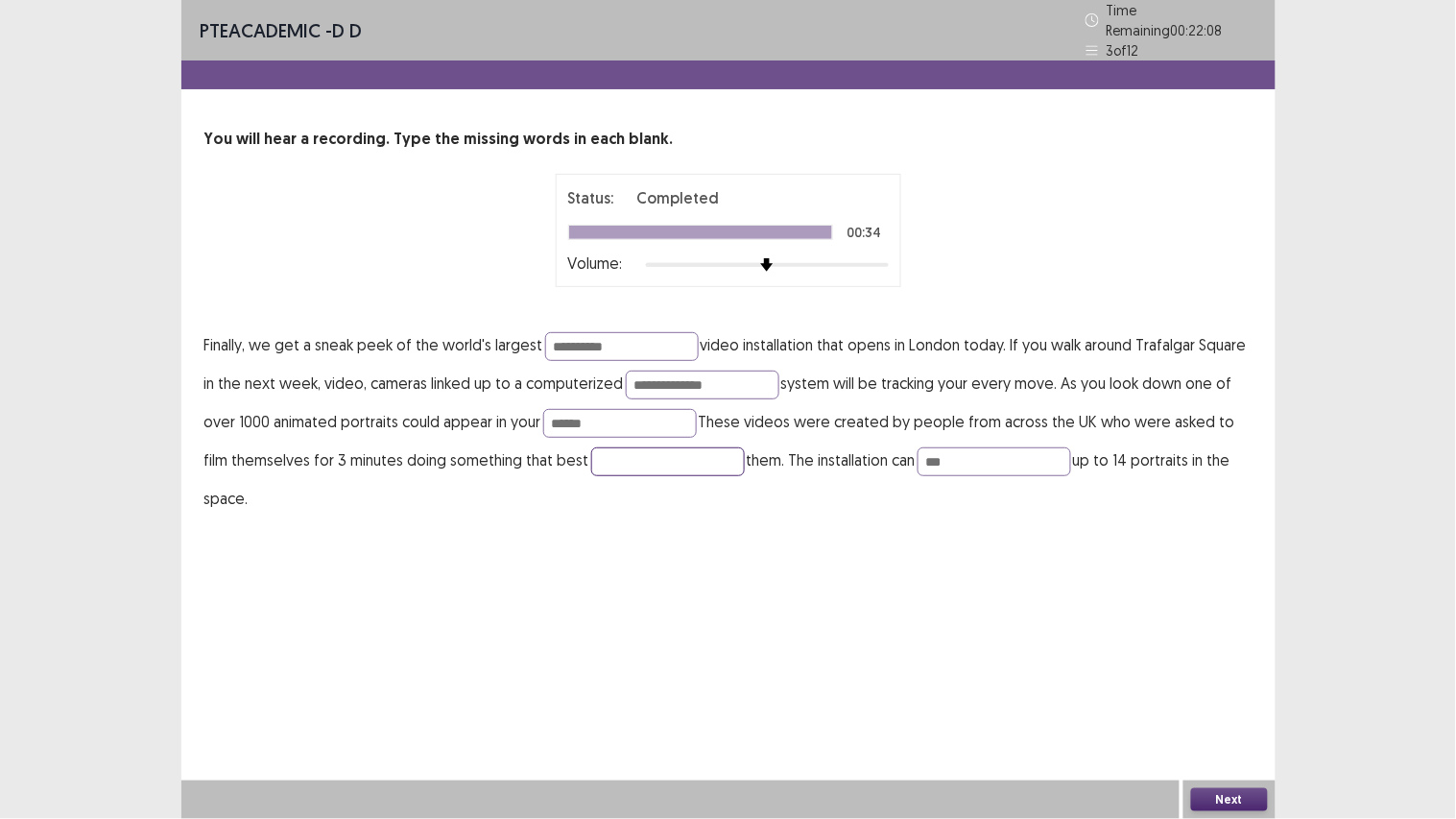 click at bounding box center [668, 462] 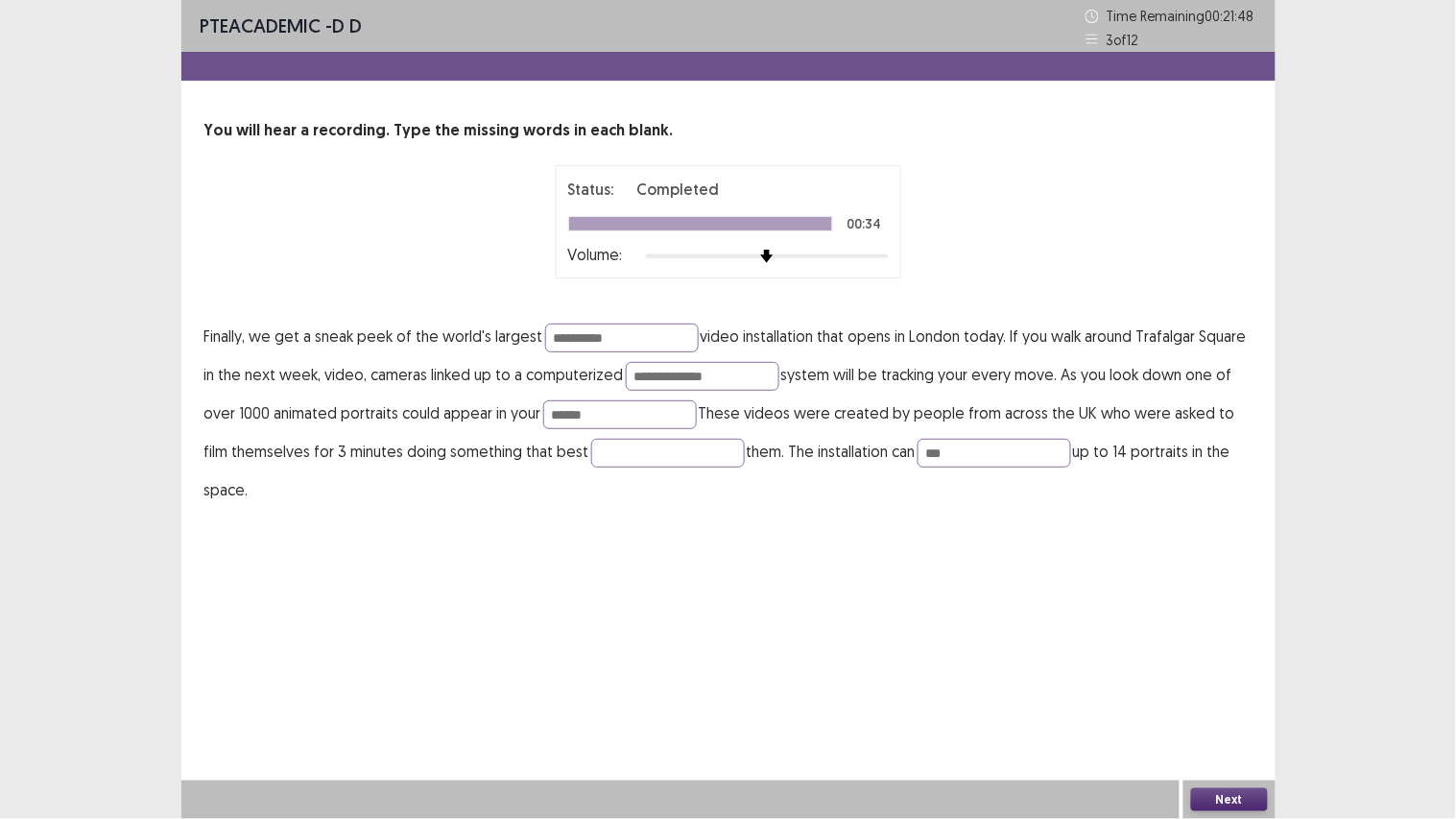 click on "Next" at bounding box center (1229, 800) 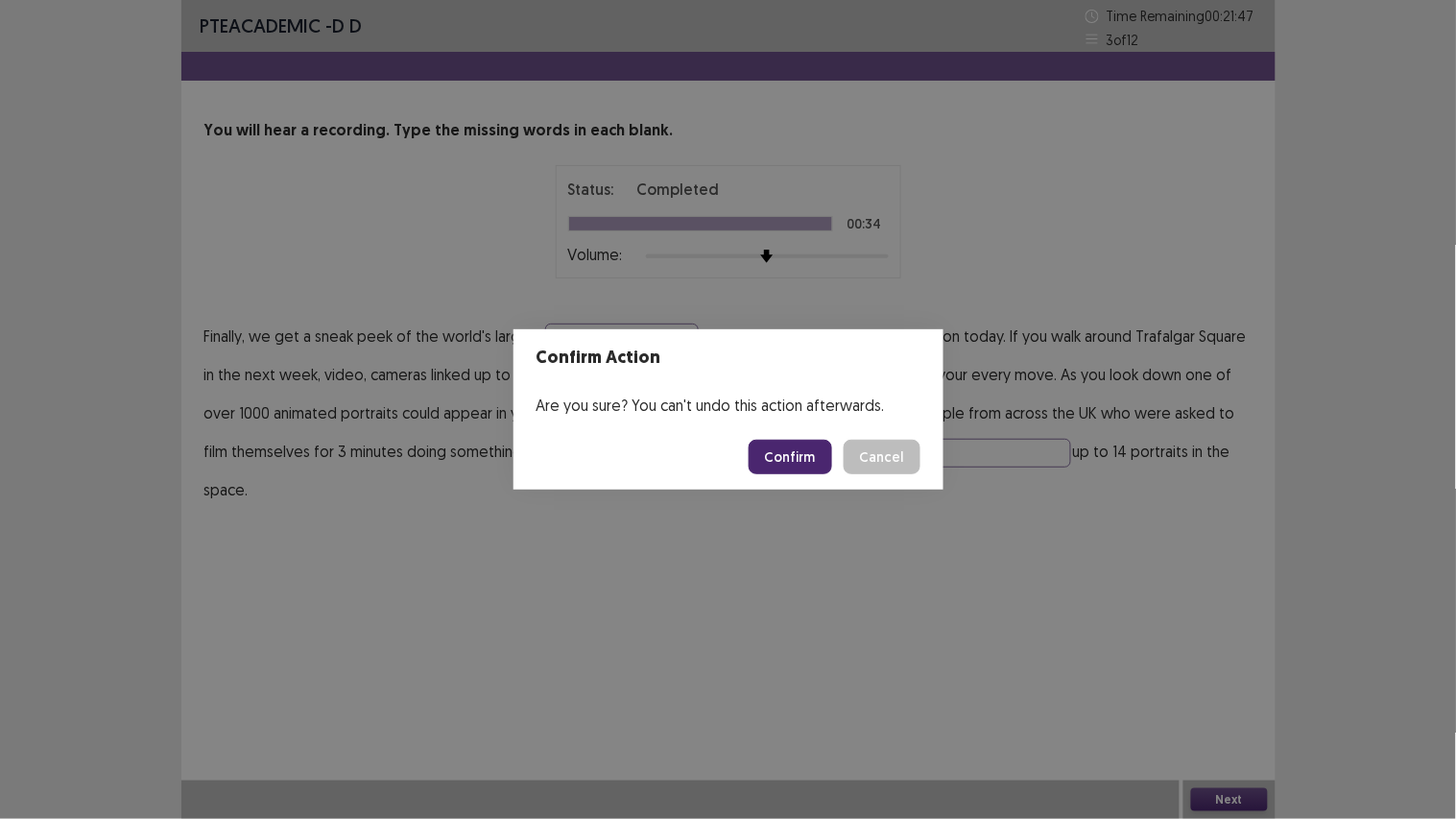 click on "Confirm" at bounding box center (790, 457) 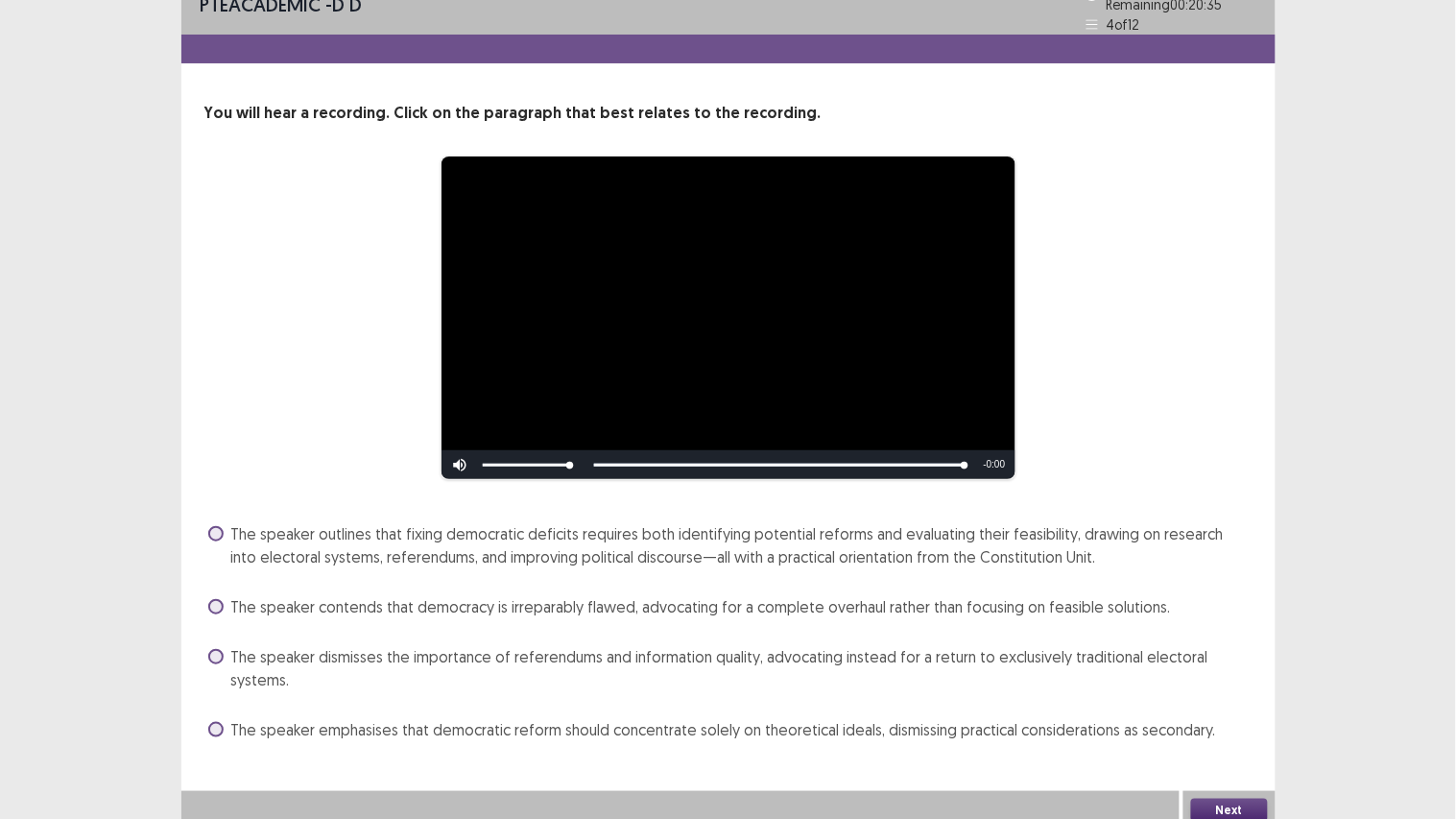 scroll, scrollTop: 27, scrollLeft: 0, axis: vertical 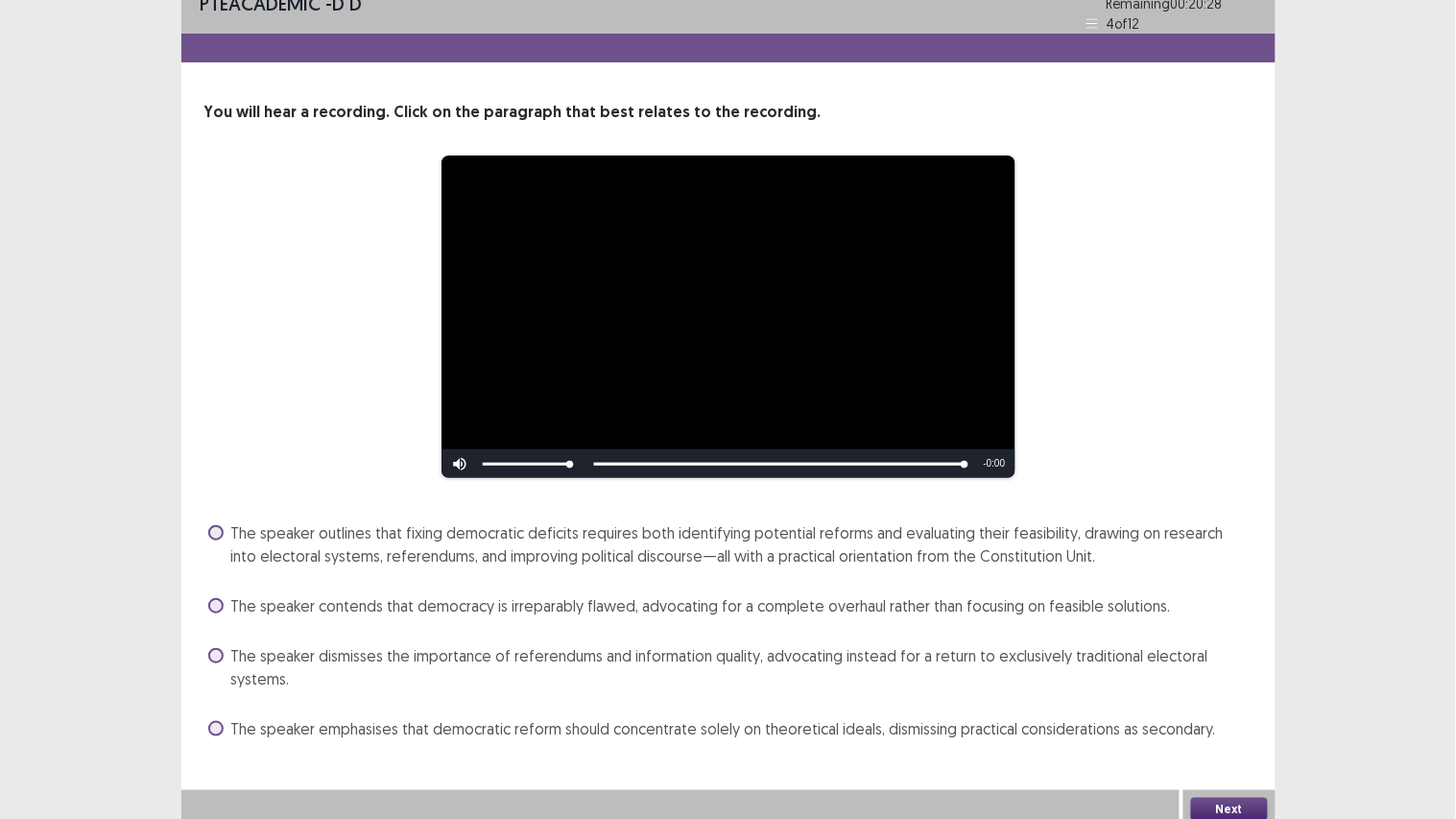 click on "The speaker outlines that fixing democratic deficits requires both identifying potential reforms and evaluating their feasibility, drawing on research into electoral systems, referendums, and improving political discourse—all with a practical orientation from the Constitution Unit." at bounding box center [742, 544] 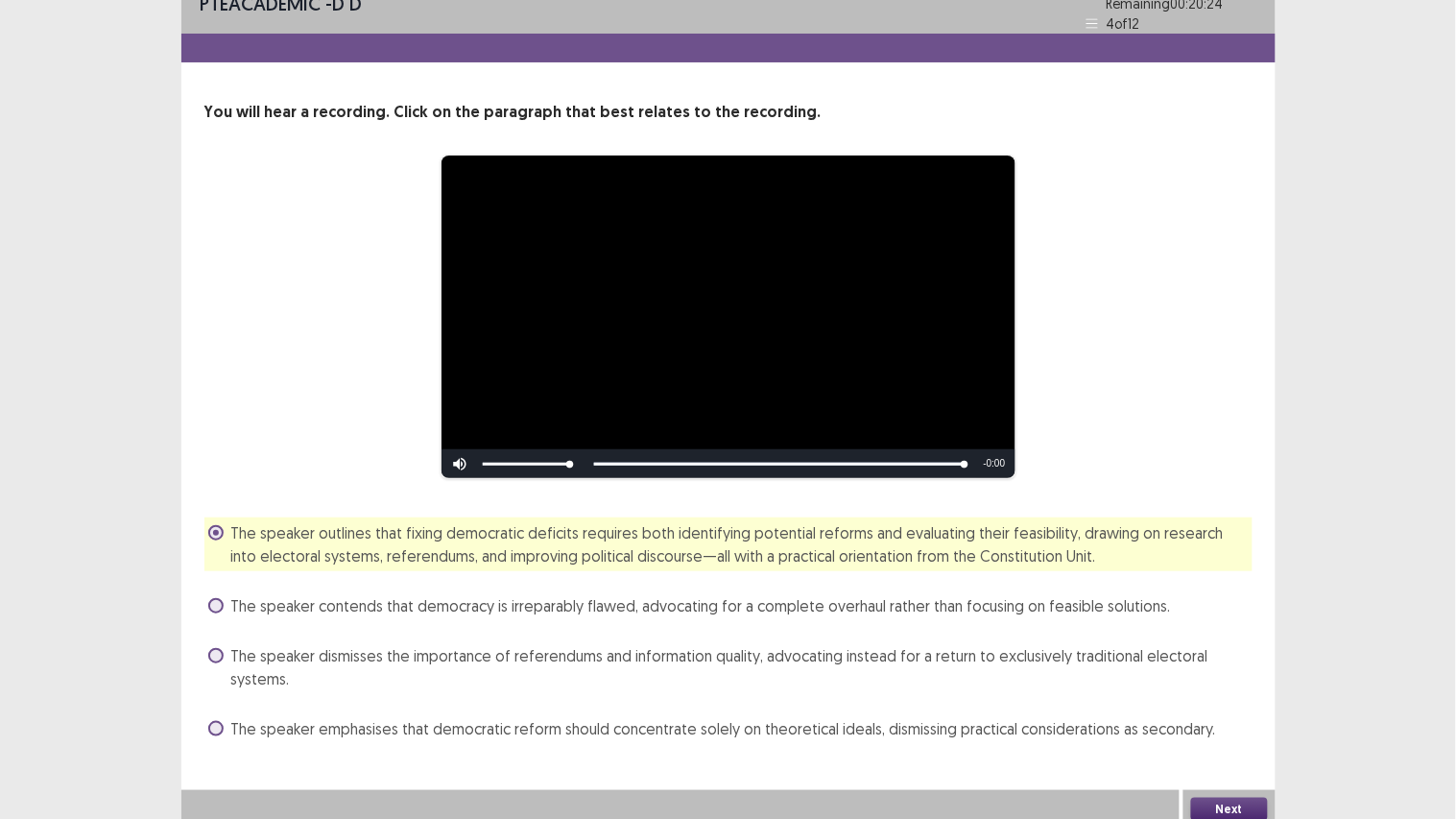 click on "Next" at bounding box center [1229, 809] 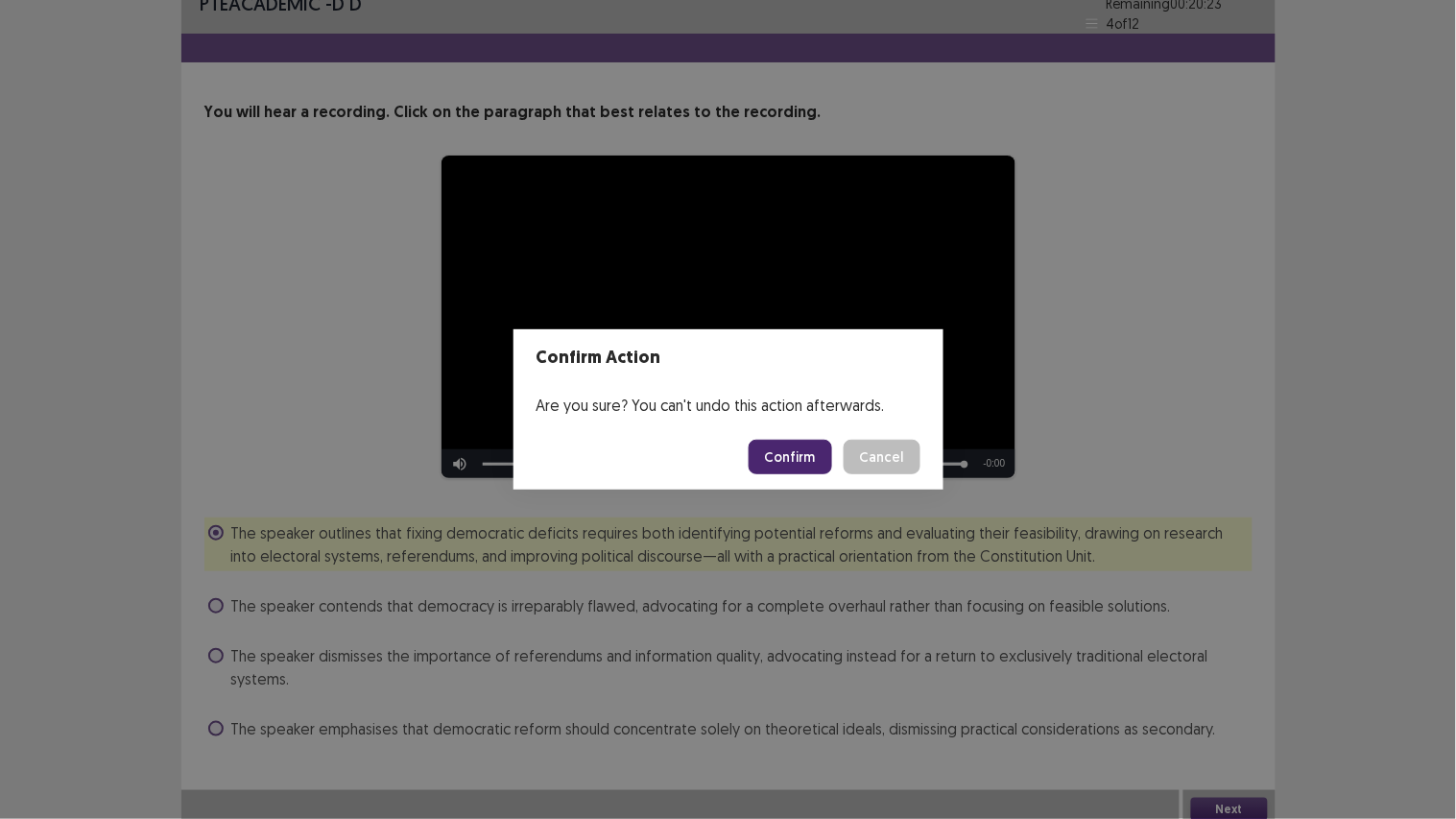 click on "Confirm" at bounding box center (790, 457) 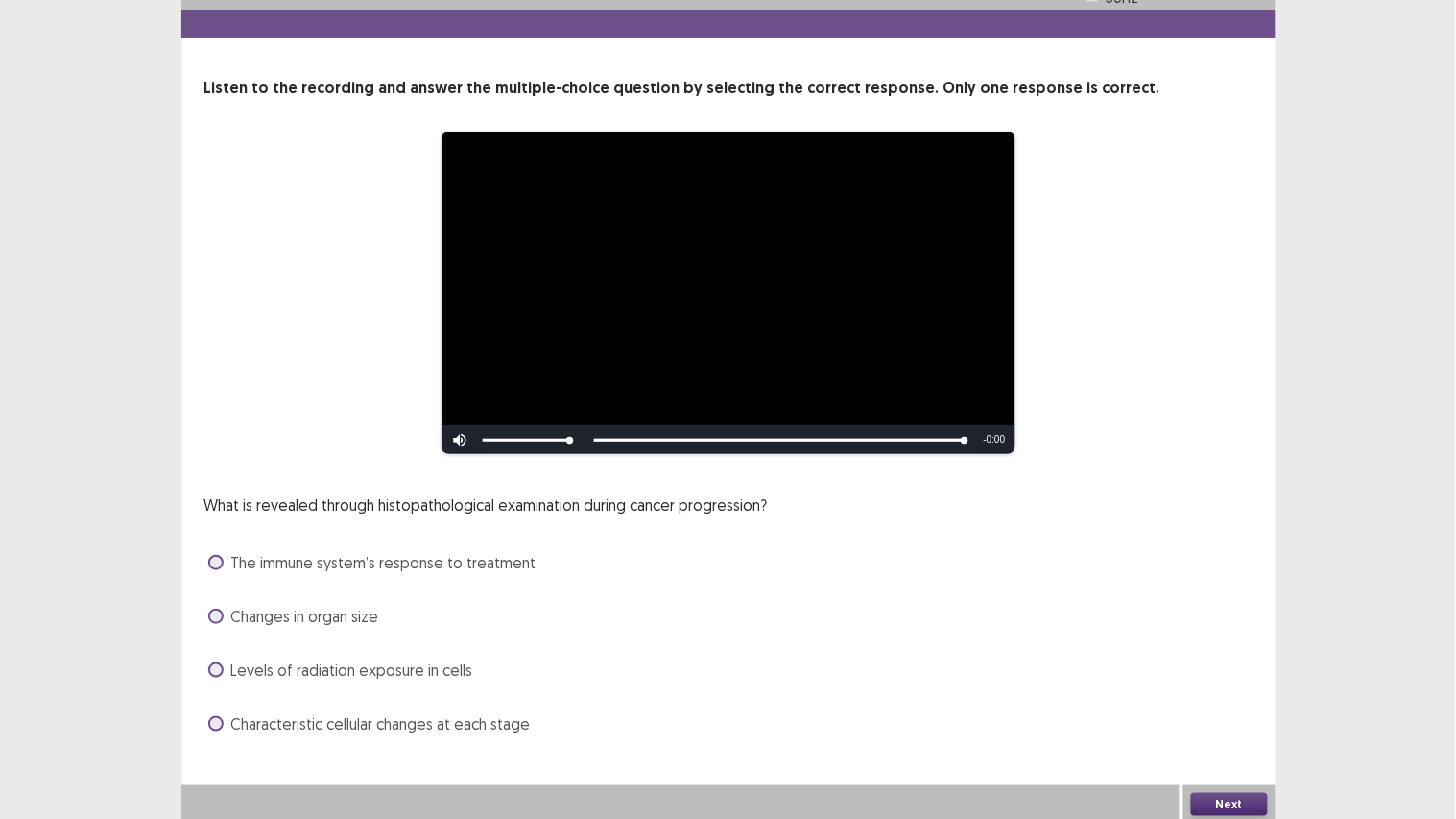 scroll, scrollTop: 46, scrollLeft: 0, axis: vertical 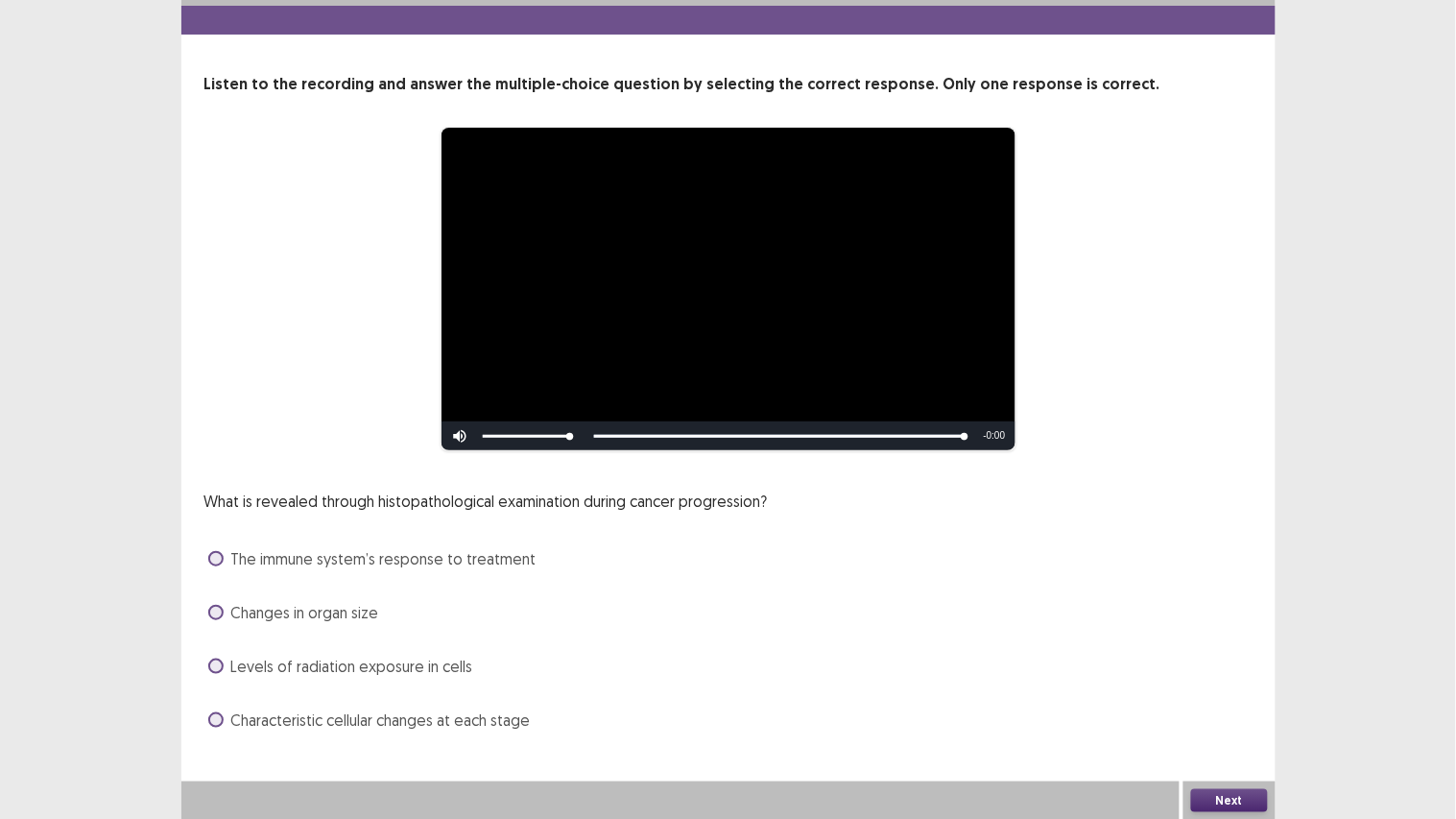 click on "The immune system’s response to treatment" at bounding box center (384, 559) 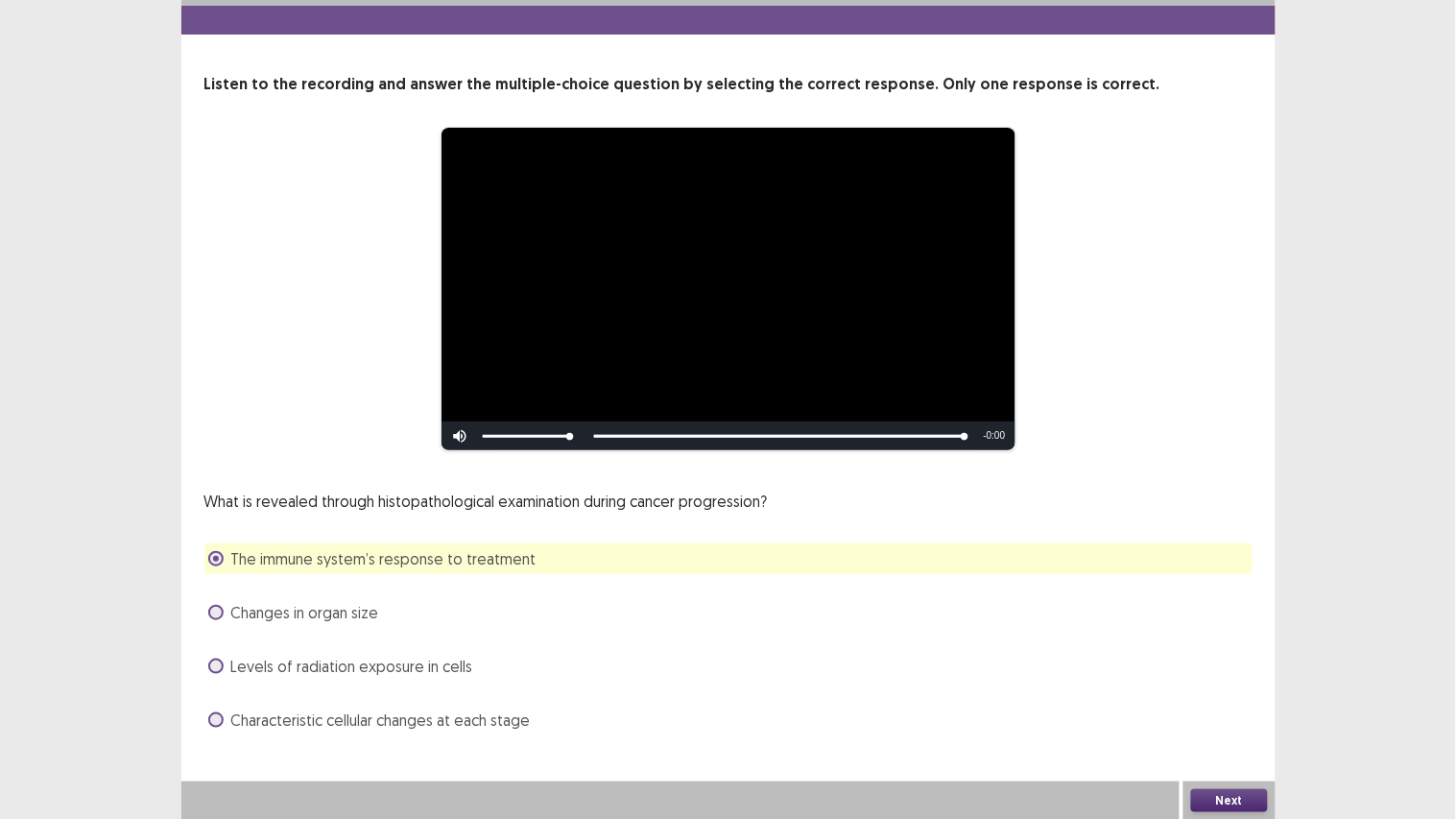 click on "Next" at bounding box center [1229, 801] 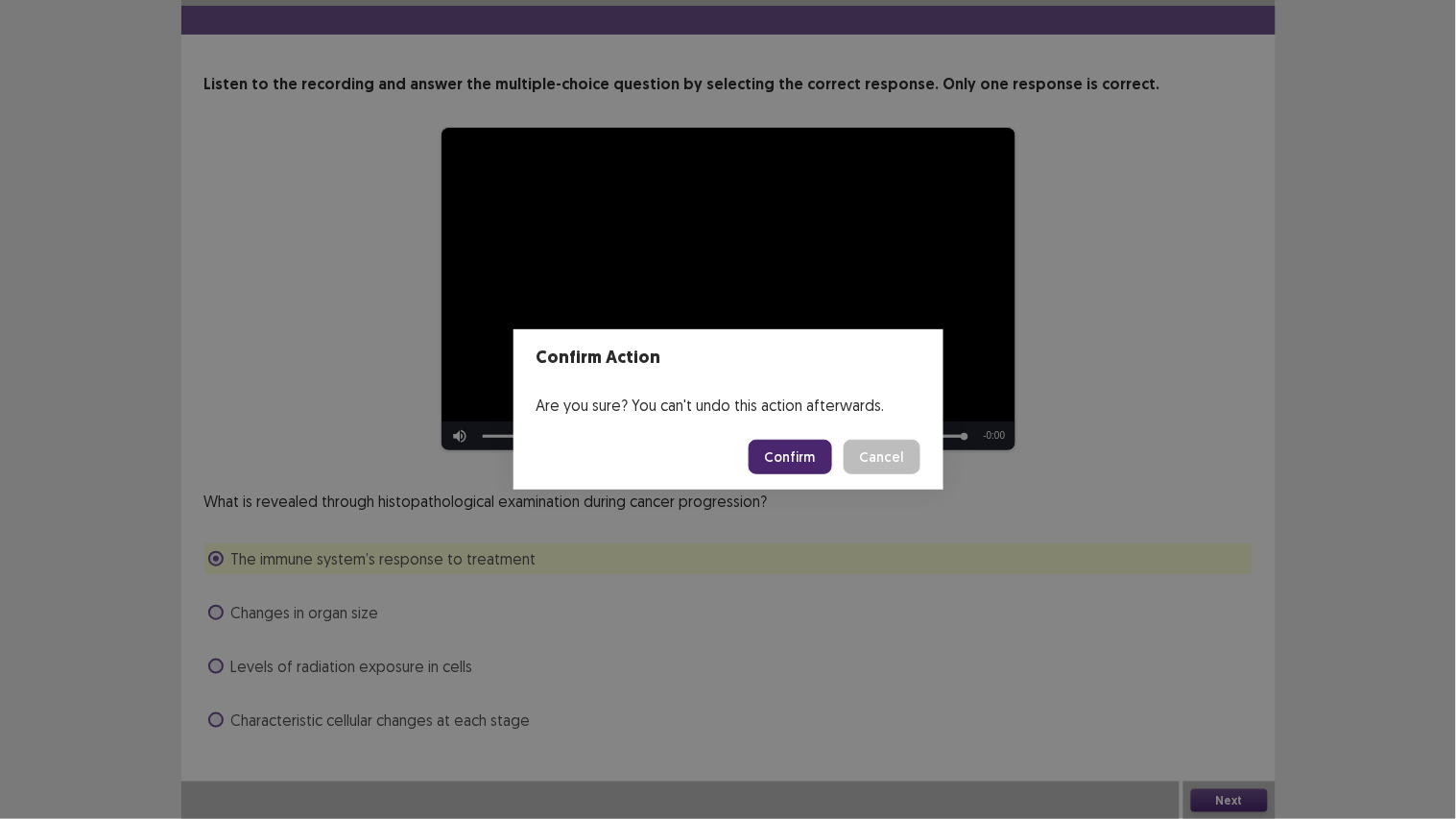 click on "Confirm" at bounding box center (790, 457) 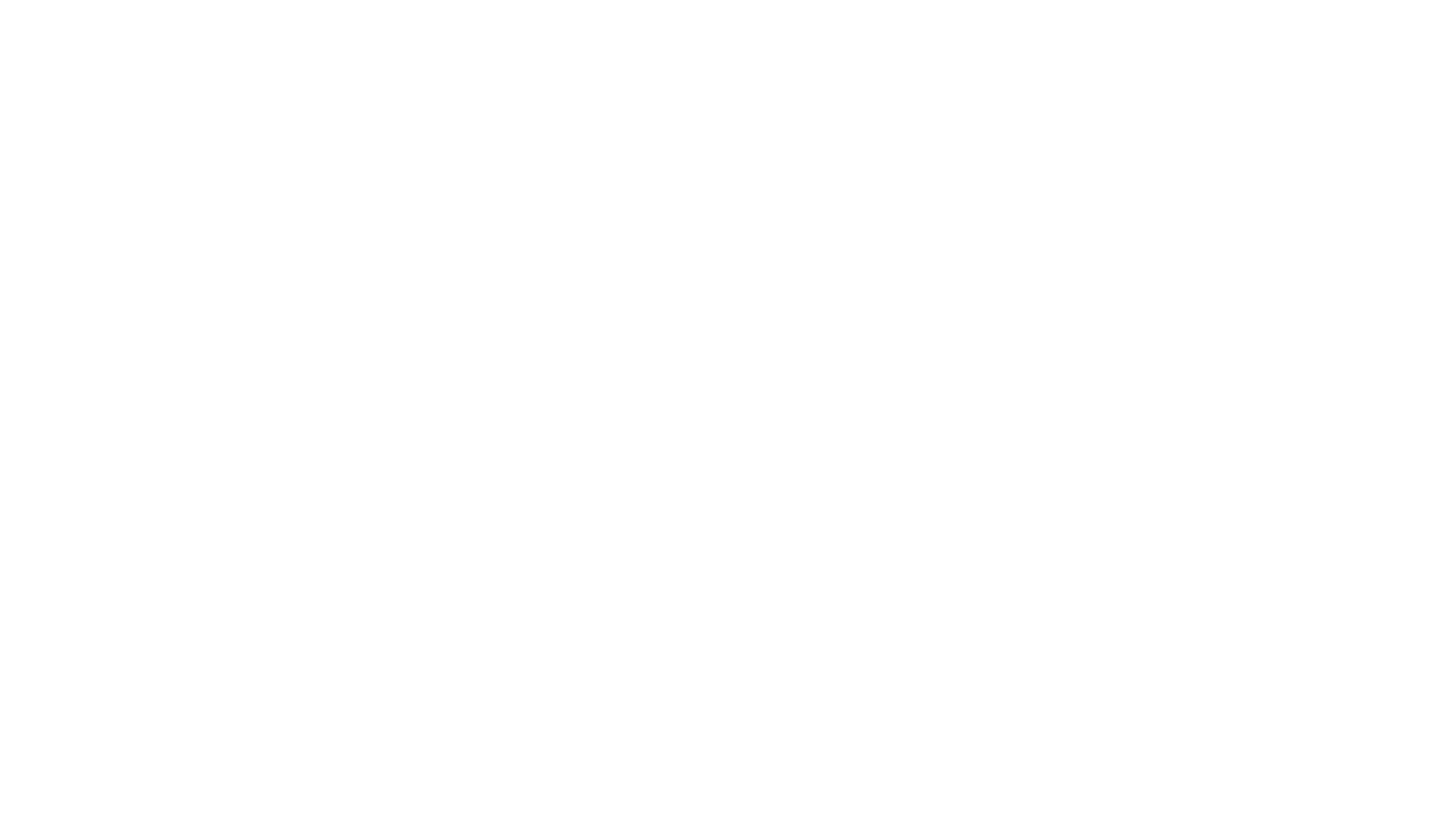 scroll, scrollTop: 0, scrollLeft: 0, axis: both 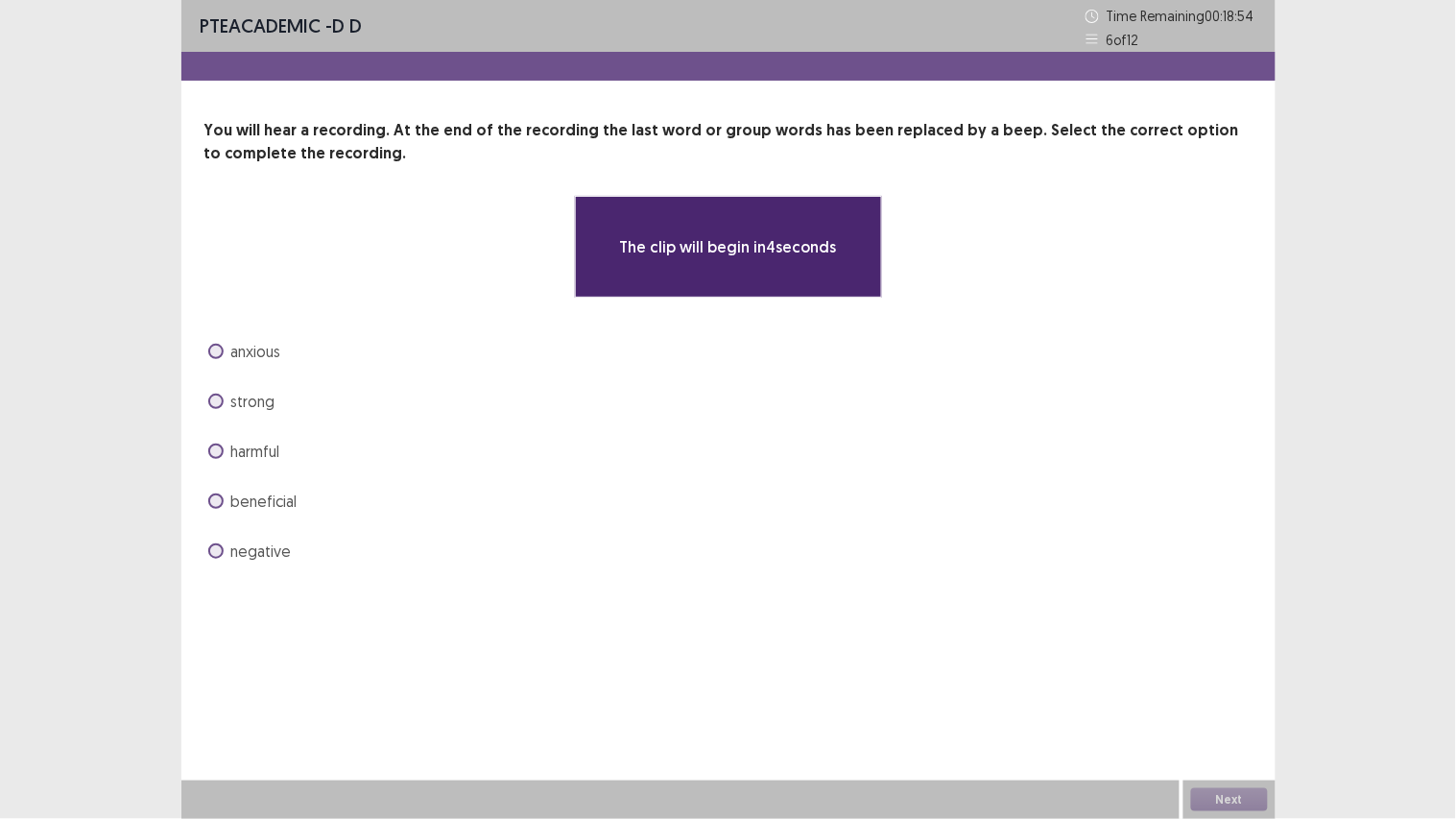 click on "anxious" at bounding box center [256, 351] 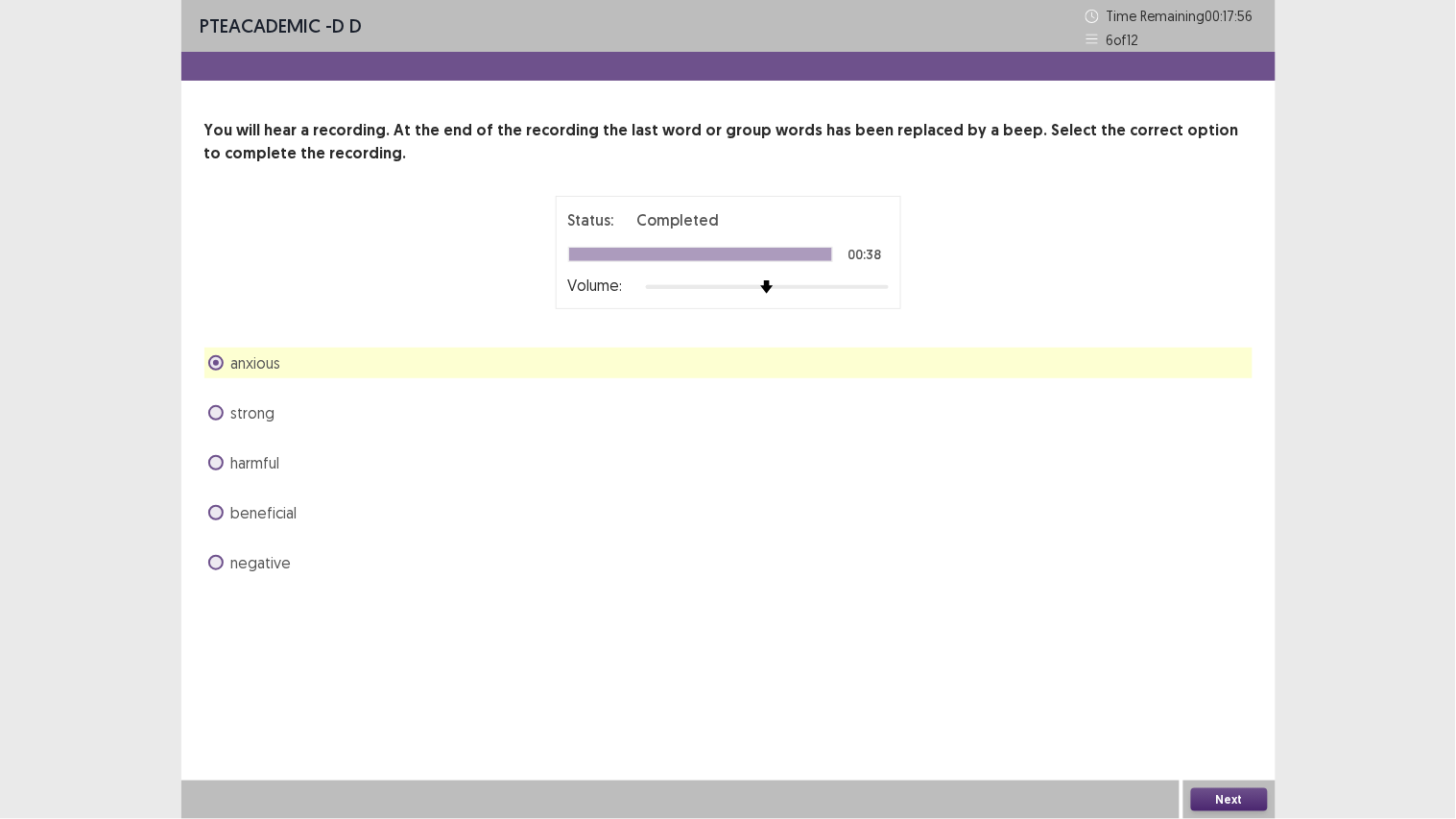 click on "Next" at bounding box center [1229, 800] 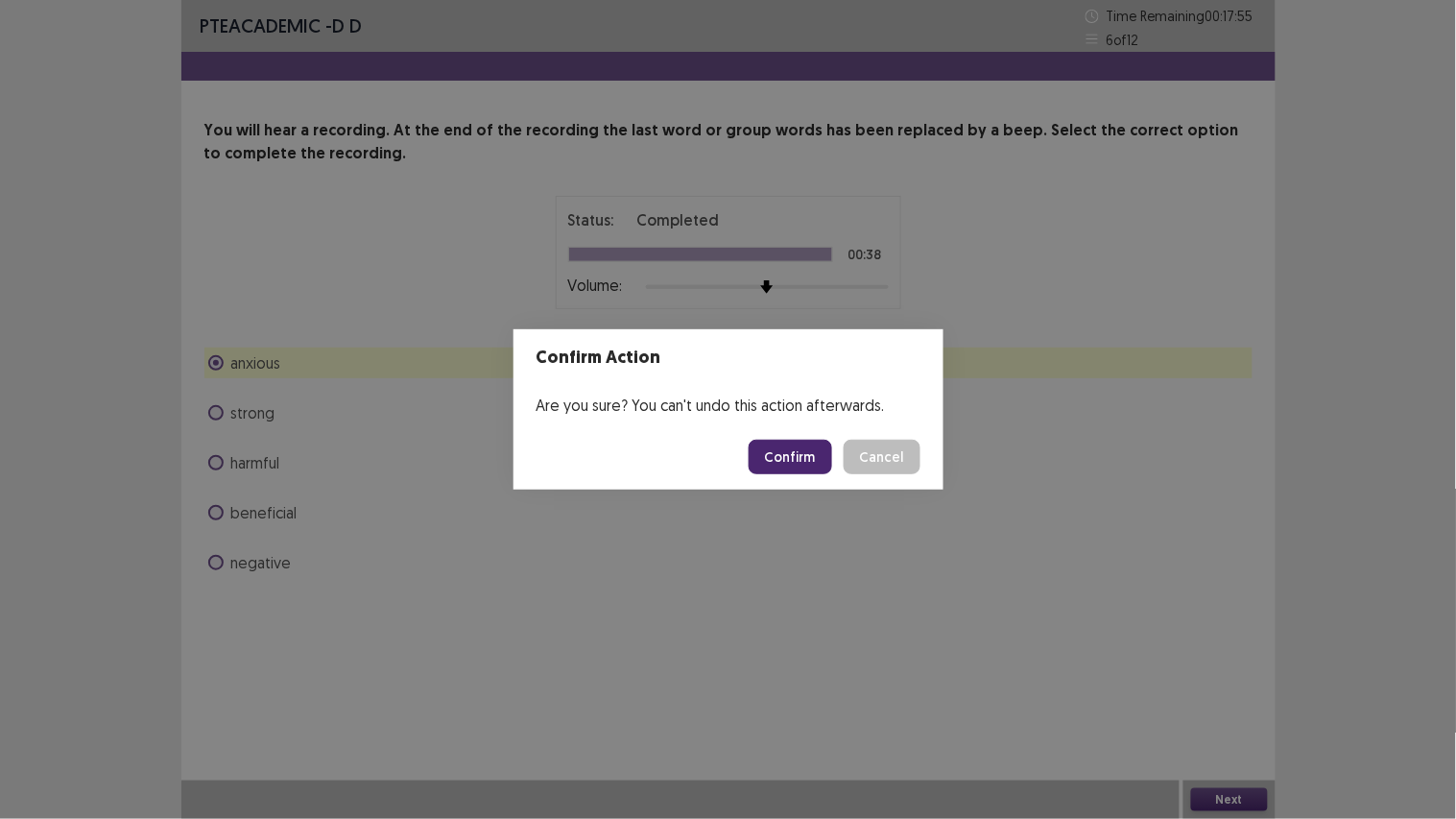 click on "Confirm" at bounding box center (790, 457) 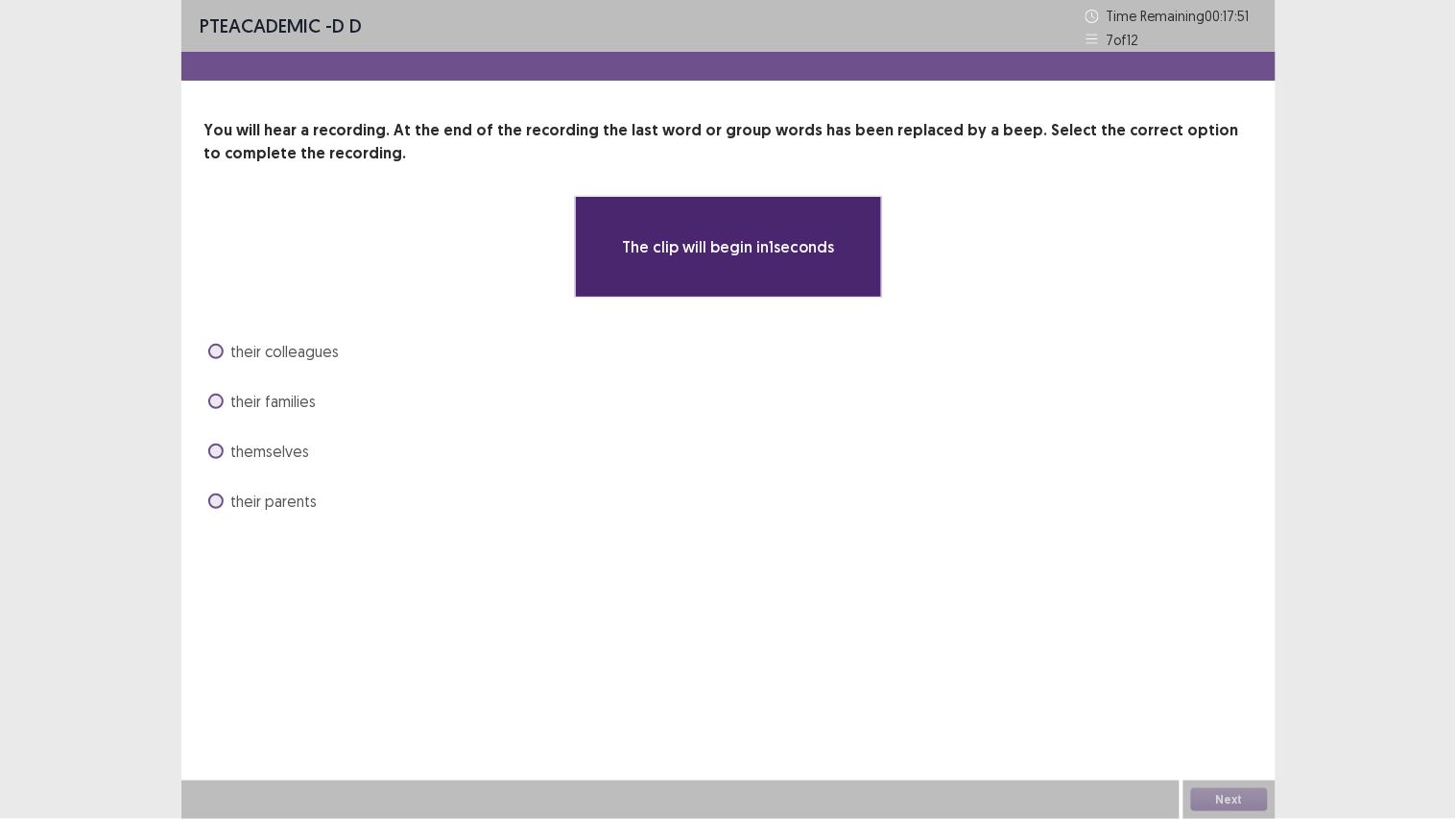 click on "their colleagues" at bounding box center [285, 351] 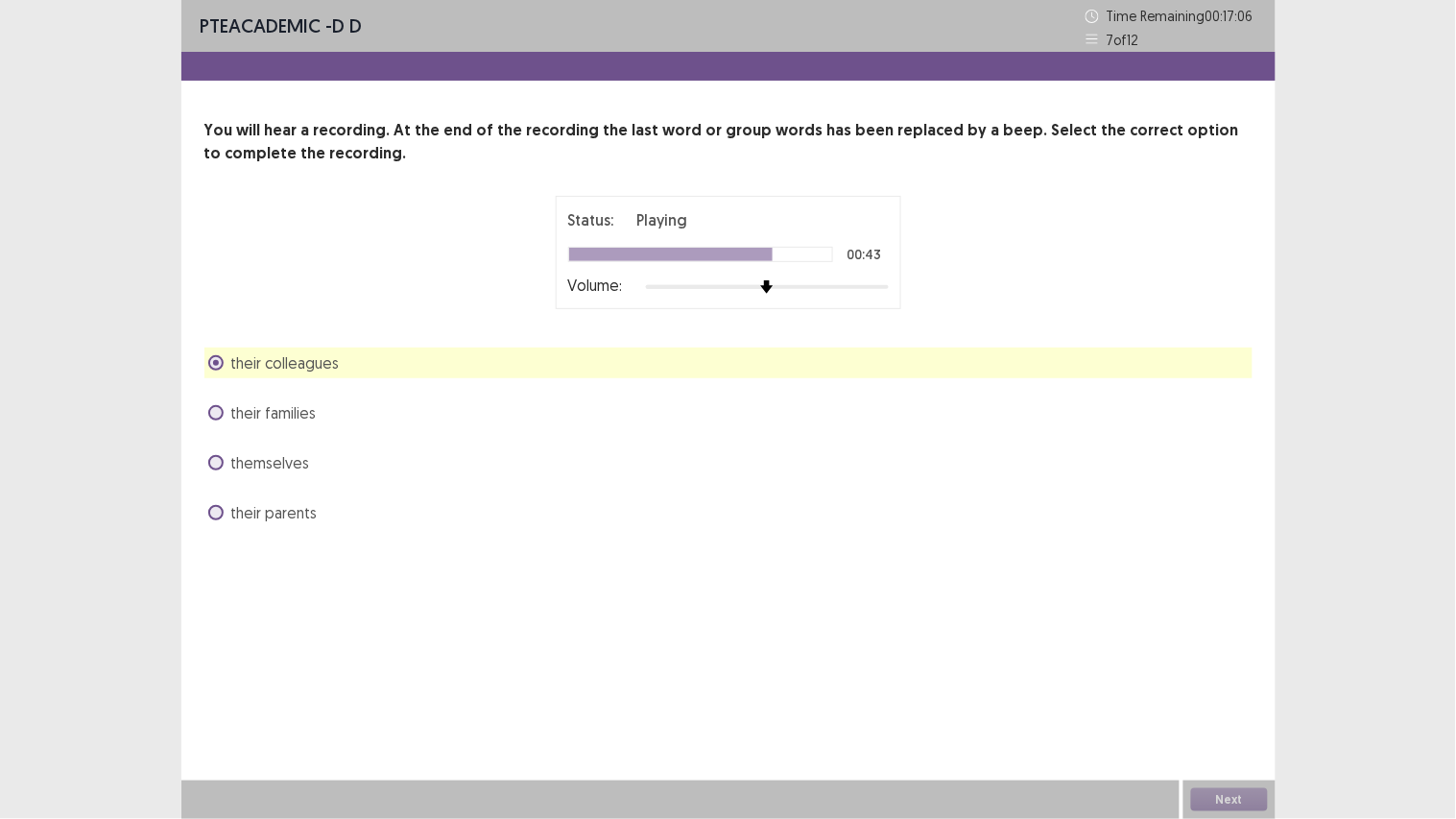 click on "Next" at bounding box center (1229, 800) 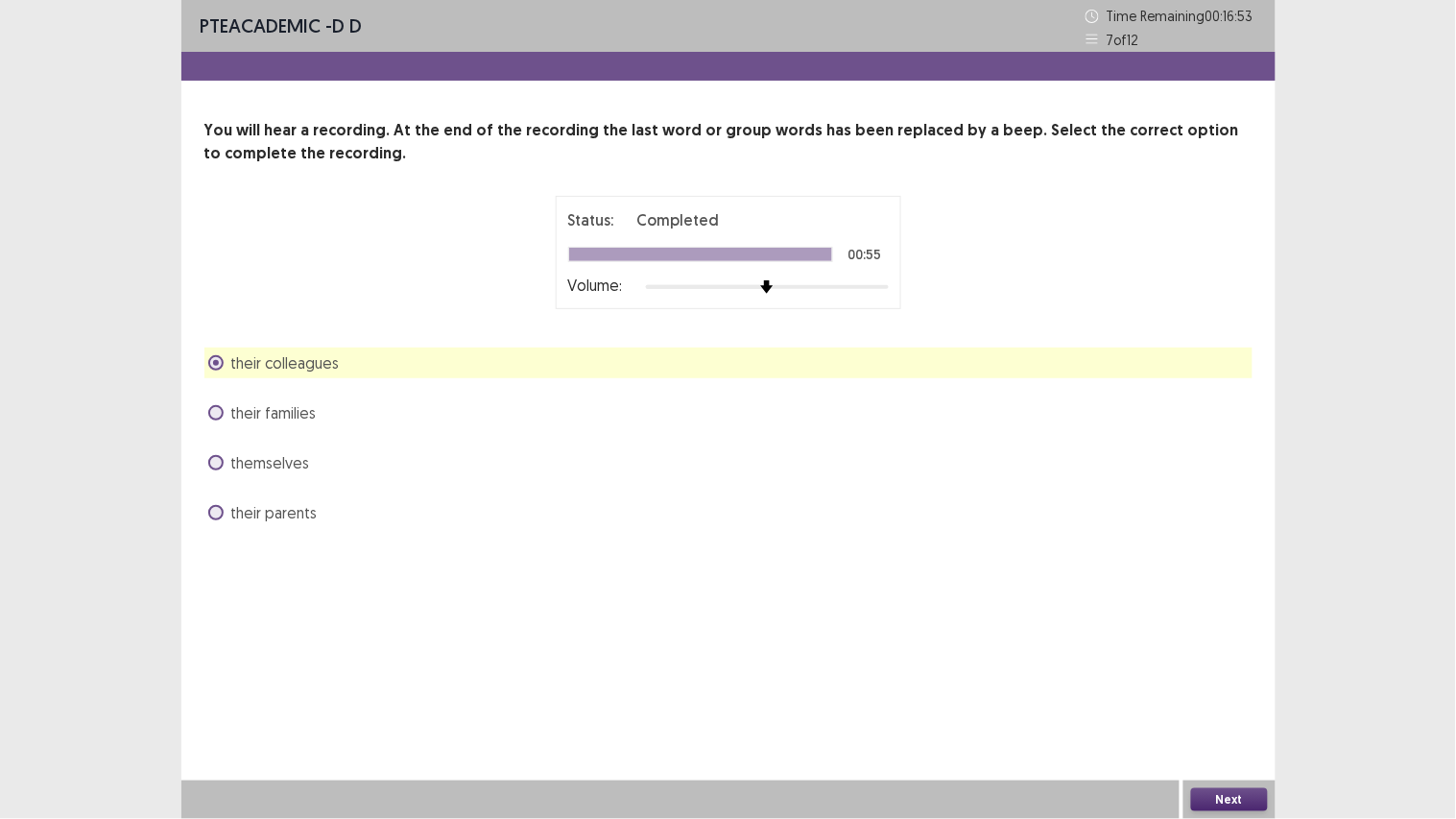 click on "Next" at bounding box center [1229, 800] 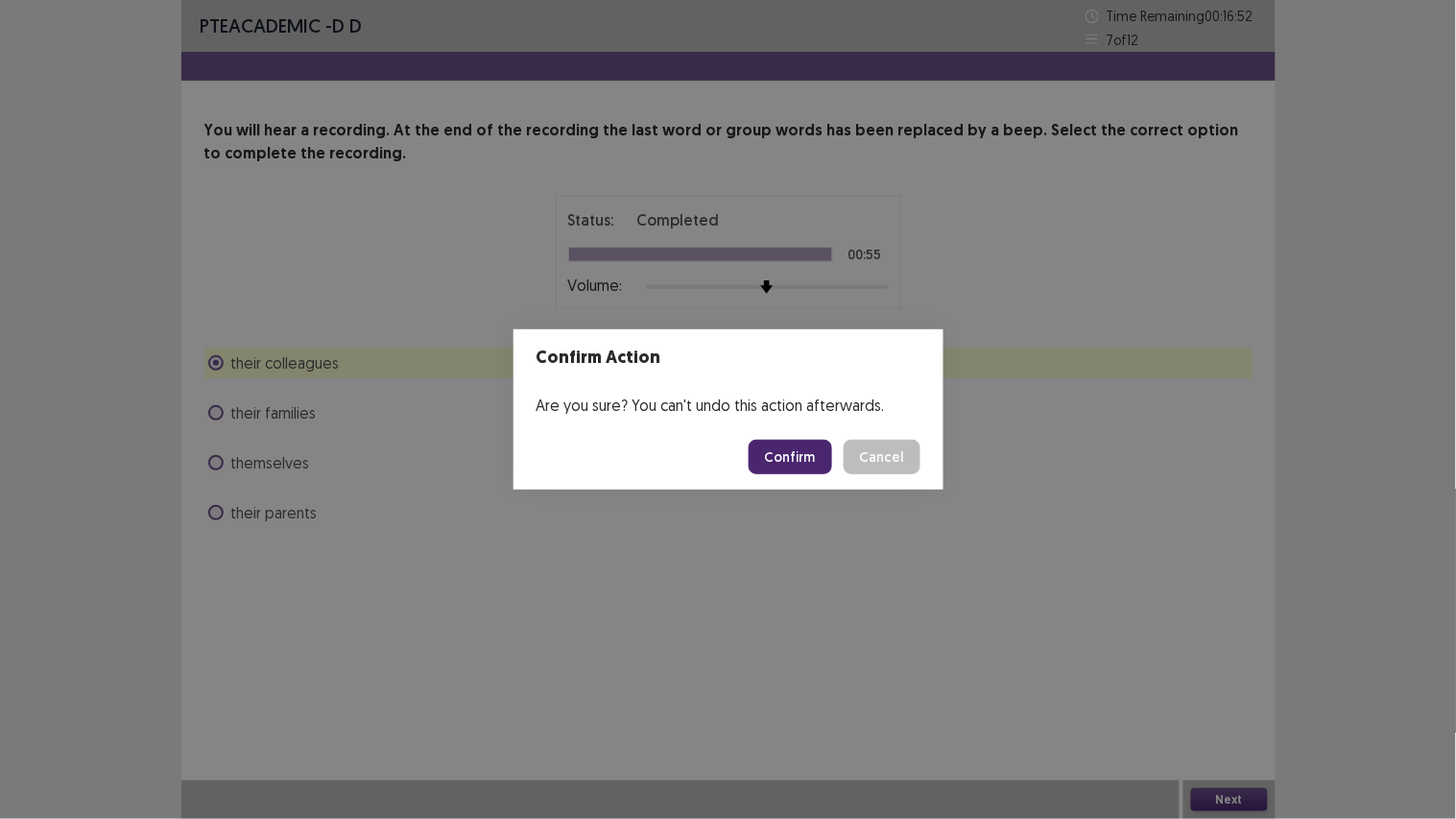 click on "Confirm" at bounding box center [790, 457] 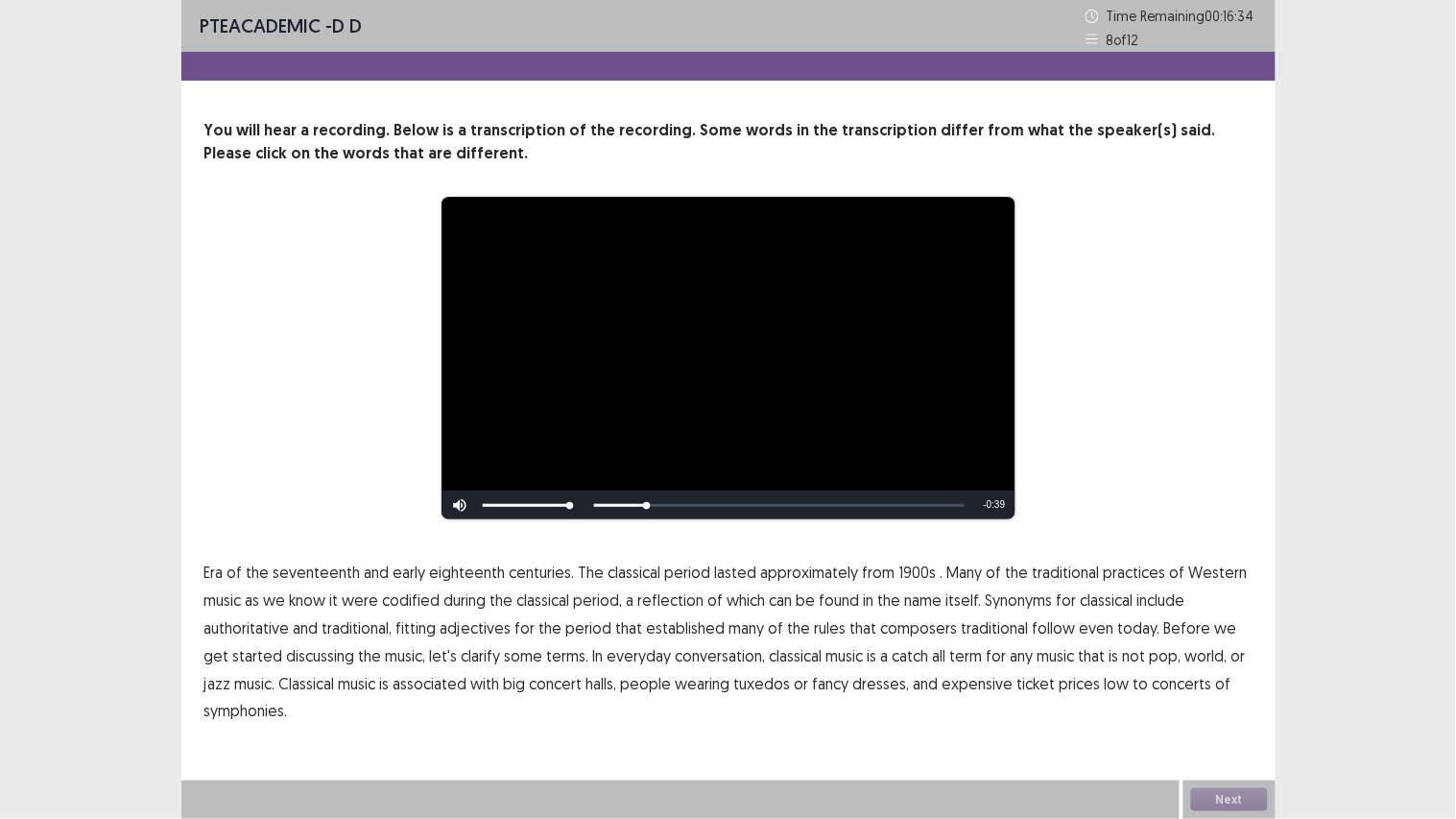 click on "1900s" at bounding box center [918, 572] 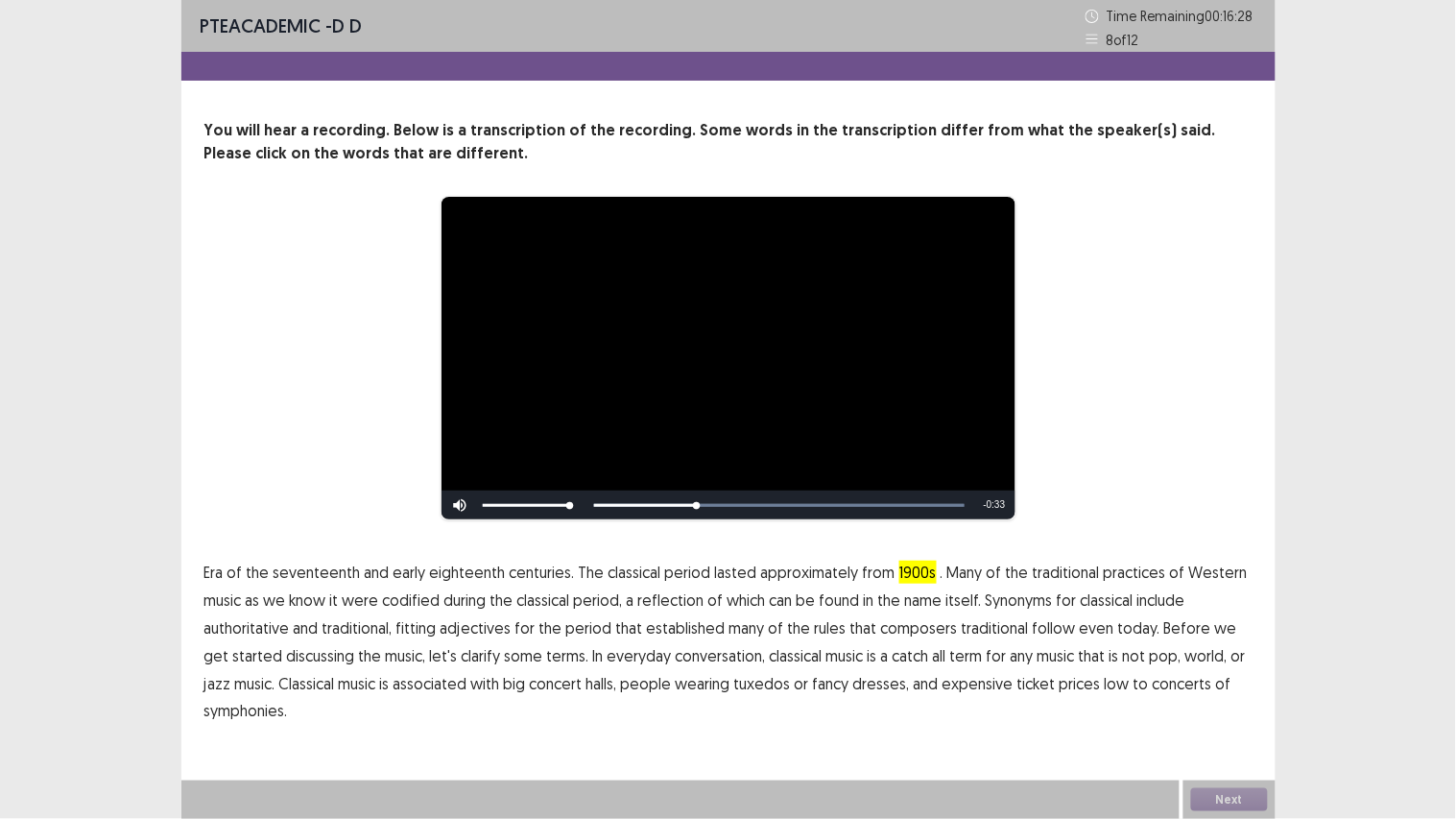 click on "codified" at bounding box center (412, 600) 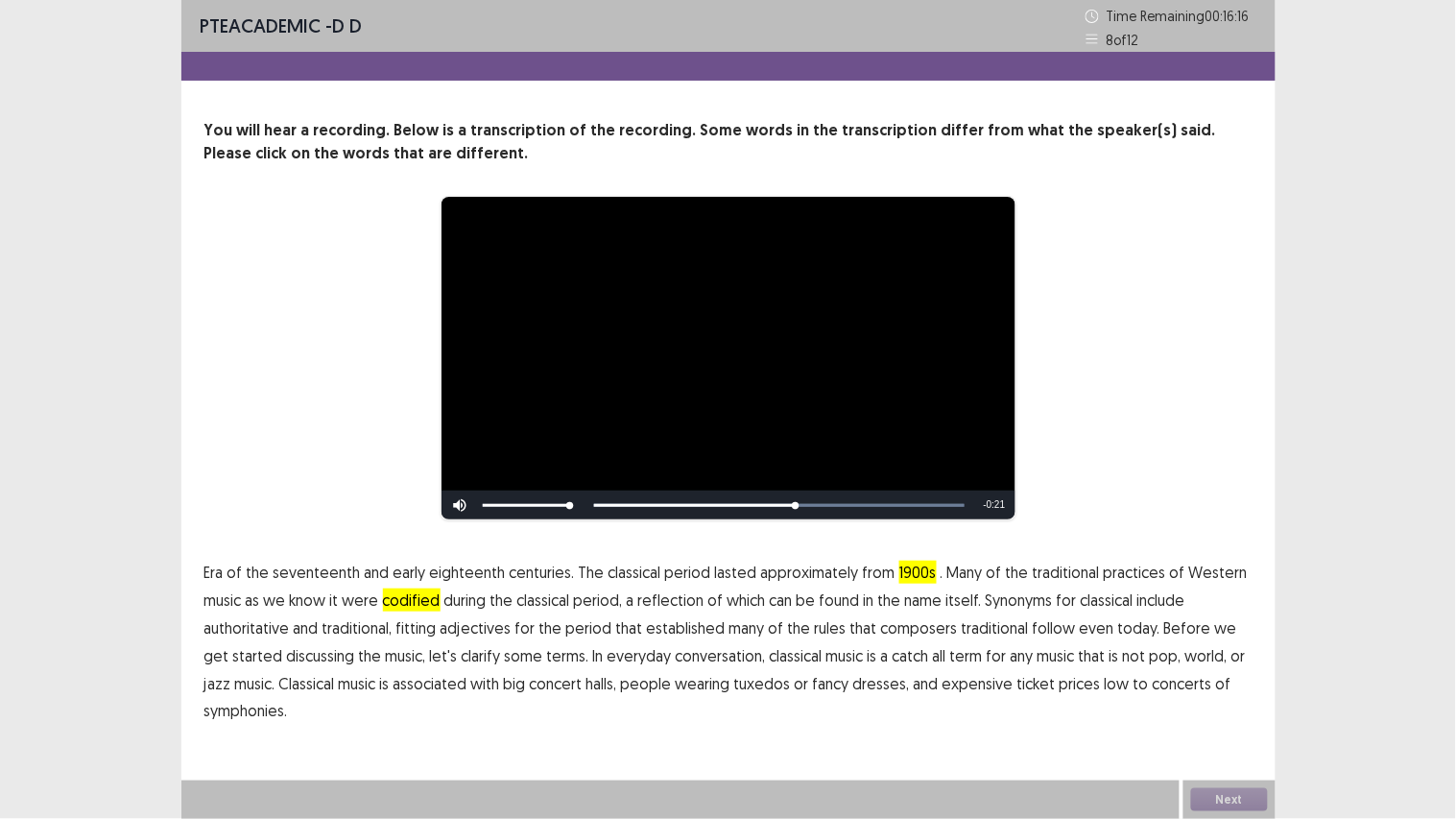 click on "traditional" at bounding box center (995, 628) 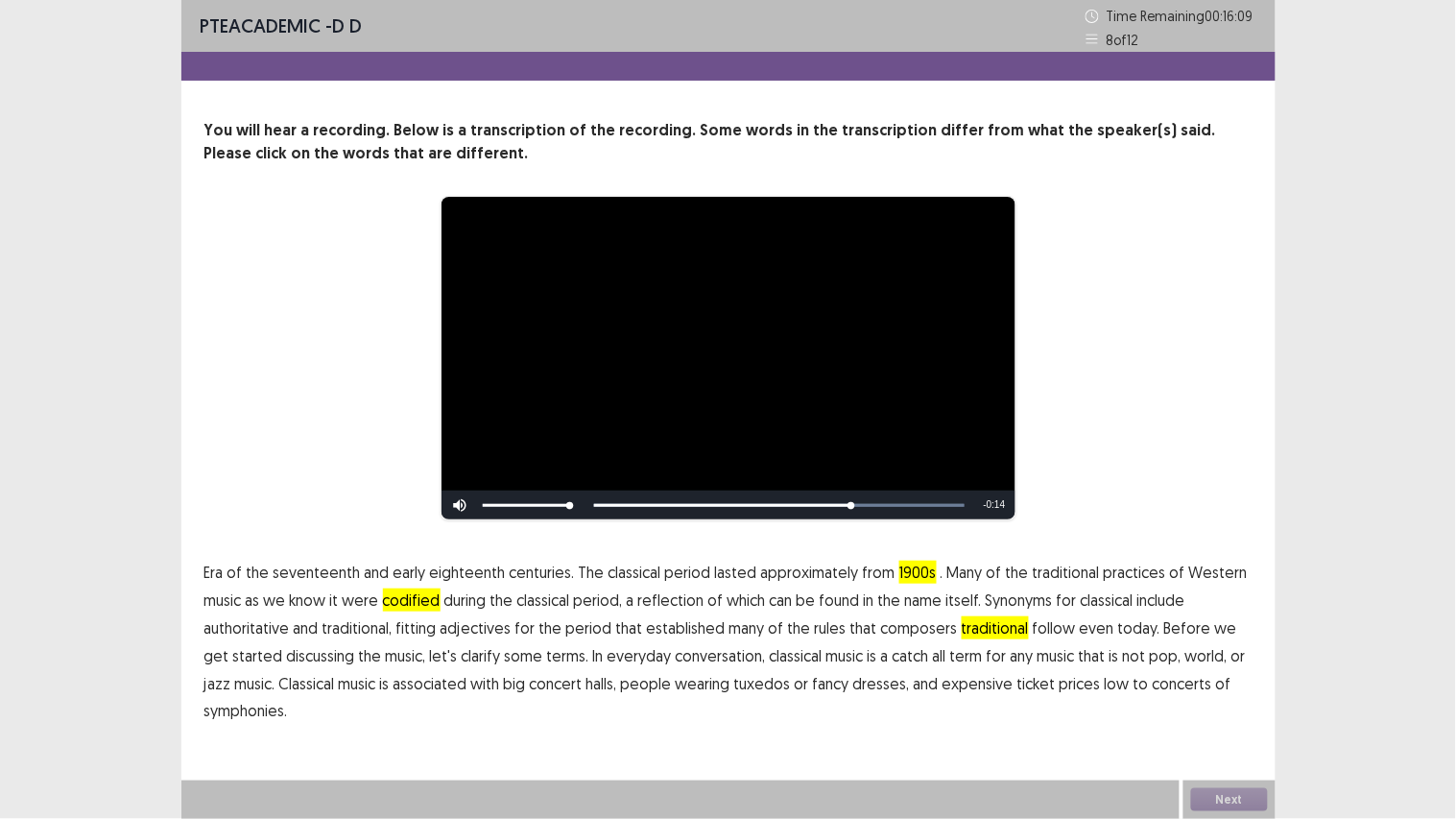 click on "conversation," at bounding box center (721, 656) 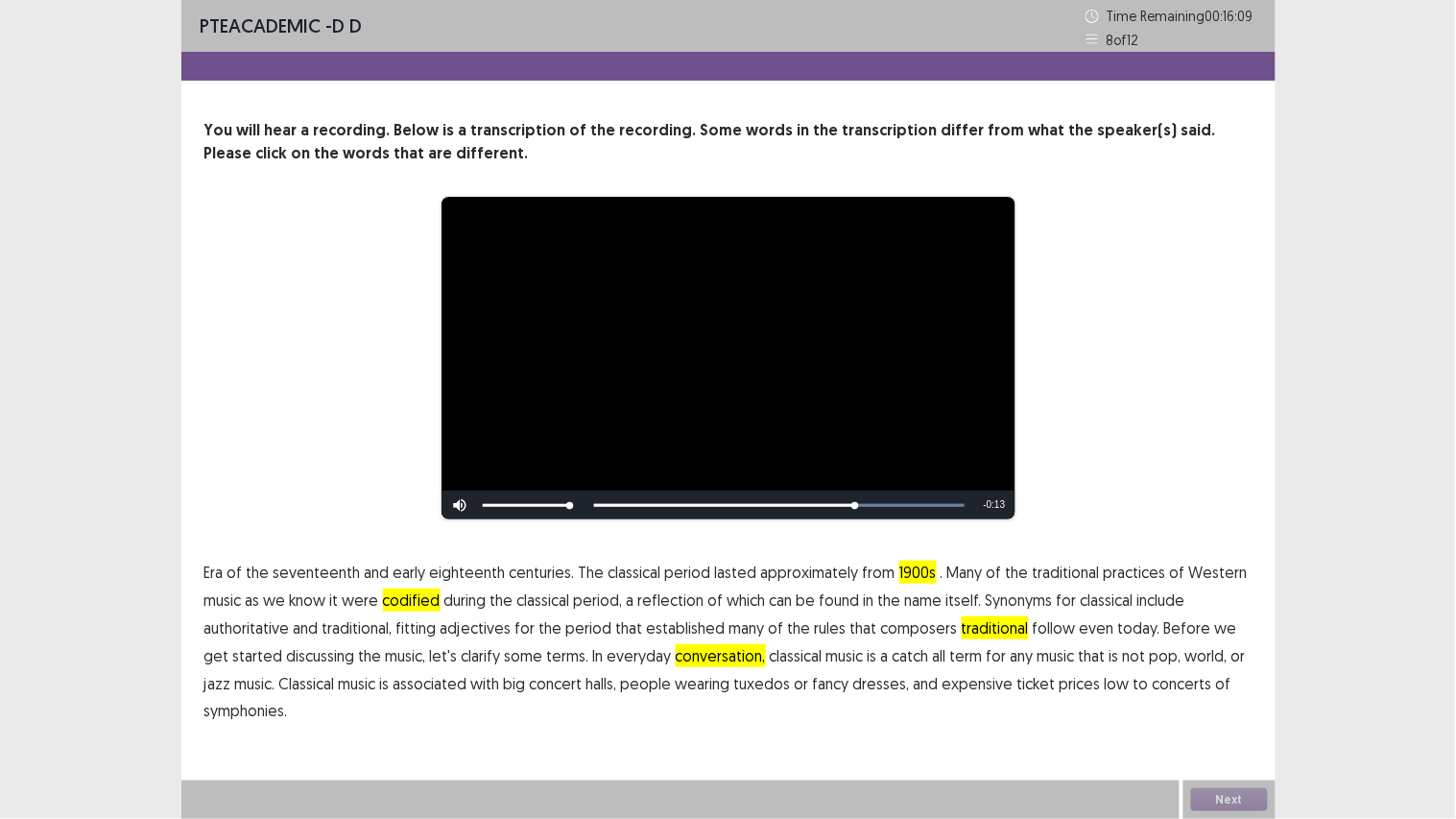 click on "conversation," at bounding box center (721, 656) 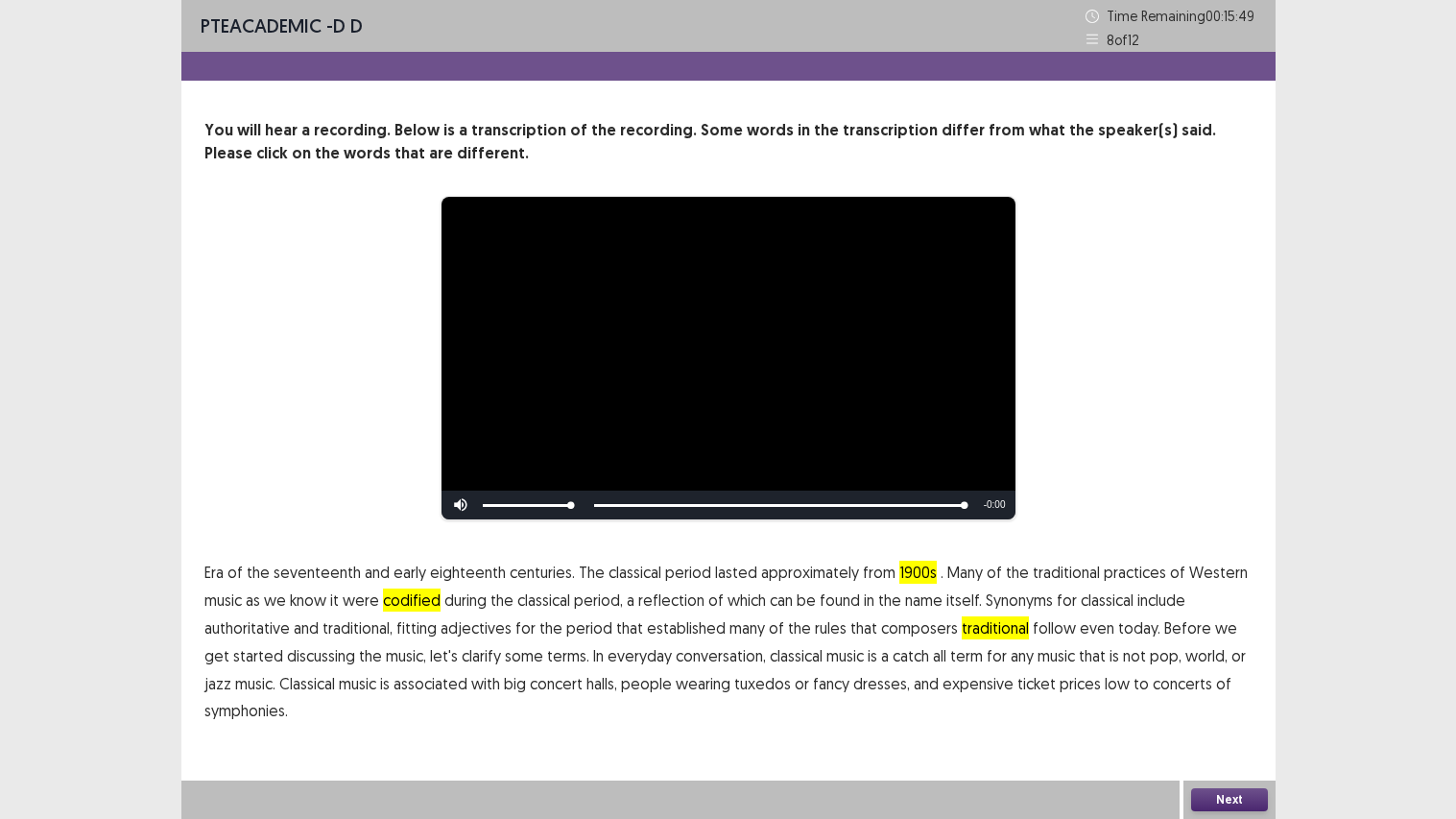 scroll, scrollTop: 0, scrollLeft: 0, axis: both 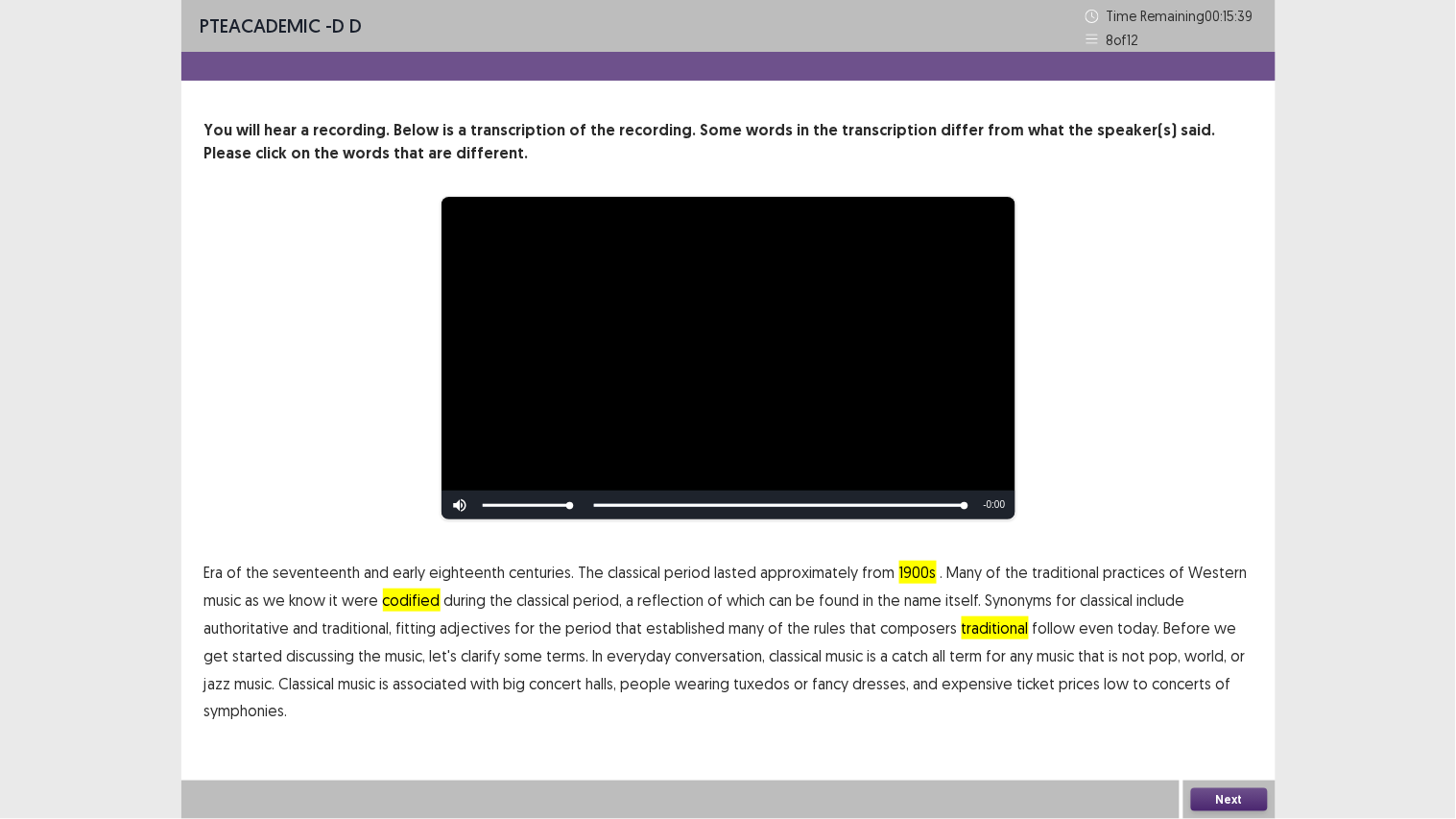 click on "low" at bounding box center (1117, 684) 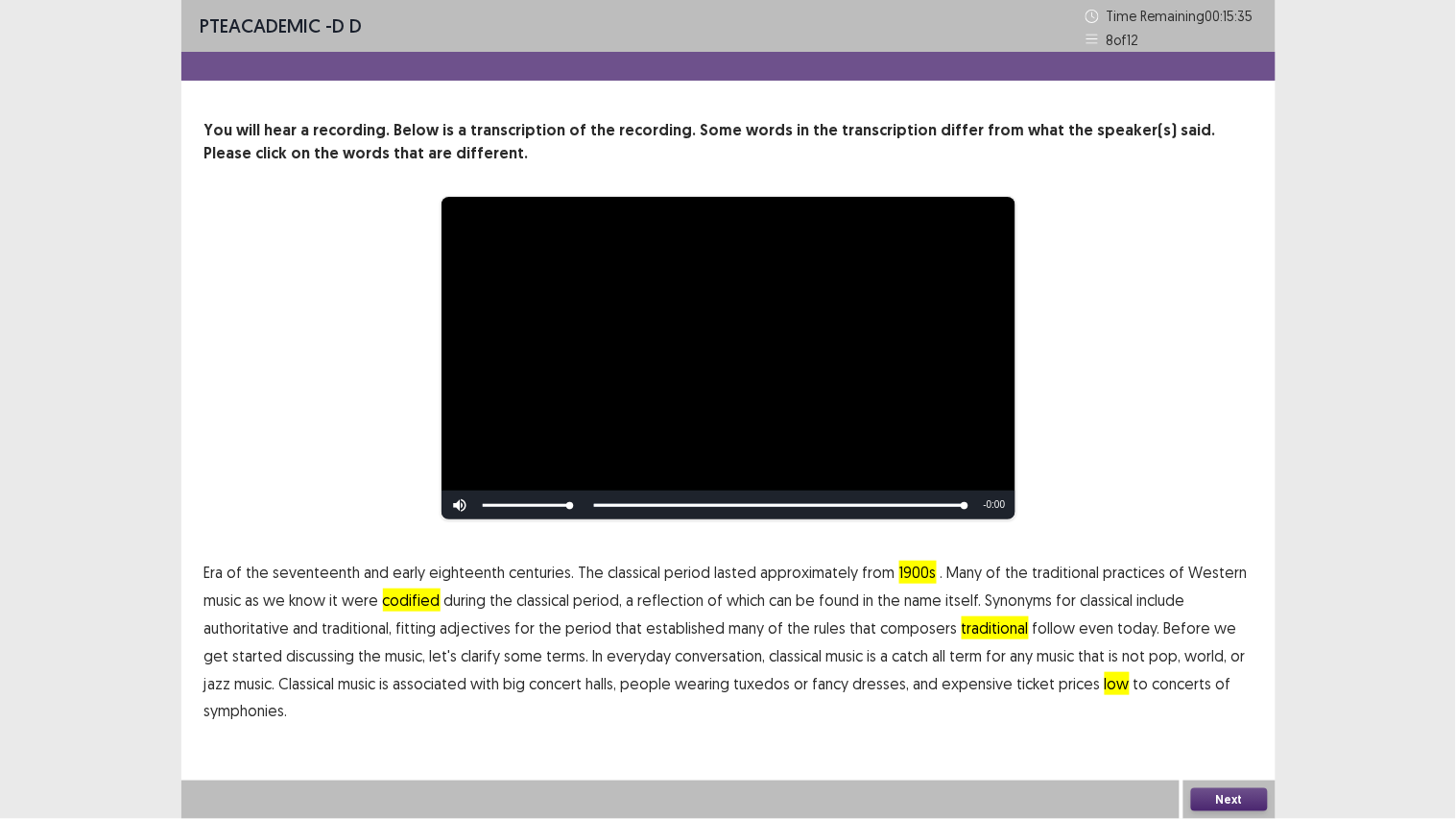 click on "expensive" at bounding box center [978, 684] 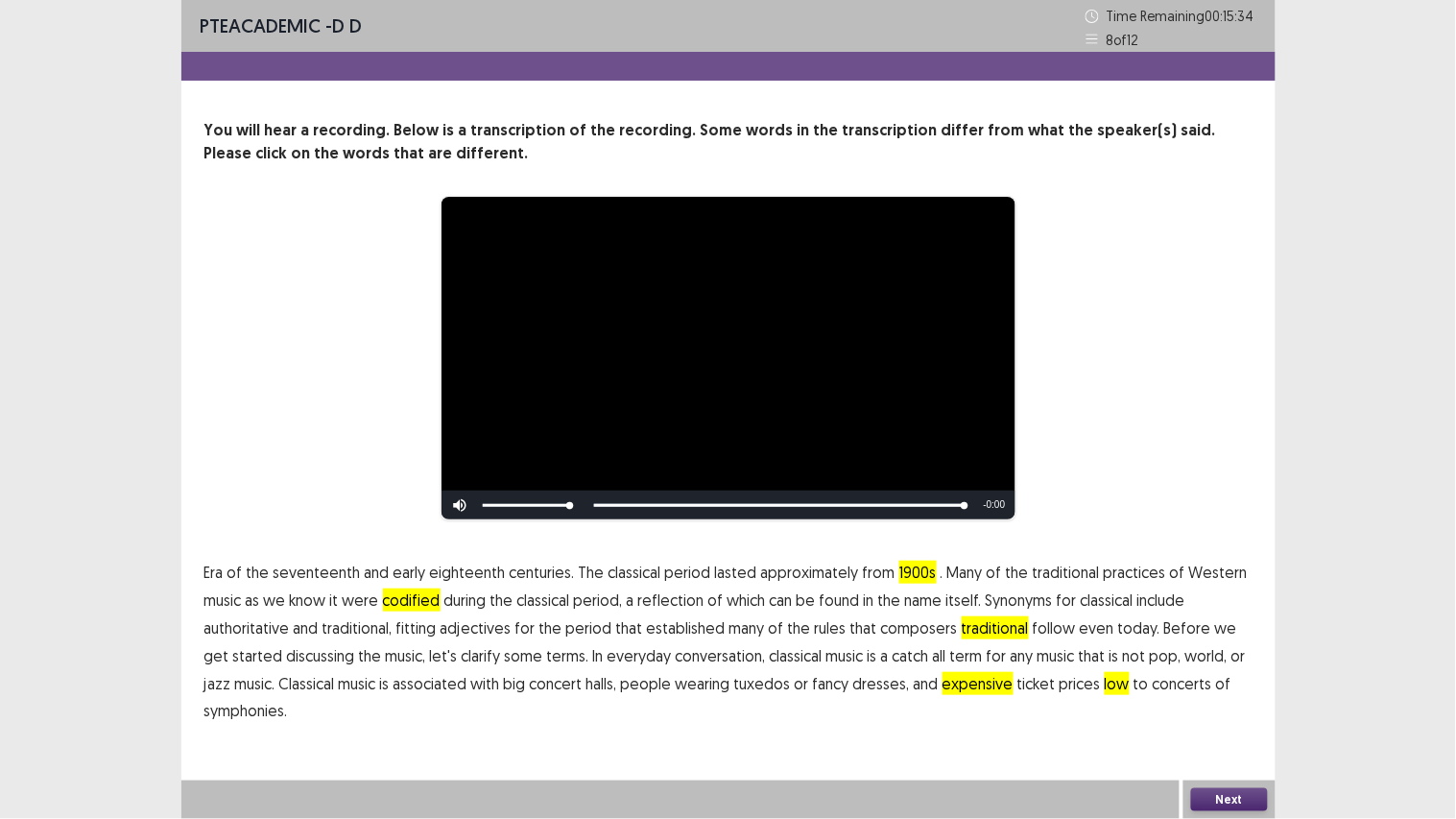 click on "low" at bounding box center (1117, 684) 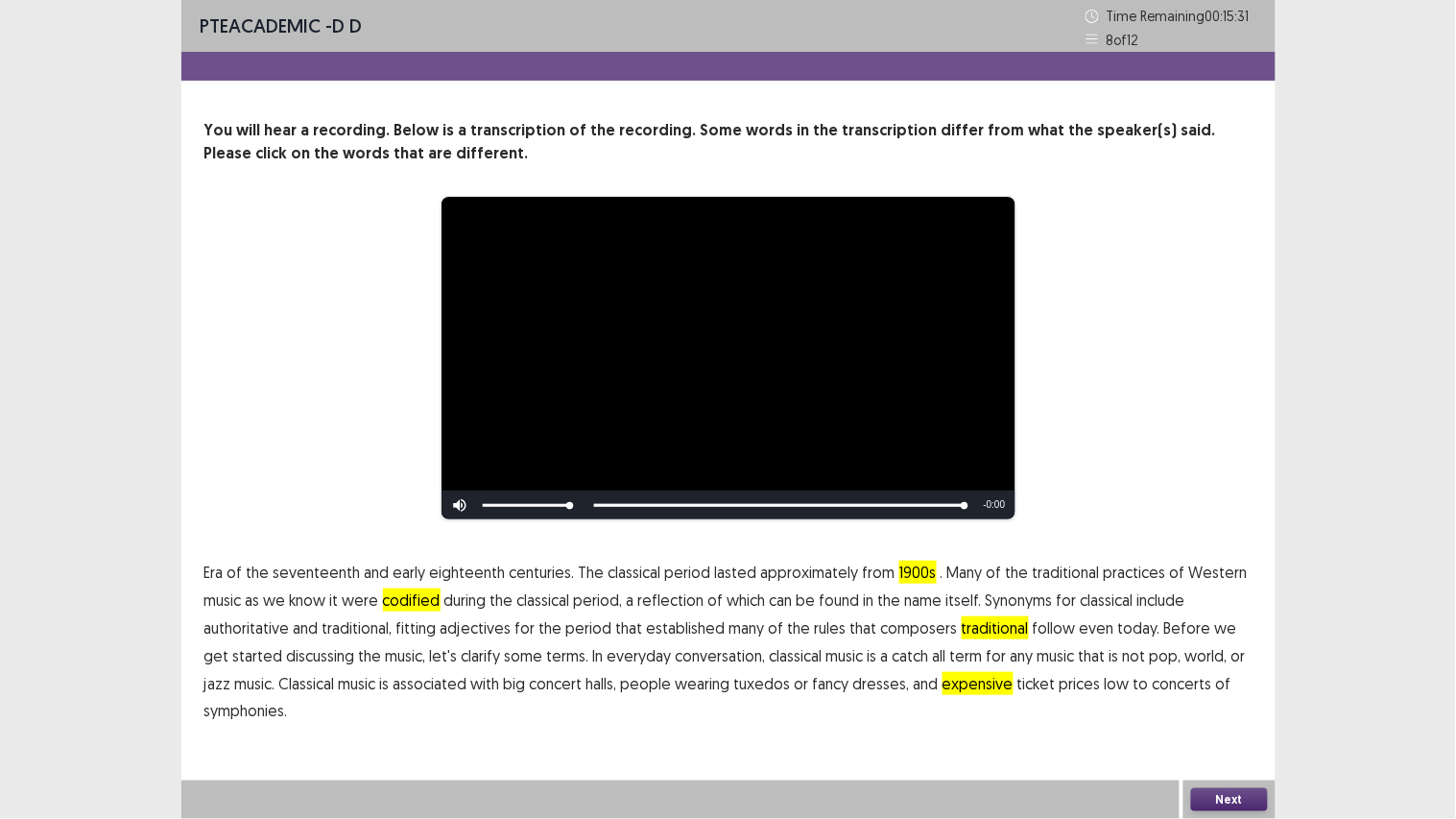 click on "Next" at bounding box center (1229, 800) 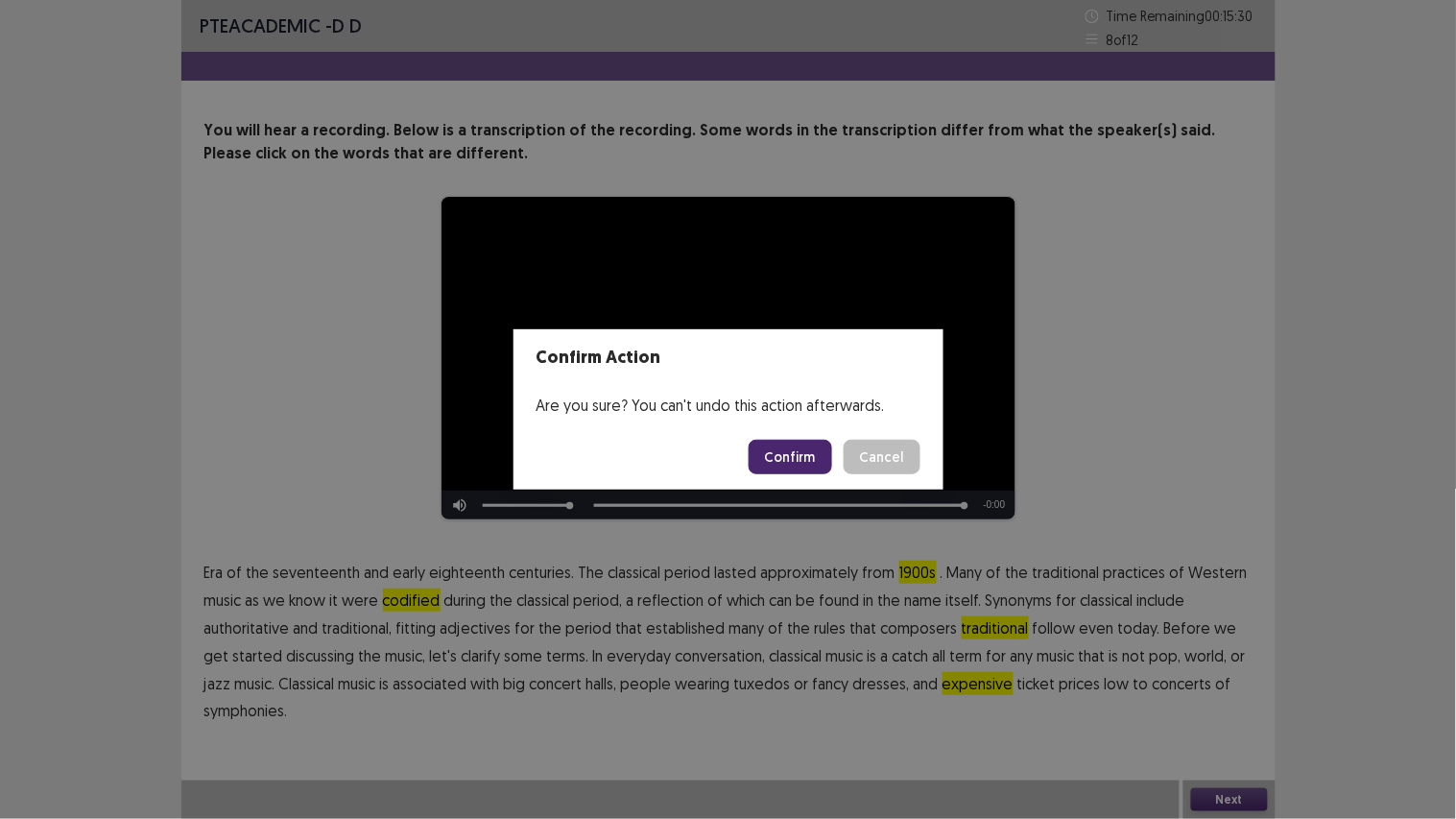 click on "Confirm" at bounding box center [790, 457] 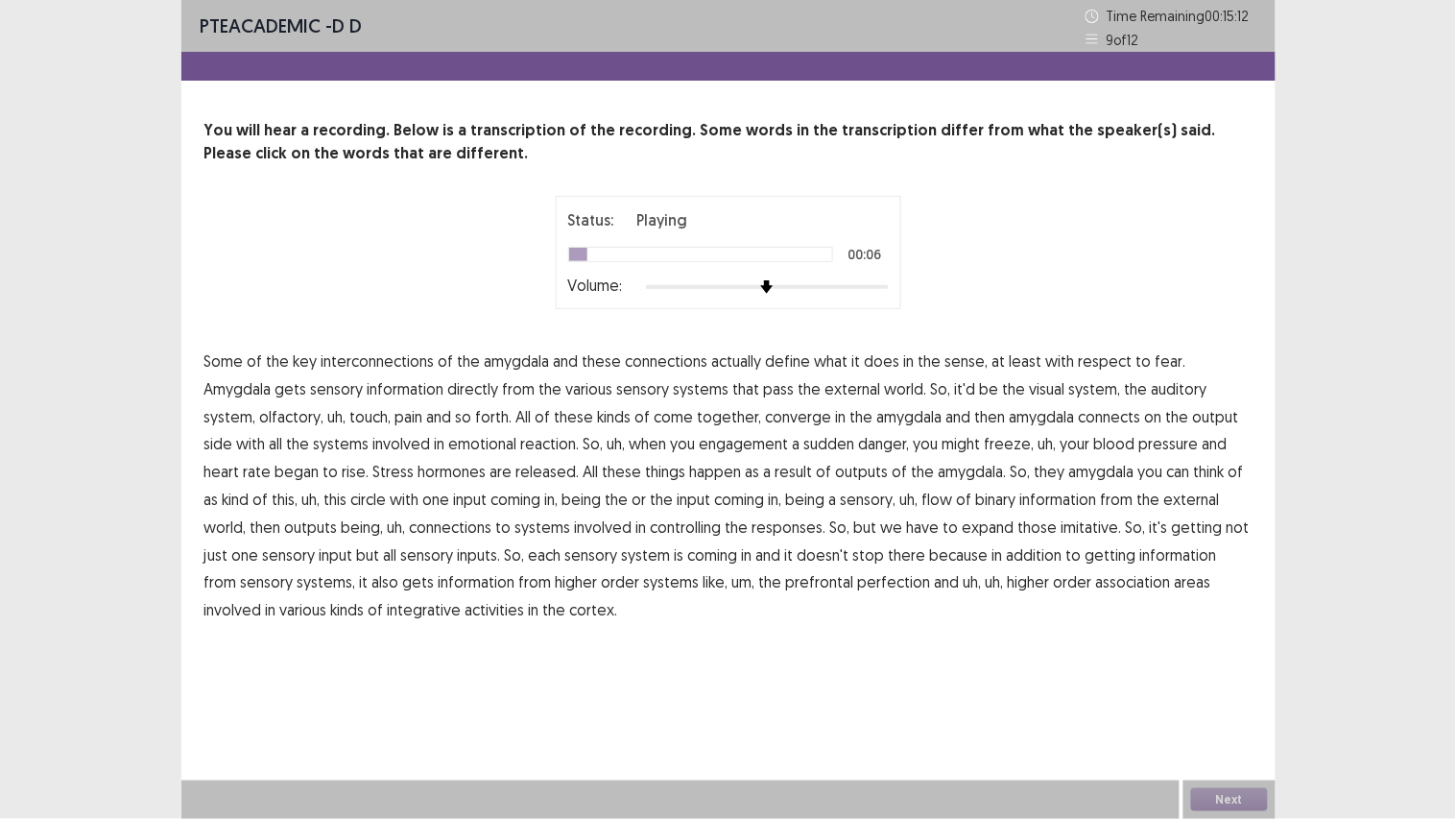 click on "connections" at bounding box center [667, 361] 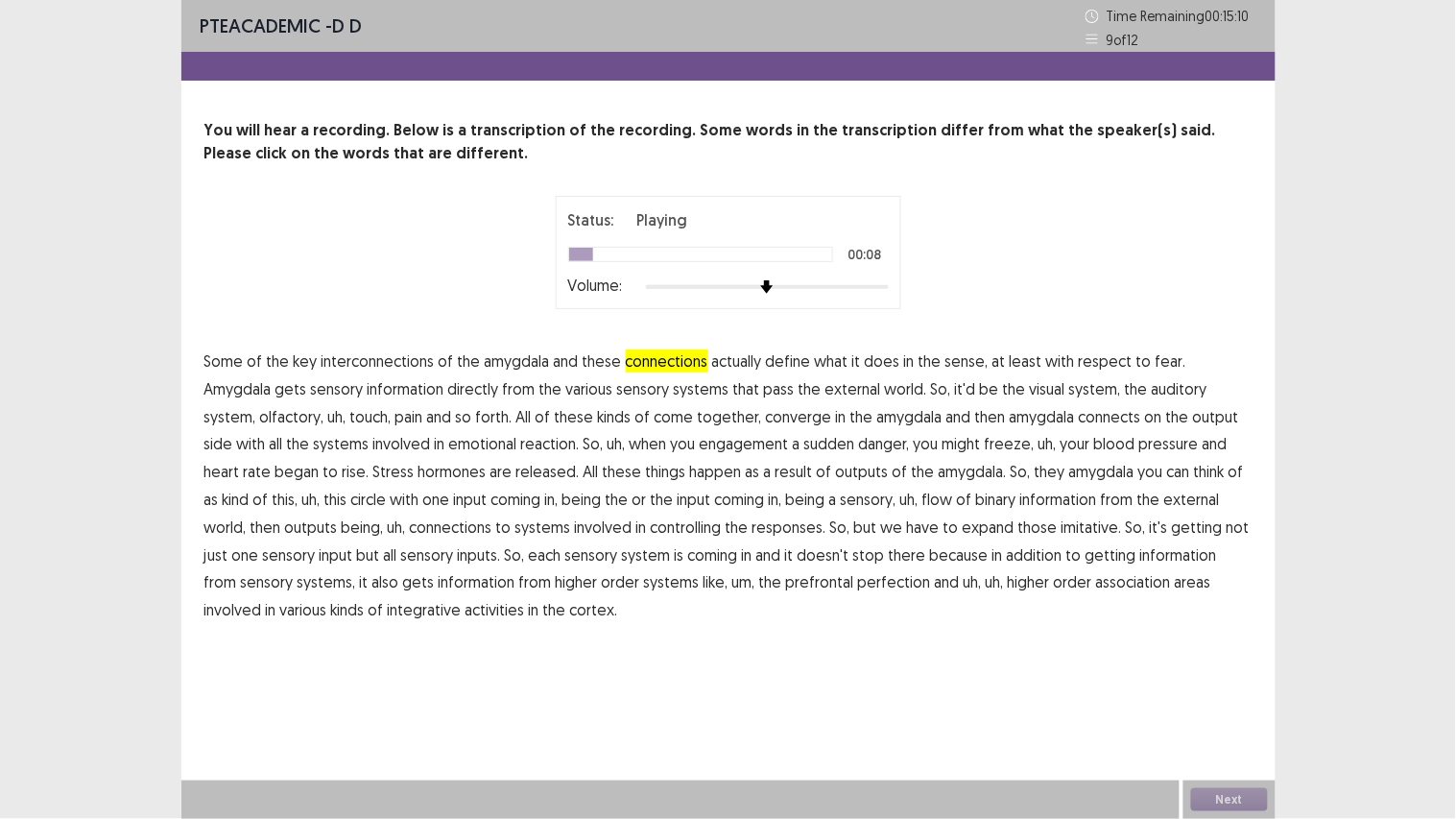 click on "connections" at bounding box center (667, 361) 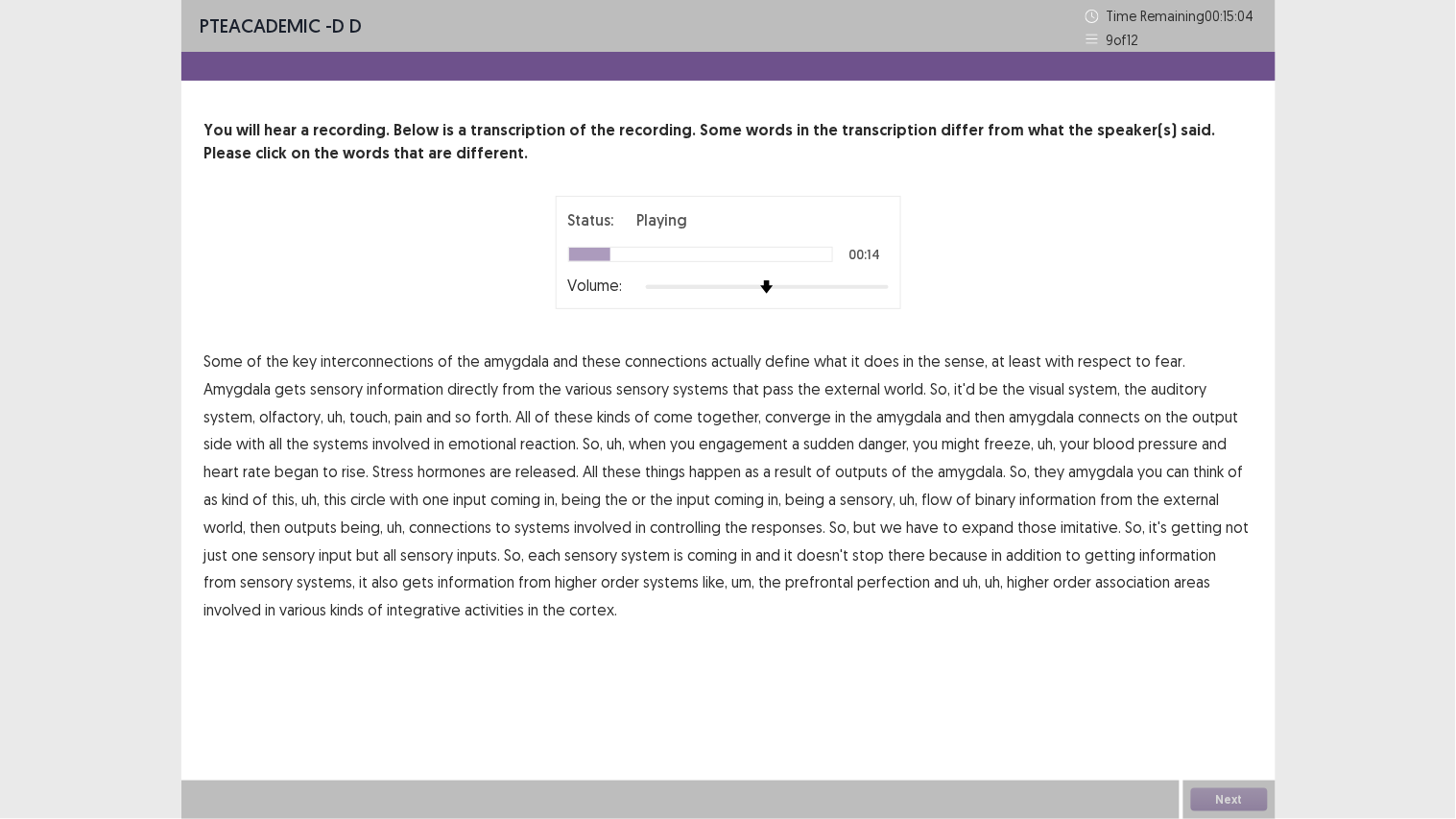 click on "sensory" at bounding box center (643, 389) 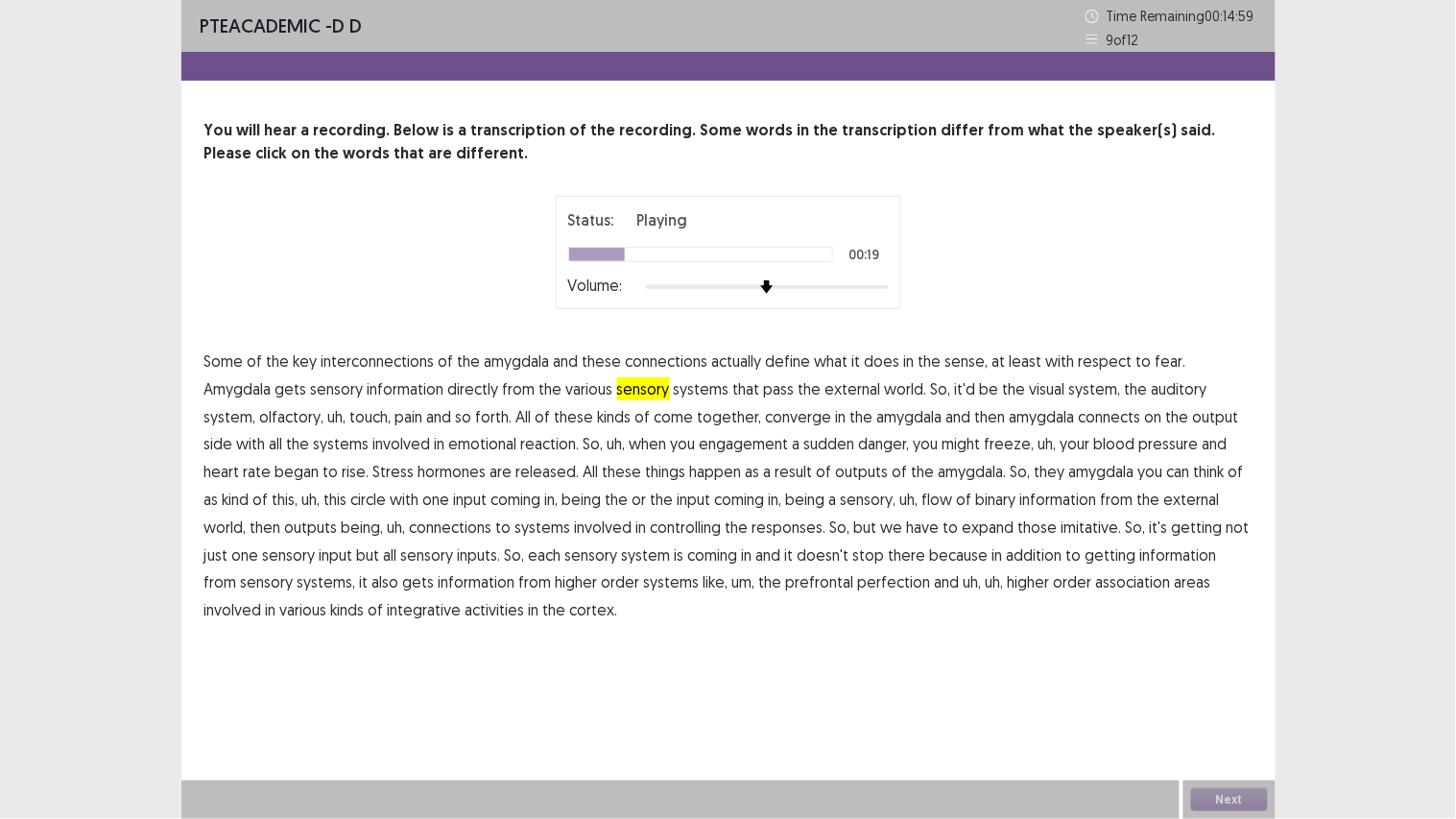 click on "olfactory," at bounding box center (292, 417) 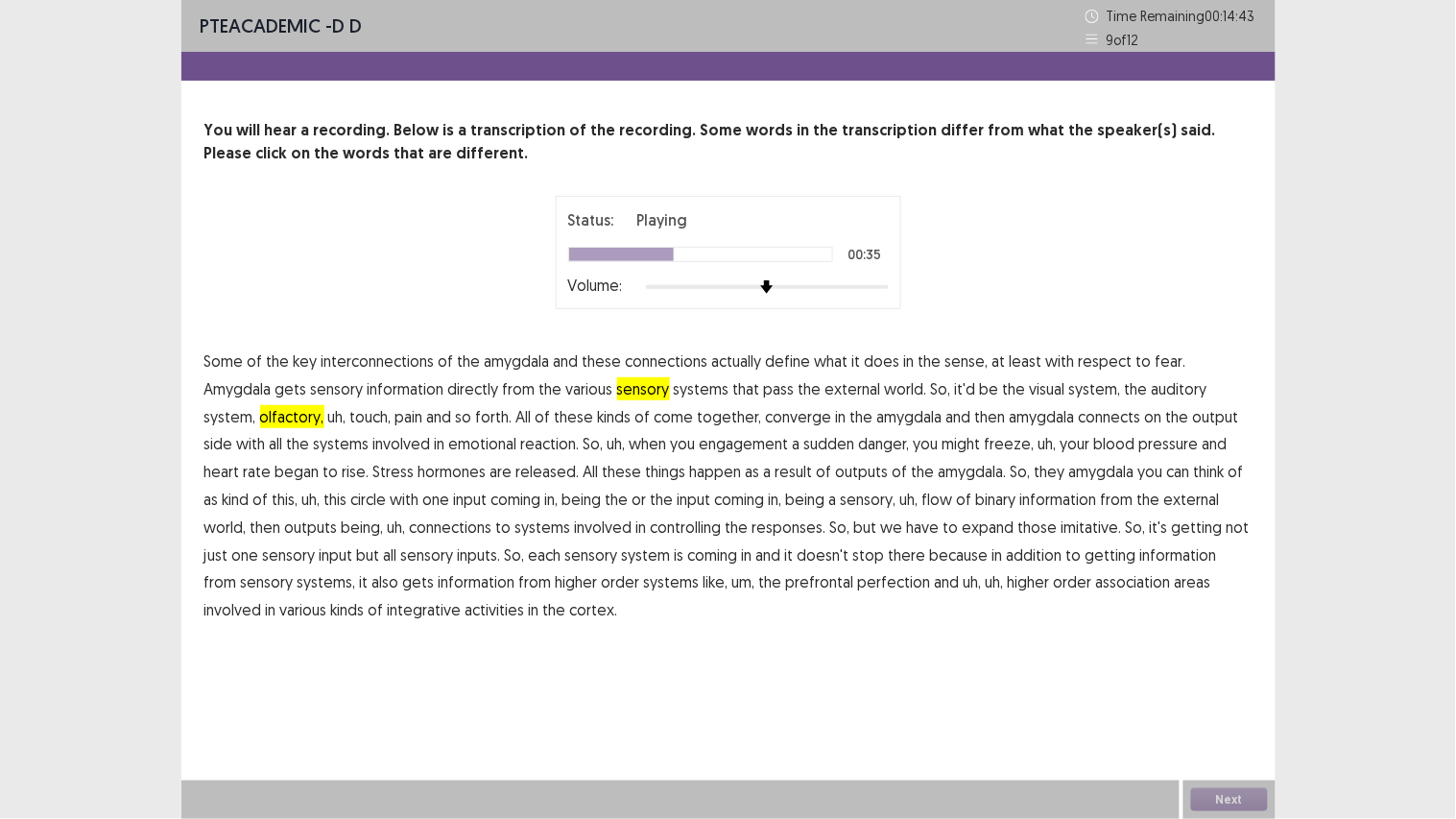 click on "reaction." at bounding box center (550, 444) 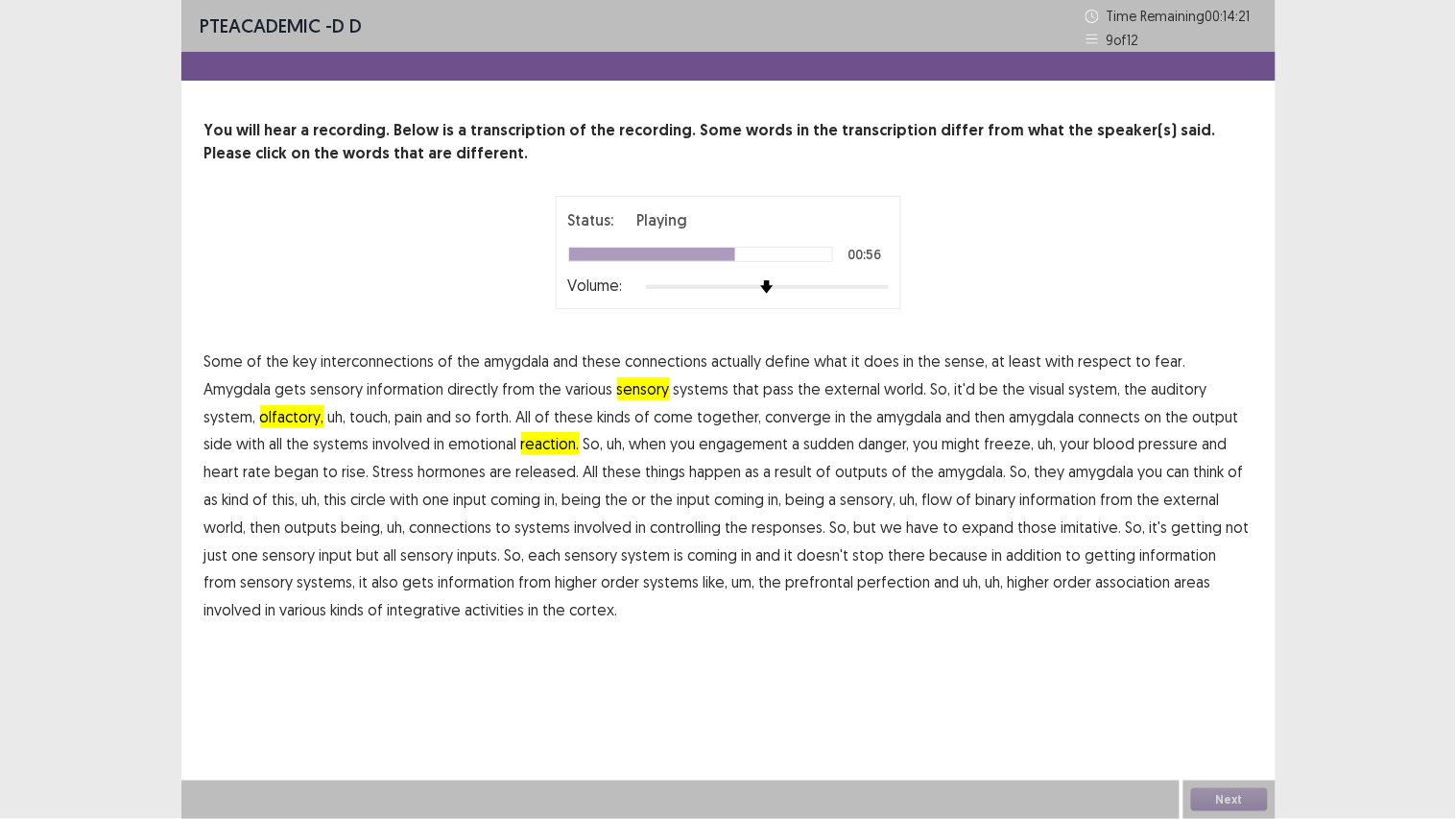 click on "binary" at bounding box center [996, 499] 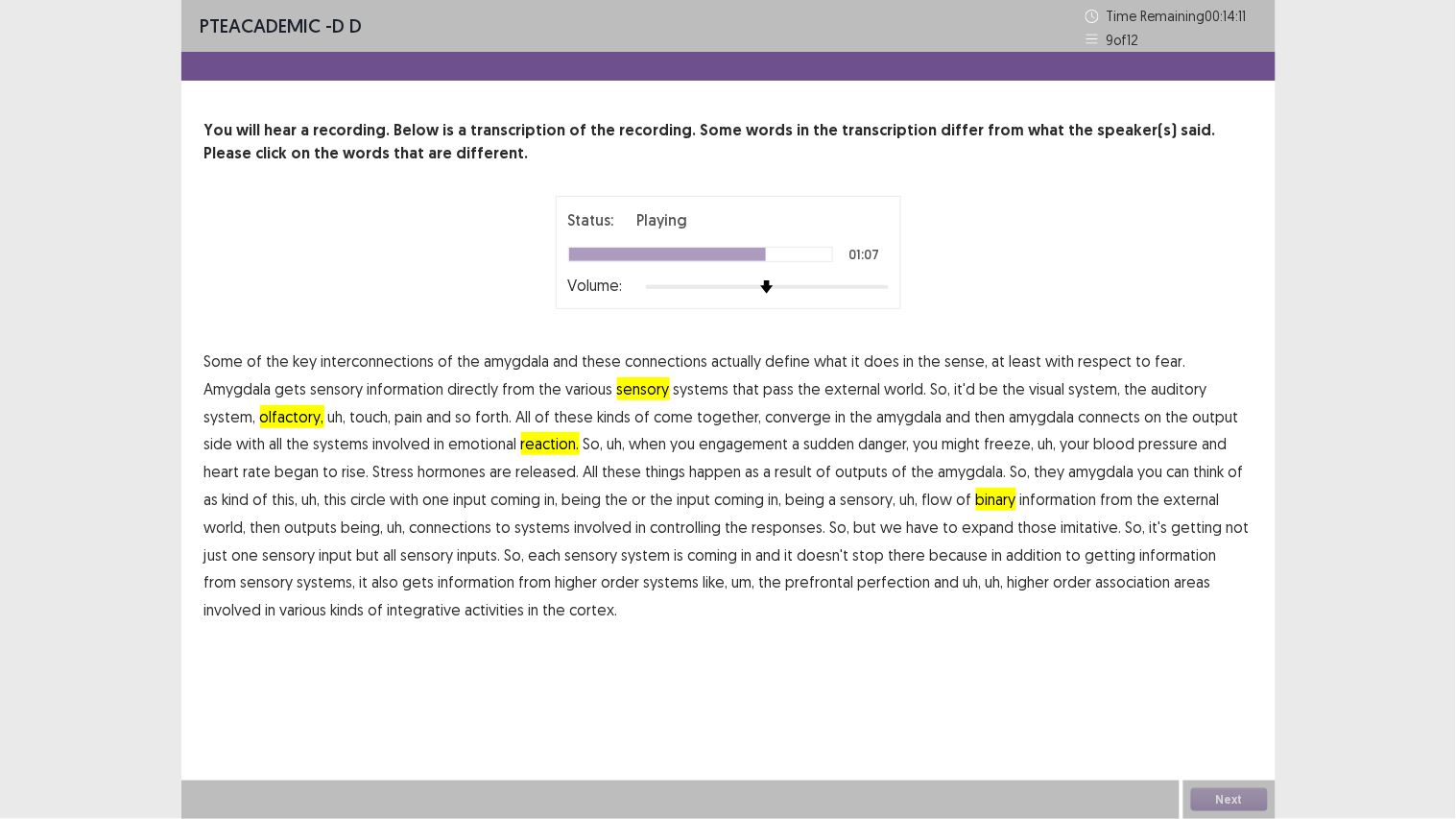 click on "imitative." at bounding box center [1091, 527] 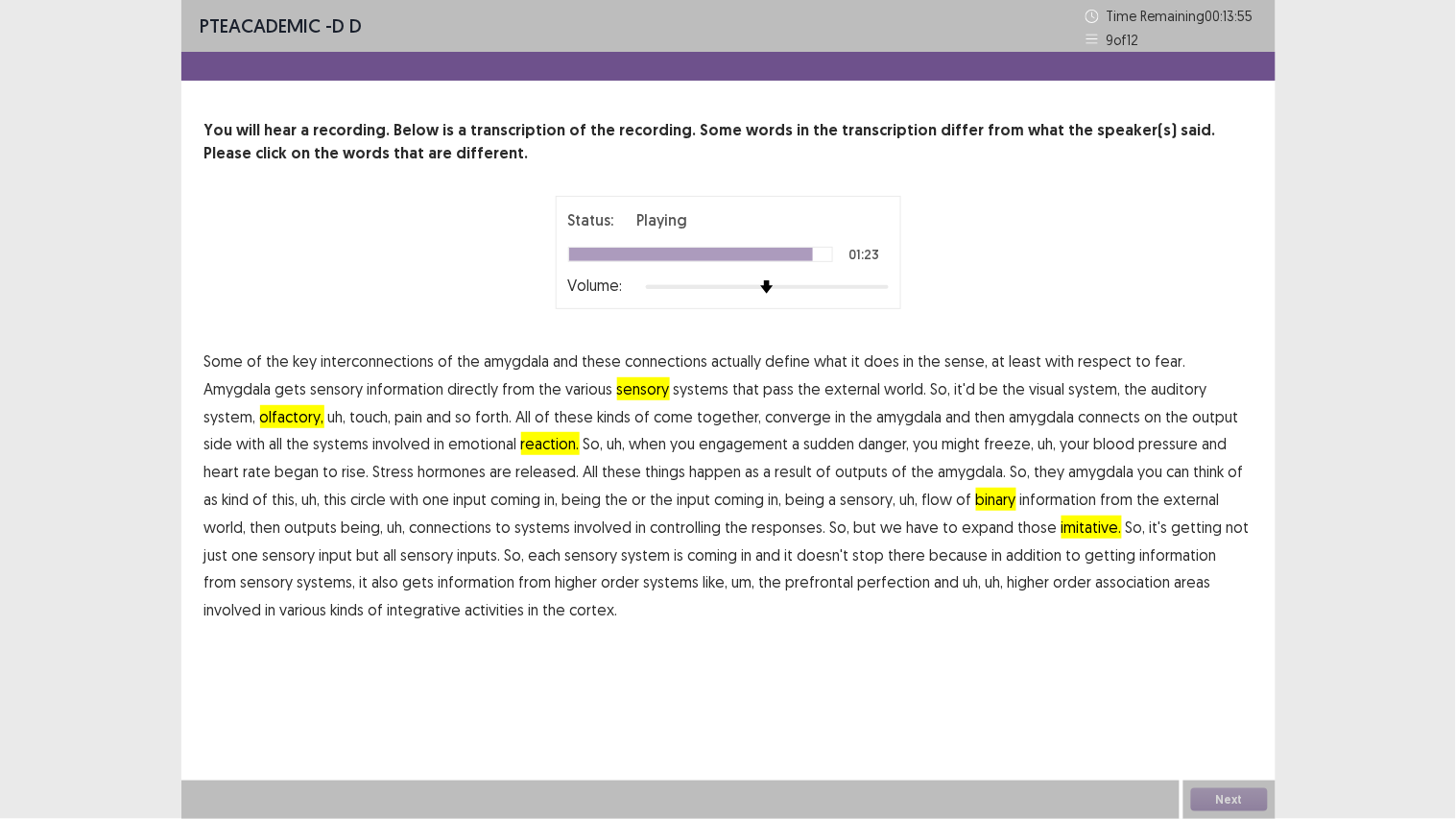 click on "perfection" at bounding box center (895, 582) 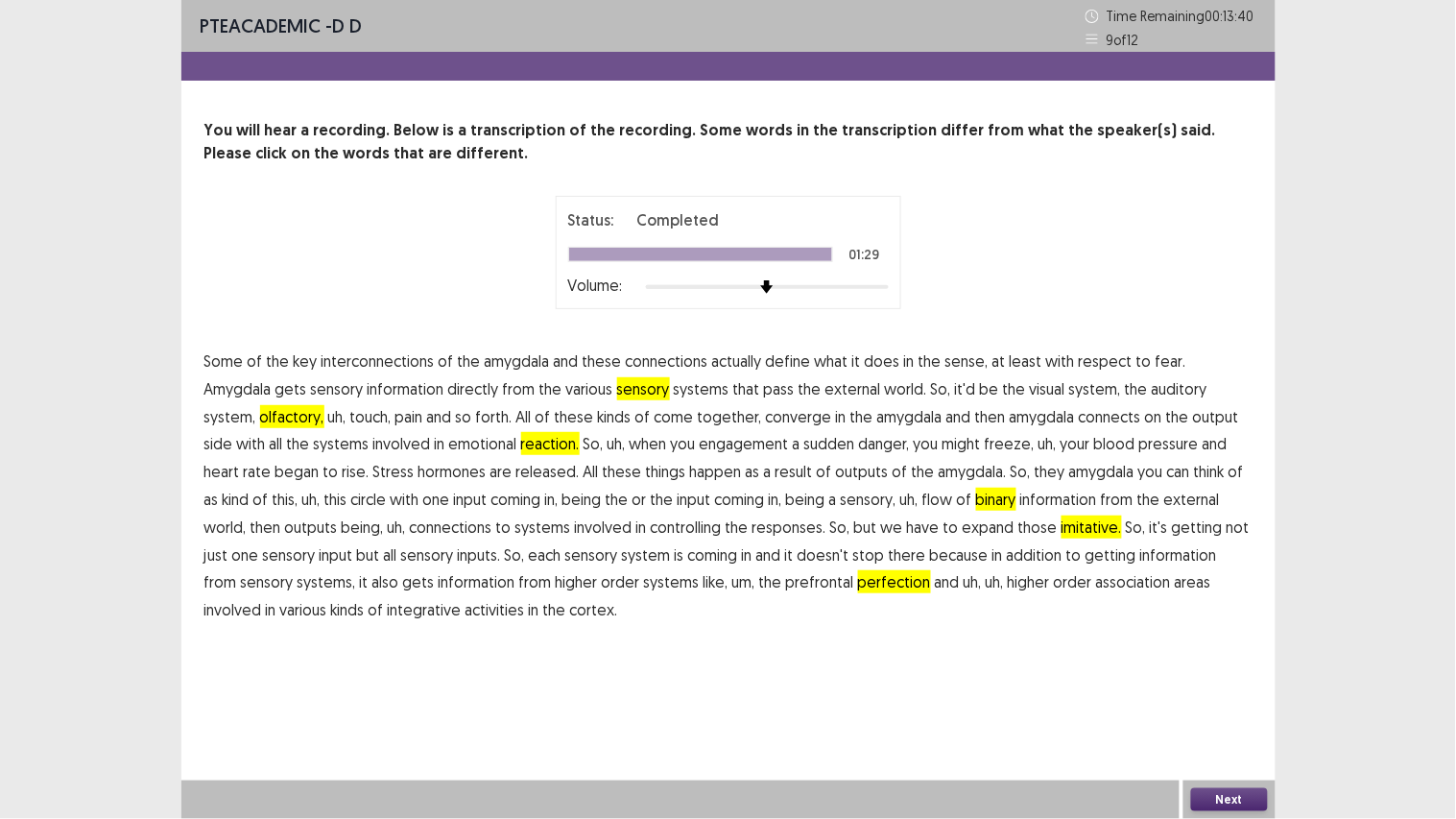 click on "olfactory," at bounding box center (292, 417) 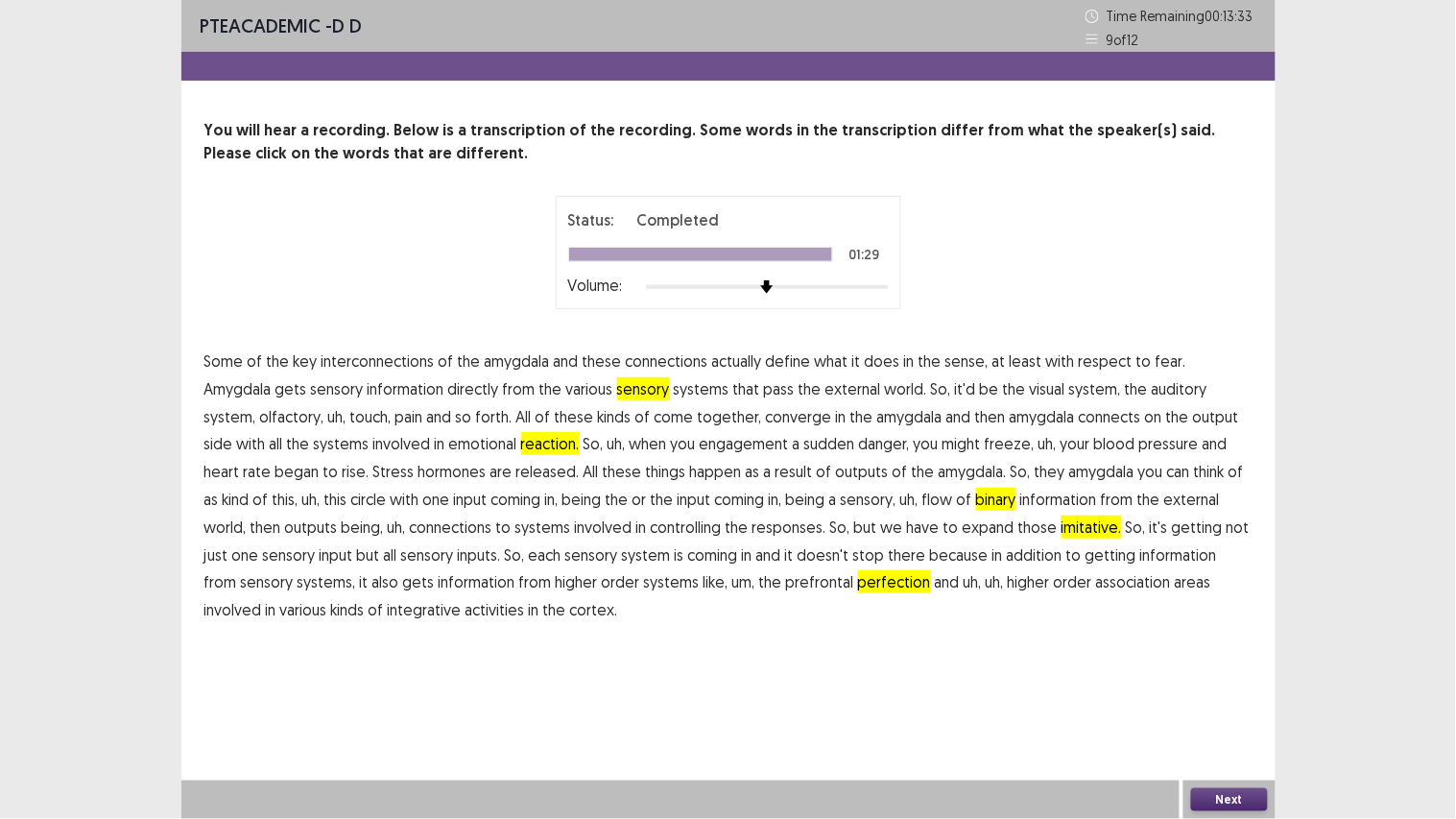 click on "Next" at bounding box center [1229, 800] 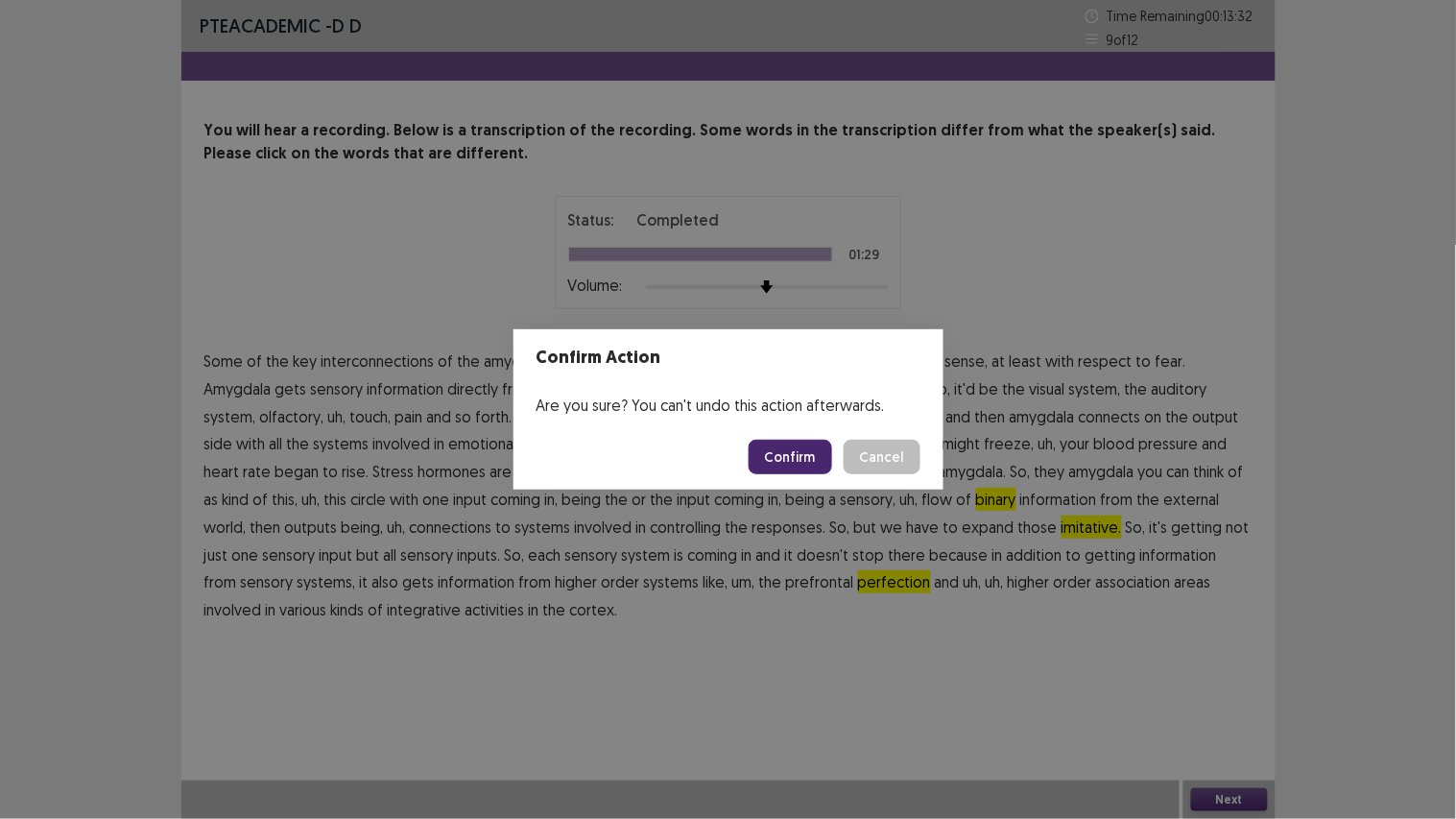 click on "Confirm" at bounding box center (790, 457) 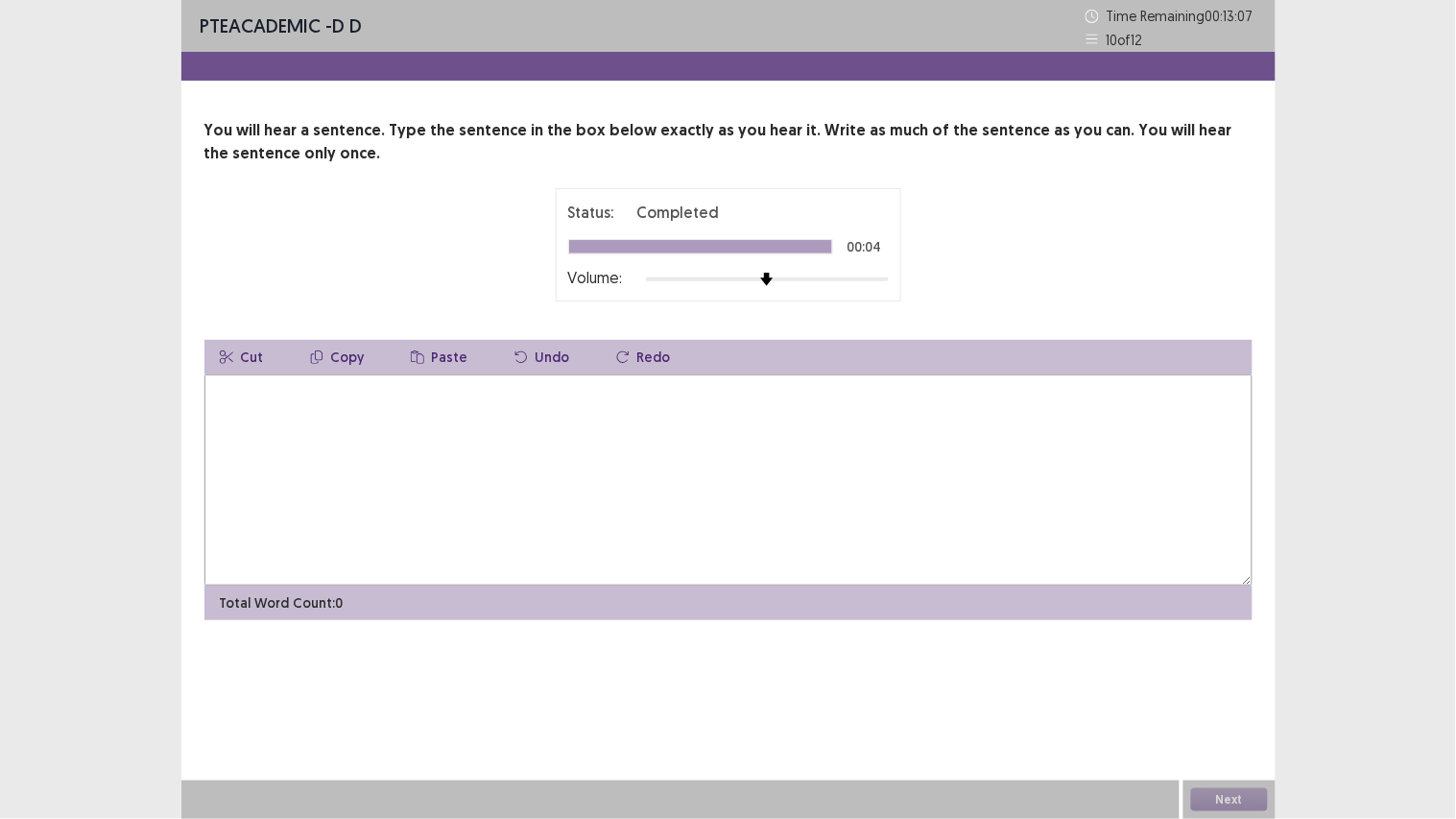 click at bounding box center (728, 480) 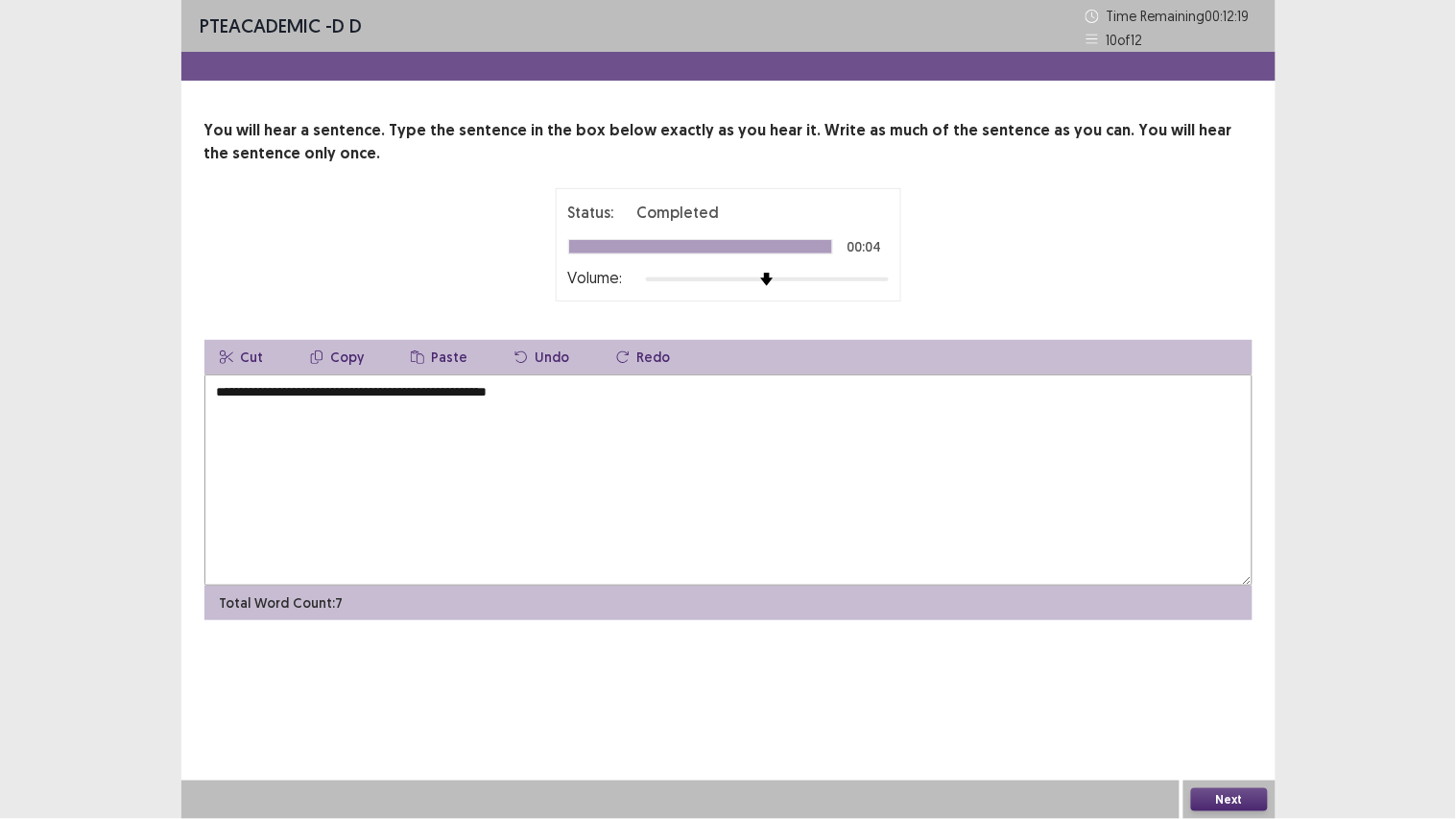 click on "**********" at bounding box center (728, 480) 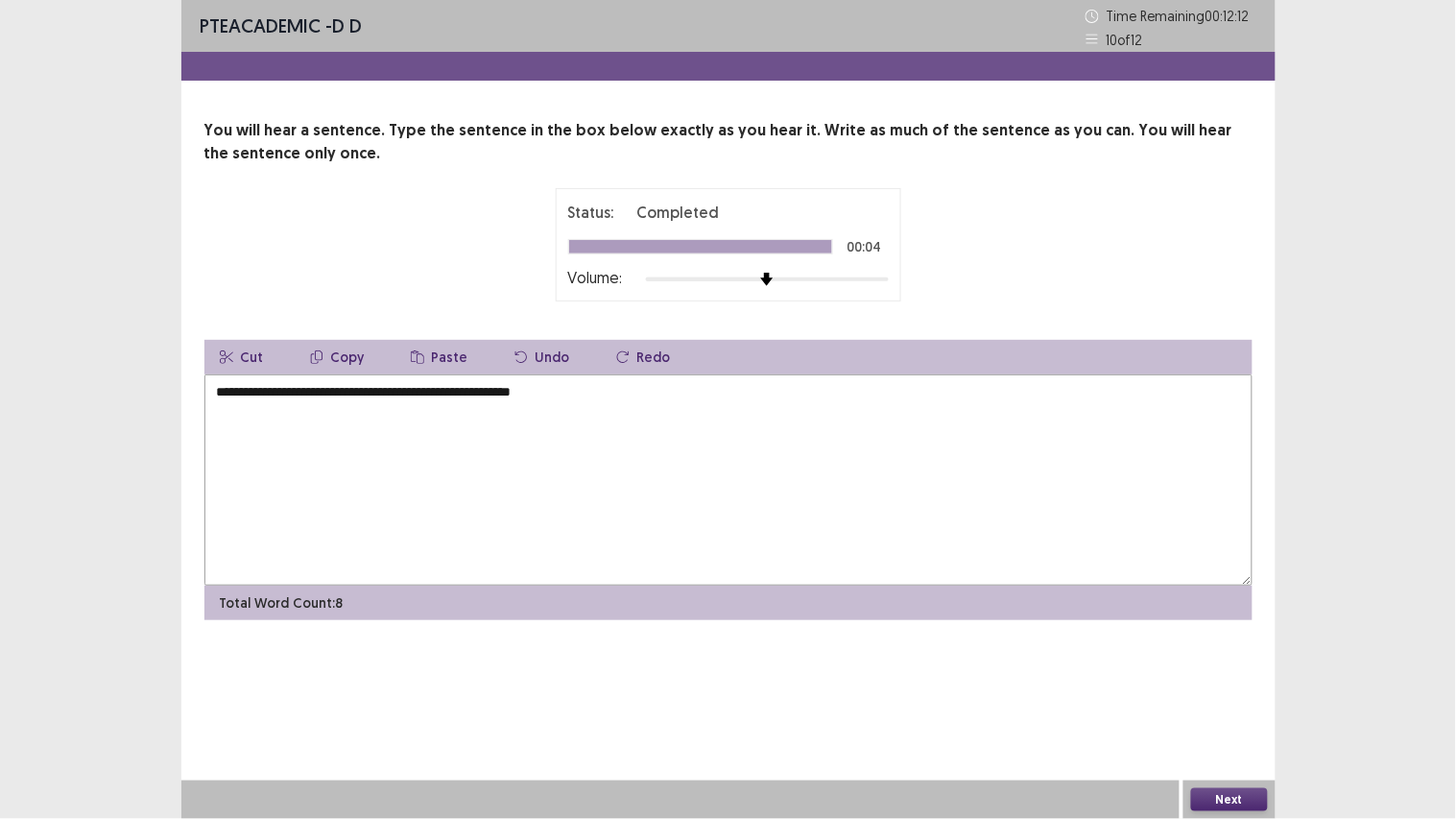 click on "**********" at bounding box center [728, 480] 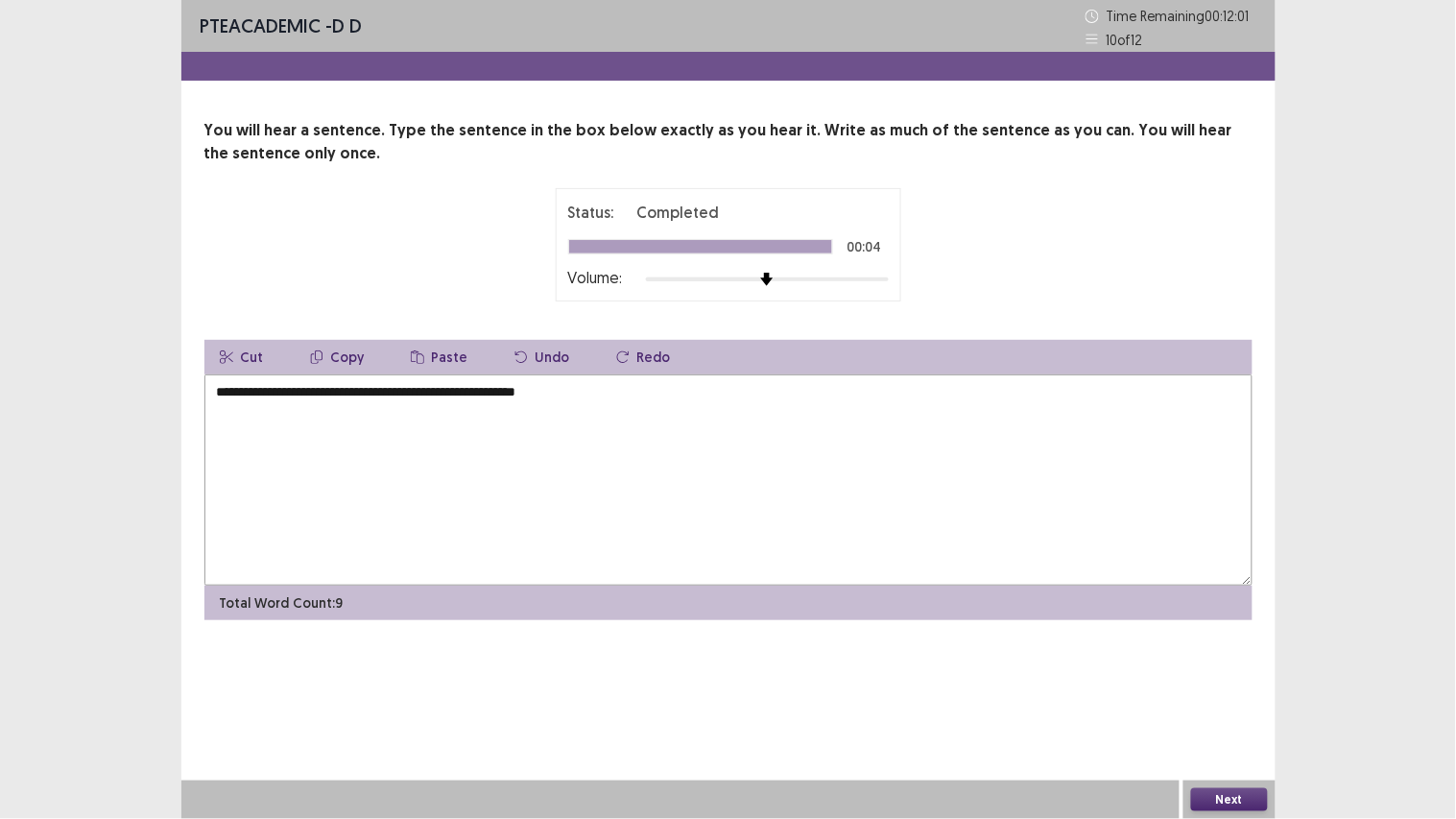 click on "**********" at bounding box center (728, 480) 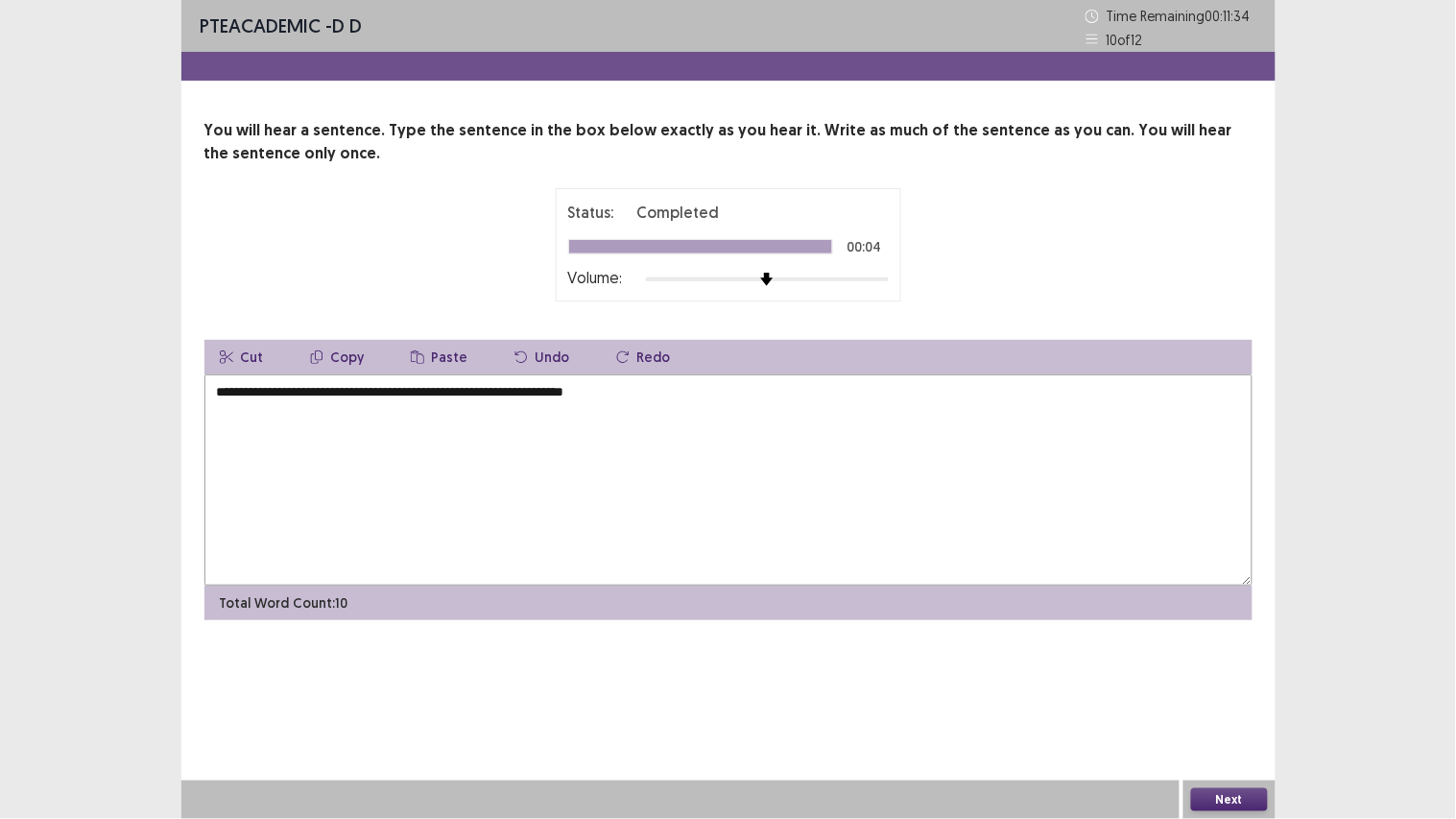 click on "**********" at bounding box center [728, 480] 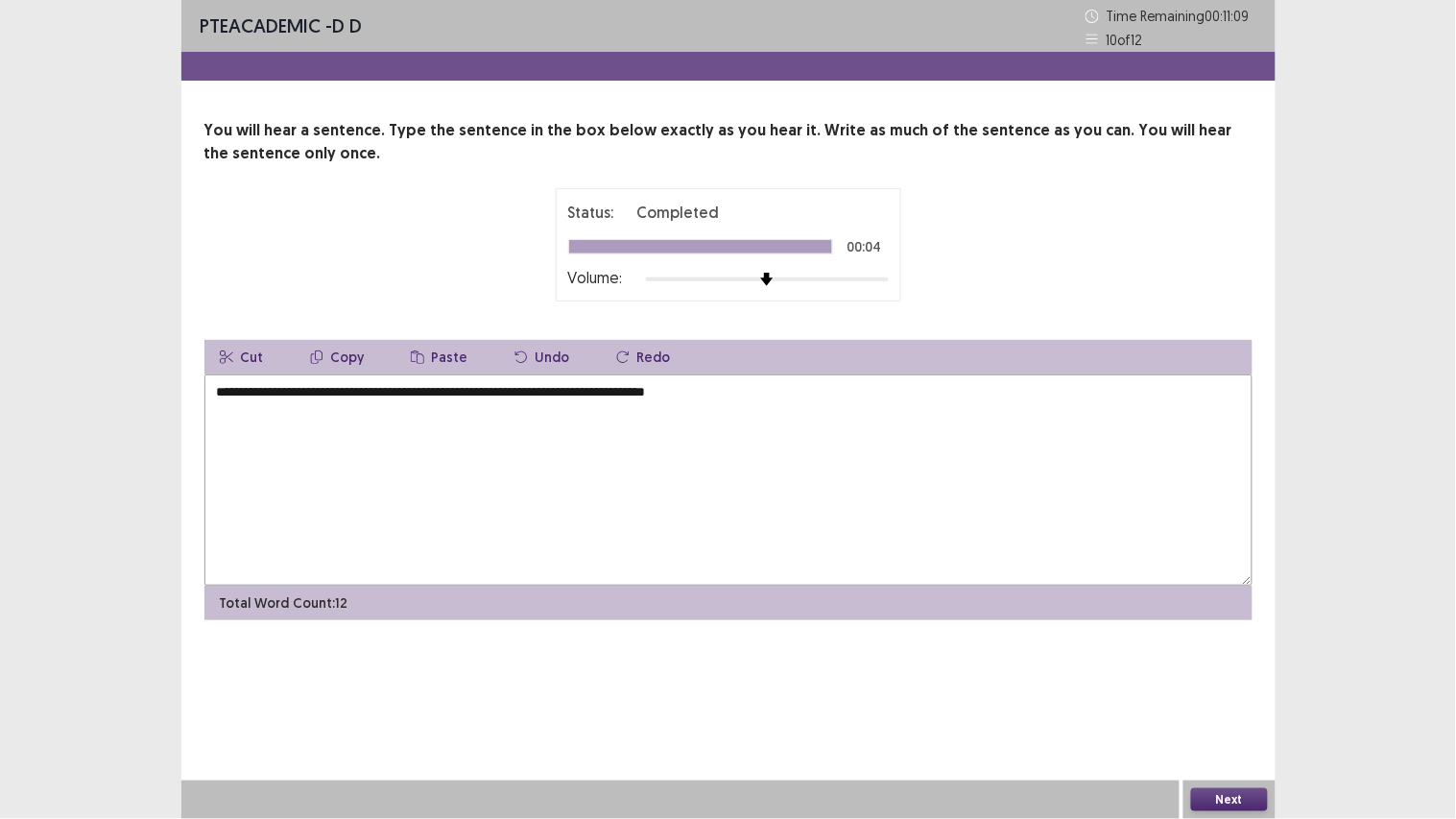 click on "**********" at bounding box center [728, 480] 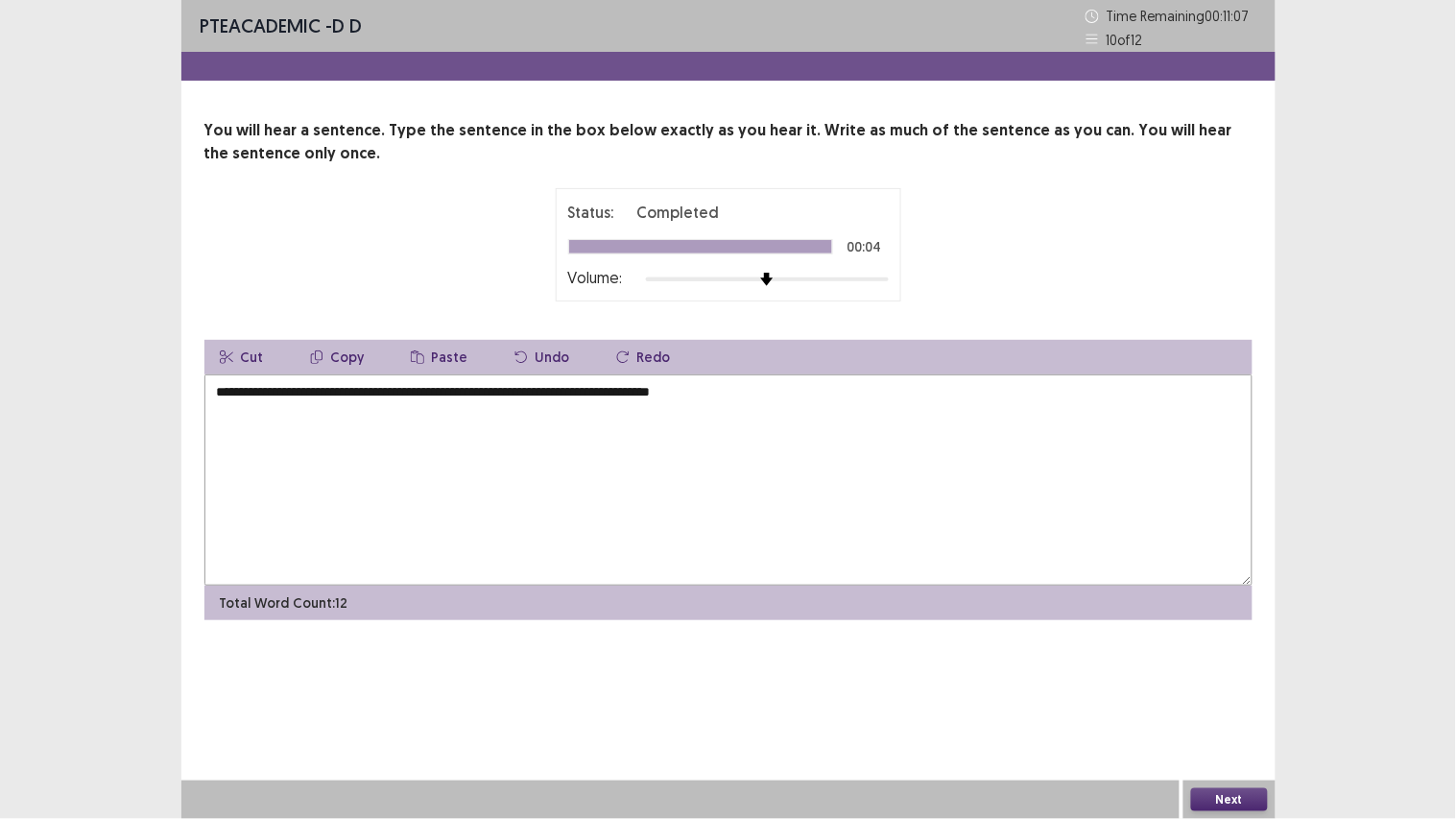 type on "**********" 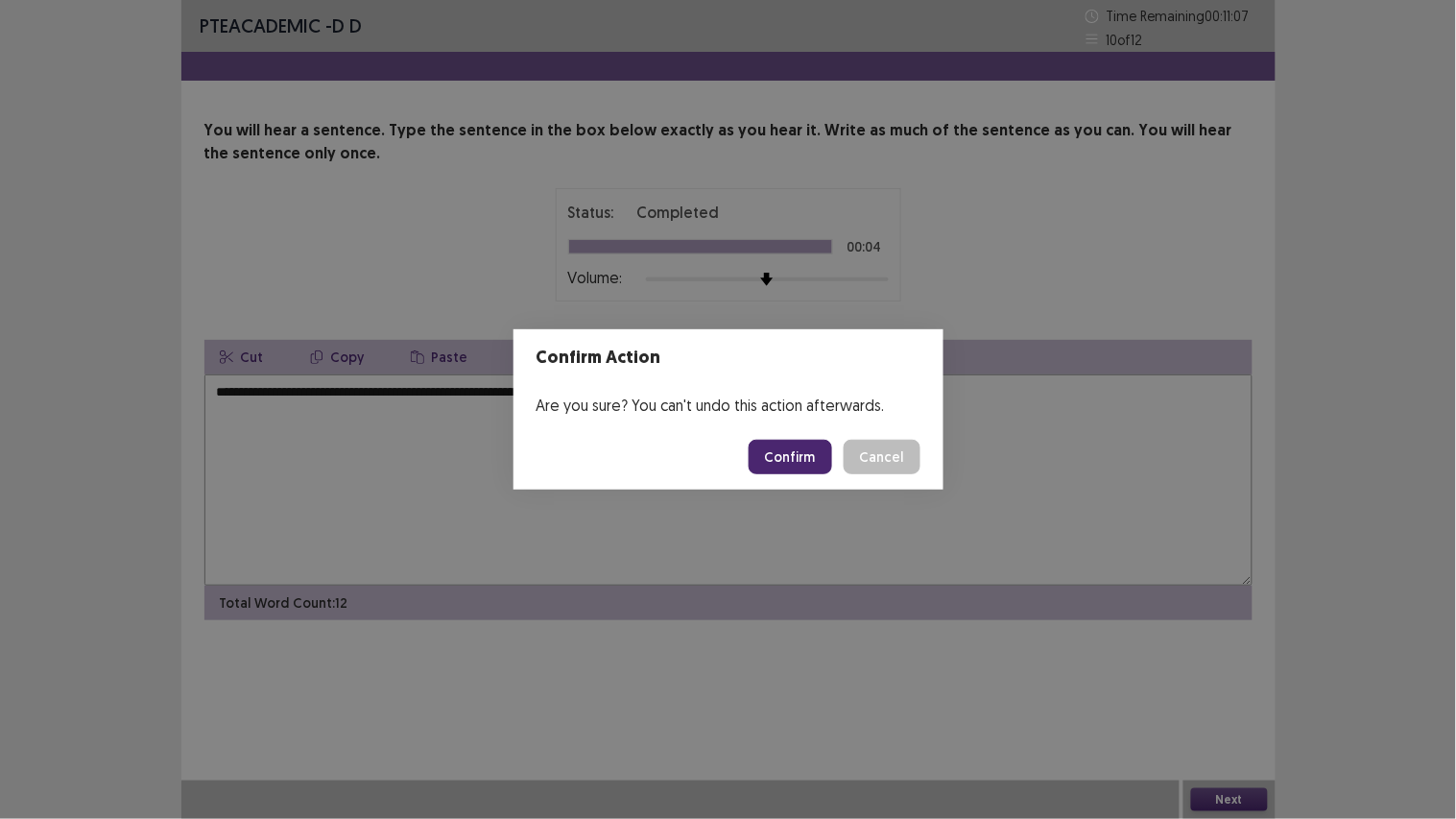 click on "Confirm" at bounding box center (790, 457) 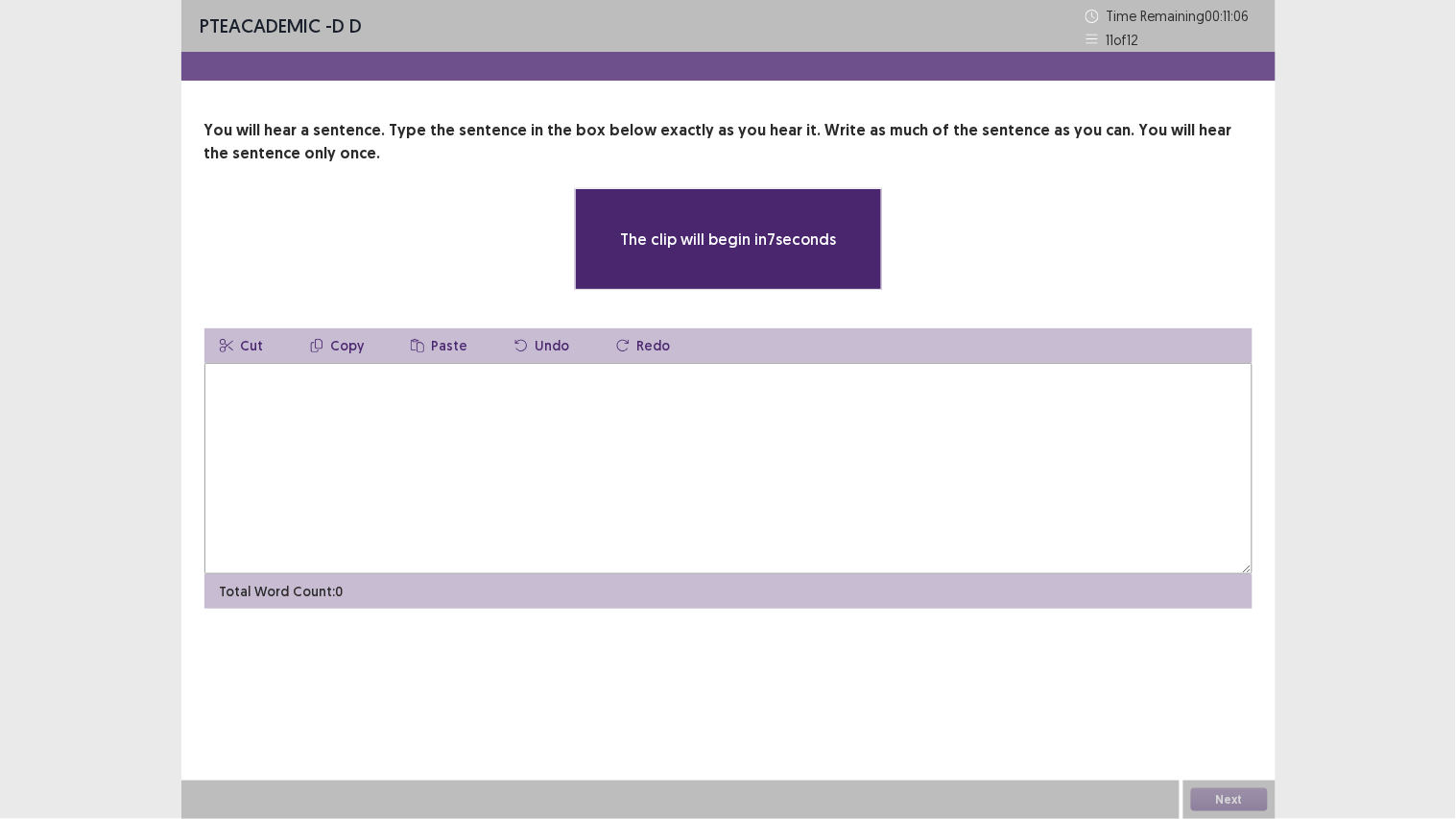 click at bounding box center (728, 469) 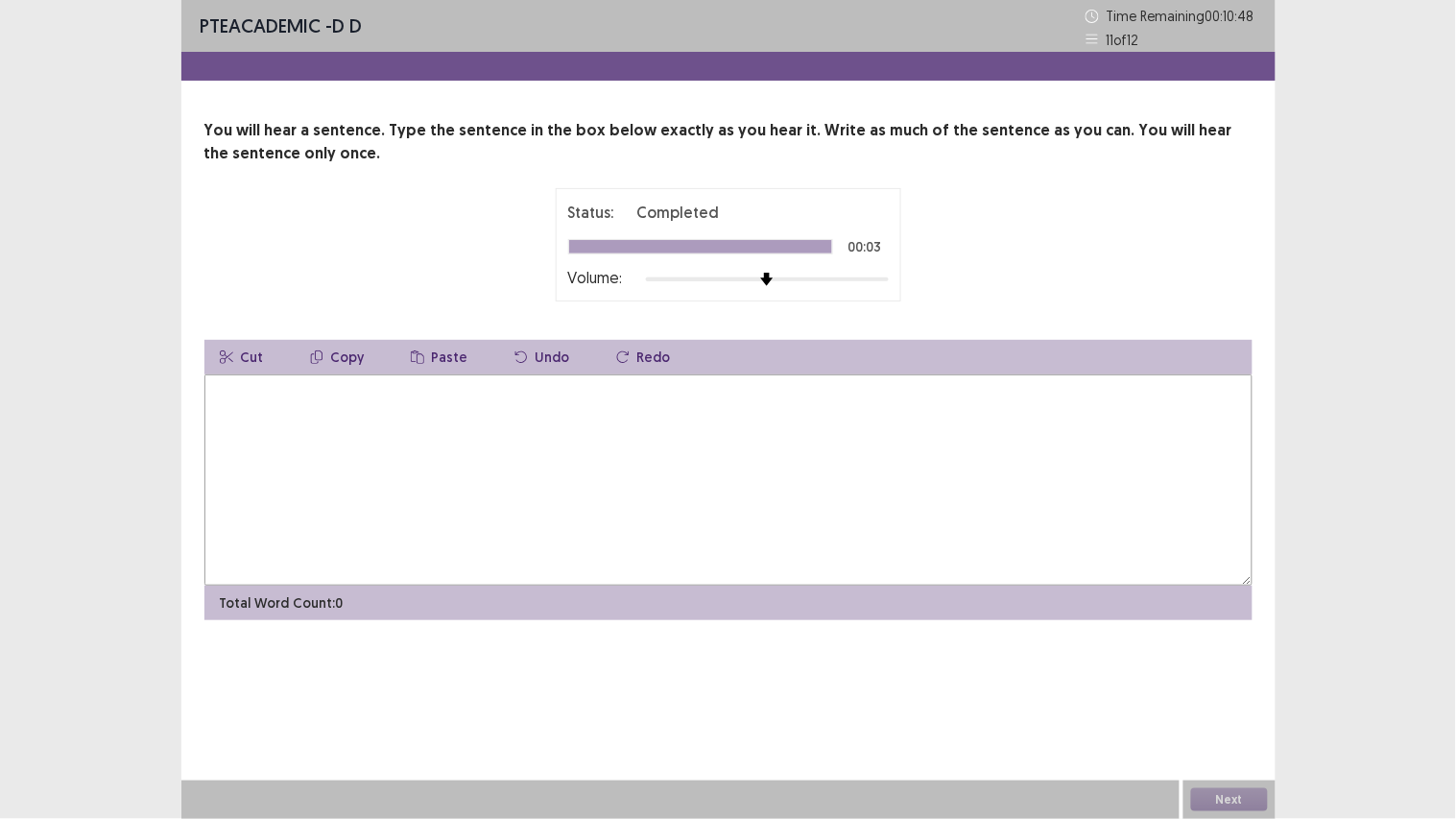 click at bounding box center (728, 480) 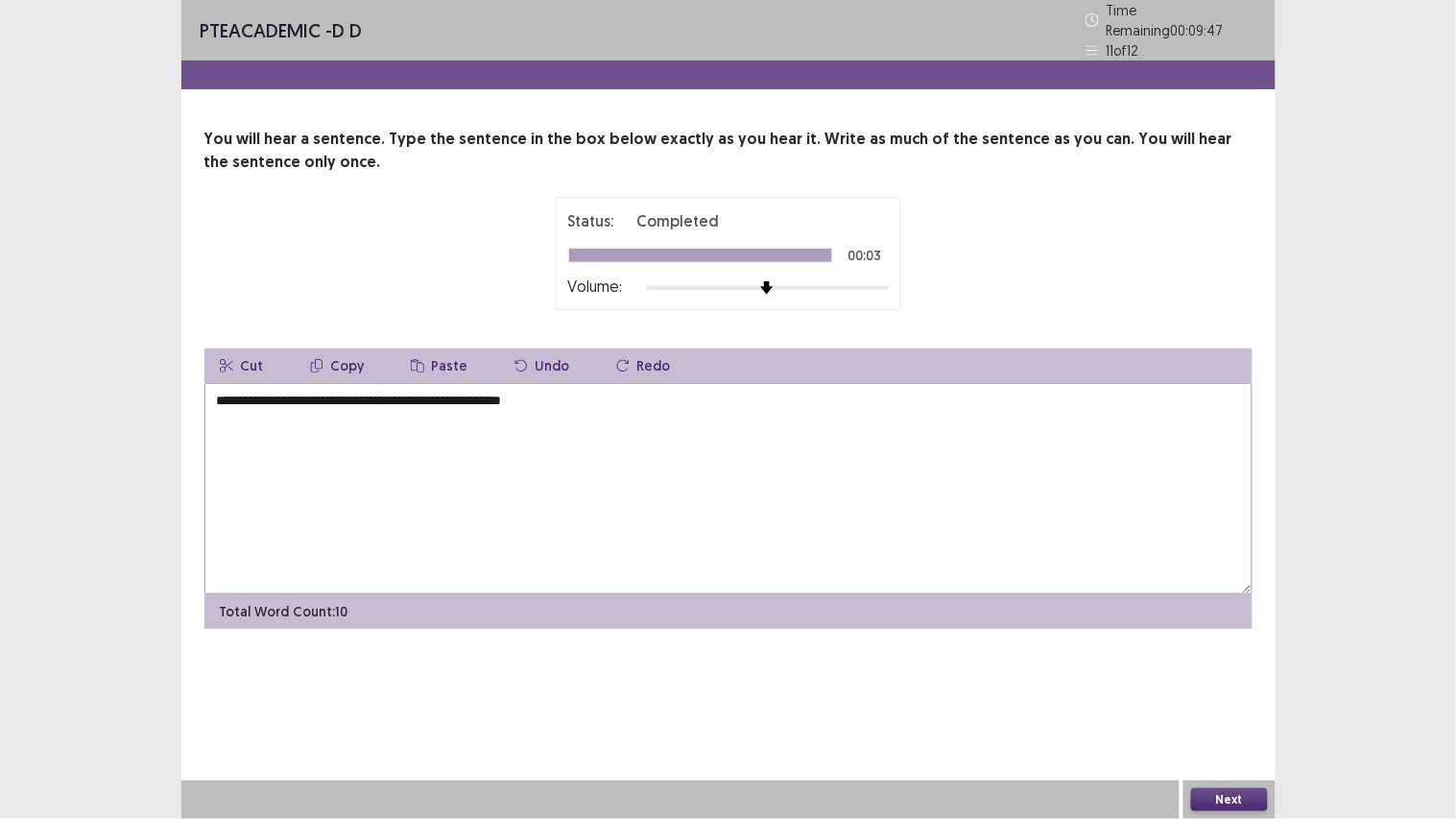 click on "**********" at bounding box center (728, 489) 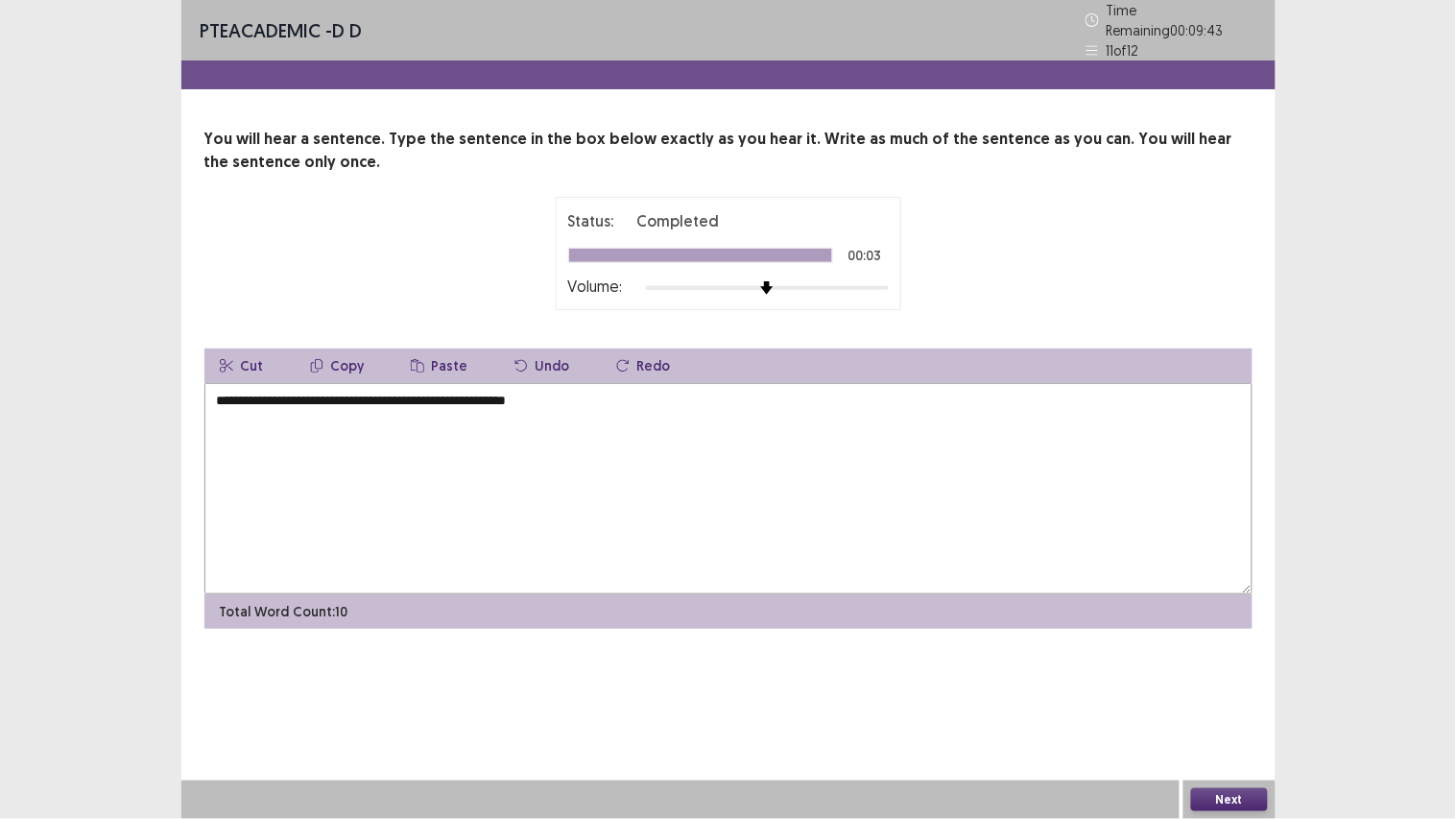 click on "**********" at bounding box center (728, 489) 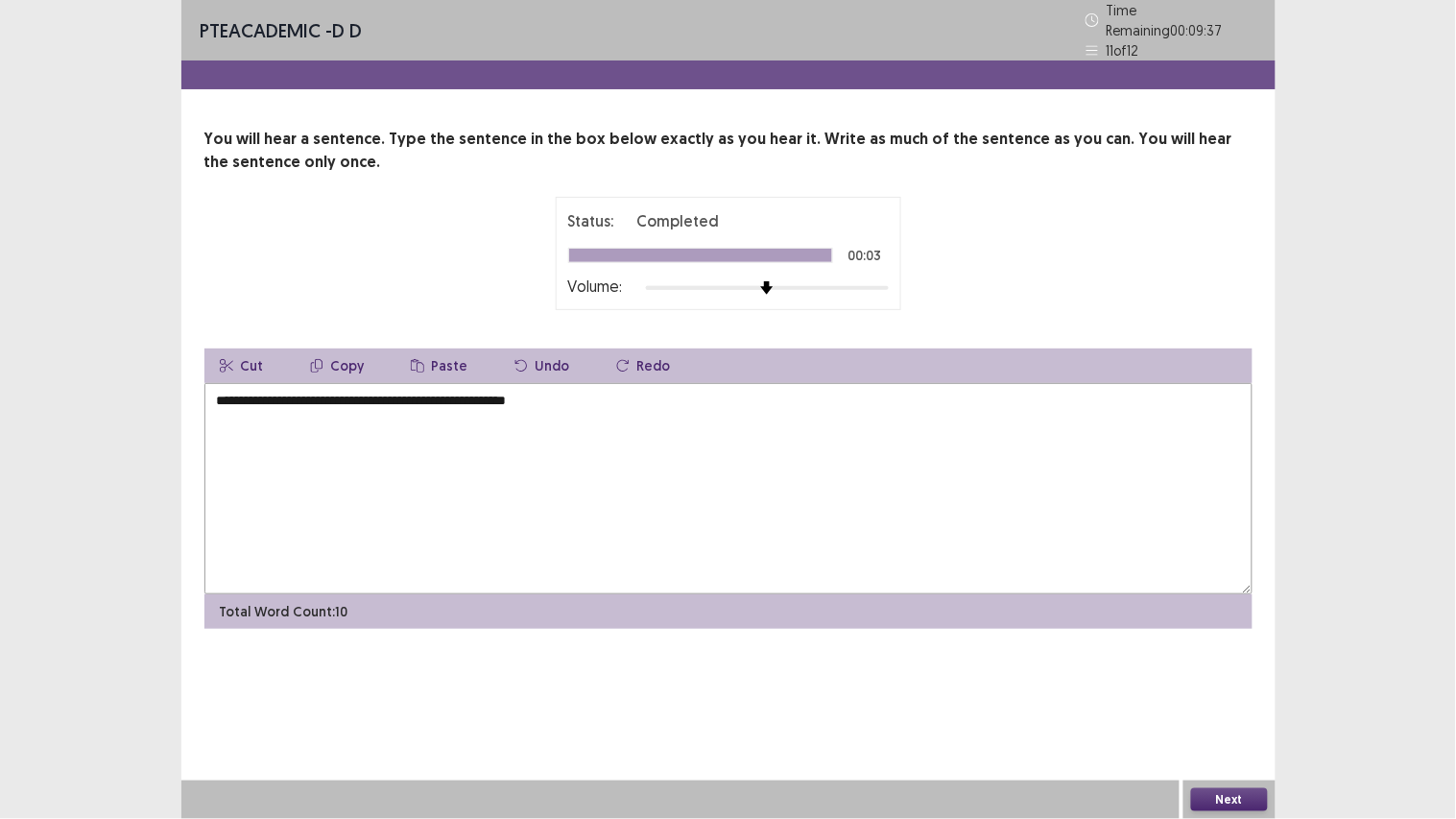 click on "**********" at bounding box center [728, 489] 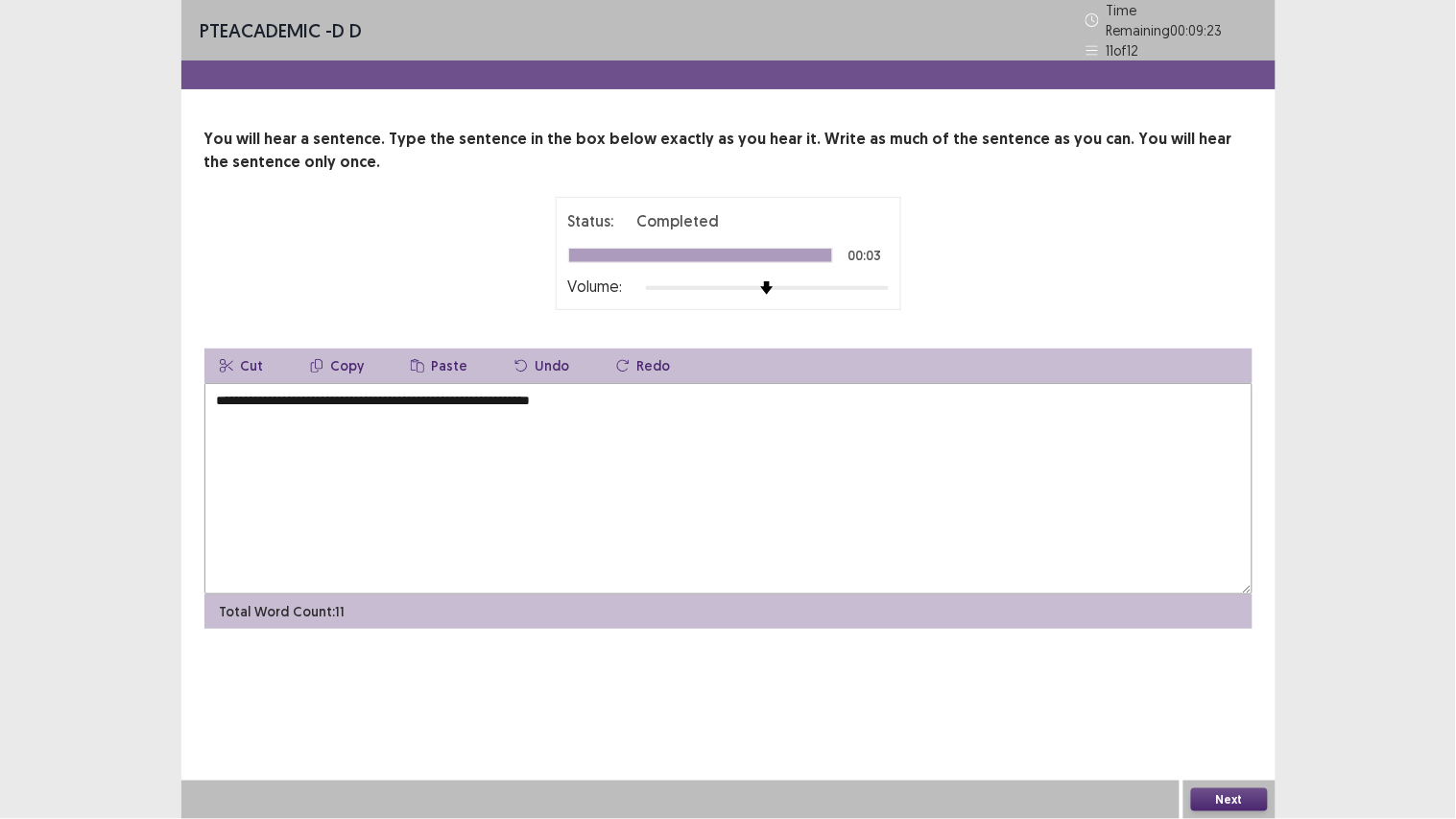 click on "**********" at bounding box center (728, 489) 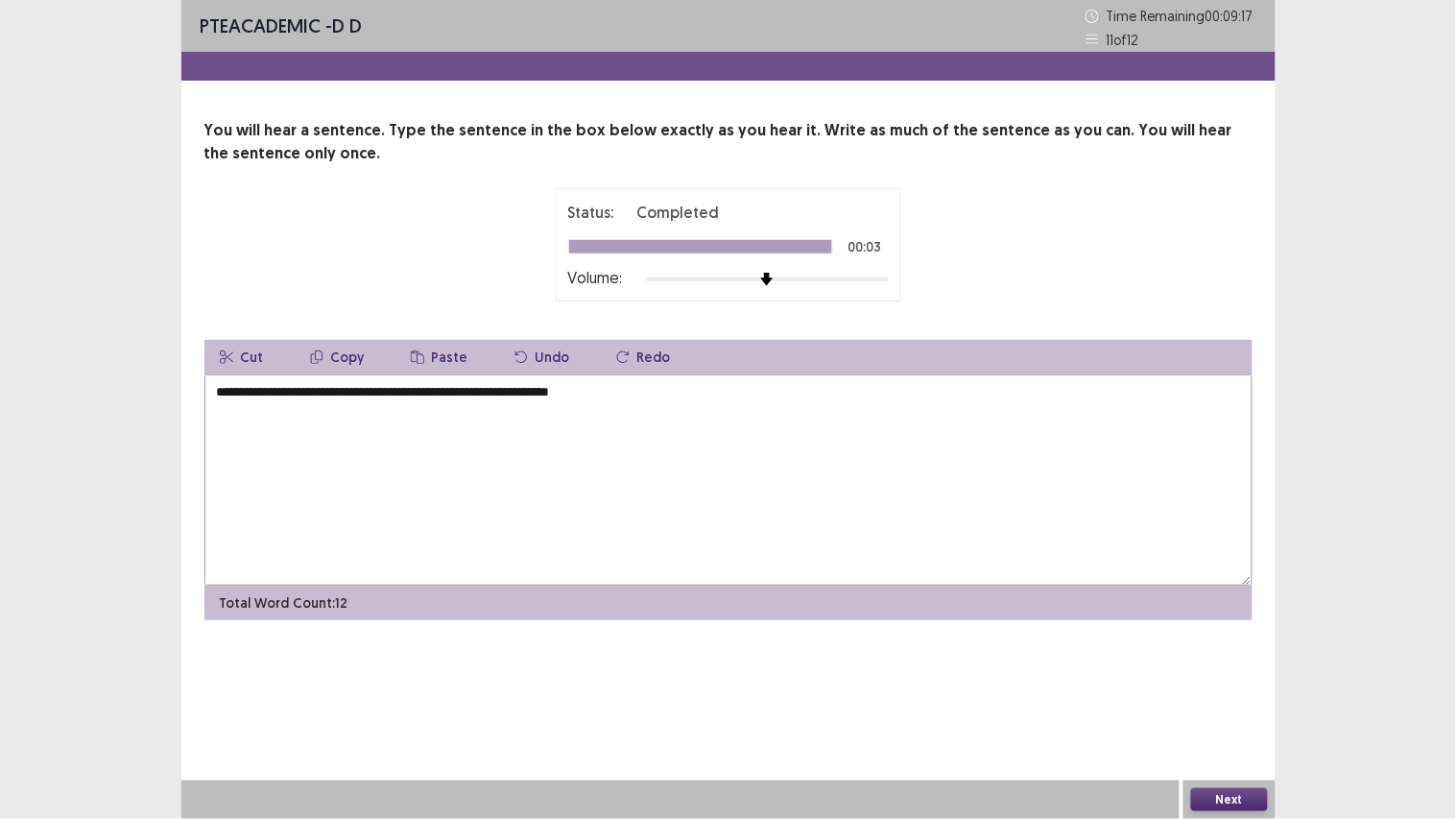 click on "**********" at bounding box center [728, 480] 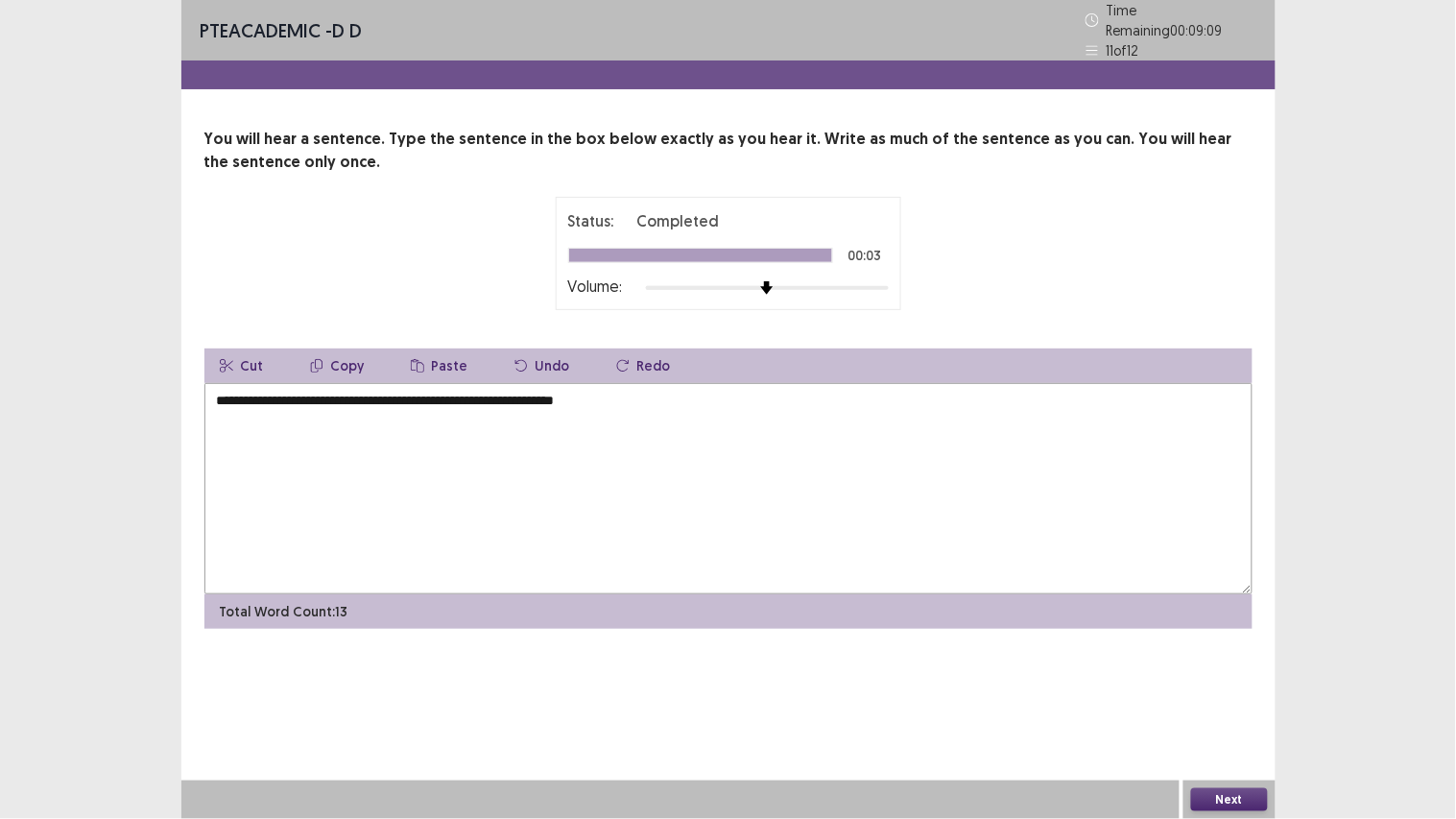 type on "**********" 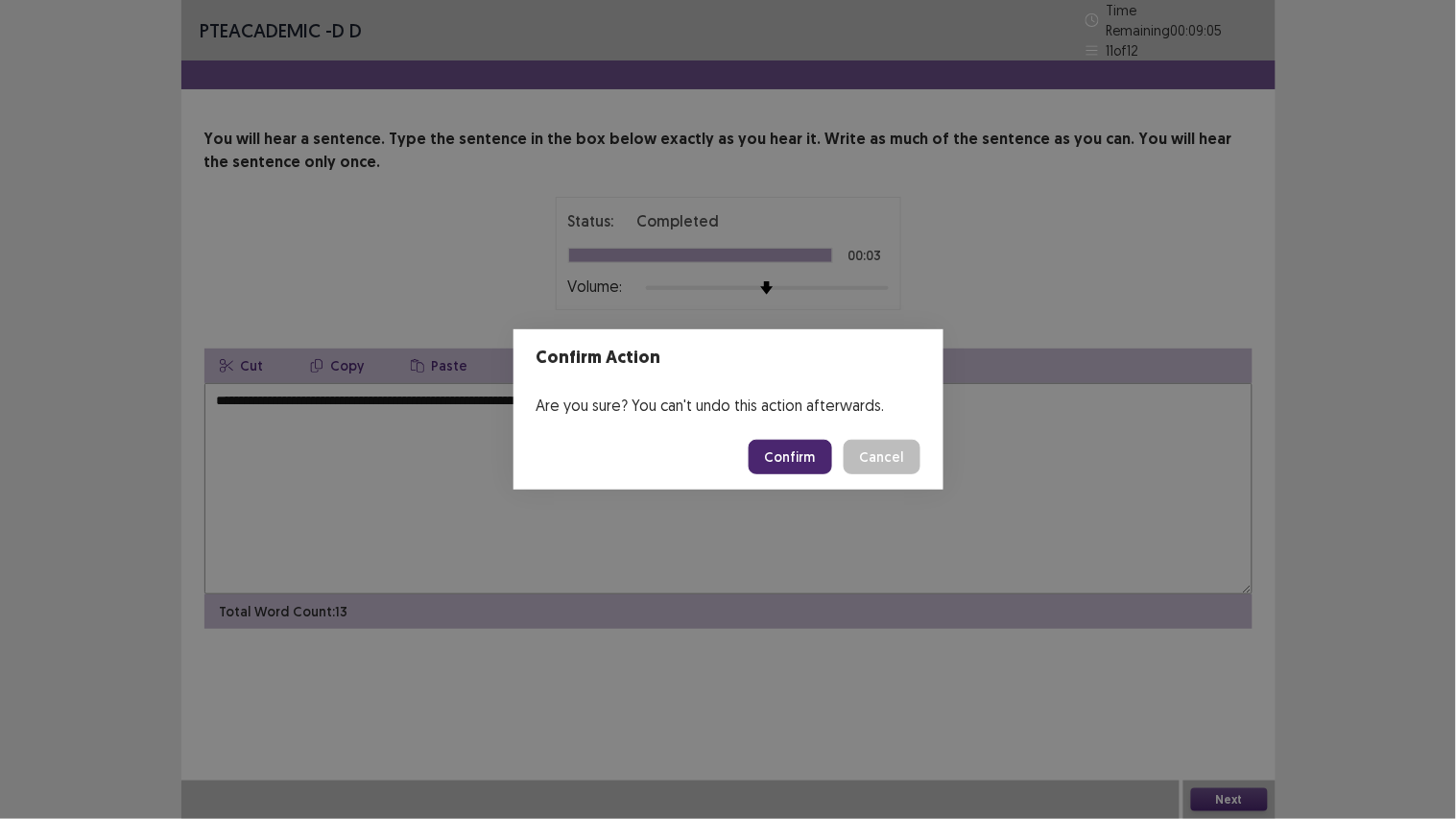 click on "Confirm" at bounding box center (790, 457) 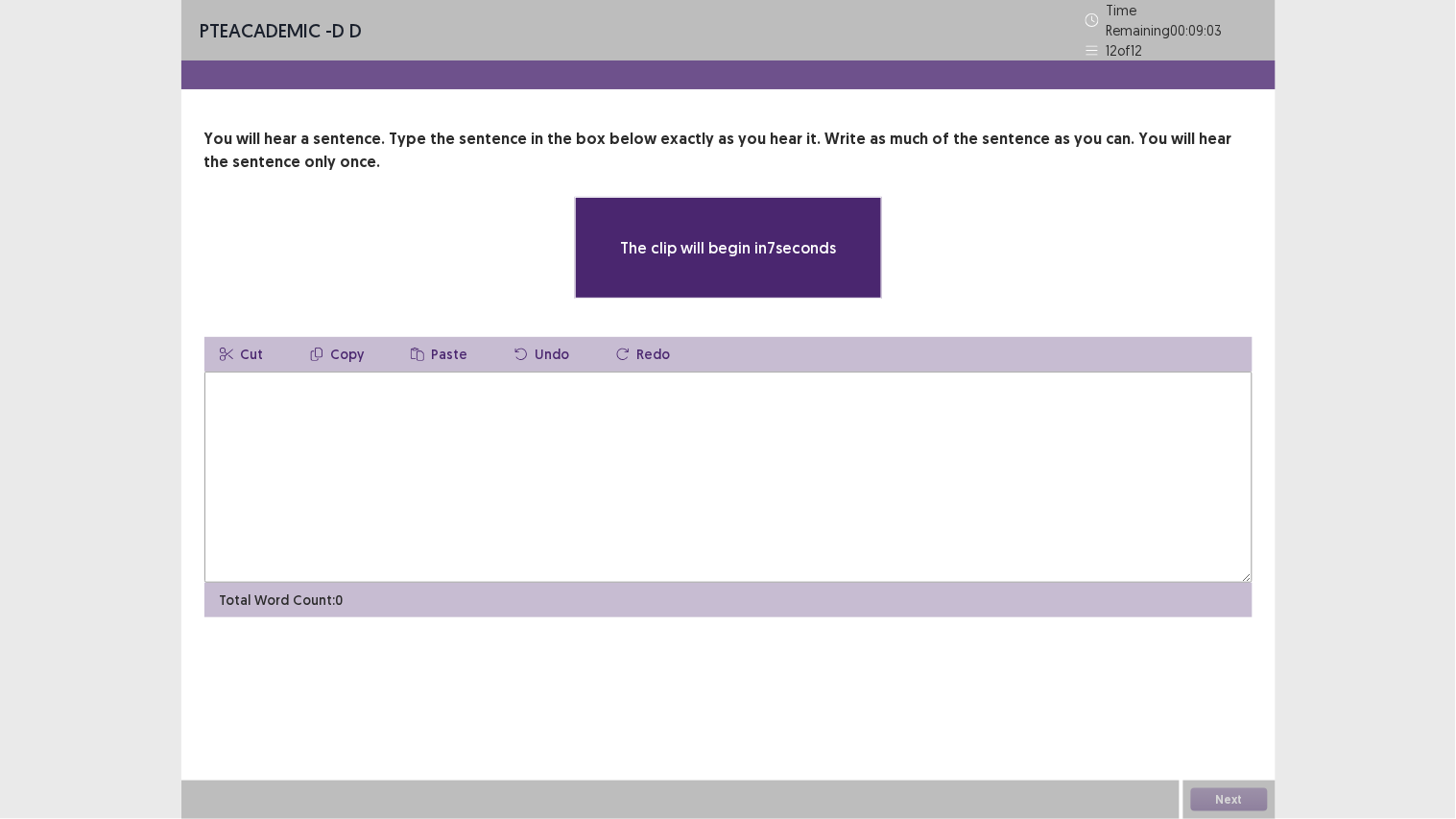 click at bounding box center (728, 477) 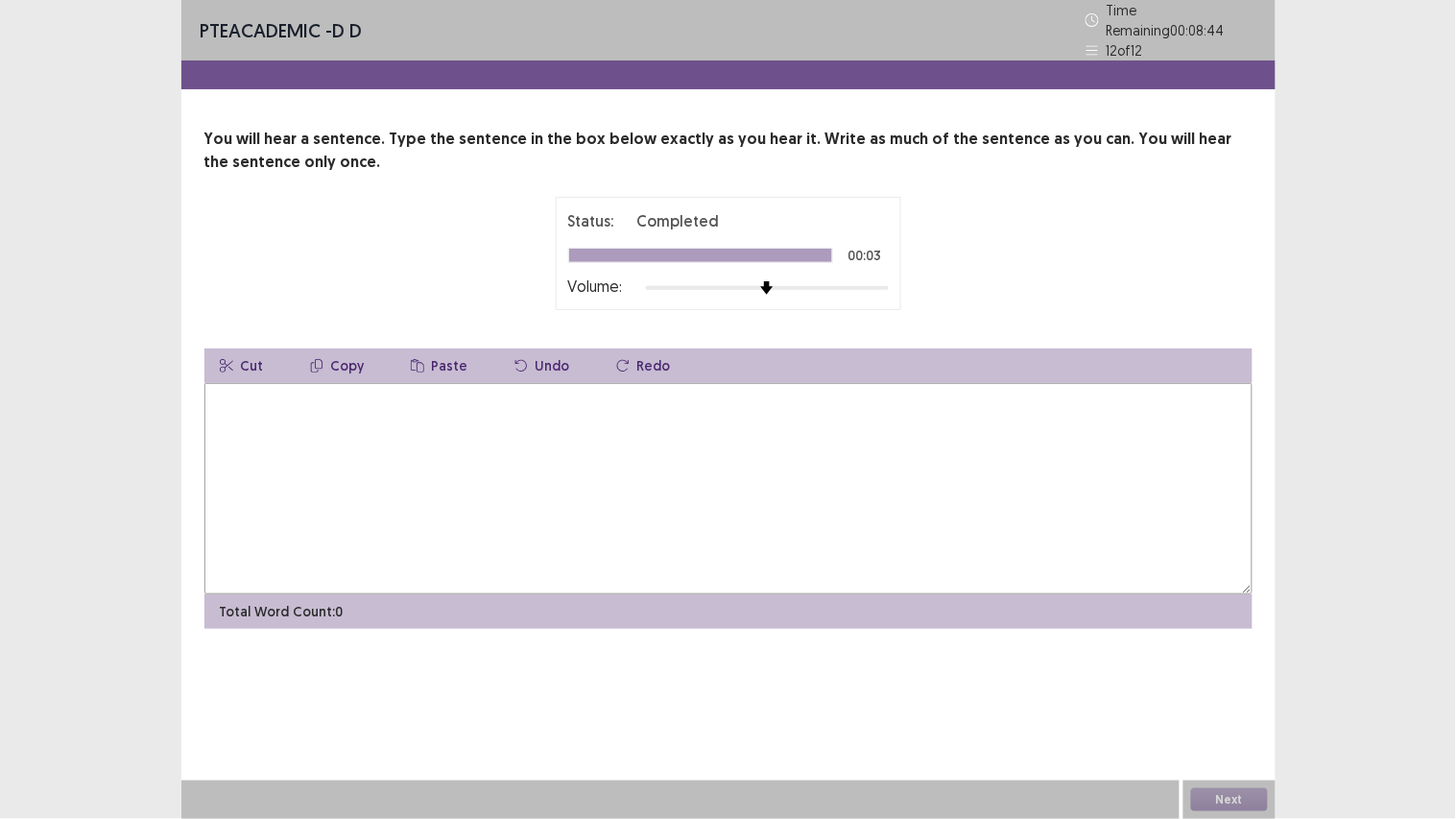 click at bounding box center [728, 489] 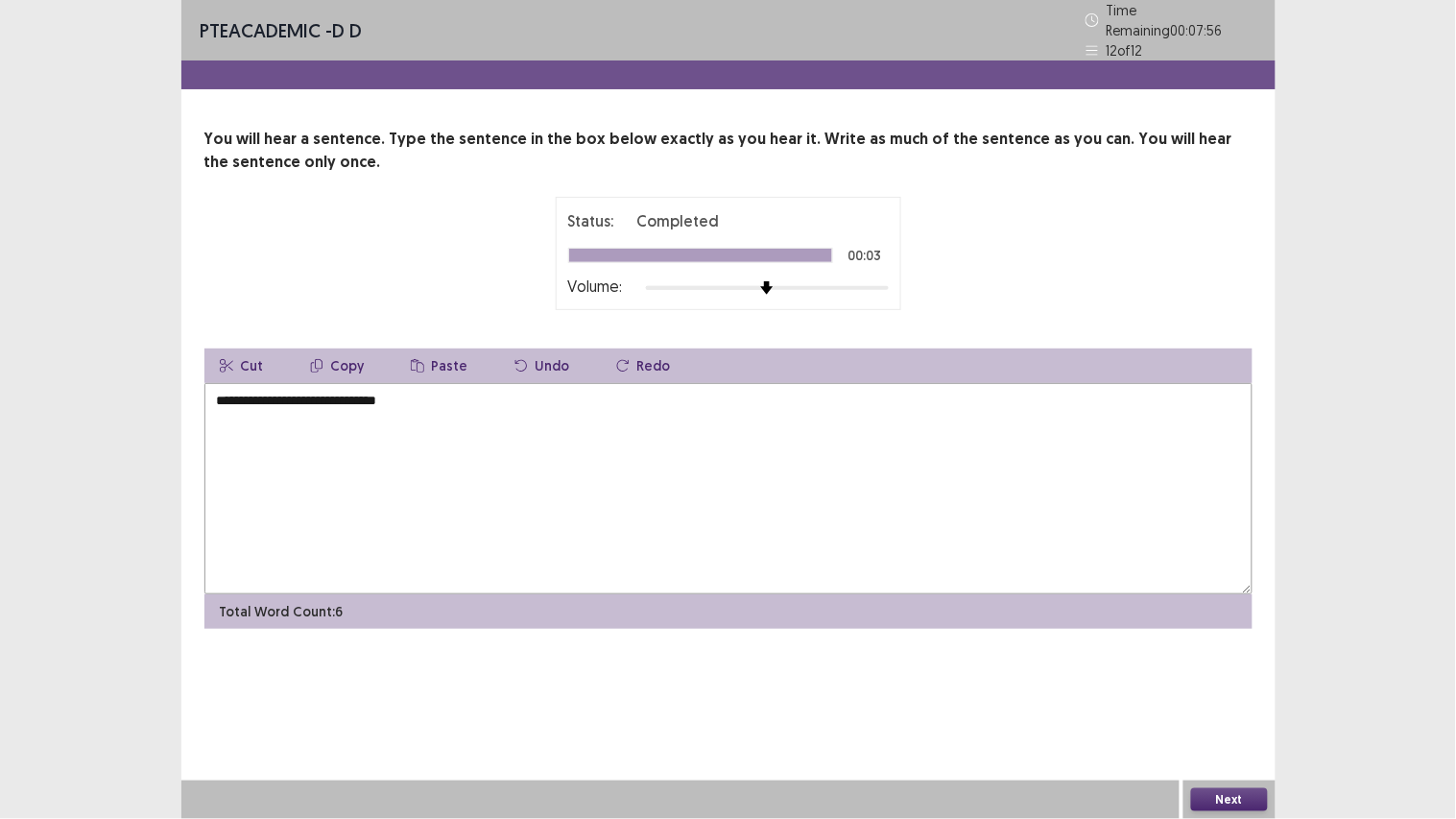 click on "**********" at bounding box center (728, 489) 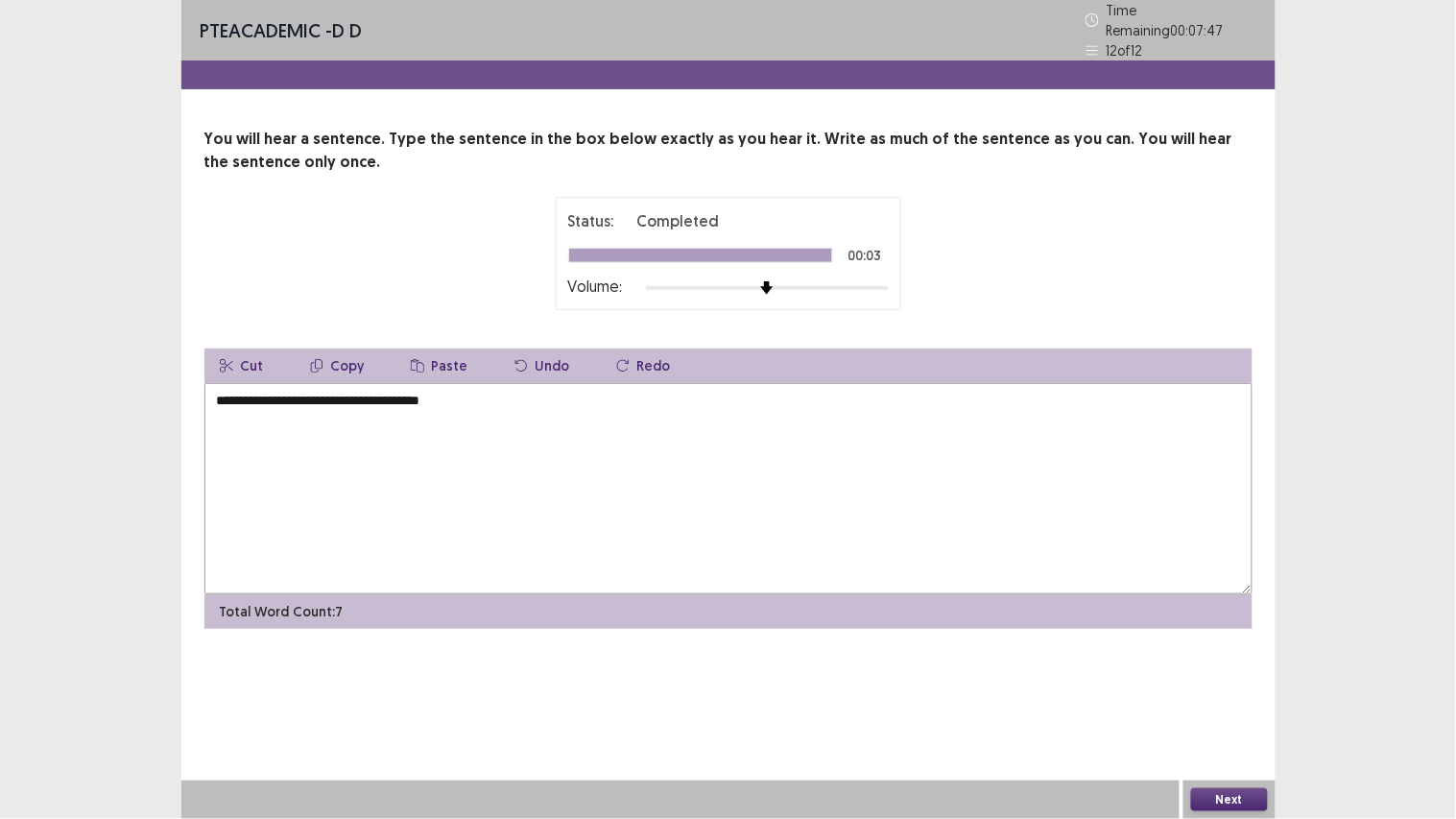 click on "**********" at bounding box center [728, 489] 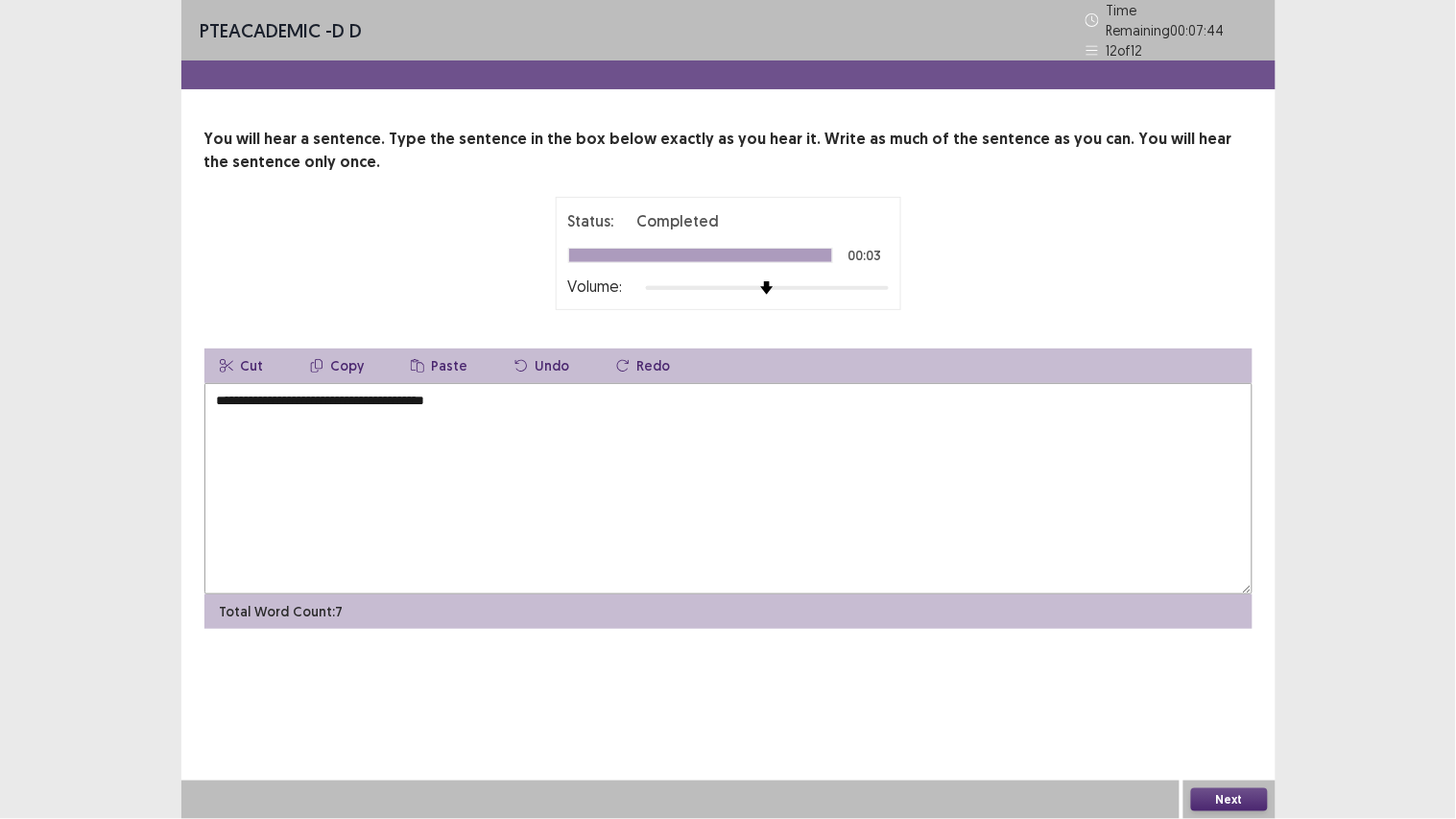 click on "**********" at bounding box center [728, 489] 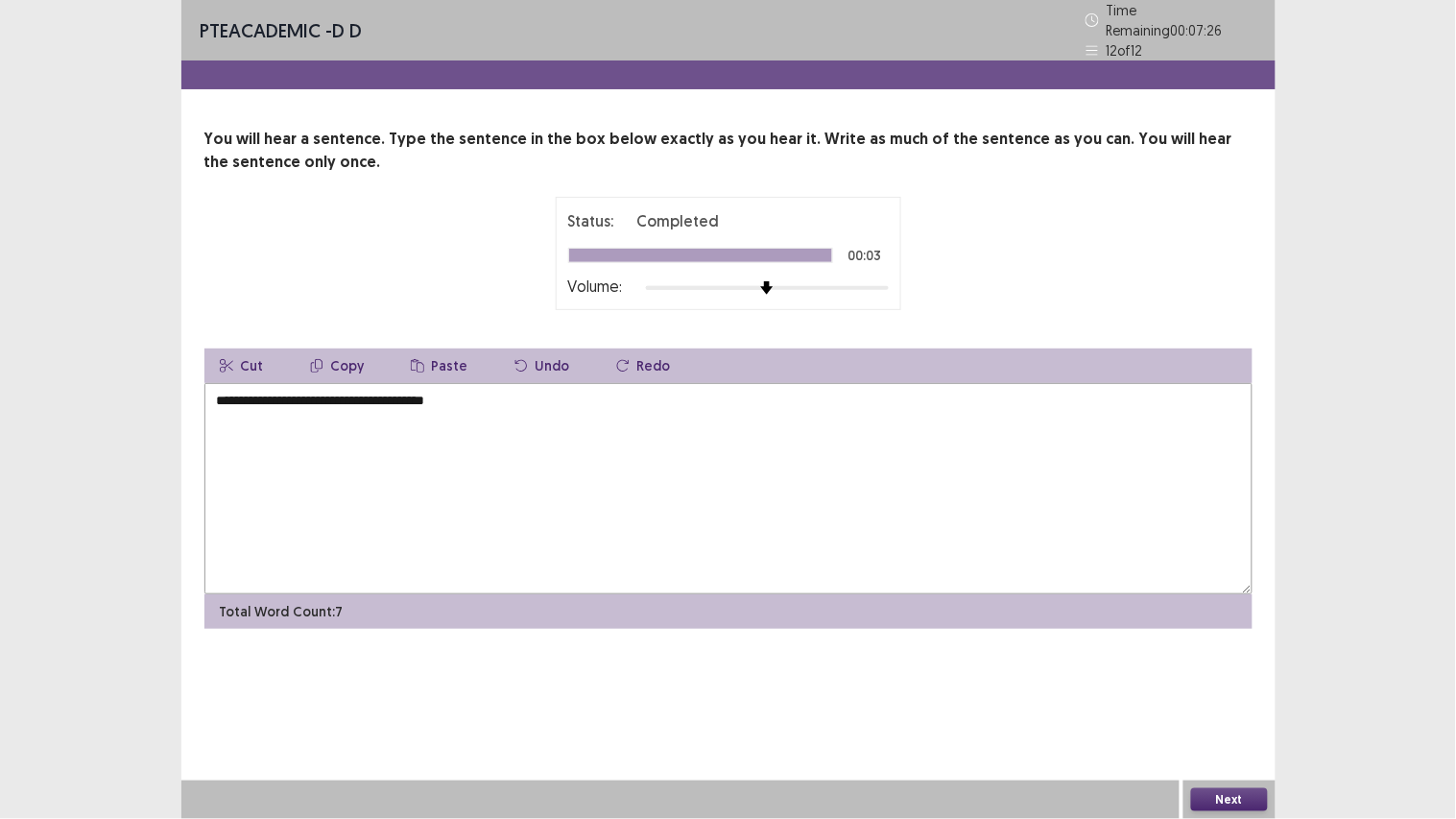 click on "**********" at bounding box center (728, 489) 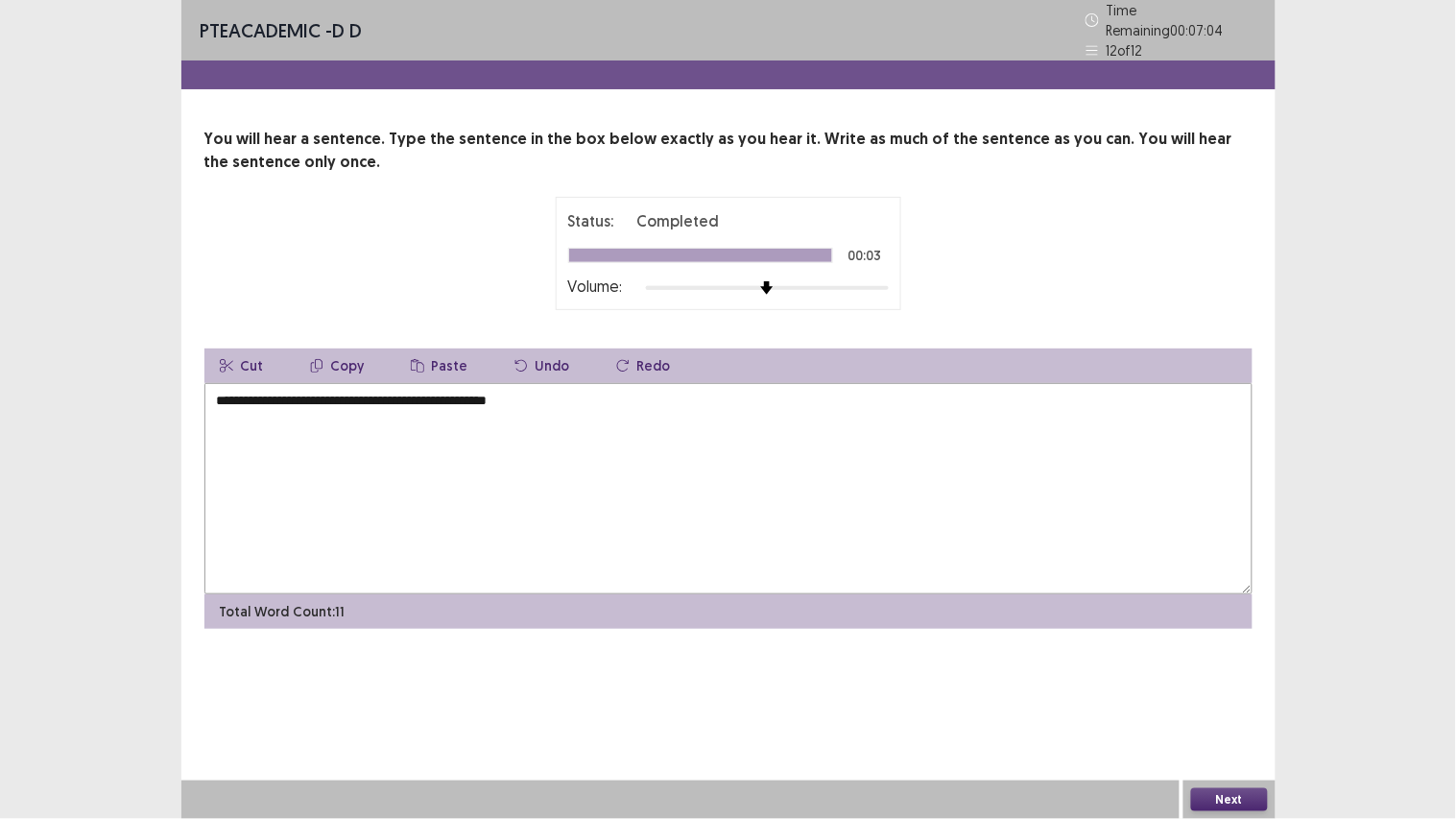 click on "**********" at bounding box center [728, 489] 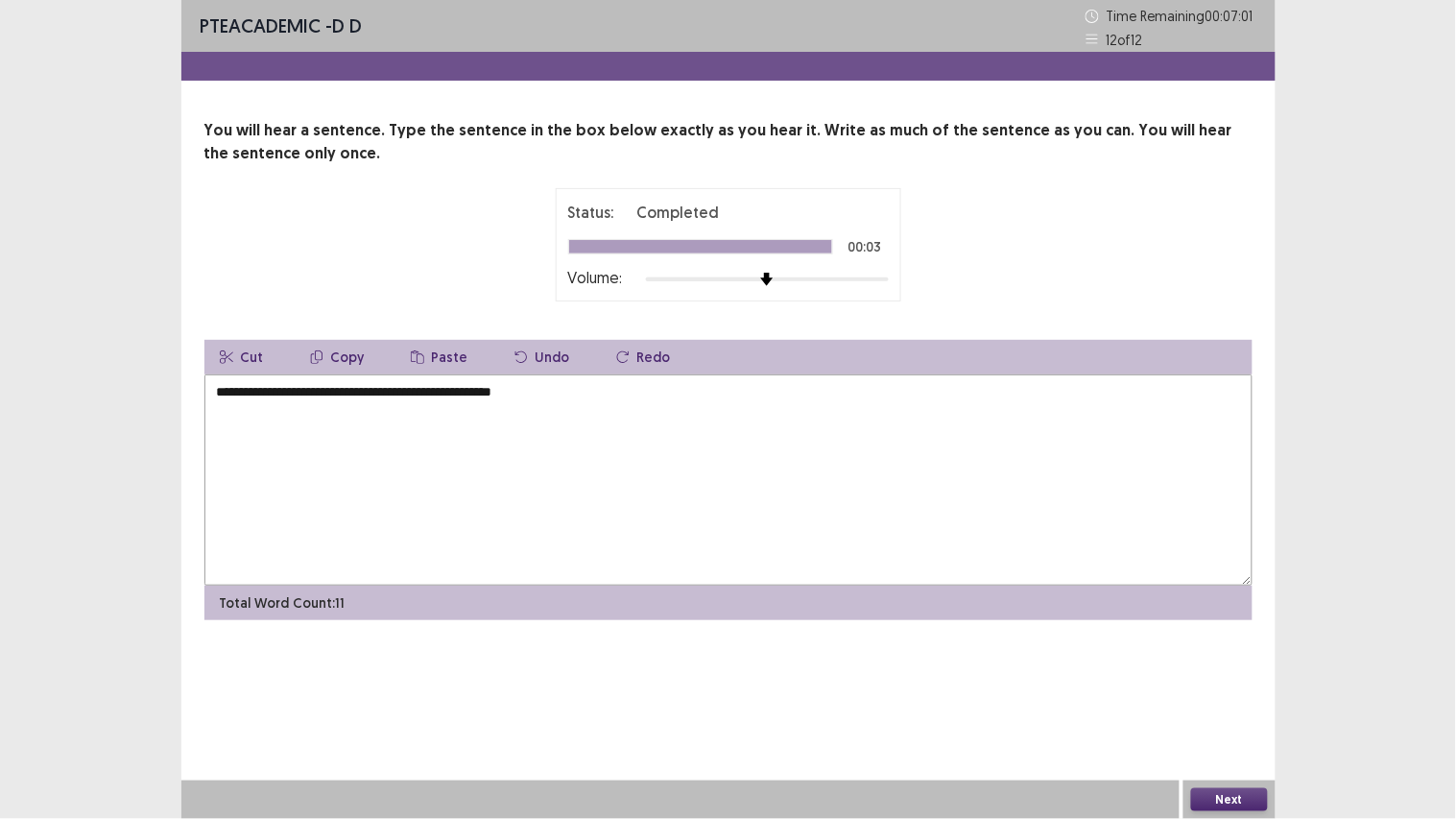 type on "**********" 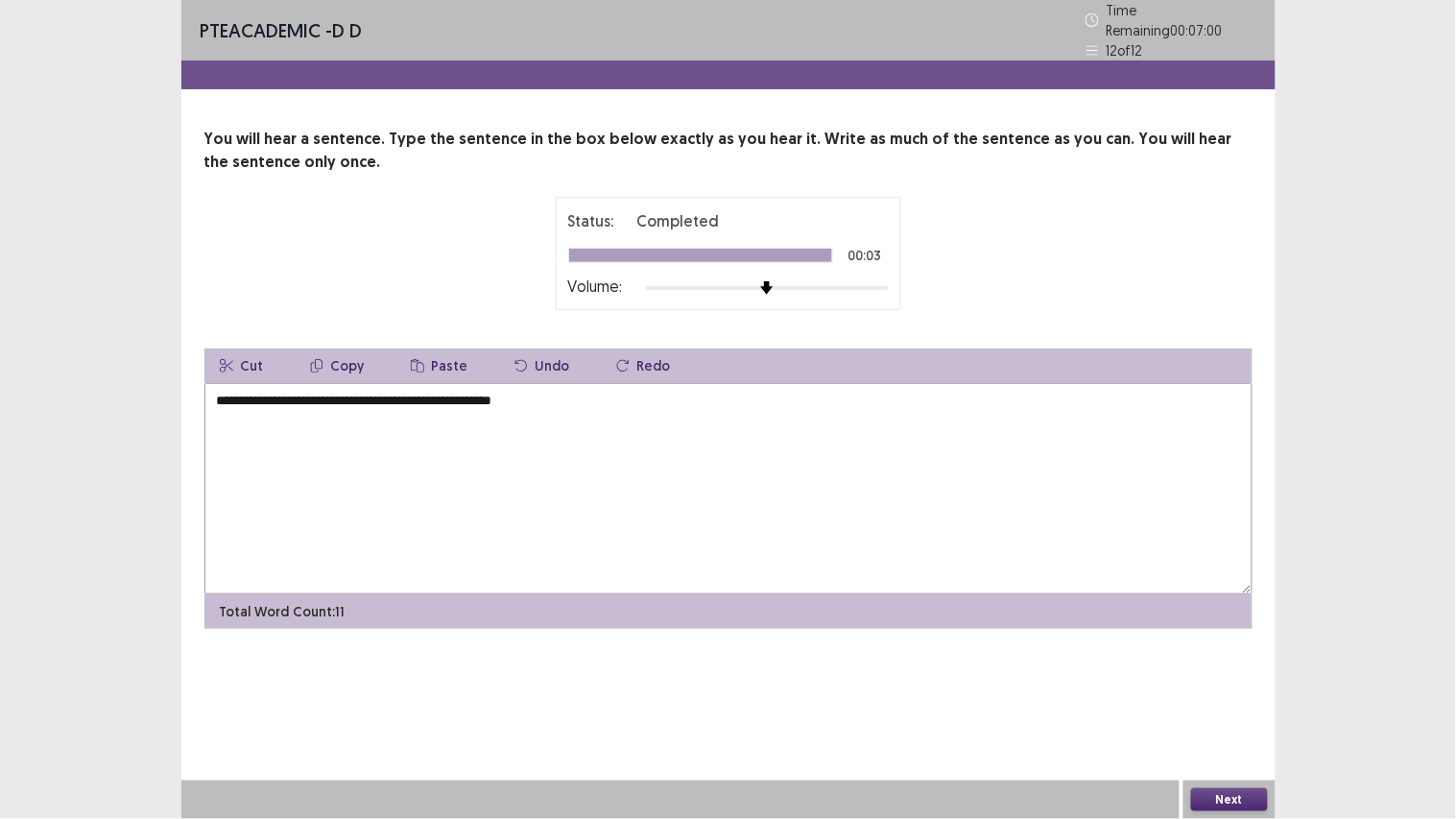 click on "Next" at bounding box center (1229, 800) 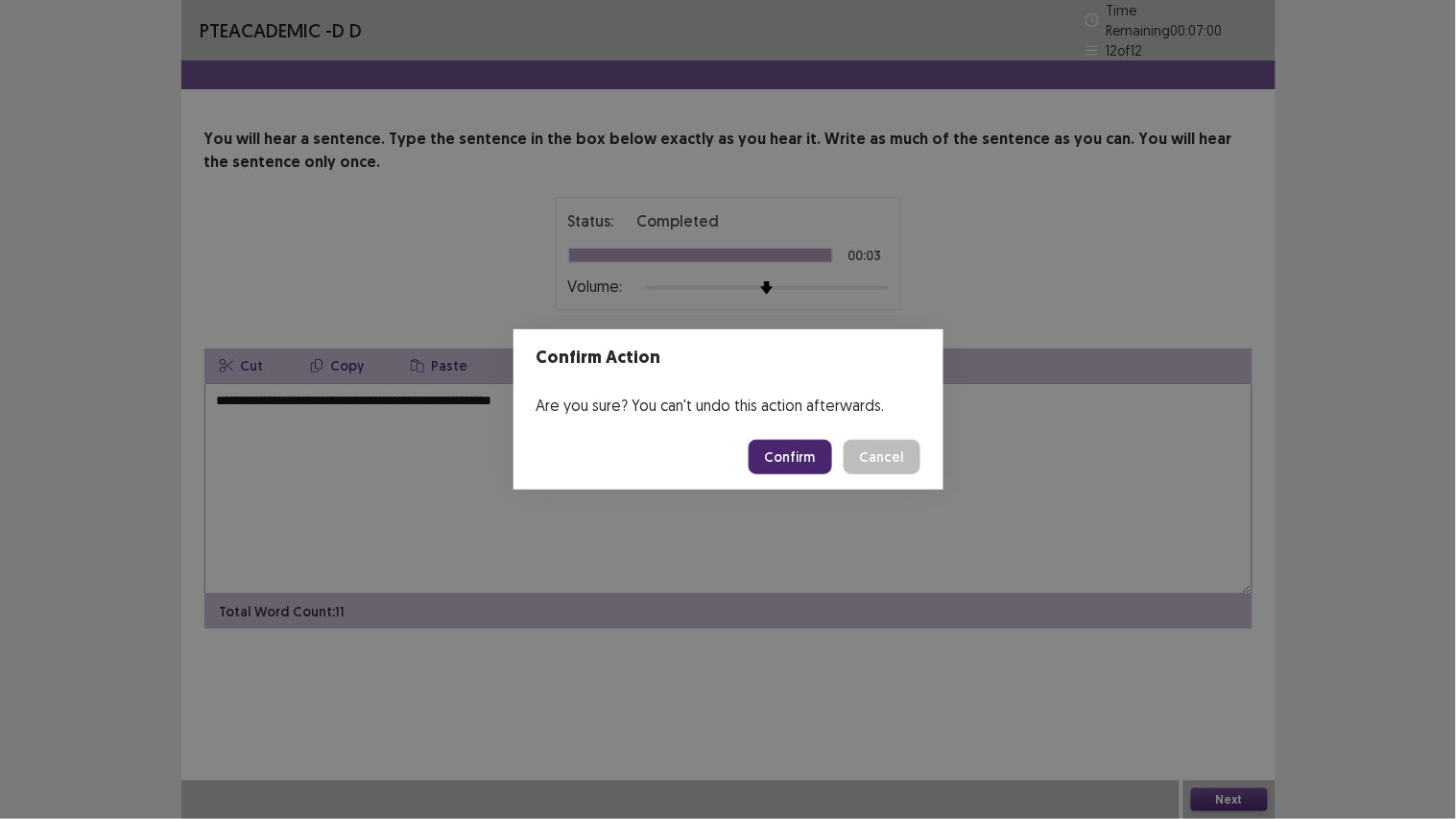 click on "Confirm" at bounding box center (790, 457) 